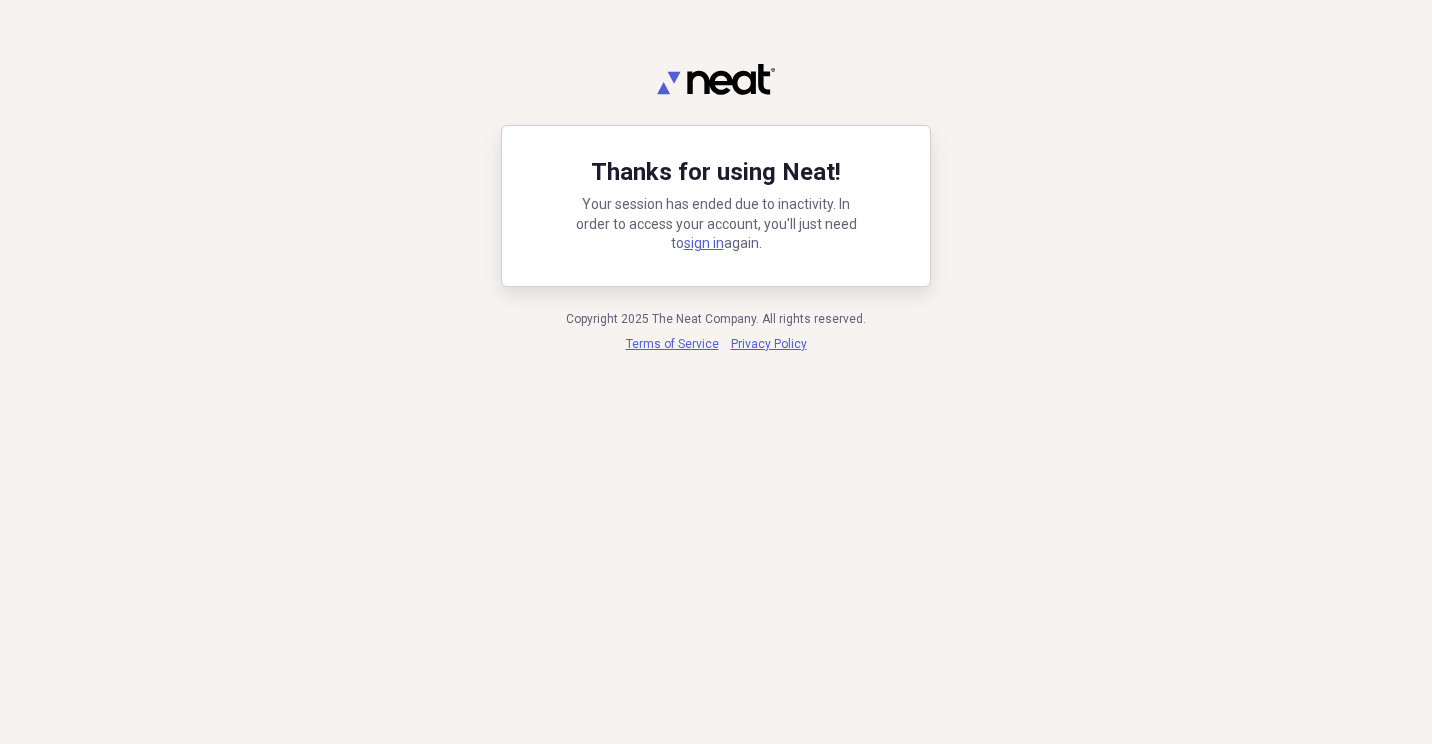 scroll, scrollTop: 0, scrollLeft: 0, axis: both 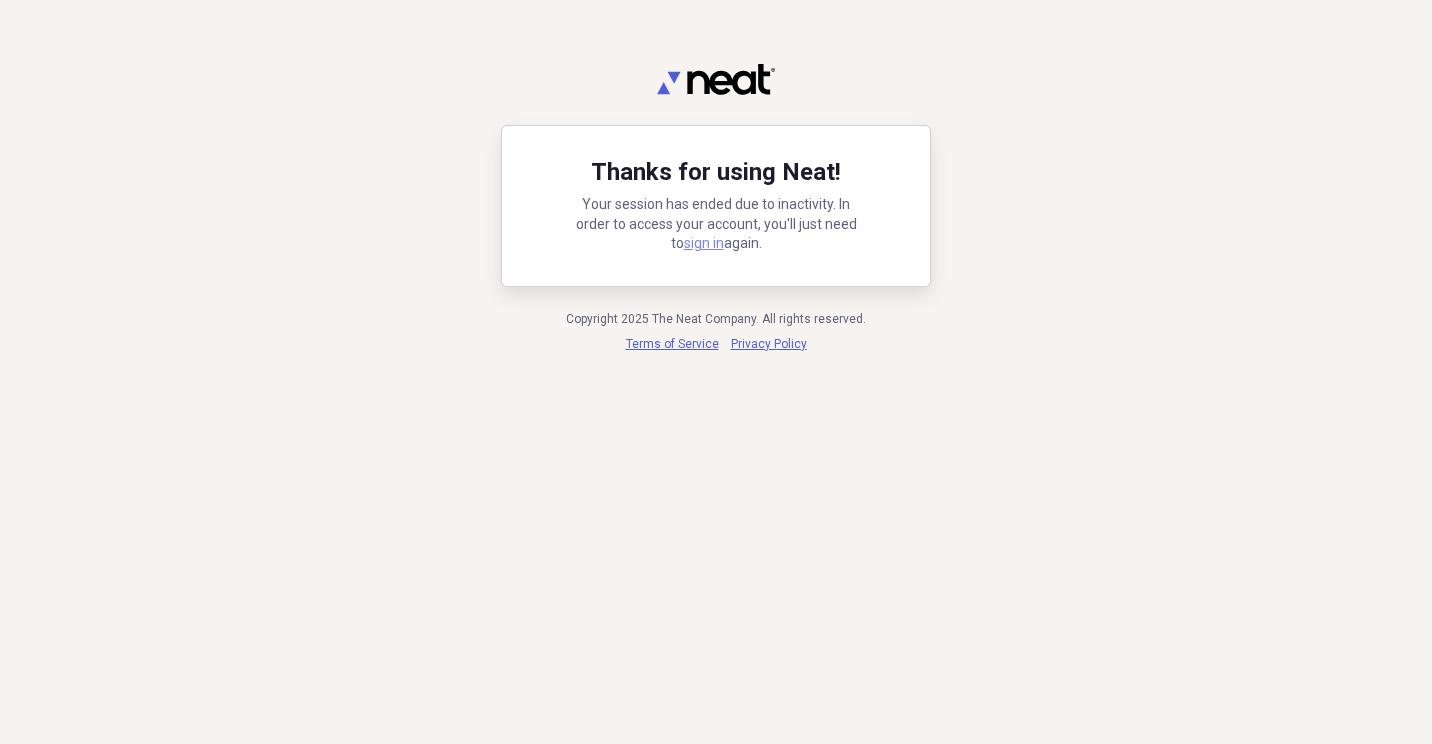 click on "sign in" at bounding box center [704, 243] 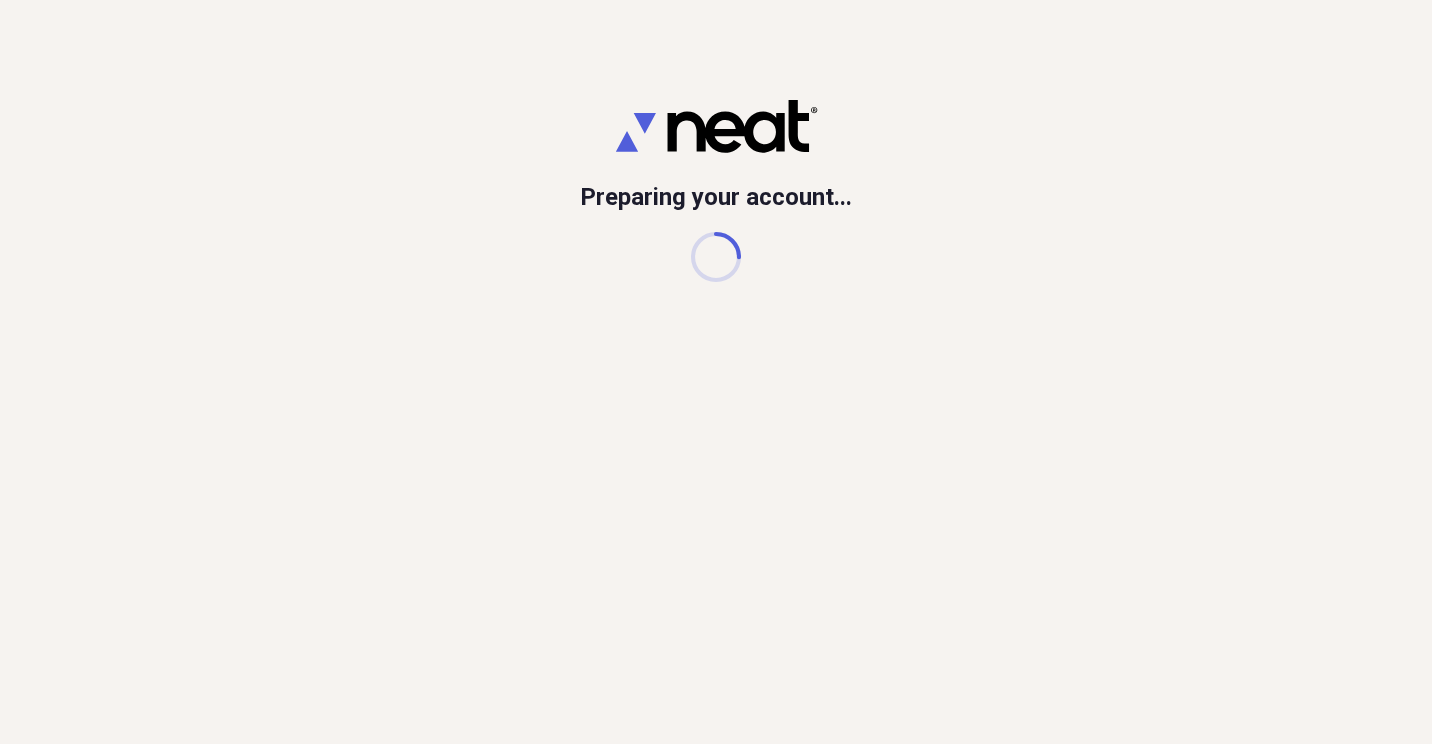 scroll, scrollTop: 0, scrollLeft: 0, axis: both 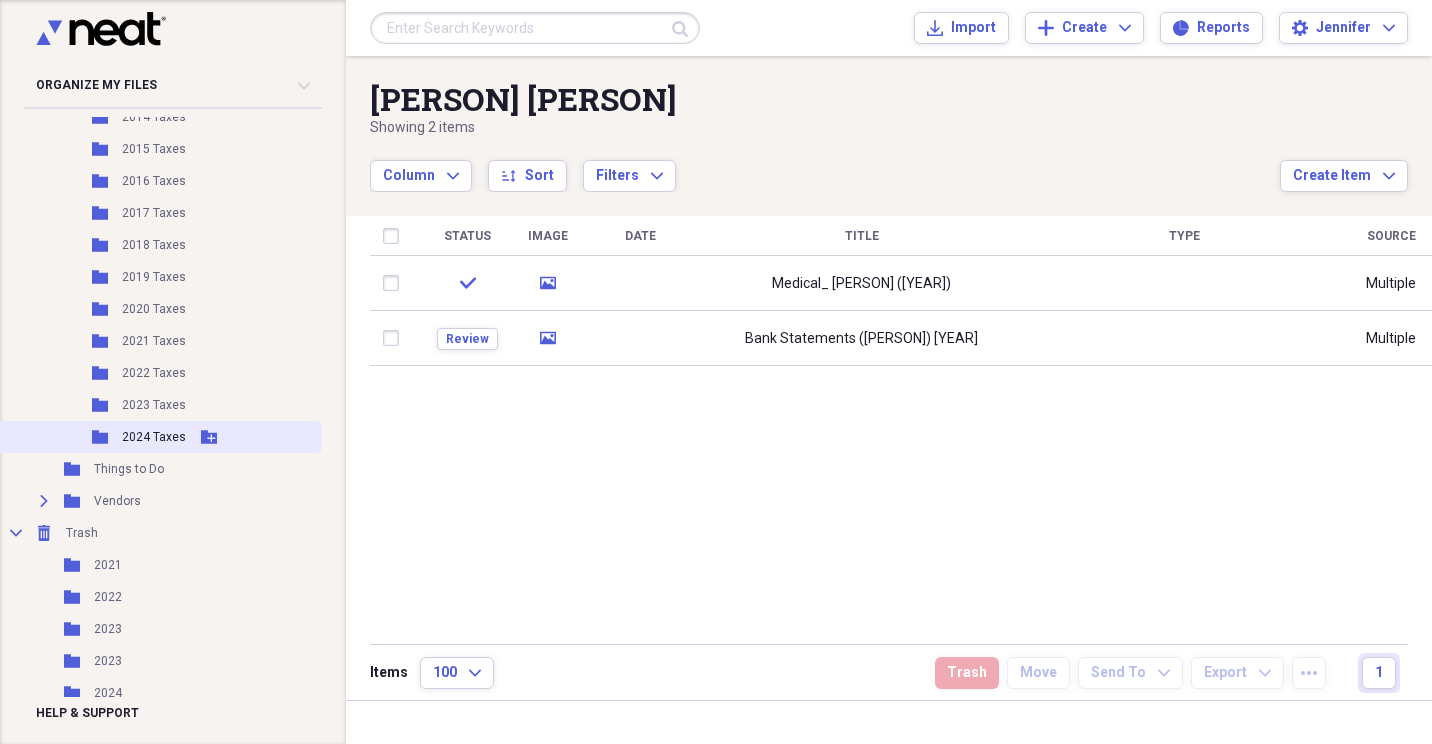 click on "2024 Taxes" at bounding box center [154, 437] 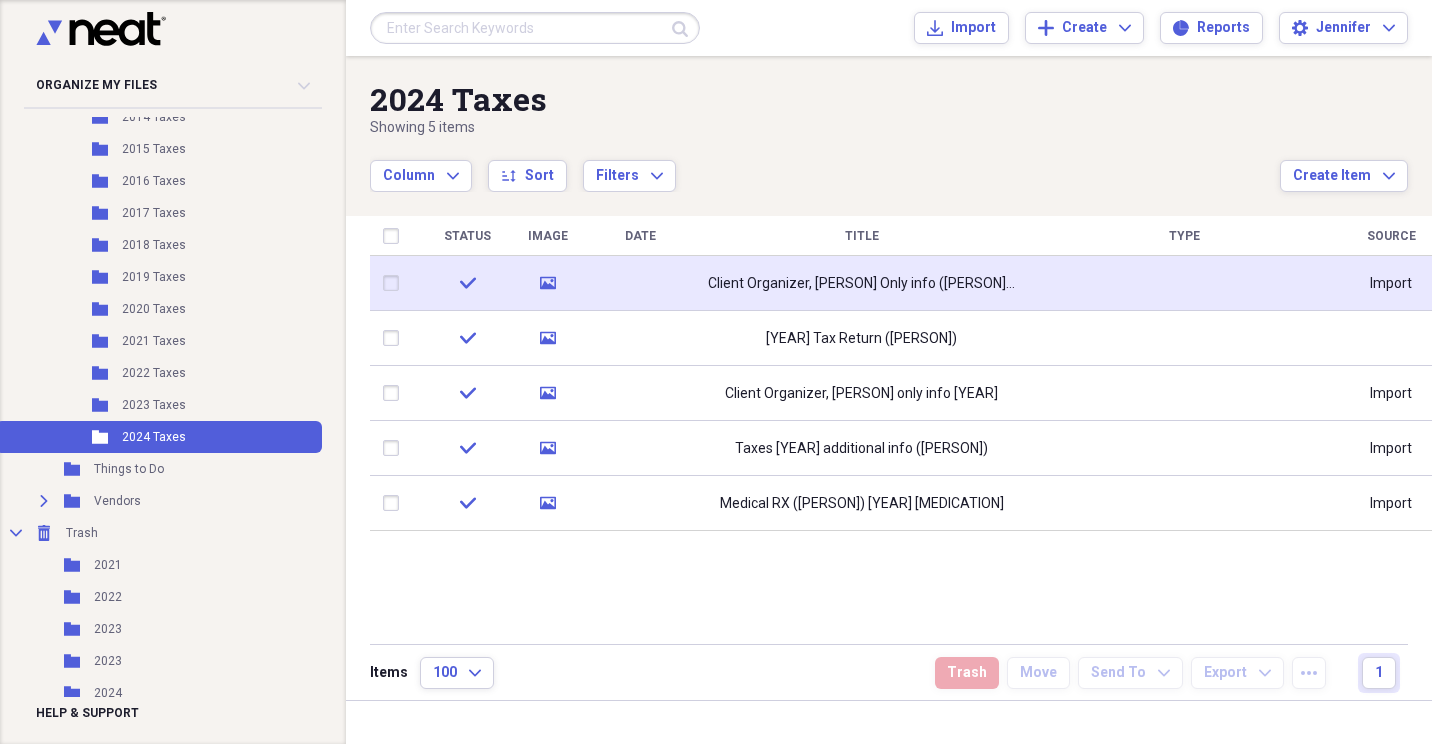 click at bounding box center (640, 283) 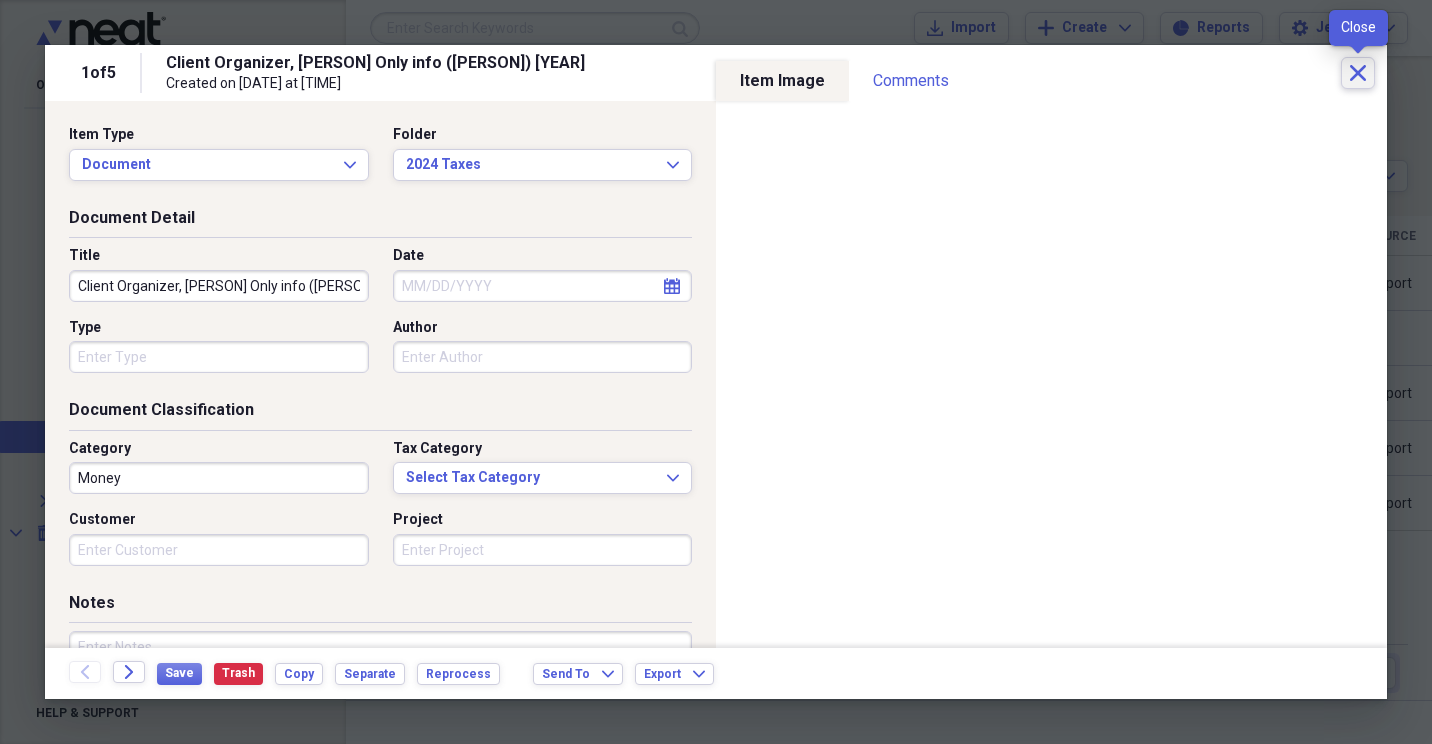 click on "Close" 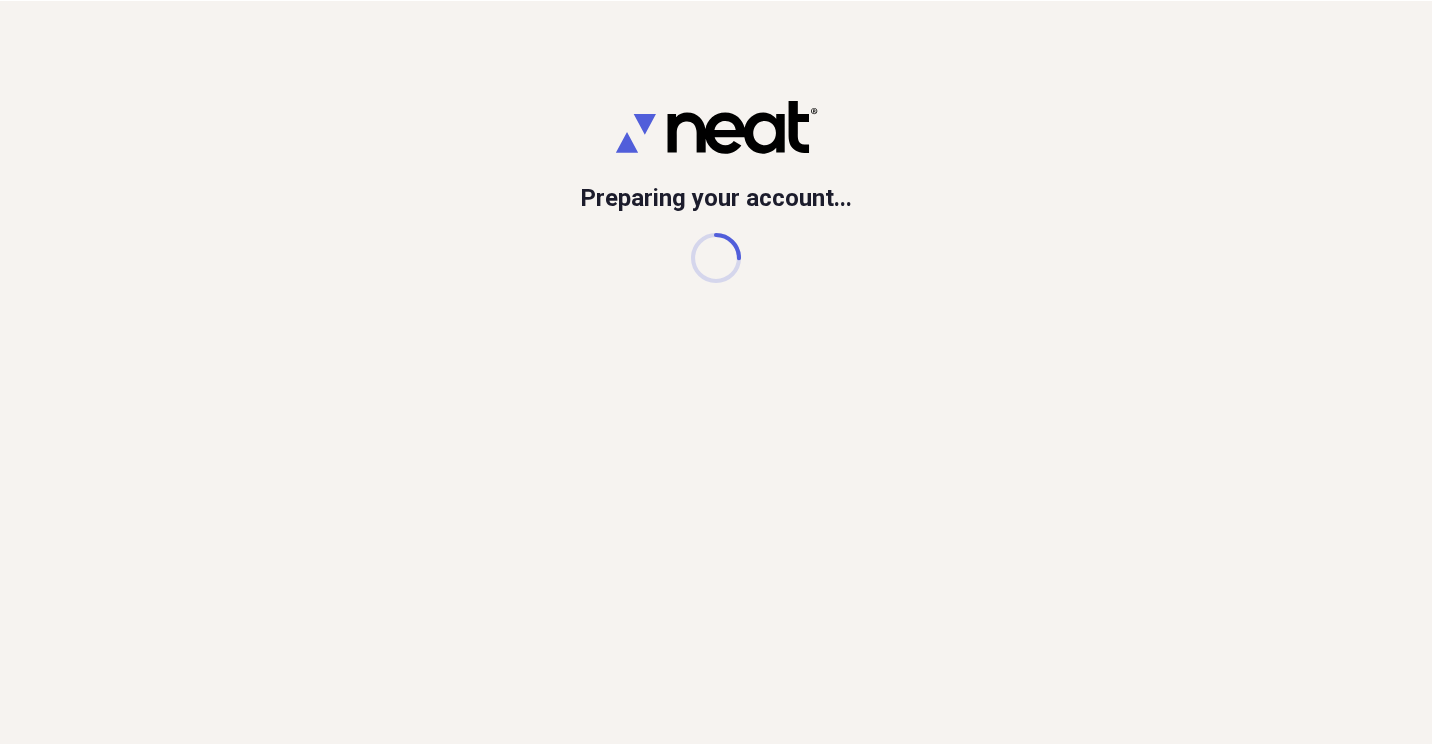 scroll, scrollTop: 0, scrollLeft: 0, axis: both 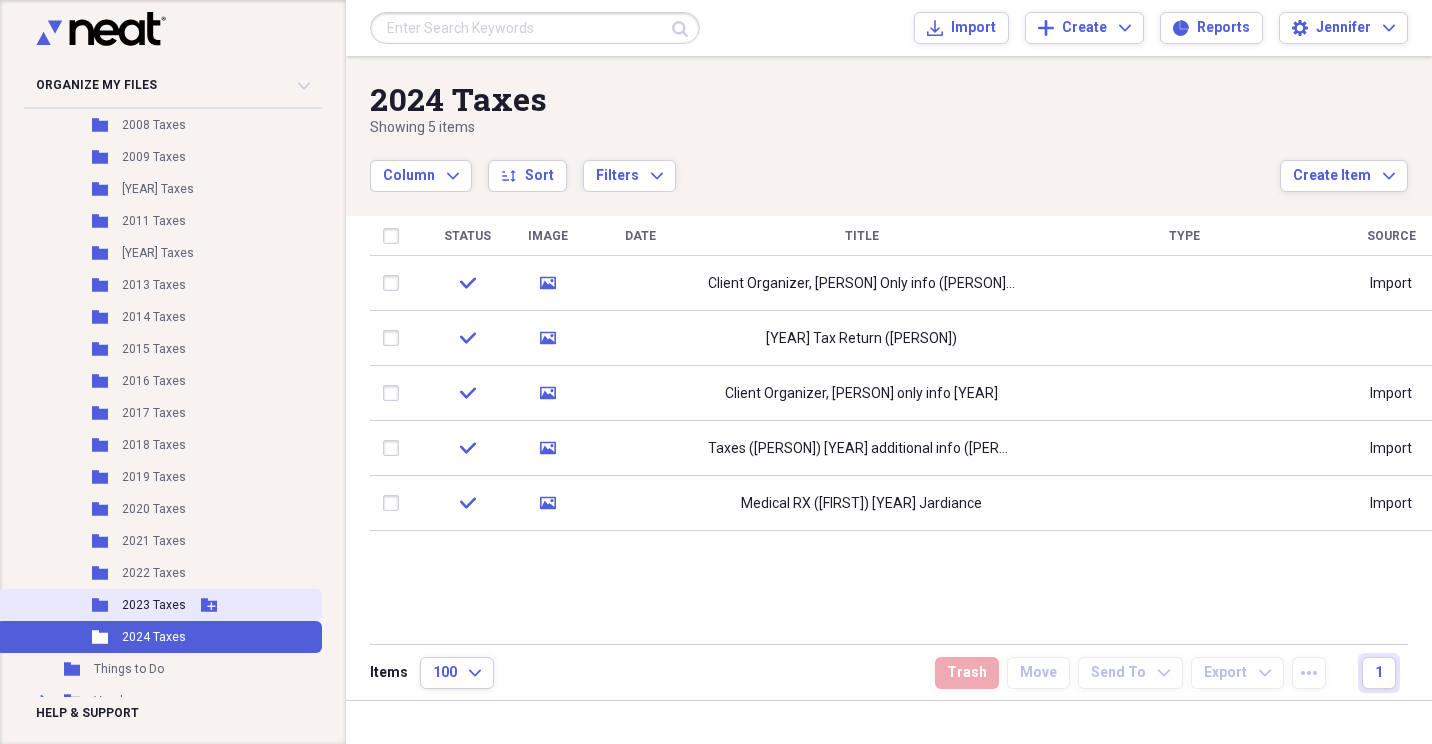 click on "2023 Taxes" at bounding box center [154, 605] 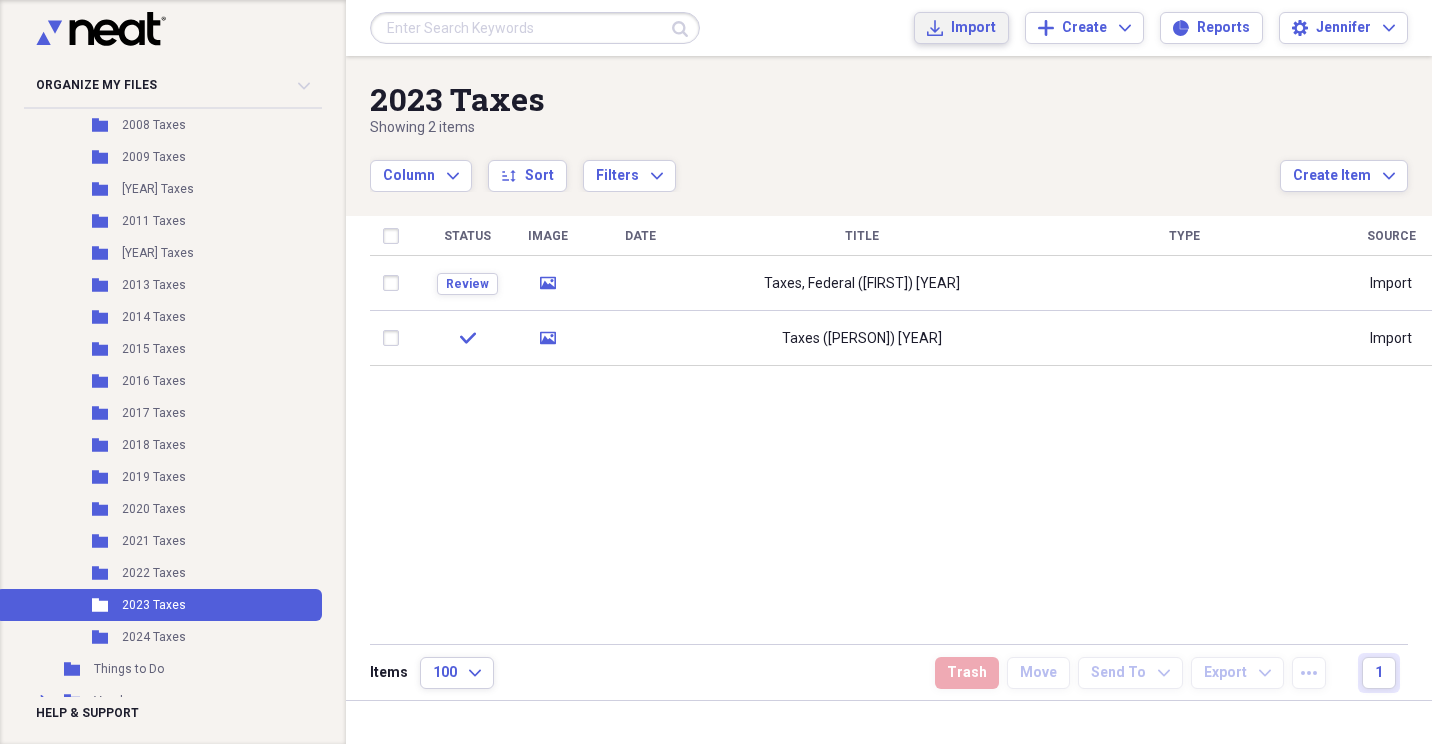 click on "Submit Import Import Add Create Expand Reports Reports Settings [PERSON] Expand" at bounding box center [889, 28] 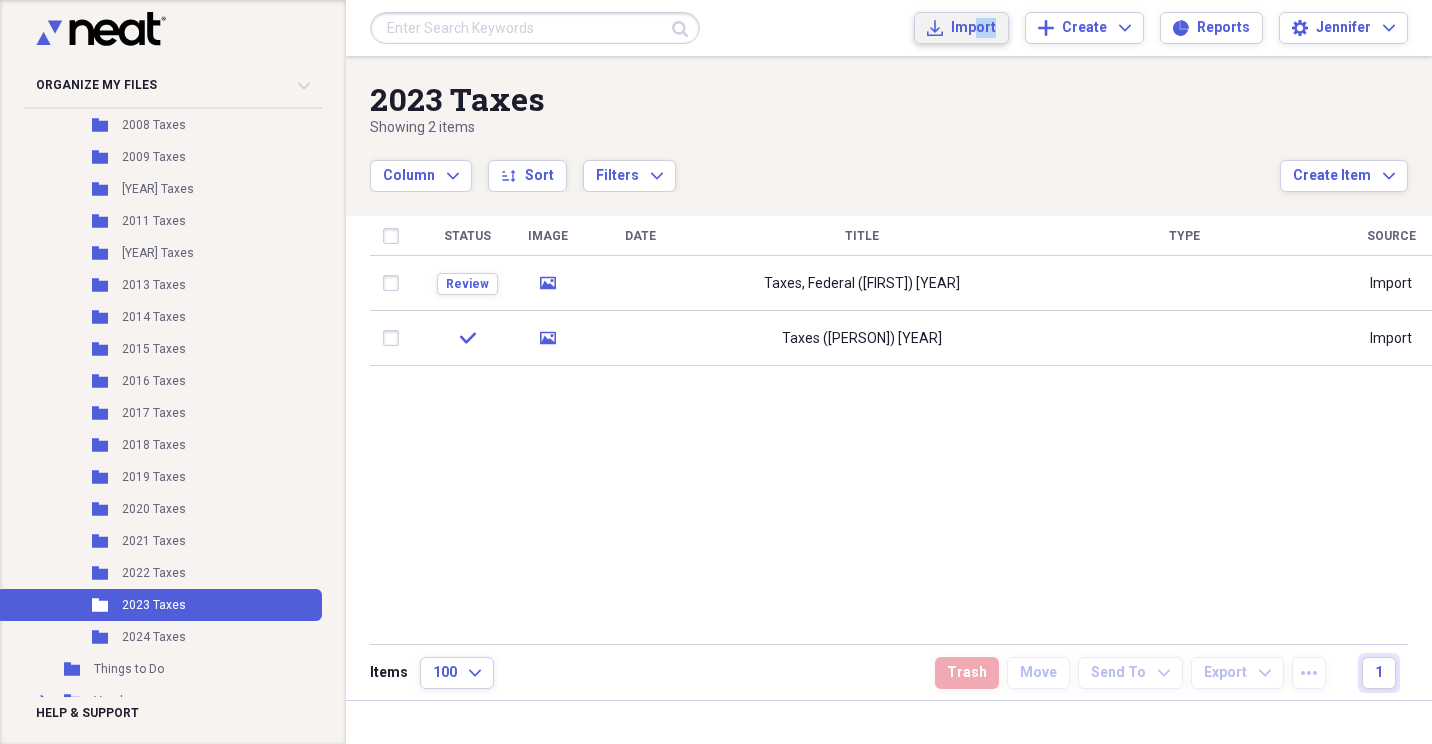 drag, startPoint x: 985, startPoint y: 43, endPoint x: 977, endPoint y: 22, distance: 22.472204 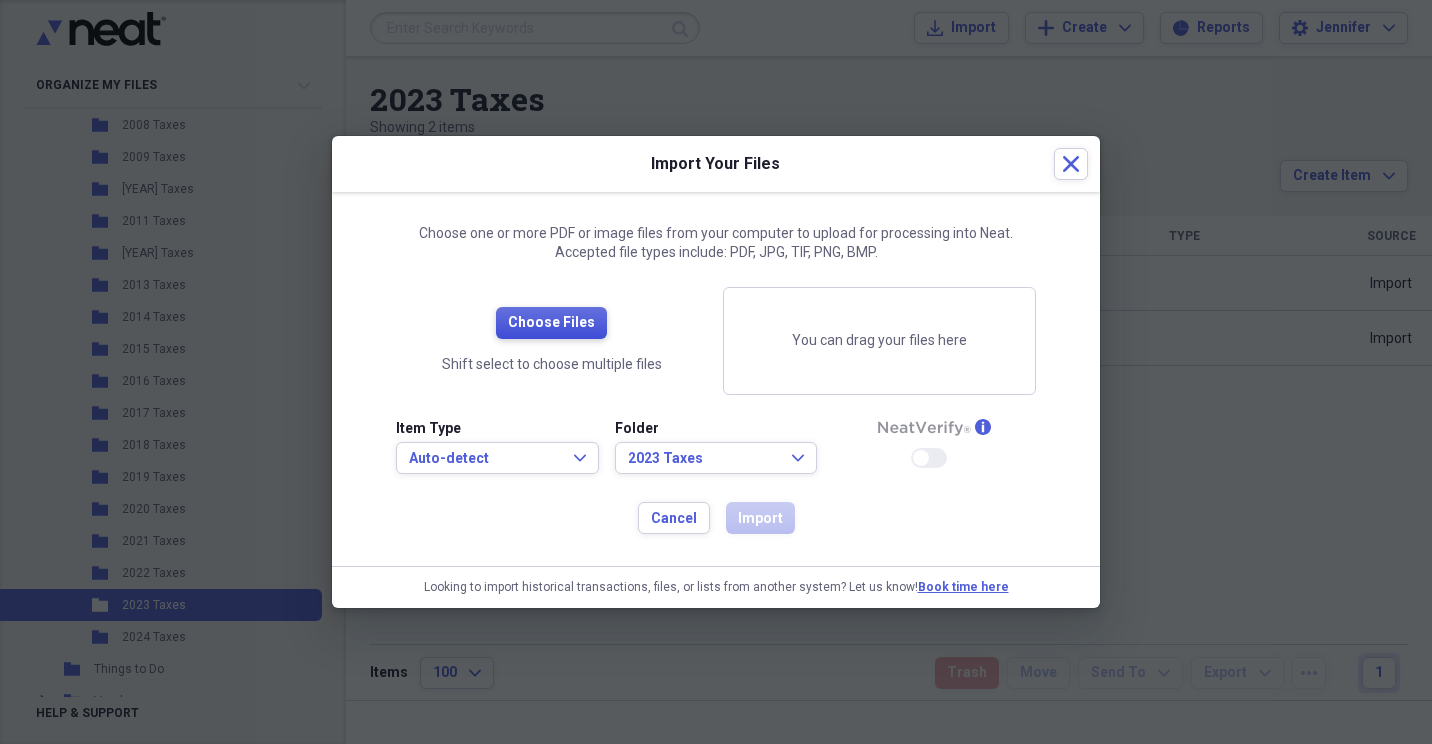 click on "Choose Files" at bounding box center (551, 323) 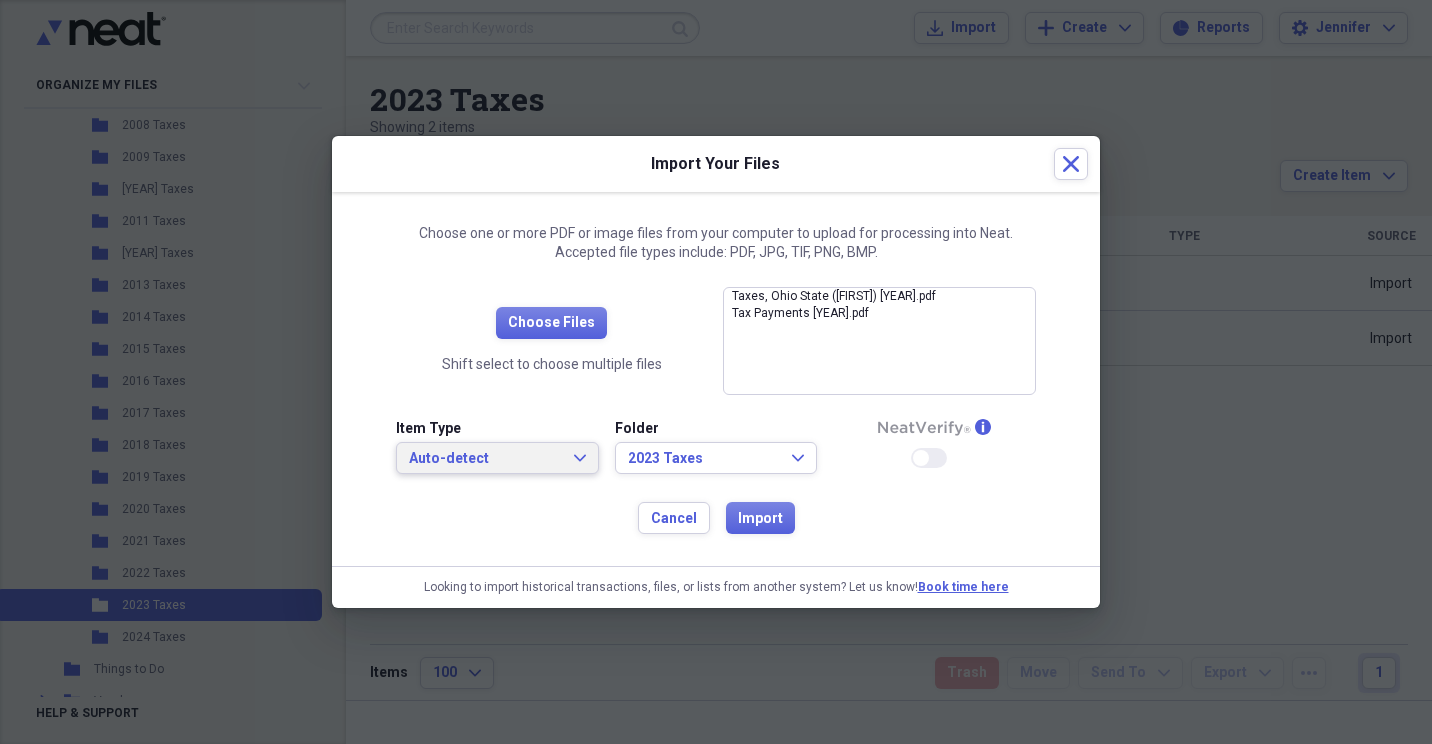click on "Auto-detect Expand" at bounding box center (497, 458) 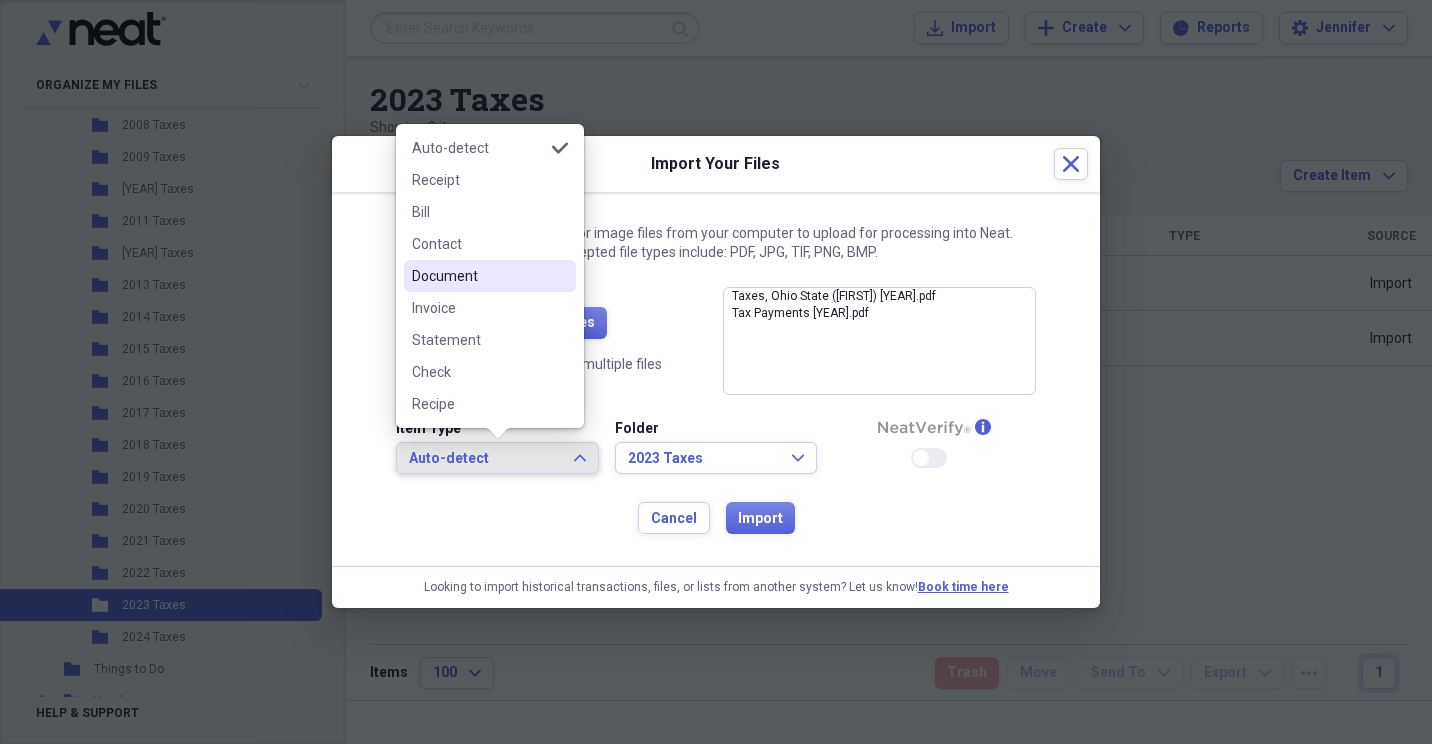 click on "Document" at bounding box center (478, 276) 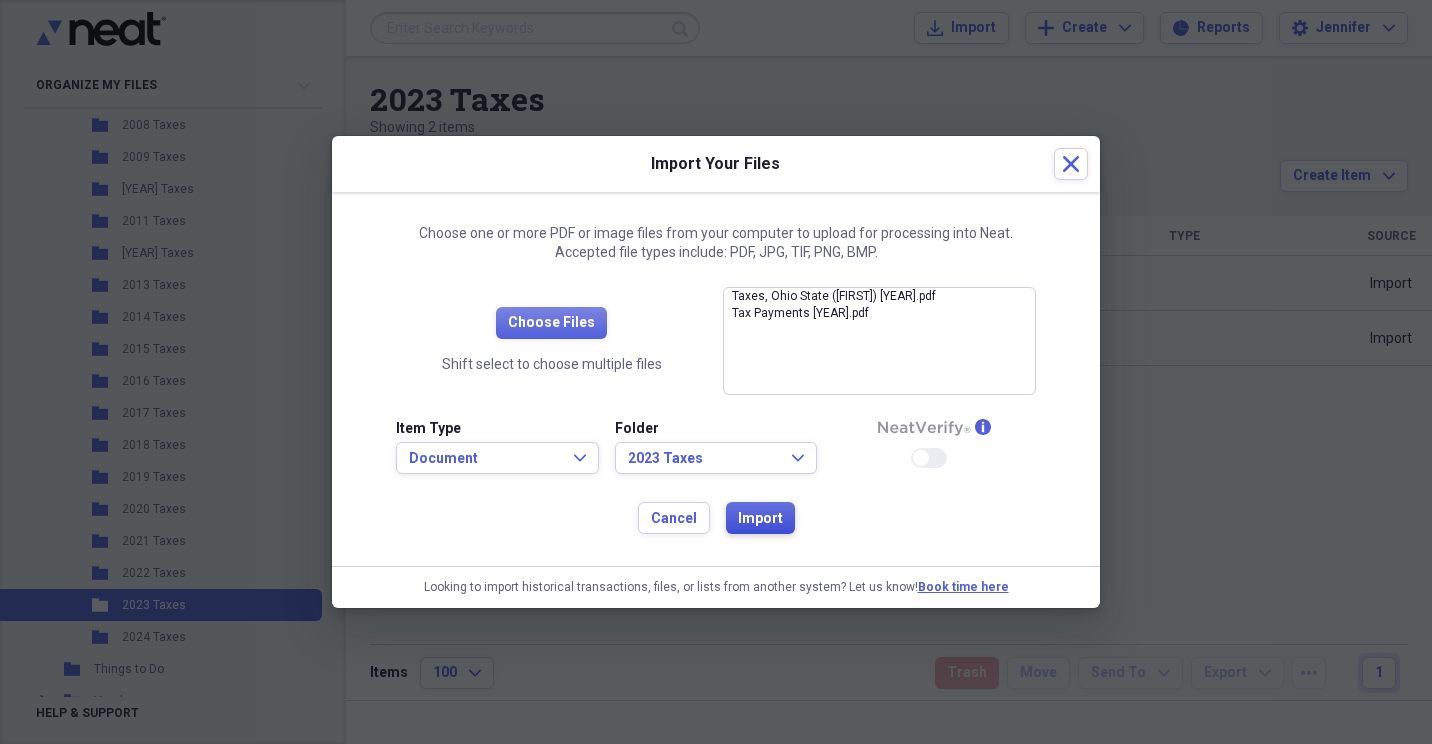 click on "Import" at bounding box center (760, 519) 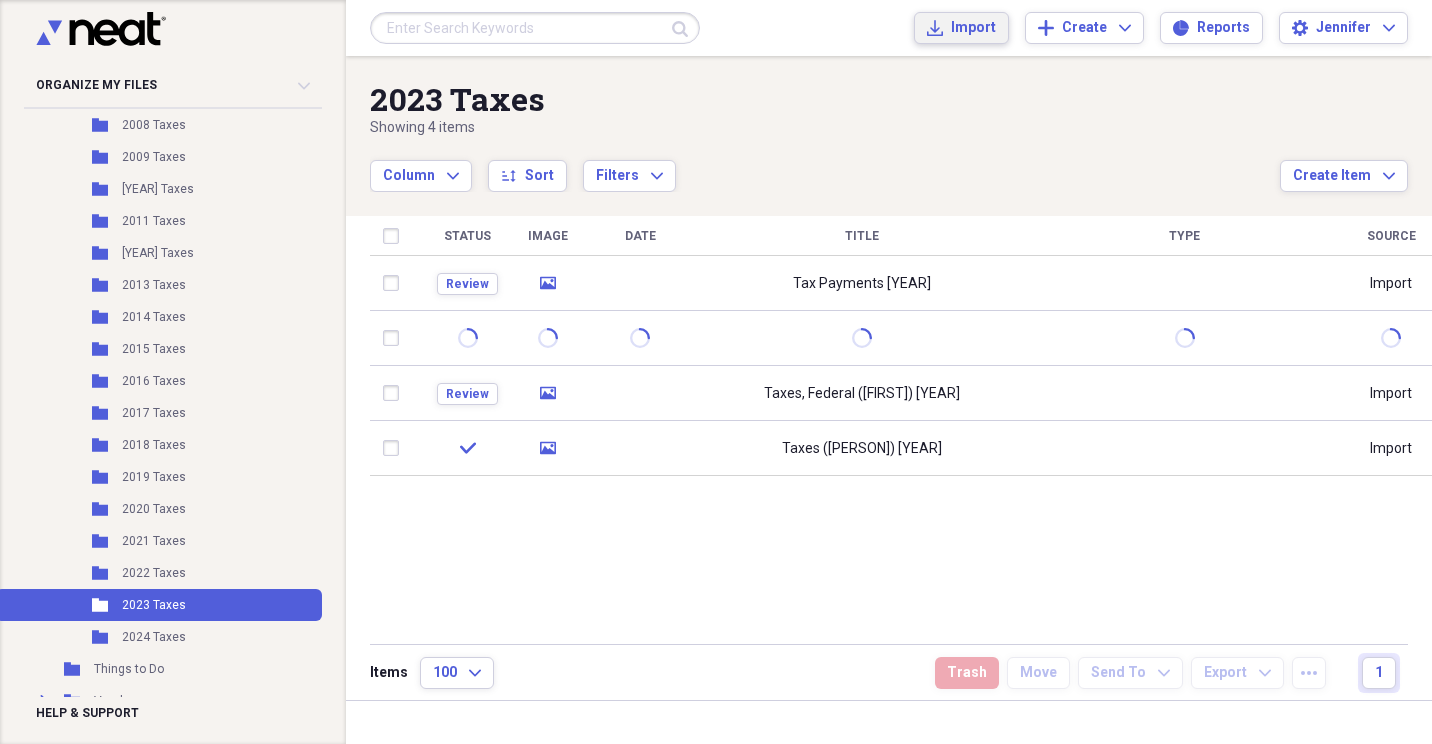 click on "Import" at bounding box center [973, 28] 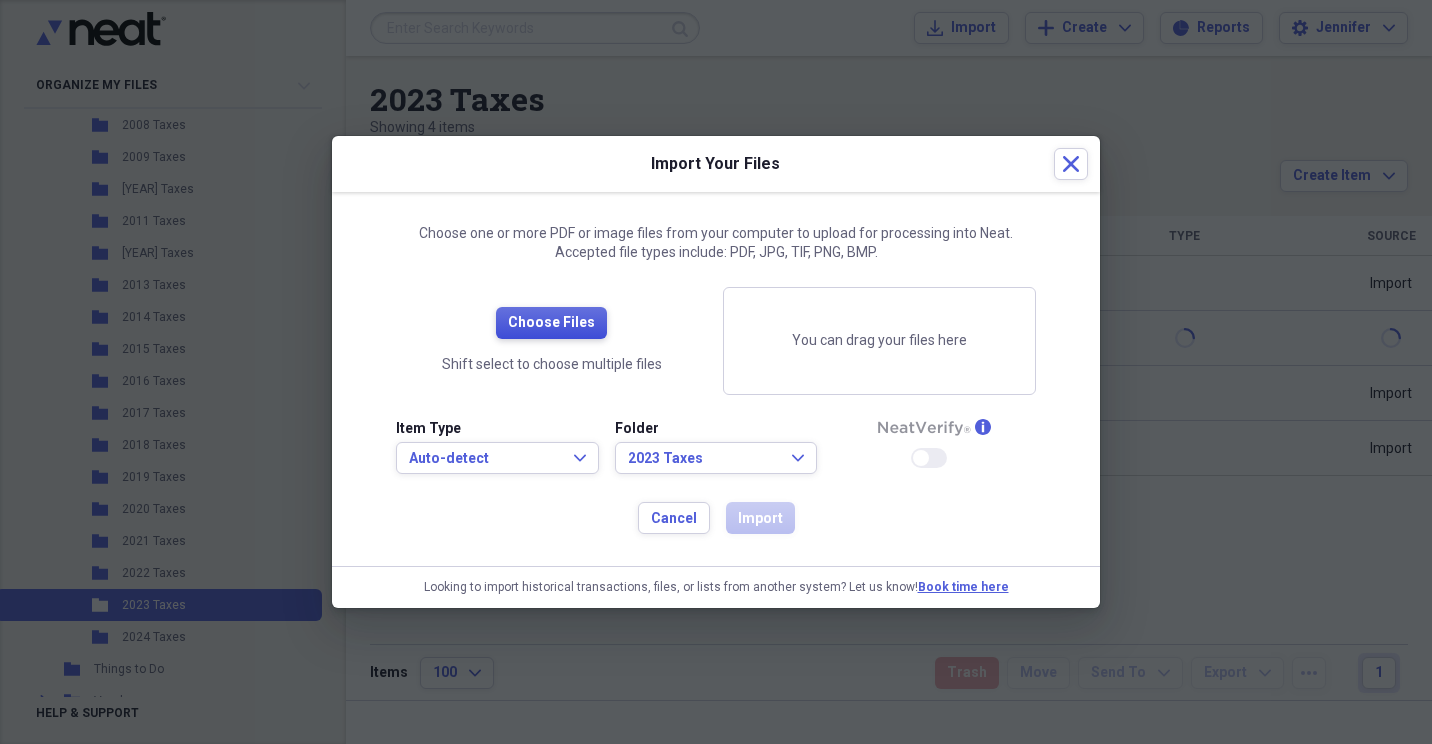 click on "Choose Files" at bounding box center [551, 323] 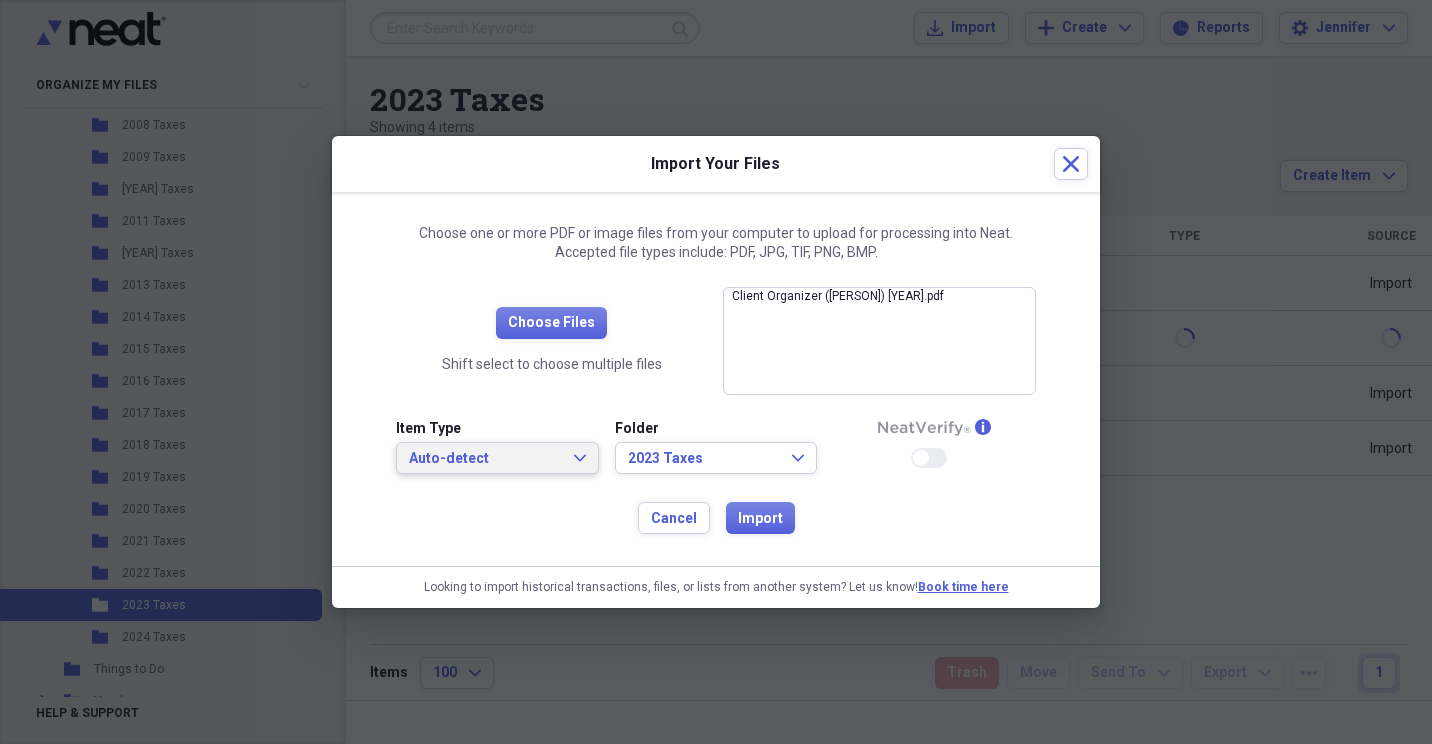 click 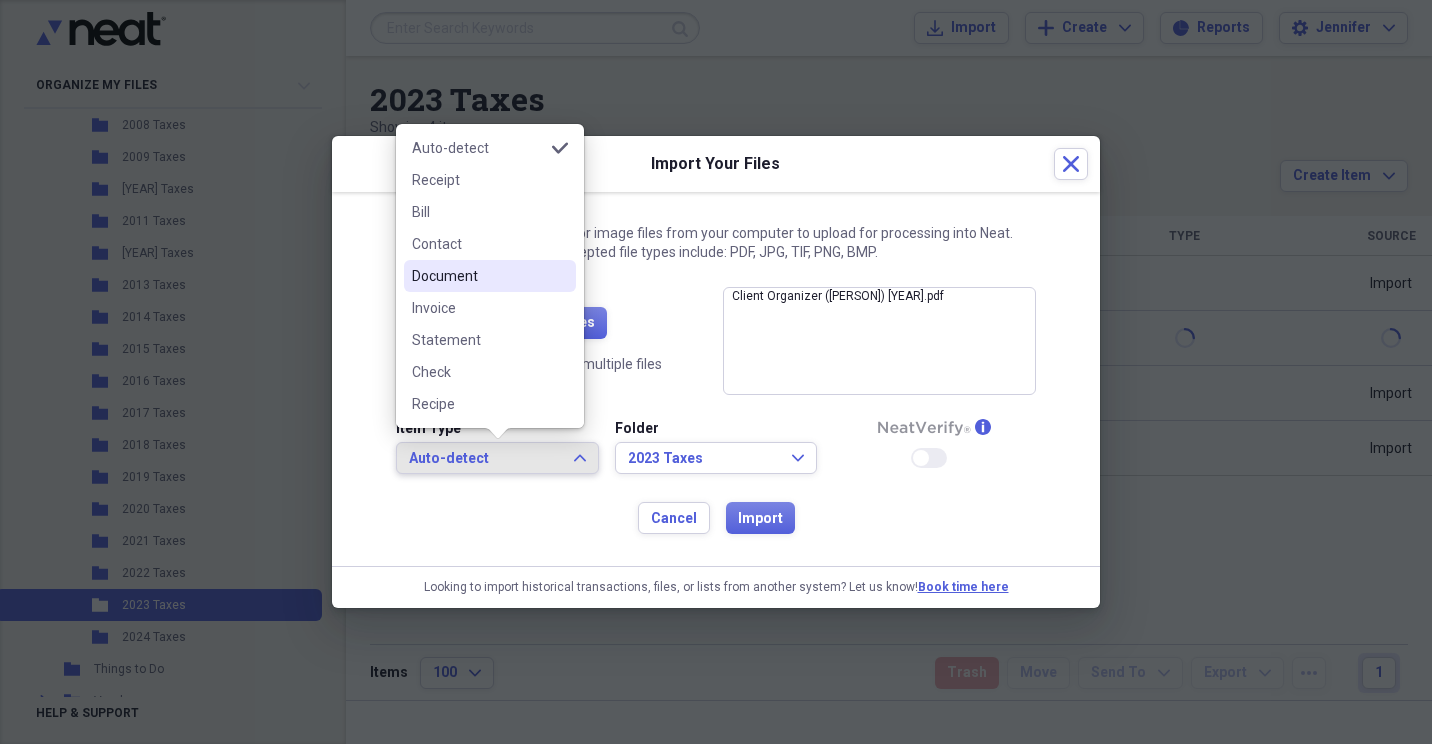 drag, startPoint x: 515, startPoint y: 282, endPoint x: 523, endPoint y: 298, distance: 17.888544 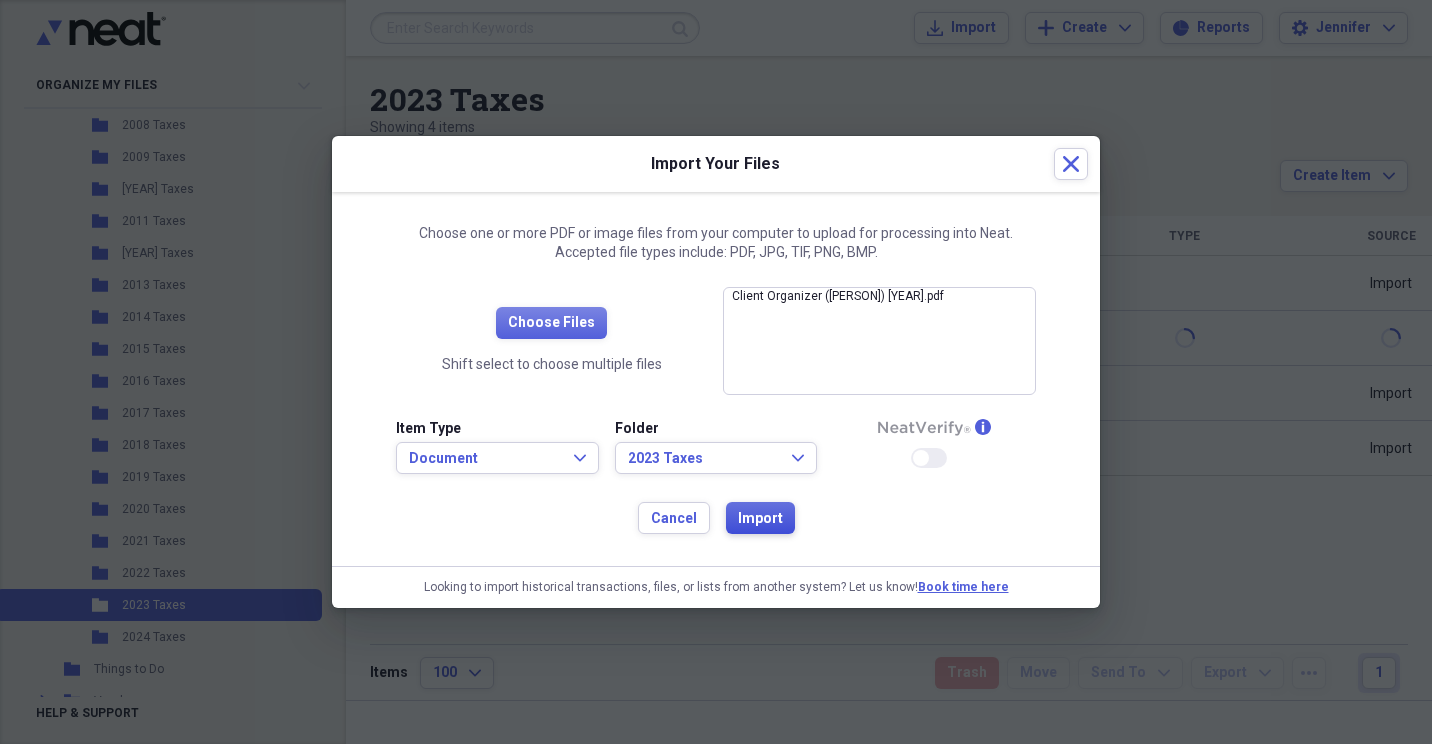 click on "Import" at bounding box center (760, 519) 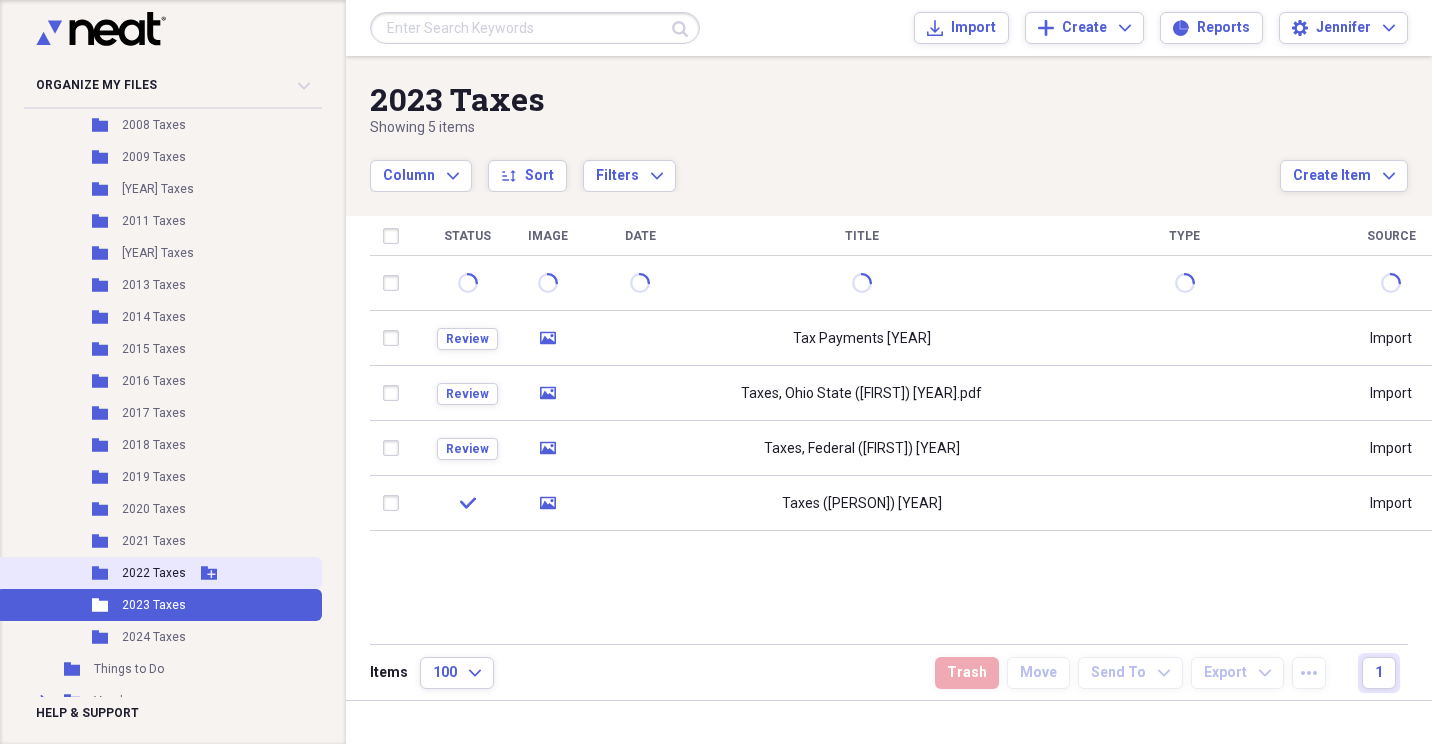 click on "Folder [YEAR] Taxes Add Folder" at bounding box center [159, 573] 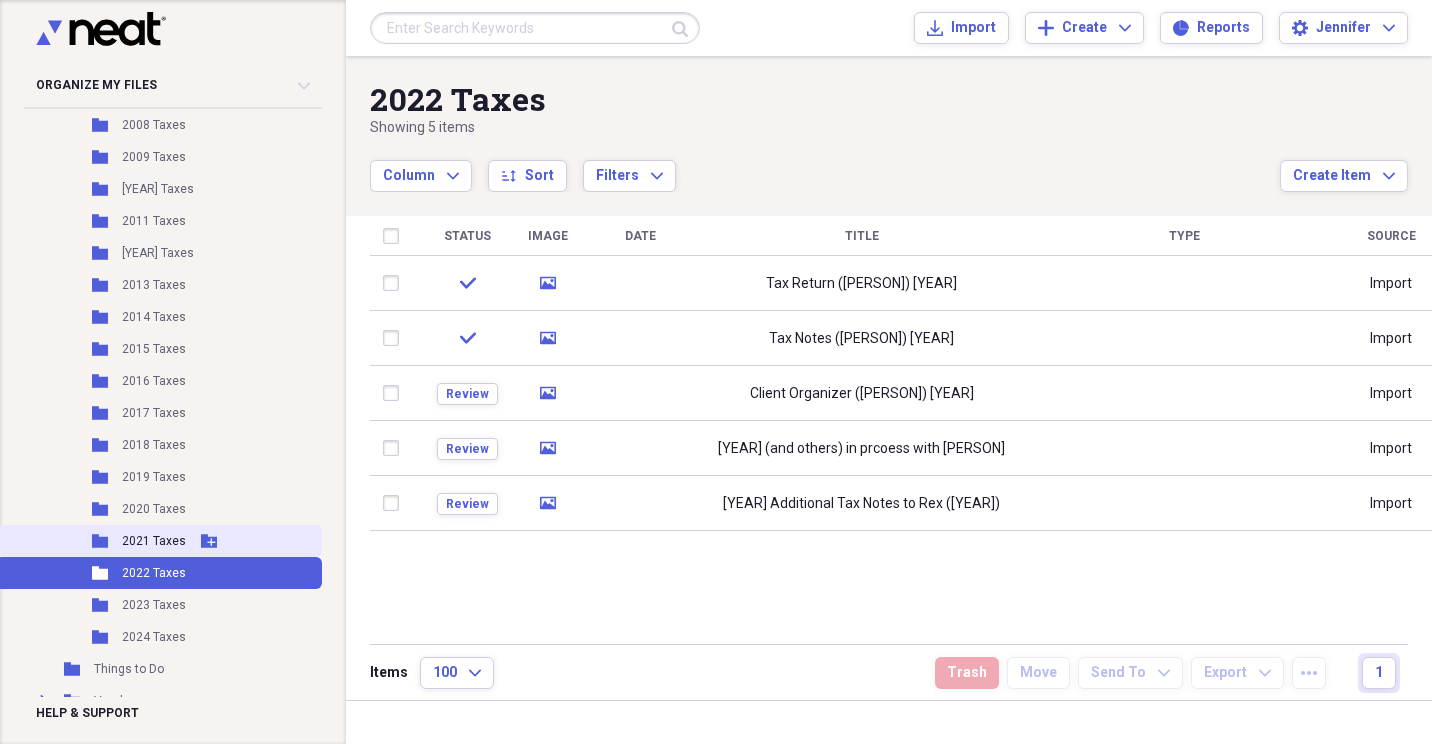 click on "2021 Taxes" at bounding box center (154, 541) 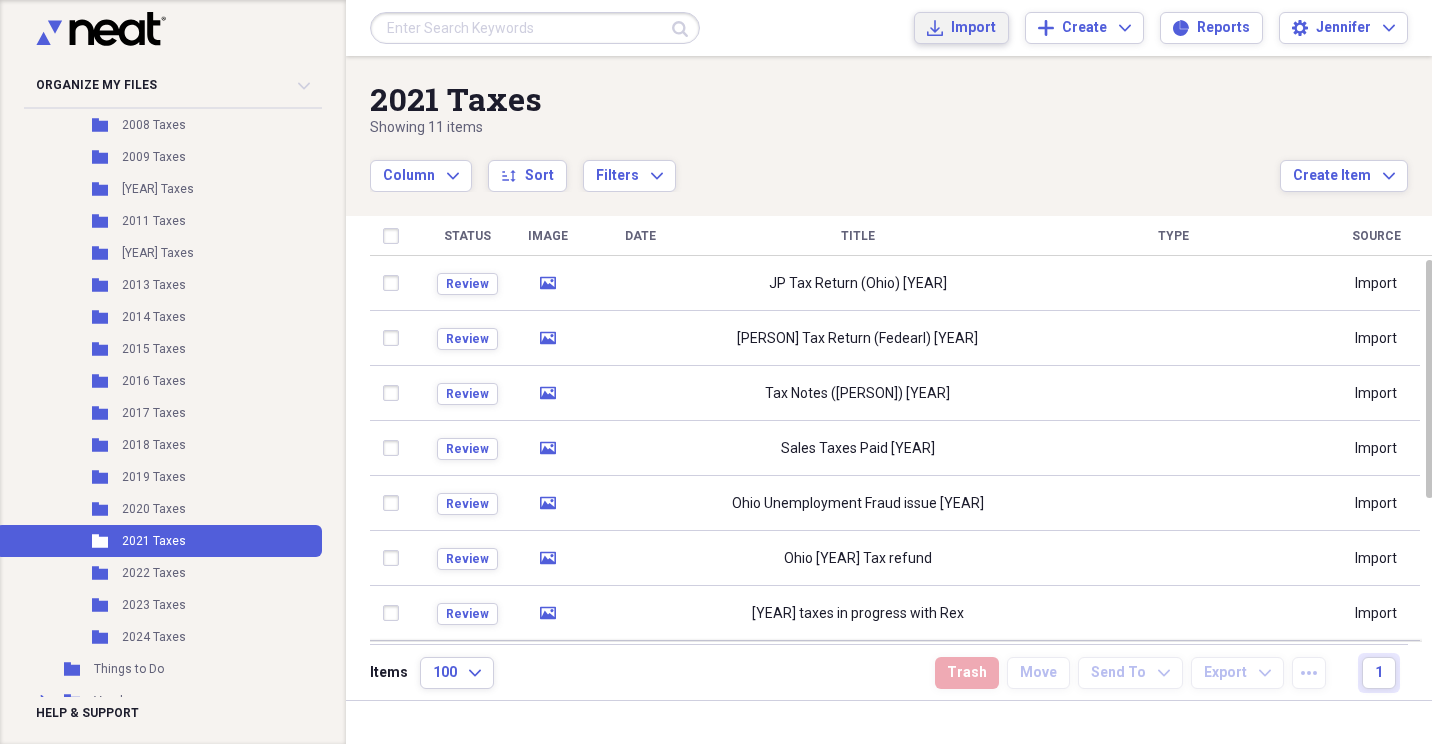 click on "Import Import" at bounding box center (961, 28) 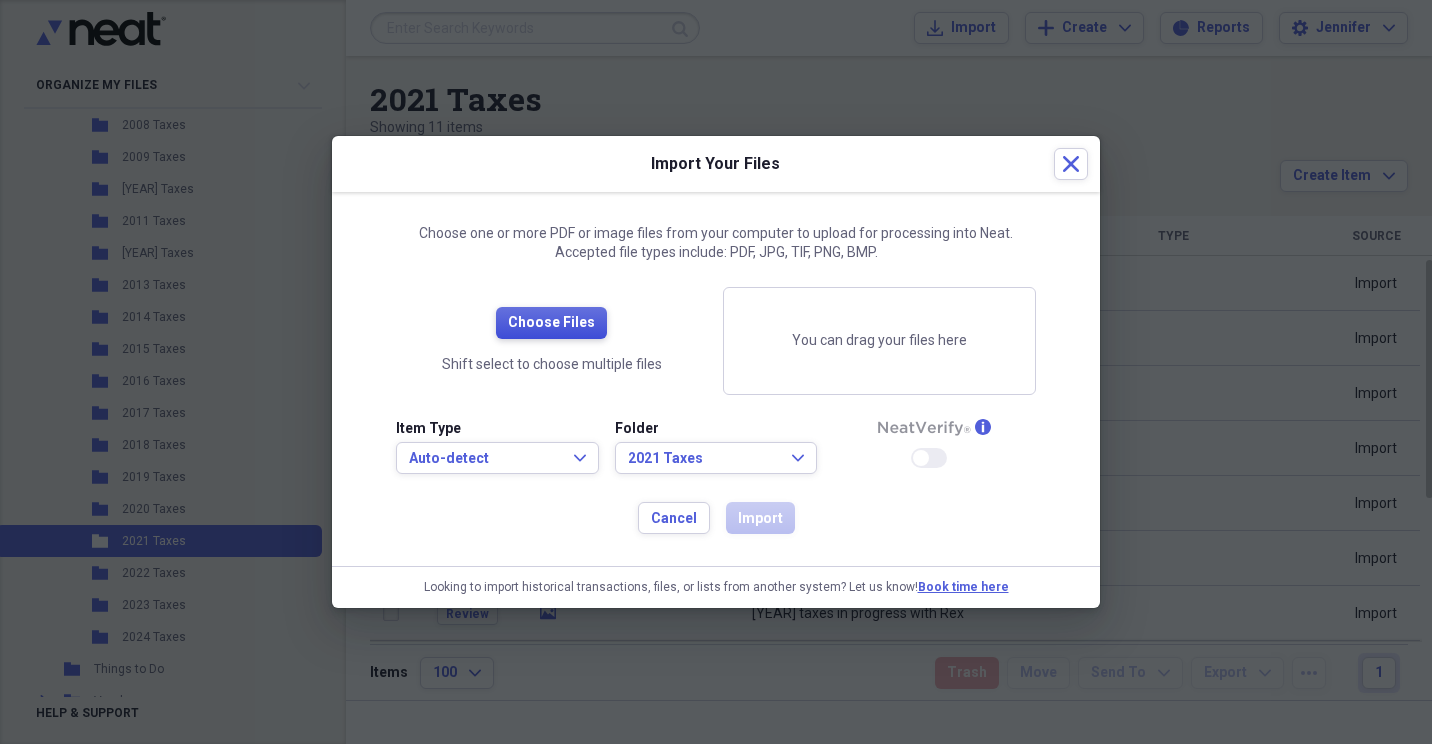 click on "Choose Files" at bounding box center (551, 323) 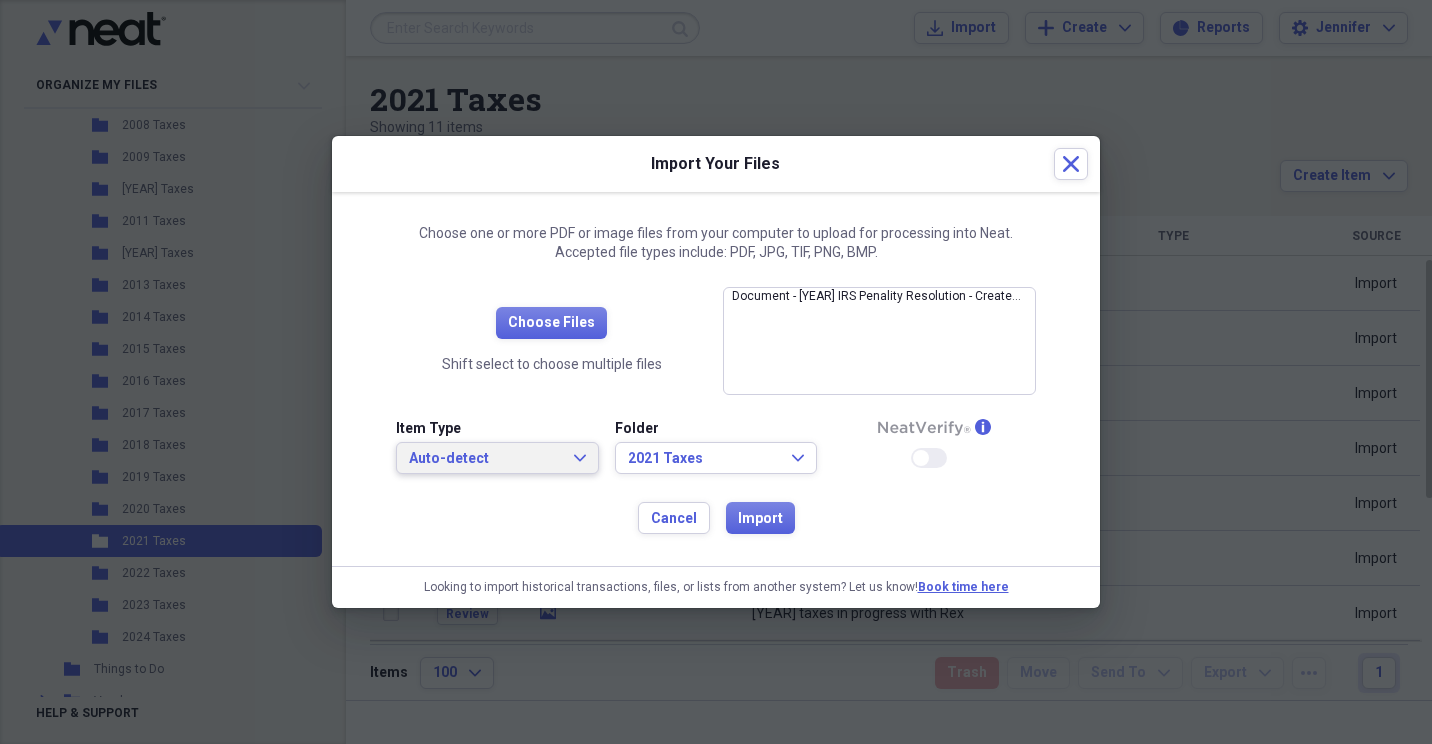 click on "Expand" 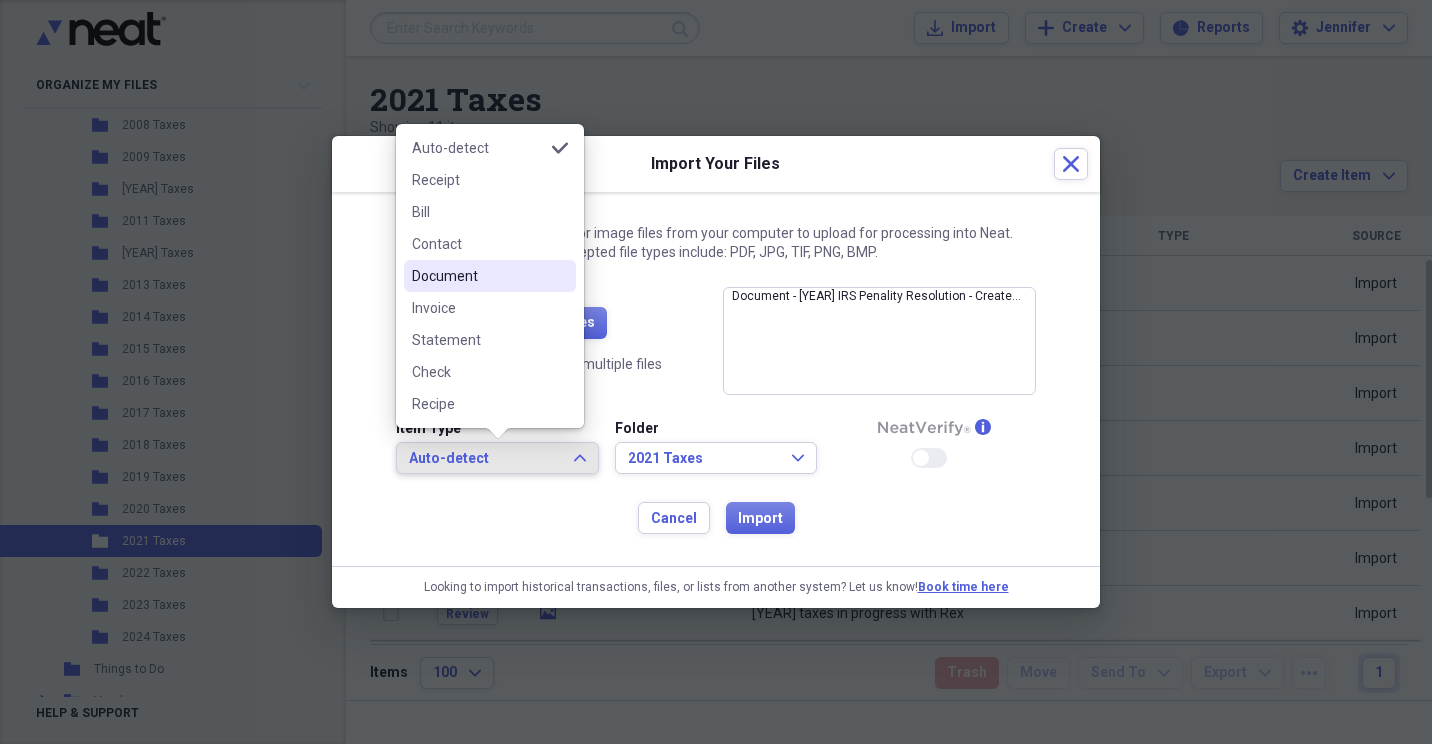 click on "Document" at bounding box center [478, 276] 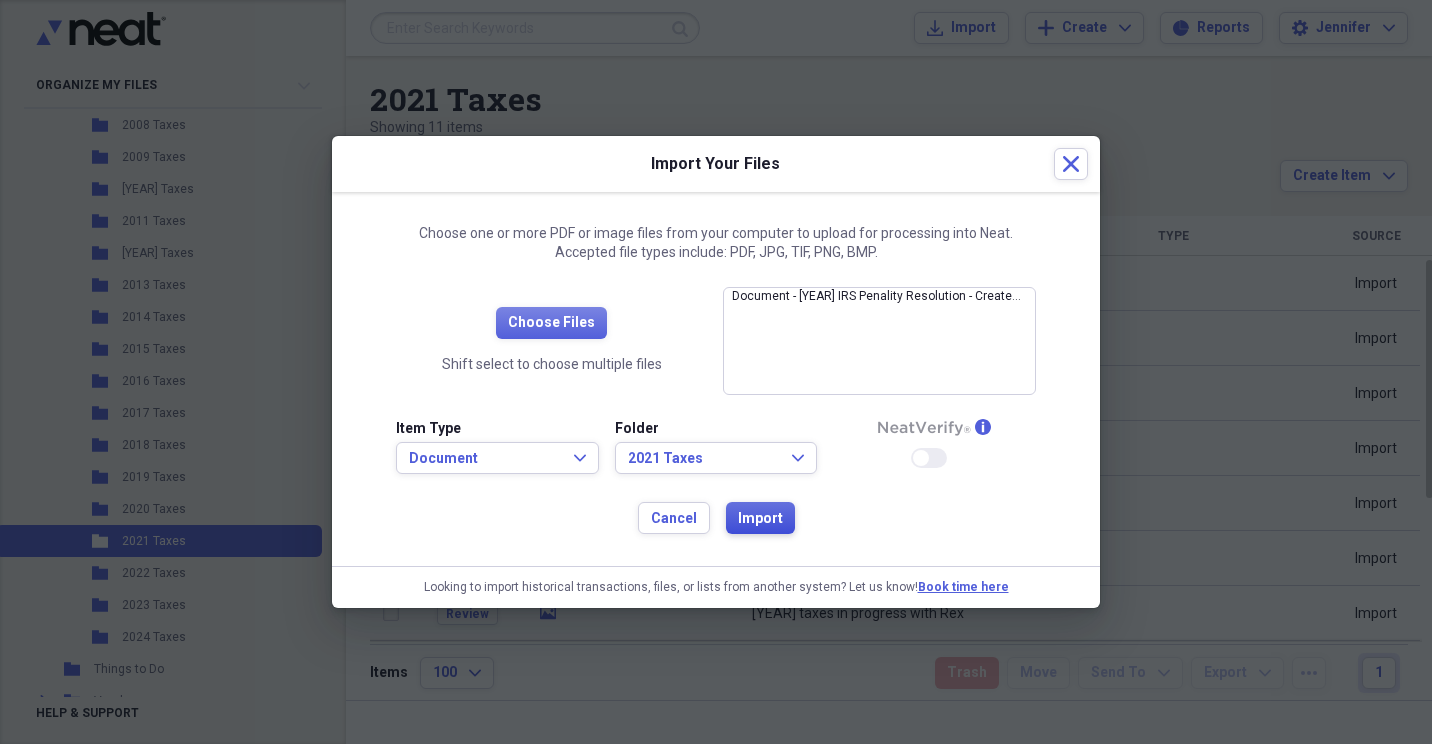 click on "Import" at bounding box center (760, 519) 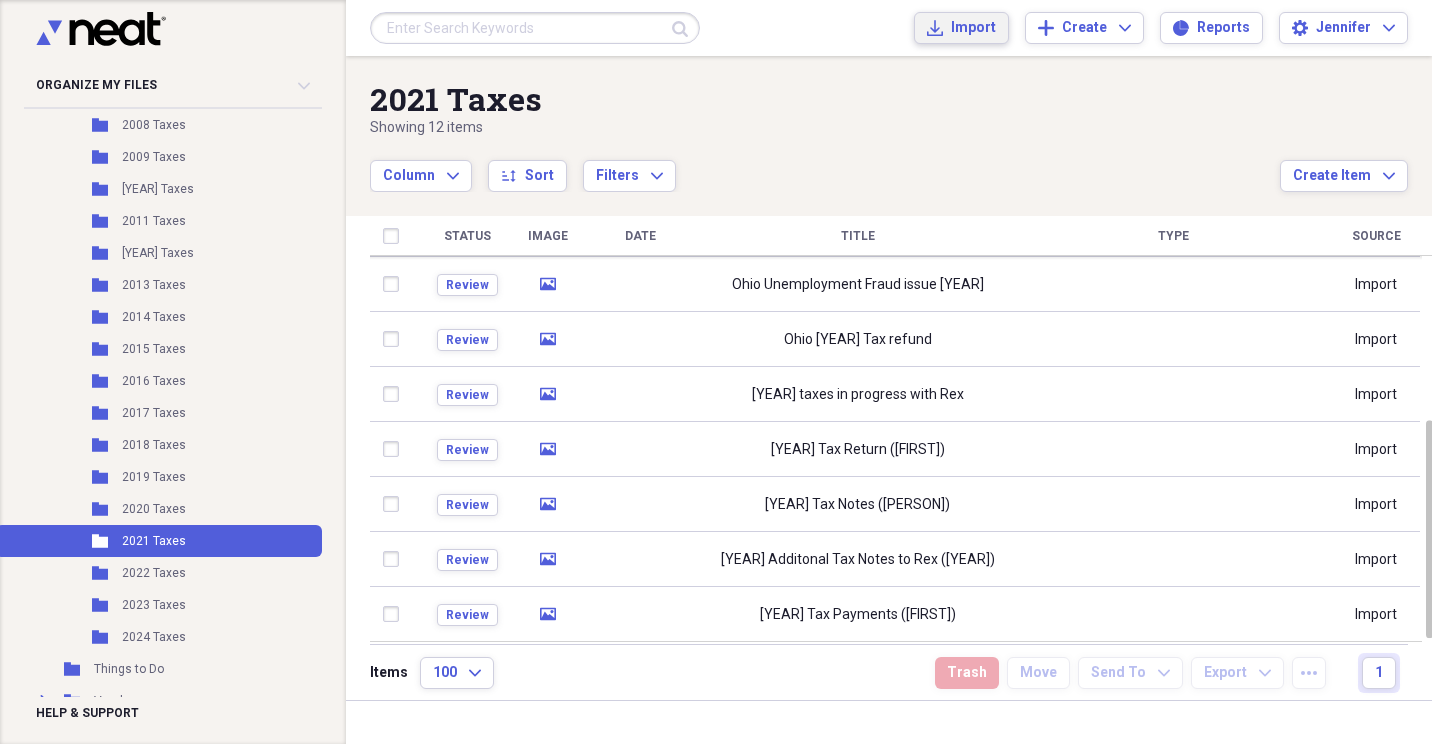 click on "Import" at bounding box center [973, 28] 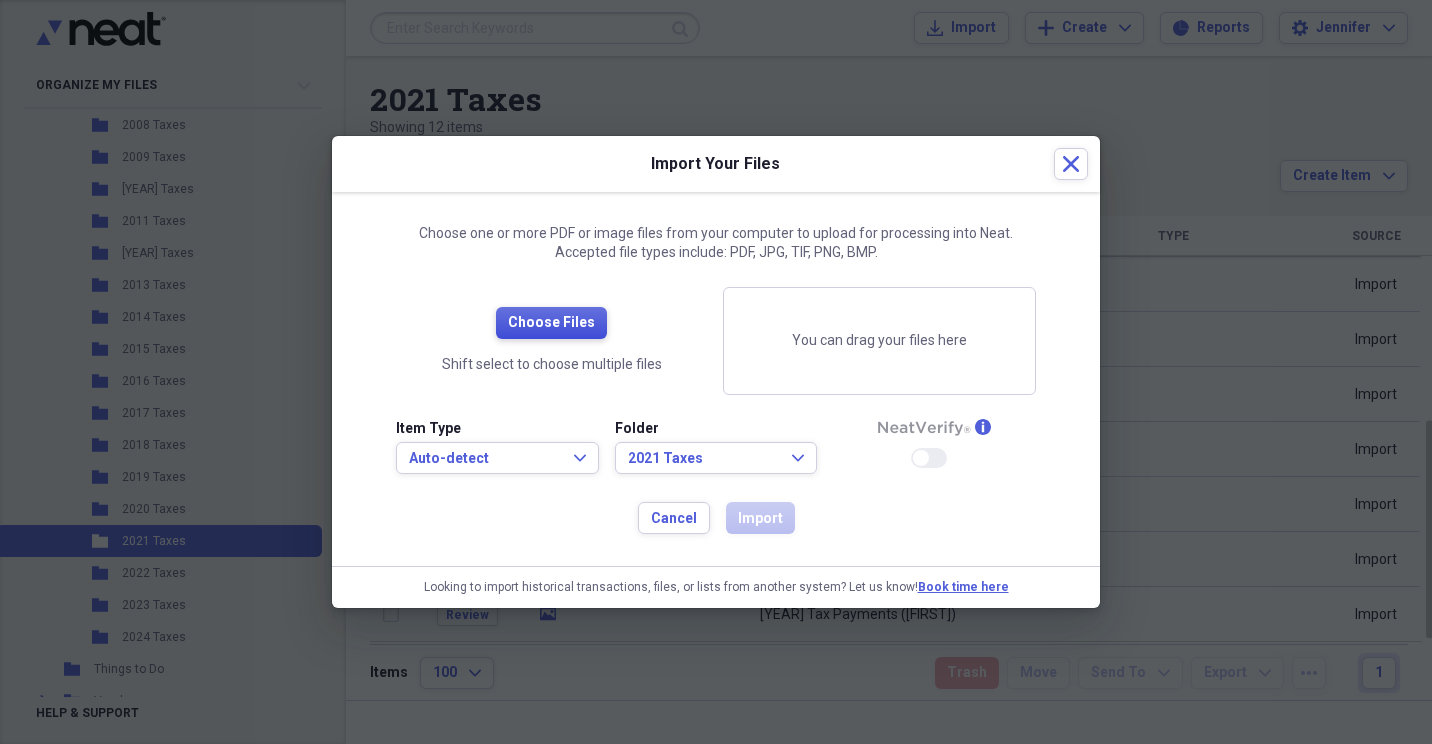 click on "Choose Files" at bounding box center (551, 323) 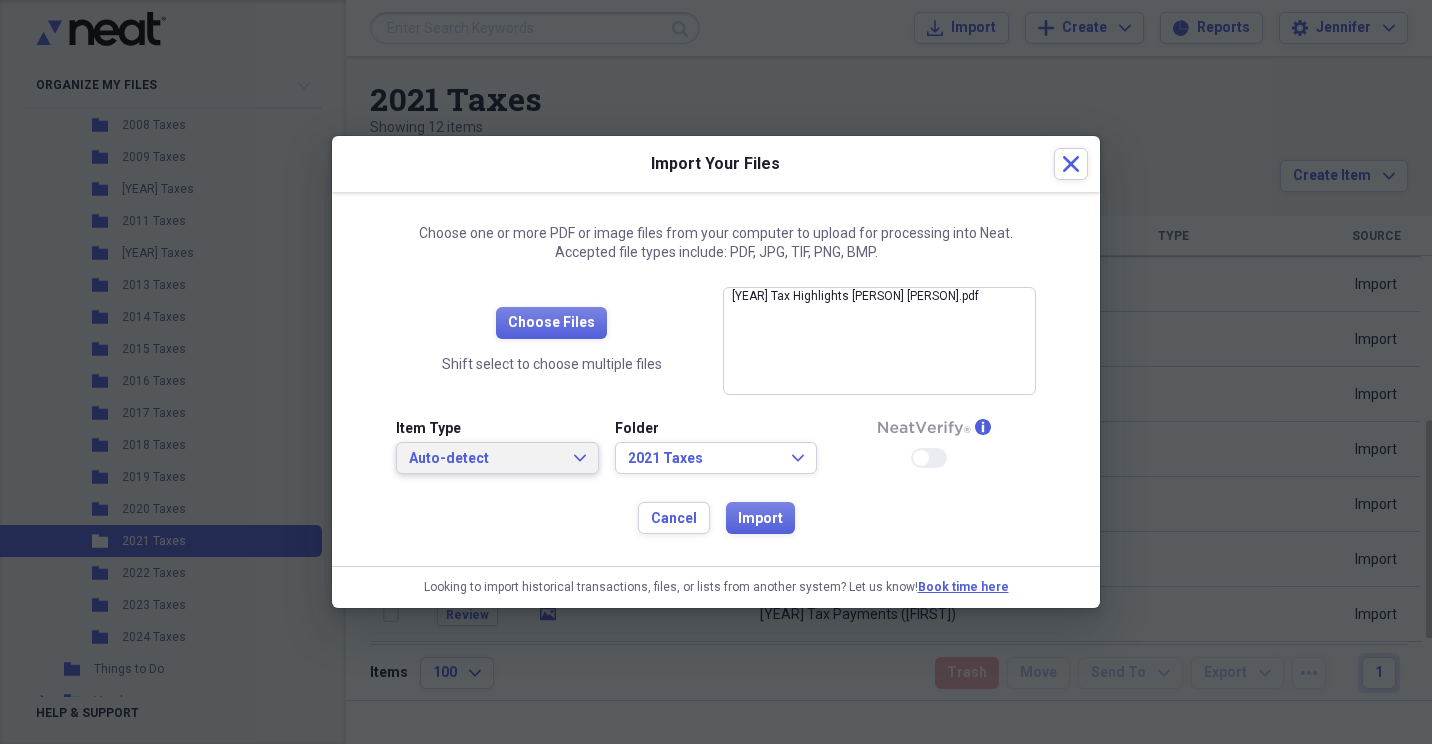 click on "Expand" 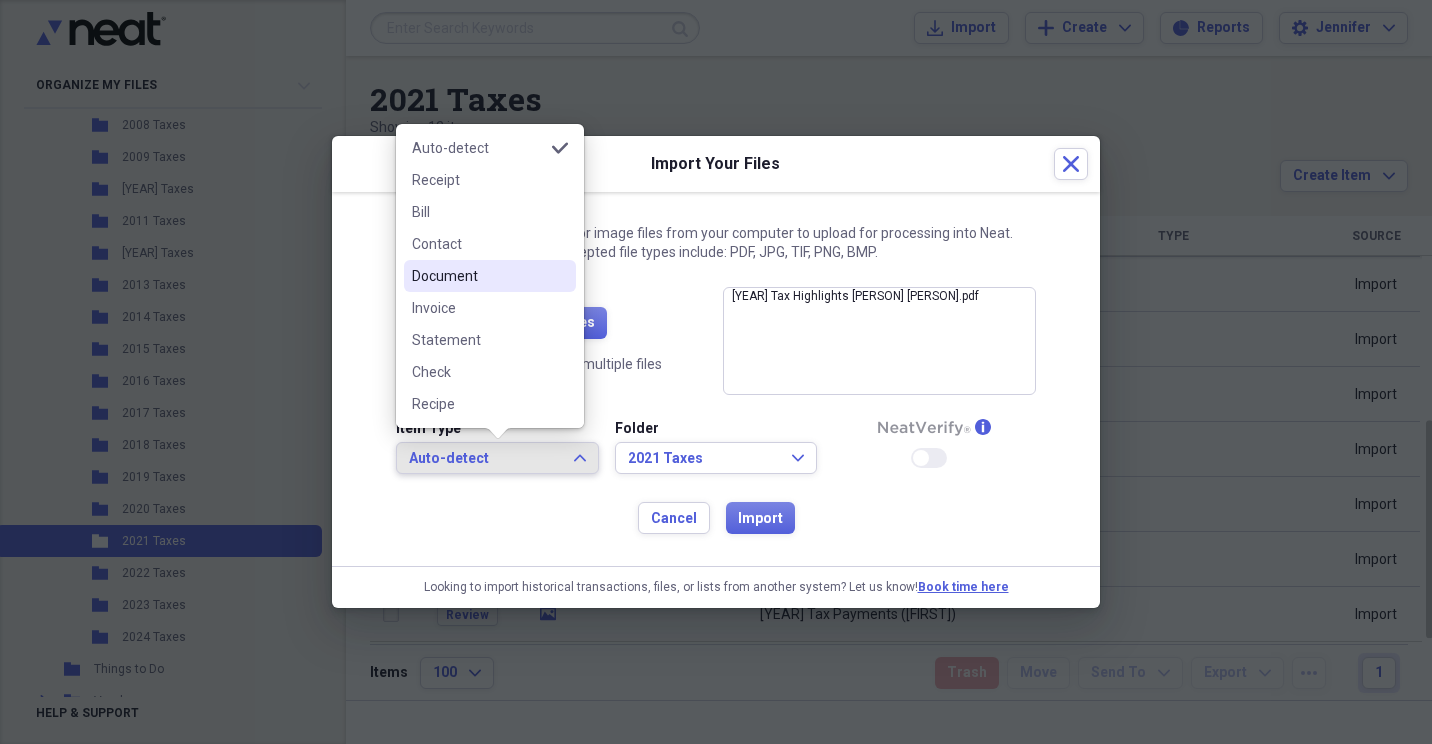 click on "Document" at bounding box center [478, 276] 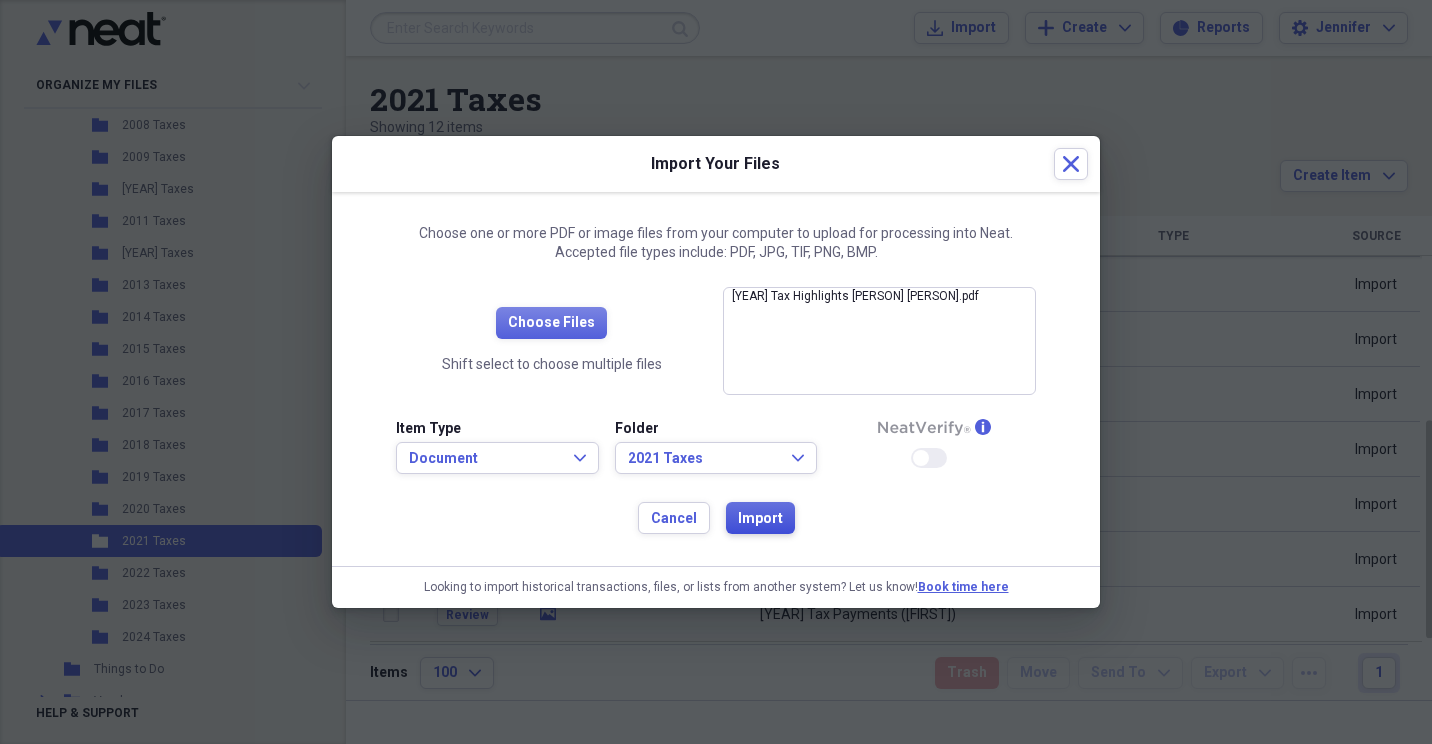 click on "Import" at bounding box center (760, 519) 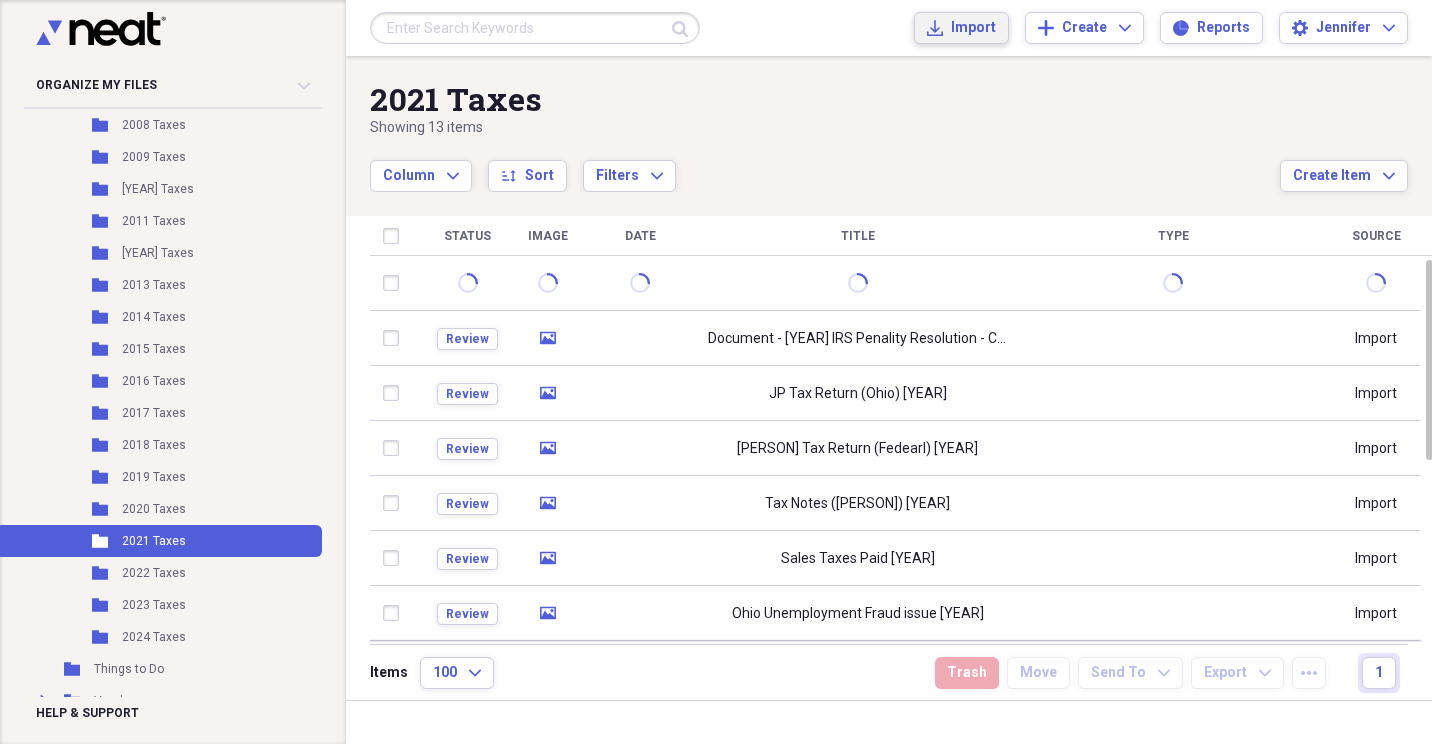 click on "Import" at bounding box center (973, 28) 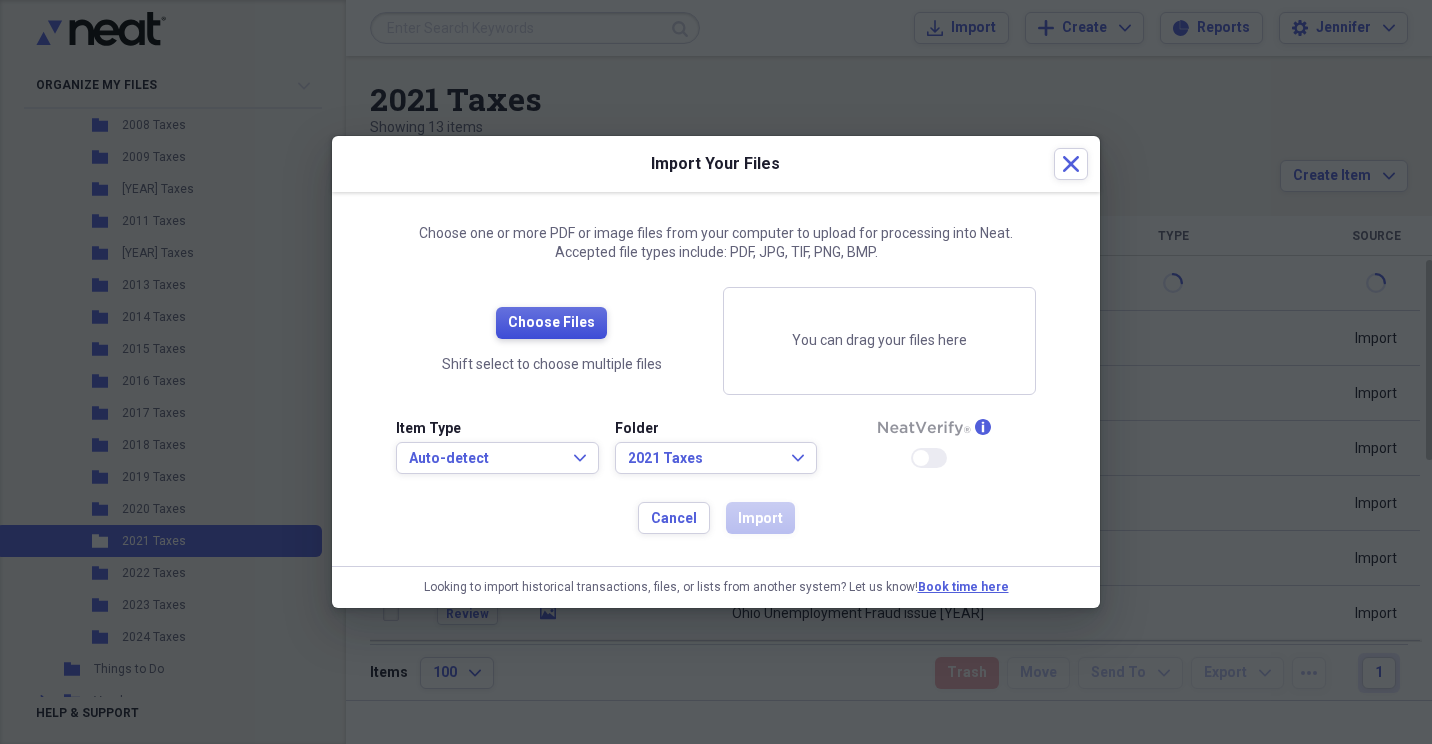 click on "Choose Files" at bounding box center (551, 323) 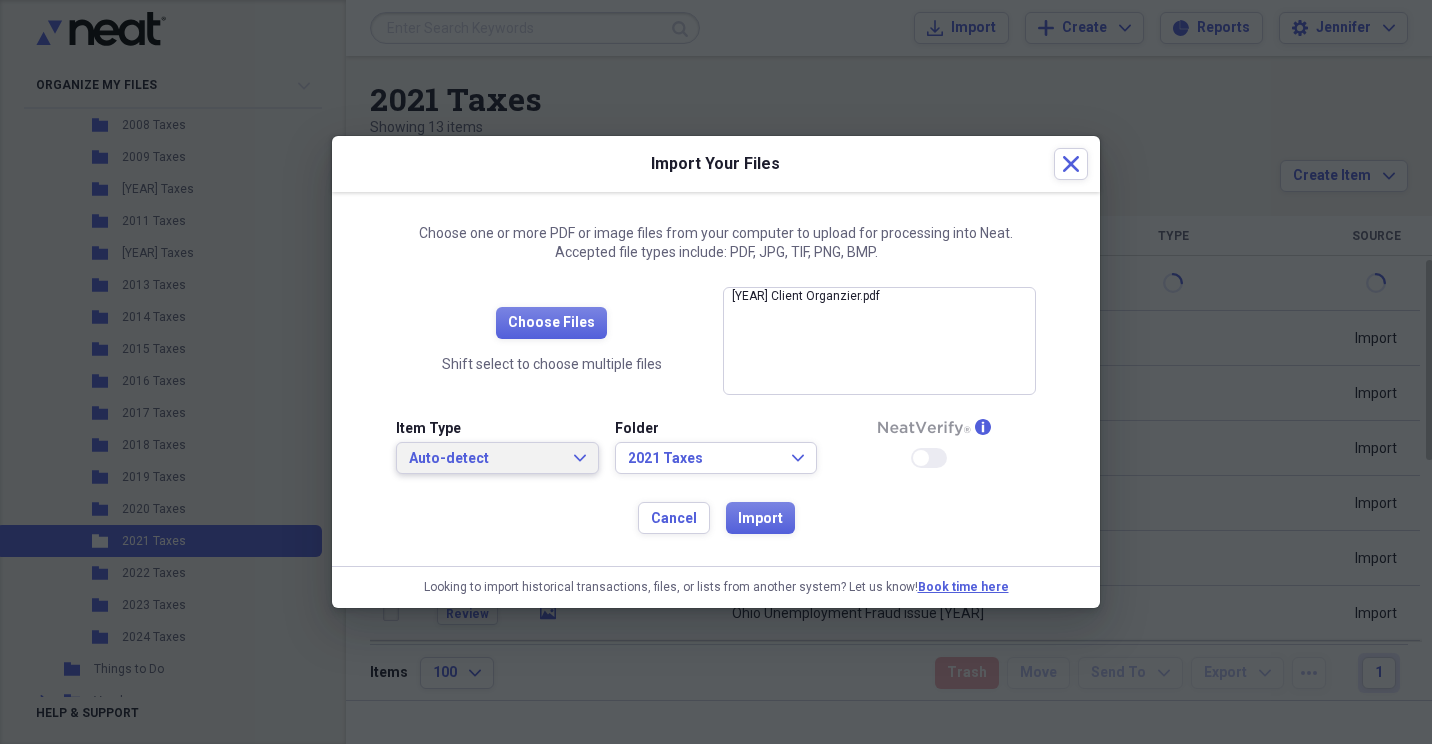 click on "Expand" 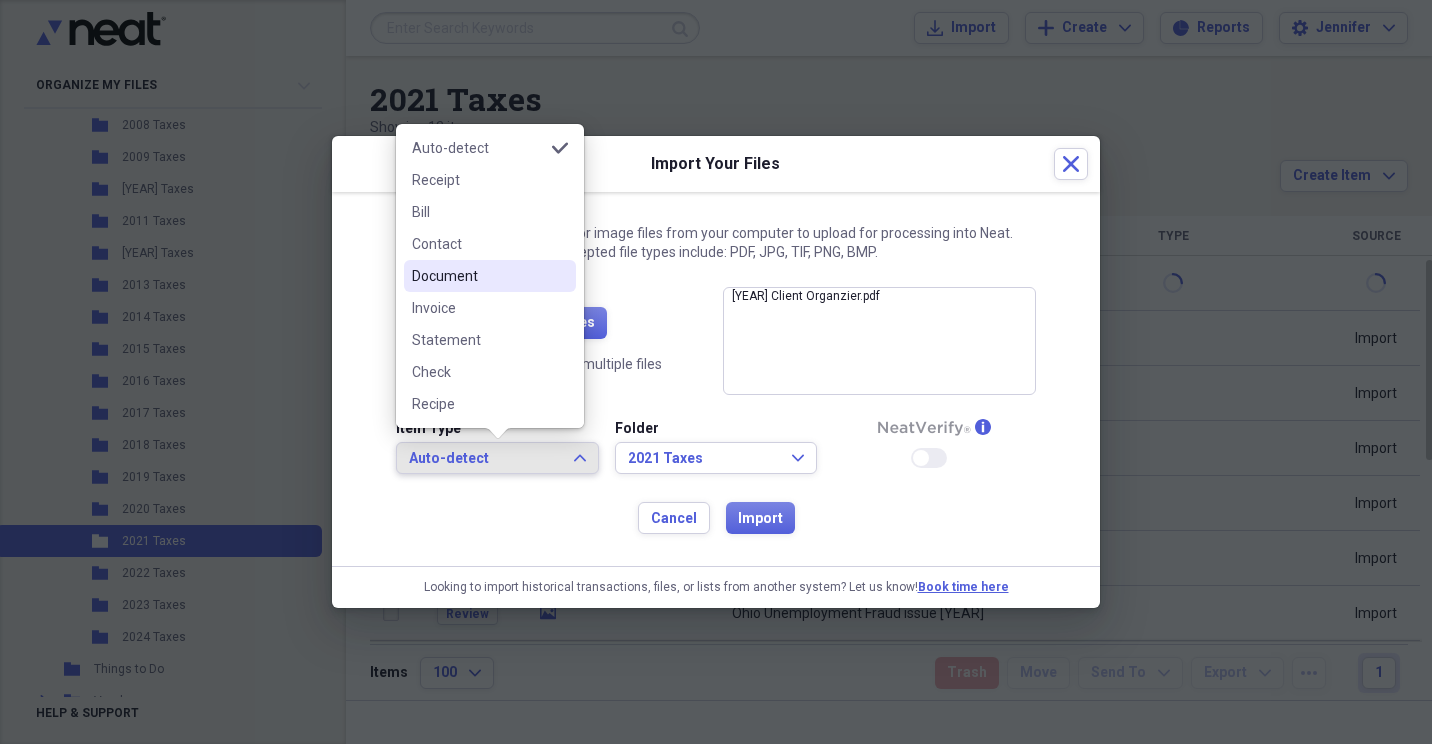 click on "Document" at bounding box center (478, 276) 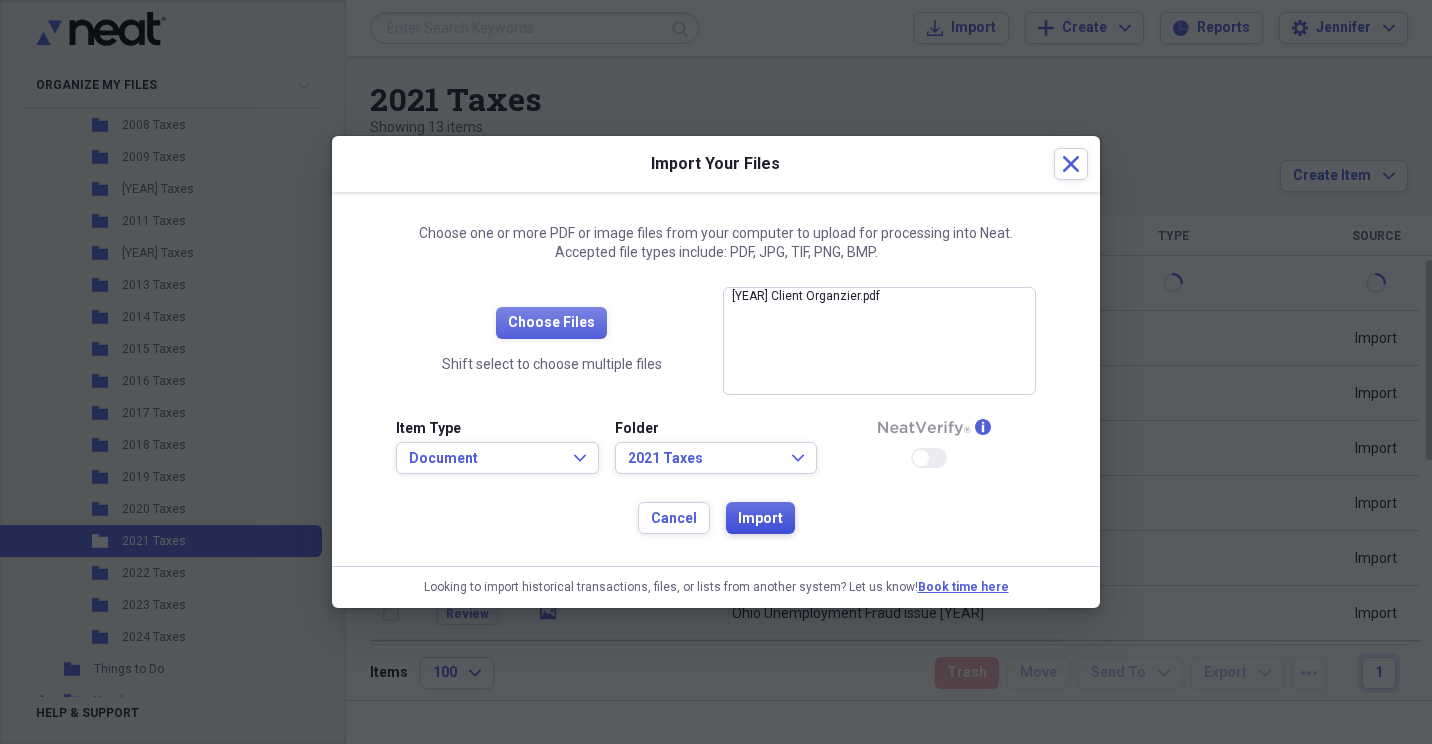click on "Import" at bounding box center [760, 519] 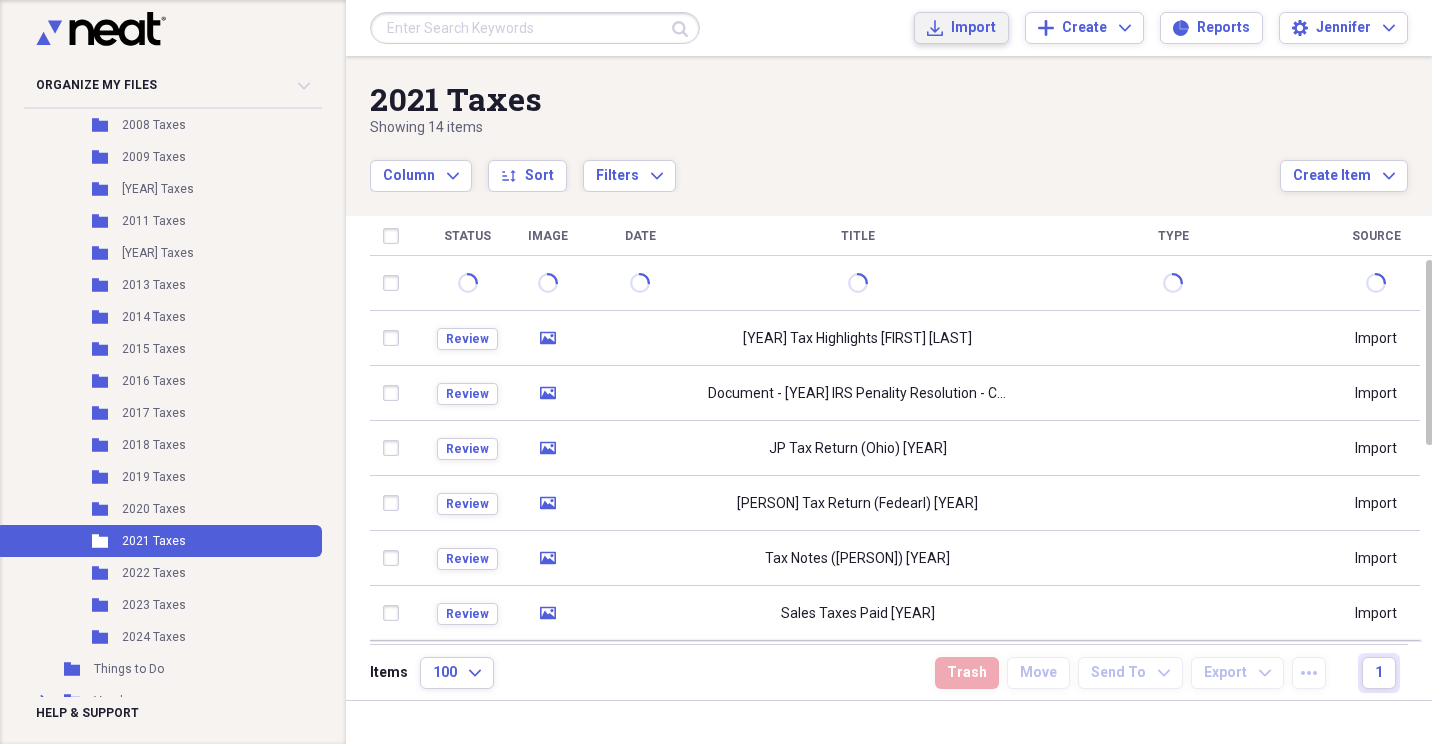click on "Import" at bounding box center [973, 28] 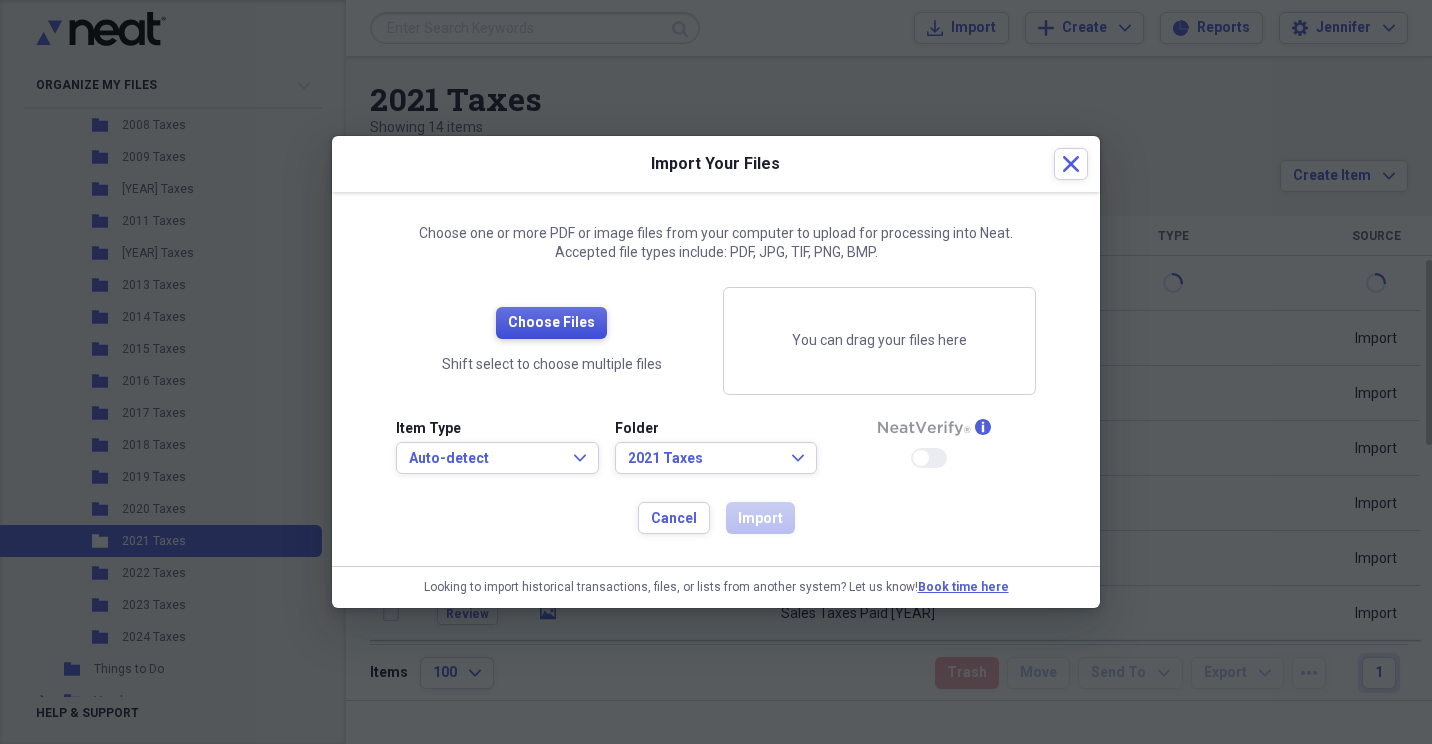 click on "Choose Files" at bounding box center (551, 323) 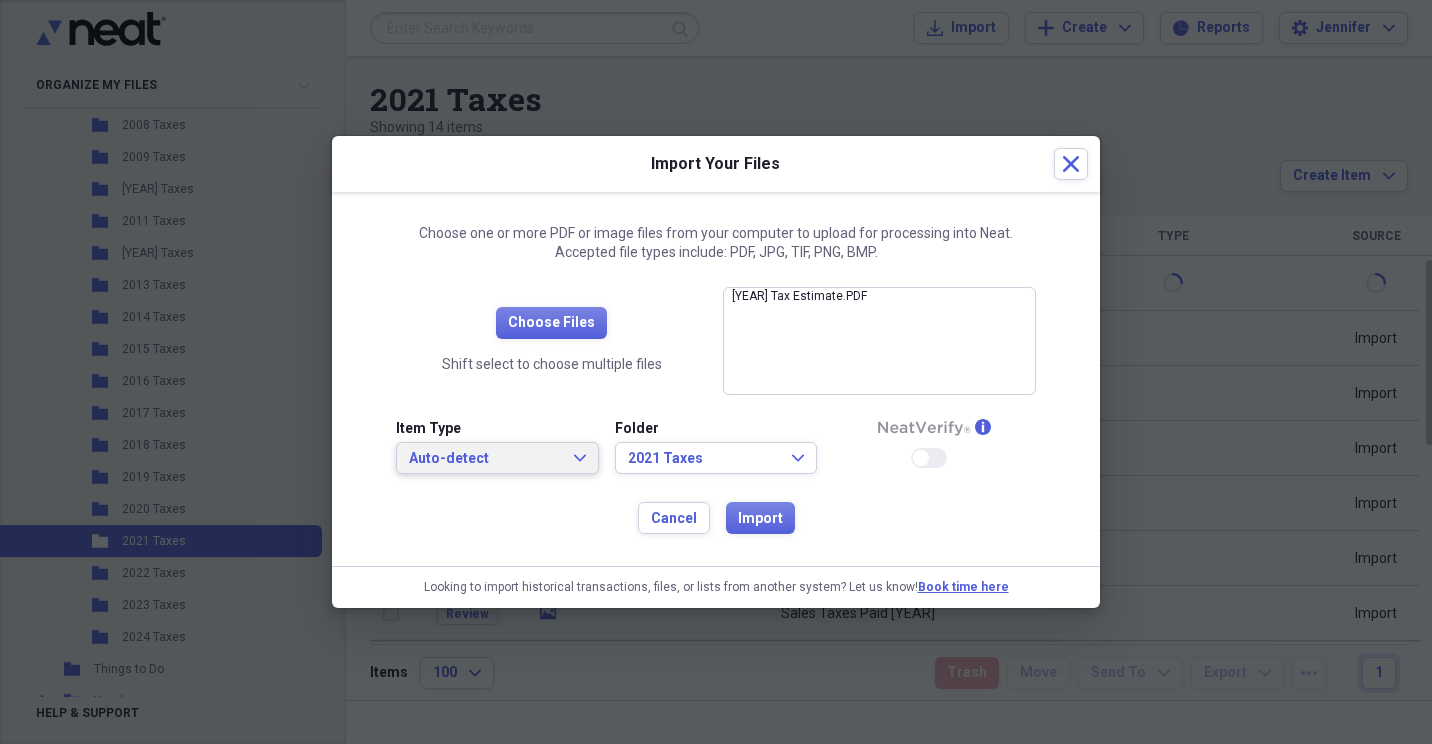 click on "Expand" 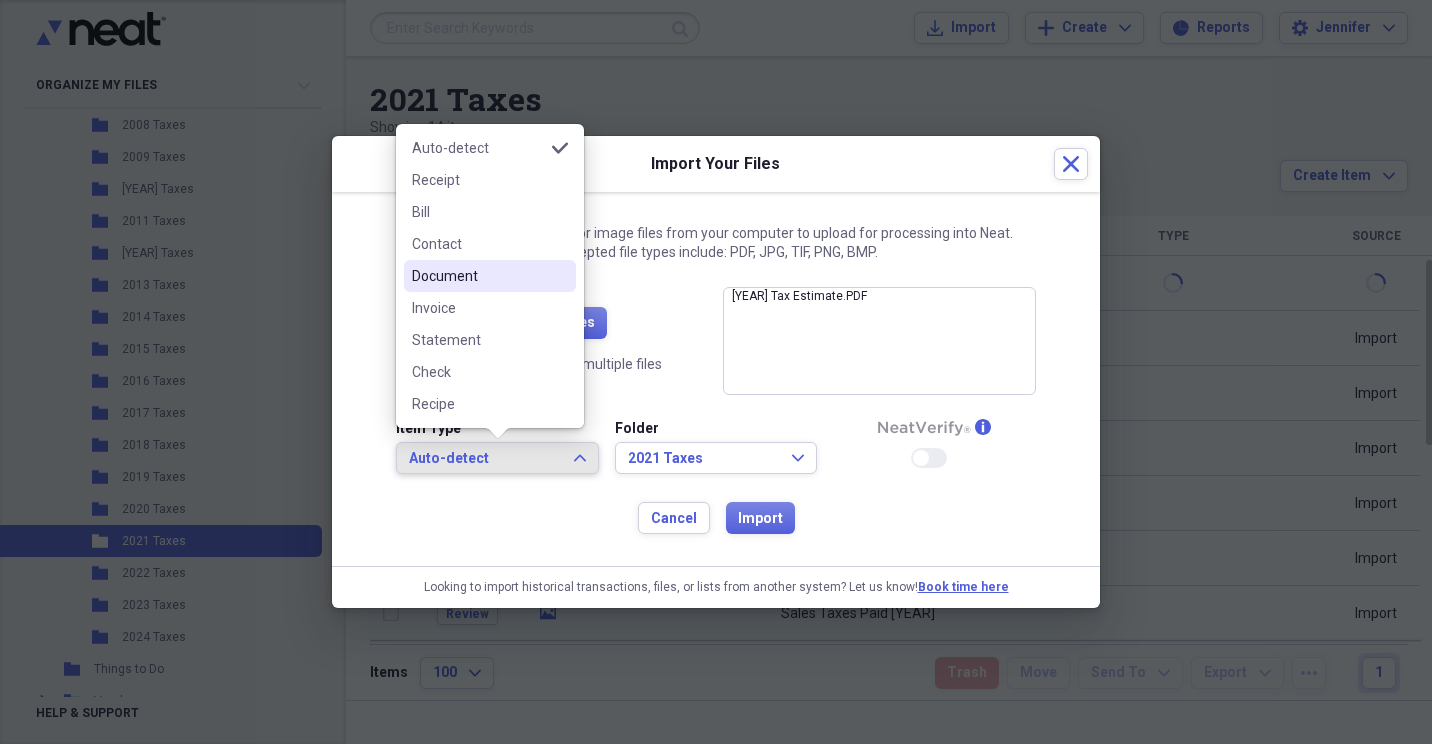 click on "Document" at bounding box center (478, 276) 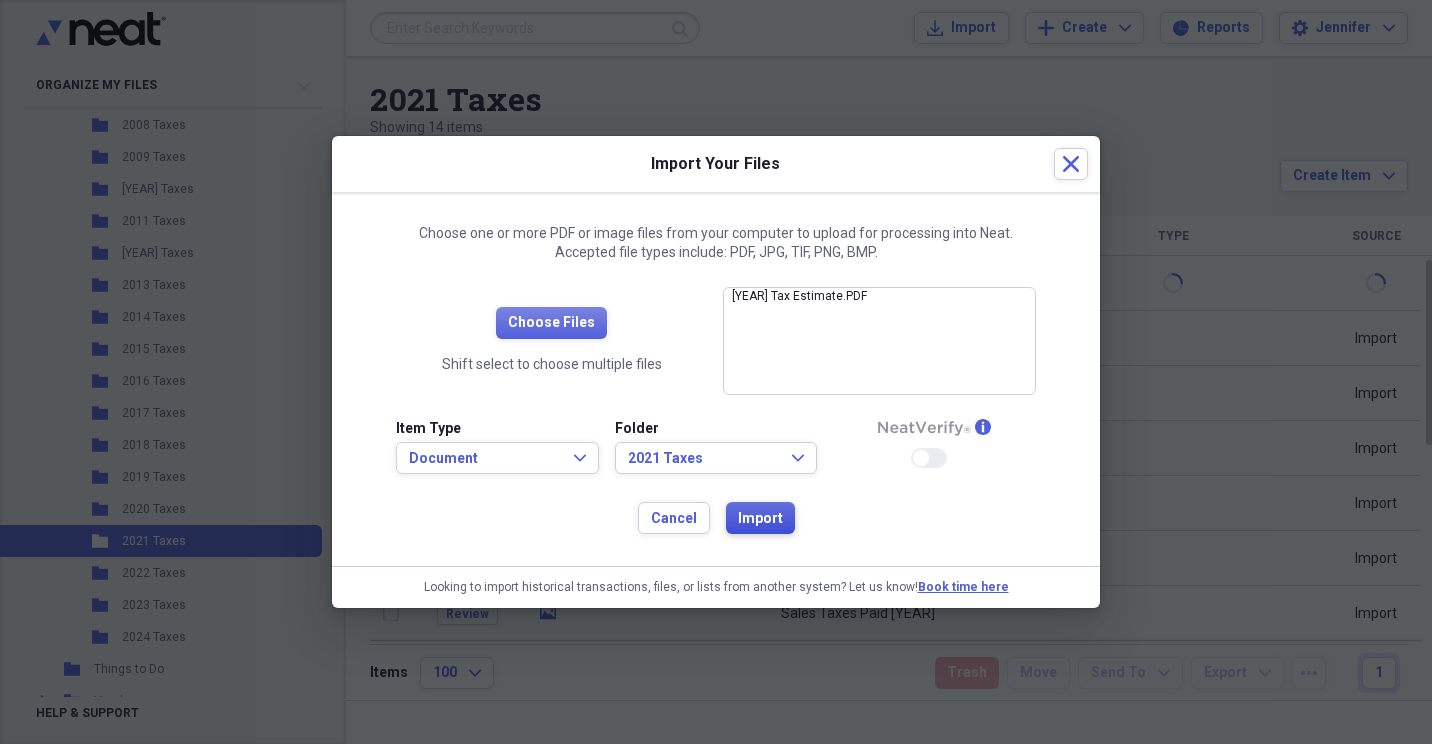click on "Import" at bounding box center (760, 519) 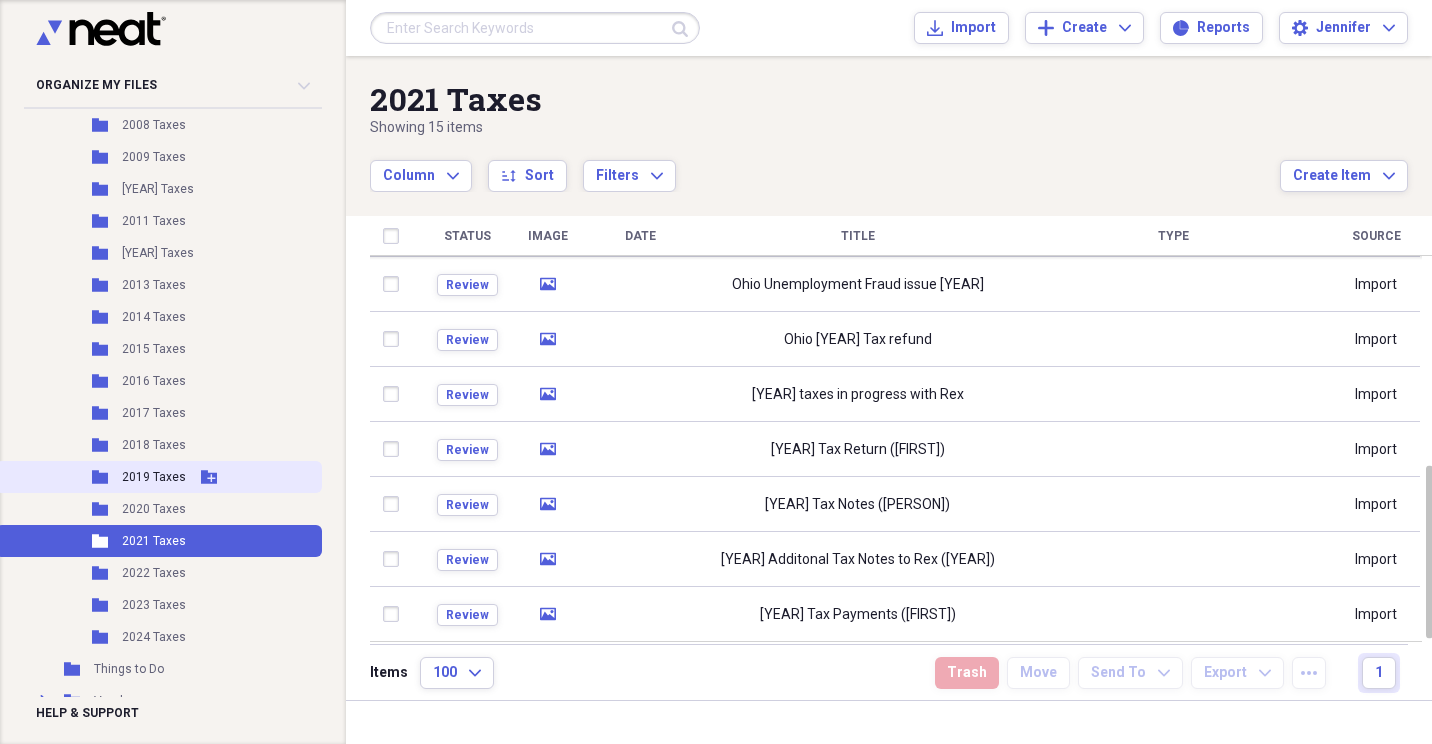 click on "Folder [YEAR] Taxes Add Folder" at bounding box center [159, 477] 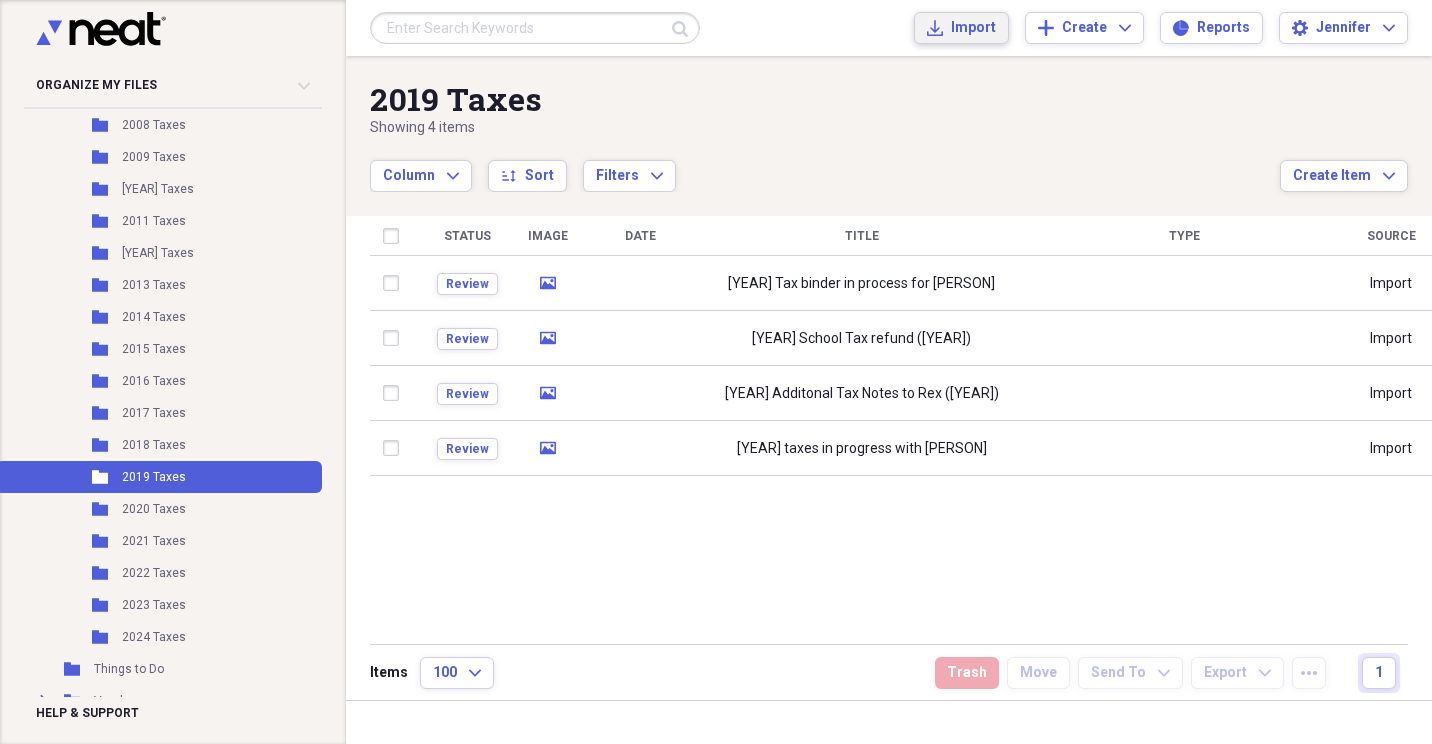 click on "Import" at bounding box center [973, 28] 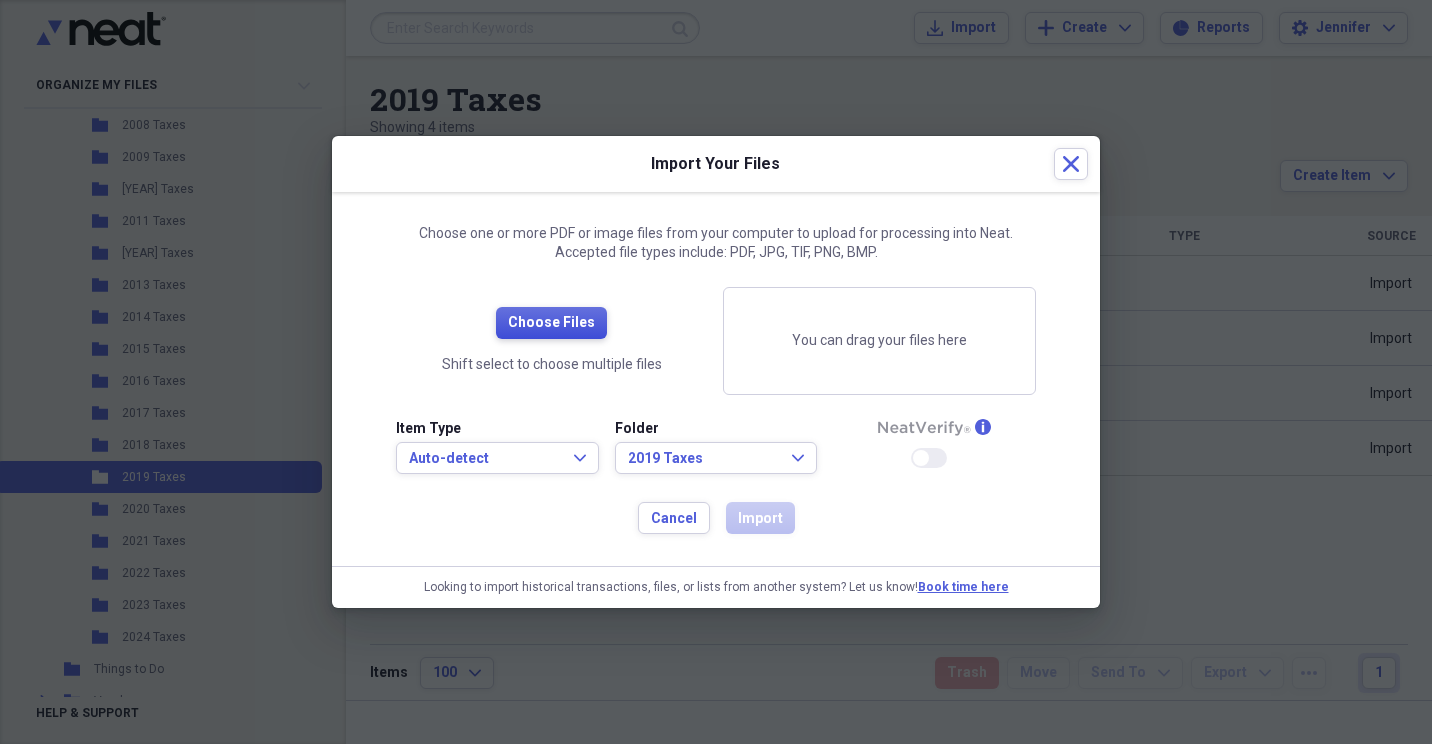 click on "Choose Files" at bounding box center [551, 323] 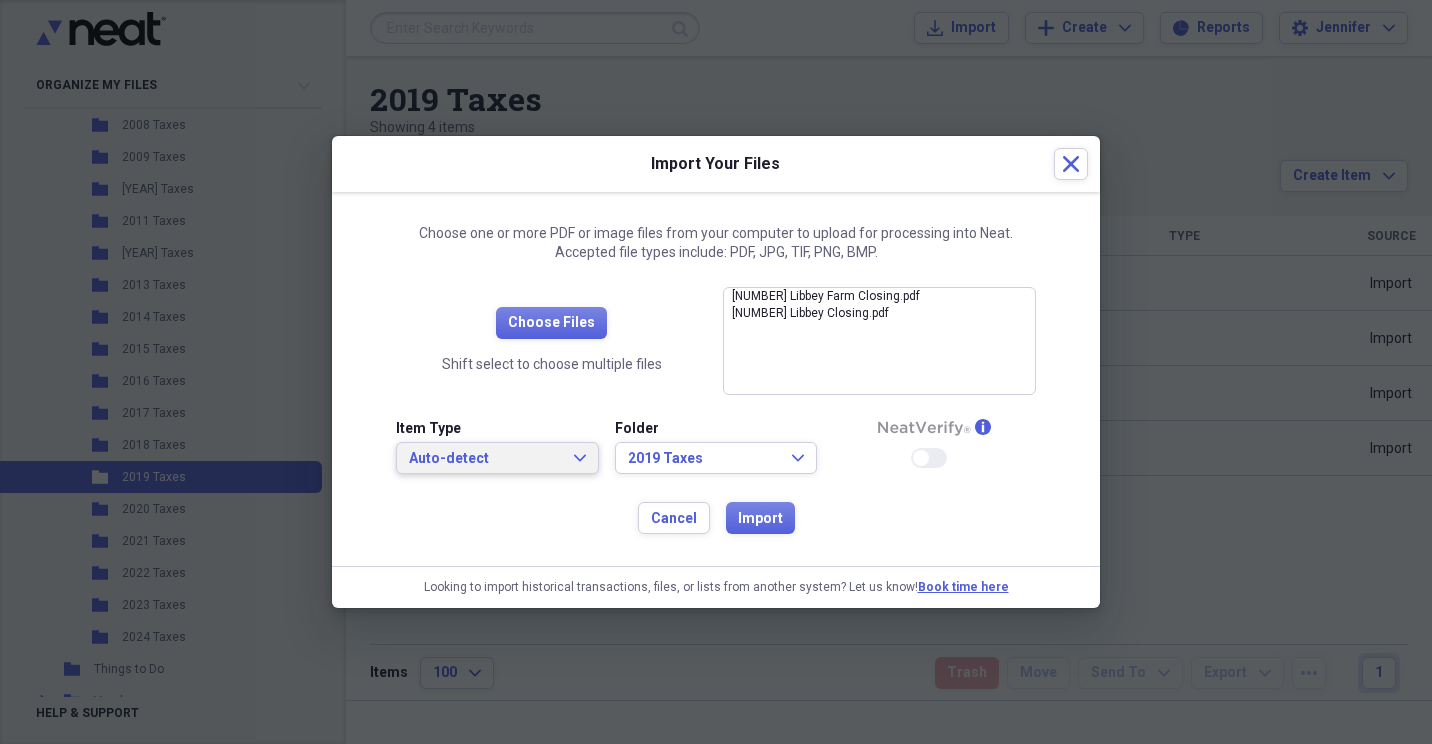 click on "Expand" 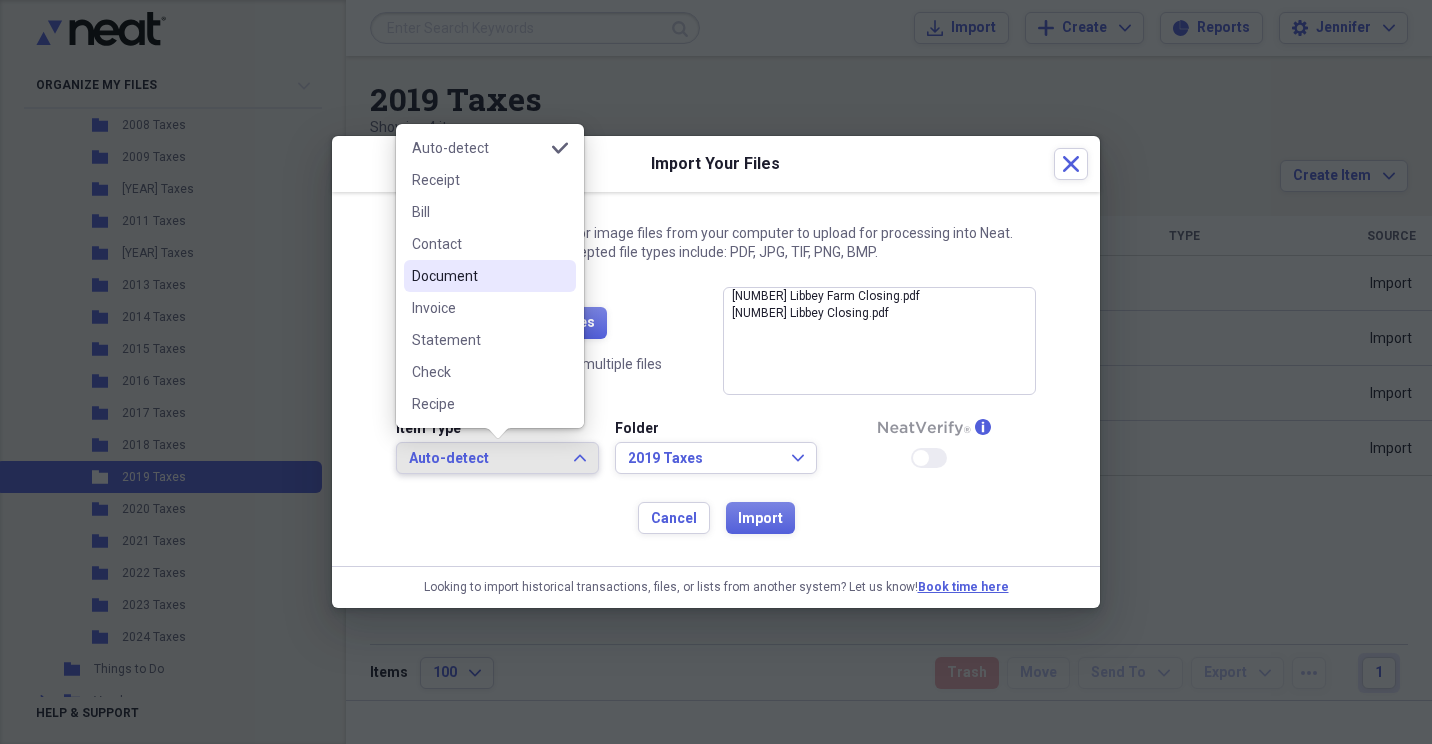 drag, startPoint x: 456, startPoint y: 282, endPoint x: 469, endPoint y: 293, distance: 17.029387 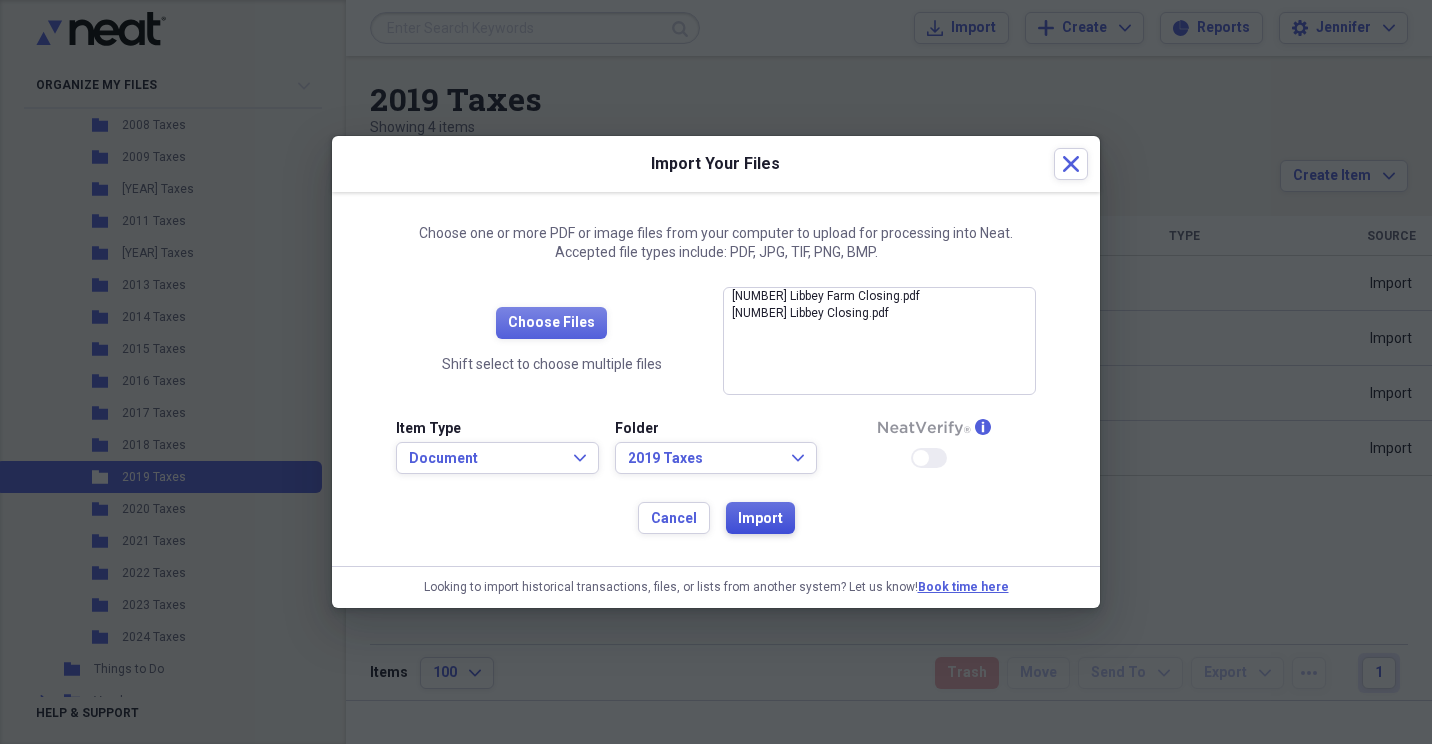 click on "Import" at bounding box center [760, 519] 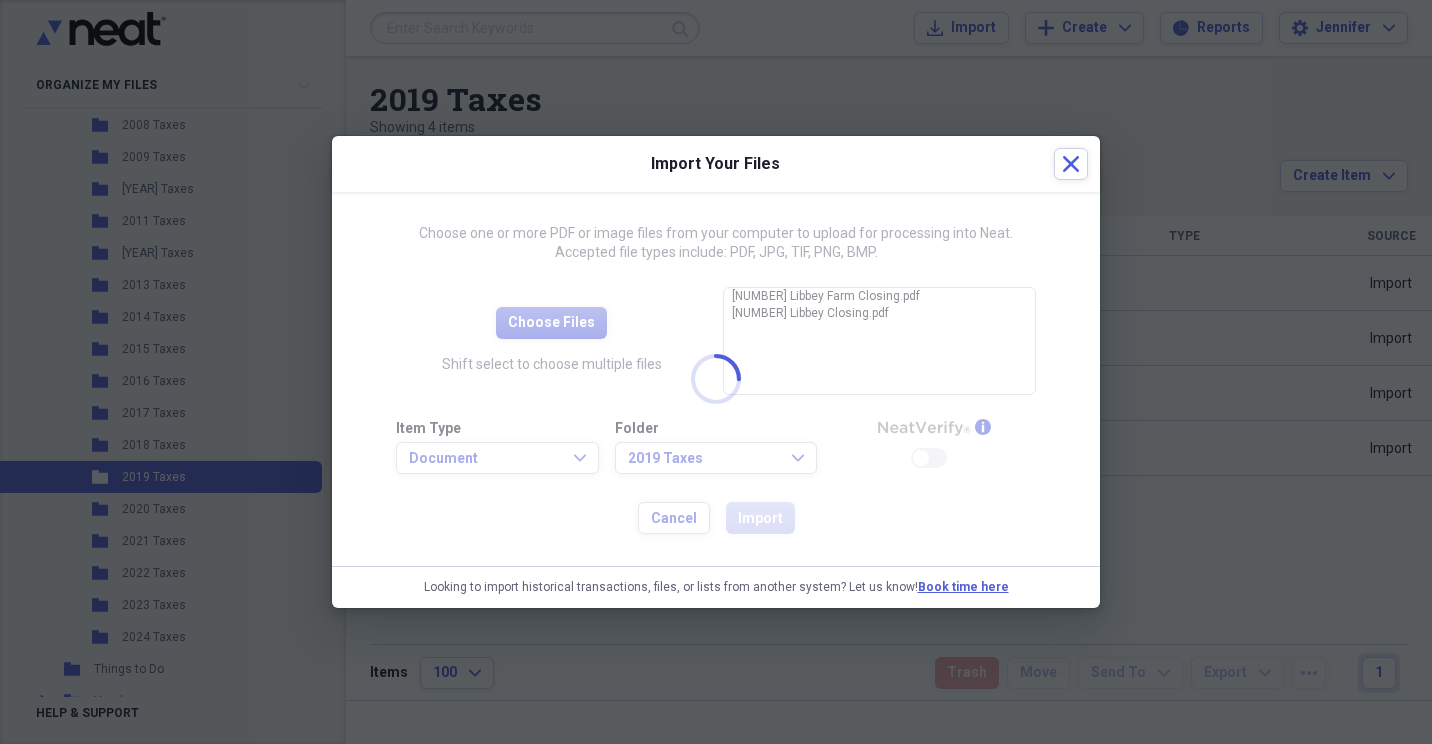 click at bounding box center [716, 379] 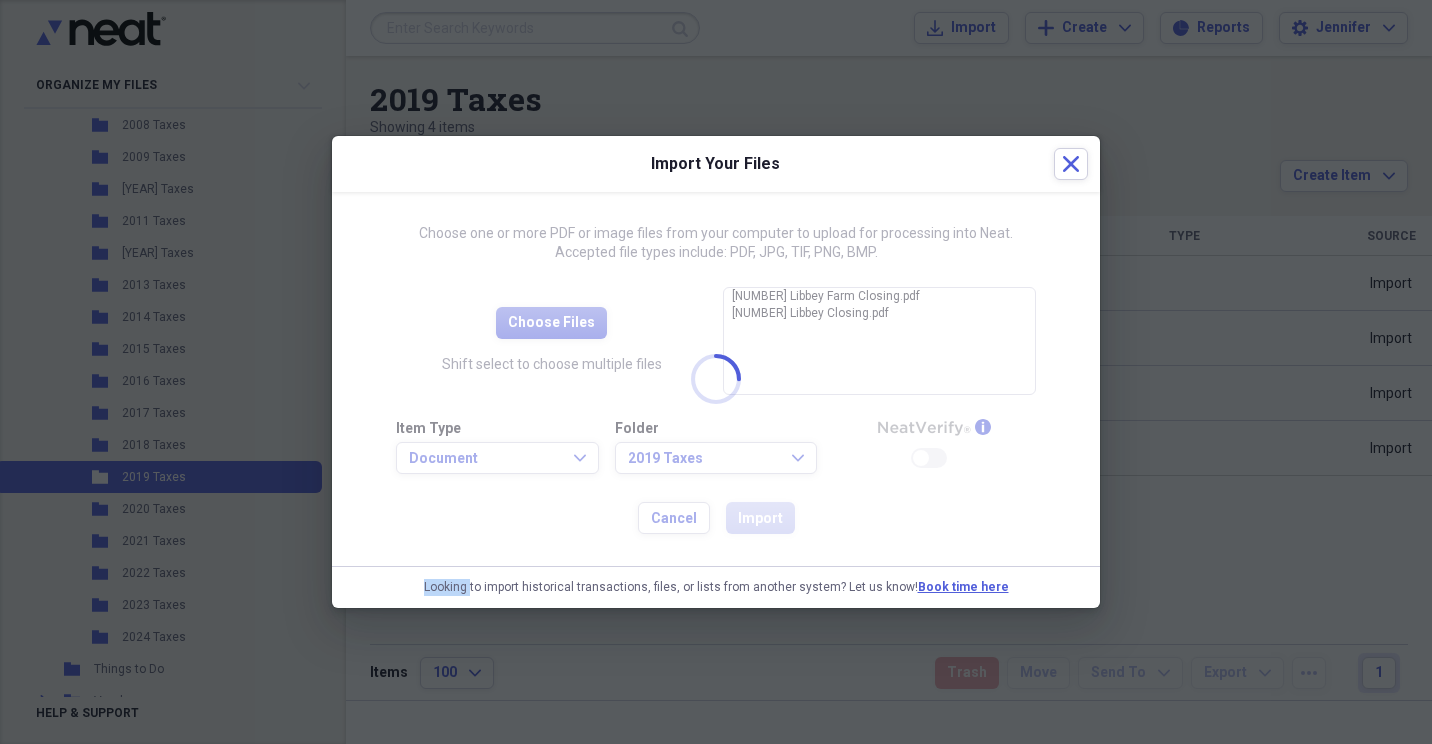 click at bounding box center (716, 379) 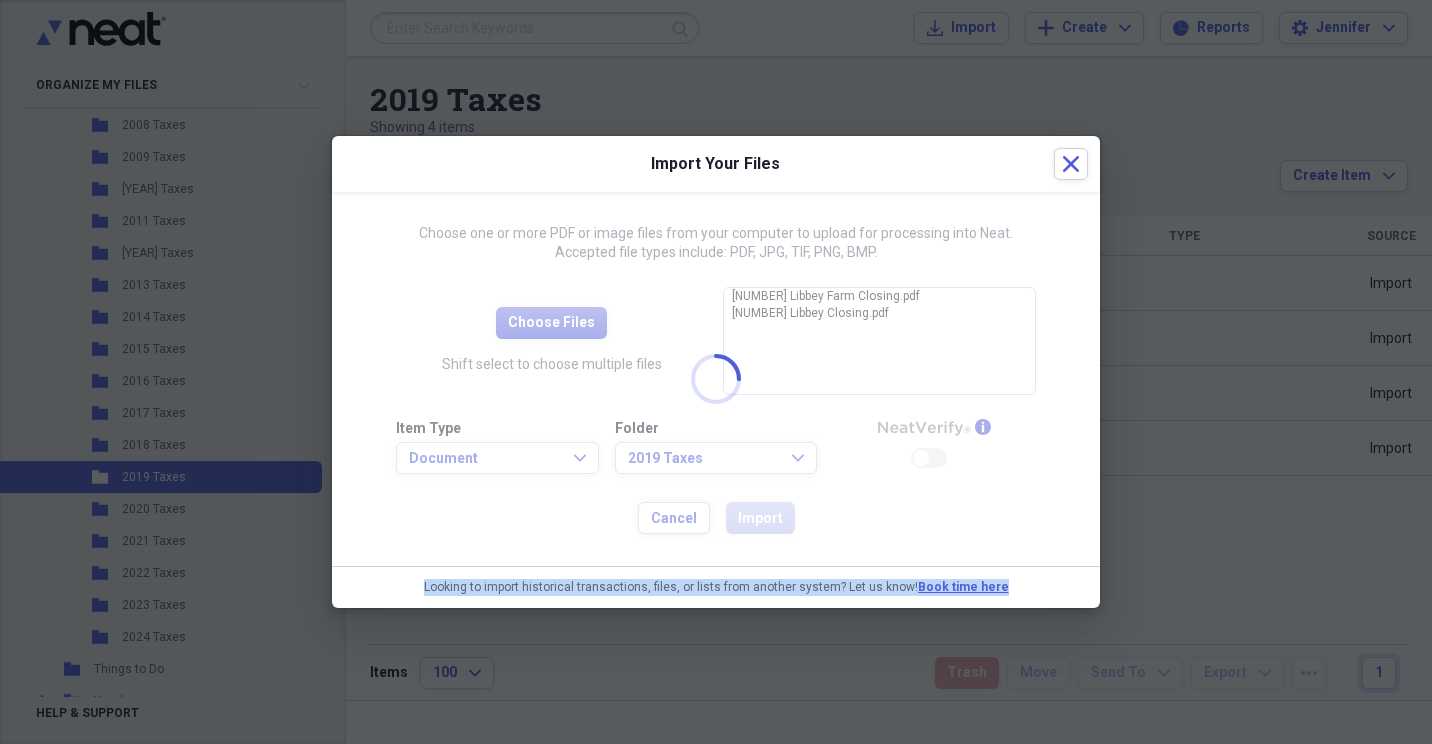 drag, startPoint x: 768, startPoint y: 516, endPoint x: 754, endPoint y: 498, distance: 22.803509 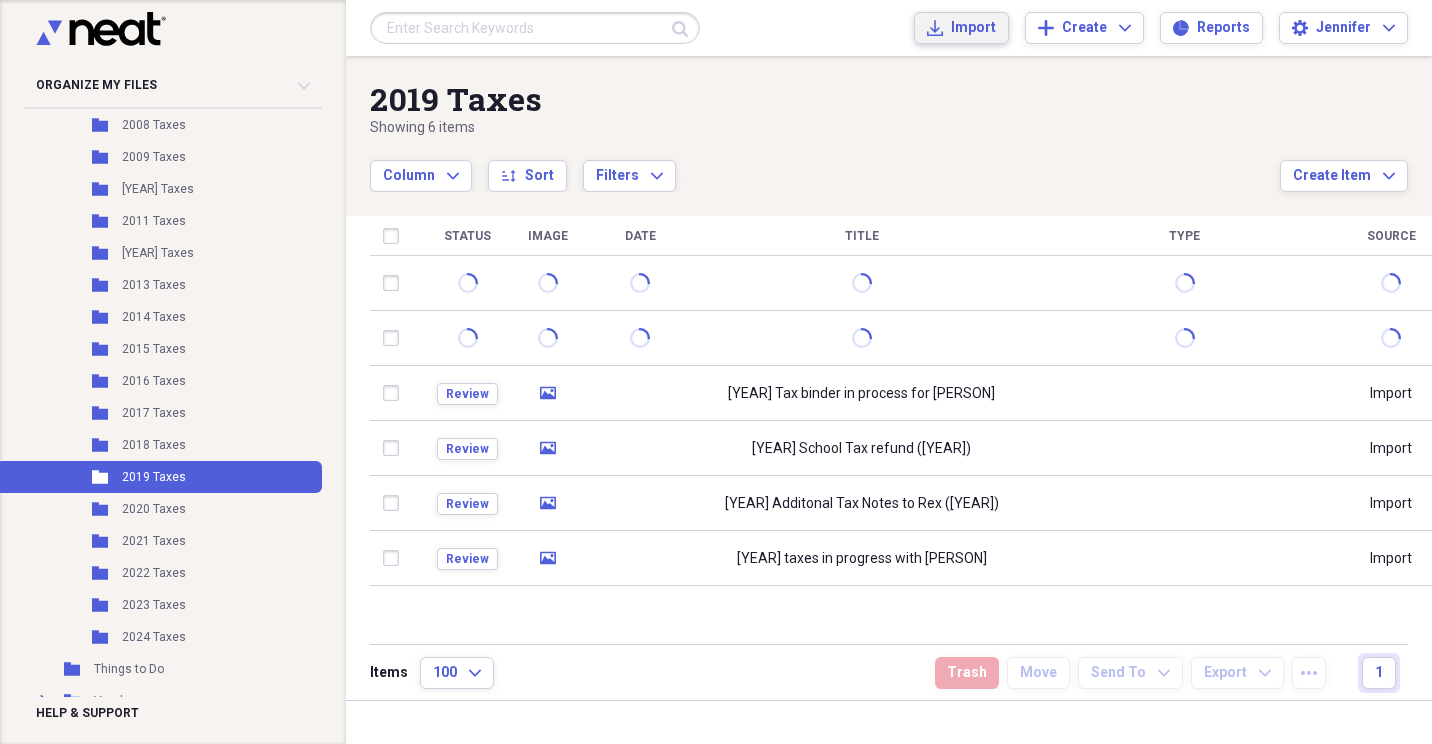 click on "Import" at bounding box center [973, 28] 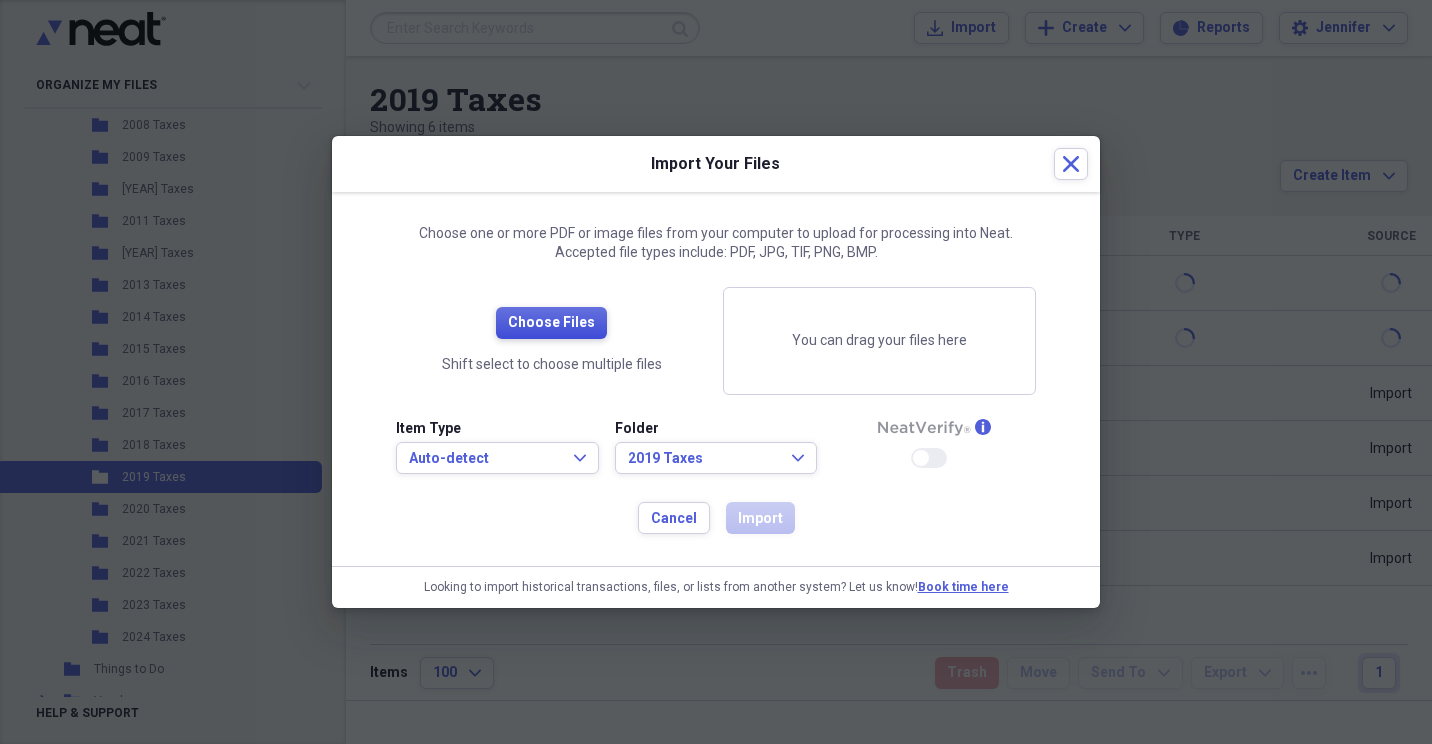 click on "Choose Files" at bounding box center (551, 323) 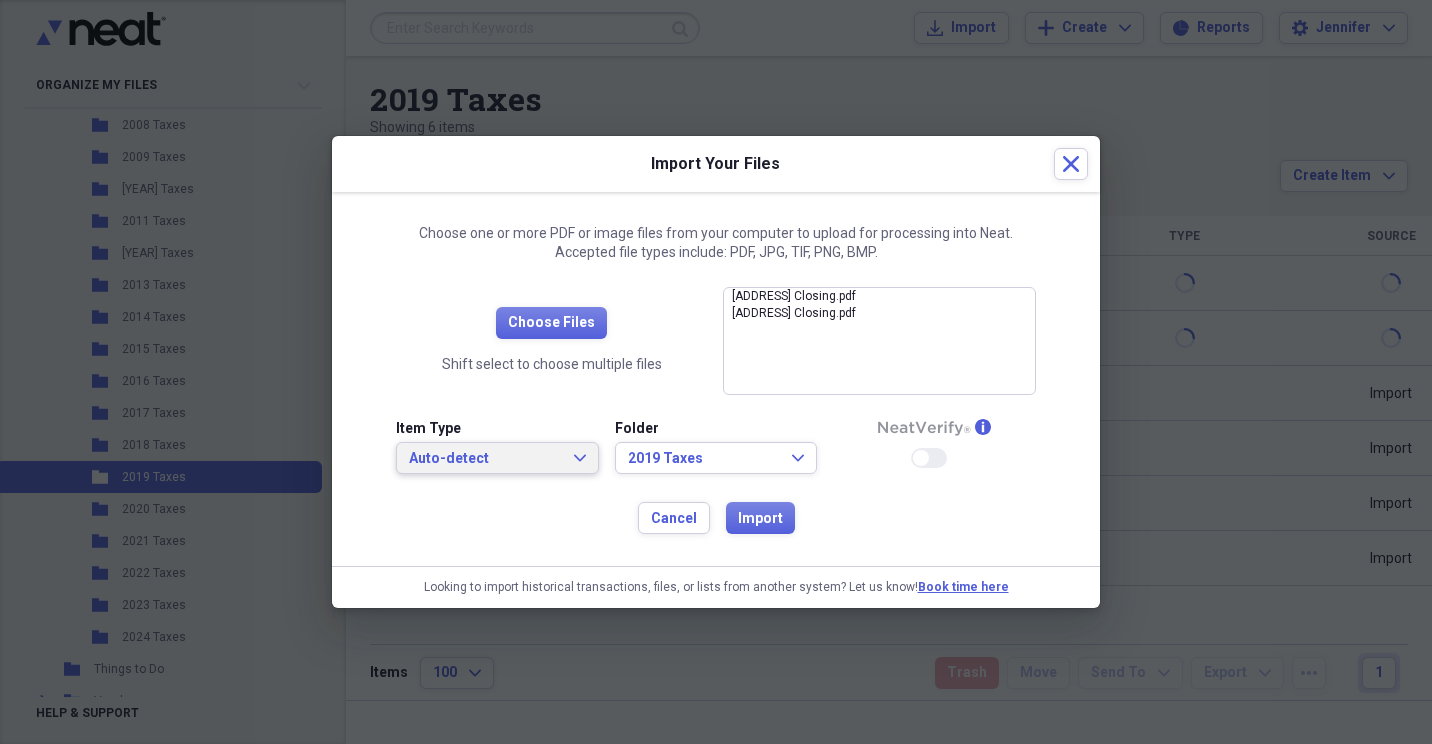 click on "Auto-detect Expand" at bounding box center (497, 458) 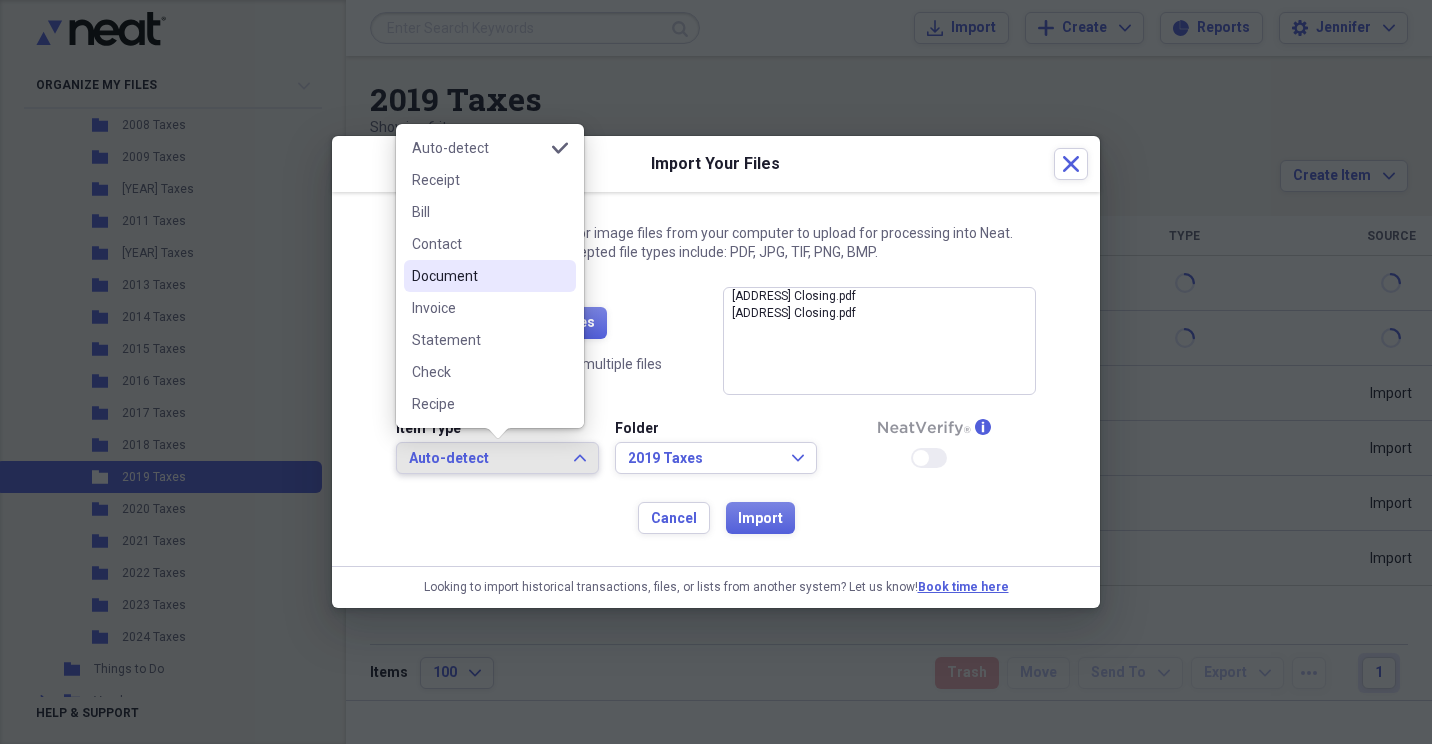 click on "Document" at bounding box center (490, 276) 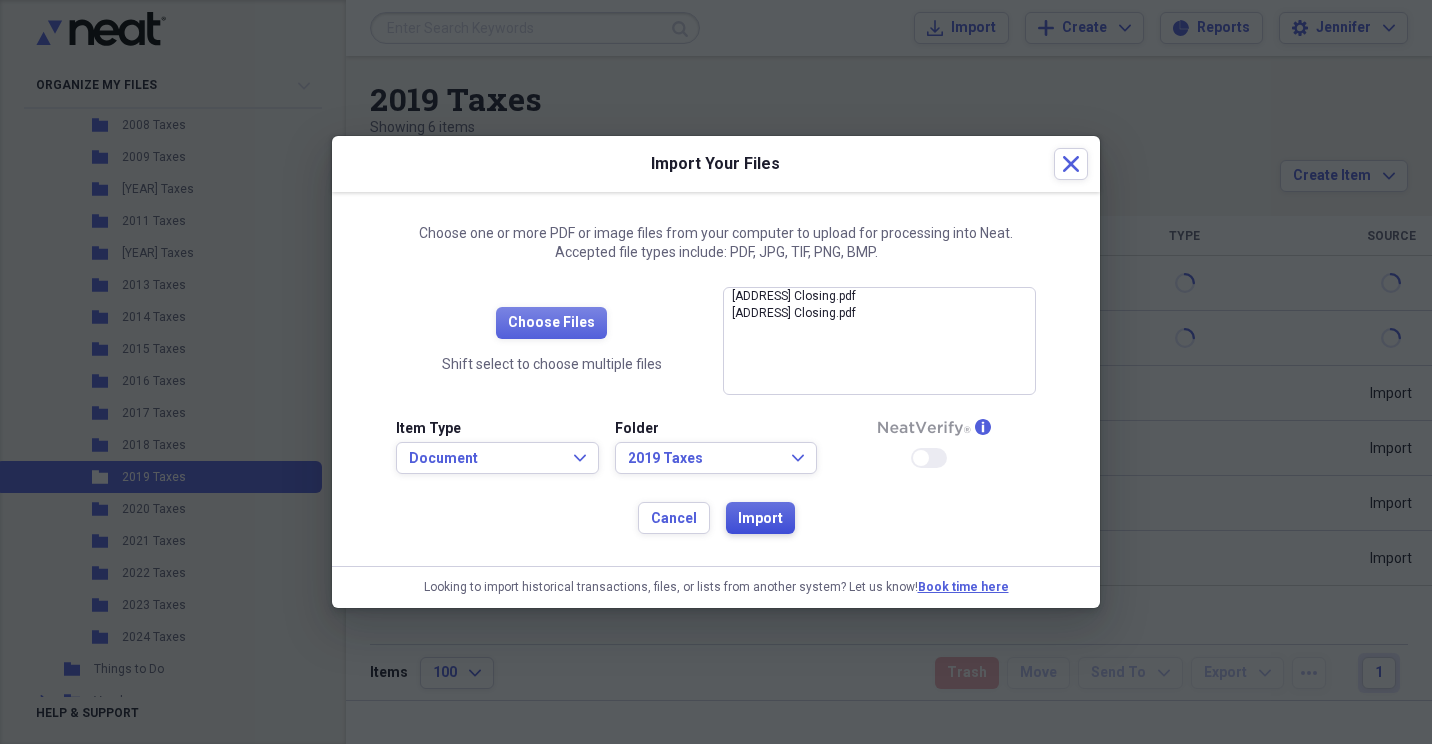 click on "Import" at bounding box center [760, 519] 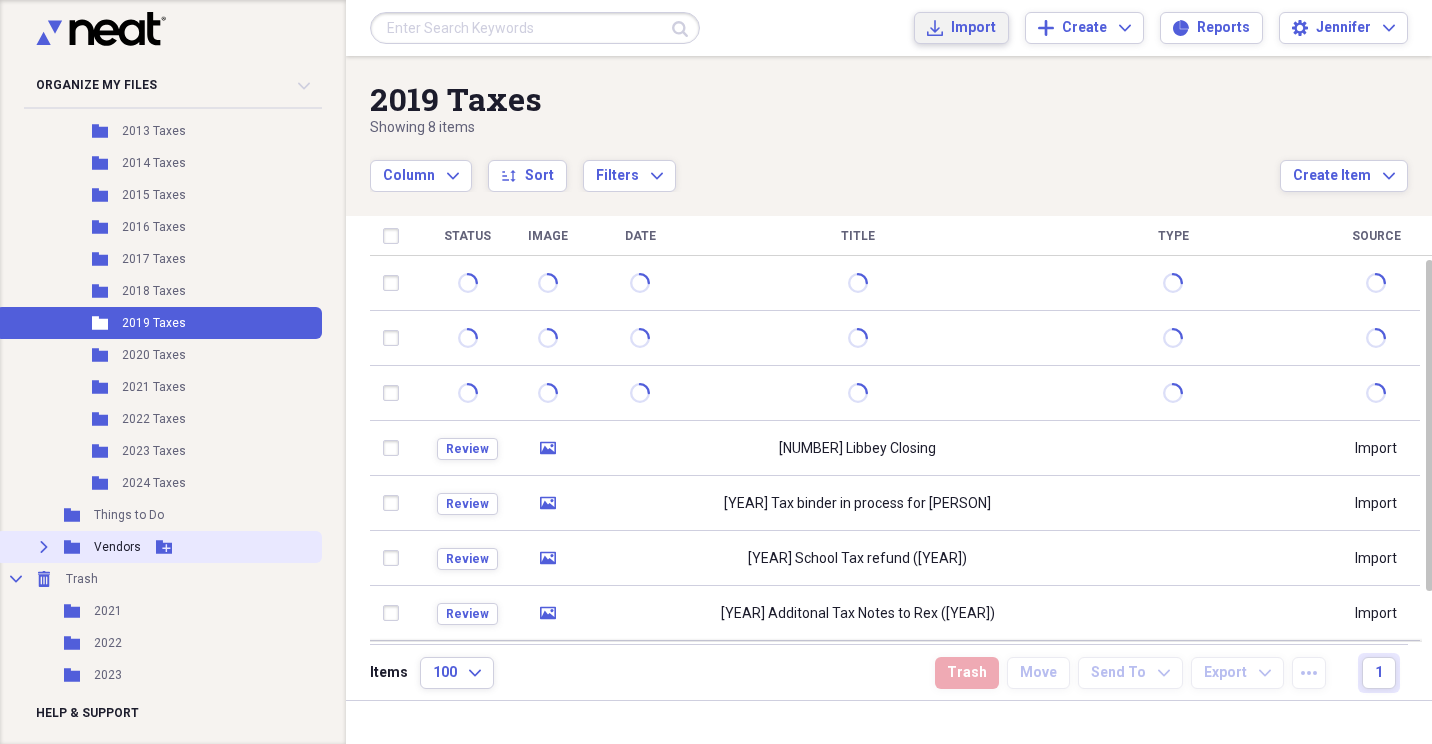 scroll, scrollTop: 1200, scrollLeft: 0, axis: vertical 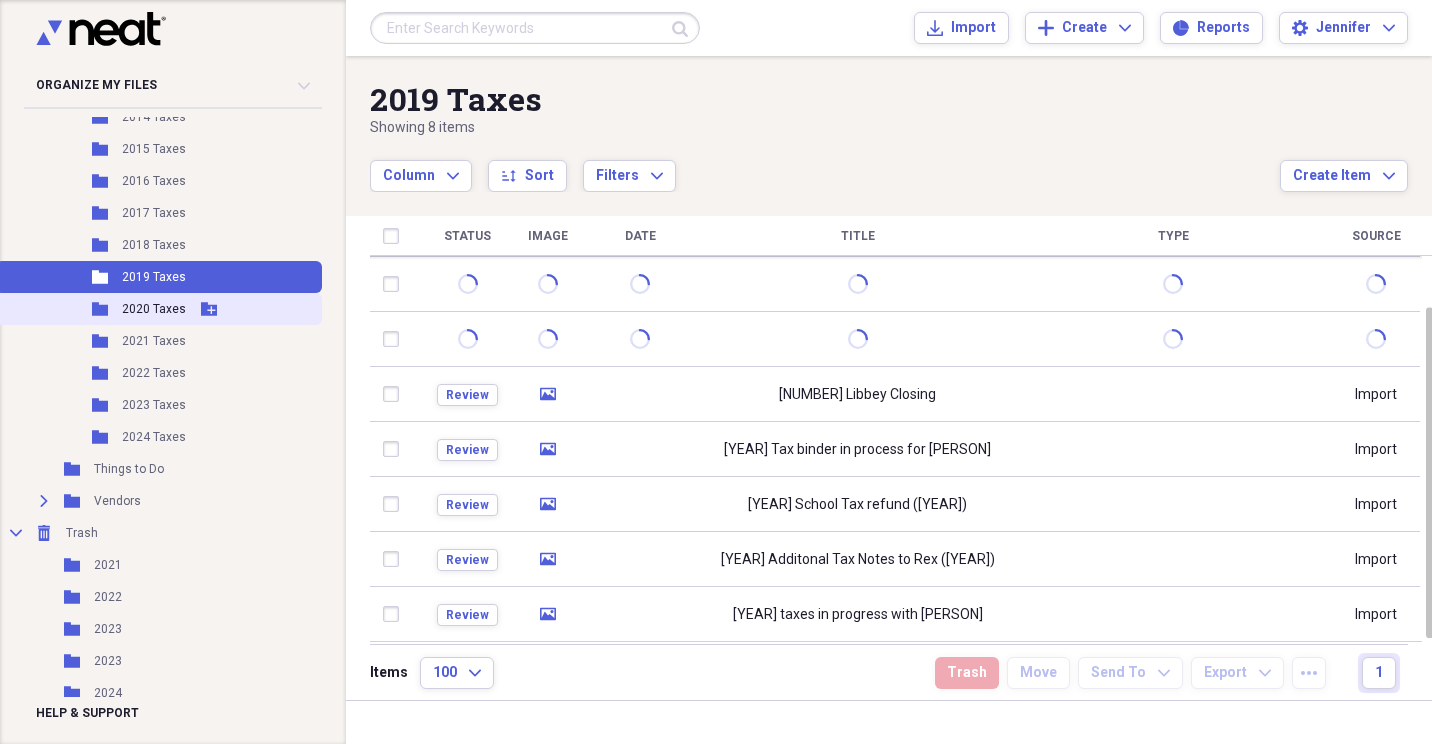 click on "2020 Taxes" at bounding box center [154, 309] 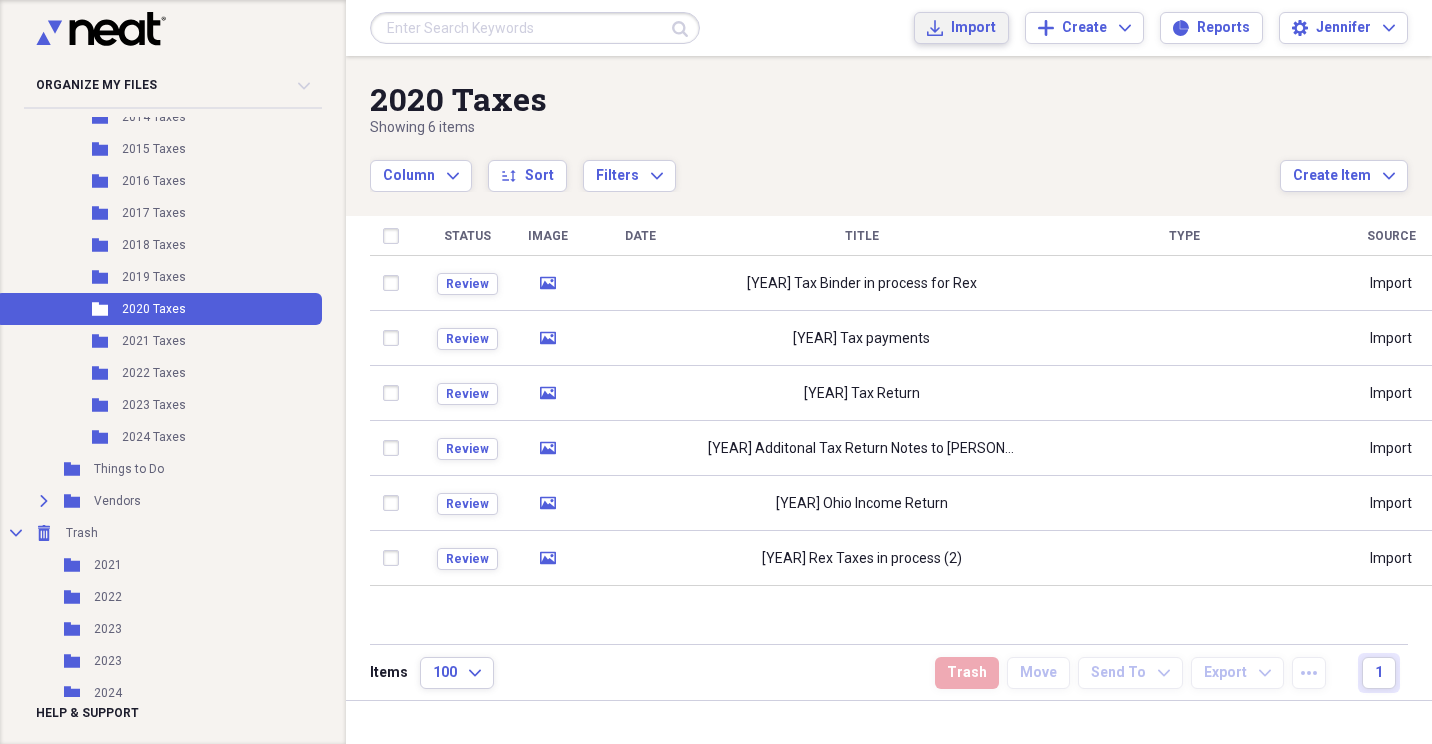 click on "Import" at bounding box center [973, 28] 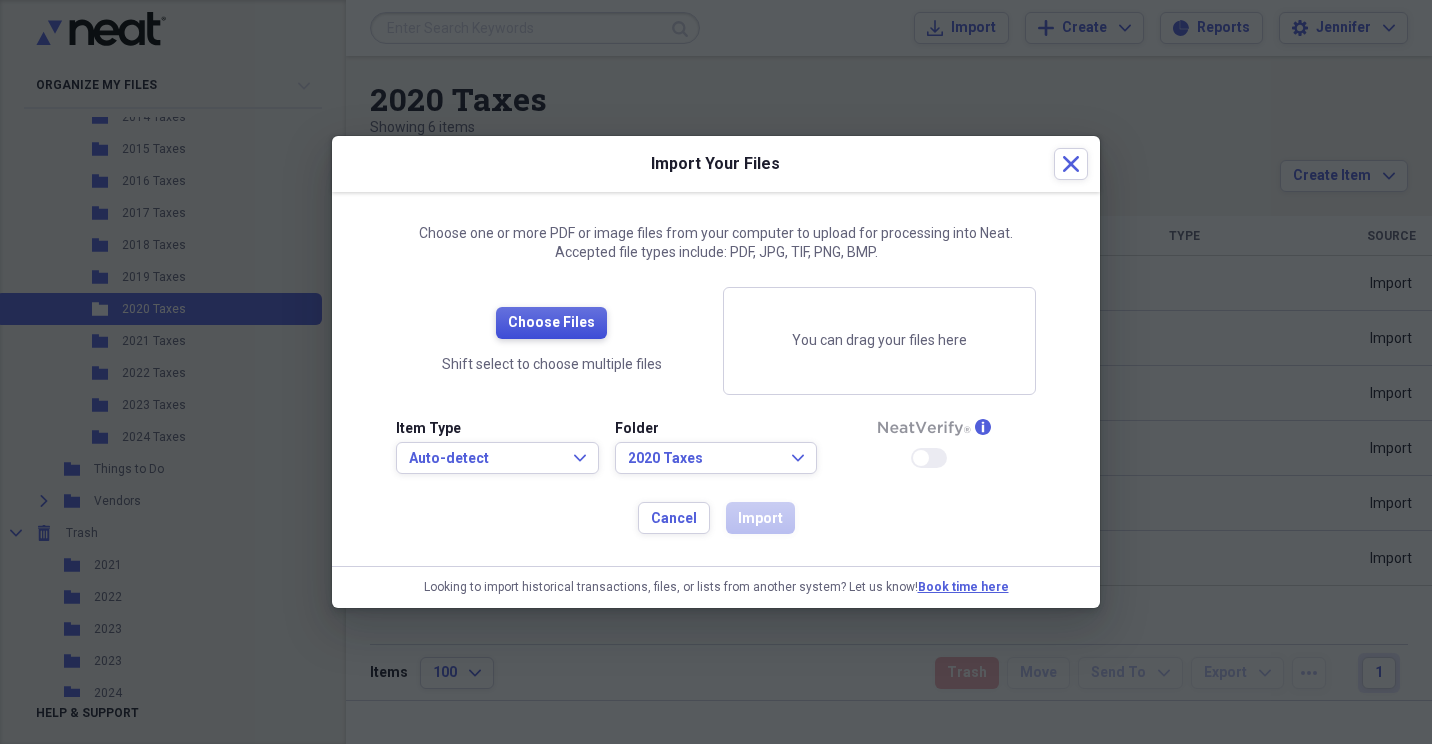 click on "Choose Files" at bounding box center (551, 323) 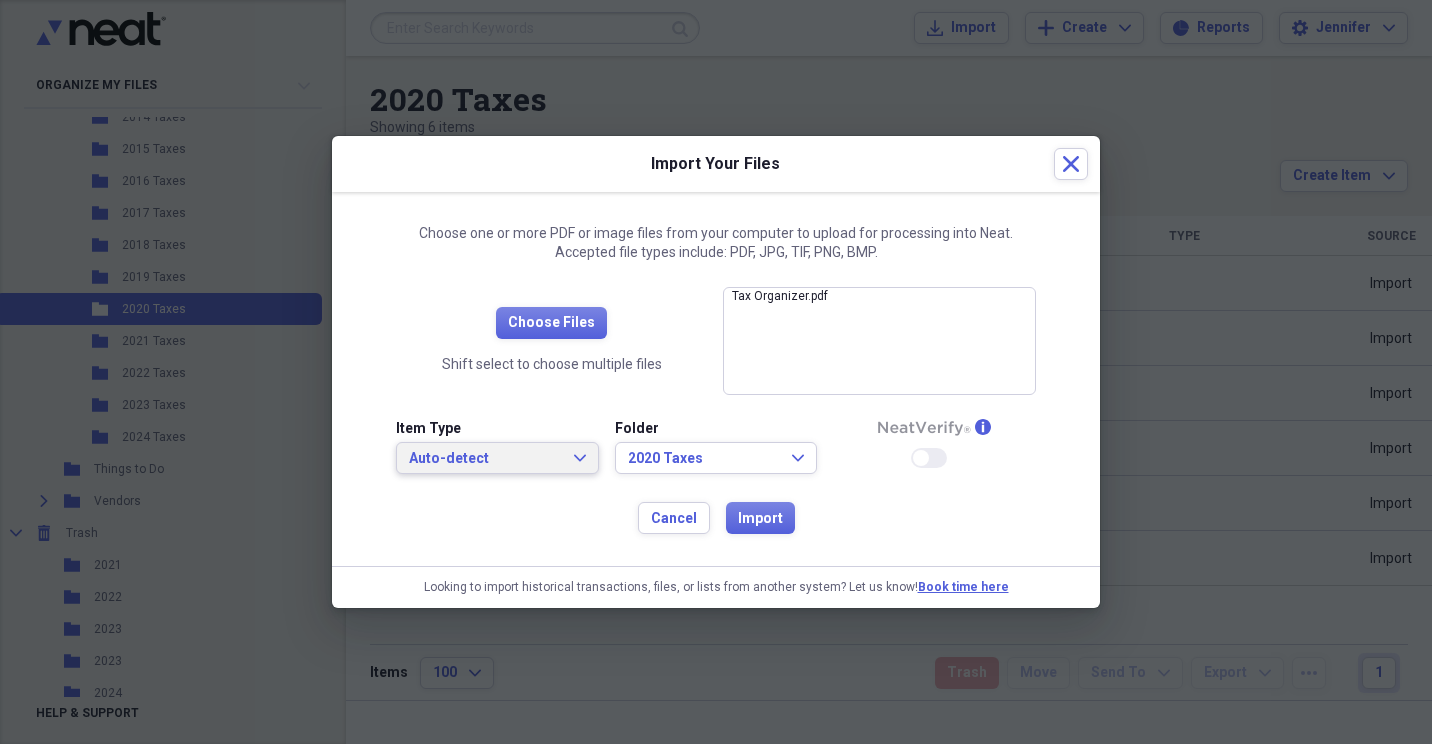 click on "Auto-detect Expand" at bounding box center [497, 459] 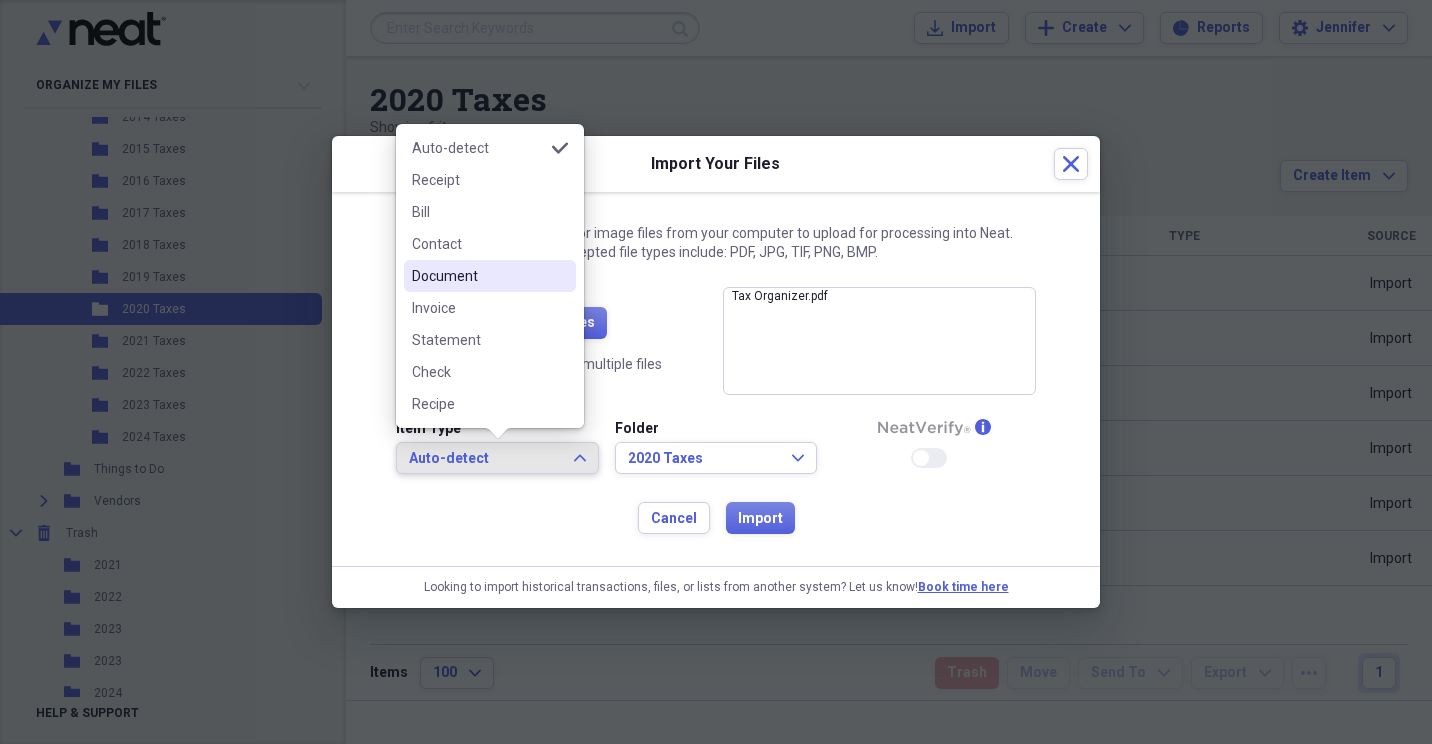 drag, startPoint x: 508, startPoint y: 268, endPoint x: 529, endPoint y: 286, distance: 27.658634 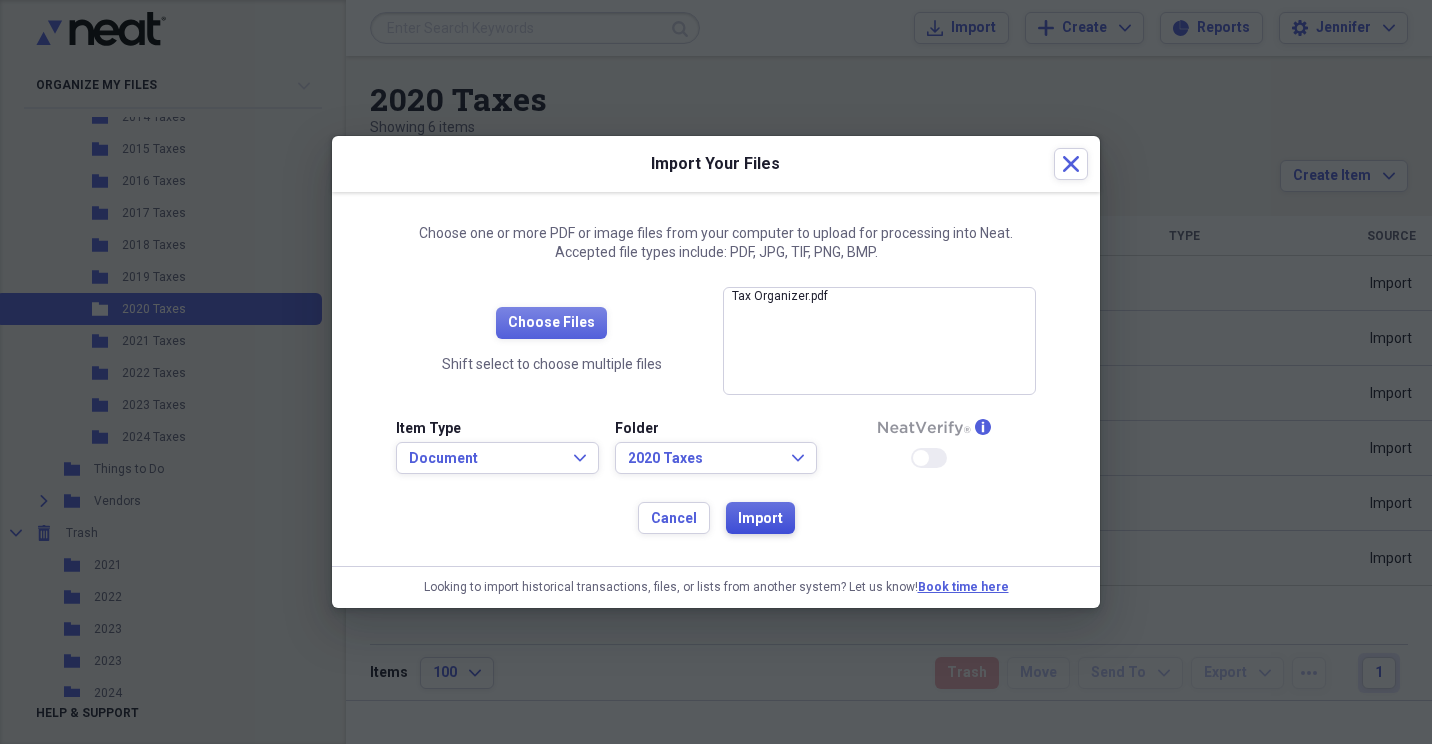 click on "Import" at bounding box center [760, 519] 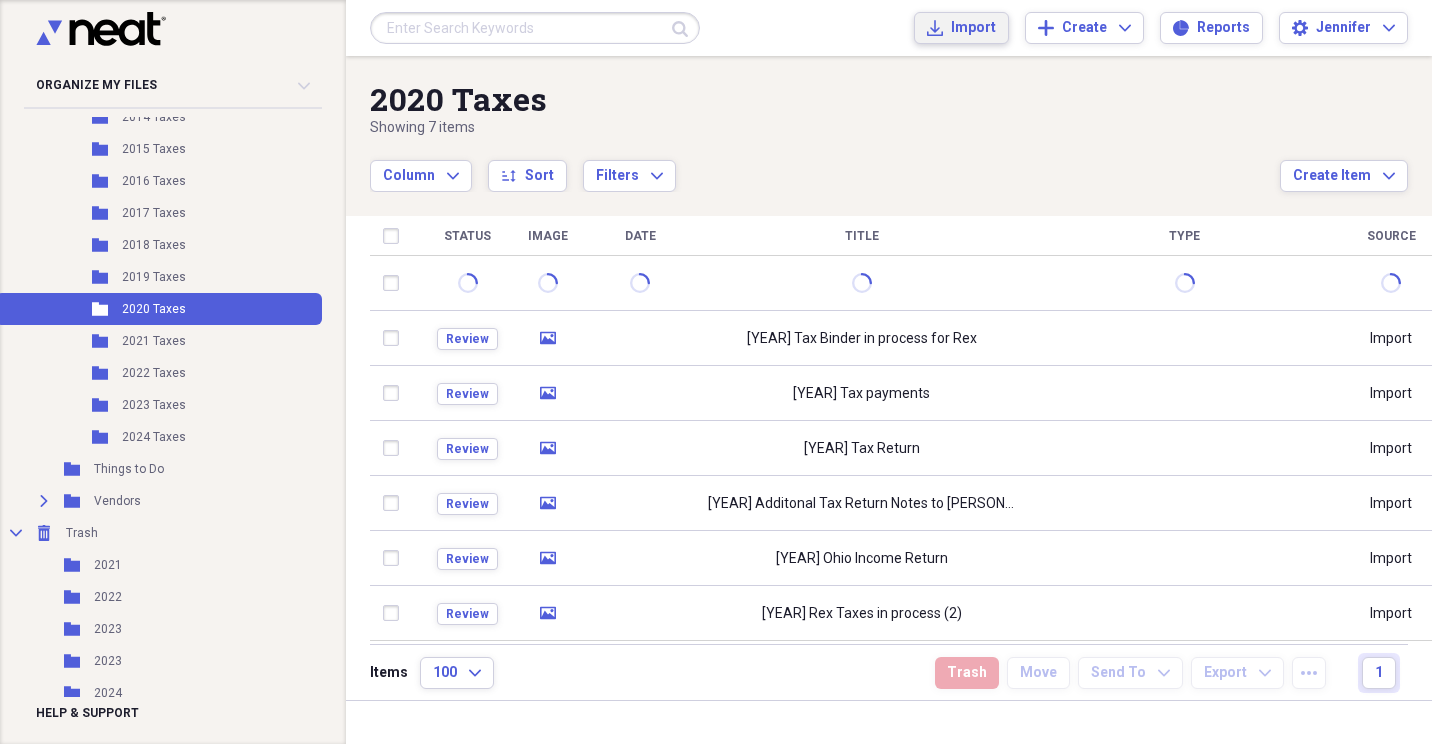 click on "Import" 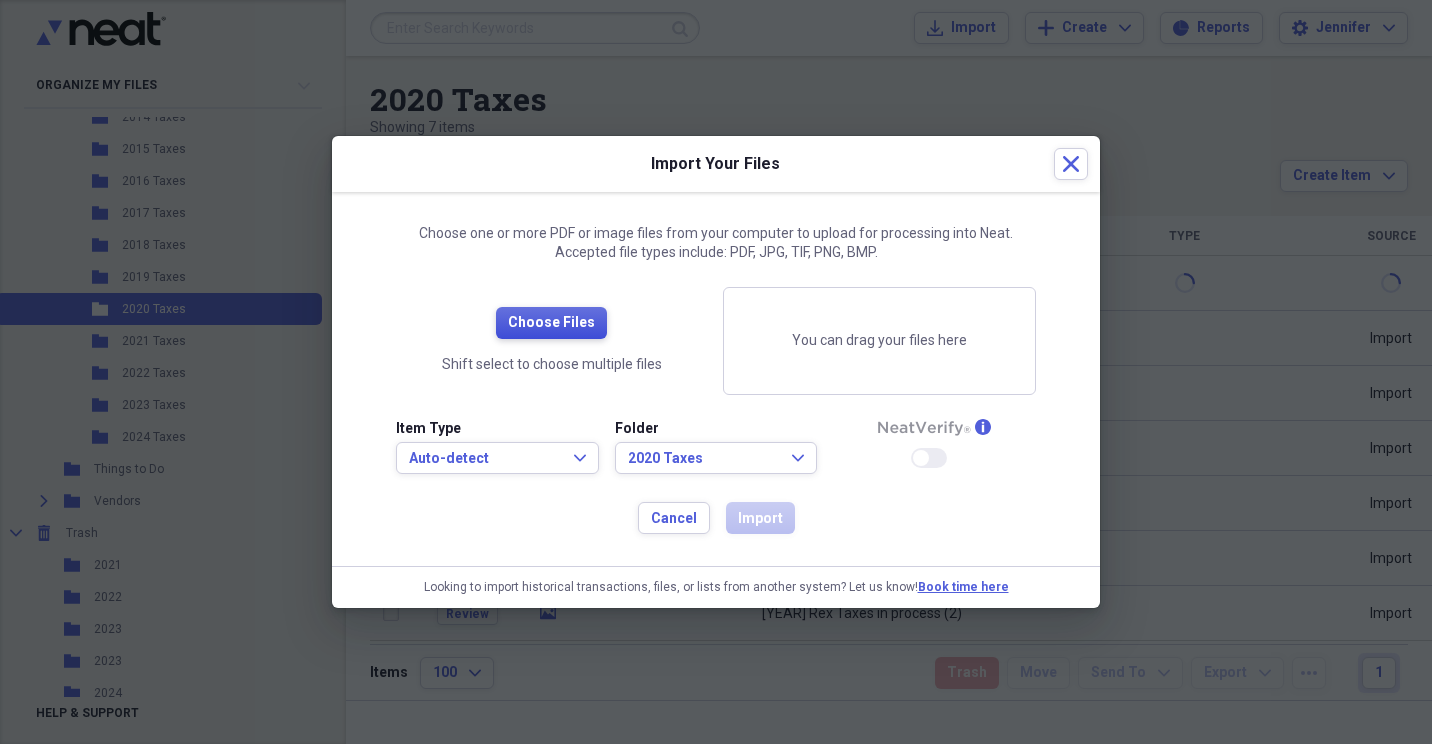 click on "Choose Files" at bounding box center (551, 323) 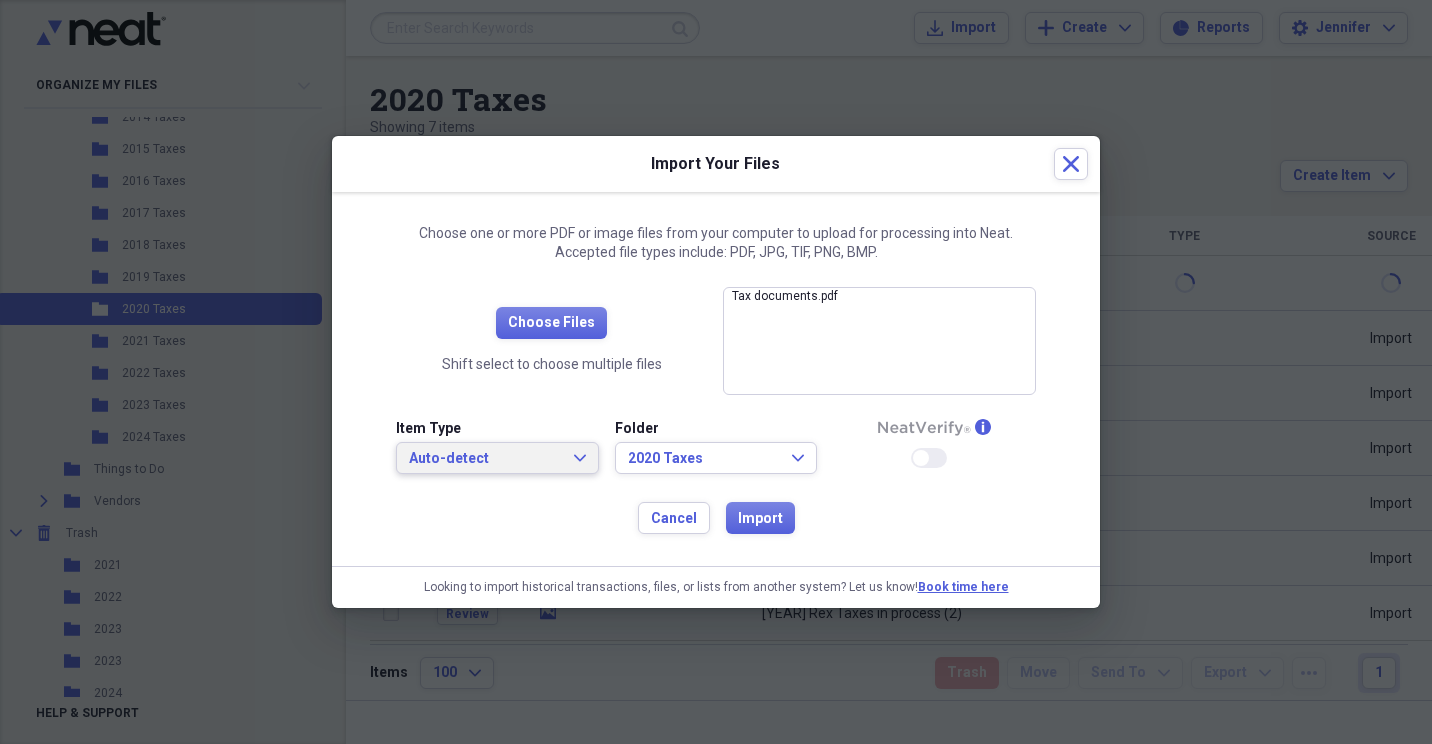 click on "Expand" 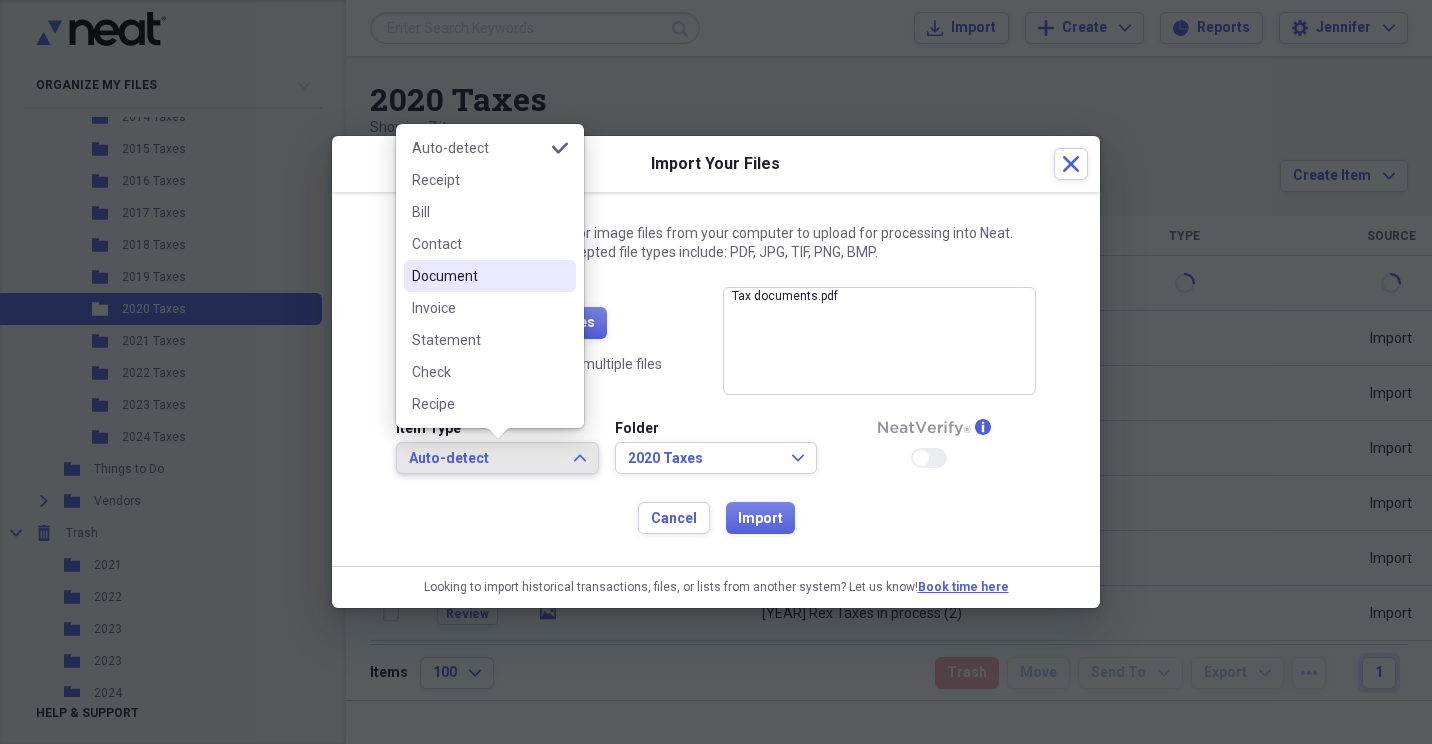 click on "Document" at bounding box center (478, 276) 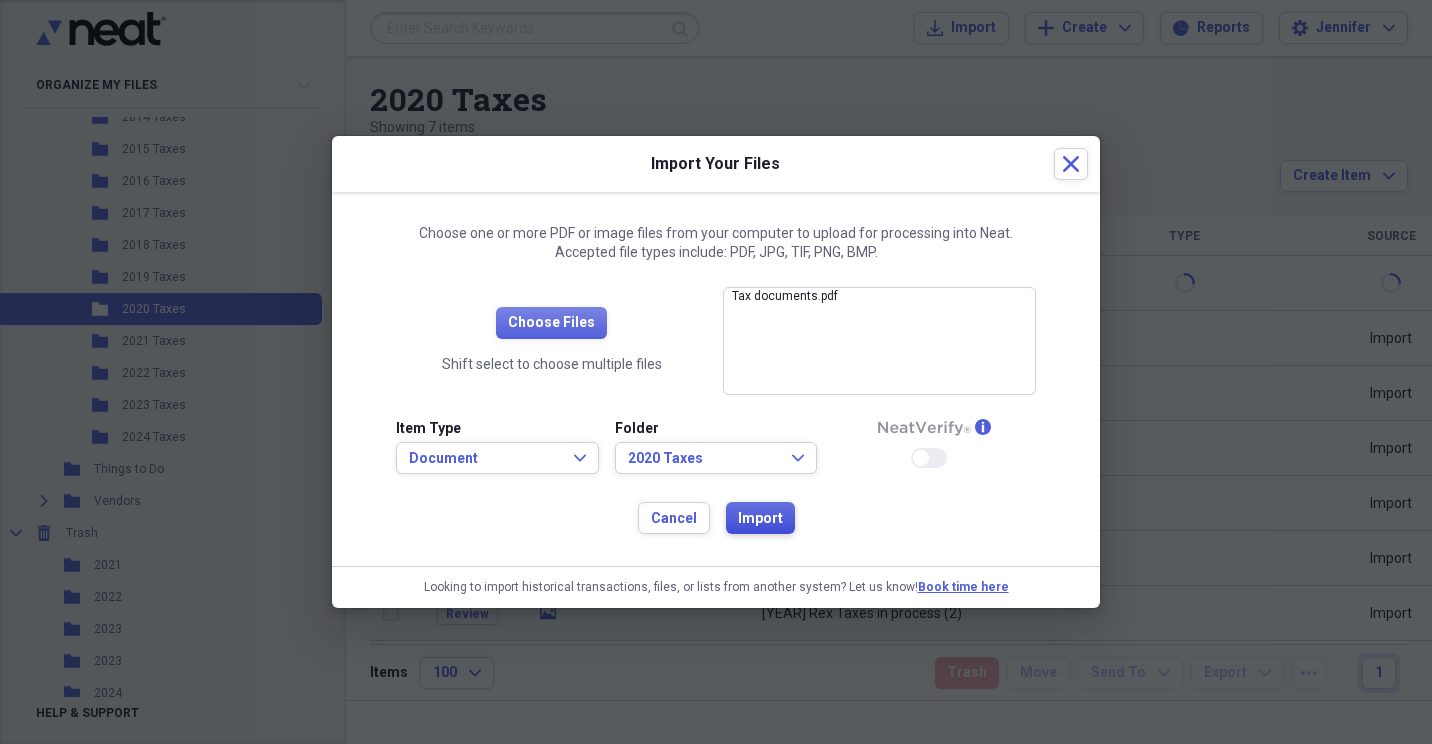 click on "Import" at bounding box center (760, 519) 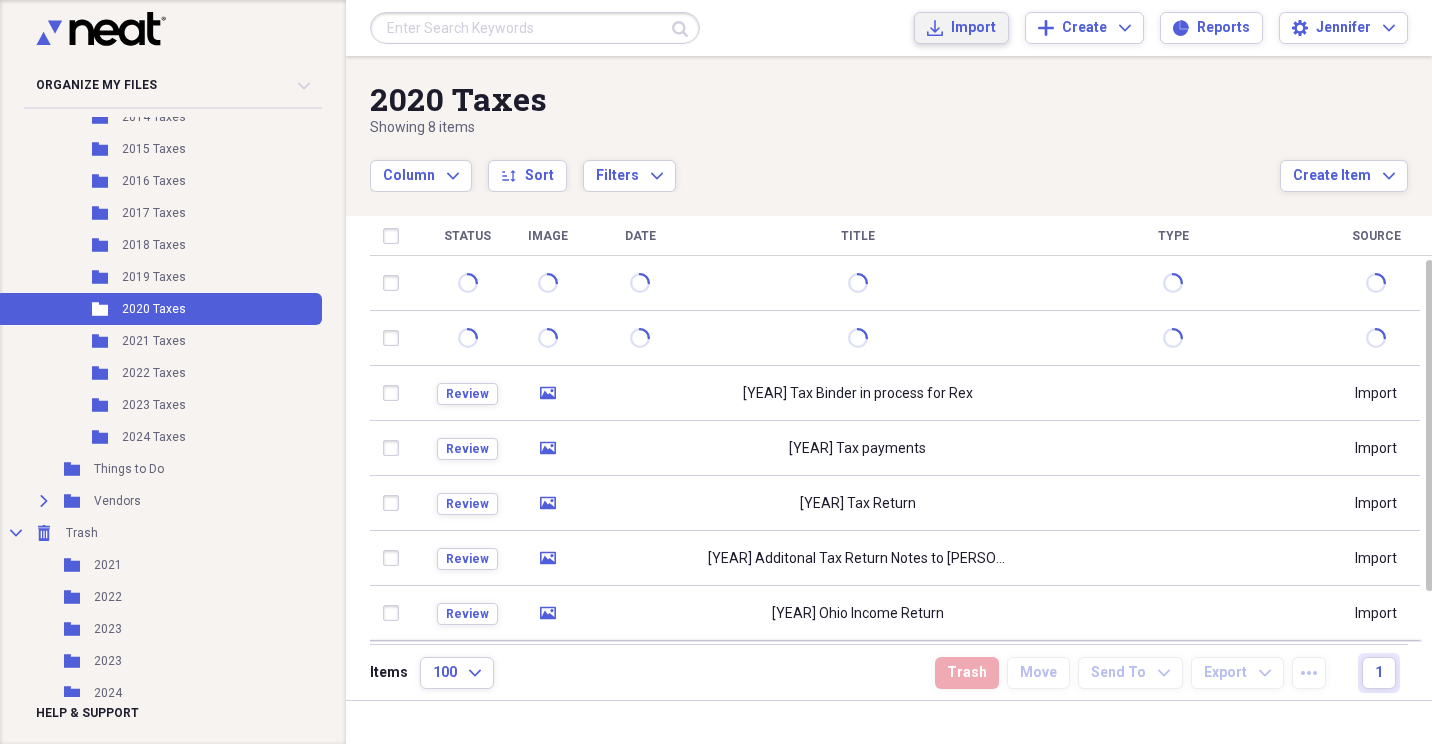 click on "Import" at bounding box center (973, 28) 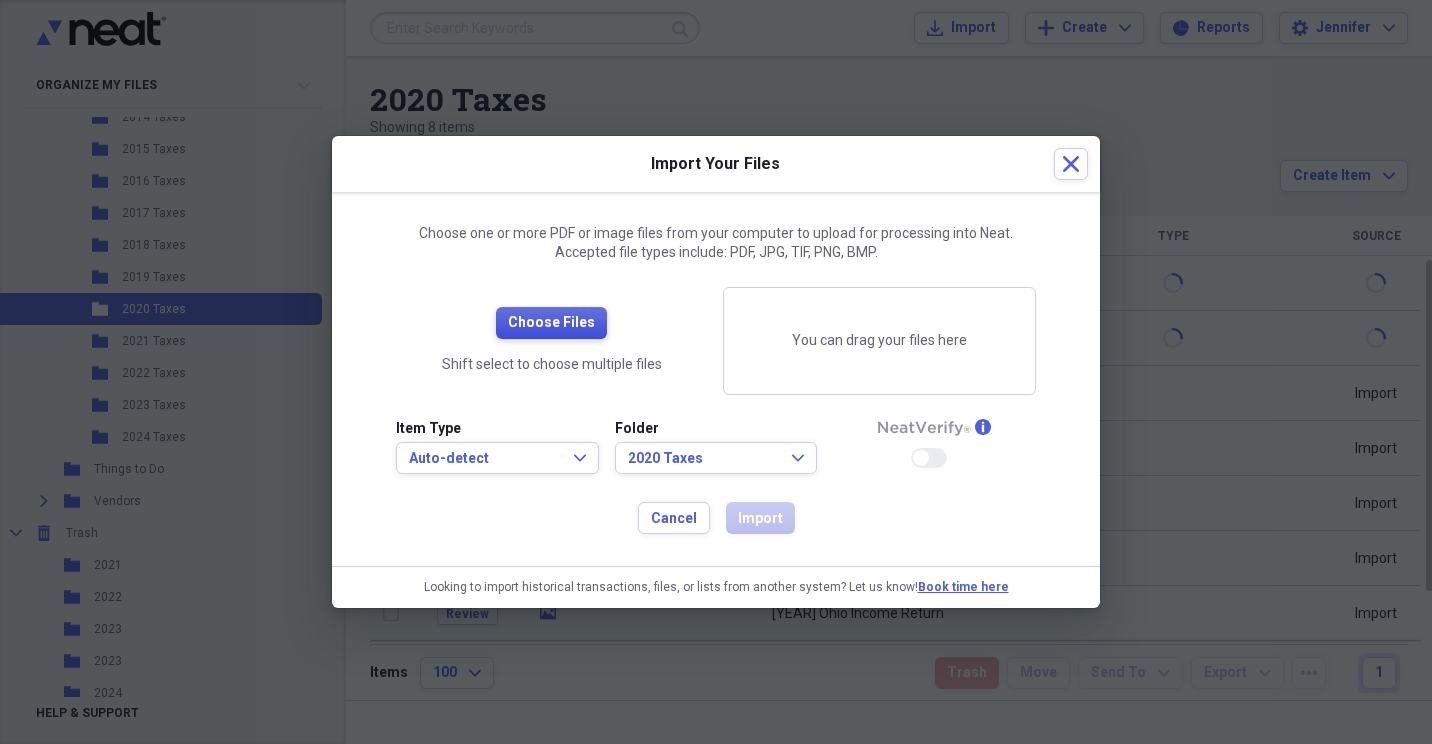 click on "Choose Files" at bounding box center [551, 323] 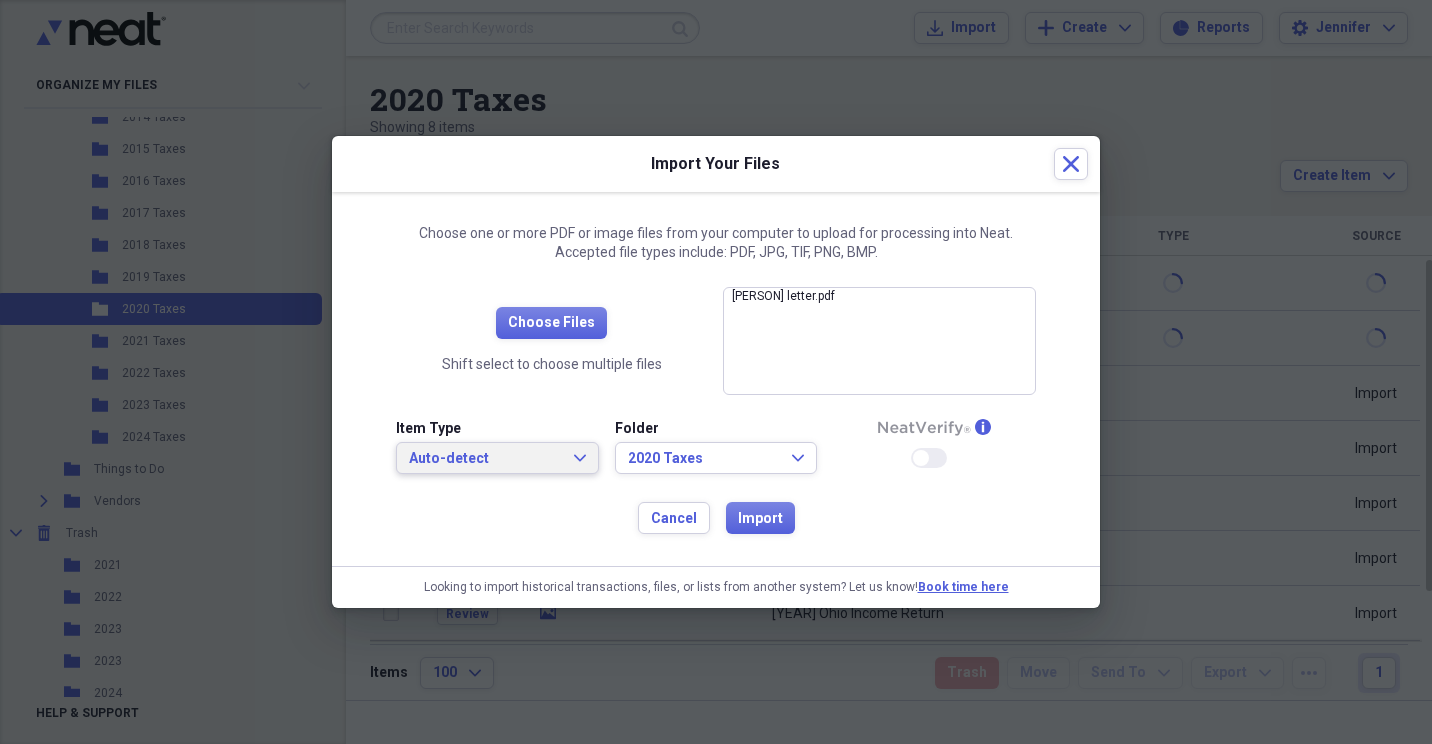 click on "Expand" 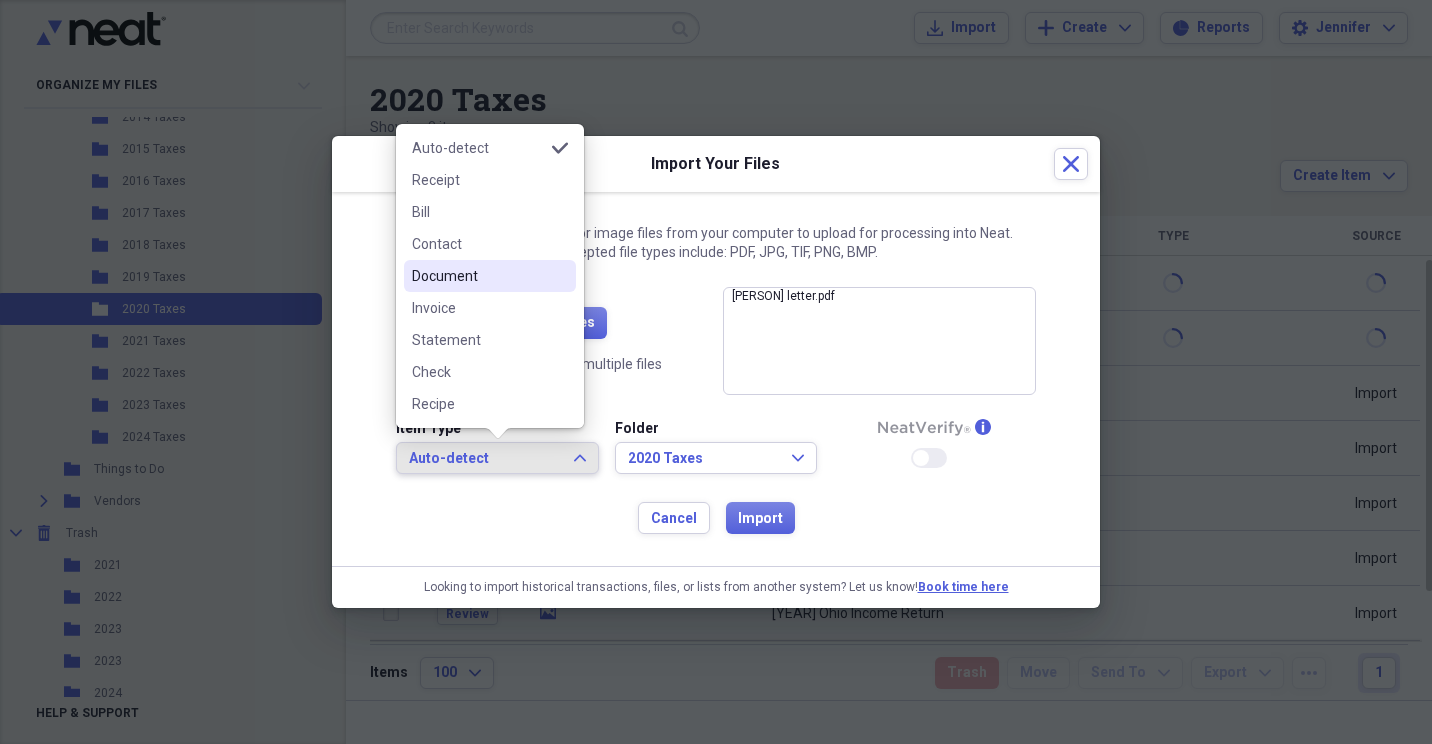 click on "Document" at bounding box center (478, 276) 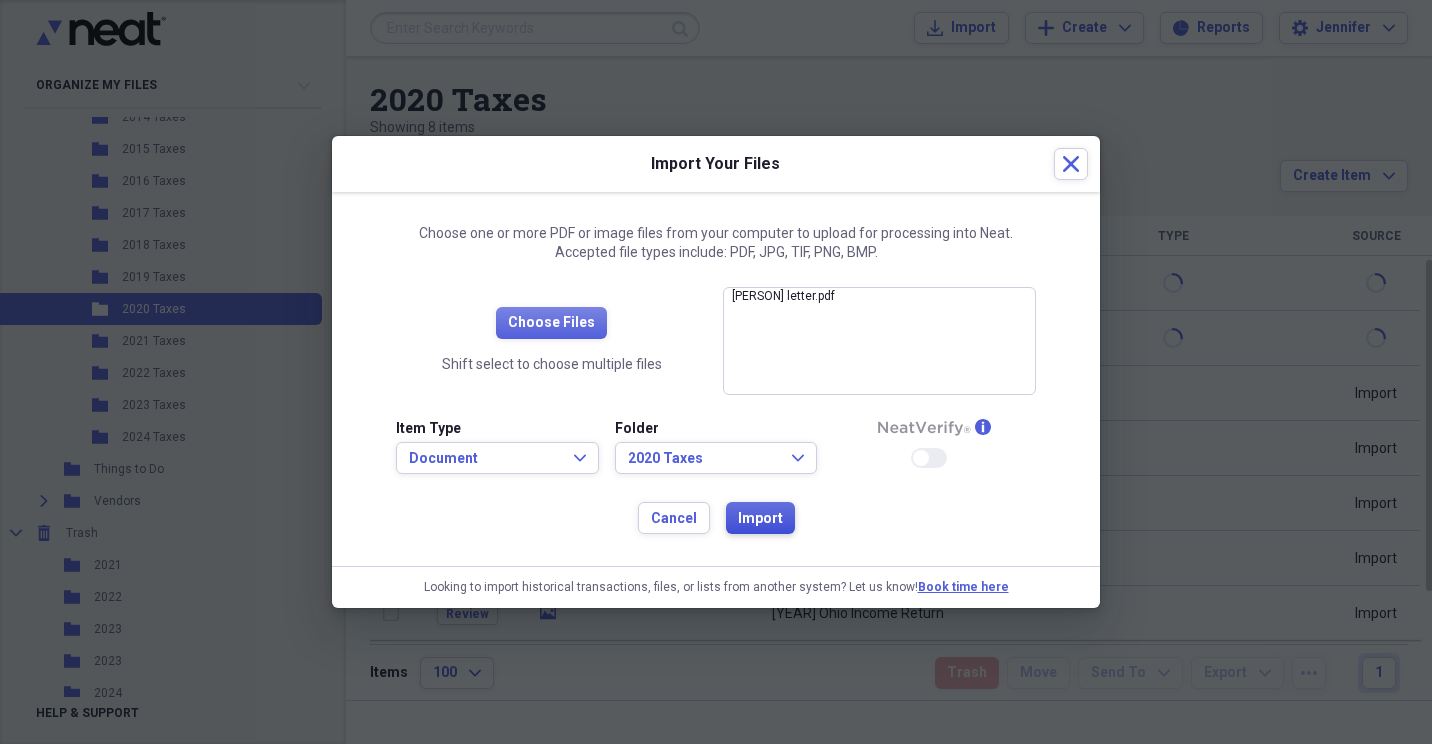 click on "Import" at bounding box center (760, 519) 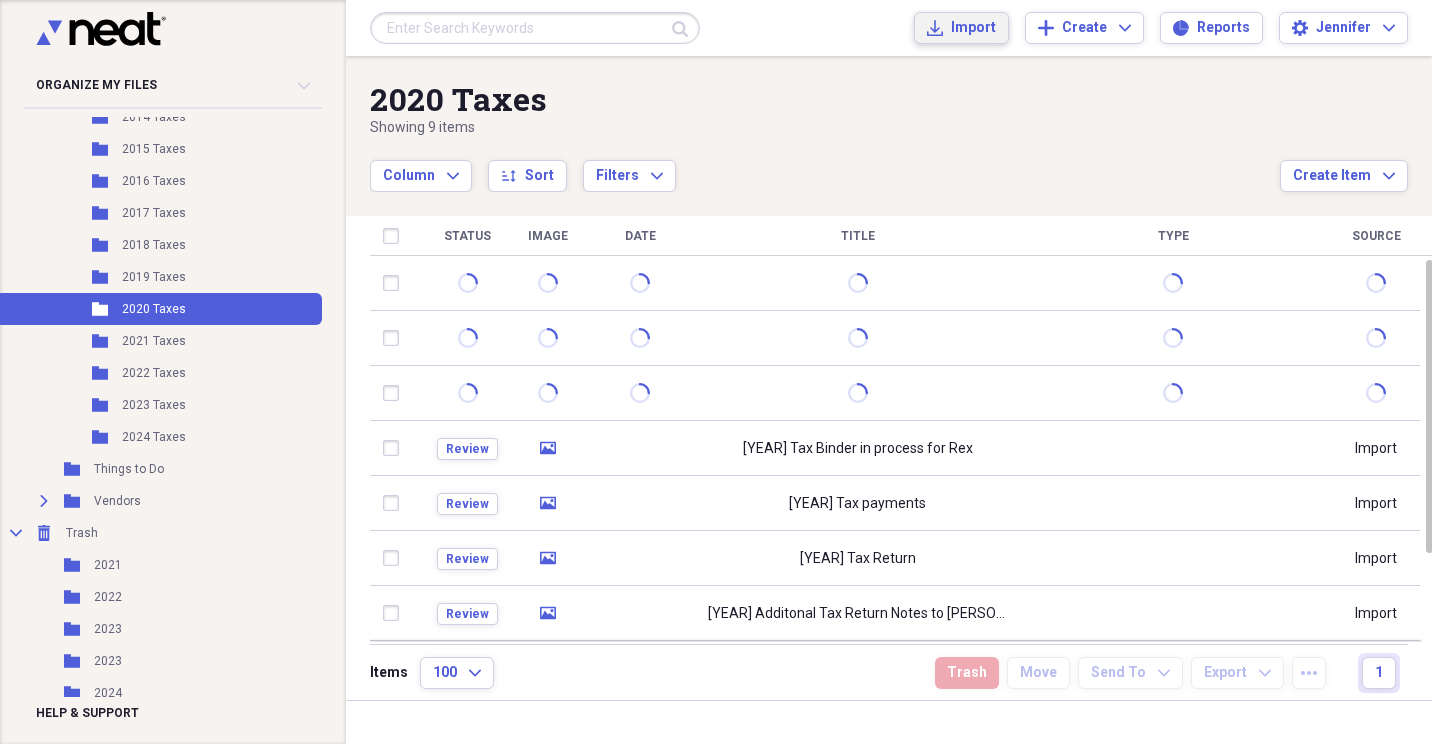 click on "Import" at bounding box center [973, 28] 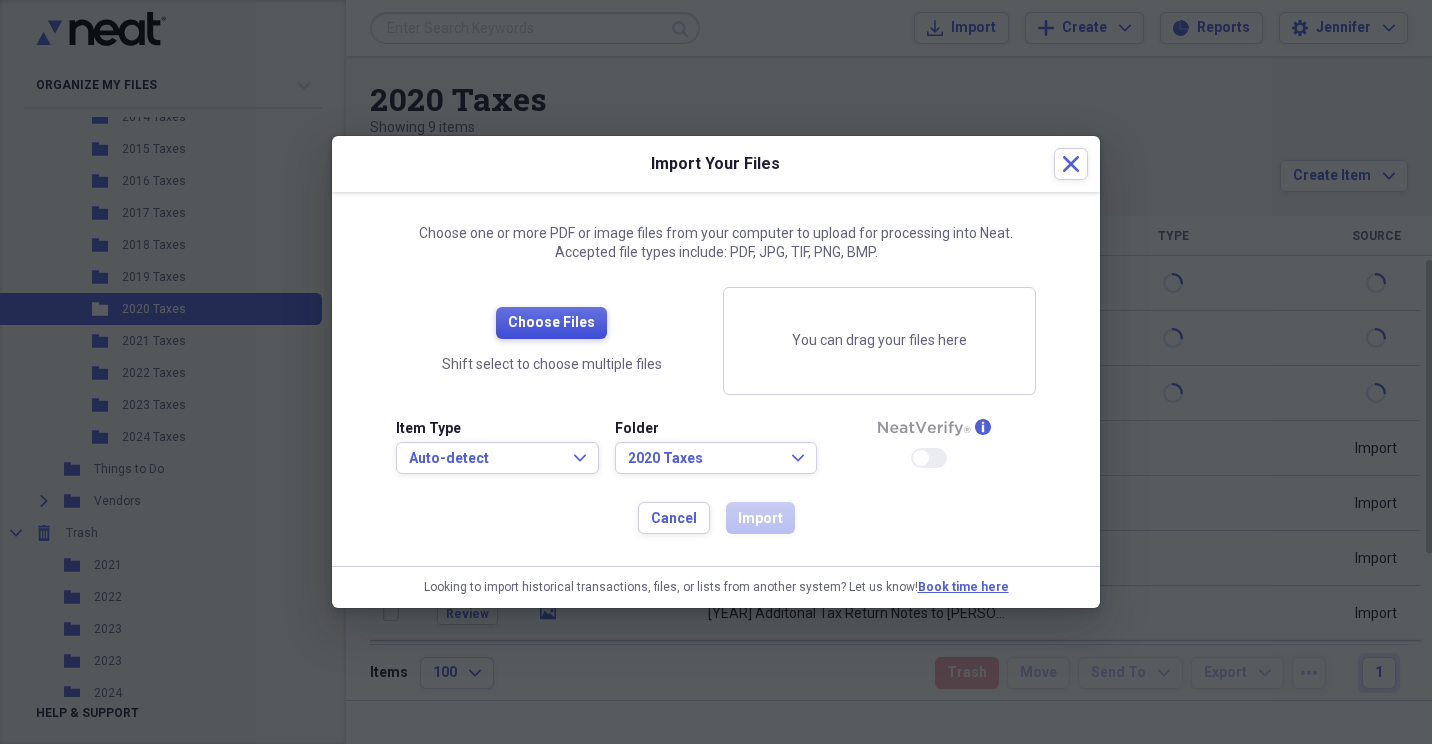 click on "Choose Files" at bounding box center (551, 323) 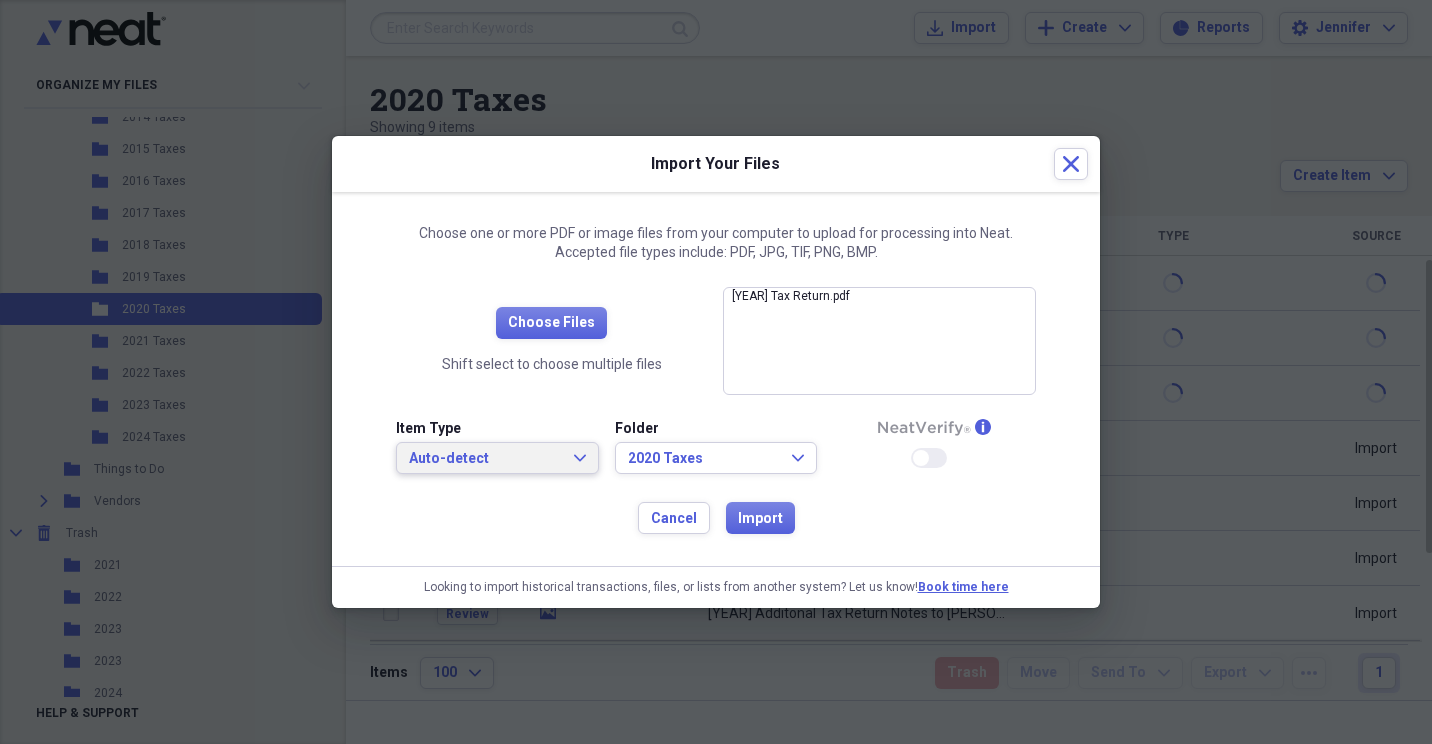 click on "Expand" 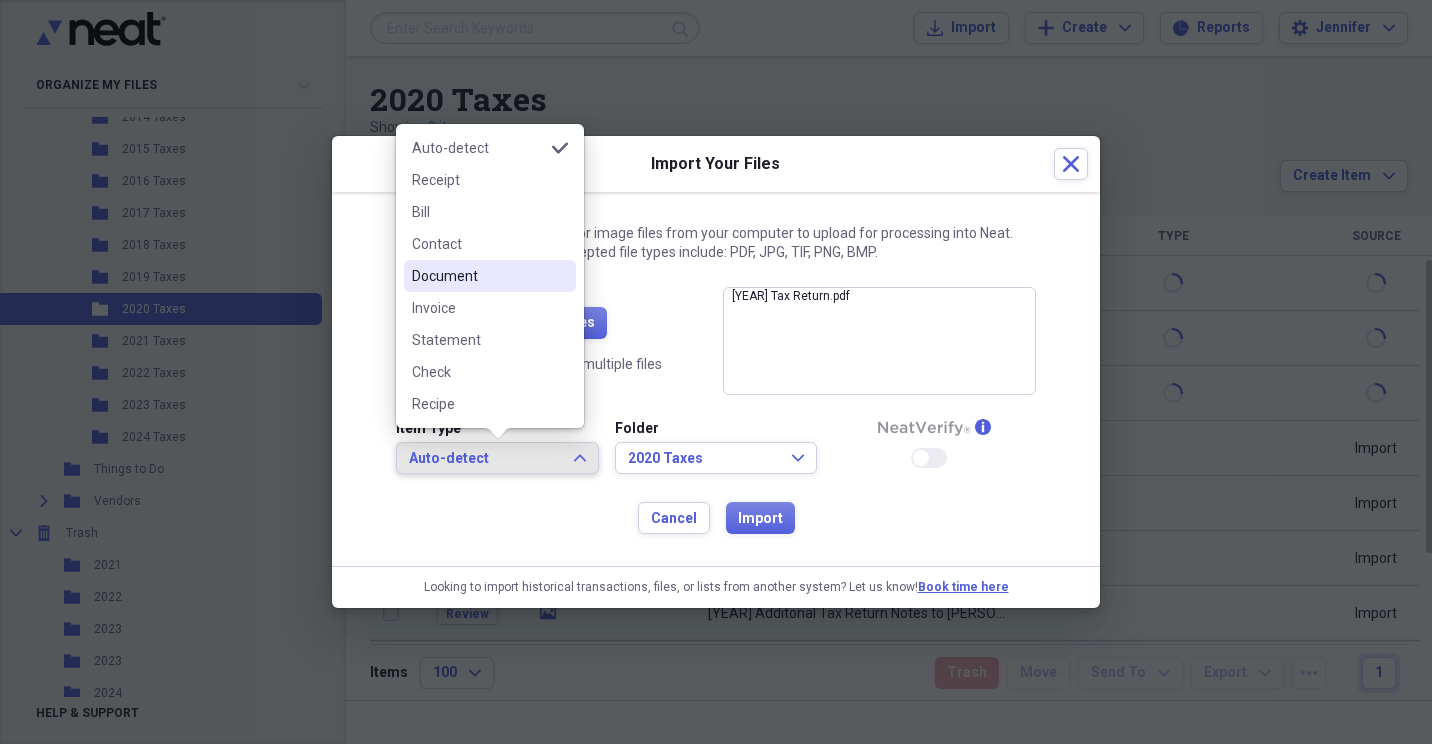 click on "Document" at bounding box center (478, 276) 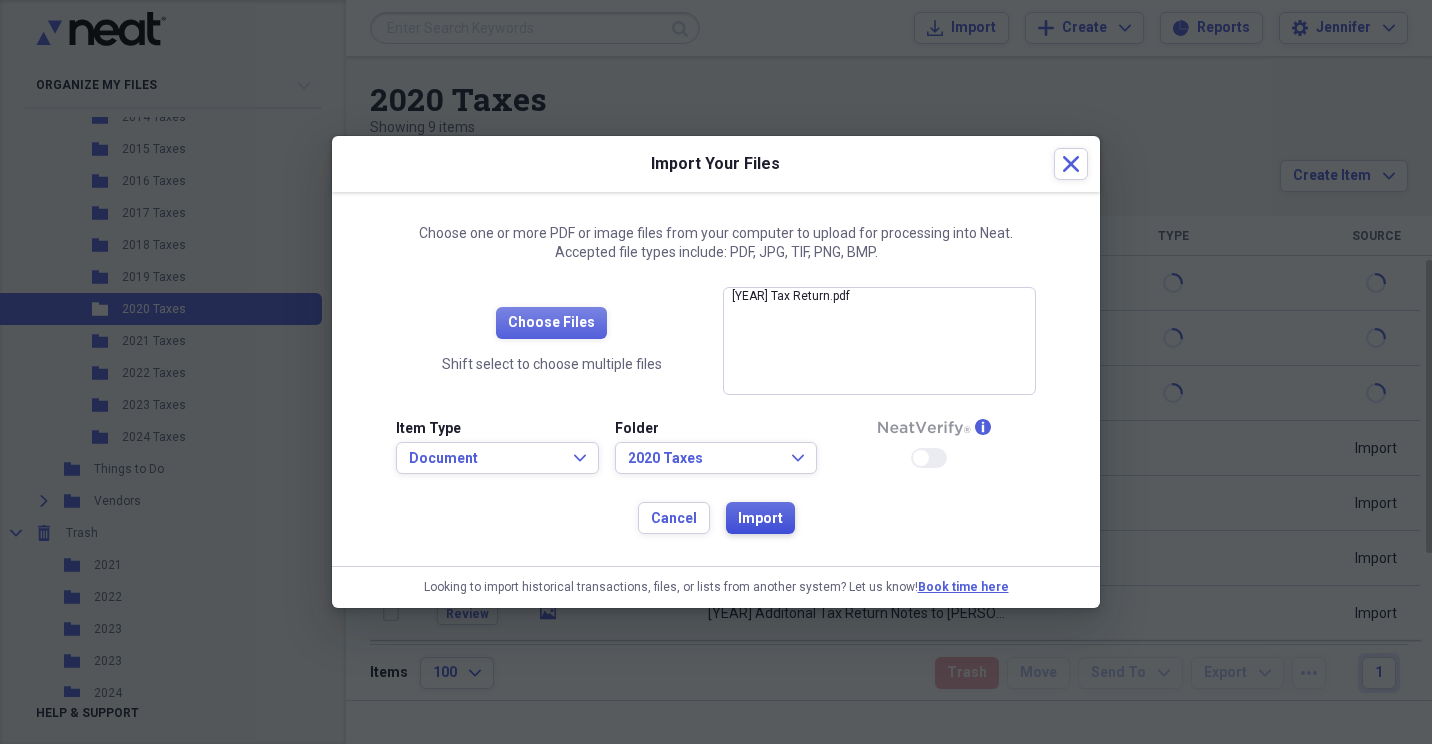 click on "Import" at bounding box center [760, 518] 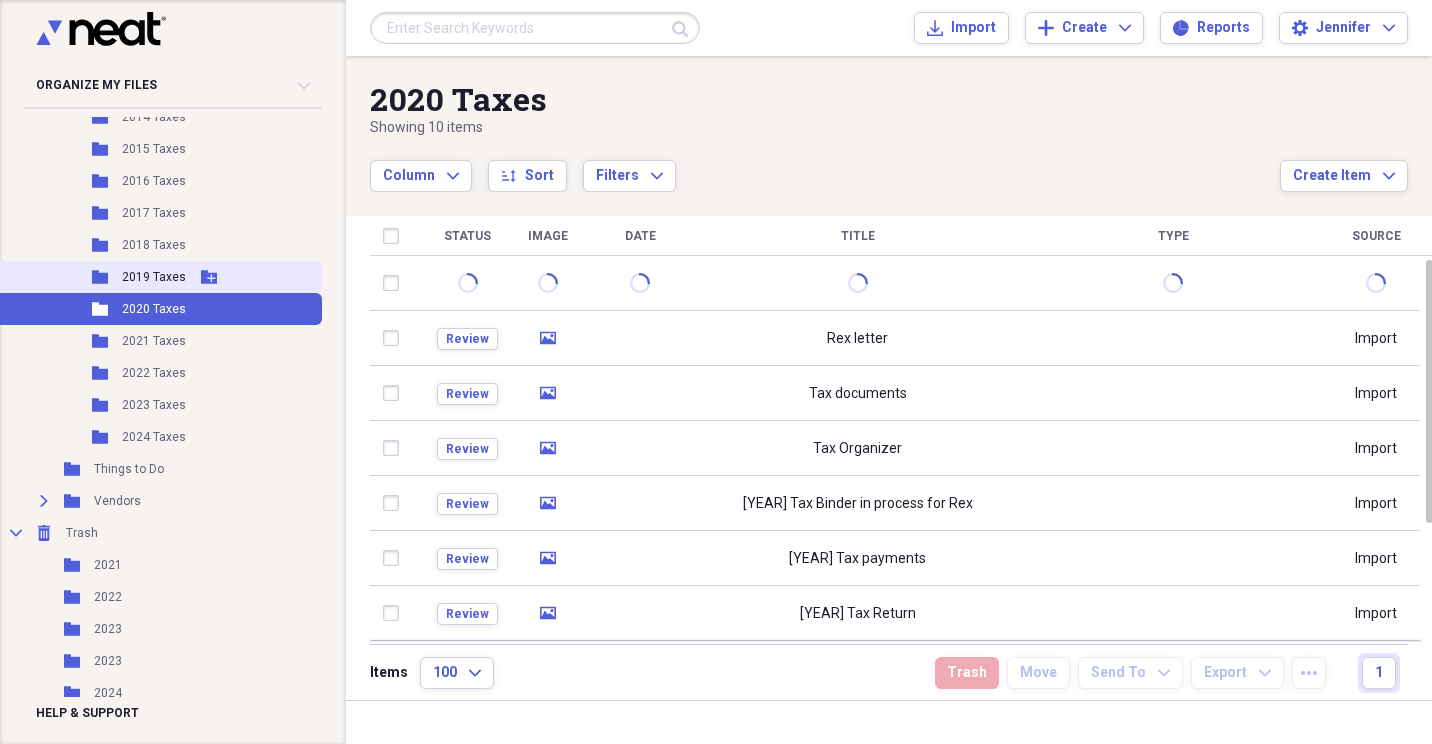 click on "2019 Taxes" at bounding box center (154, 277) 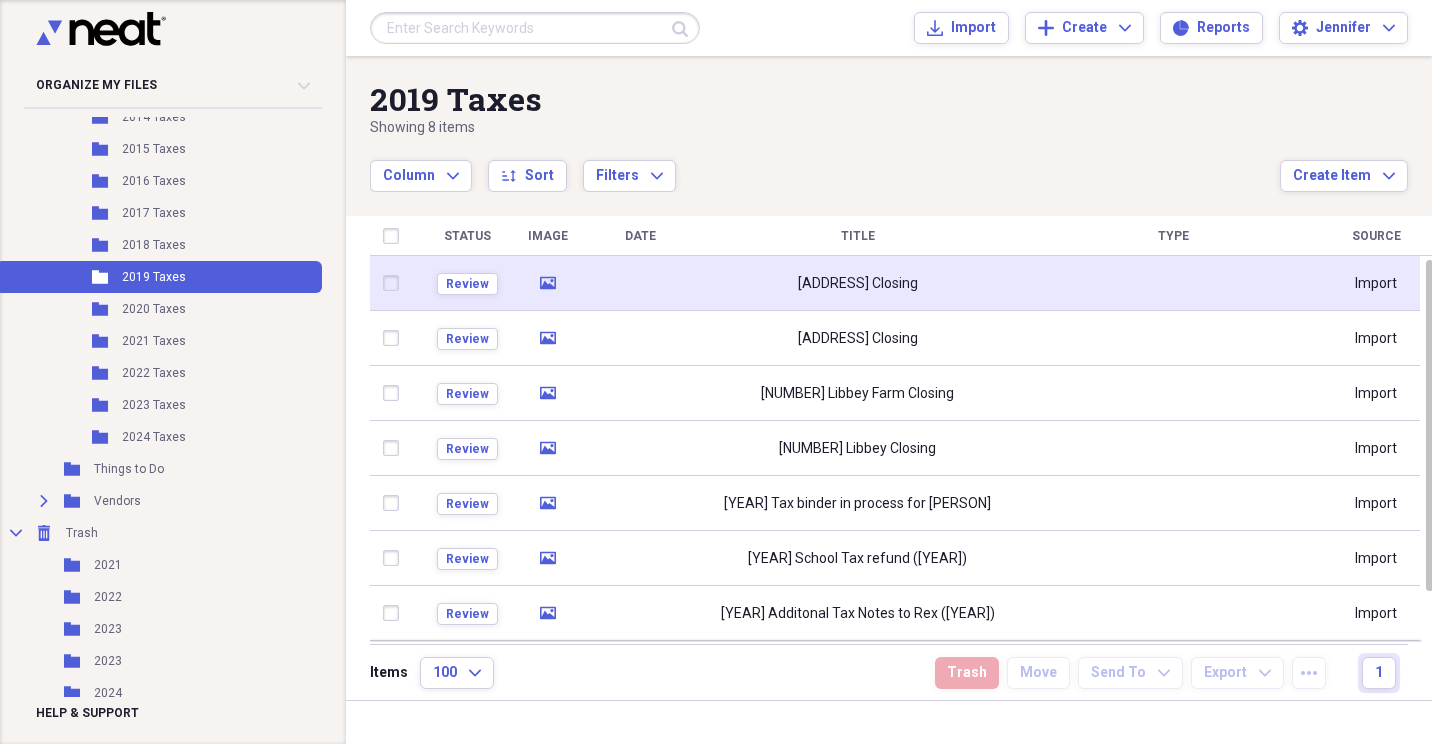 click at bounding box center (395, 283) 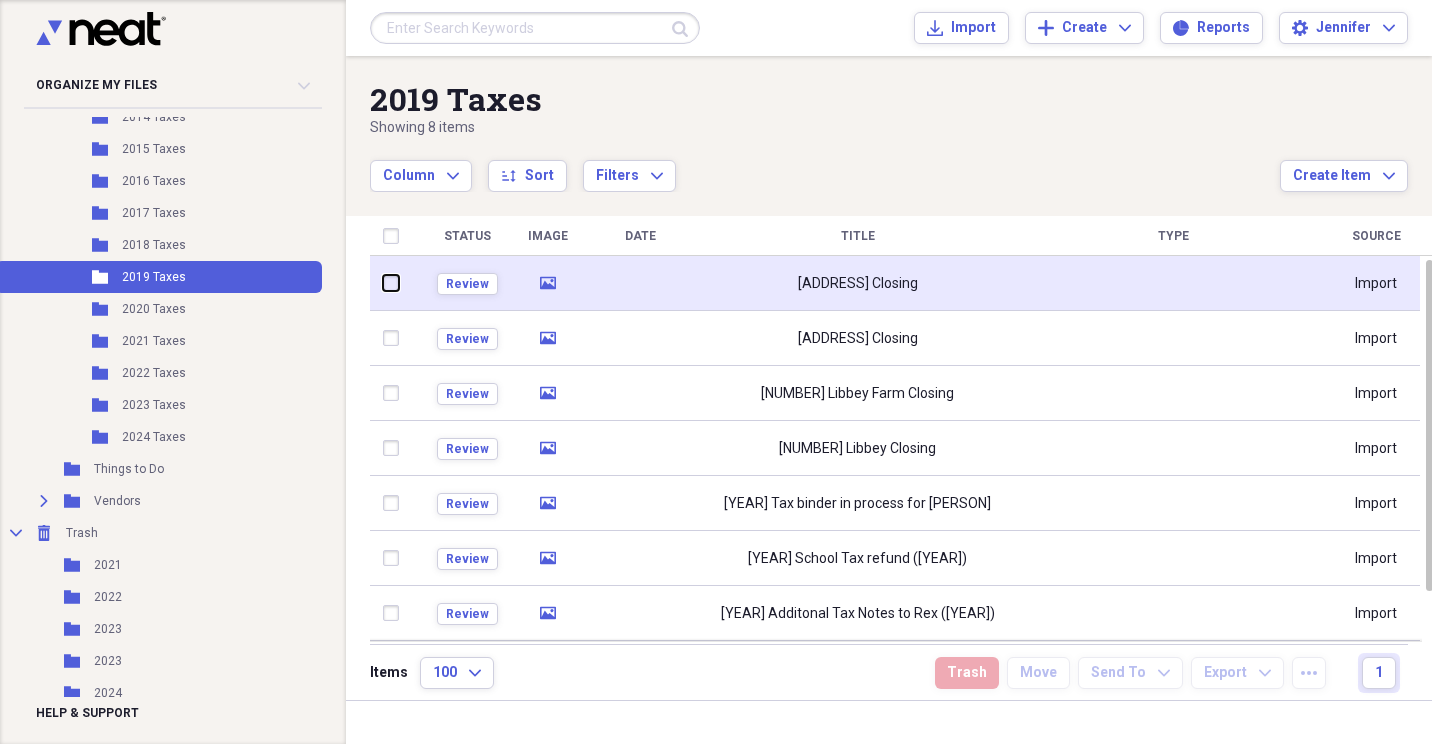 click at bounding box center [383, 283] 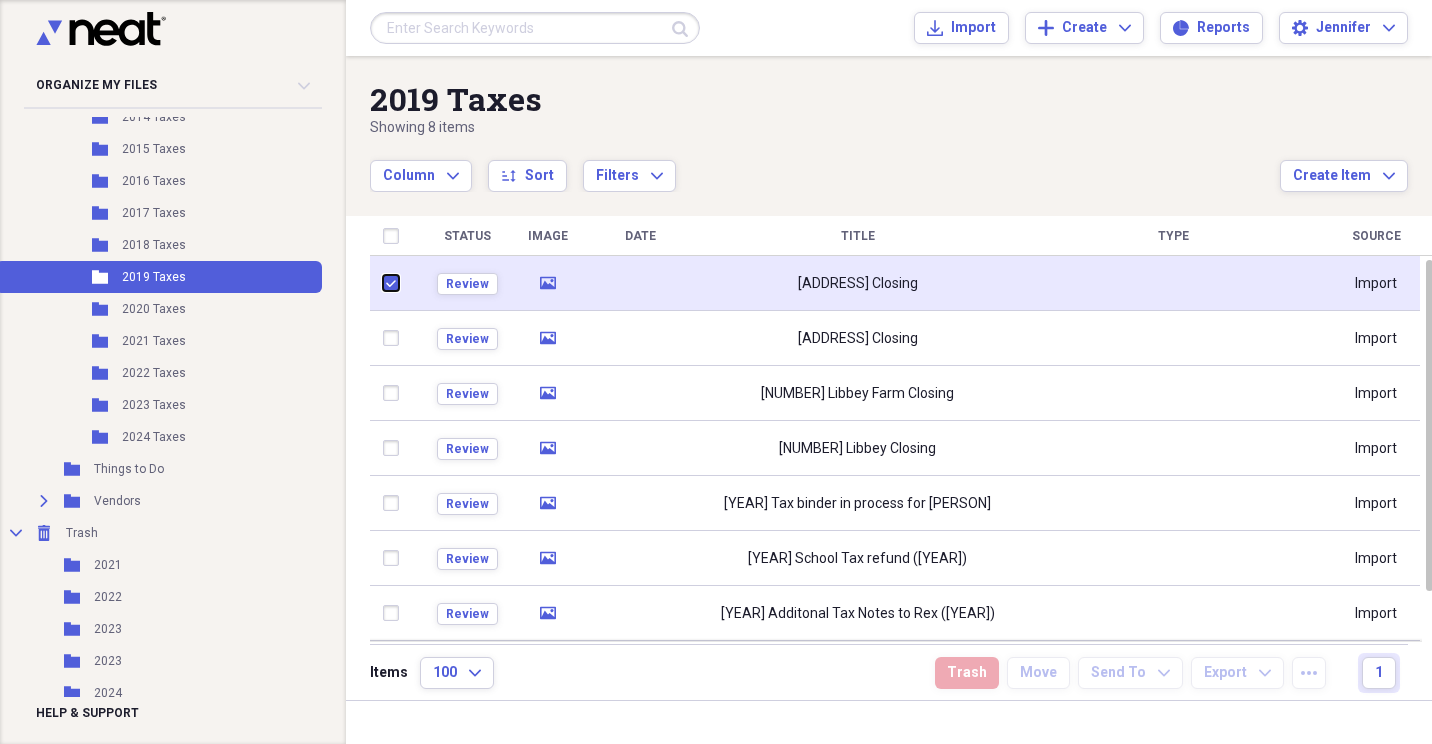 checkbox on "true" 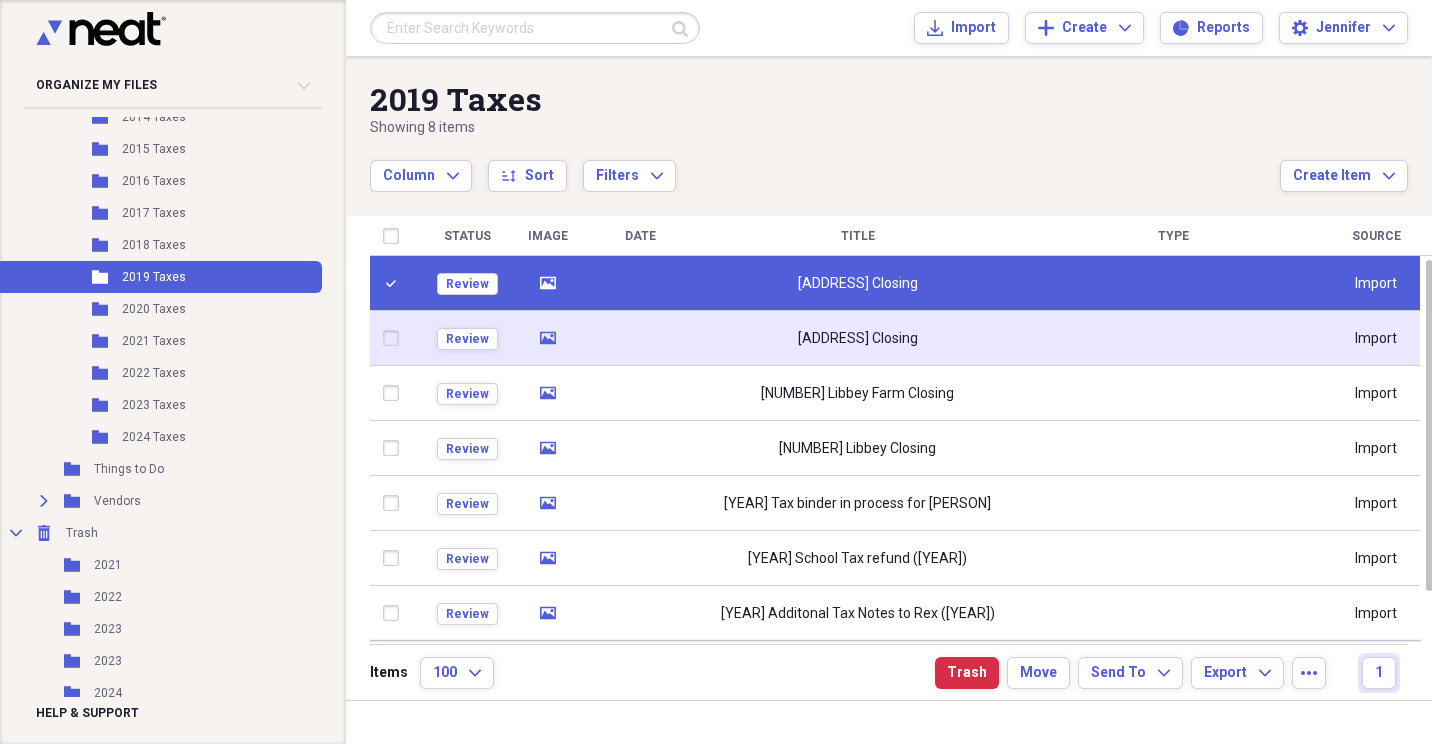 click at bounding box center [395, 338] 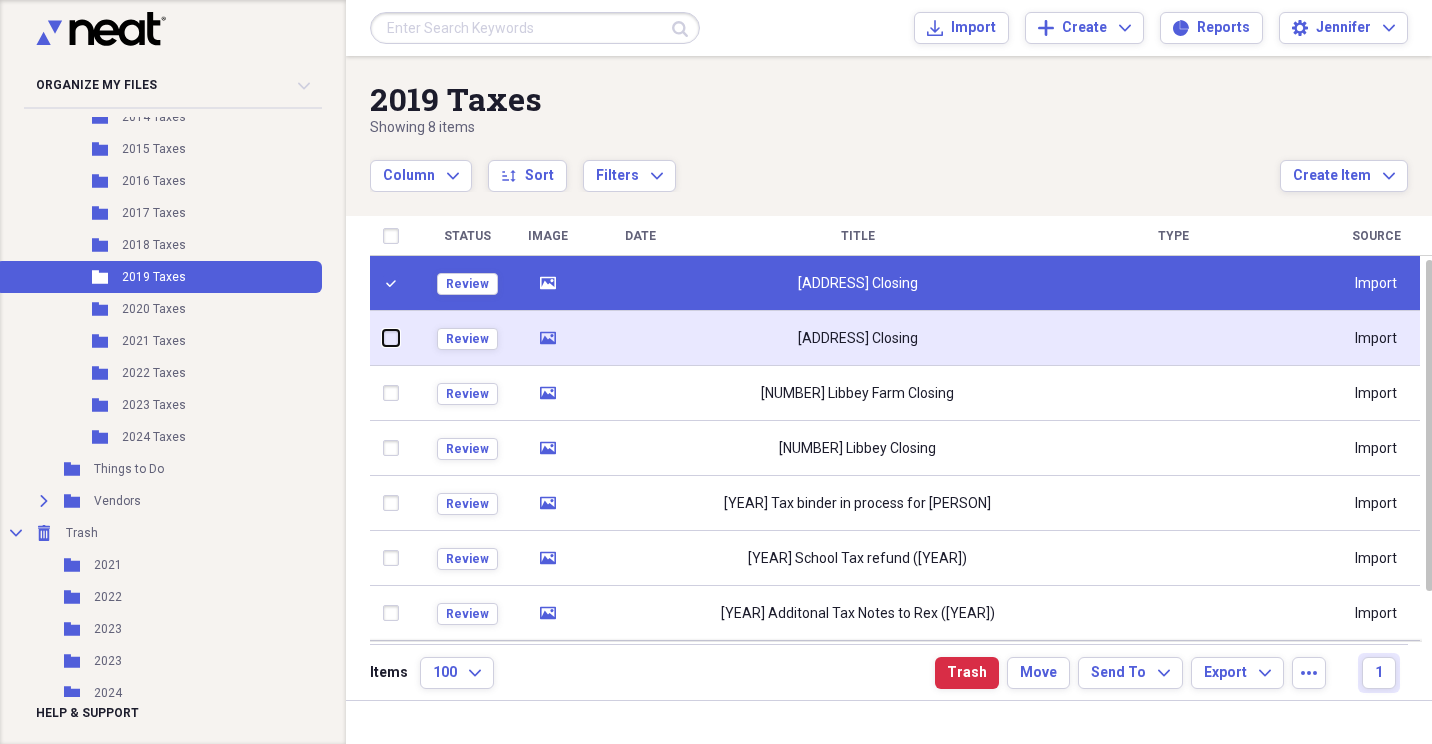 click at bounding box center (383, 338) 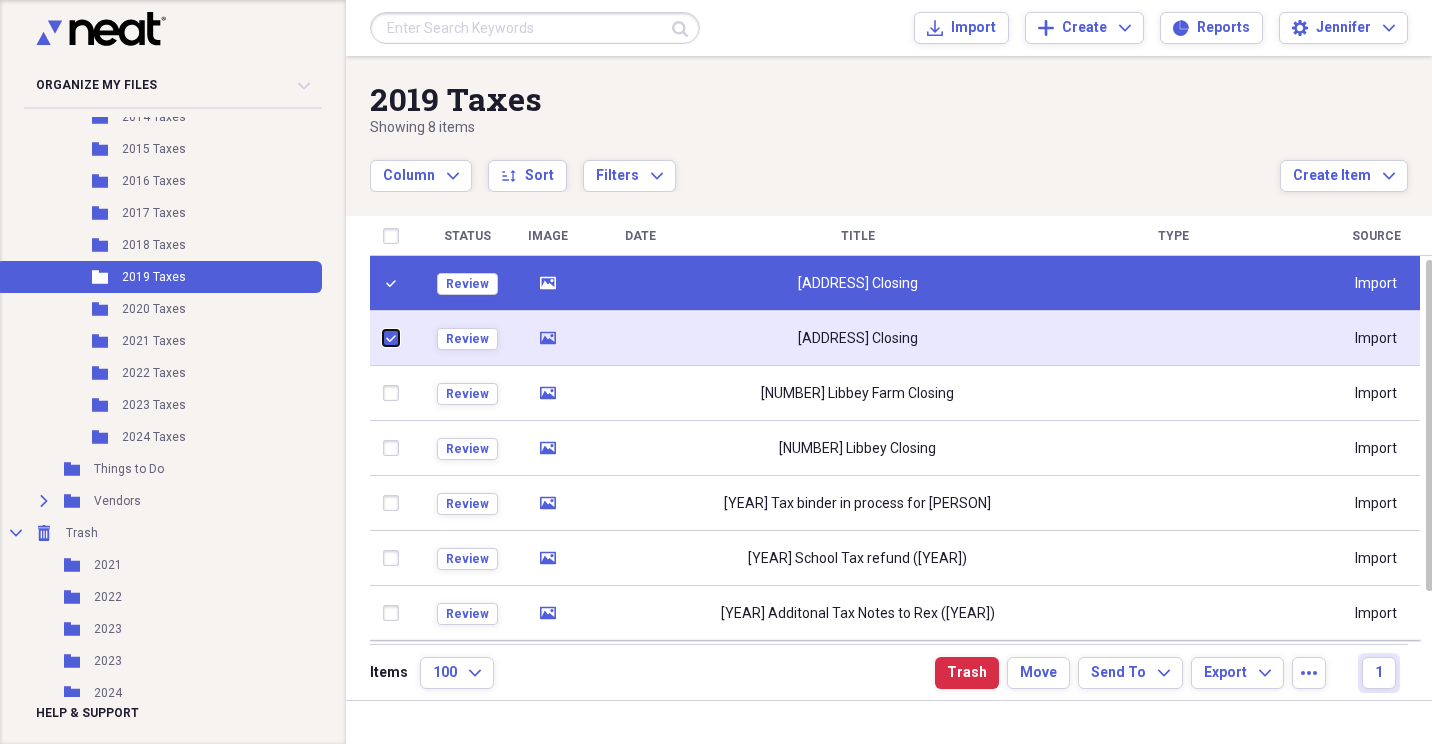 checkbox on "true" 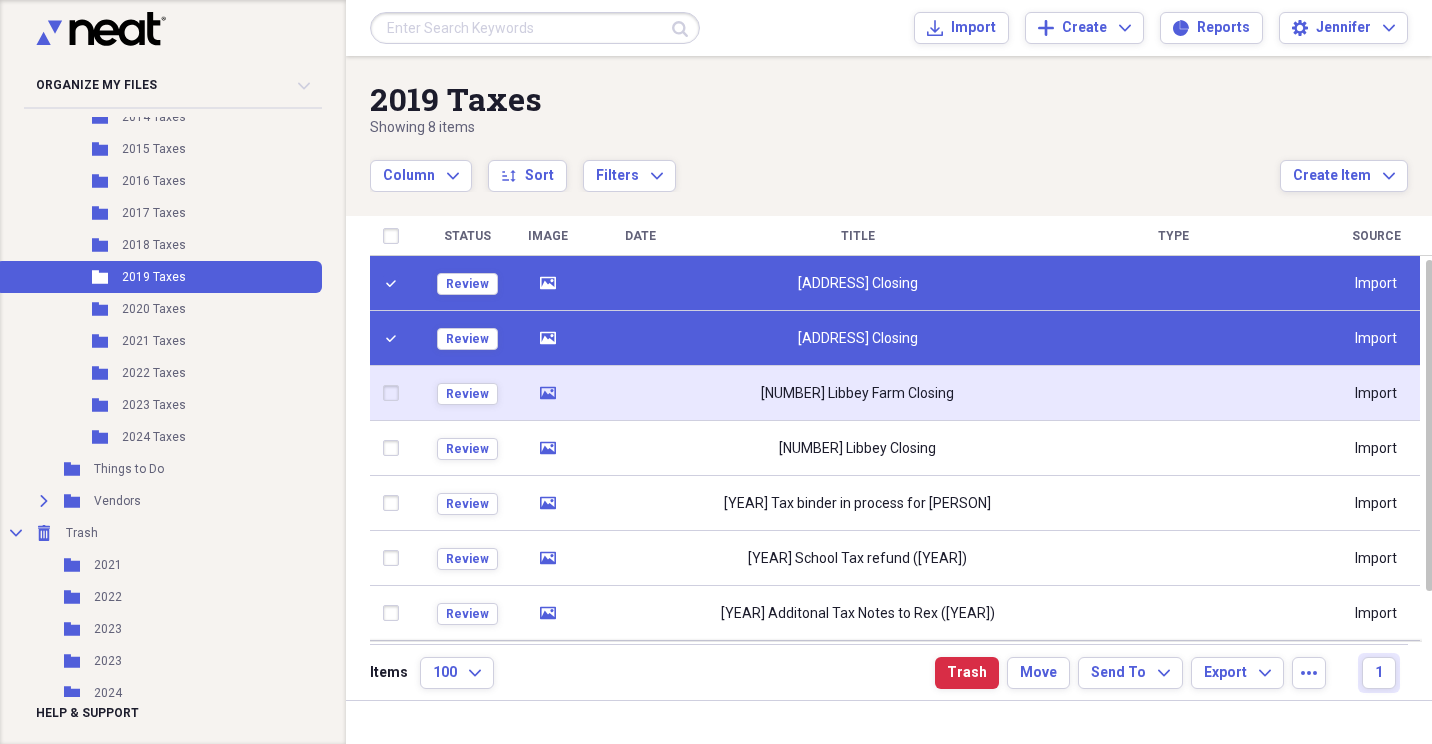 click at bounding box center (395, 393) 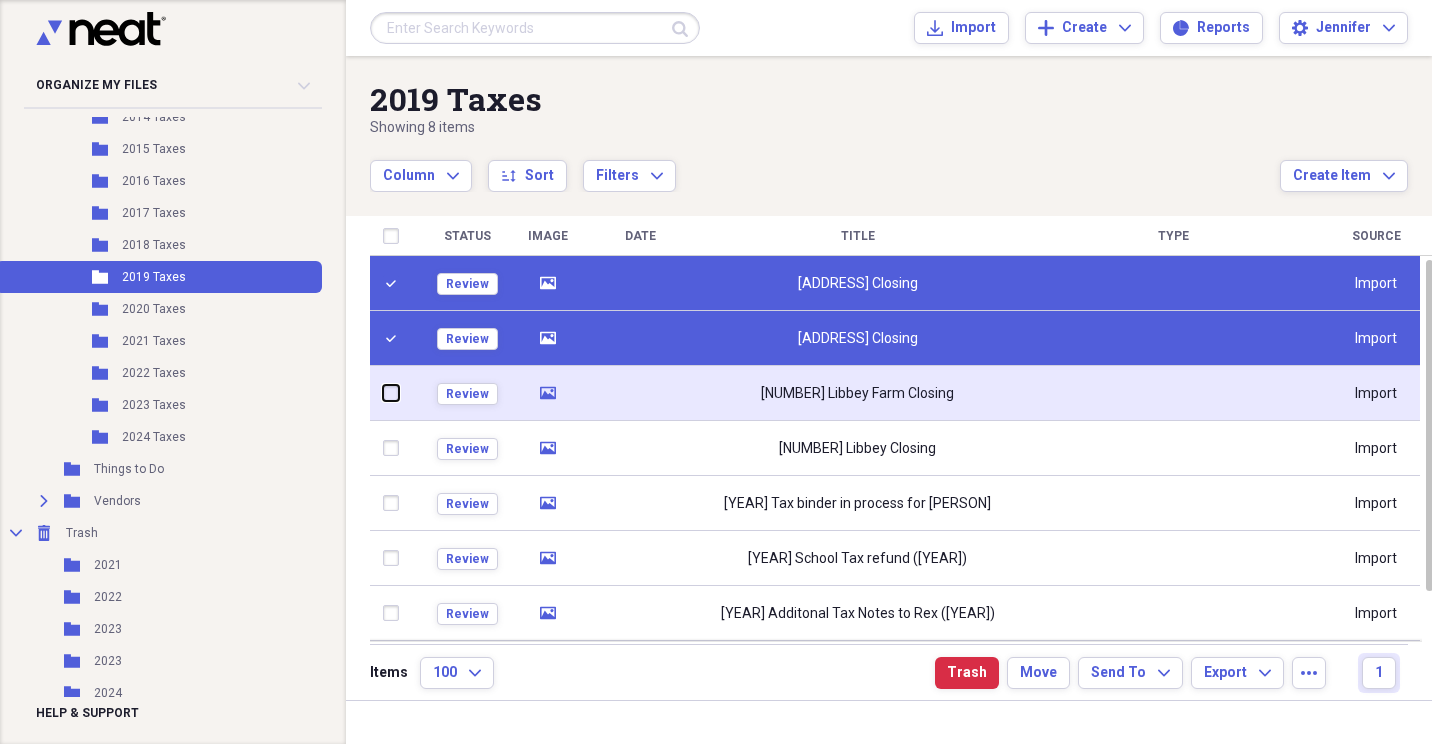 click at bounding box center (383, 393) 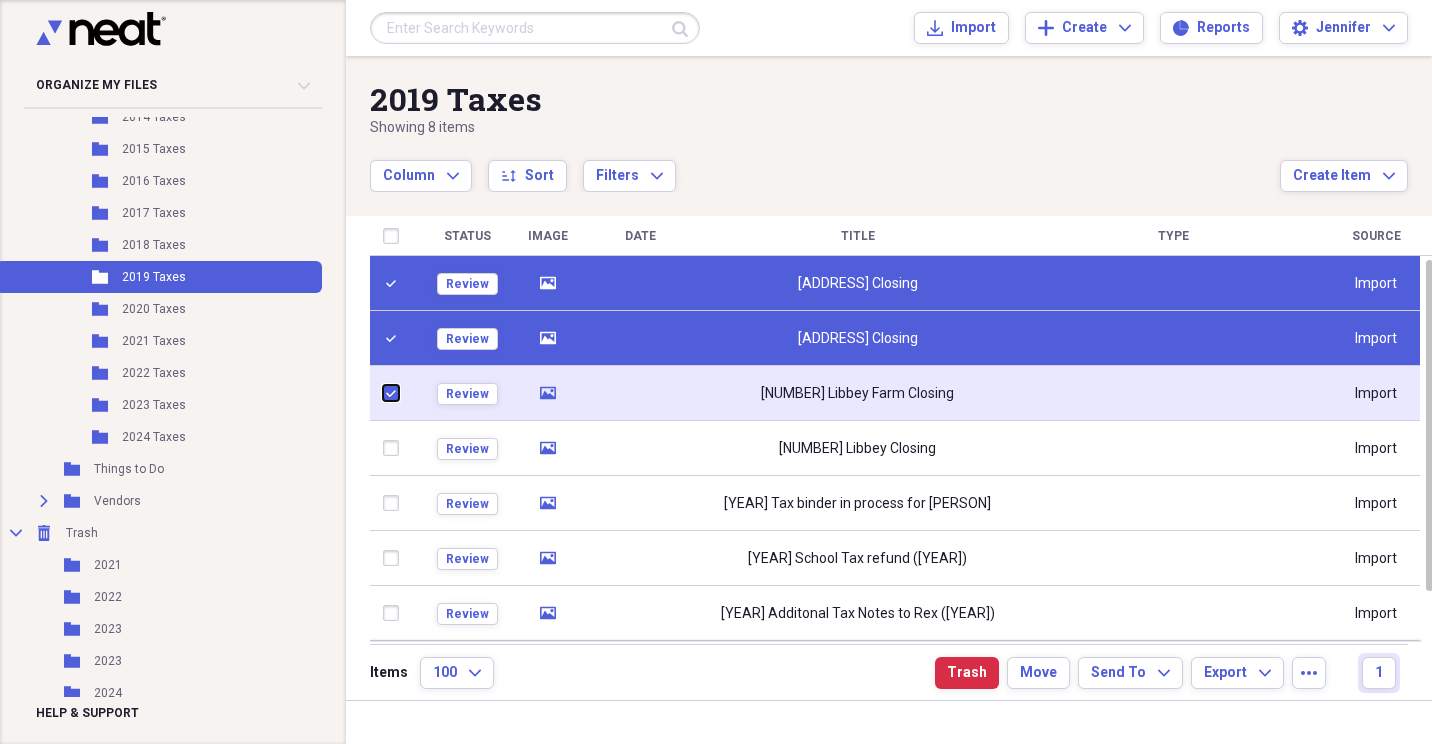 checkbox on "true" 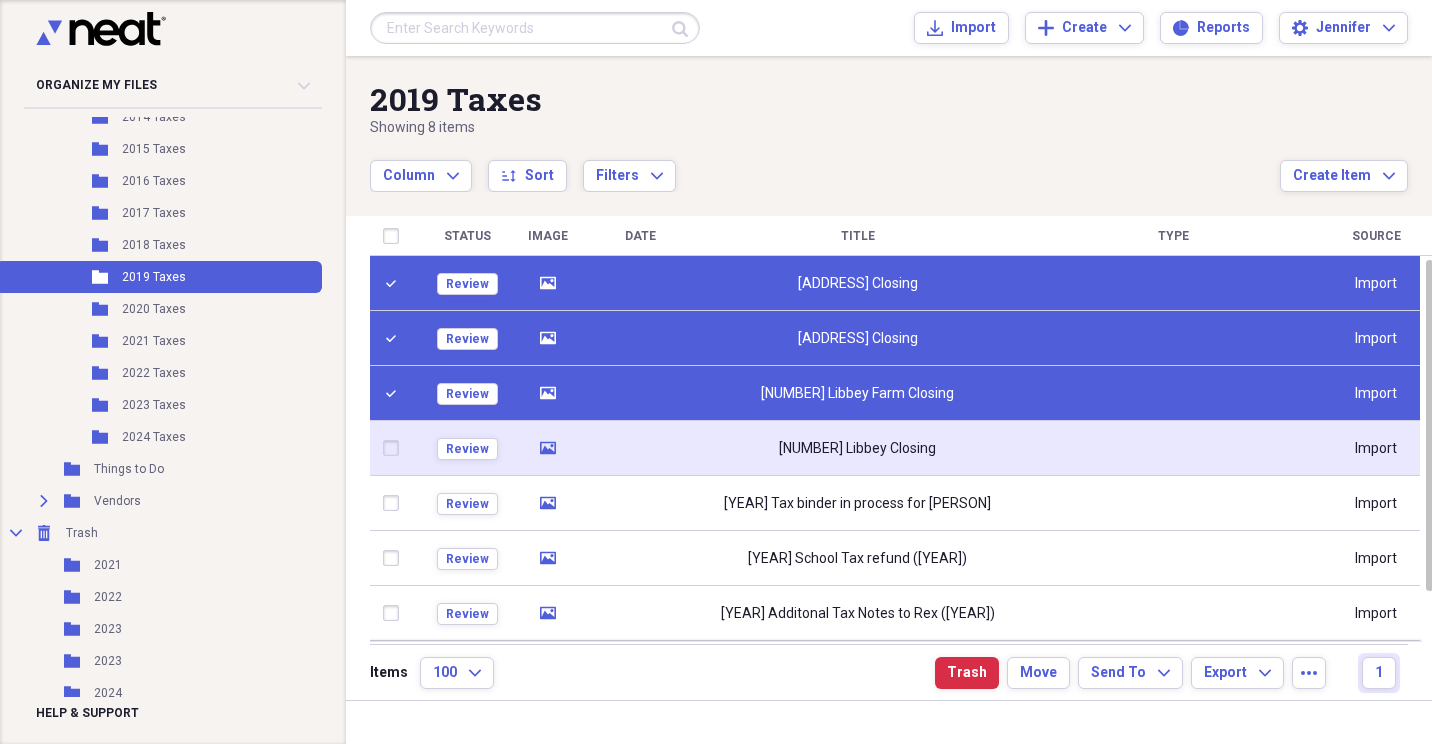 click at bounding box center [395, 448] 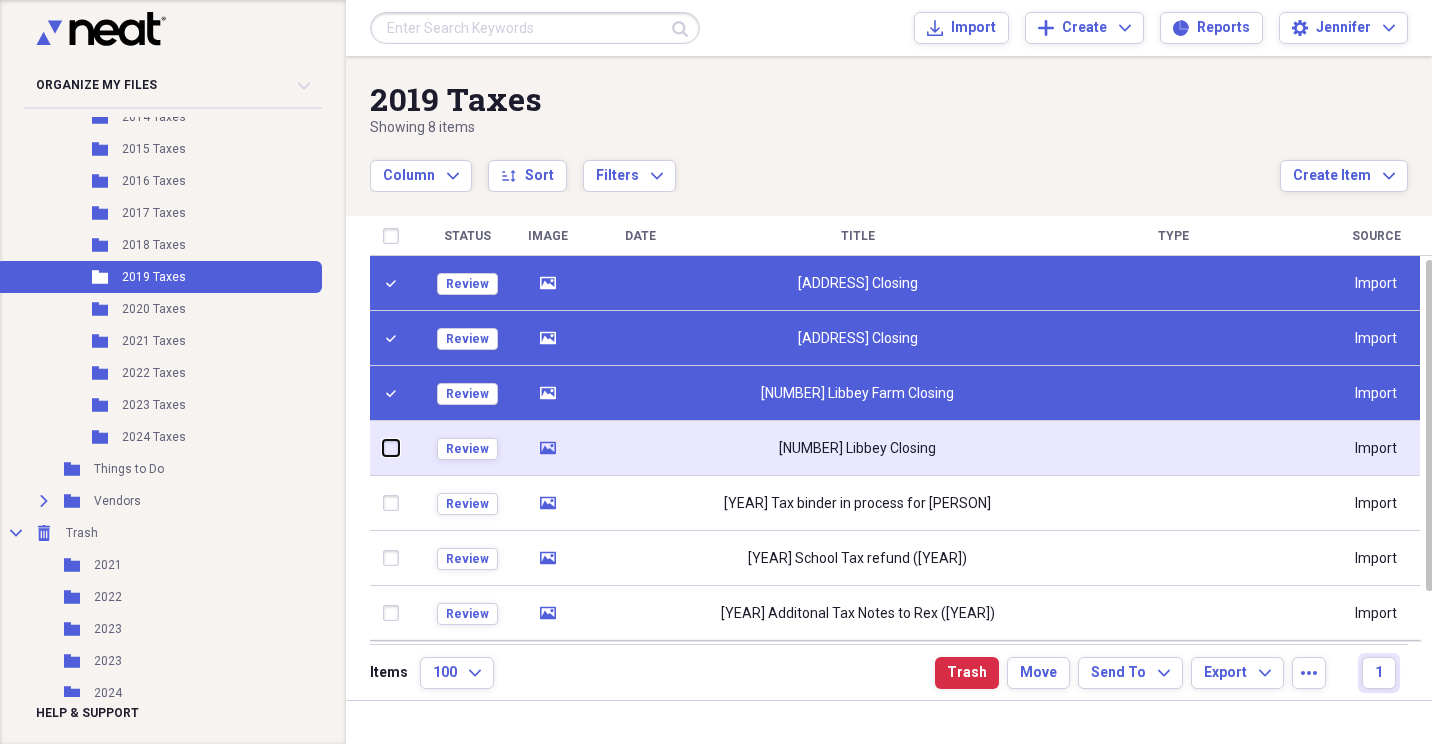 click at bounding box center [383, 448] 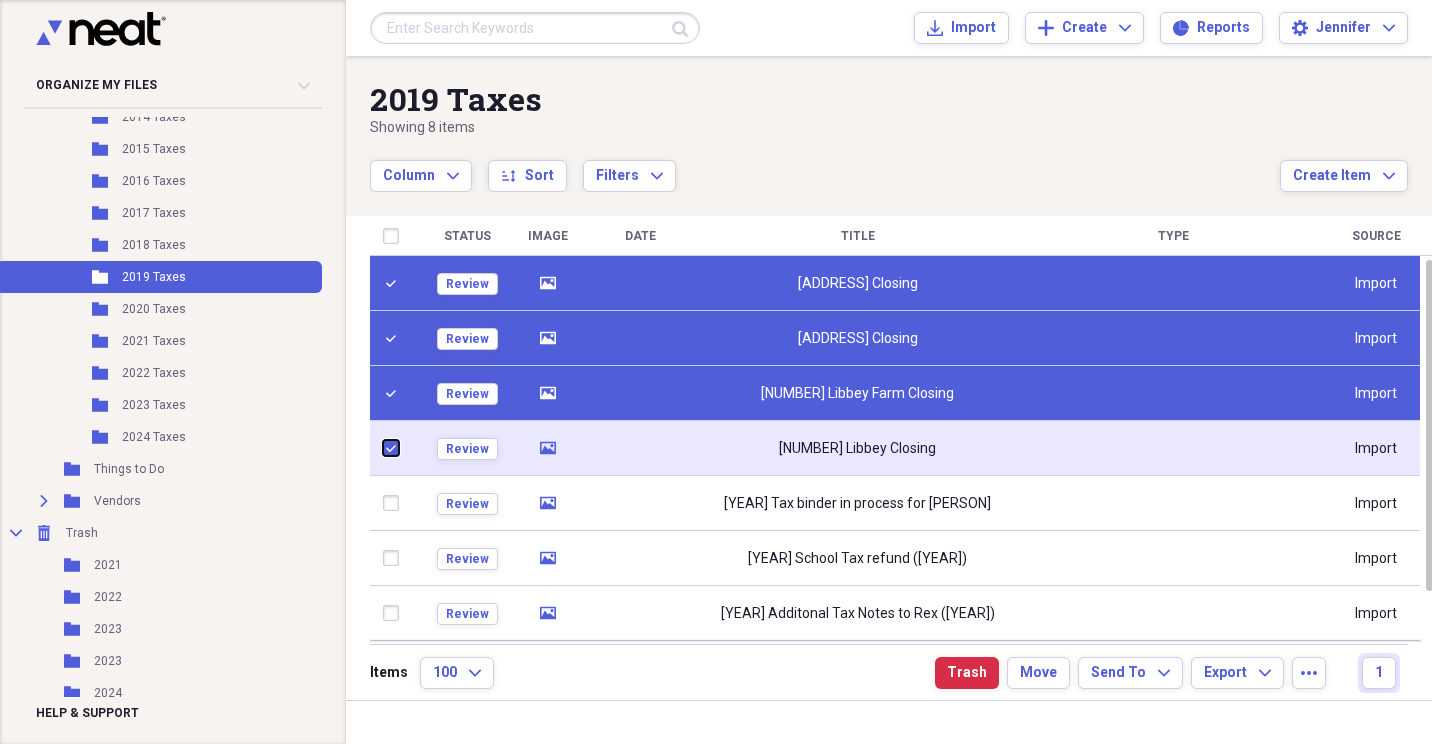checkbox on "true" 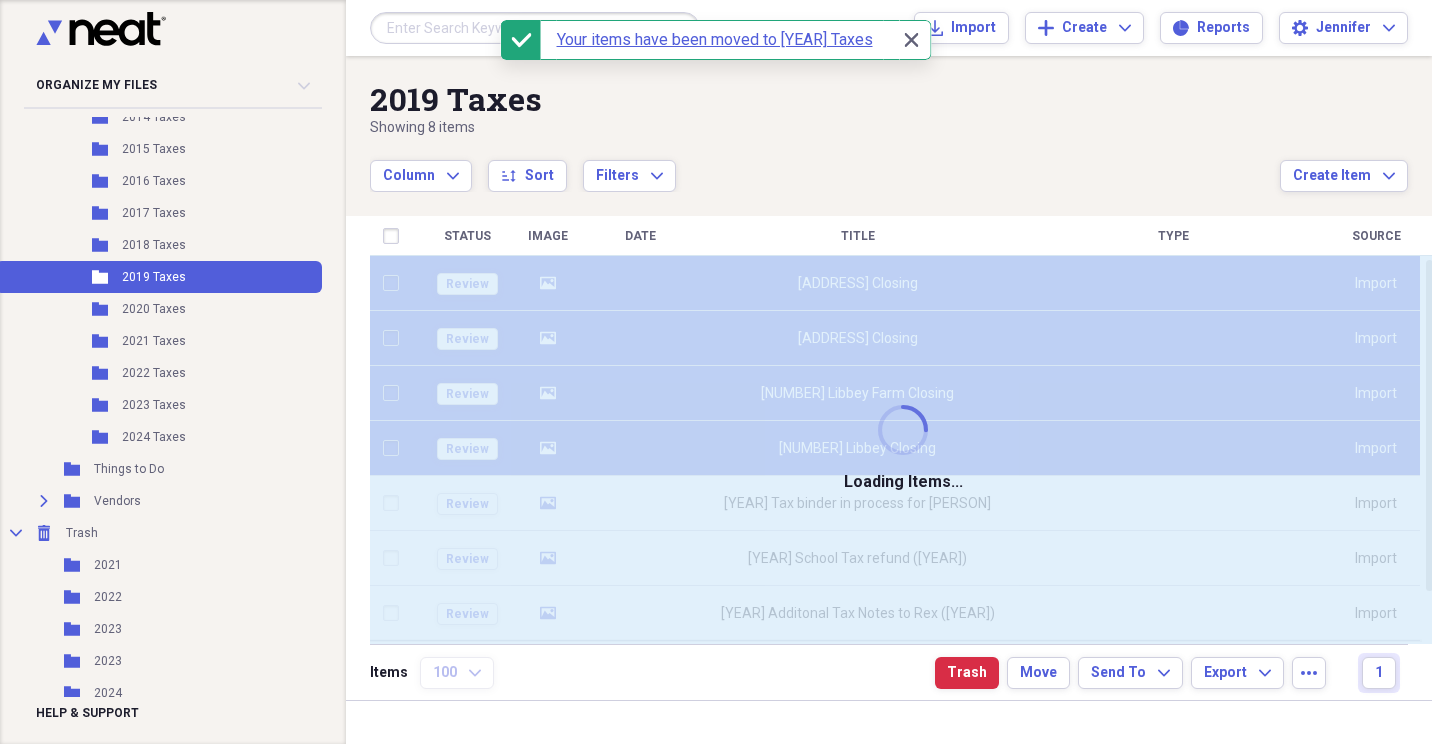 checkbox on "false" 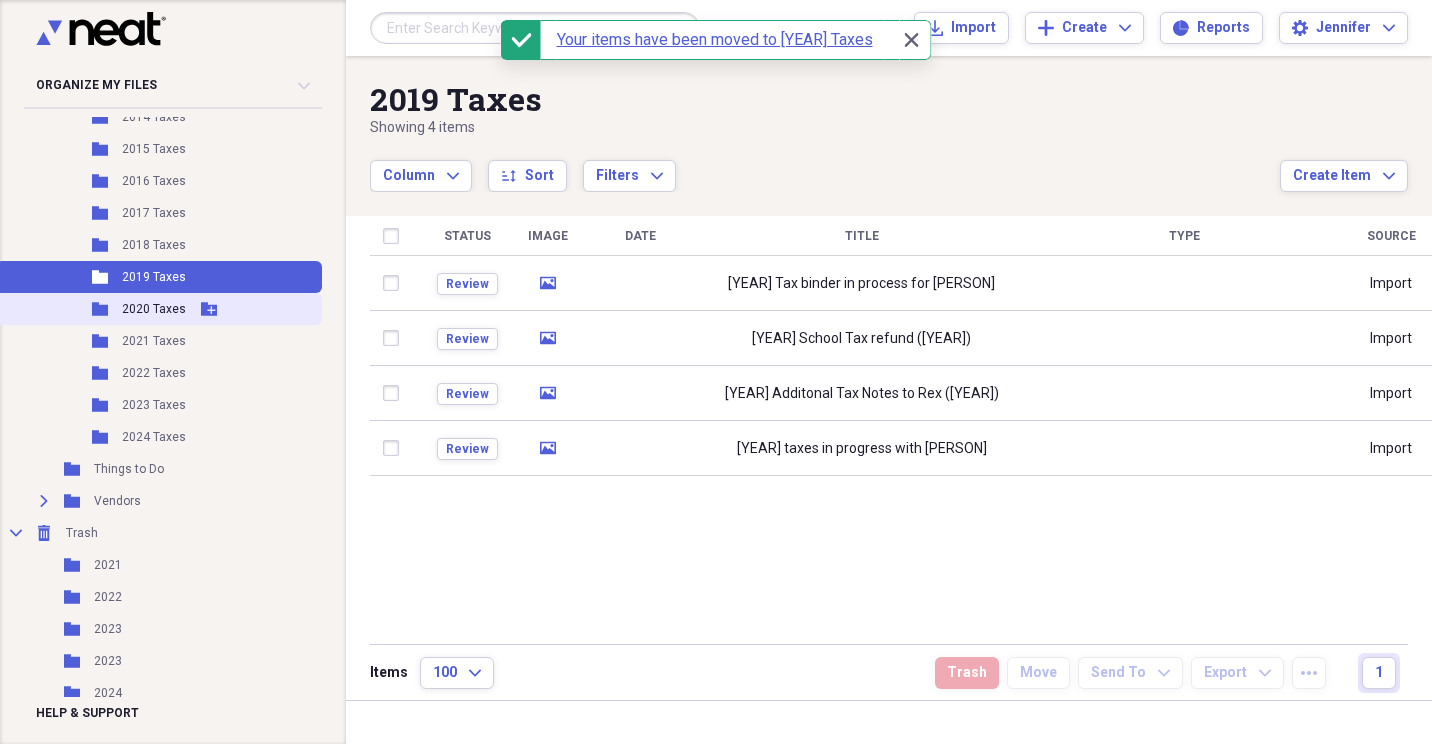 click on "2020 Taxes" at bounding box center [154, 309] 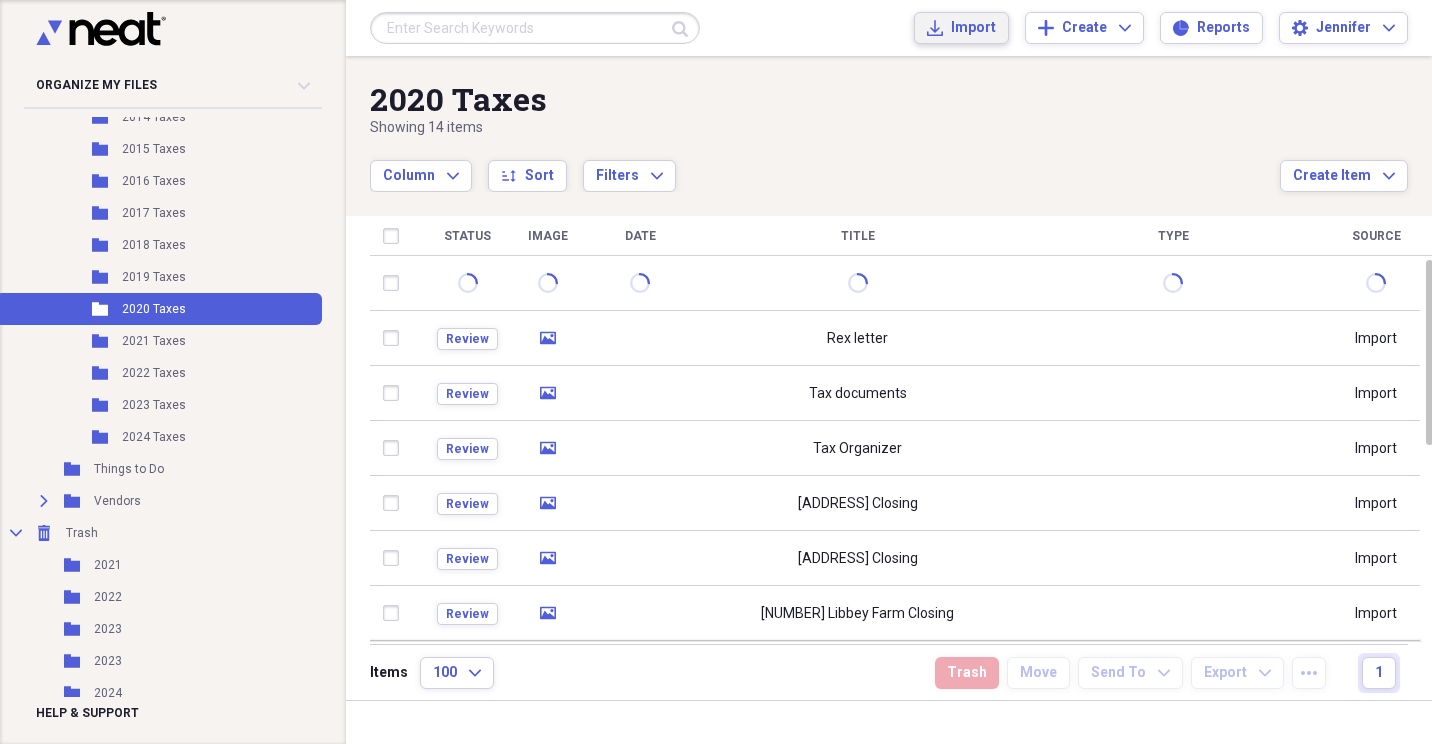 click on "Import" at bounding box center (973, 28) 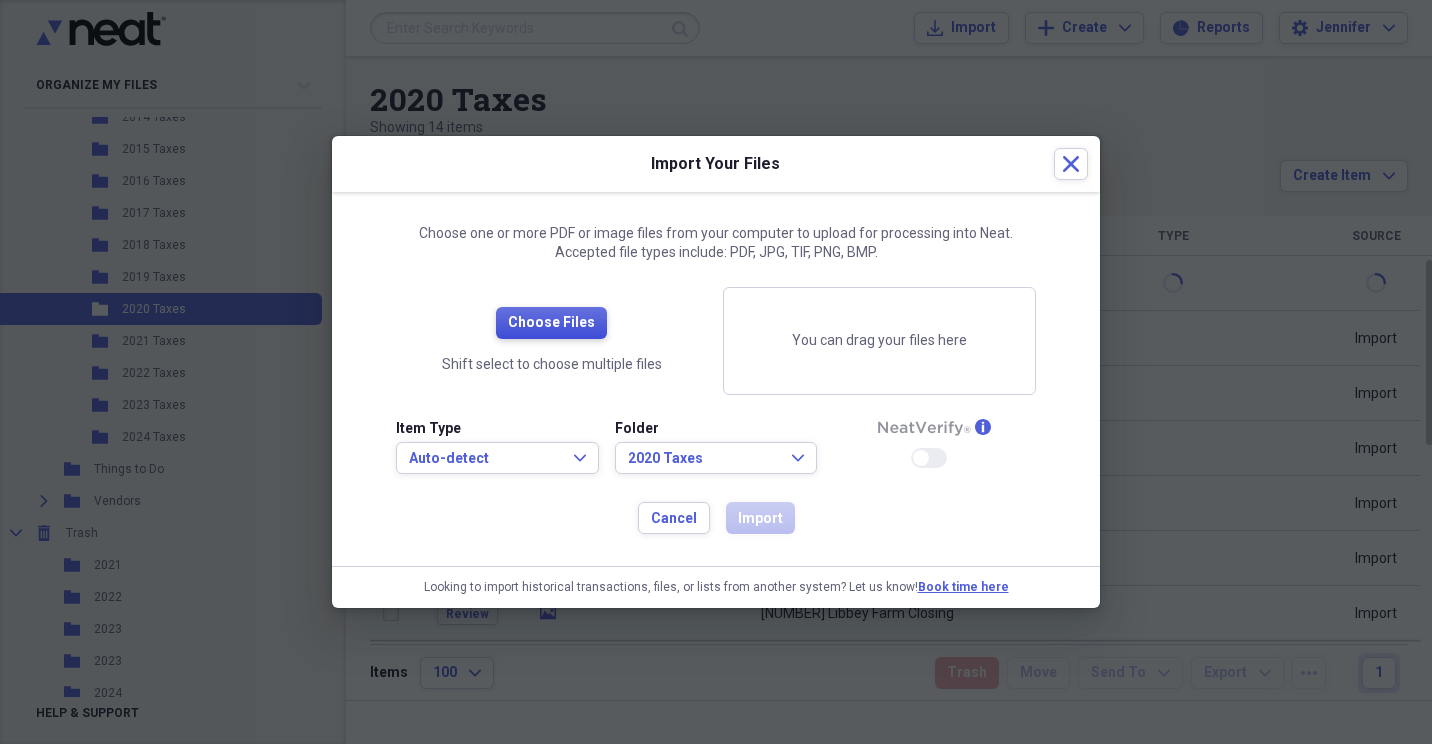 click on "Choose Files" at bounding box center (551, 323) 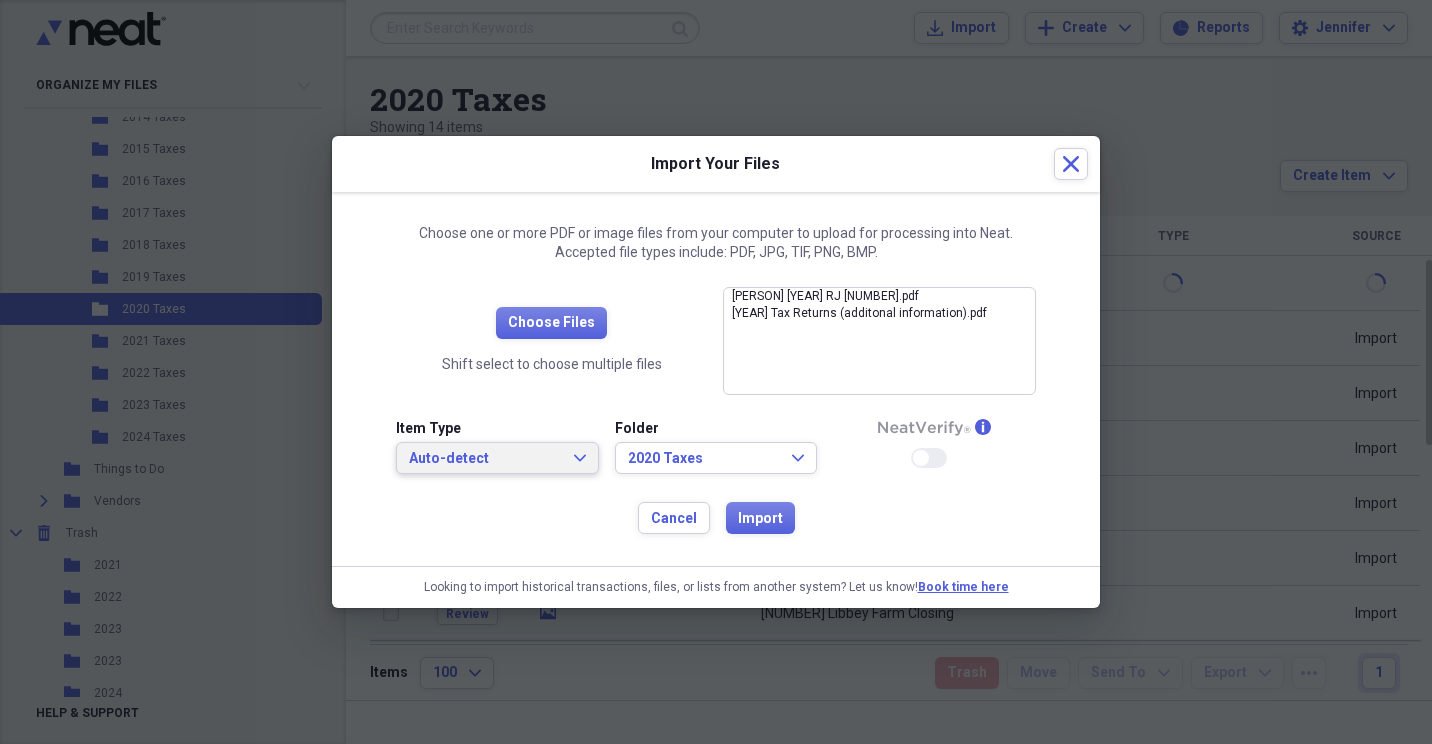 click on "Auto-detect Expand" at bounding box center [497, 459] 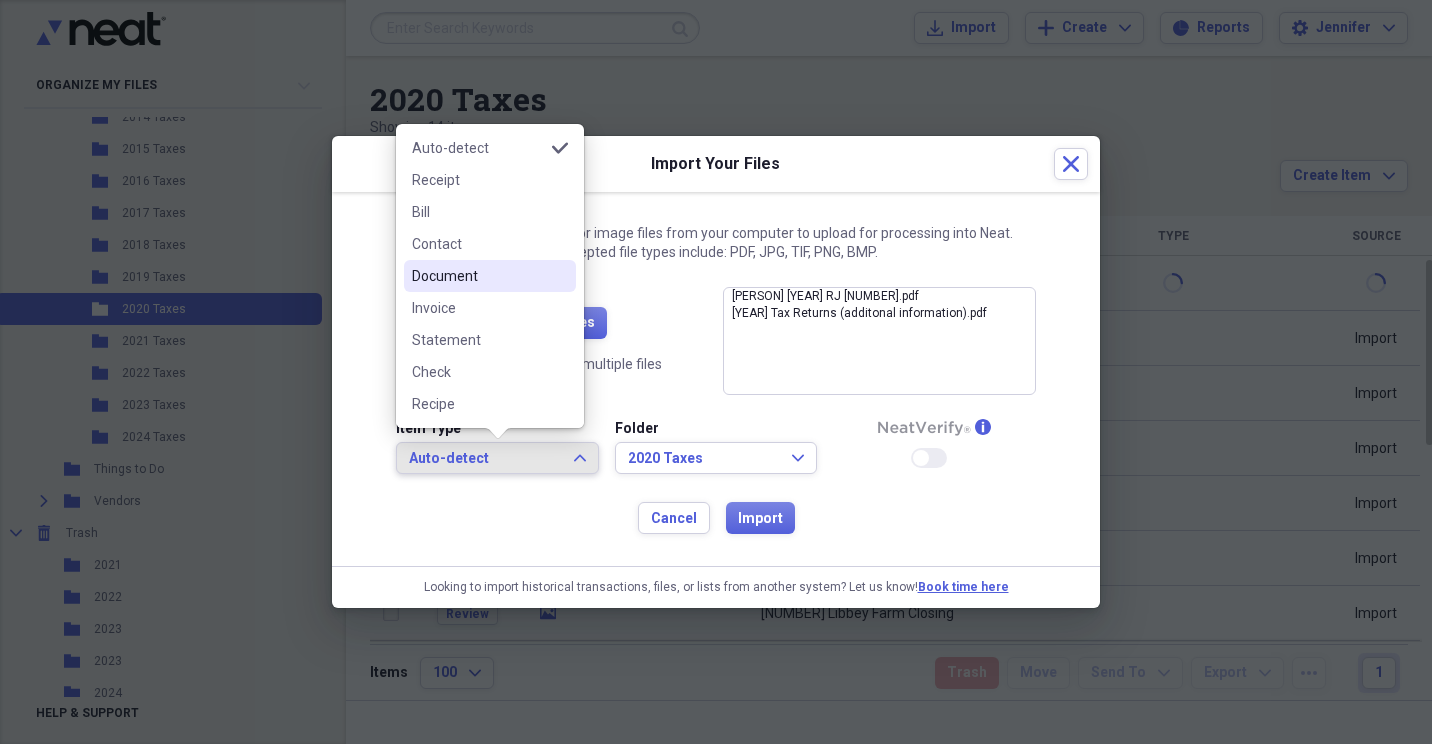 click on "Document" at bounding box center (490, 276) 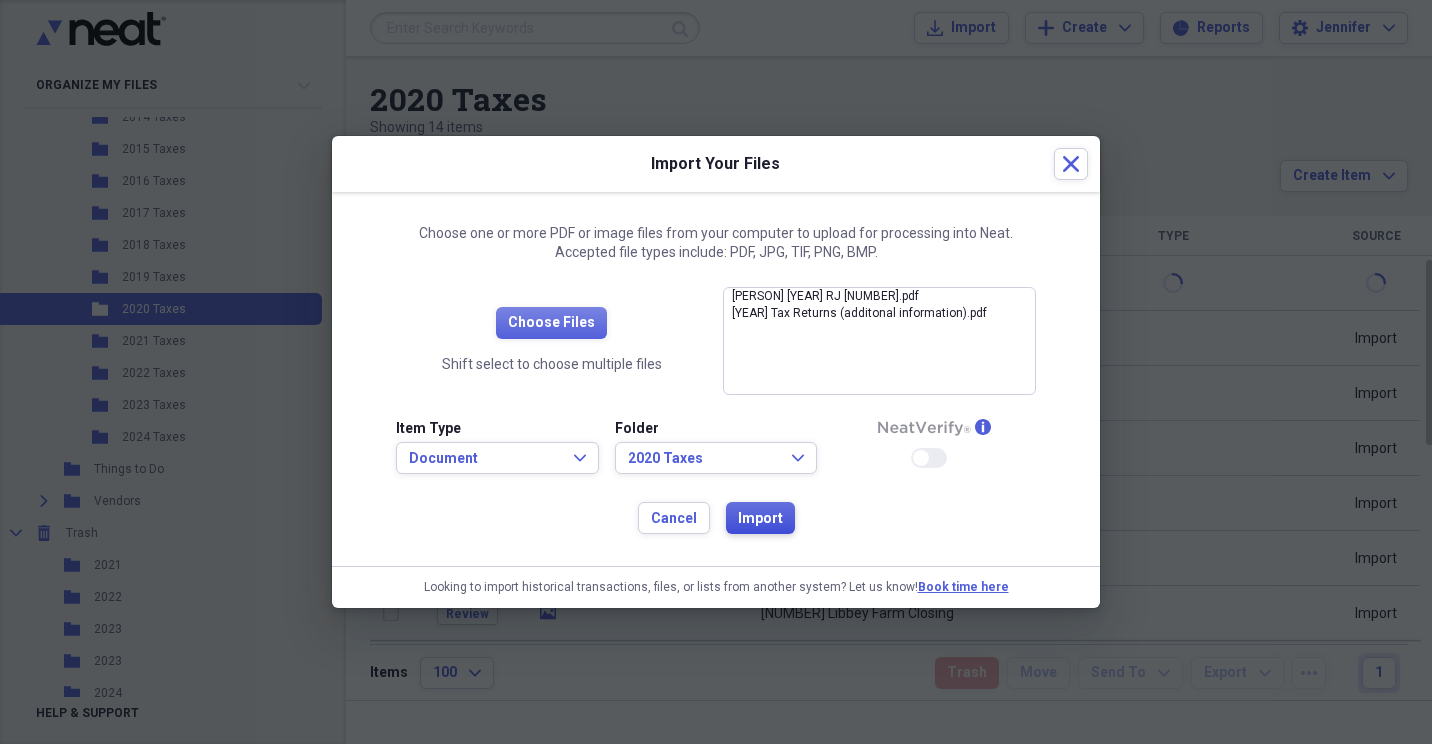 click on "Import" at bounding box center [760, 519] 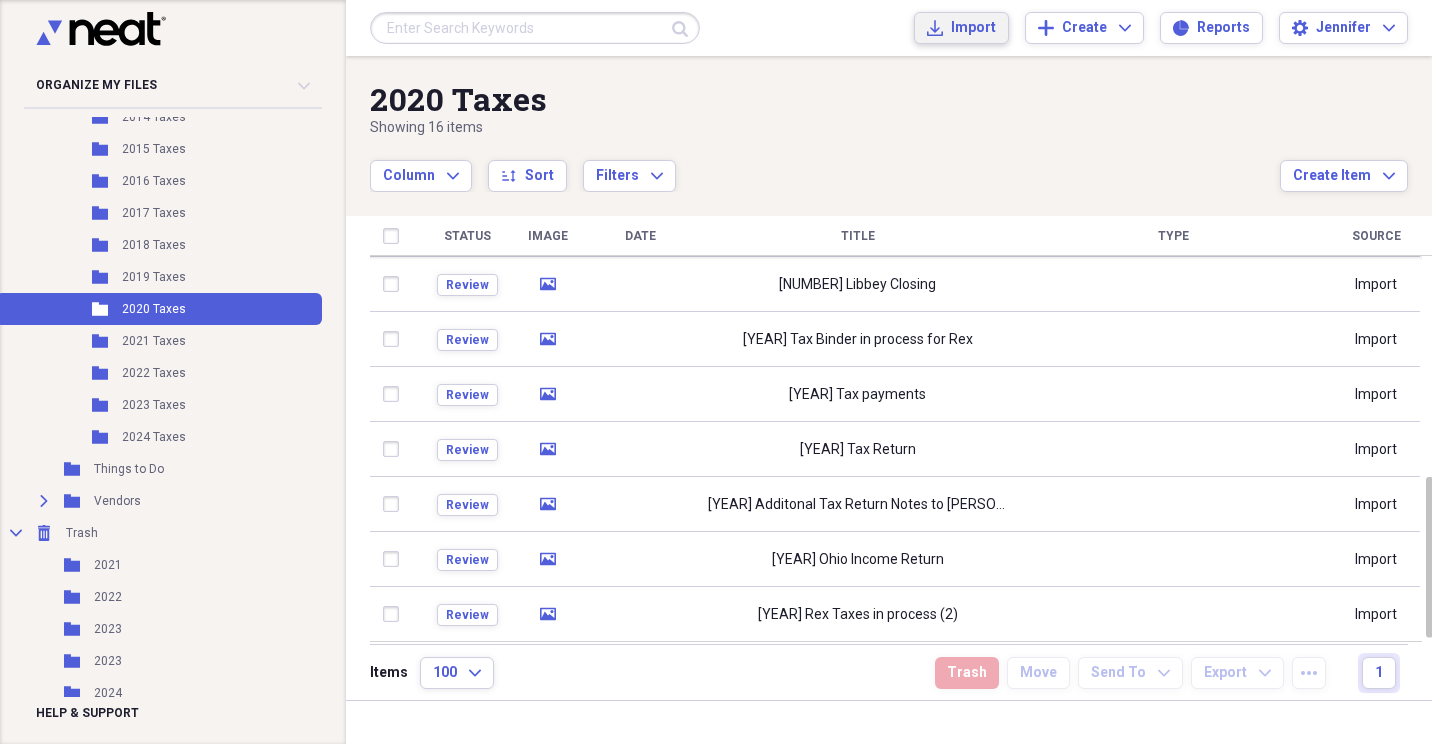 click on "Import Import" at bounding box center [961, 28] 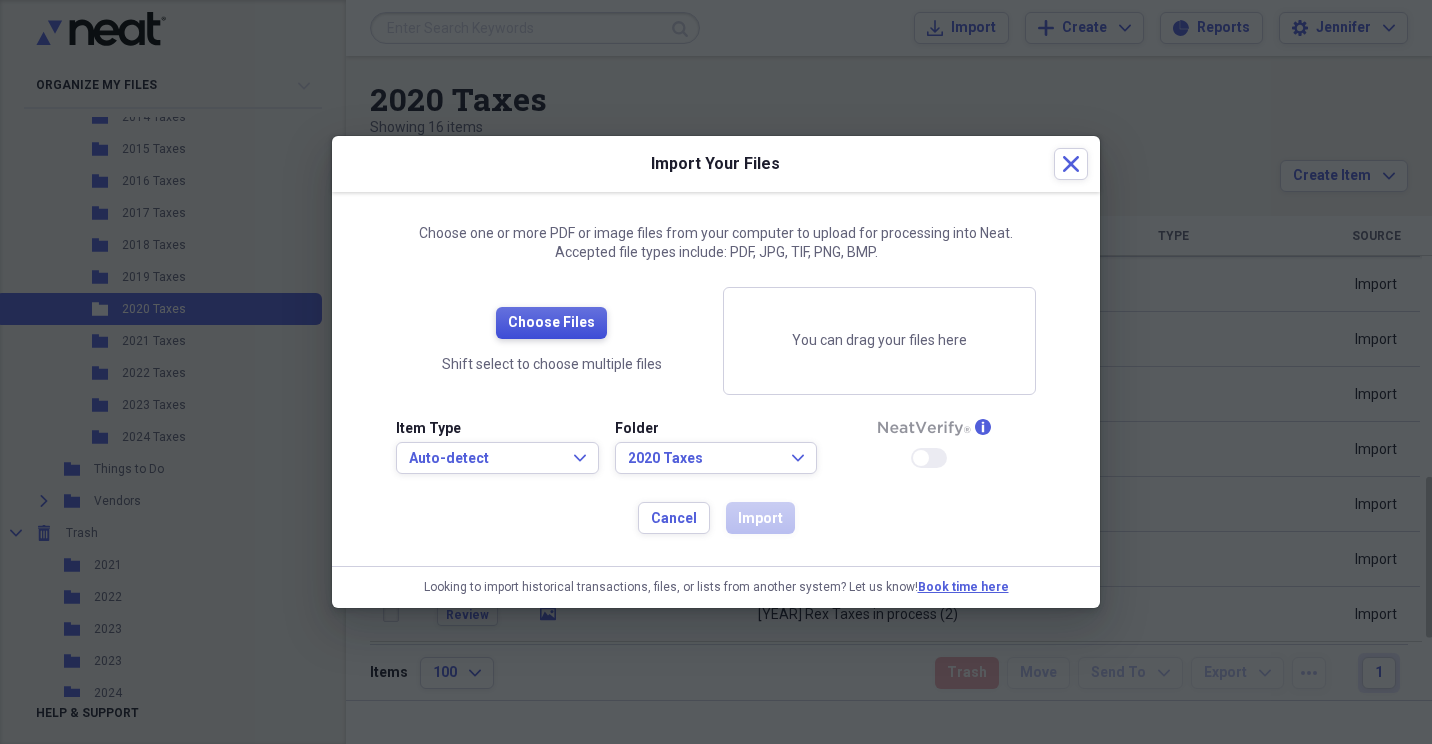 click on "Choose Files" at bounding box center [551, 323] 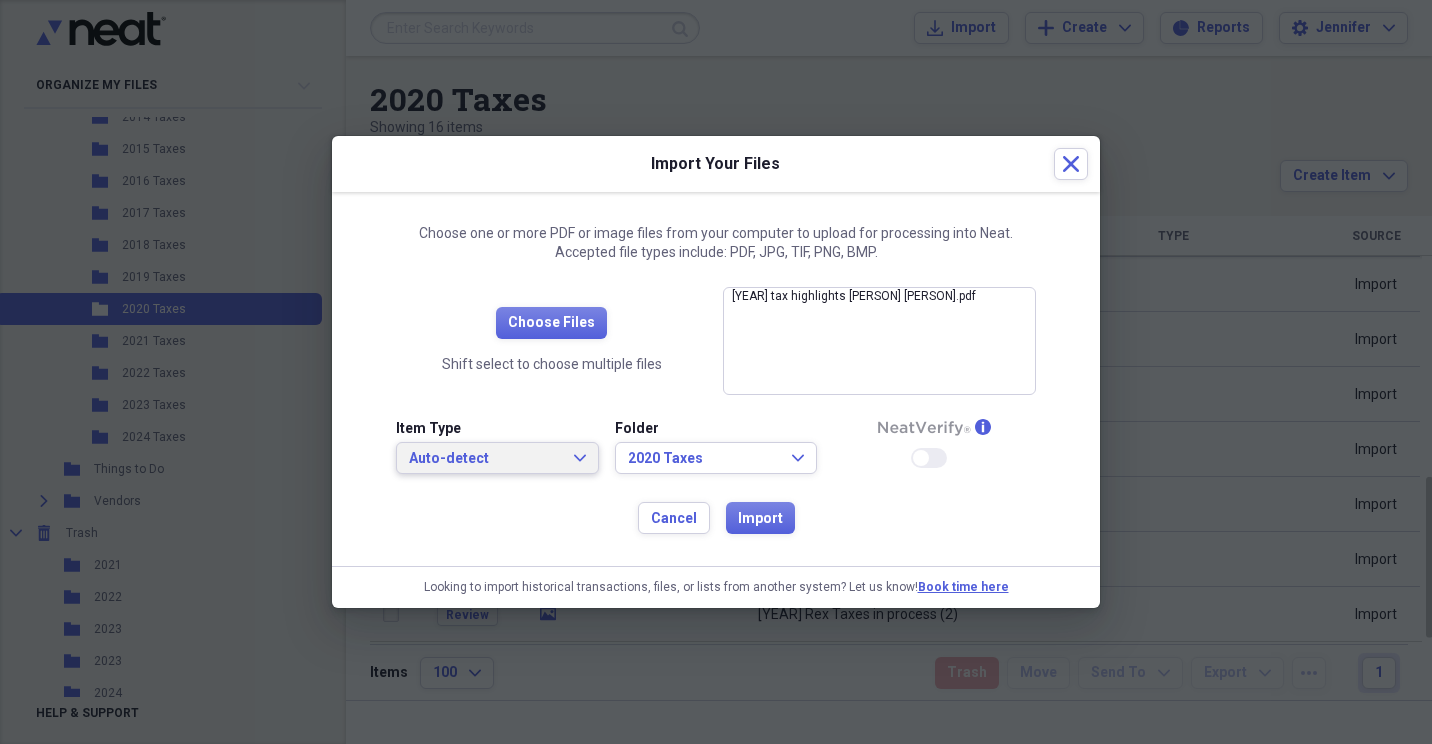 click on "Auto-detect Expand" at bounding box center (497, 458) 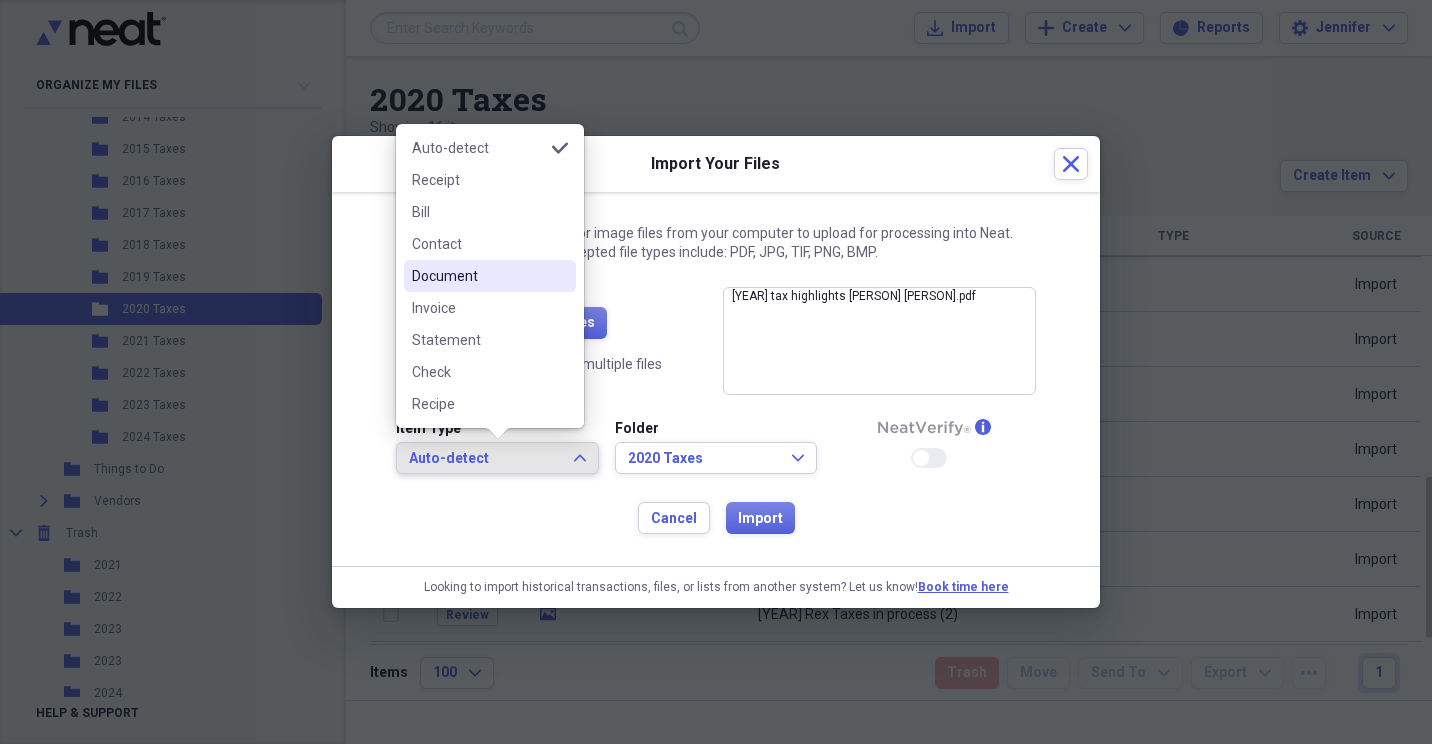 drag, startPoint x: 528, startPoint y: 266, endPoint x: 555, endPoint y: 303, distance: 45.80393 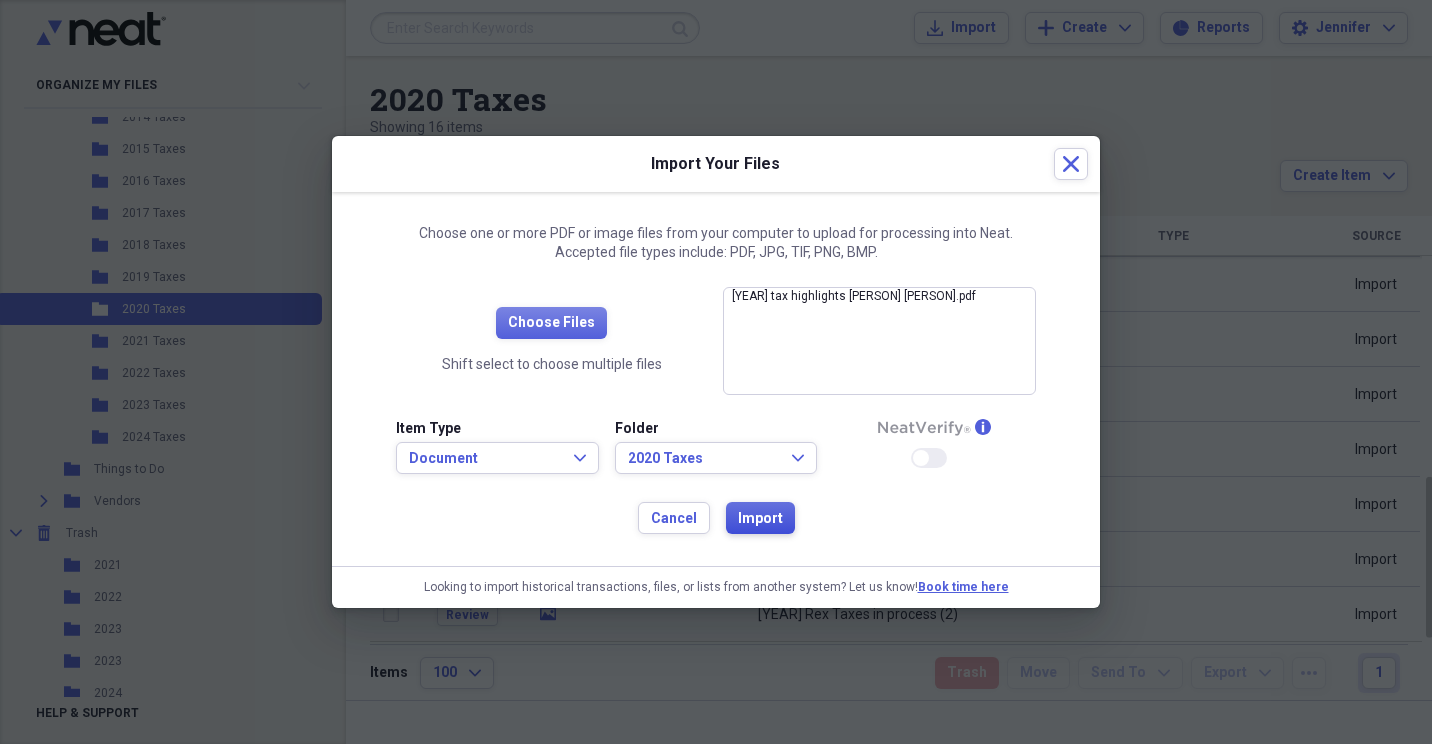 click on "Import" at bounding box center (760, 518) 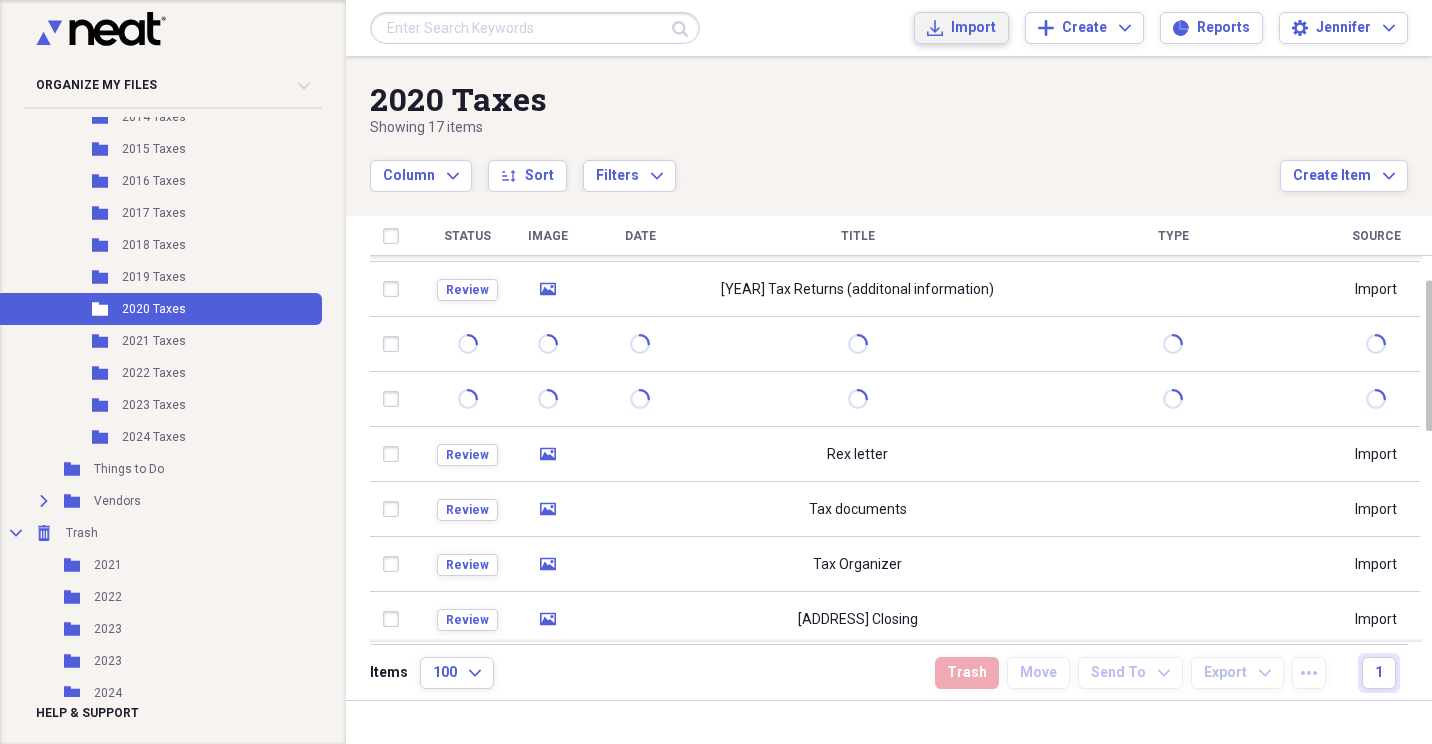 click on "Import" at bounding box center (973, 28) 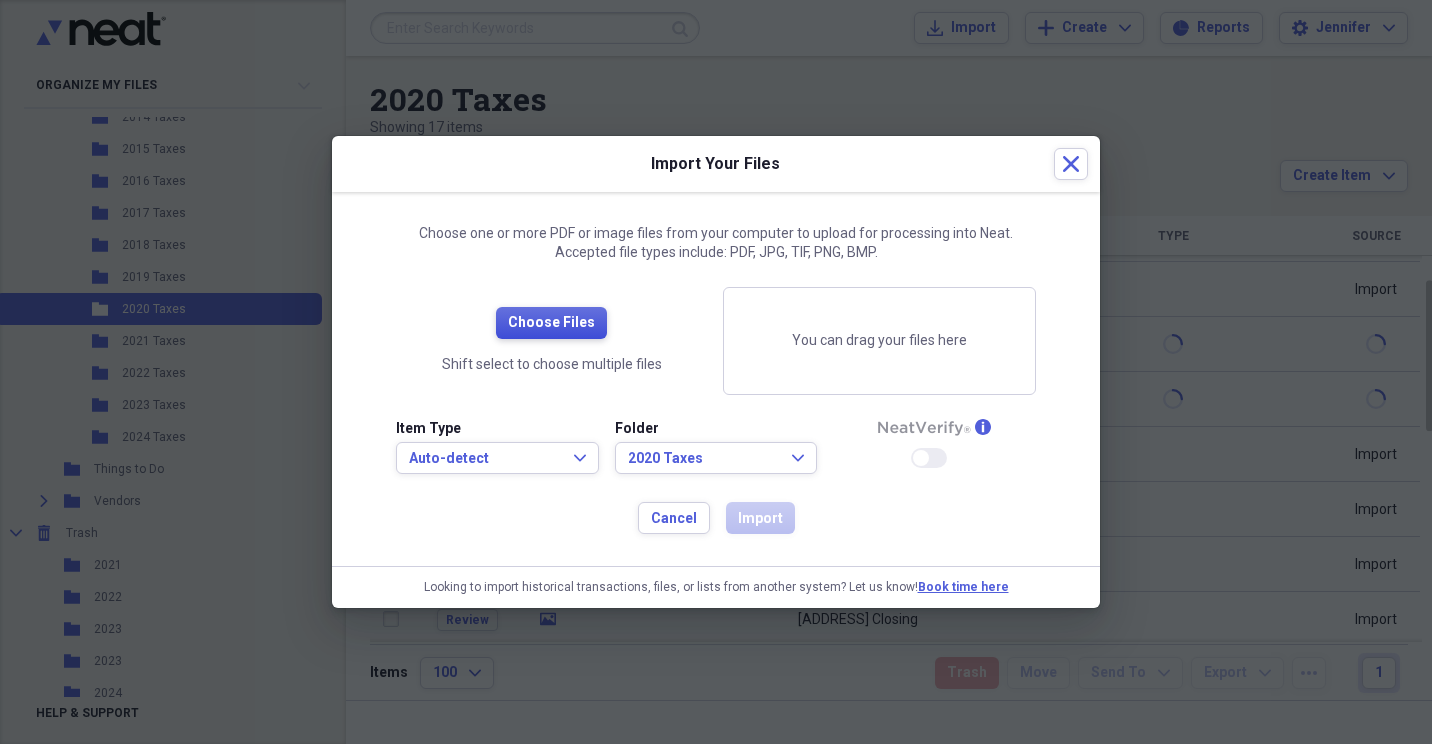 click on "Choose Files" at bounding box center (551, 323) 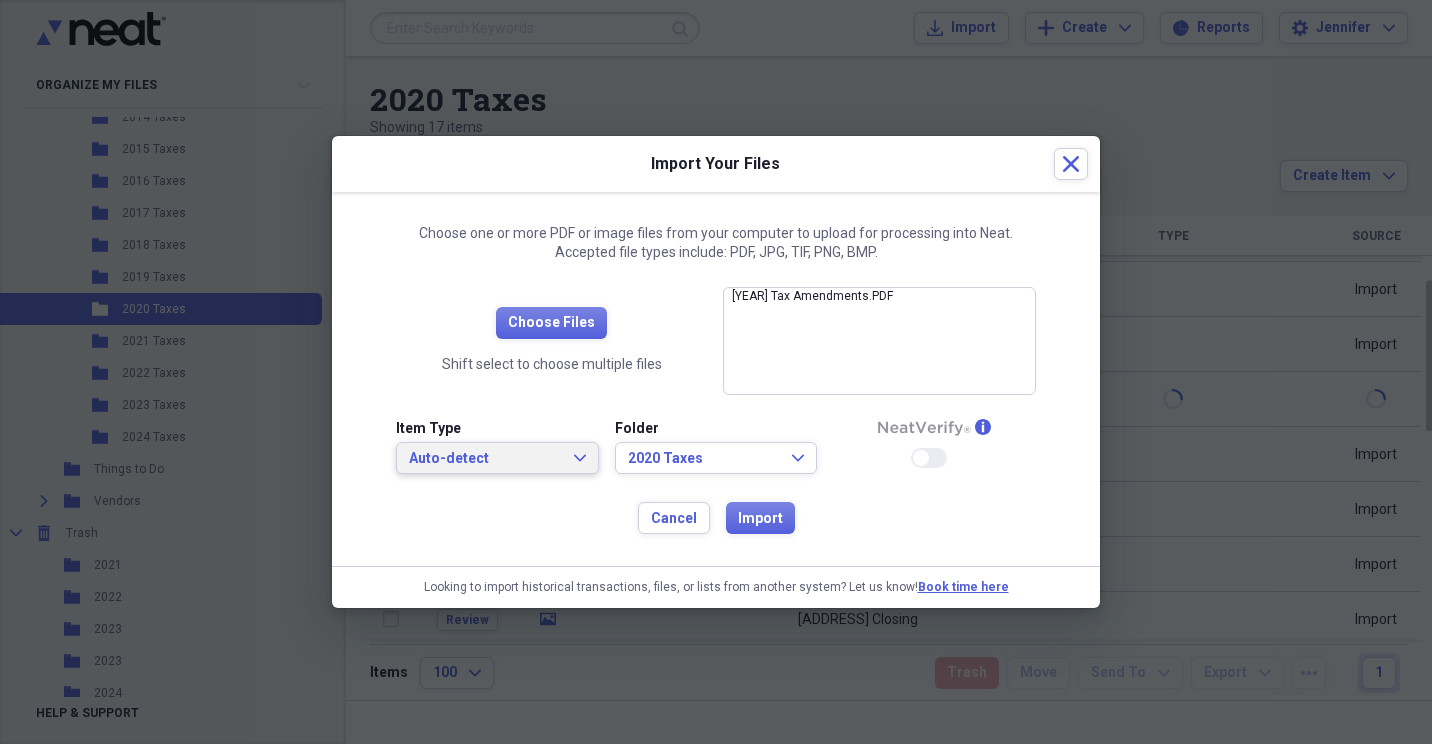 click on "Expand" 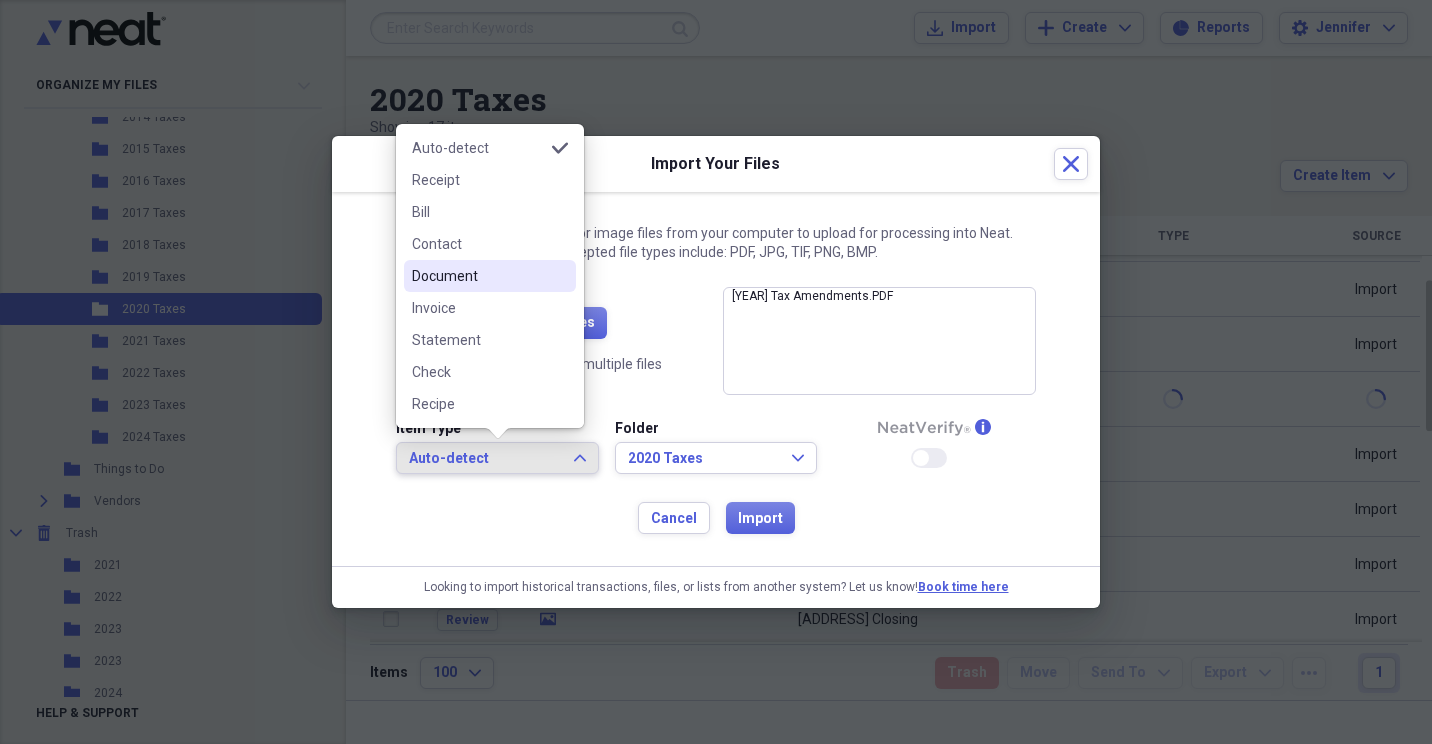 drag, startPoint x: 518, startPoint y: 276, endPoint x: 727, endPoint y: 476, distance: 289.27667 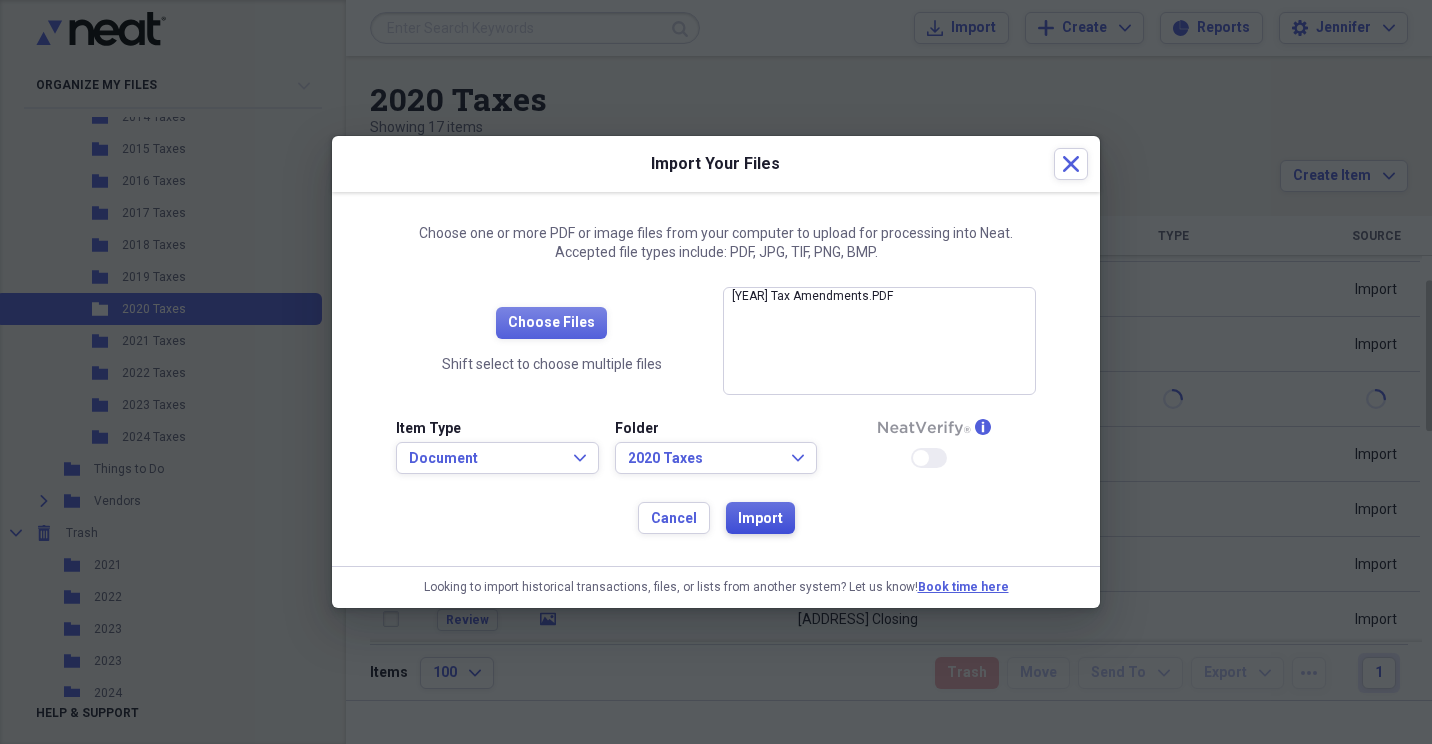 click on "Import" at bounding box center (760, 519) 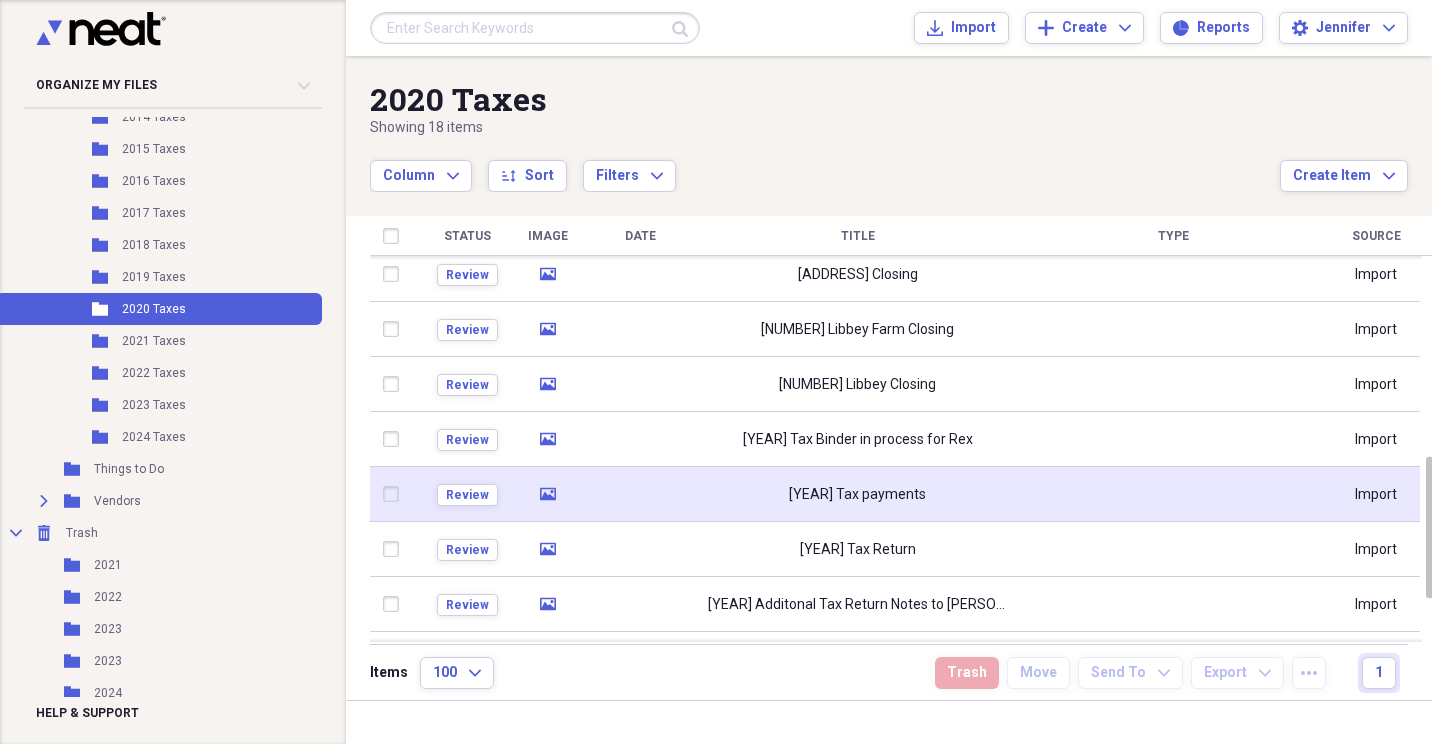 click on "[YEAR] Tax payments" at bounding box center (857, 494) 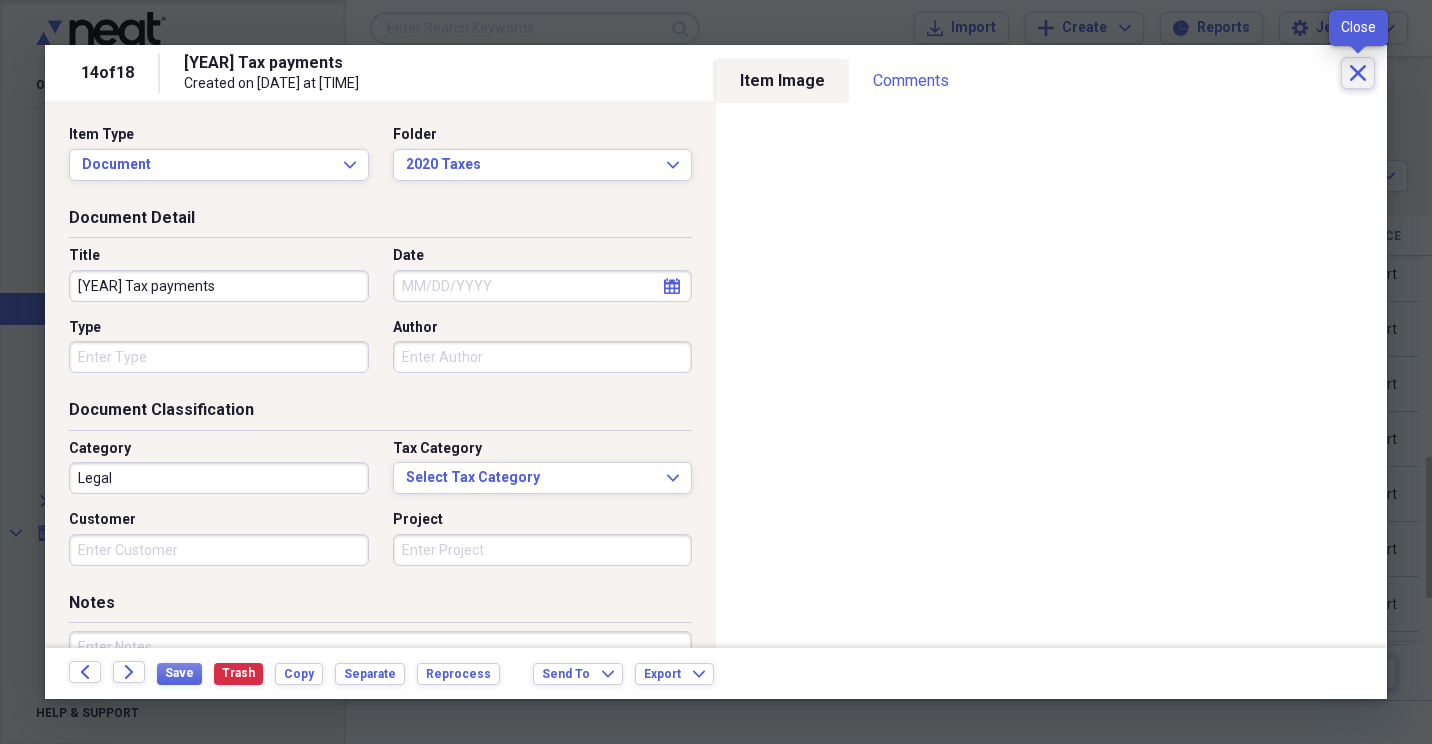 click 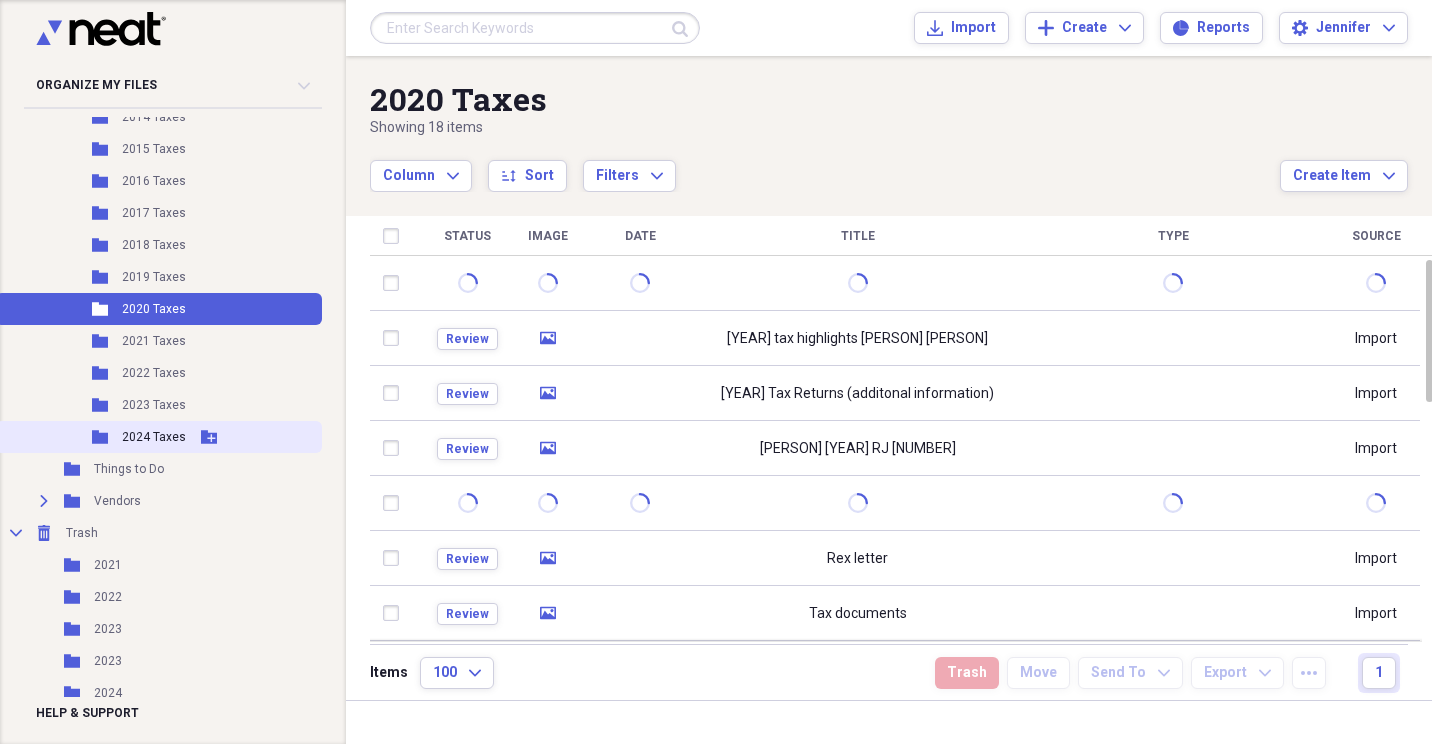 click on "2024 Taxes" at bounding box center [154, 437] 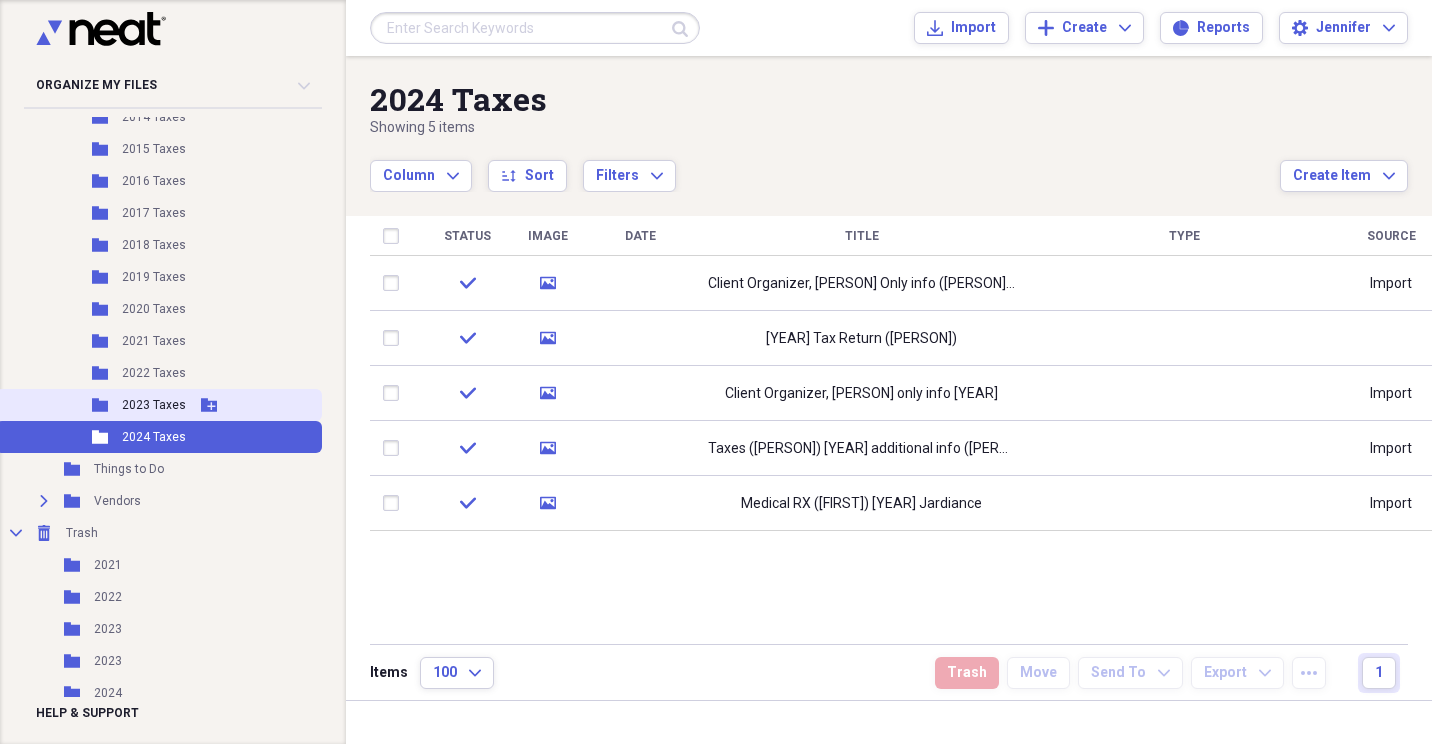 click on "2023 Taxes" at bounding box center [154, 405] 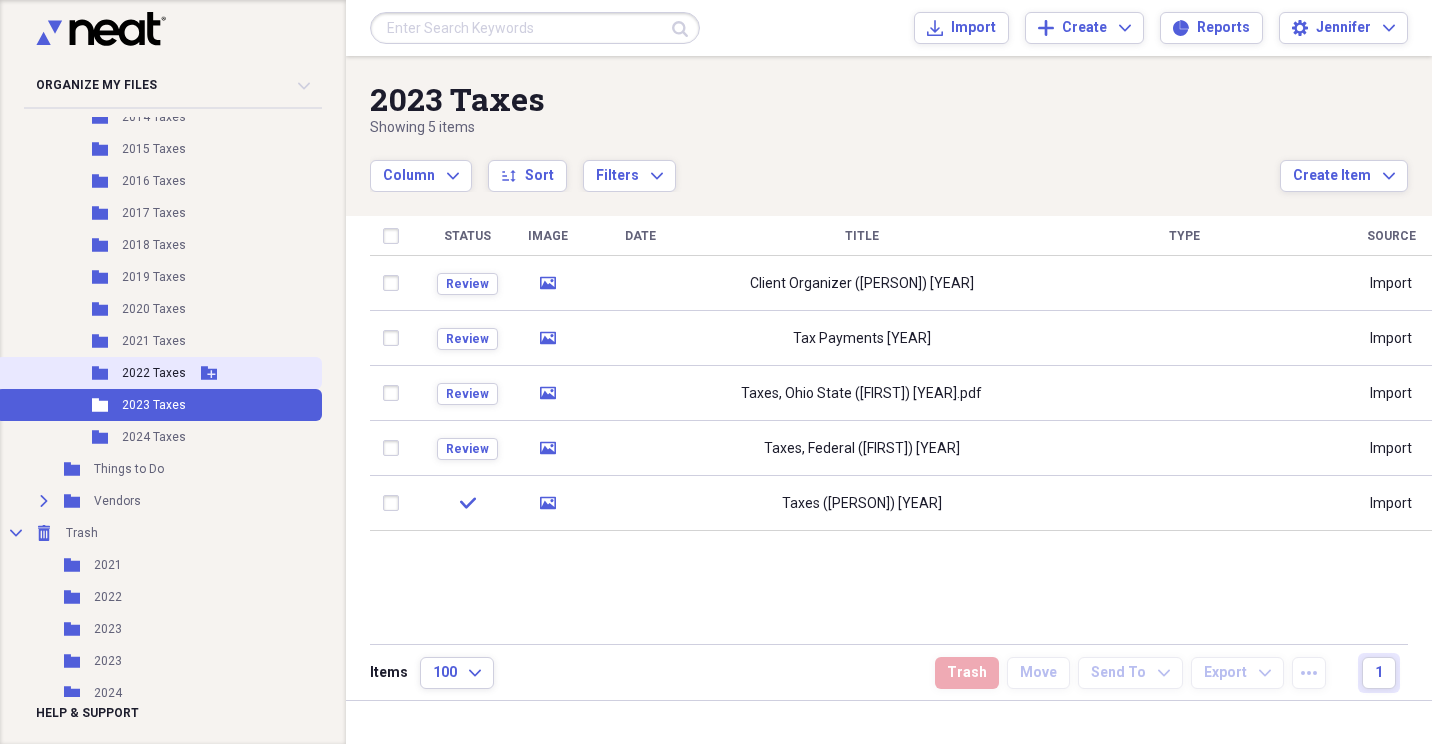 click on "2022 Taxes" at bounding box center [154, 373] 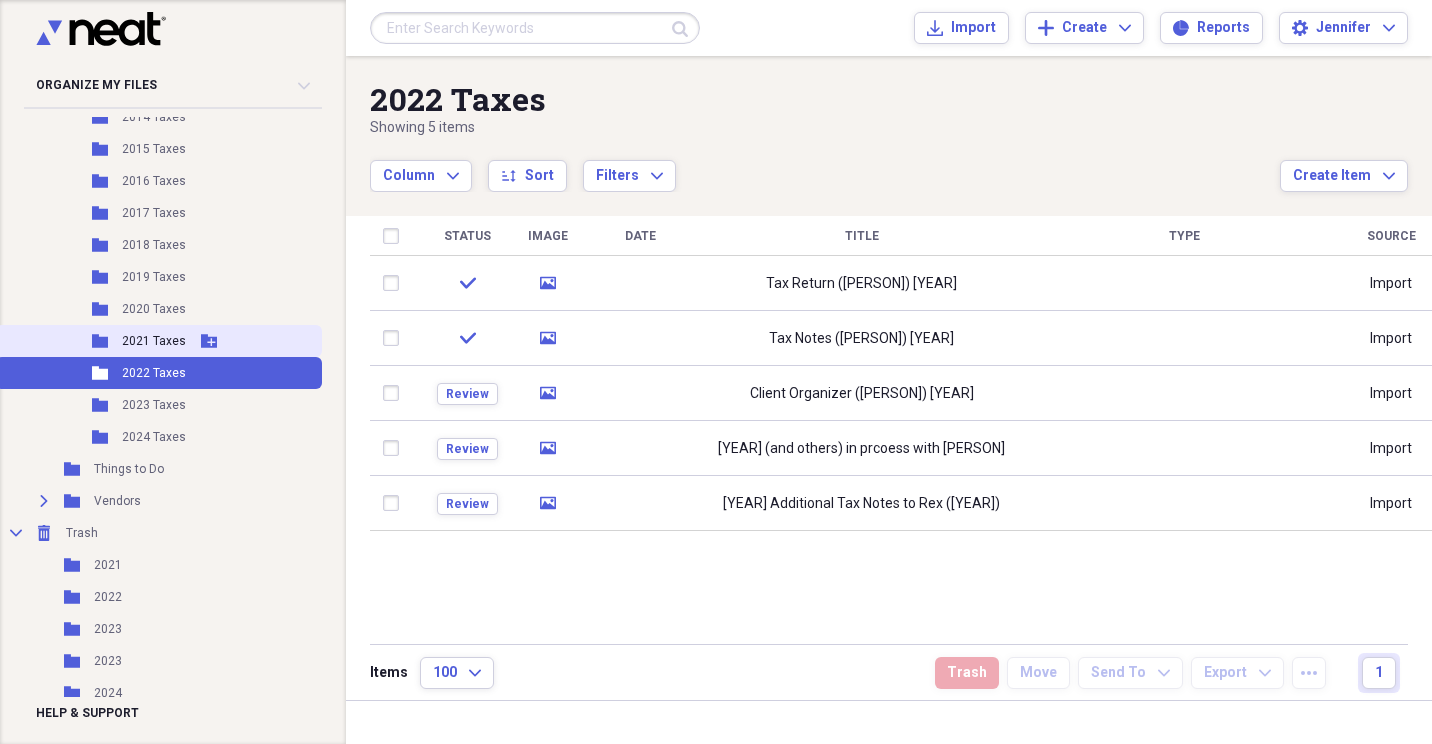 click on "2021 Taxes" at bounding box center (154, 341) 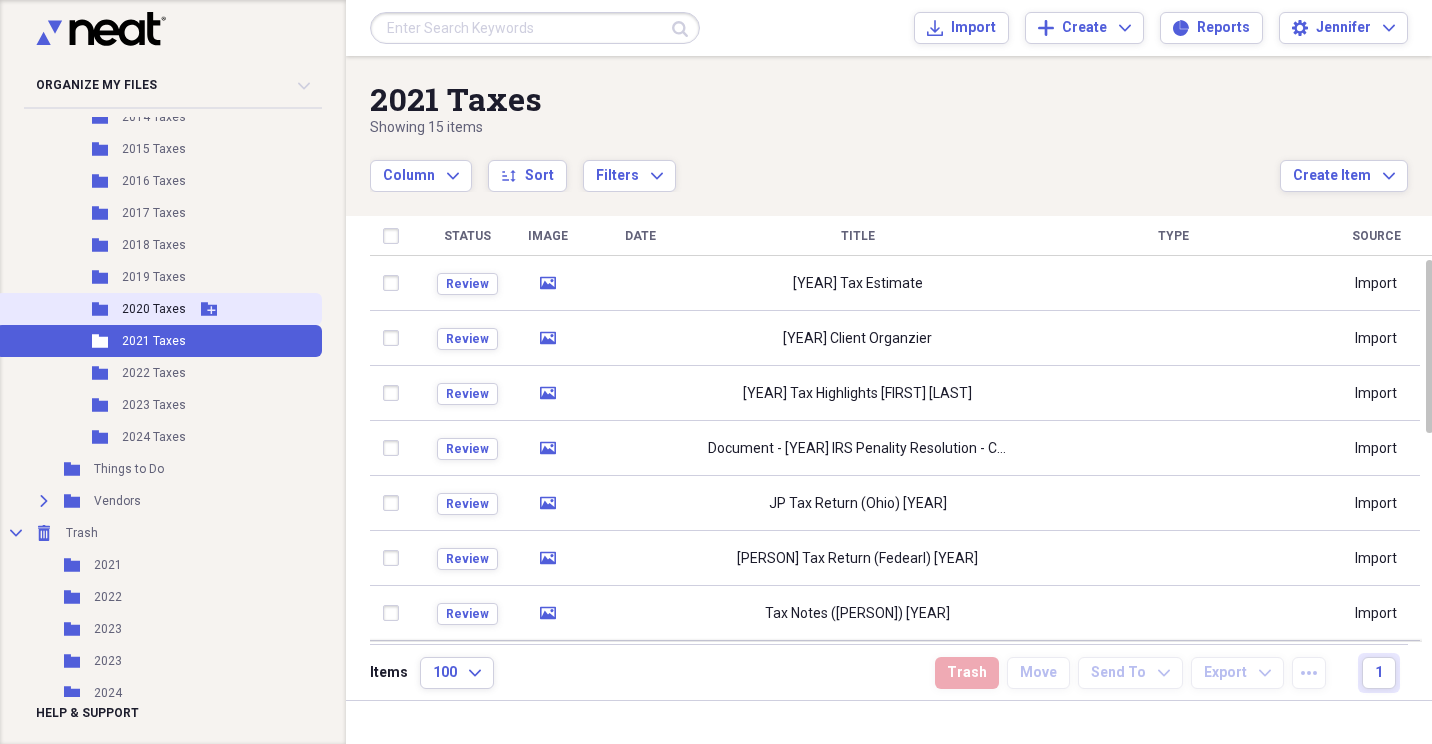 click on "2020 Taxes" at bounding box center [154, 309] 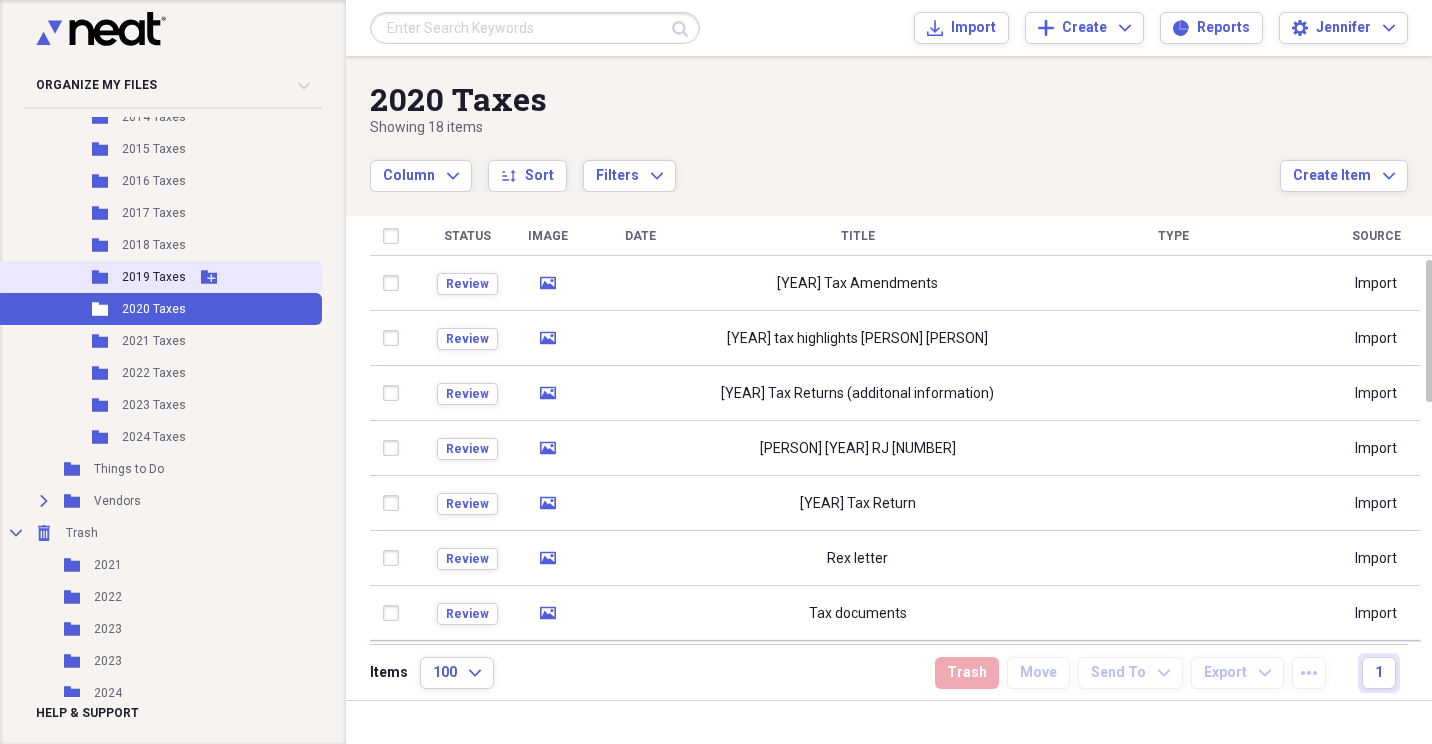 click on "2019 Taxes" at bounding box center [154, 277] 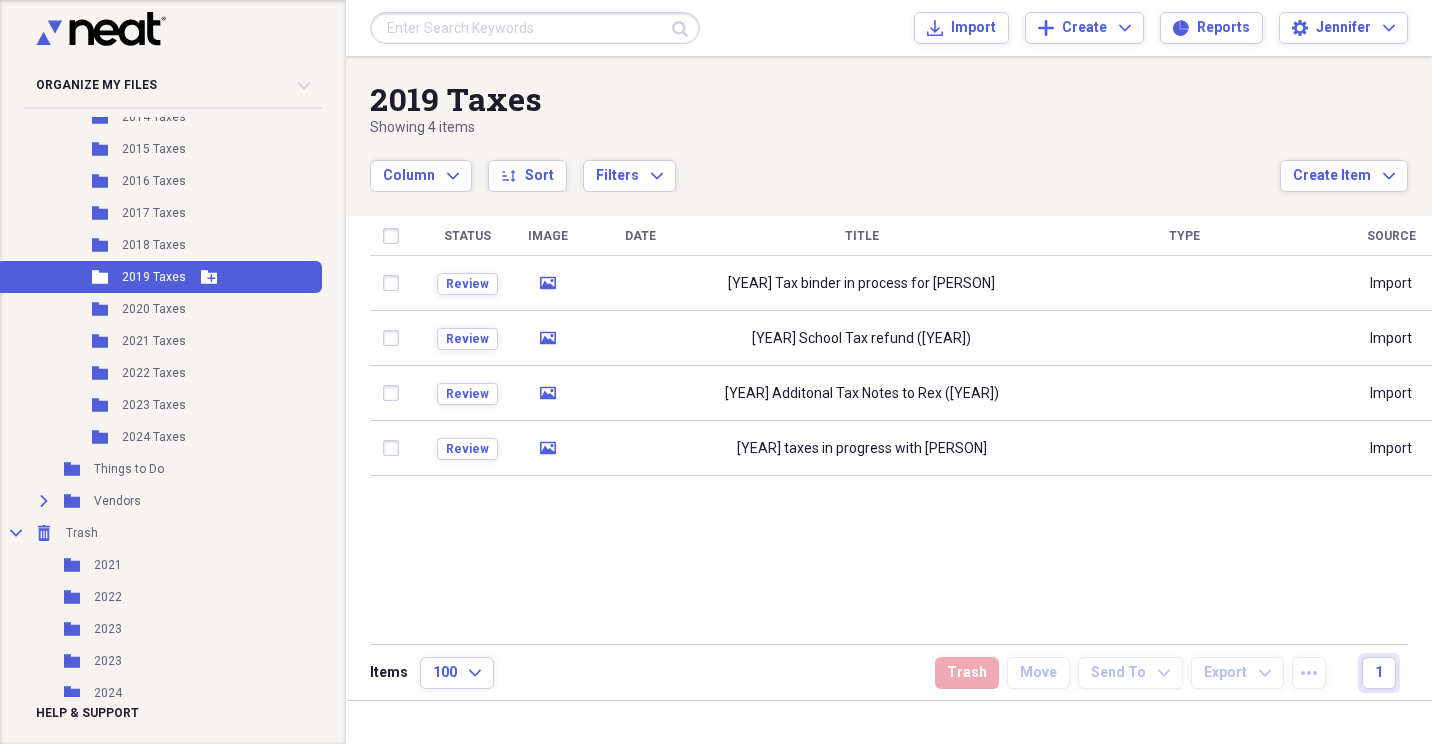 click on "Folder [YEAR] Taxes Add Folder" at bounding box center [159, 277] 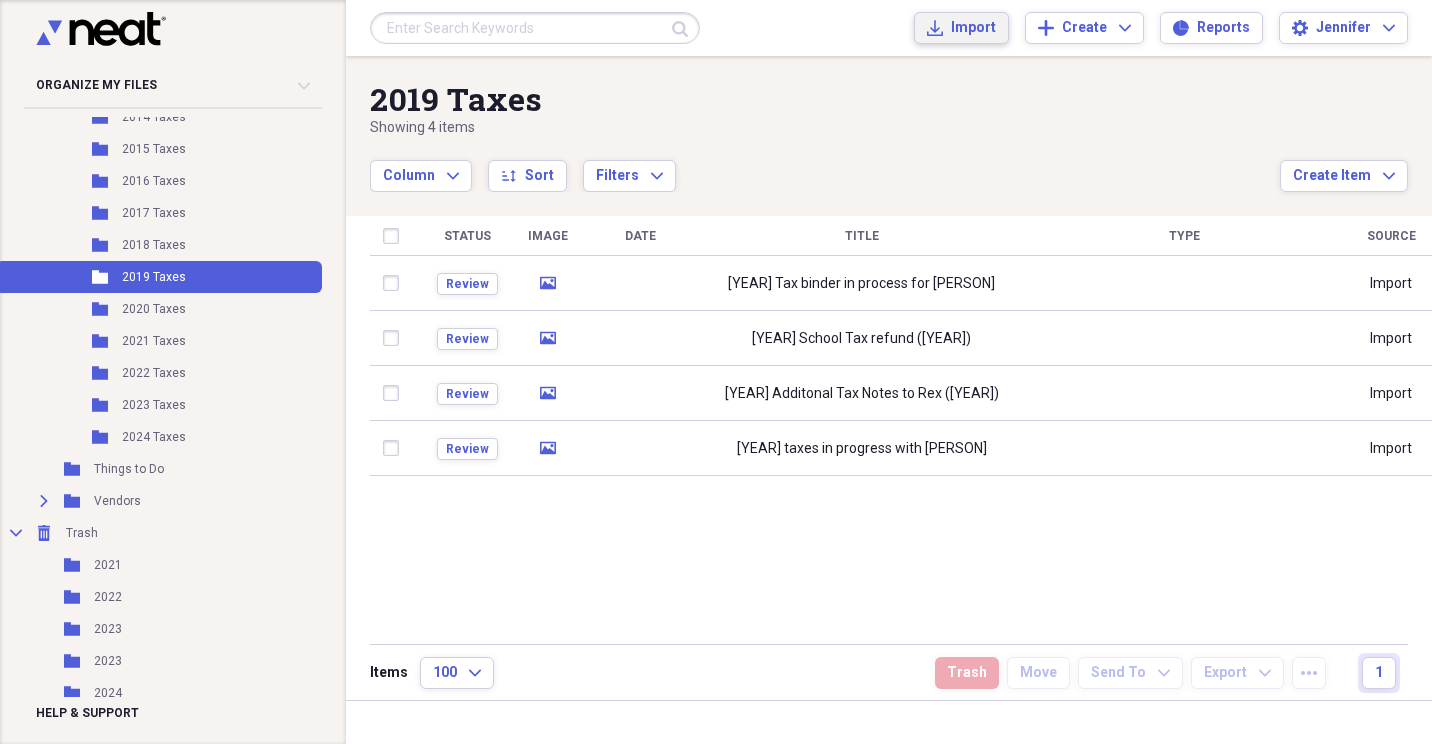 click on "Import" at bounding box center [973, 28] 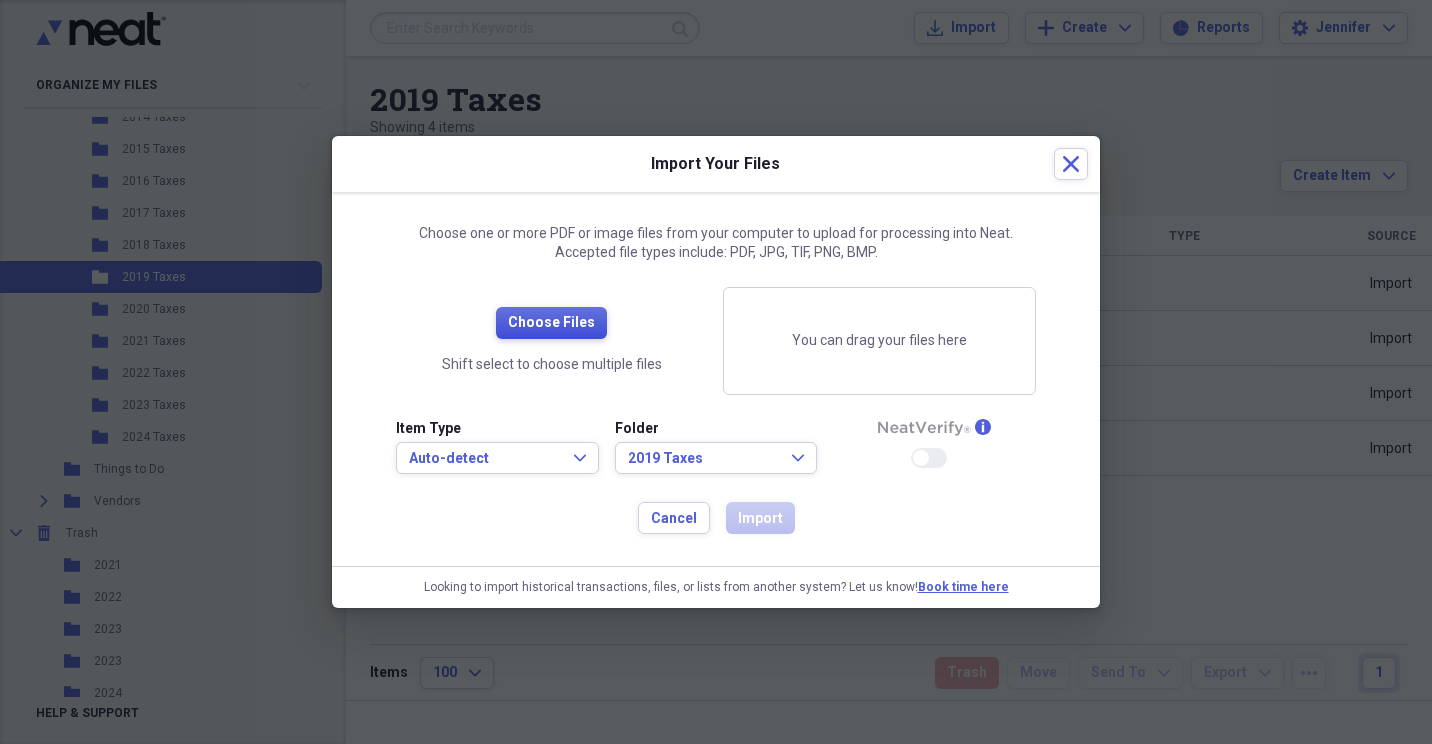 click on "Choose Files" at bounding box center (551, 323) 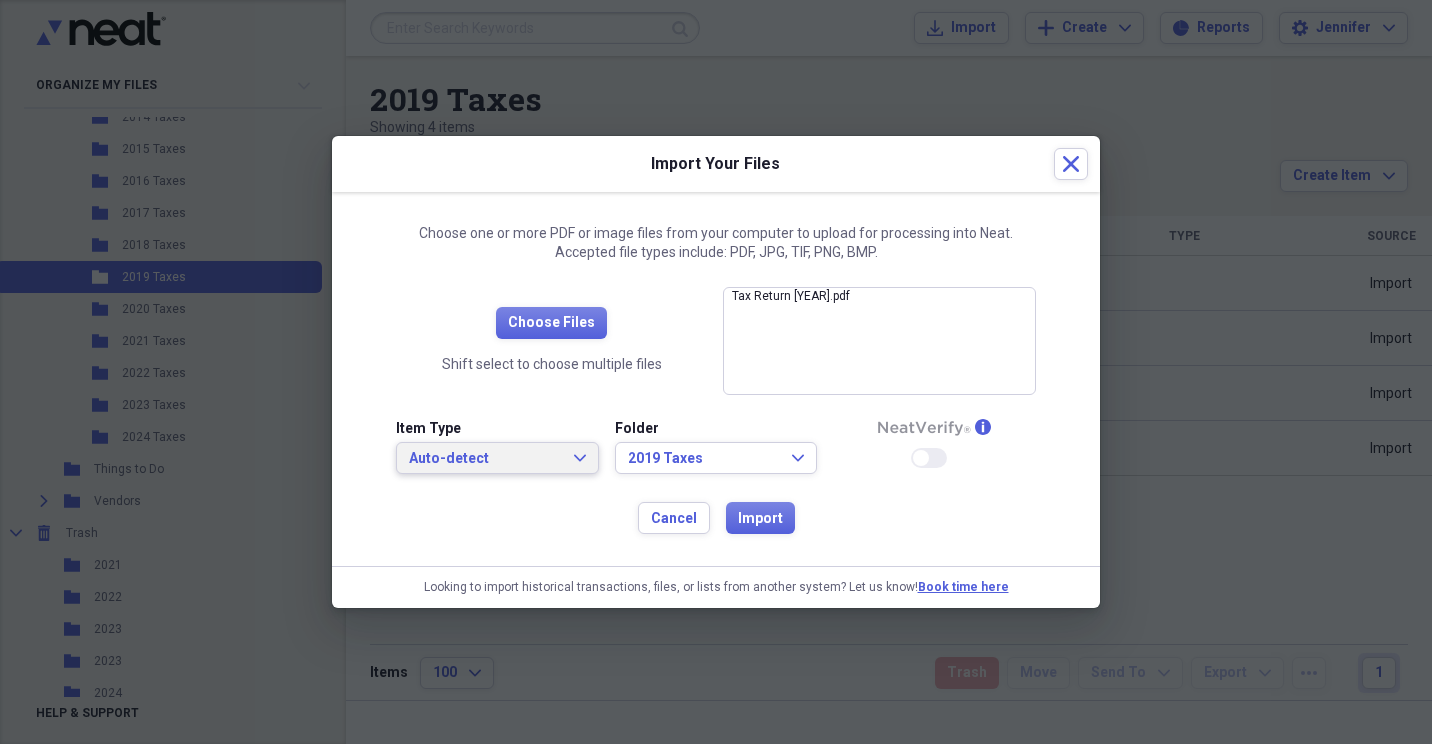 click on "Expand" 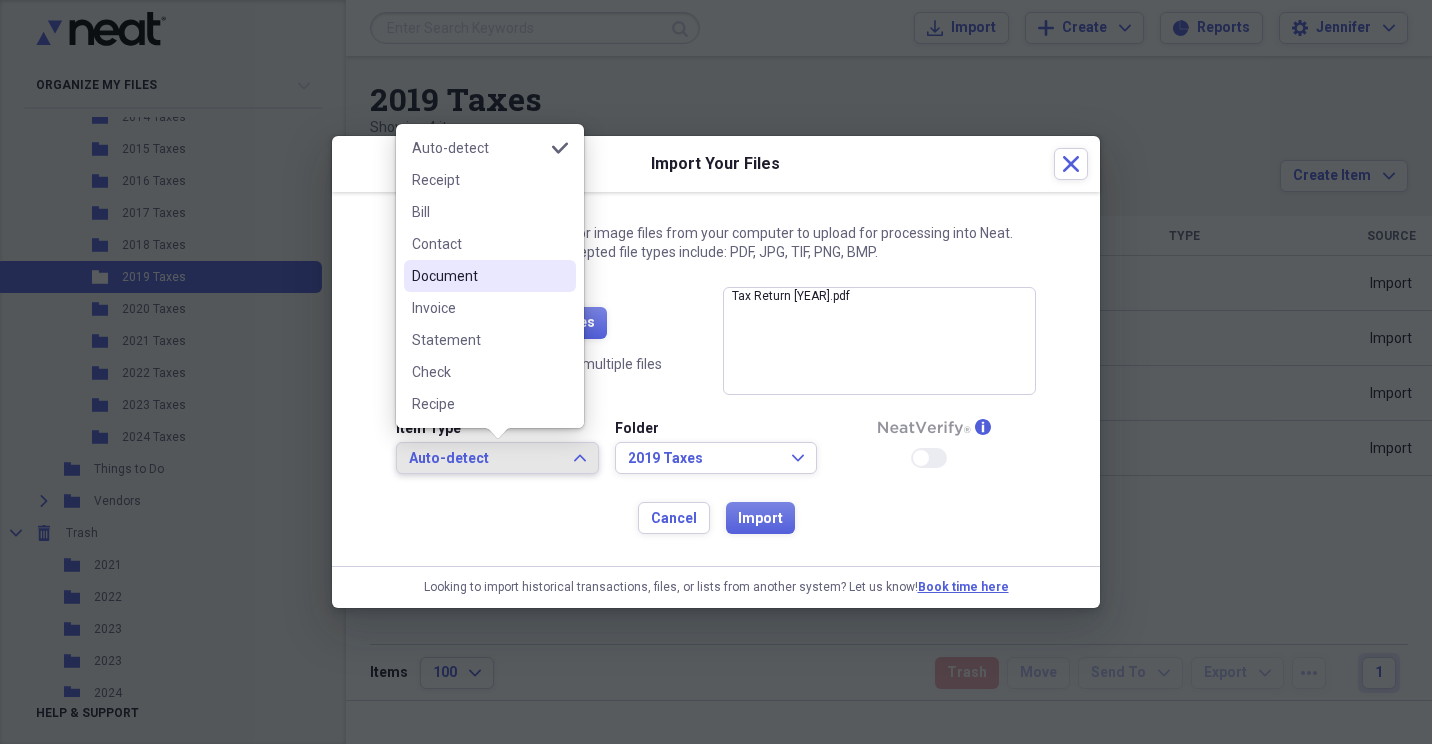 click on "Document" at bounding box center [478, 276] 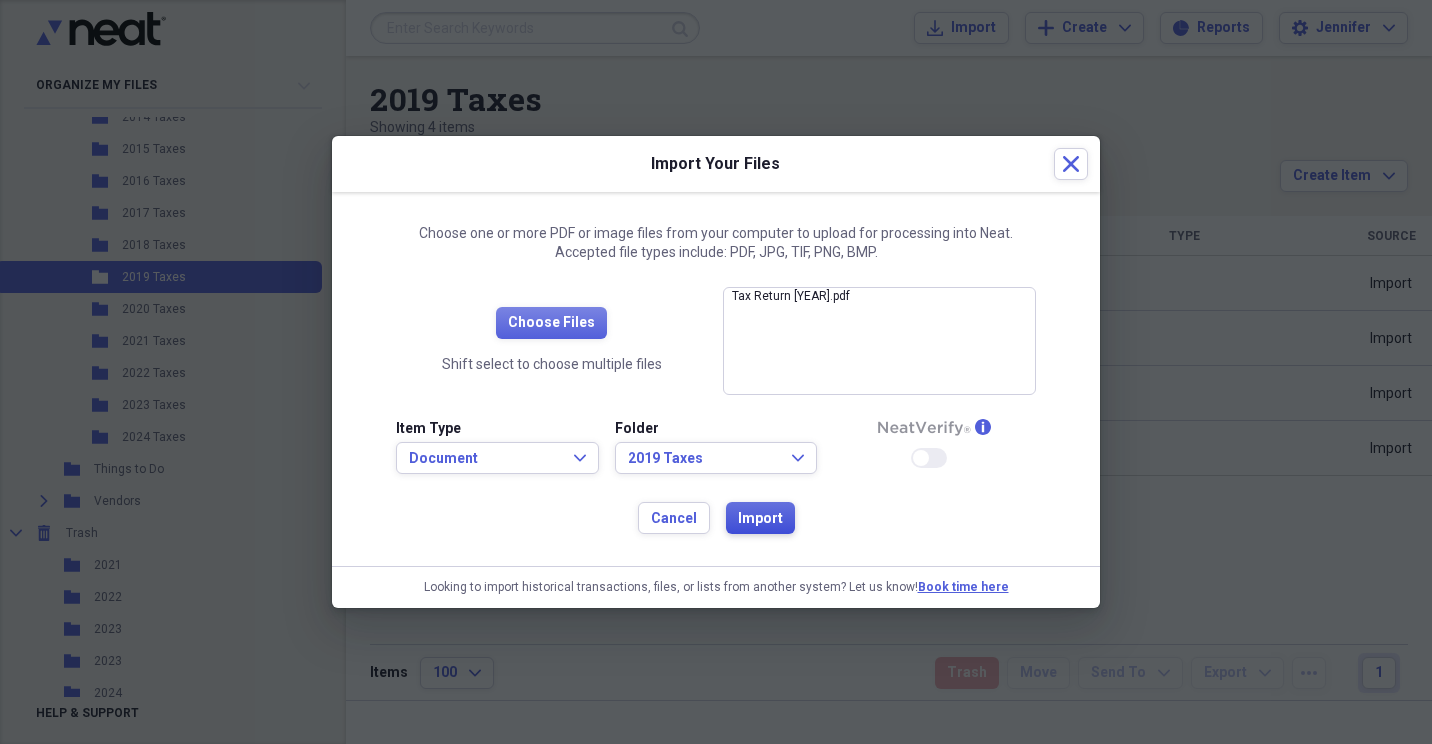 click on "Import" at bounding box center [760, 519] 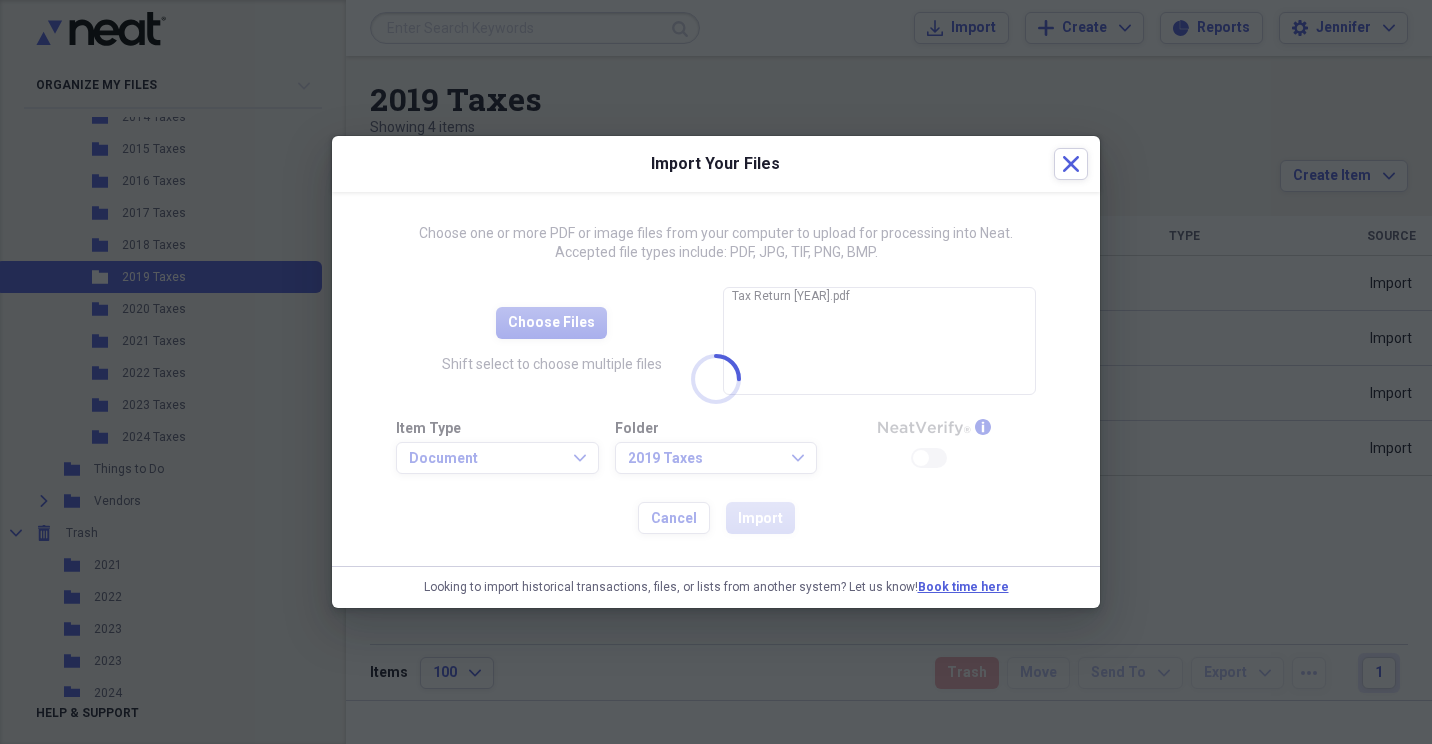click at bounding box center [716, 379] 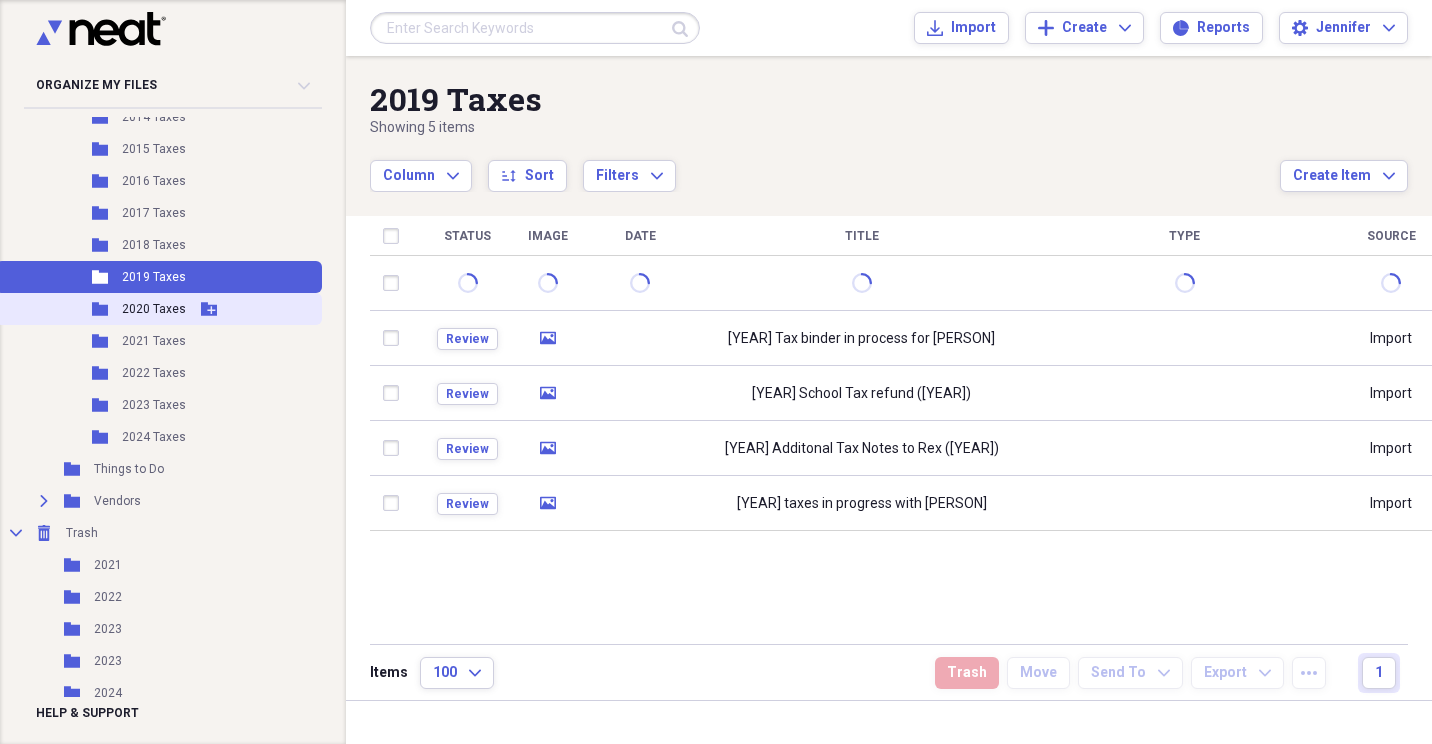 click on "2020 Taxes" at bounding box center [154, 309] 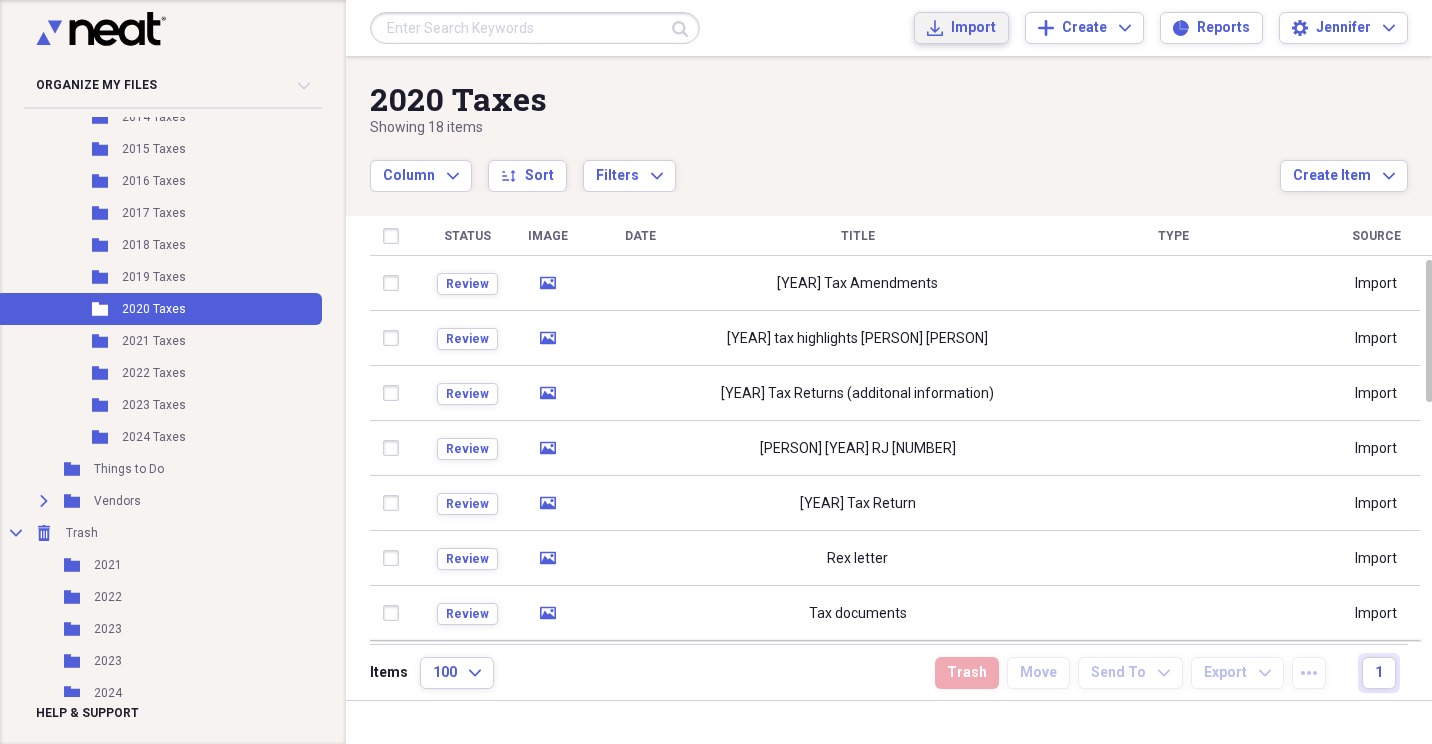 click on "Import" at bounding box center [973, 28] 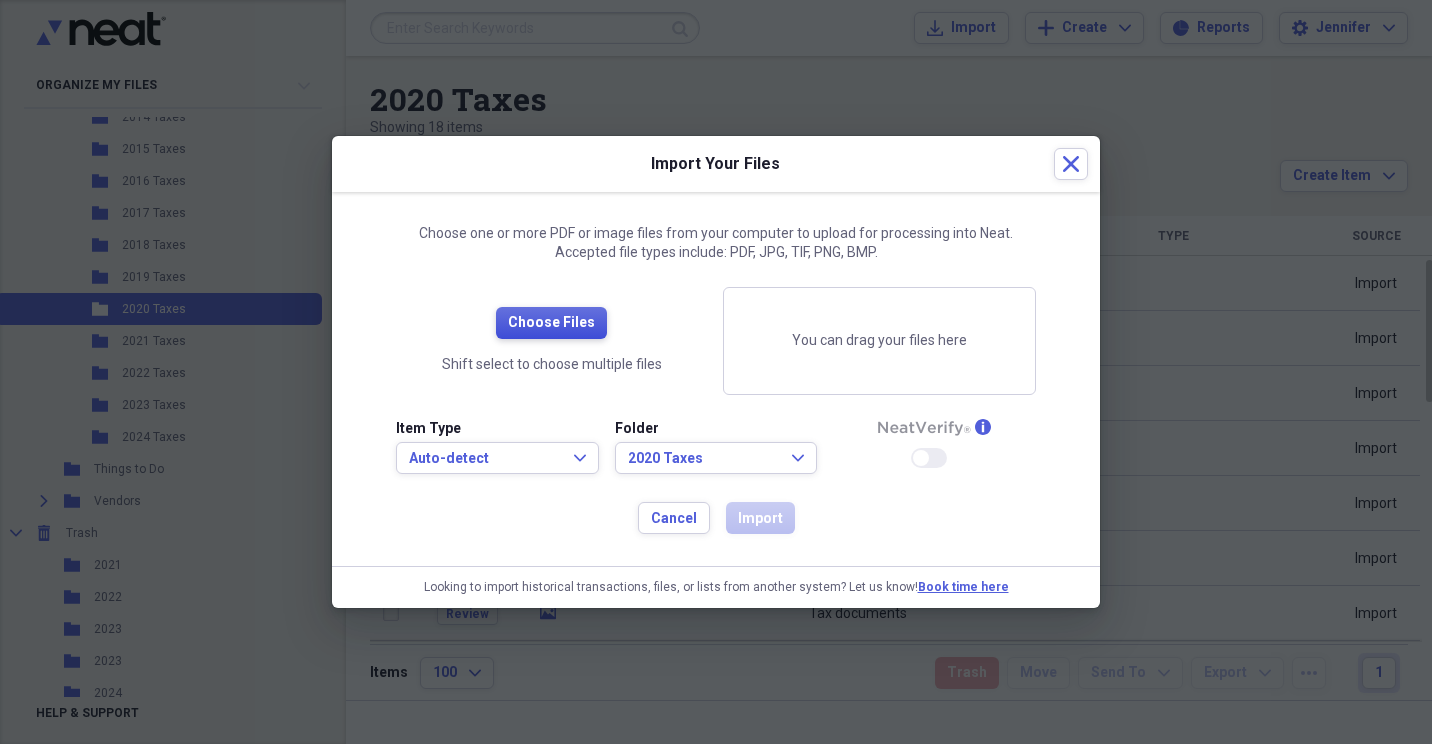 click on "Choose Files" at bounding box center [551, 323] 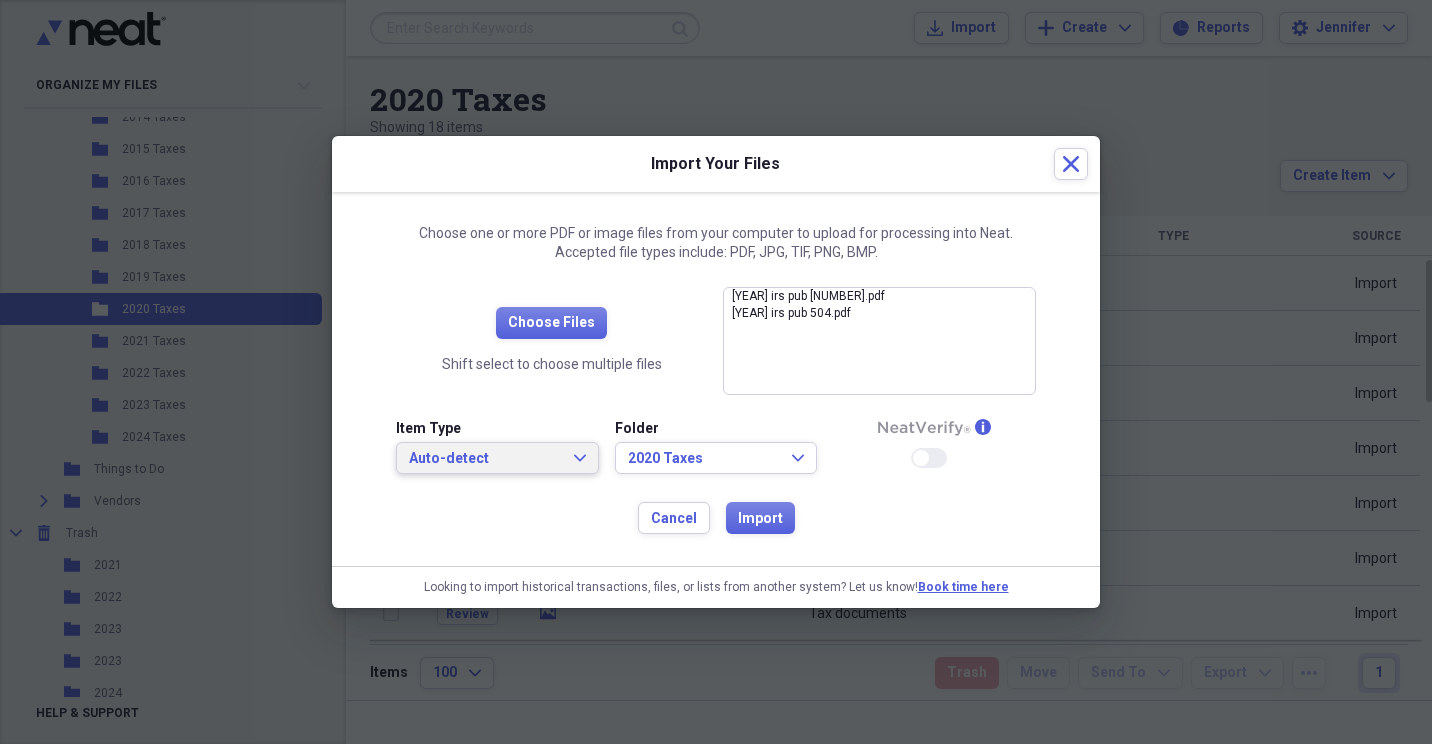 click on "Expand" 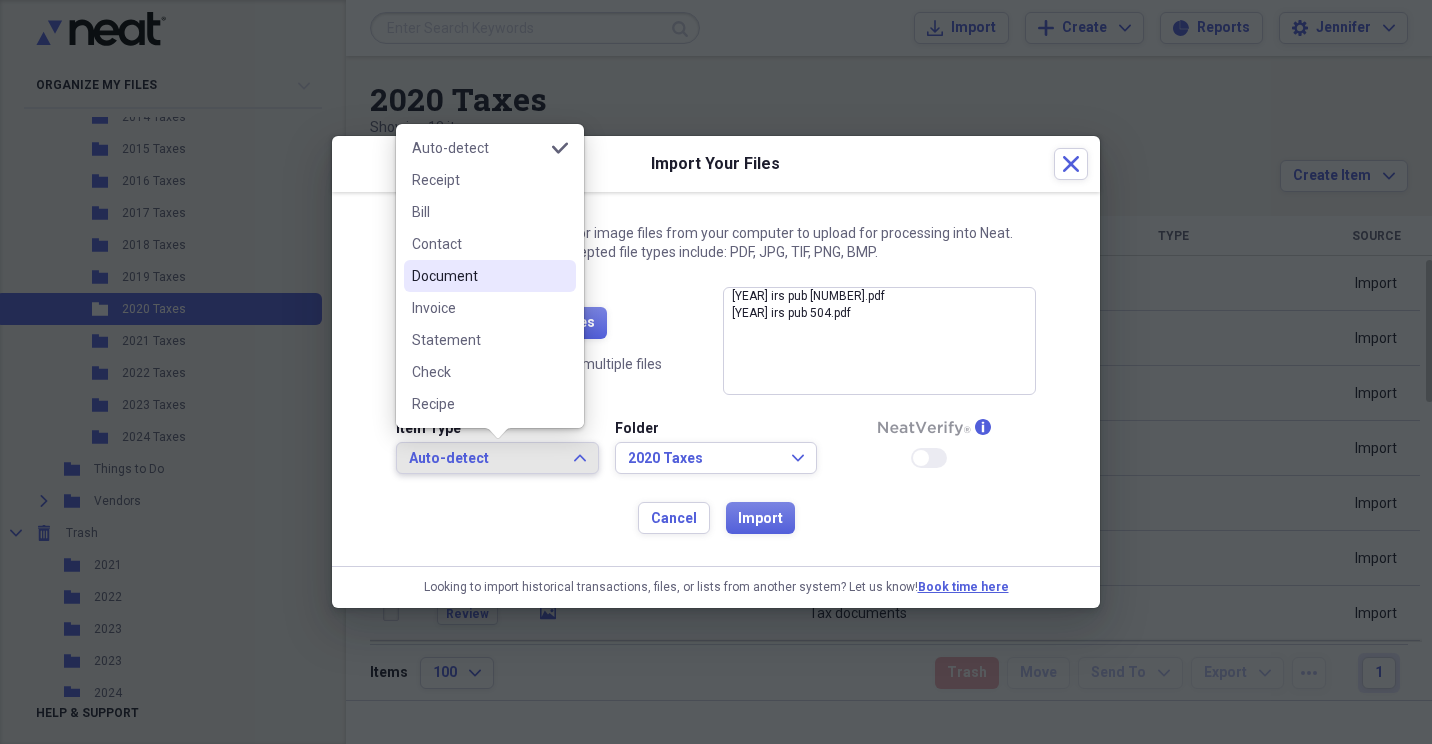 click on "Document" at bounding box center [478, 276] 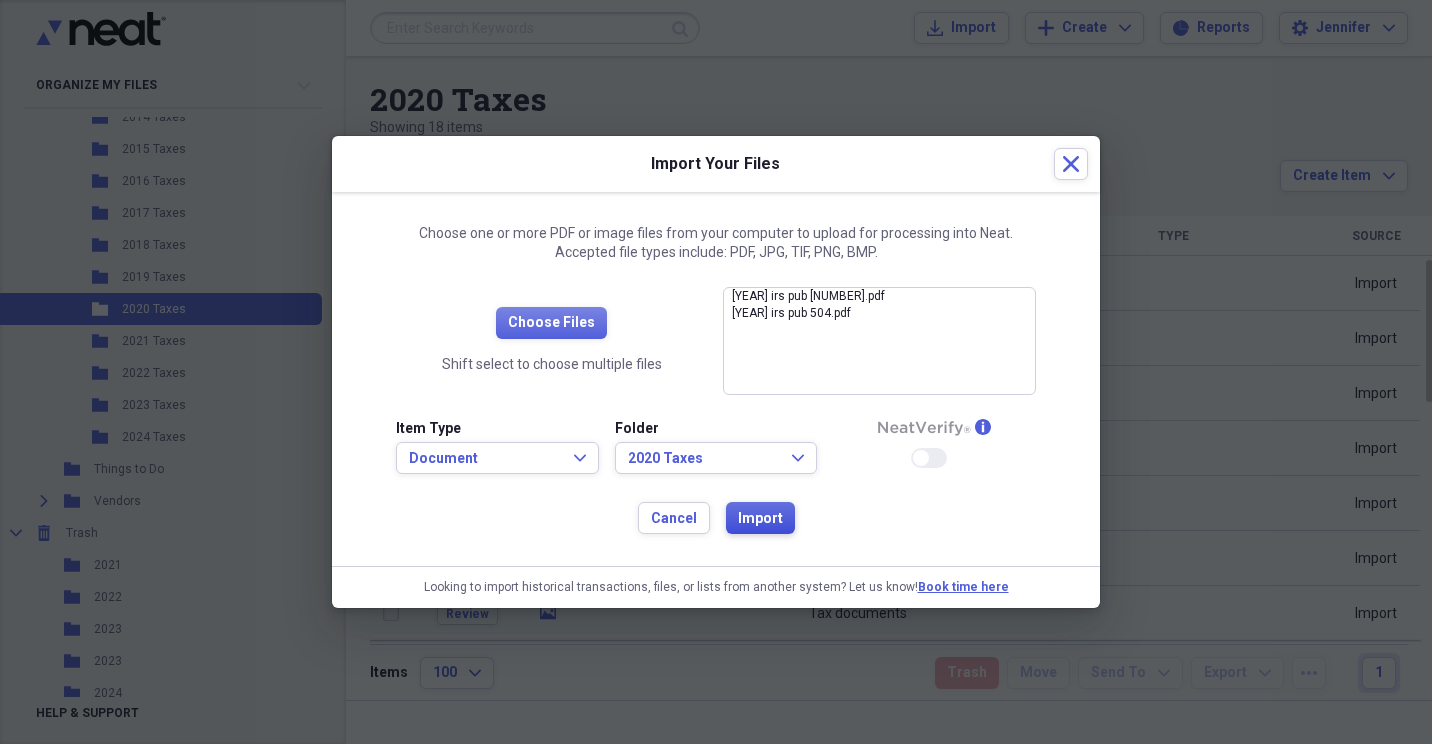 click on "Import" at bounding box center [760, 519] 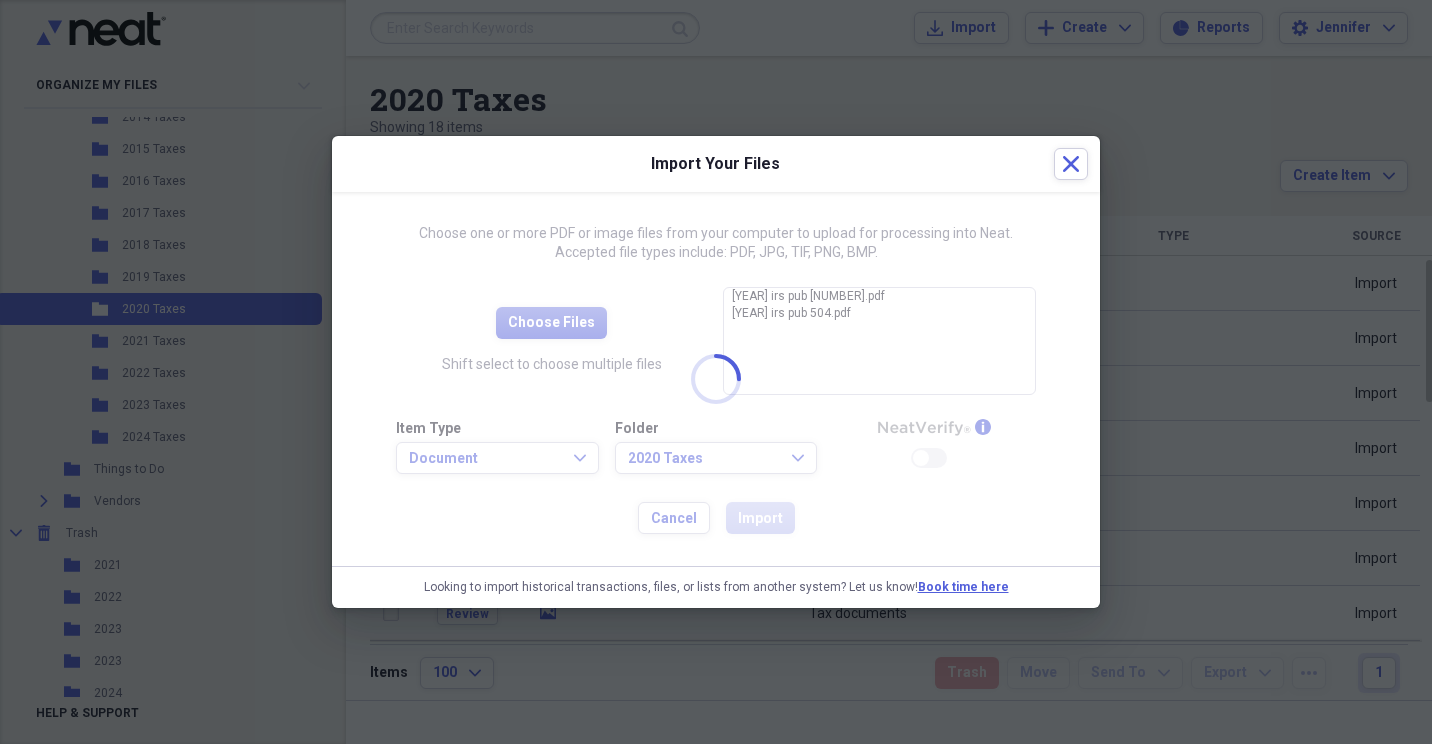 click at bounding box center [716, 379] 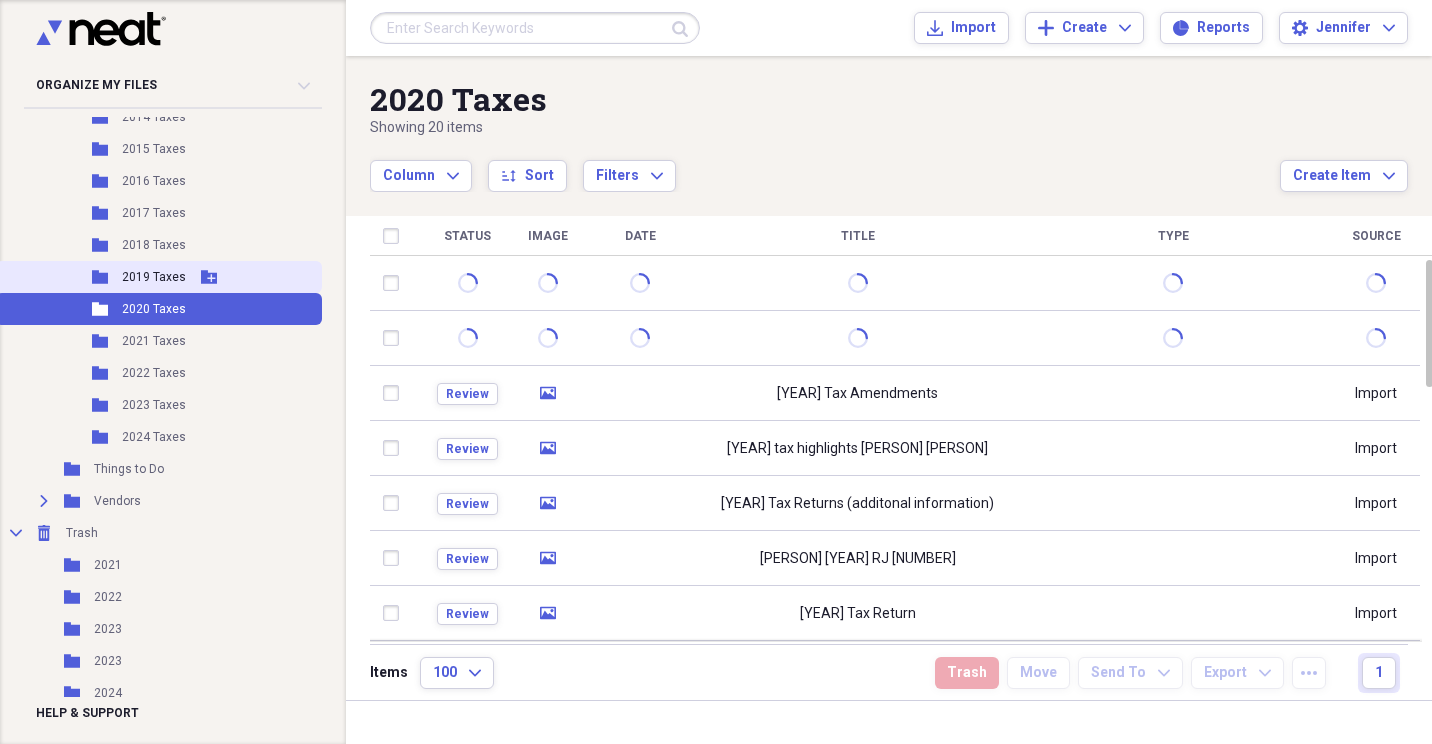 click on "Add Folder" at bounding box center [209, 277] 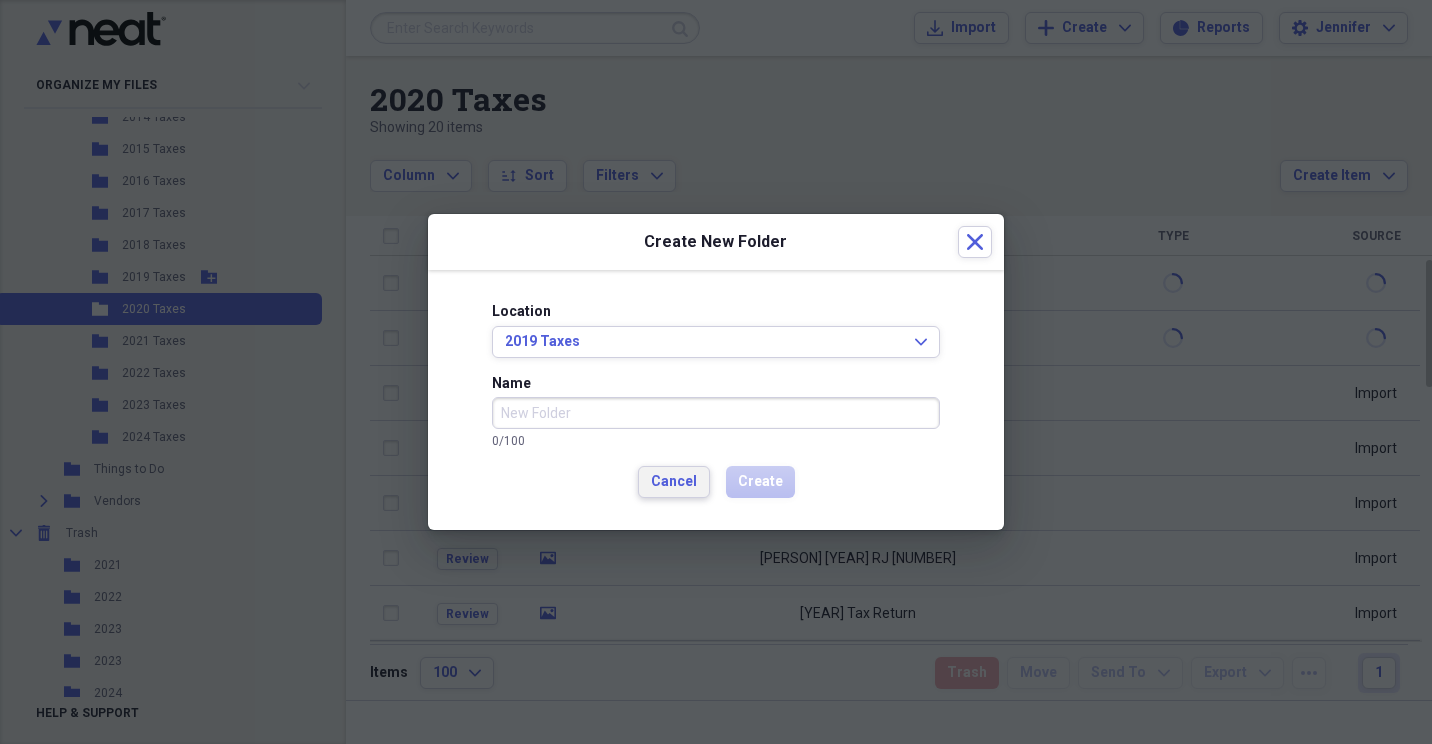 click on "Location [YEAR] Taxes Expand Name 0 / 100 Cancel Create" at bounding box center (716, 400) 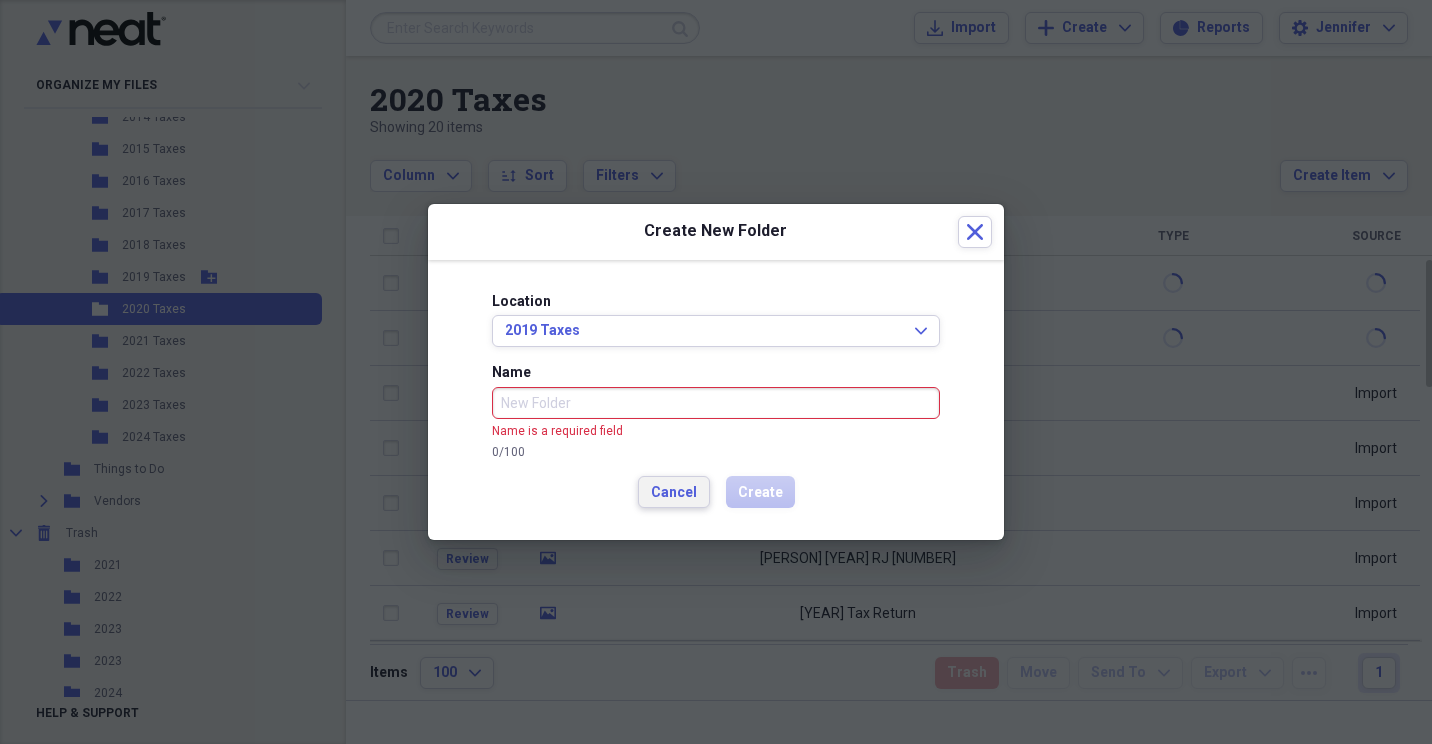 click on "Cancel" at bounding box center [674, 493] 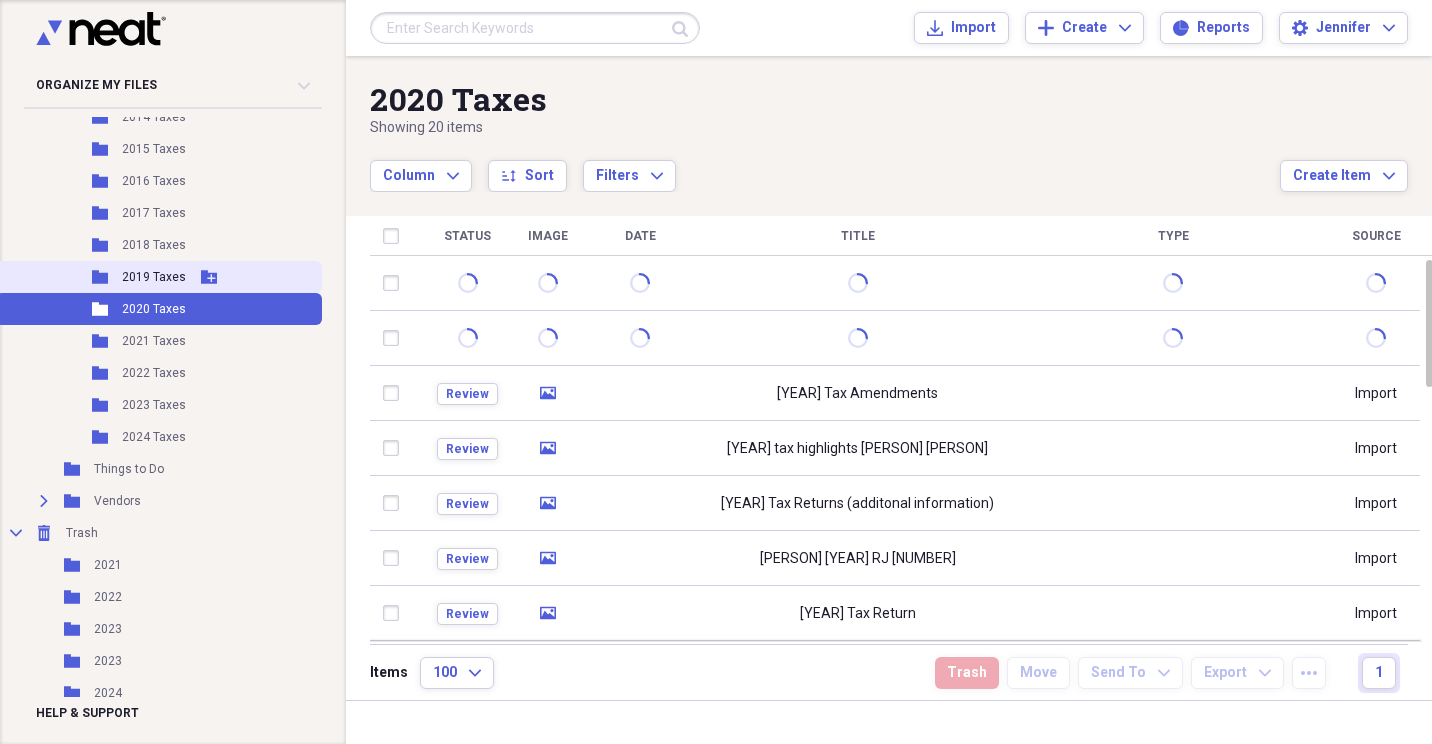 click on "2019 Taxes" at bounding box center (154, 277) 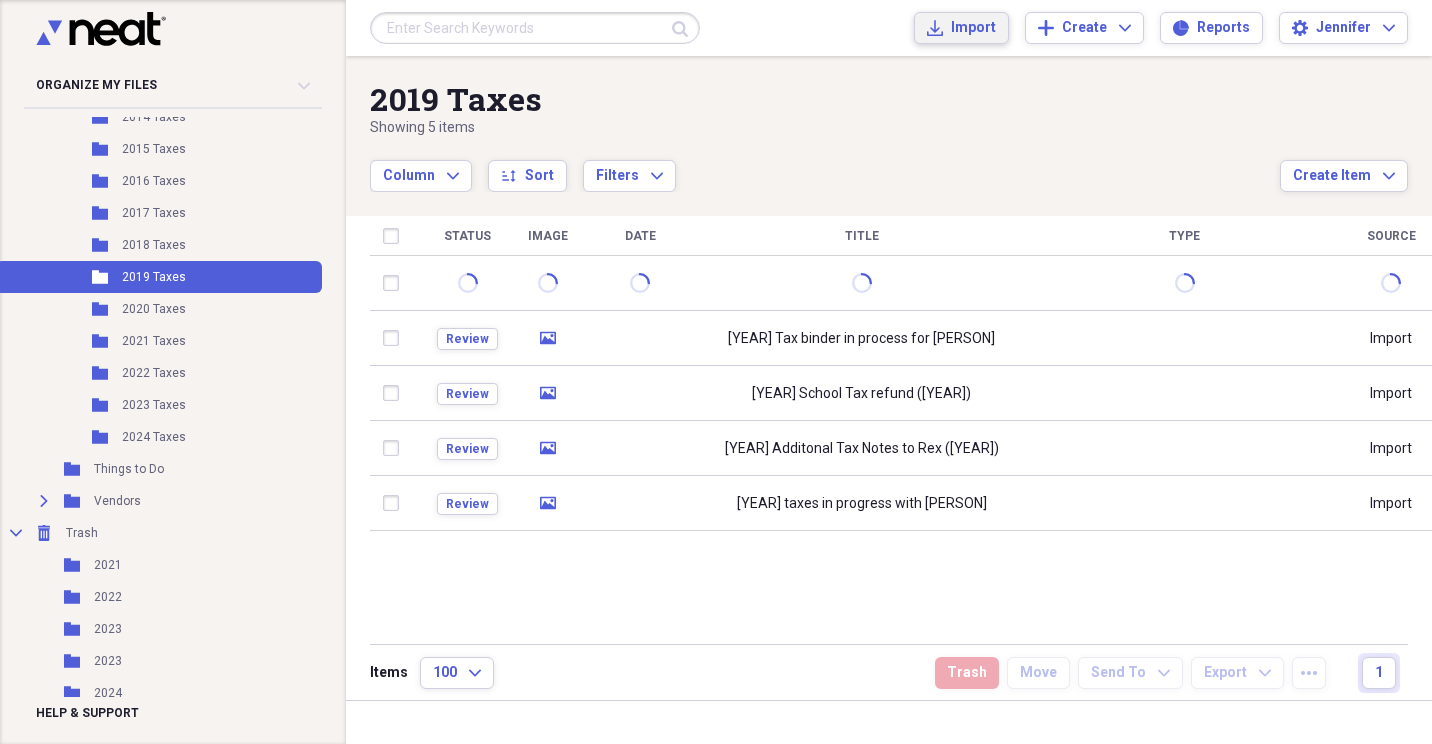 click on "Import" at bounding box center (973, 28) 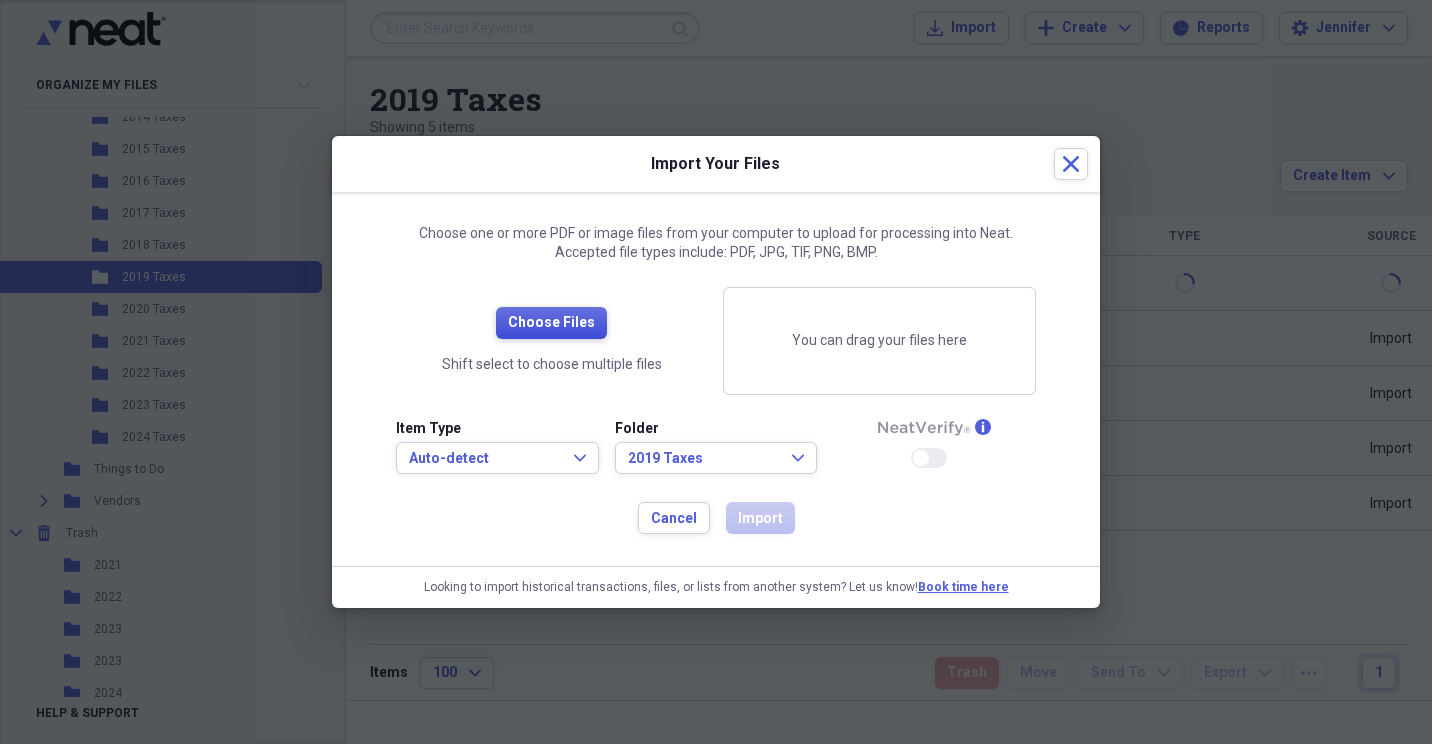 click on "Choose Files" at bounding box center [551, 323] 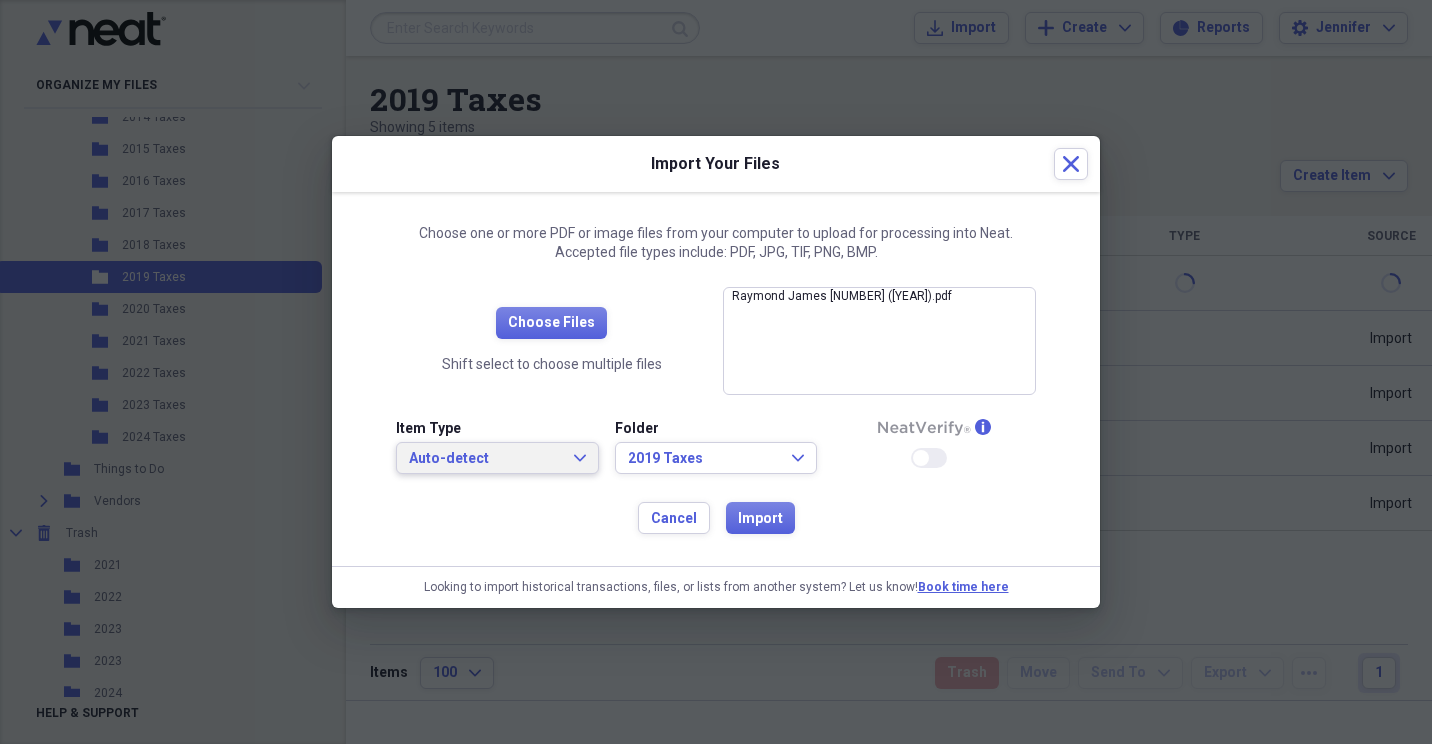 click 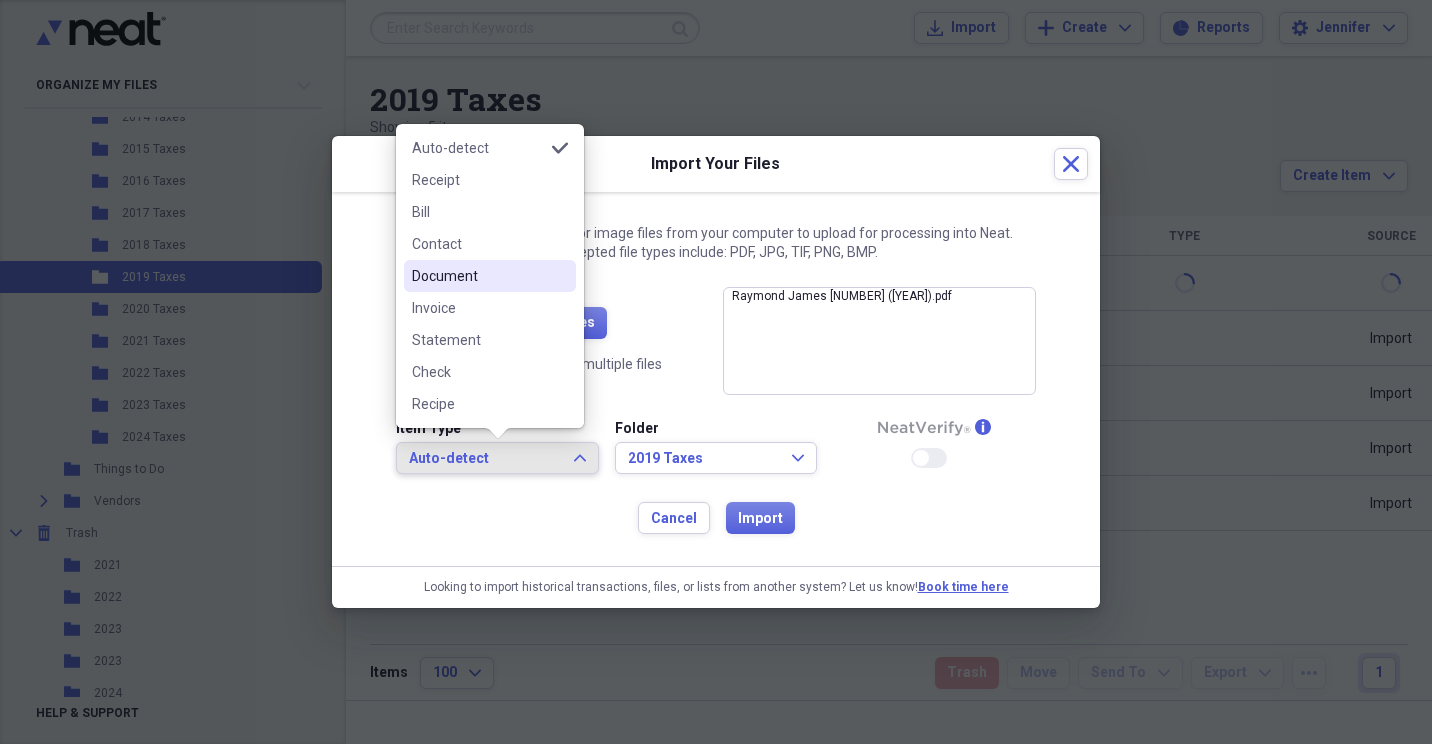 click on "Document" at bounding box center (478, 276) 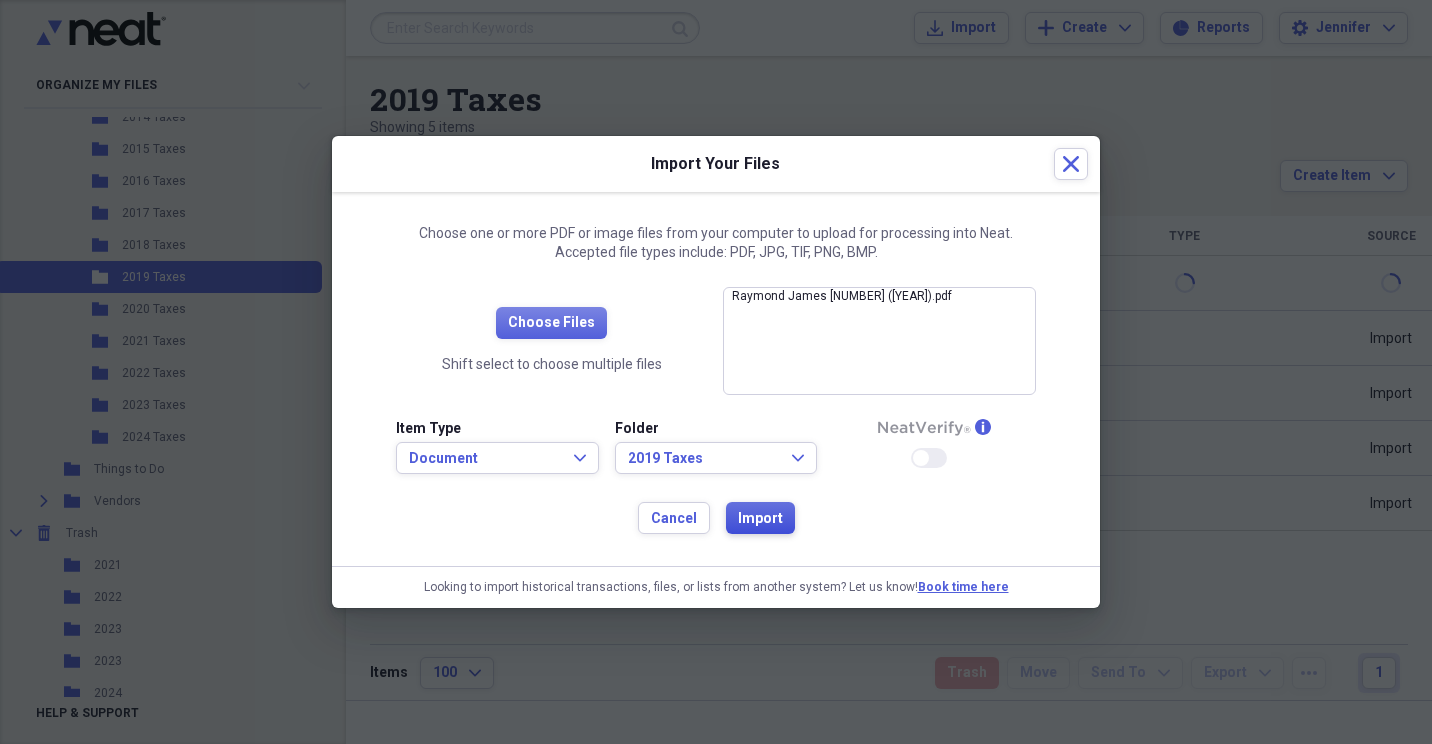 click on "Import" at bounding box center (760, 519) 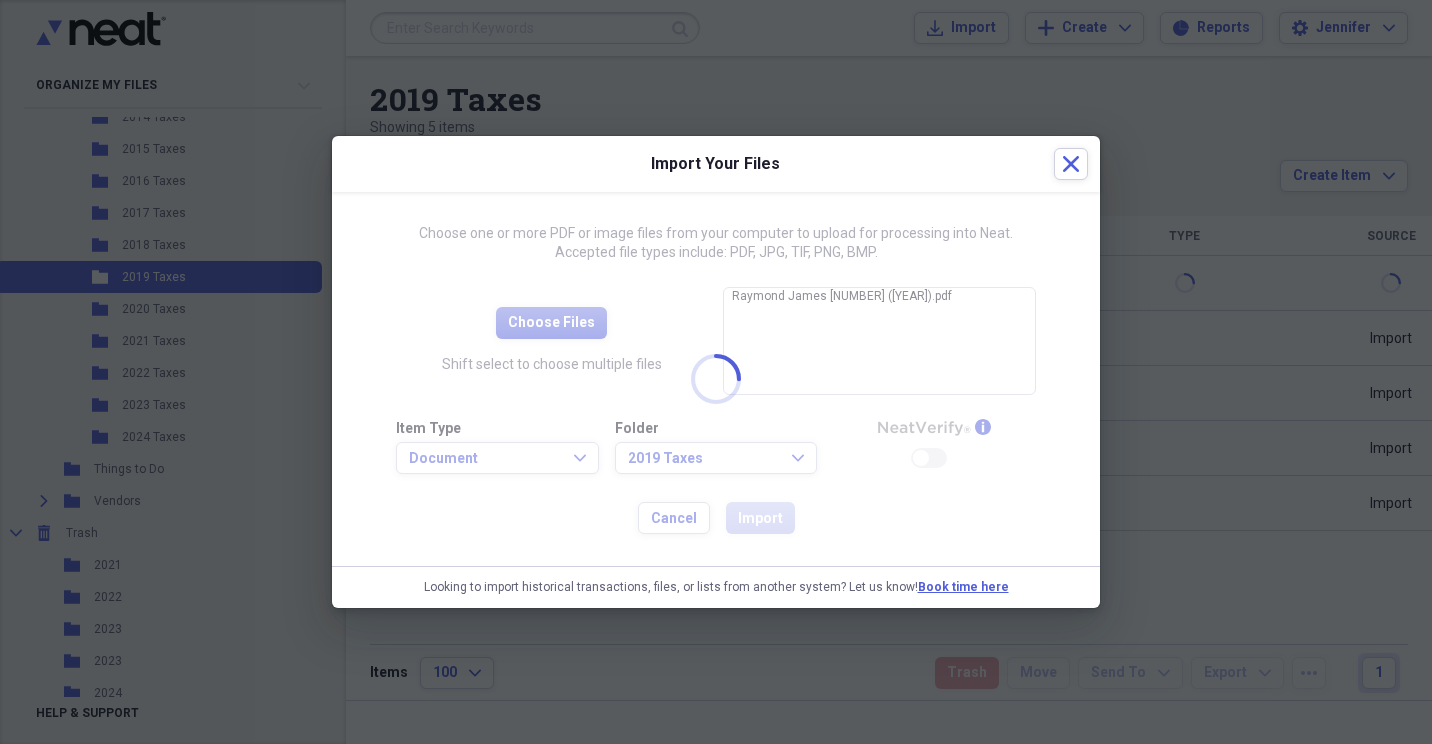click at bounding box center (716, 379) 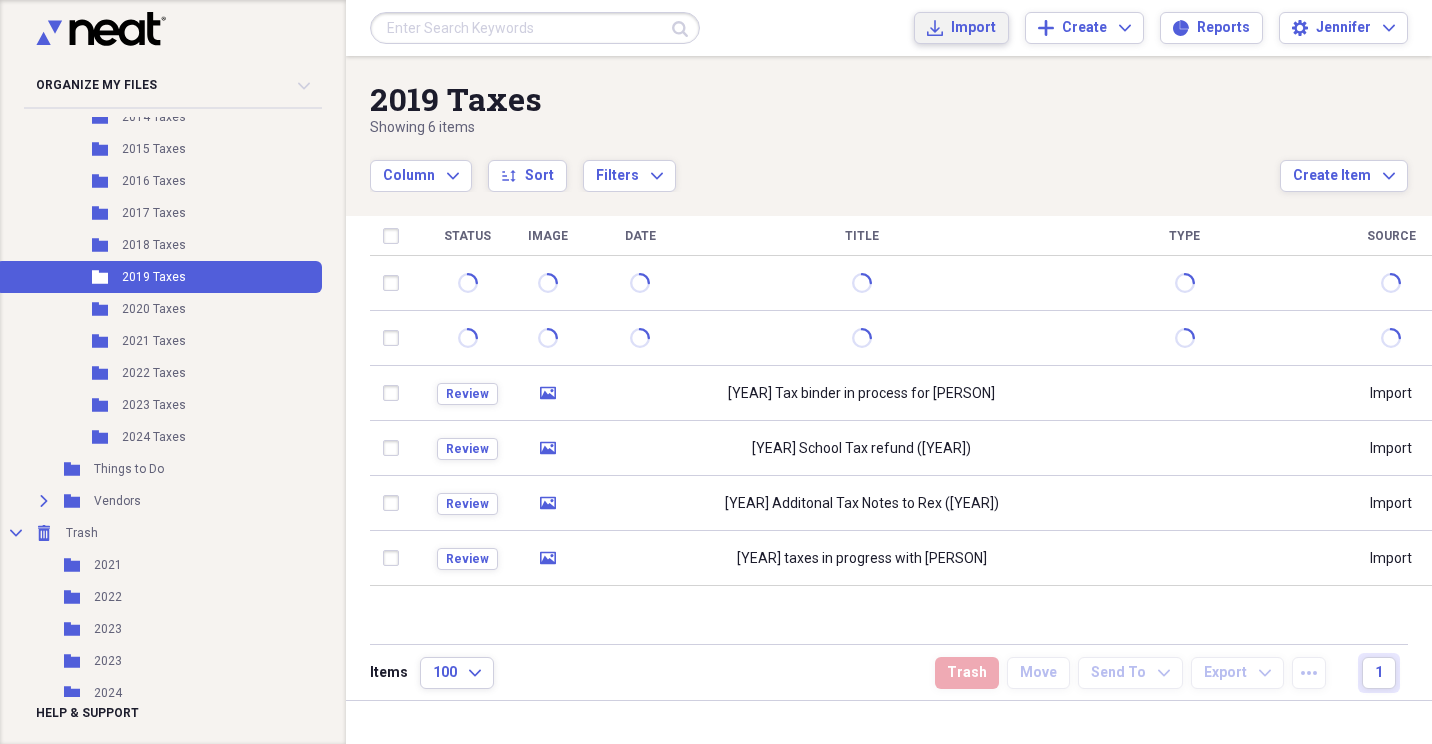 click on "Import" at bounding box center (973, 28) 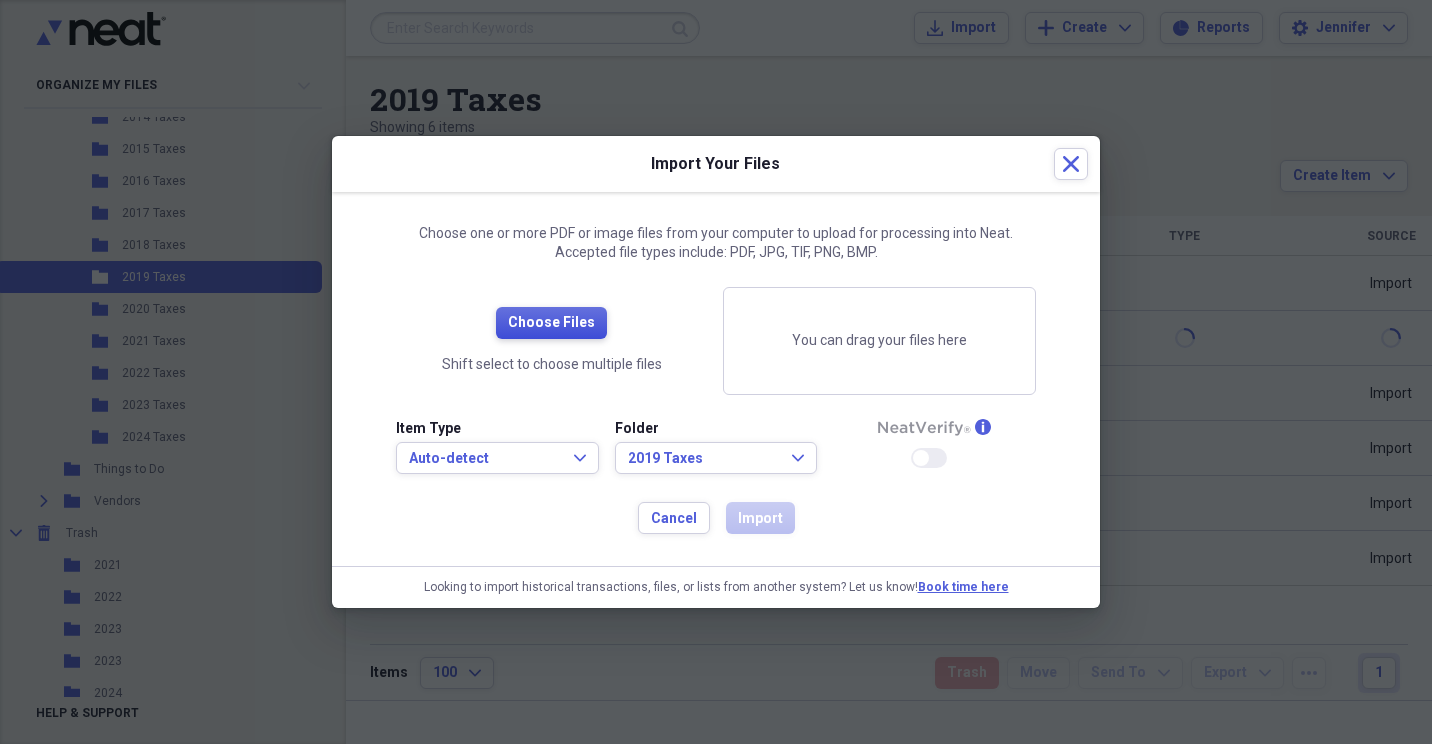 click on "Choose Files" at bounding box center (551, 323) 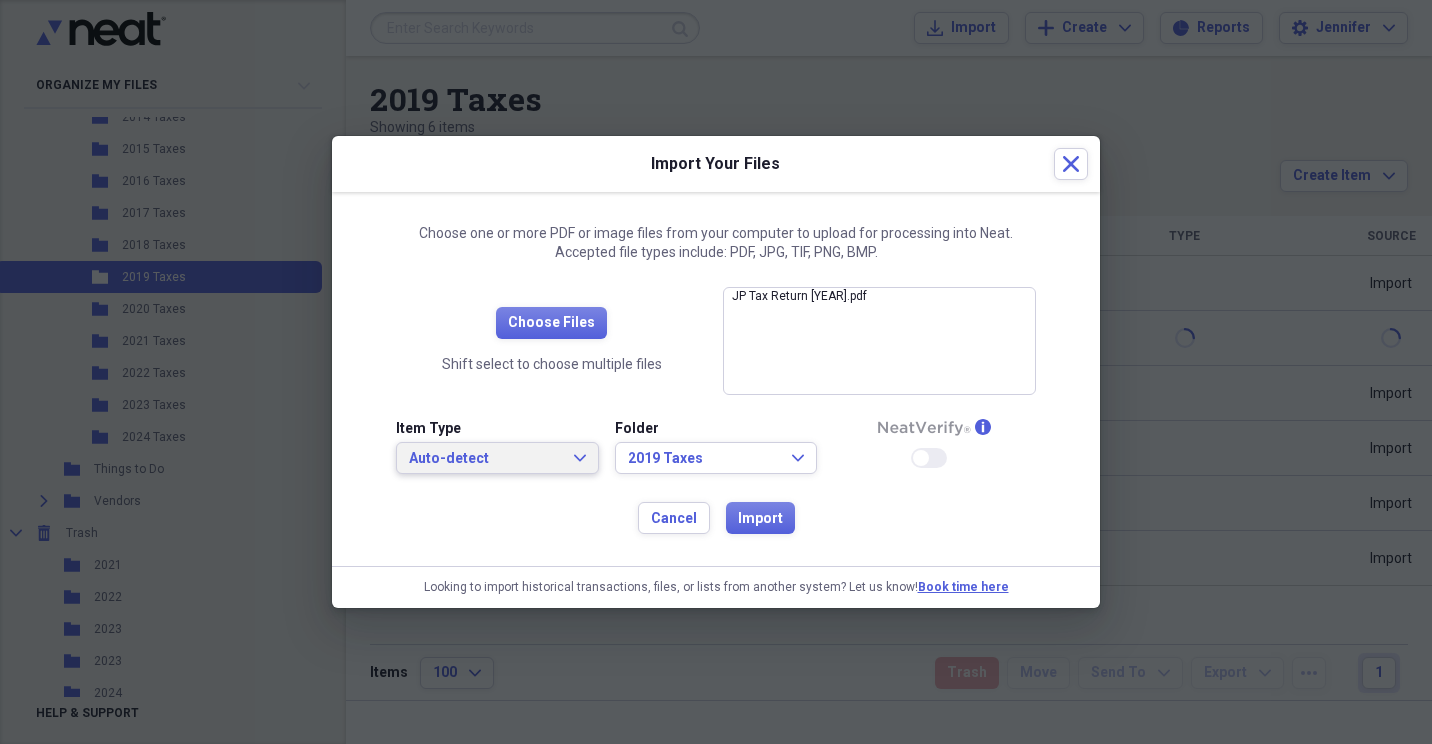 click on "Expand" 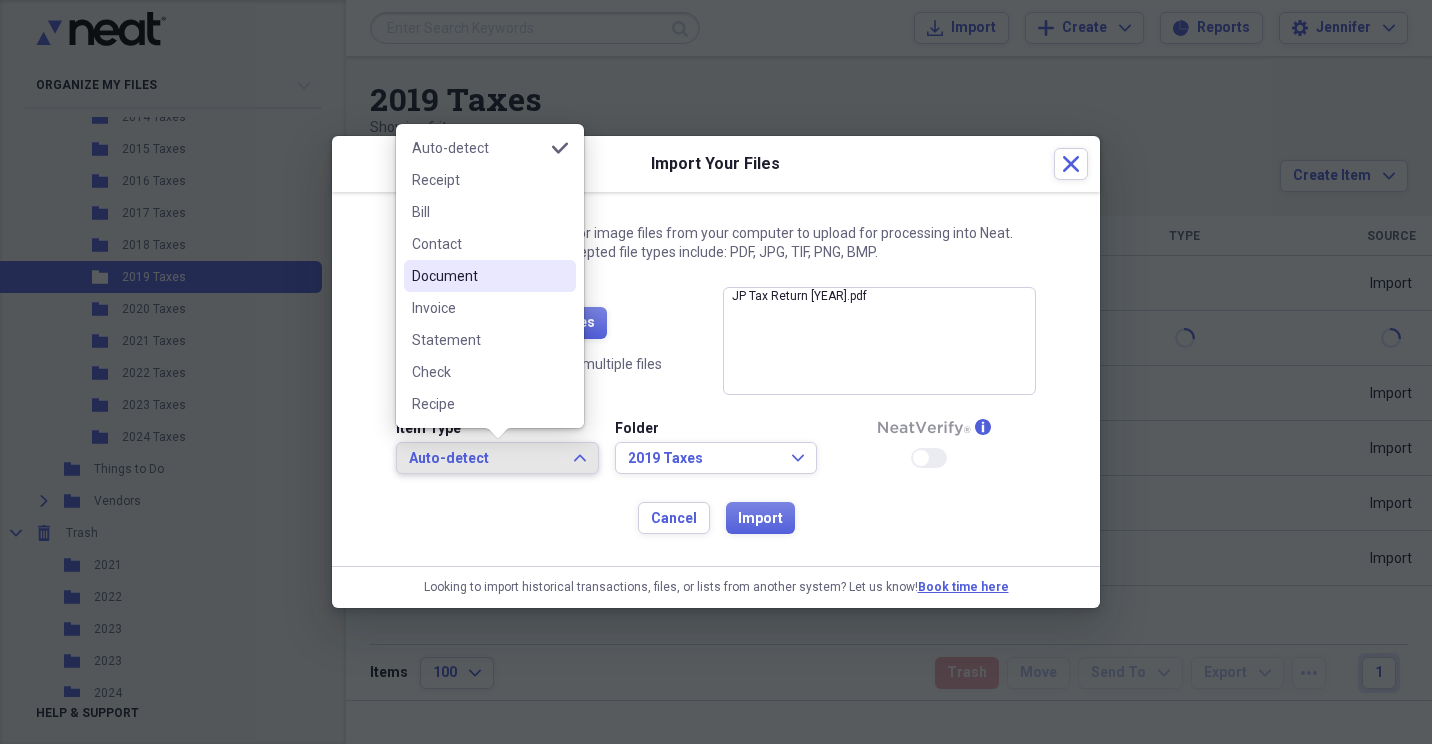 click on "Document" at bounding box center (478, 276) 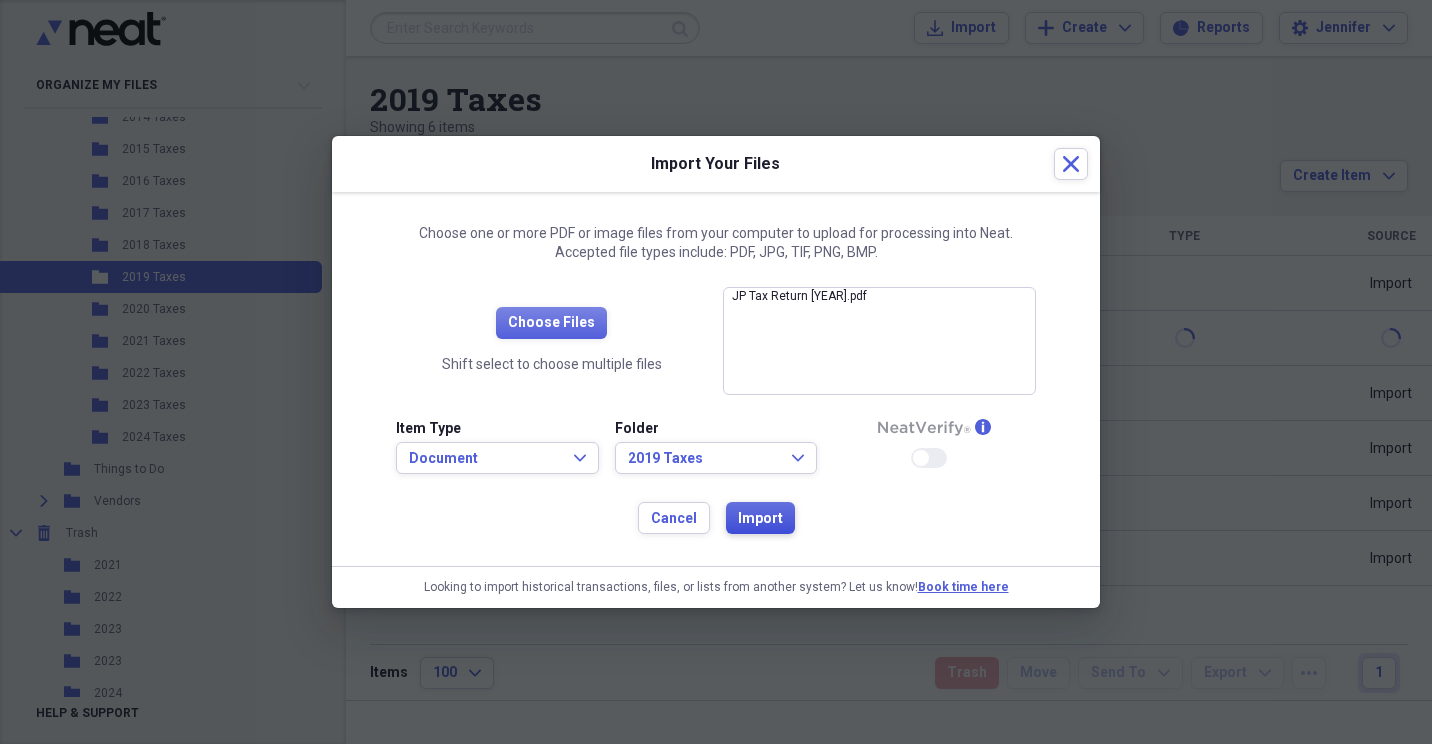 click on "Import" at bounding box center (760, 518) 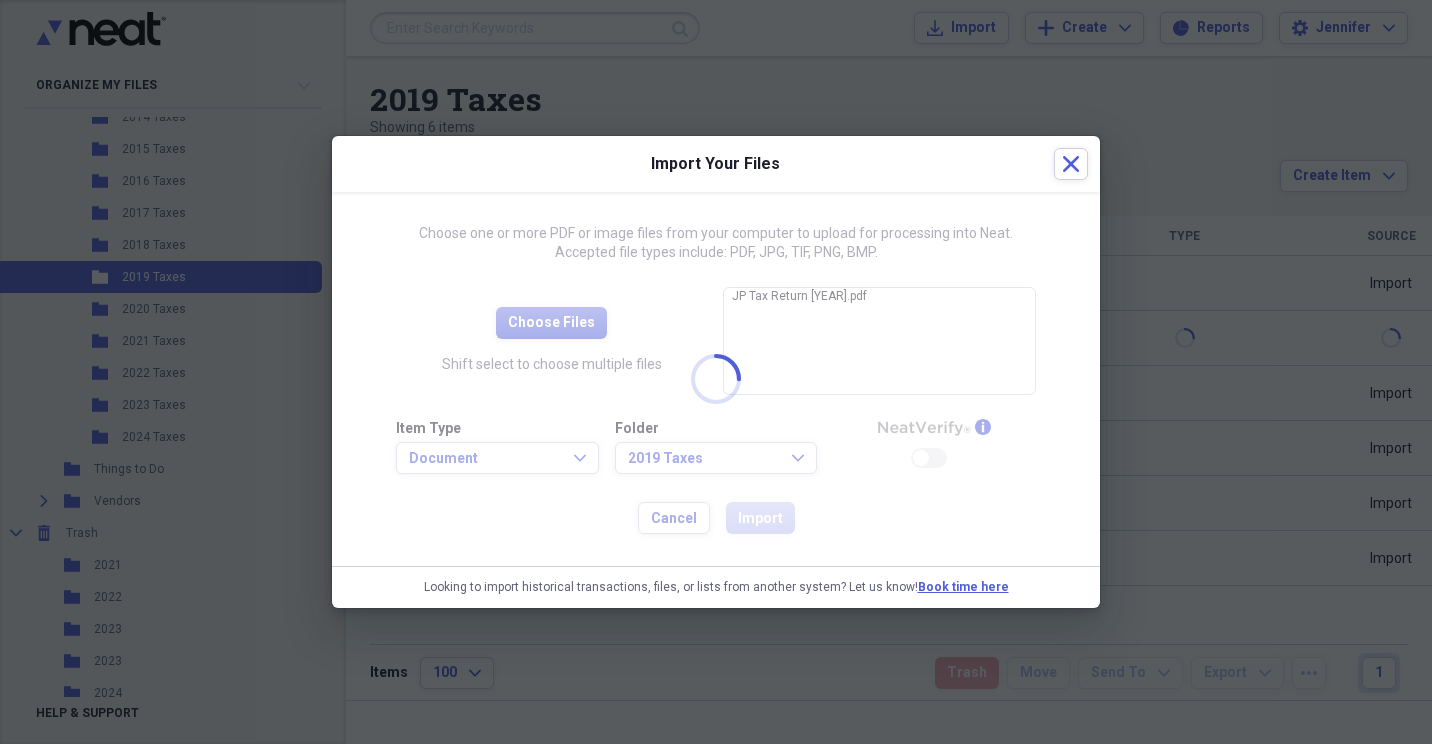 click at bounding box center [716, 379] 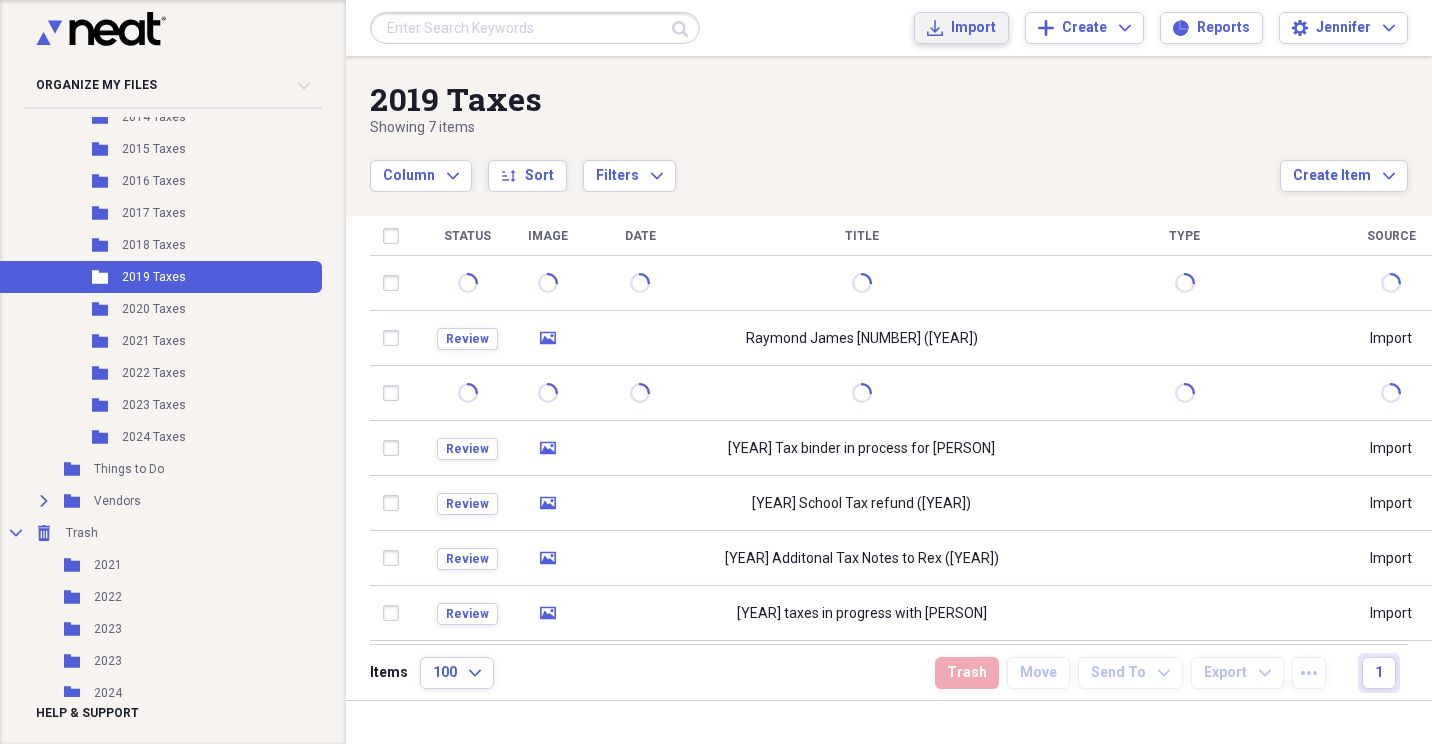 click on "Import" at bounding box center [973, 28] 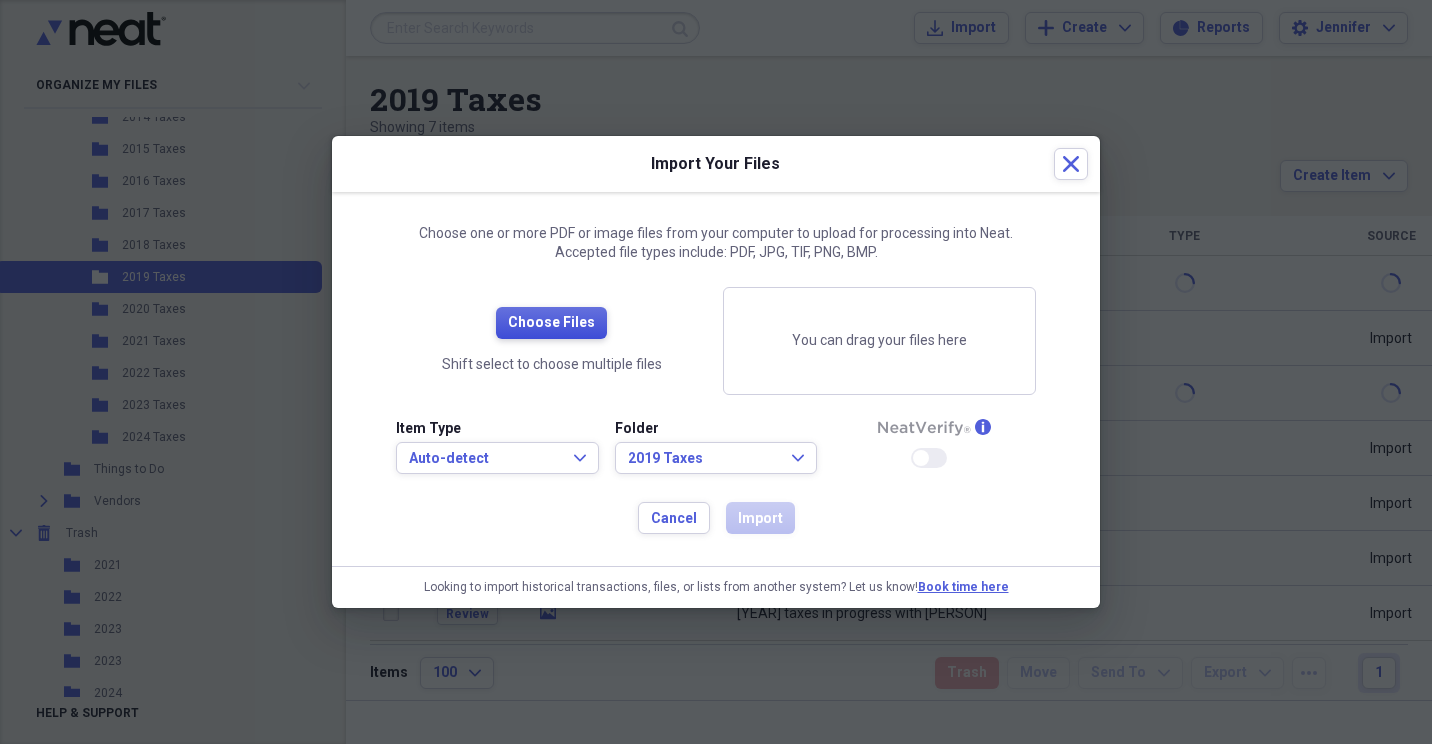 click on "Choose Files" at bounding box center (551, 323) 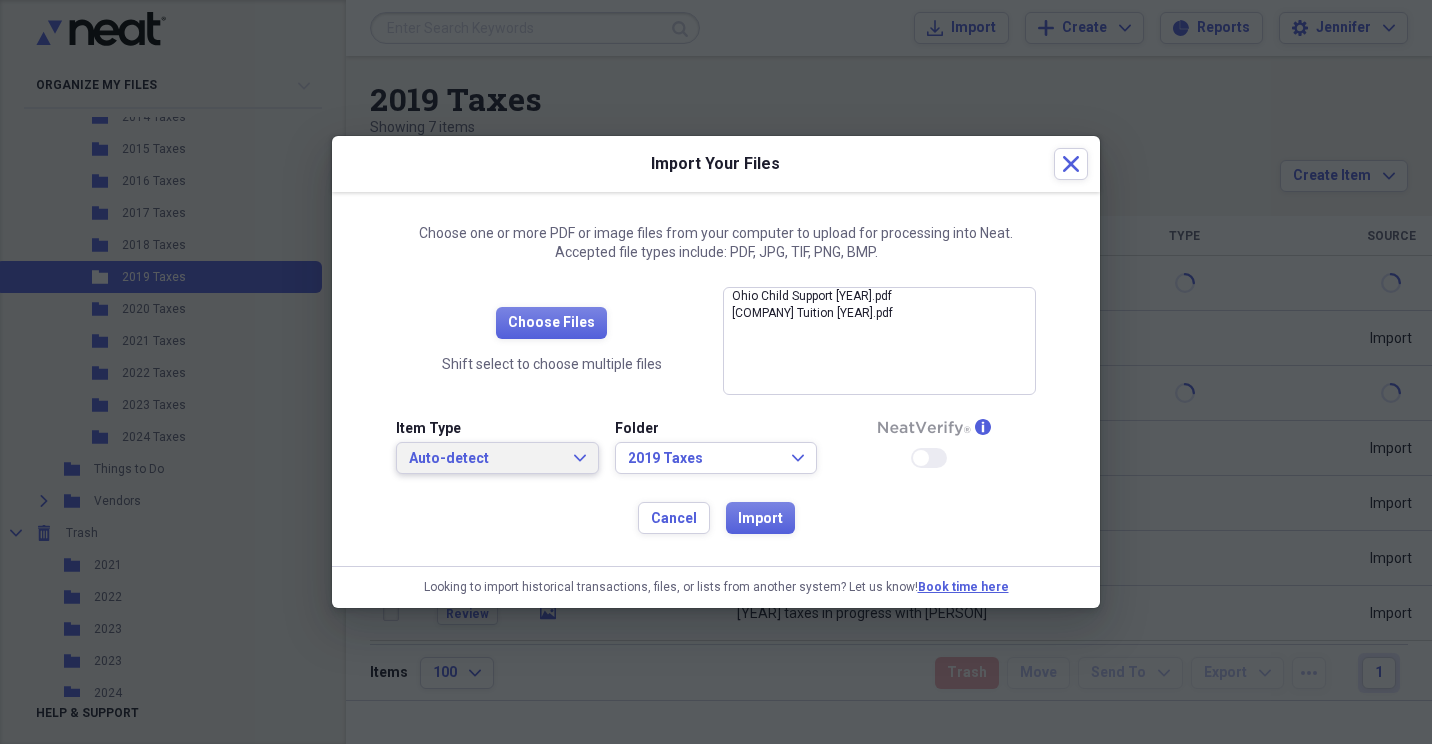 click on "Expand" 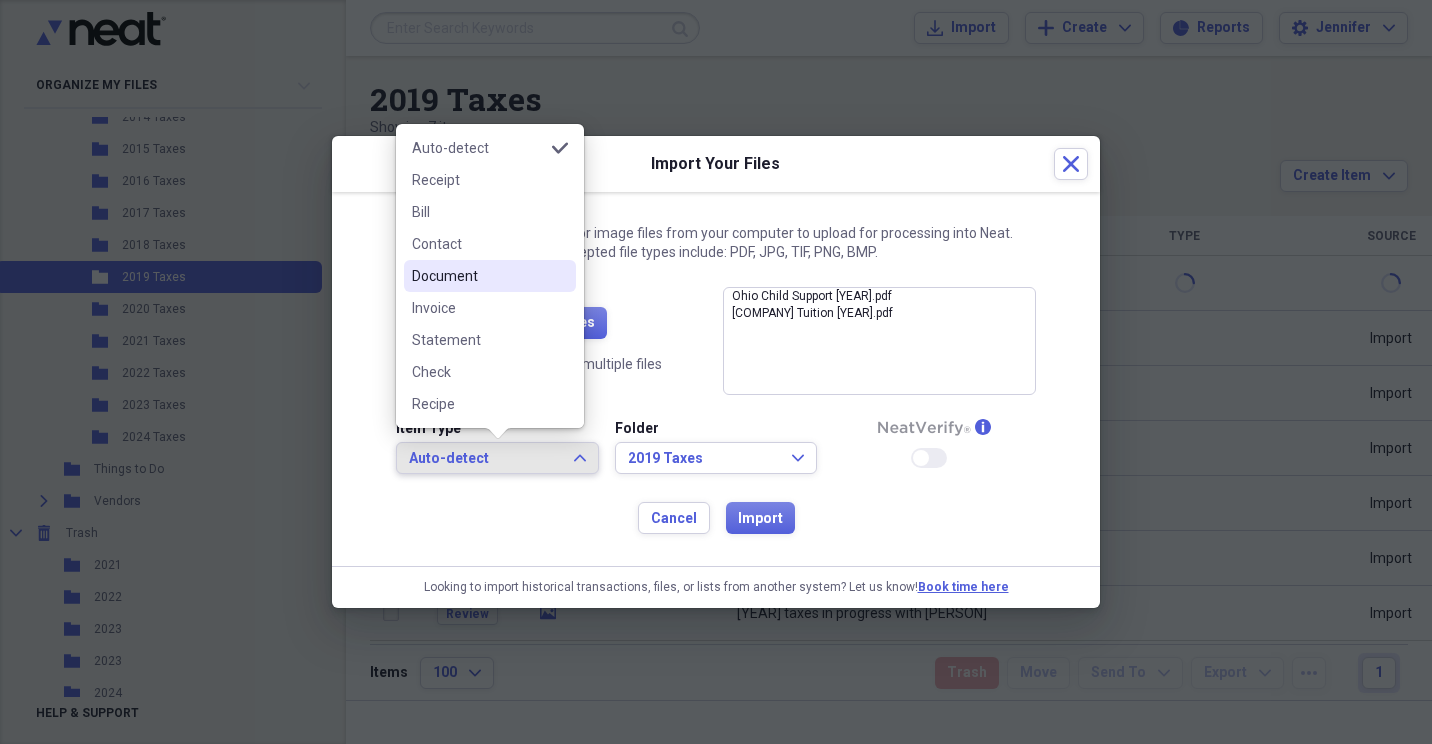 click on "Document" at bounding box center (478, 276) 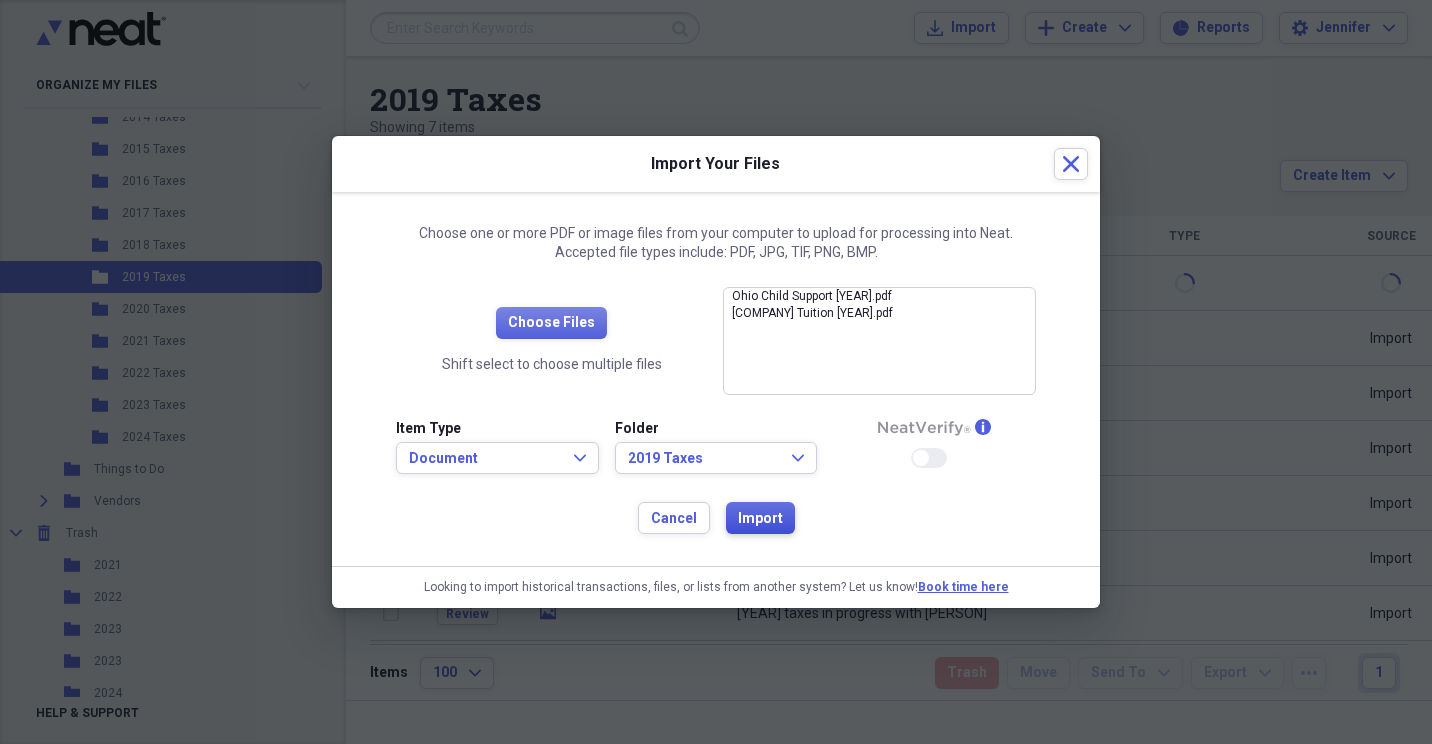 click on "Import" at bounding box center [760, 519] 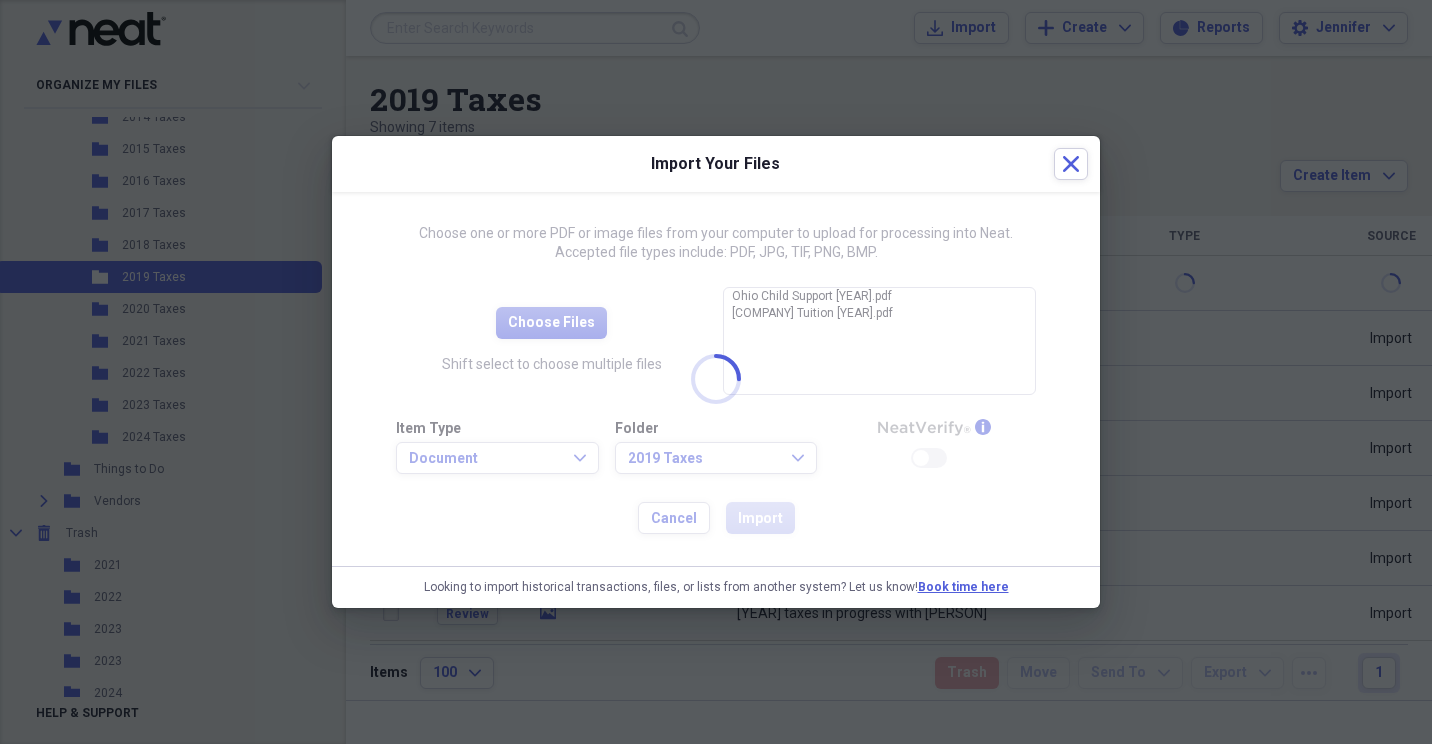 click at bounding box center [716, 379] 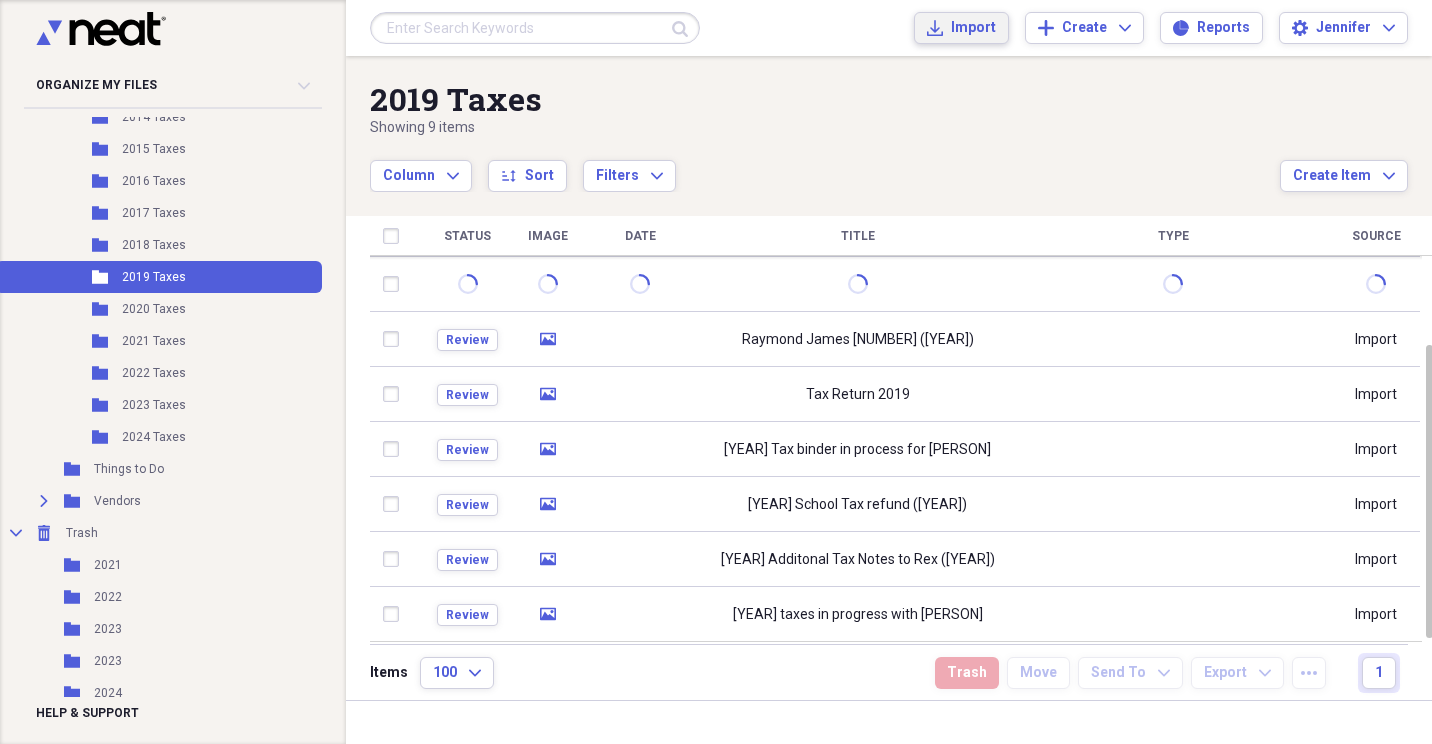 click on "Import" at bounding box center (973, 28) 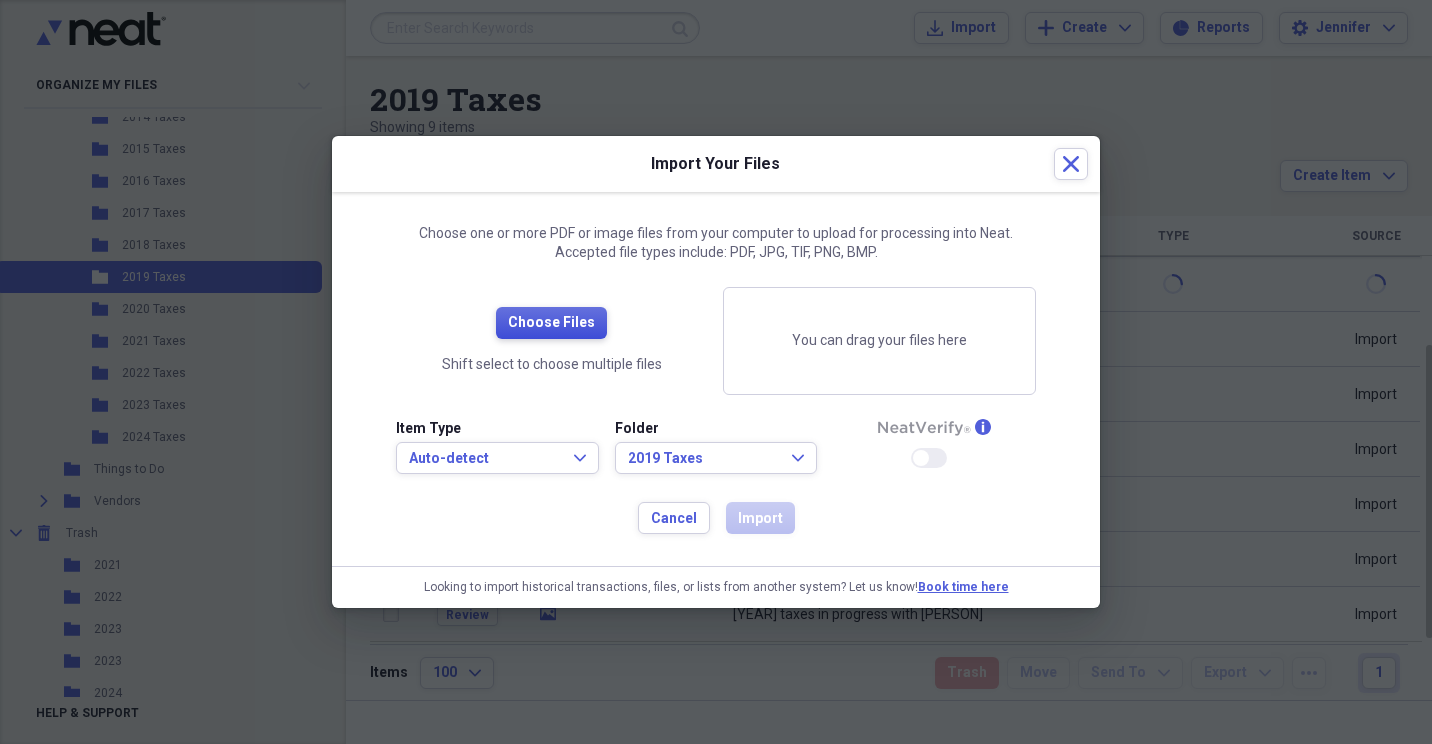 click on "Choose Files" at bounding box center (551, 323) 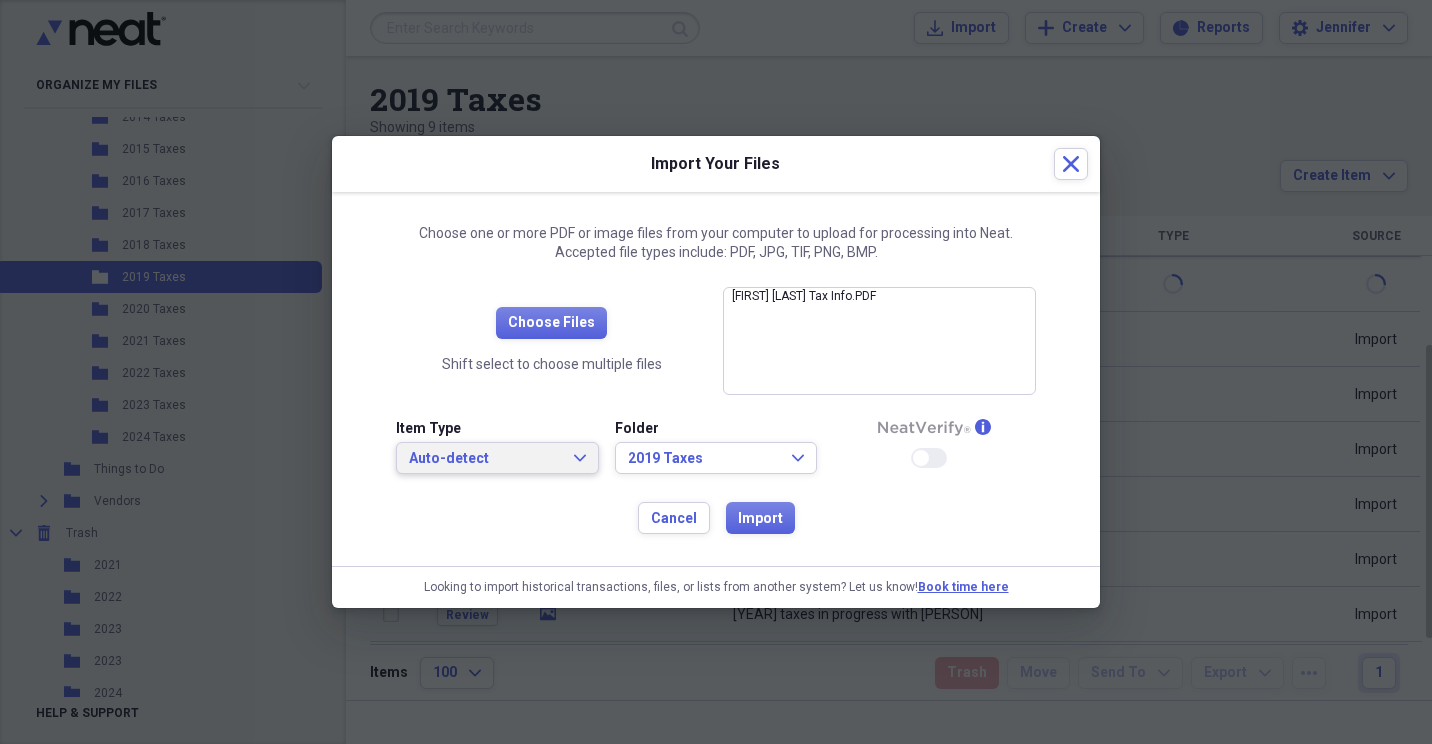 click on "Expand" 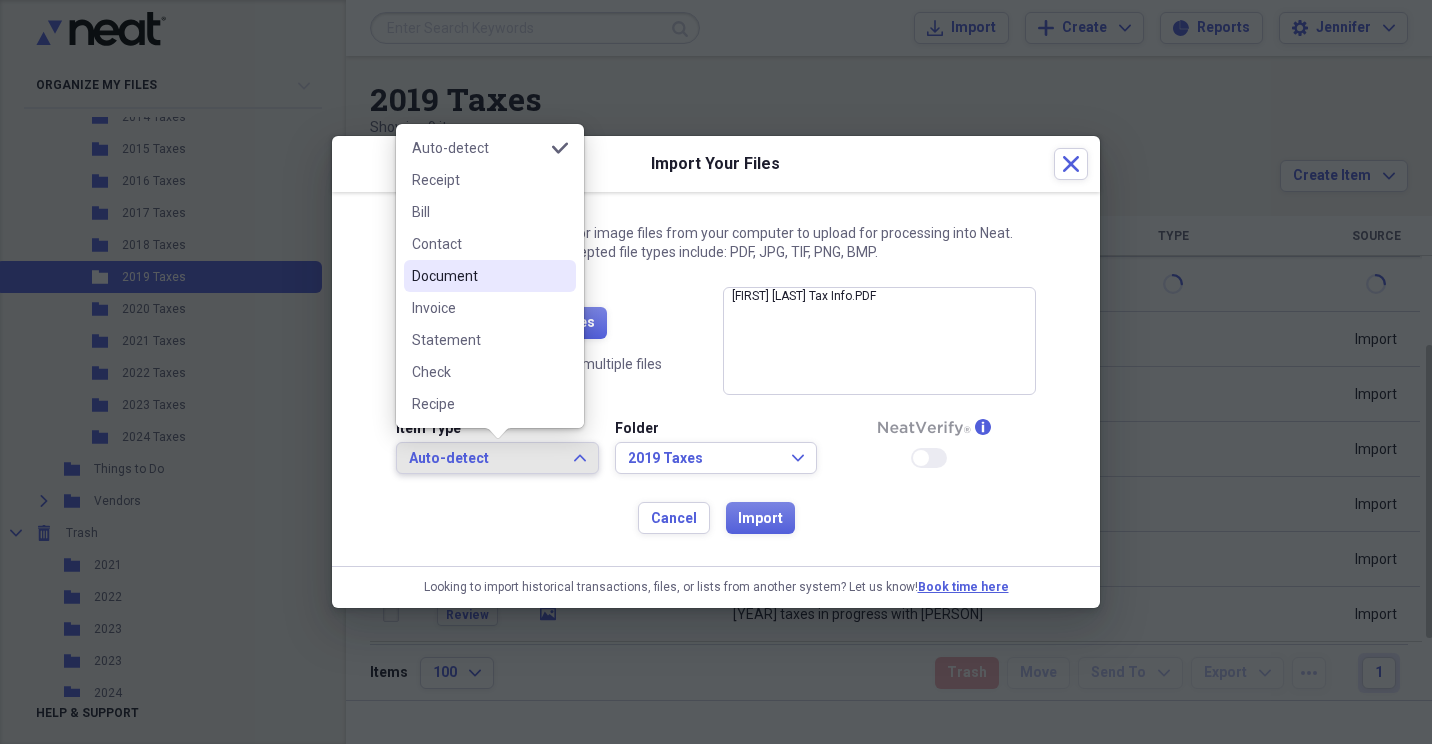 click on "Document" at bounding box center [490, 276] 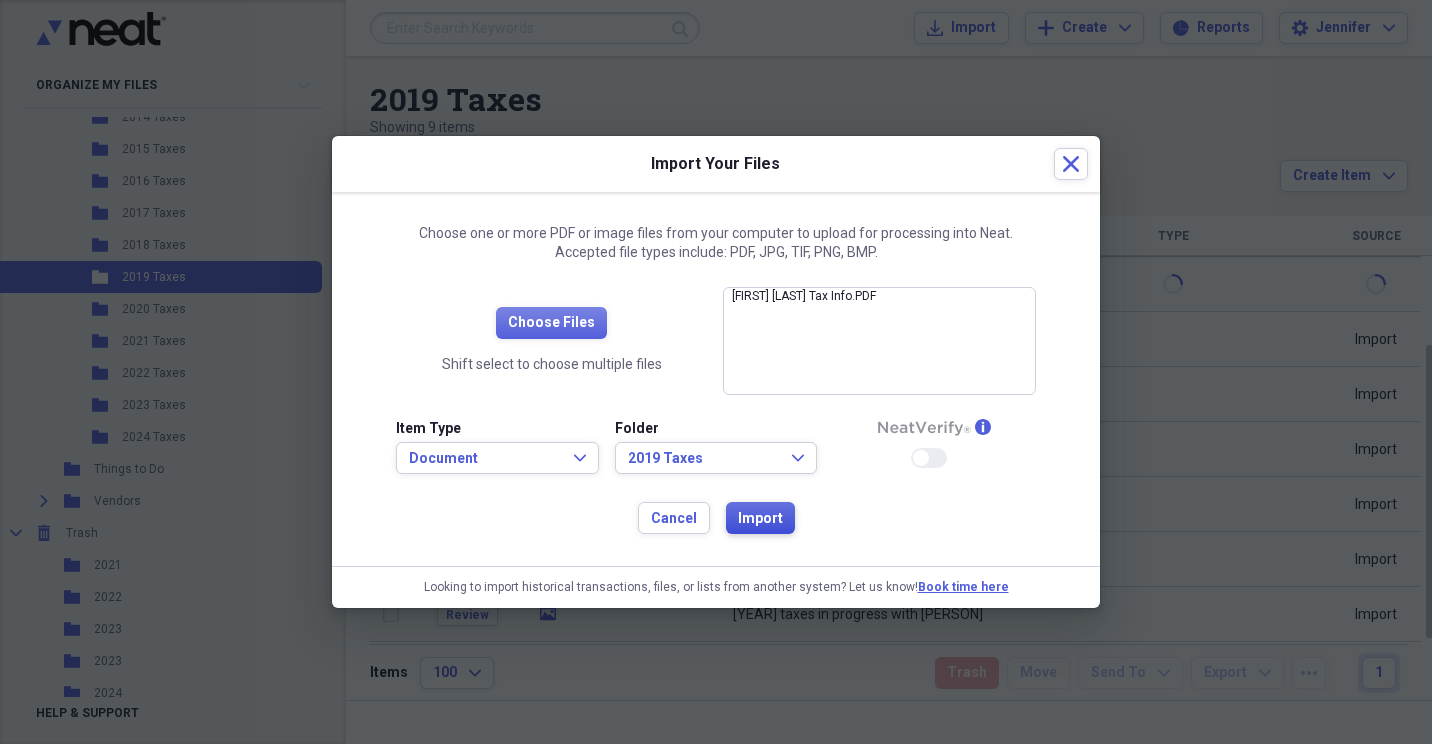 click on "Import" at bounding box center (760, 519) 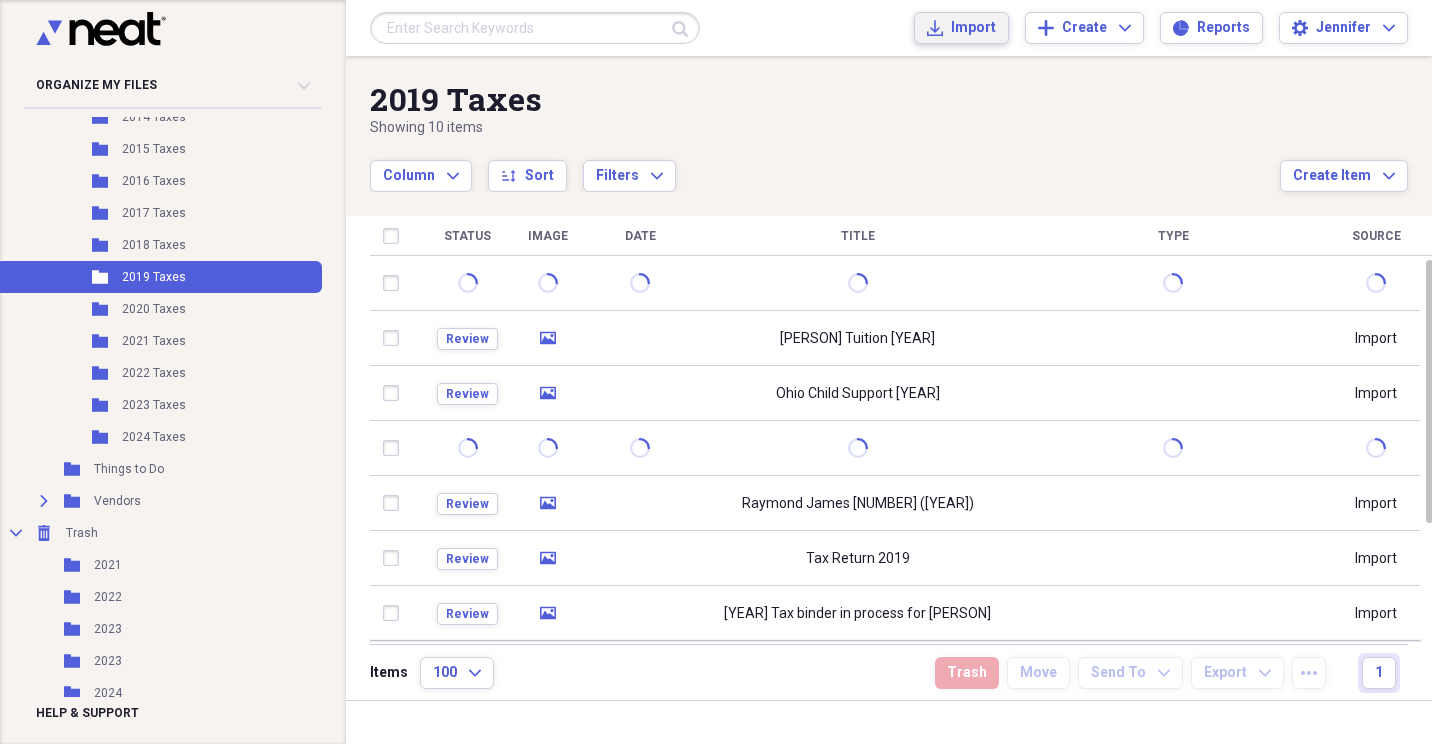click on "Import" at bounding box center (973, 28) 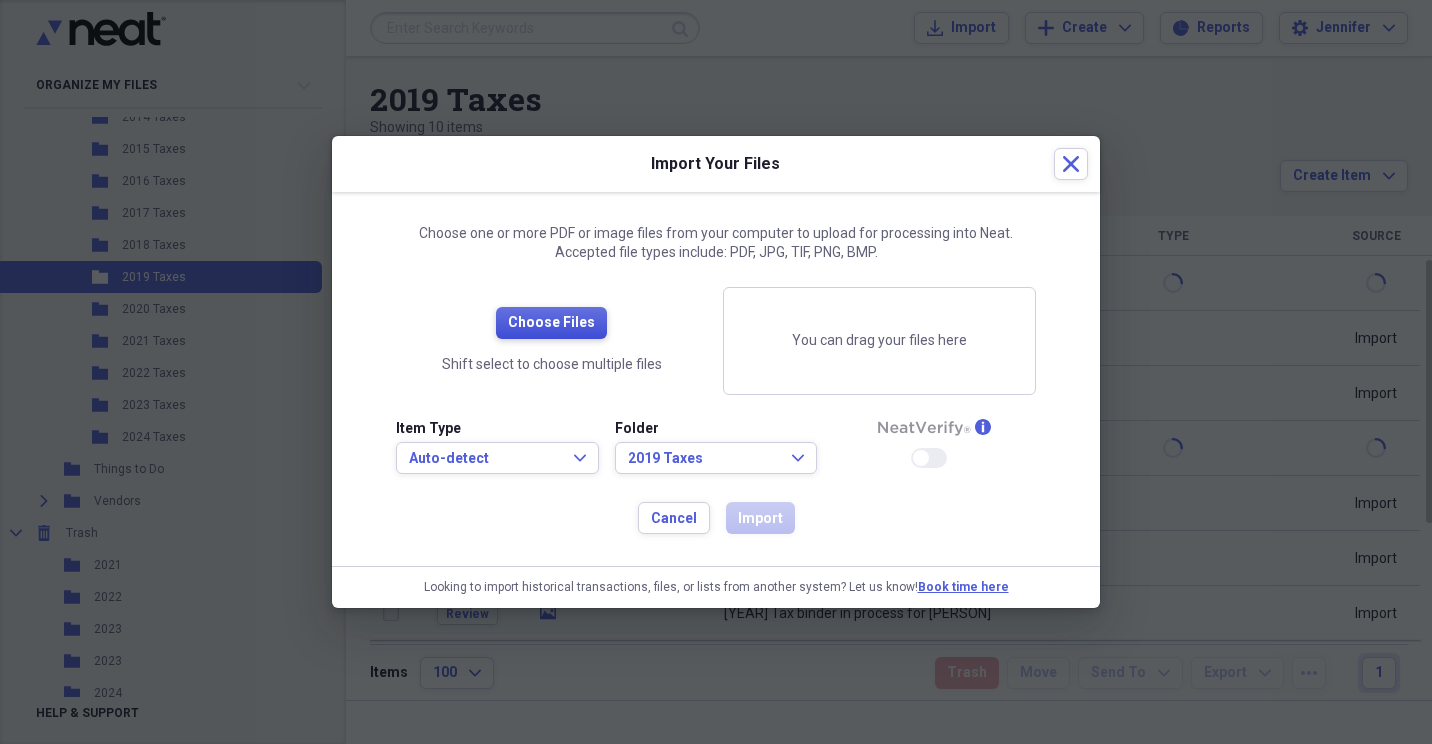 click on "Choose Files" at bounding box center (551, 323) 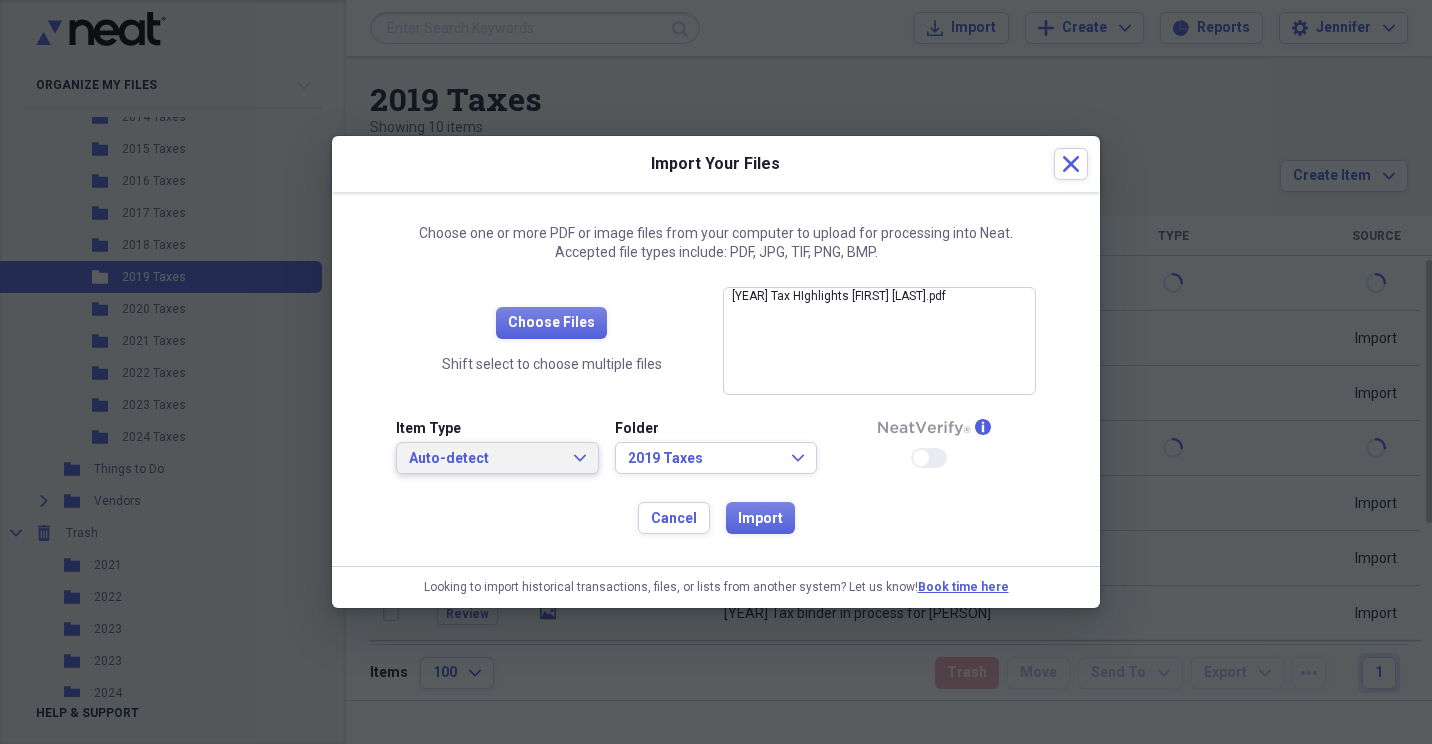 click on "Auto-detect Expand" at bounding box center (497, 458) 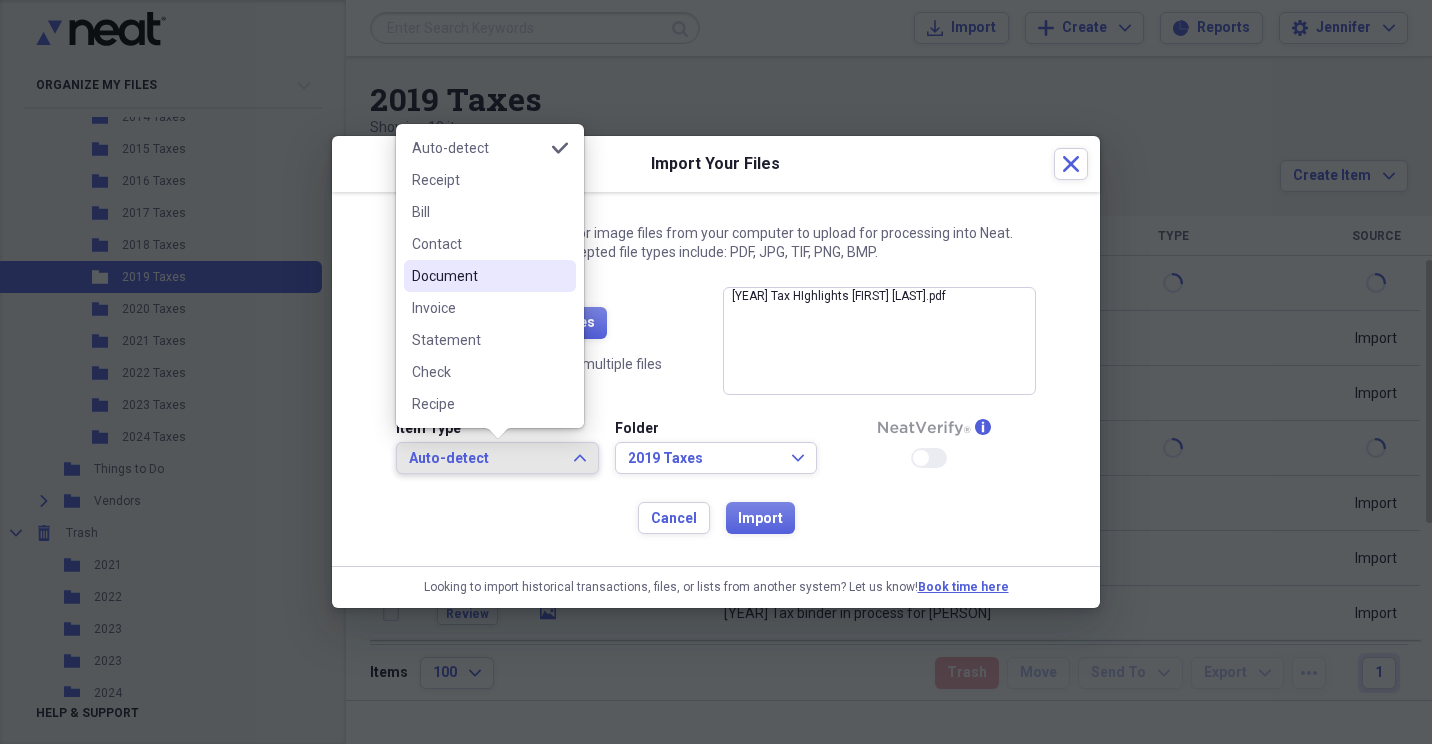 drag, startPoint x: 482, startPoint y: 270, endPoint x: 652, endPoint y: 389, distance: 207.51144 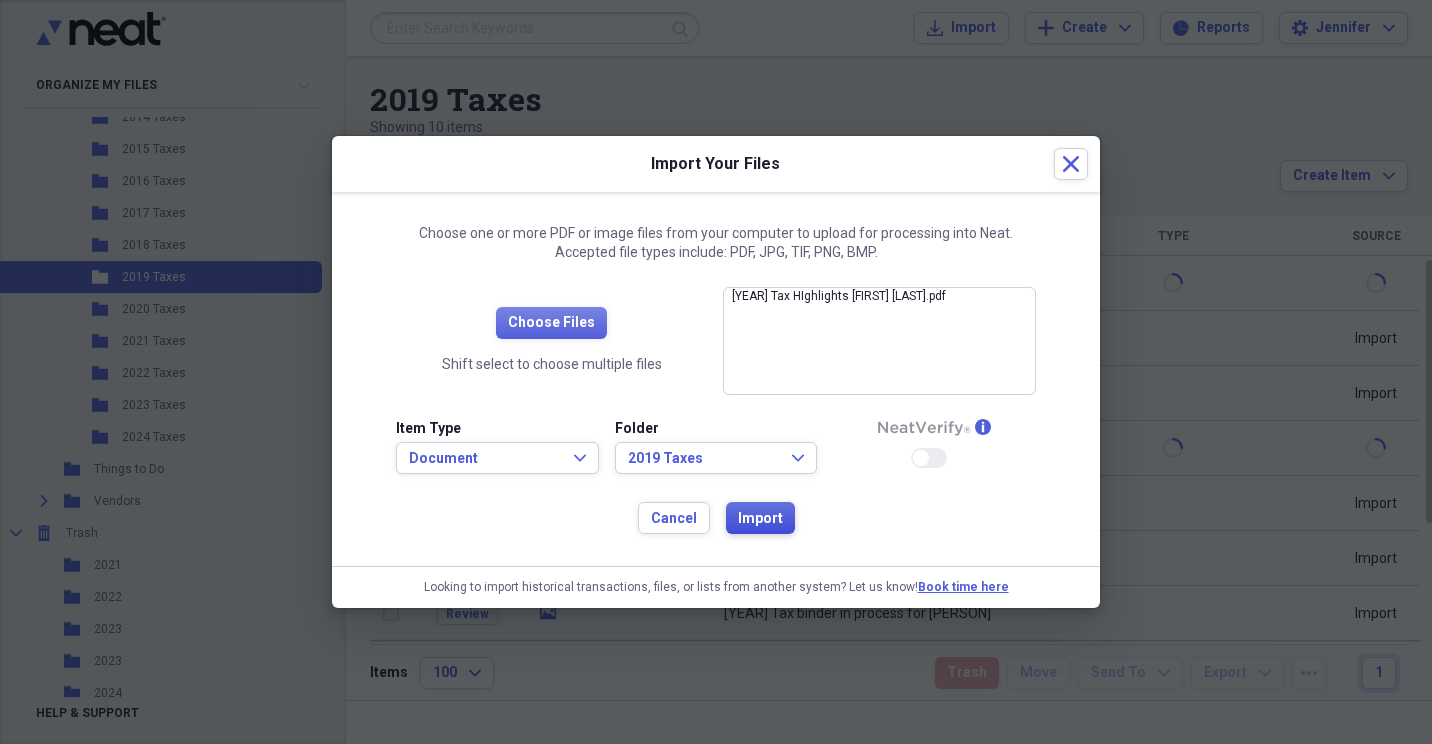 click on "Import" at bounding box center [760, 519] 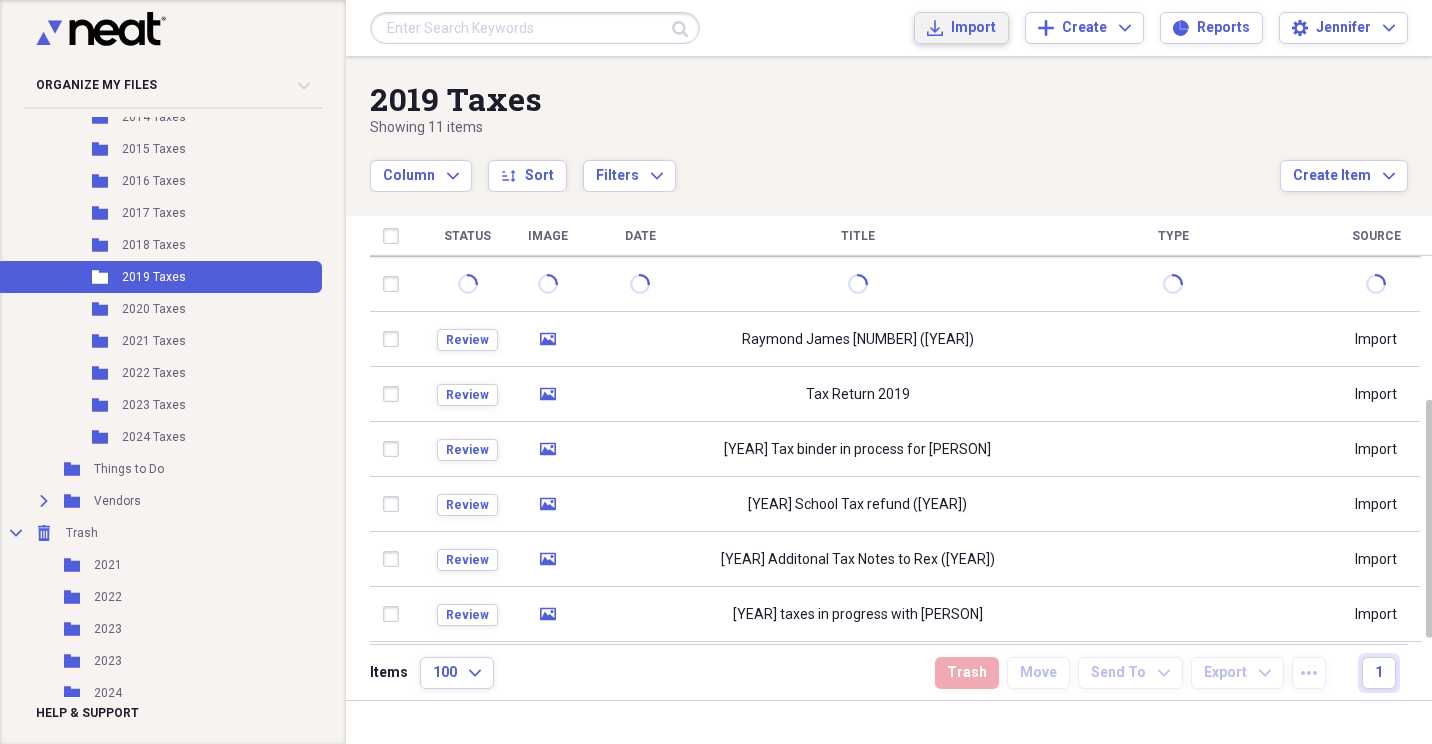 click on "Import" at bounding box center [973, 28] 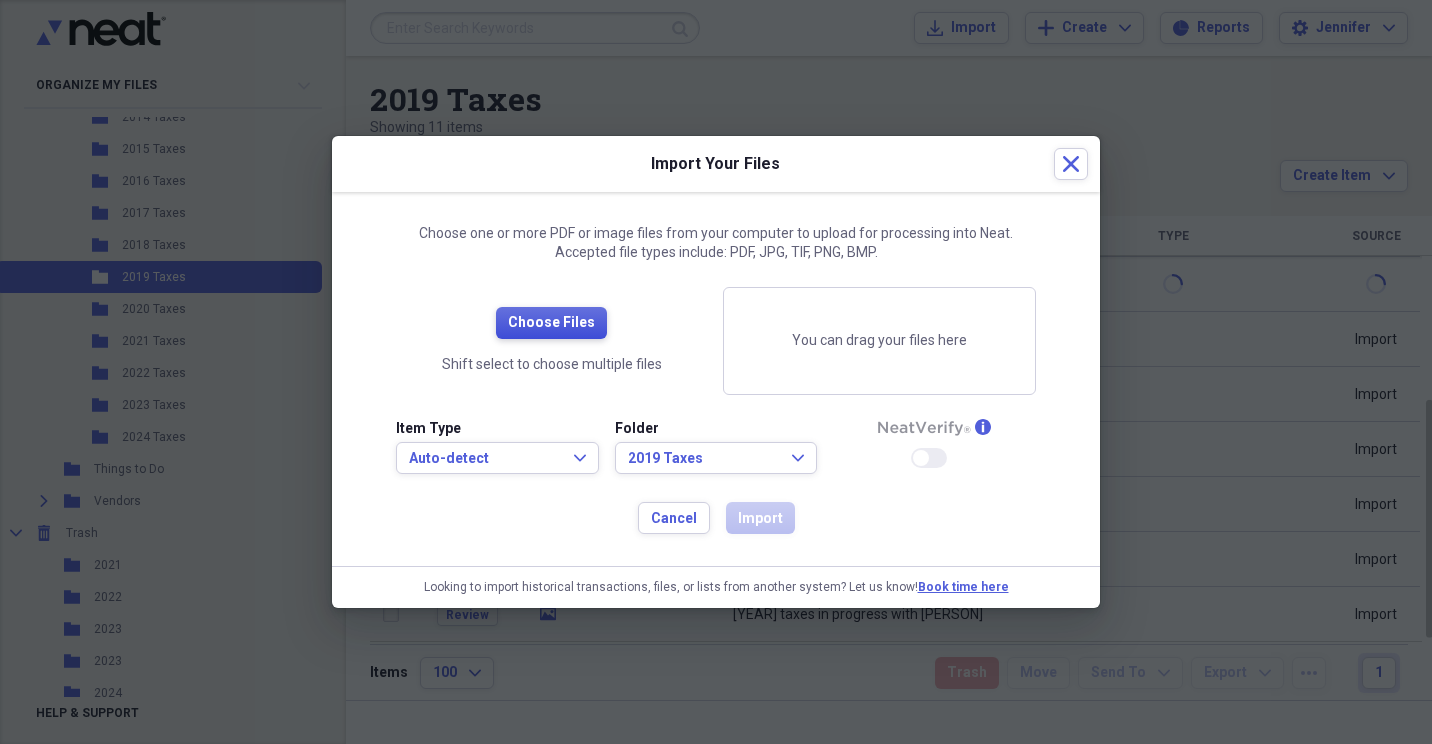 click on "Choose Files" at bounding box center (551, 323) 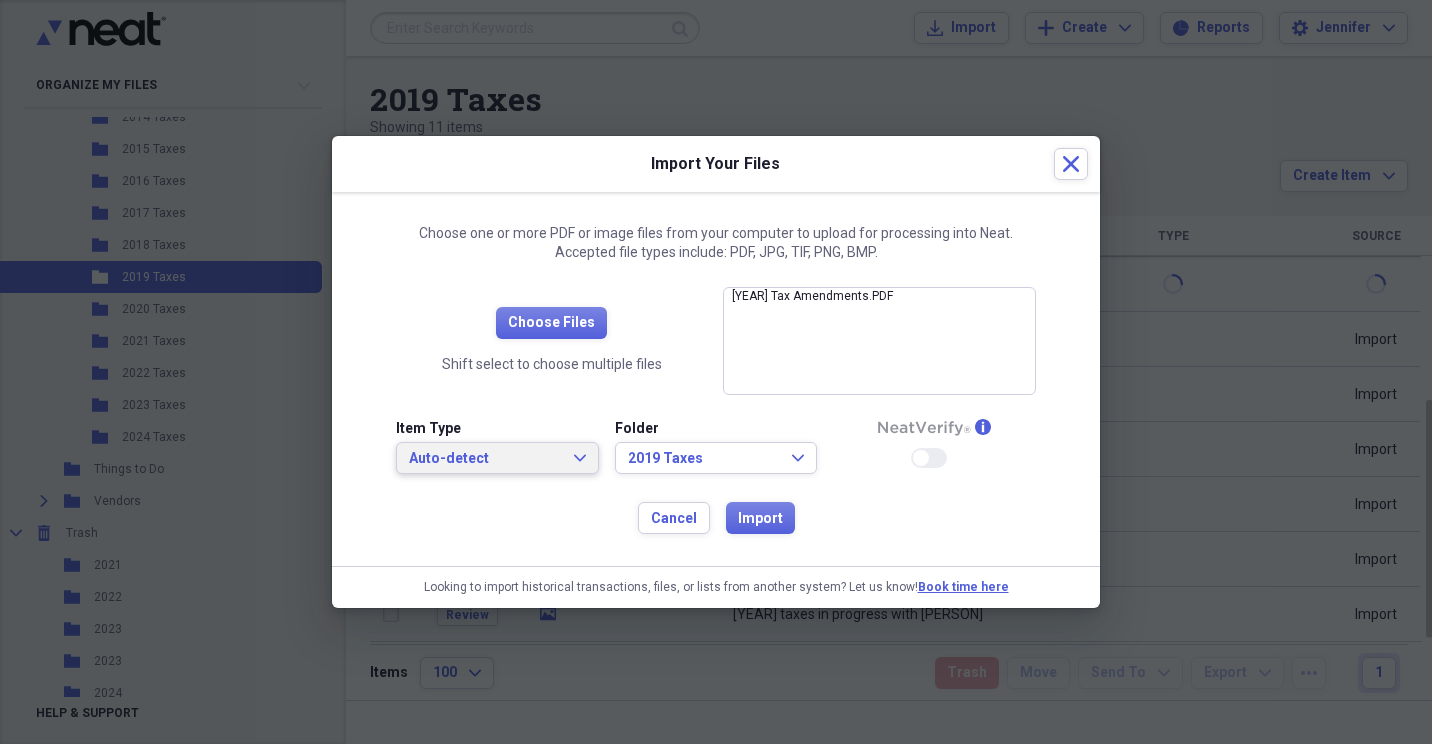 click on "Expand" 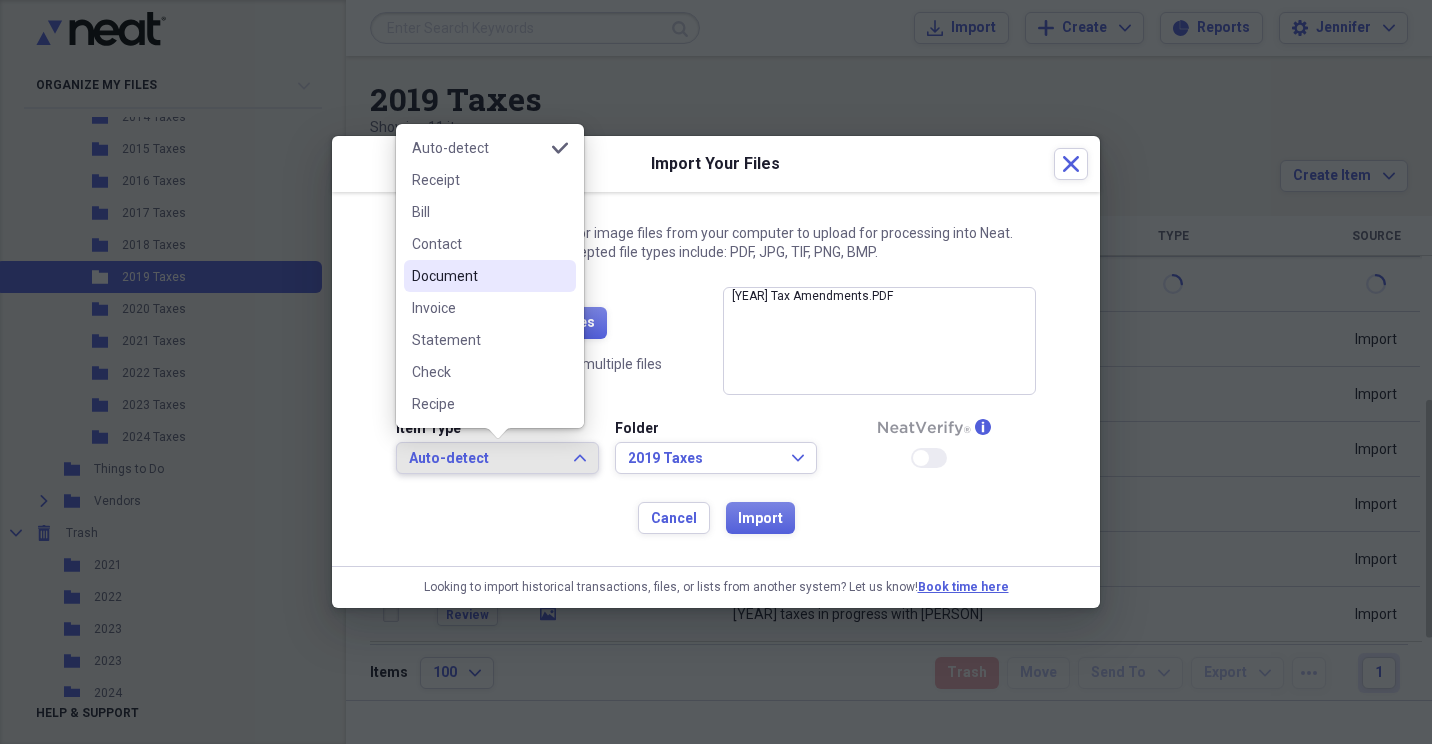 click on "Document" at bounding box center (478, 276) 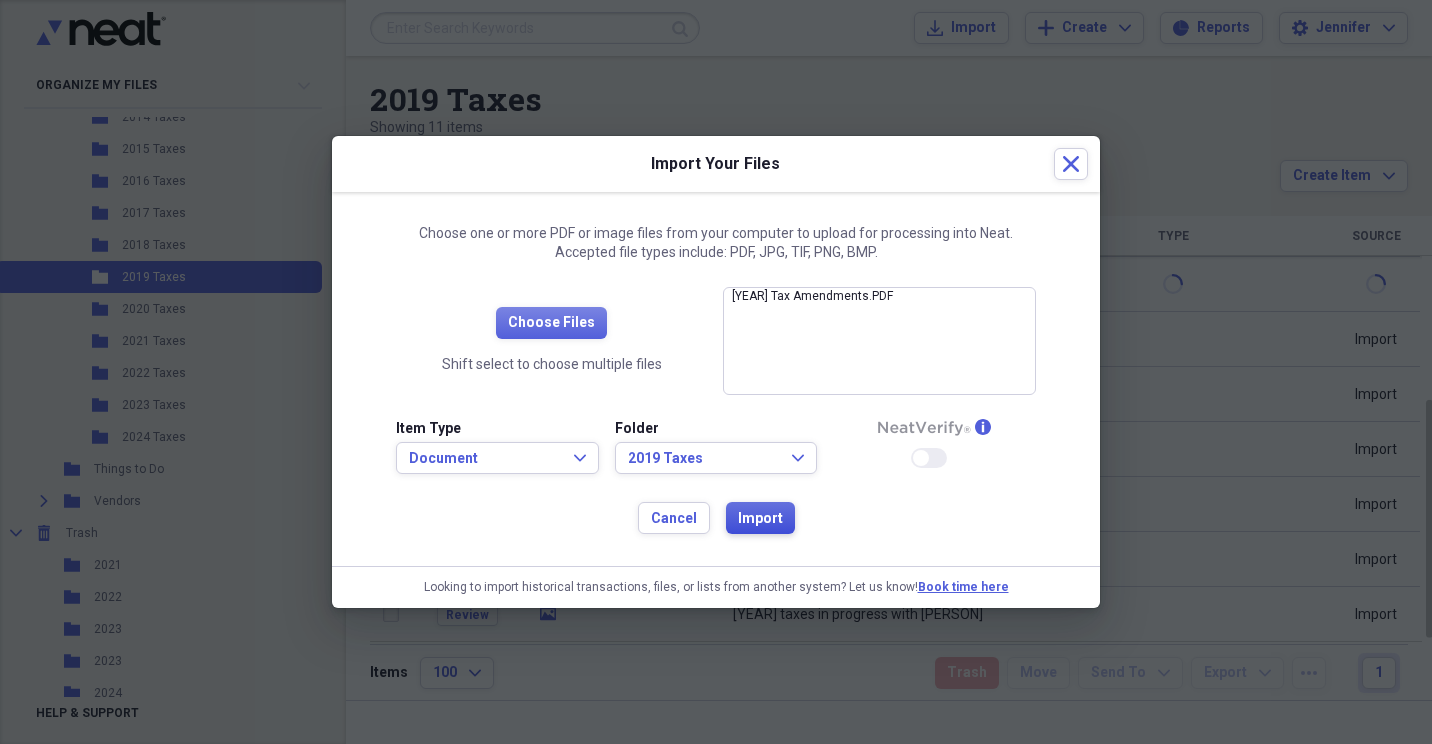 click on "Import" at bounding box center [760, 518] 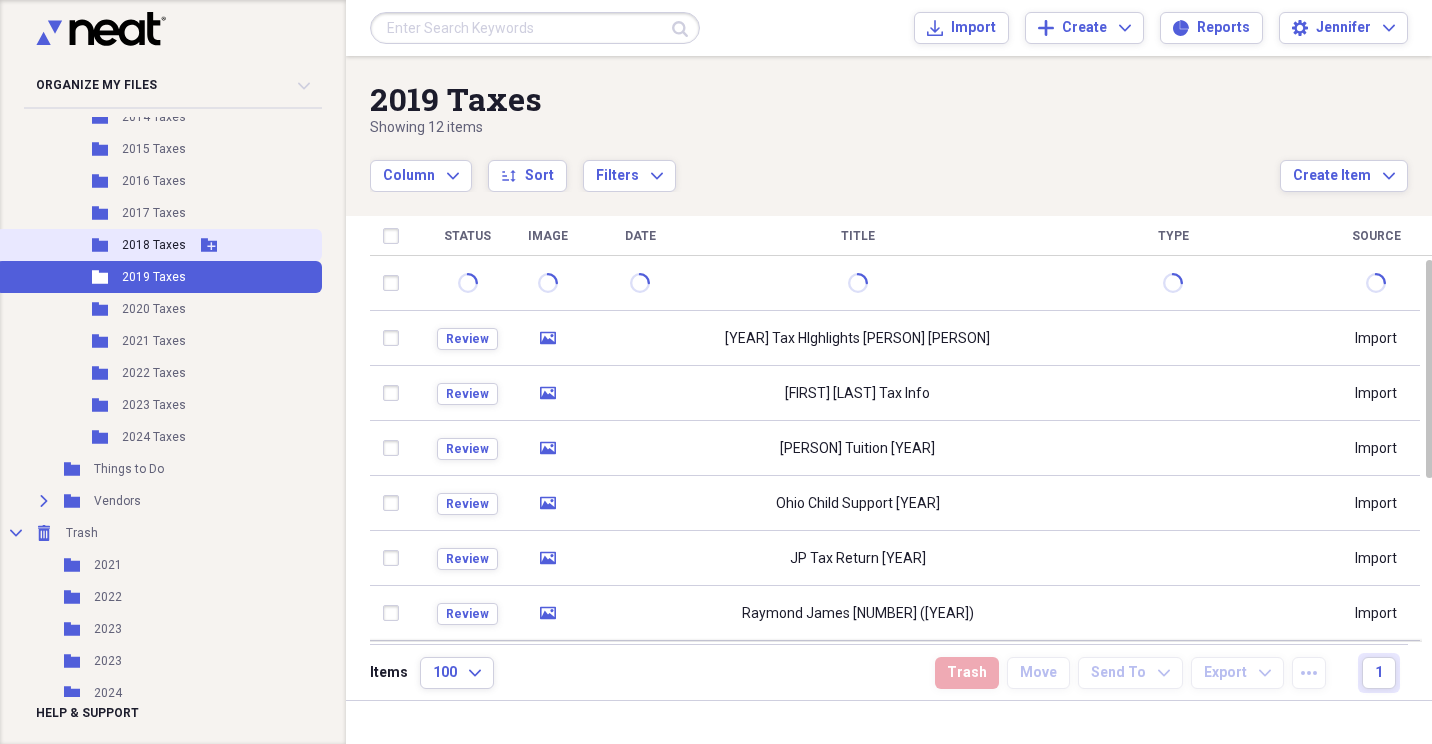 click on "Folder [YEAR] Taxes Add Folder" at bounding box center (159, 245) 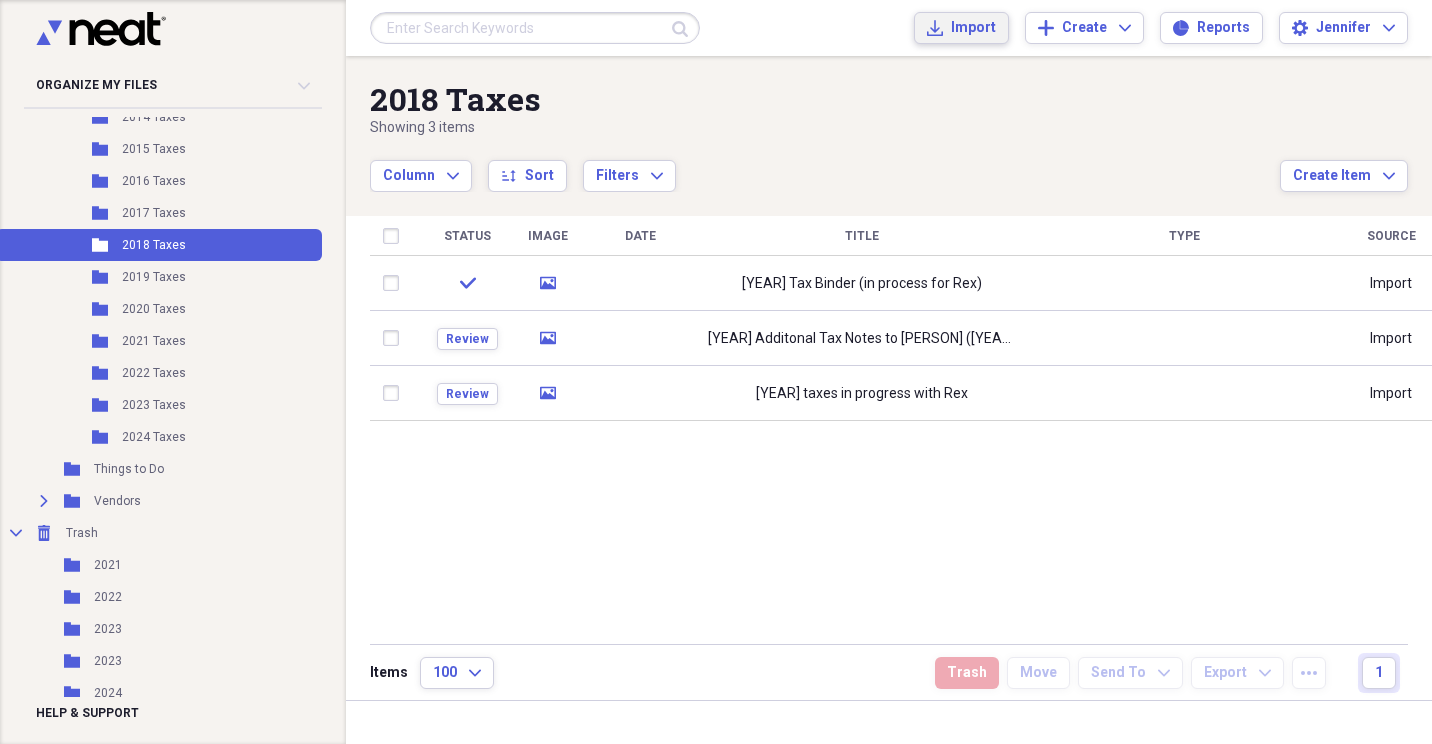 click on "Import" at bounding box center [973, 28] 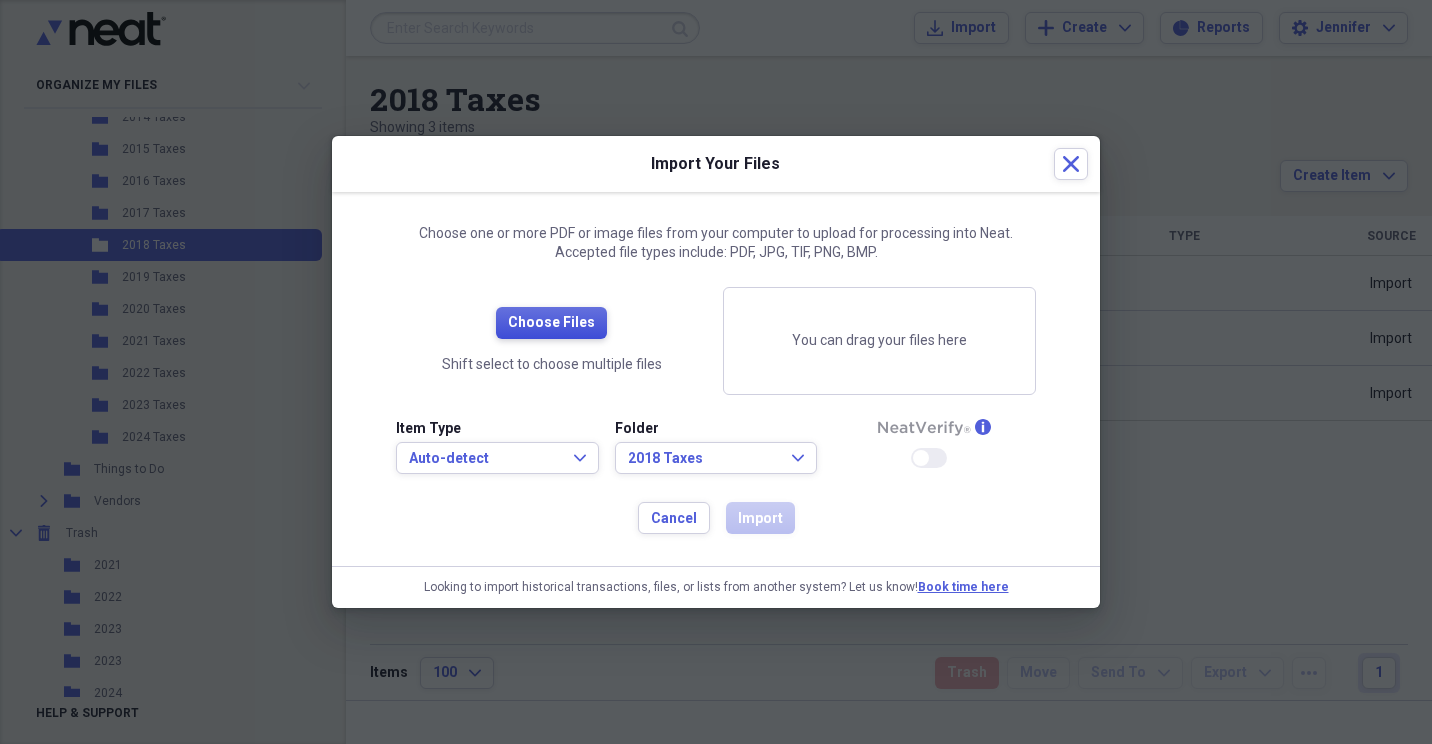 click on "Choose Files" at bounding box center (551, 323) 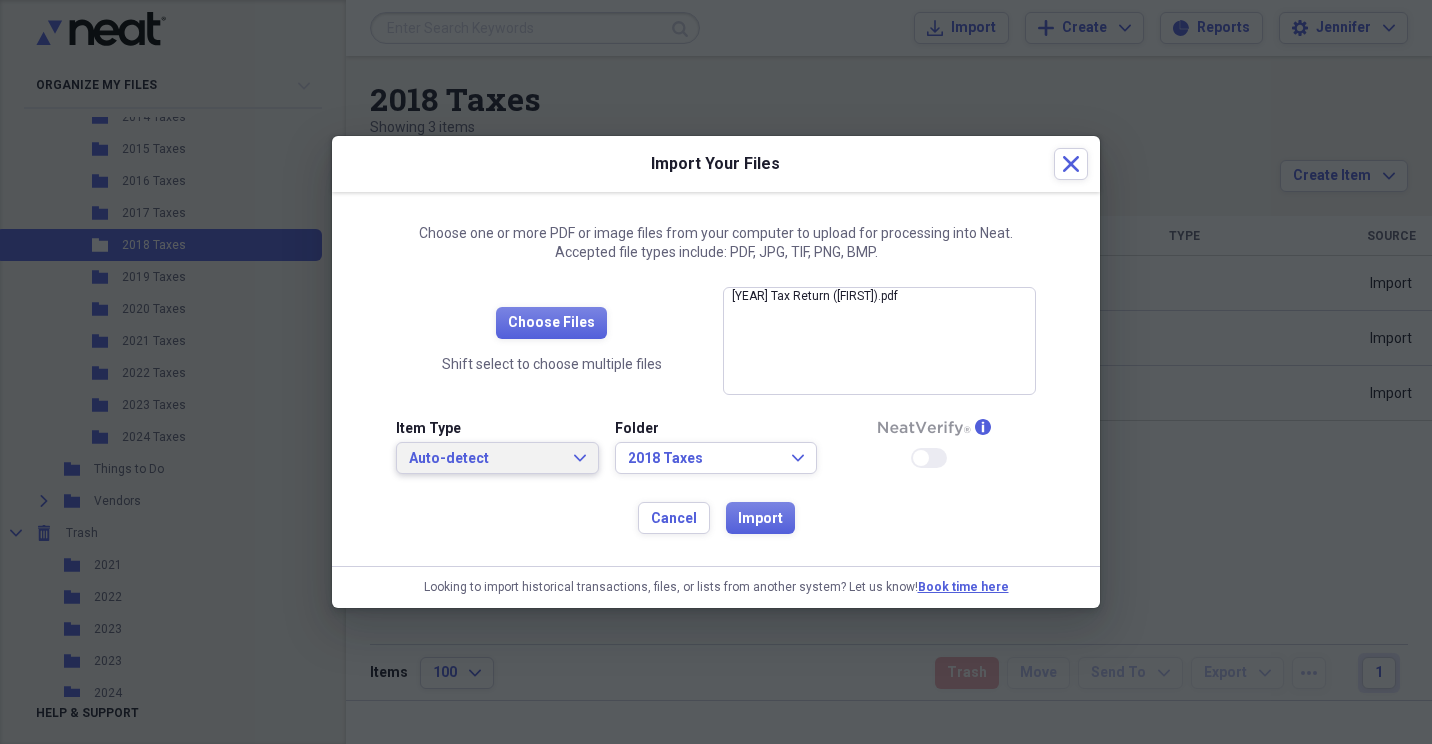 click on "Auto-detect Expand" at bounding box center (497, 459) 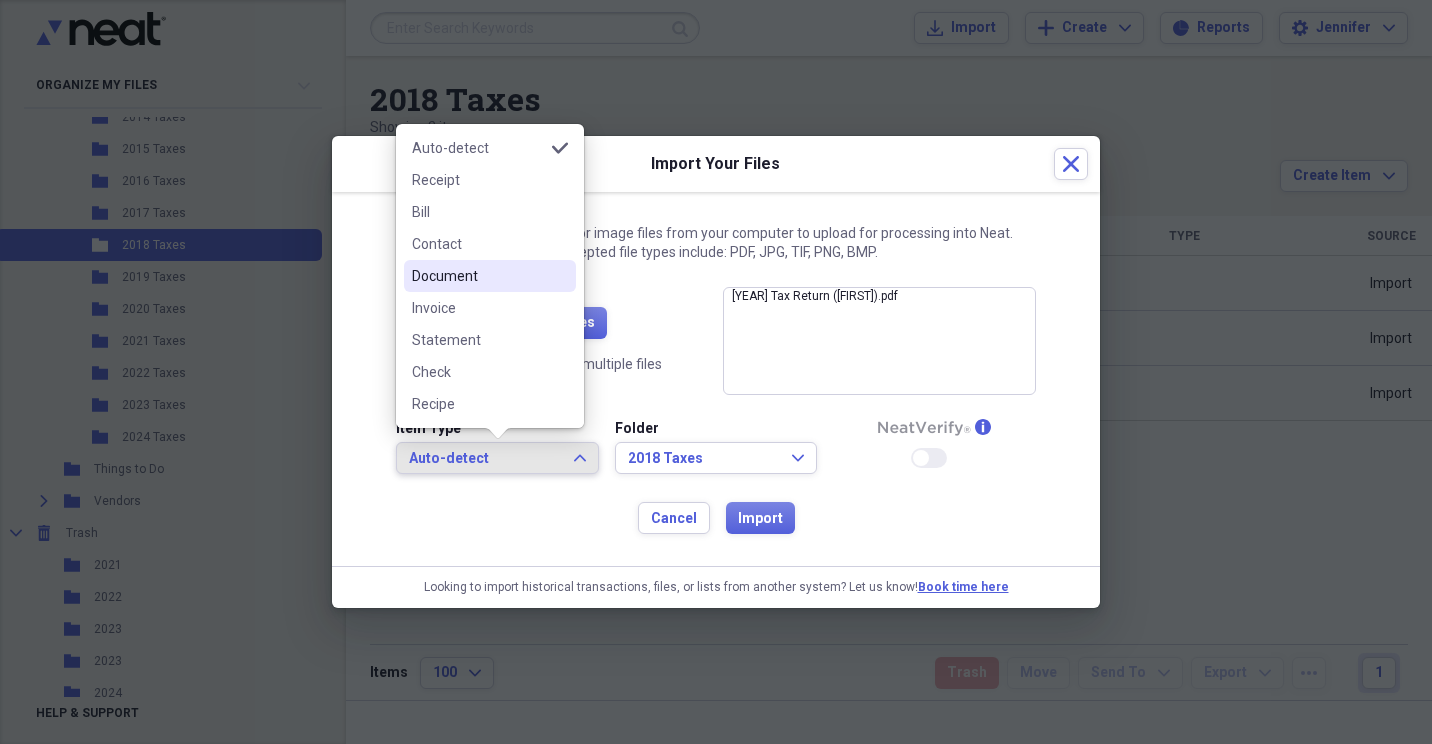 click on "Document" at bounding box center [478, 276] 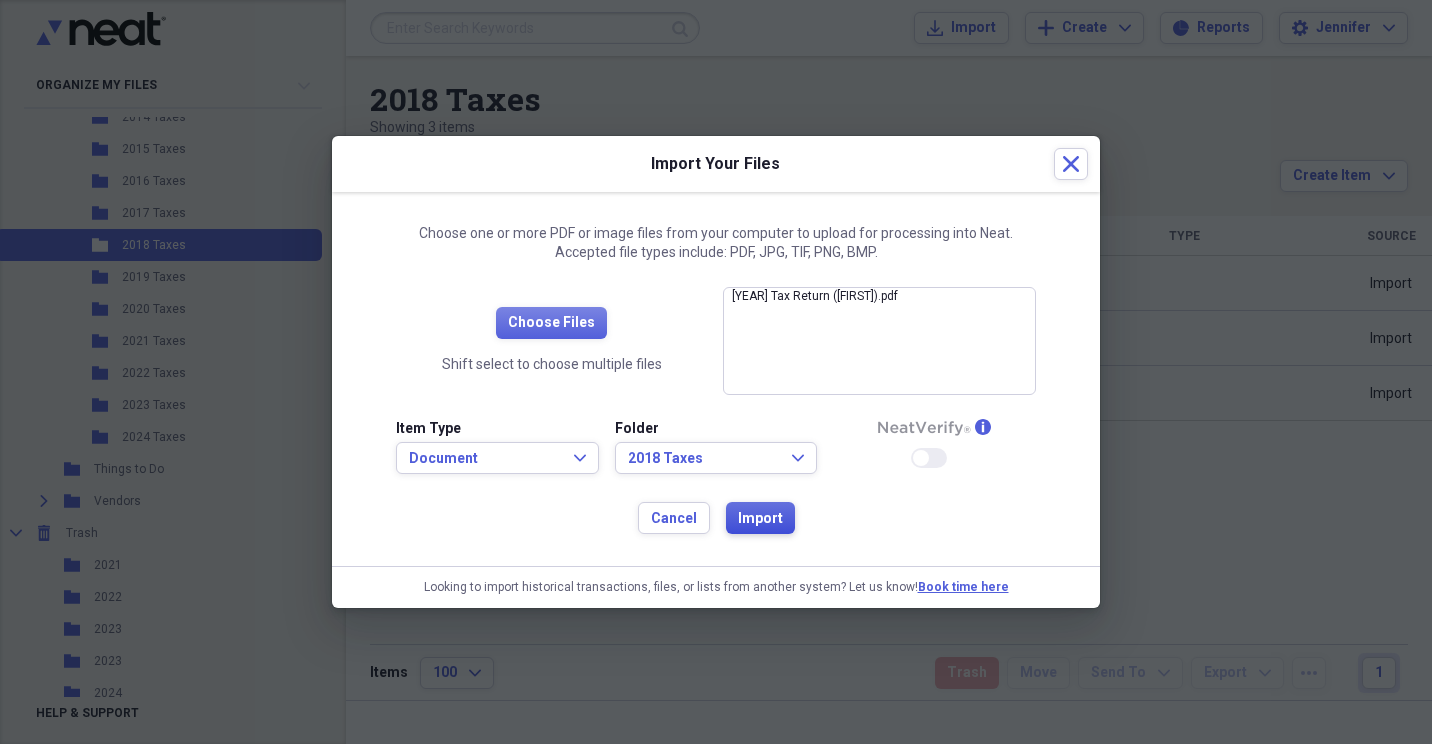 click on "Import" at bounding box center (760, 519) 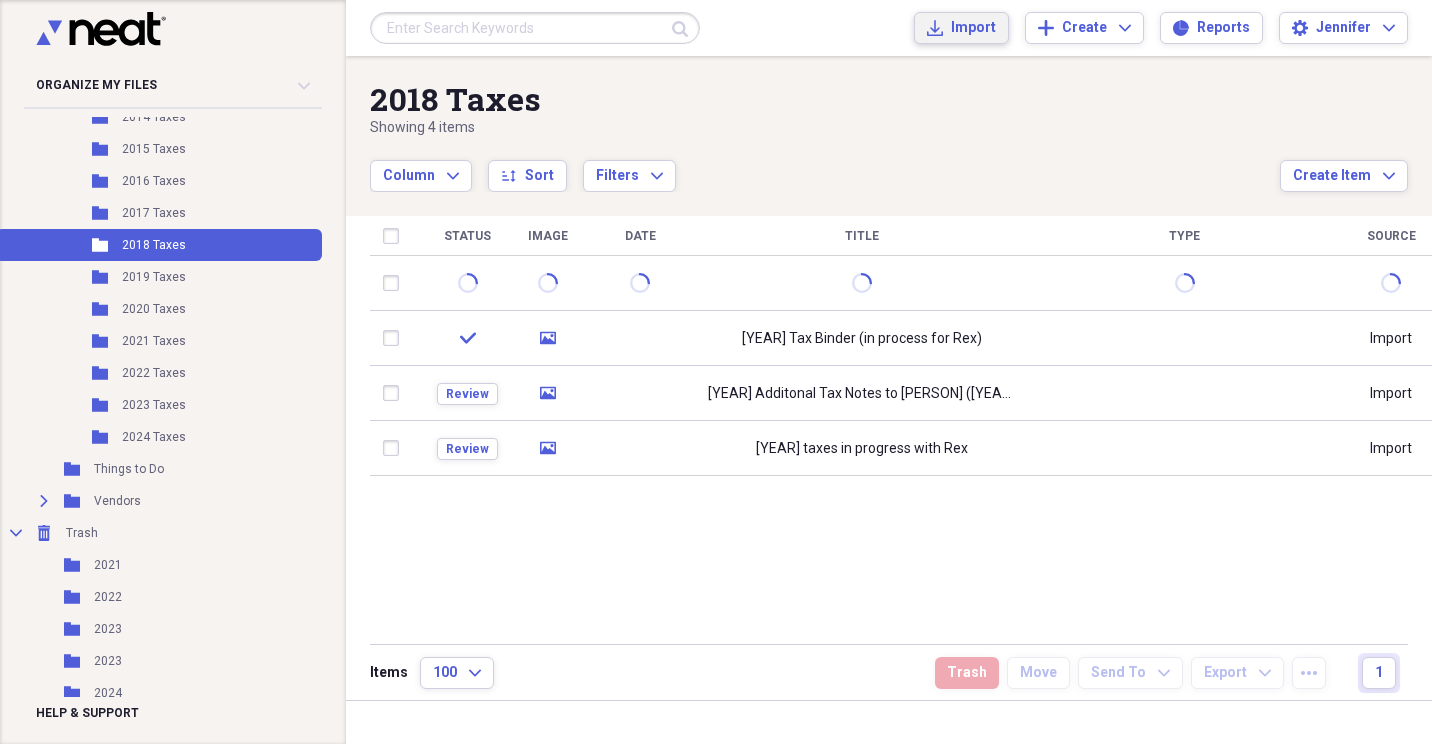 click on "Import" at bounding box center [973, 28] 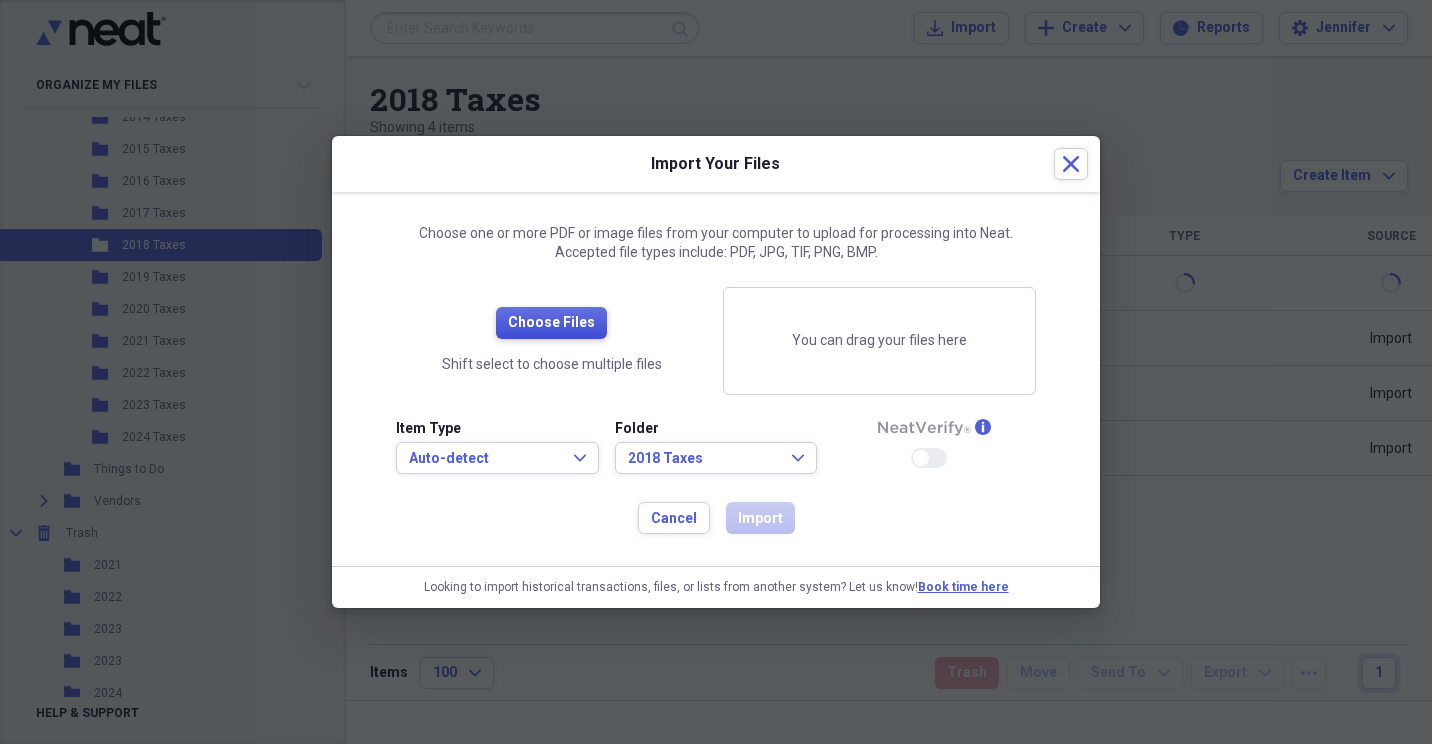 click on "Choose Files" at bounding box center (551, 323) 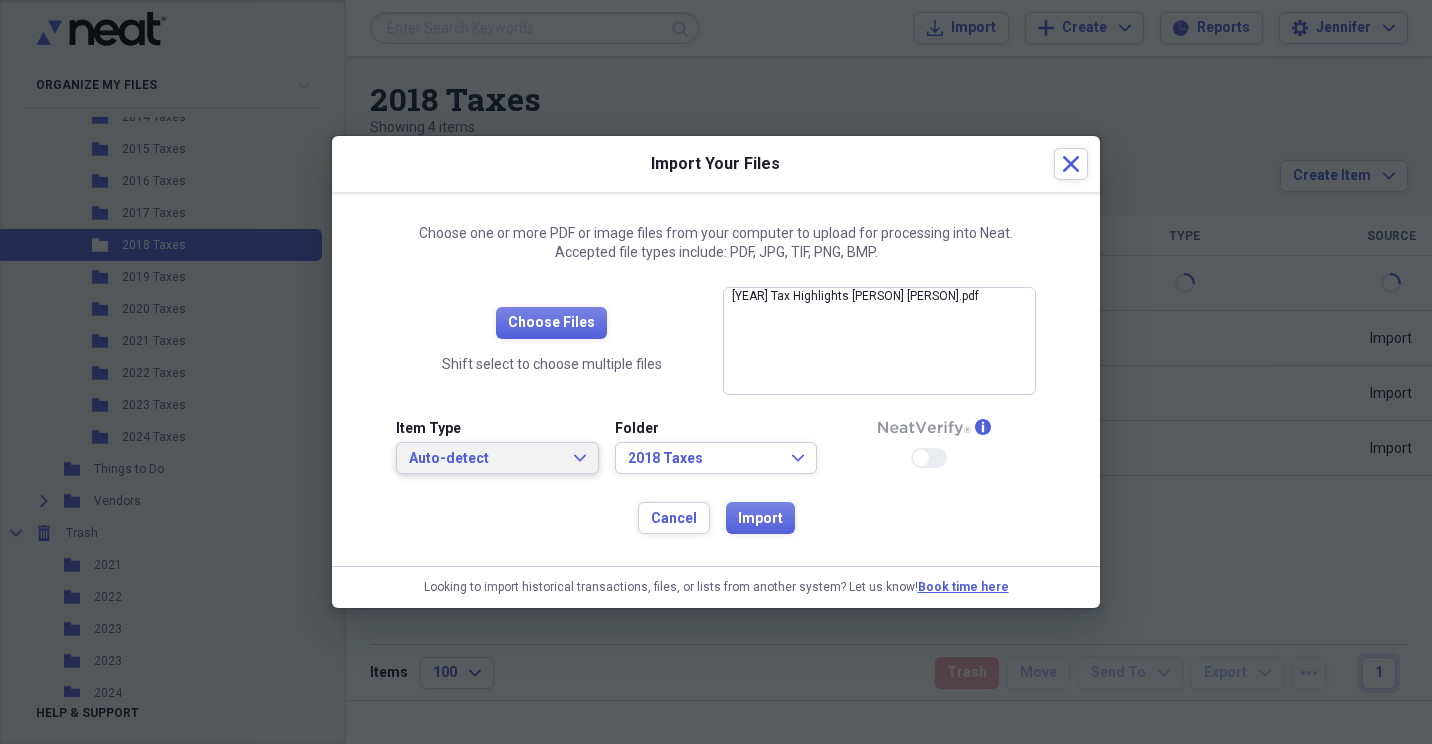 click on "Expand" 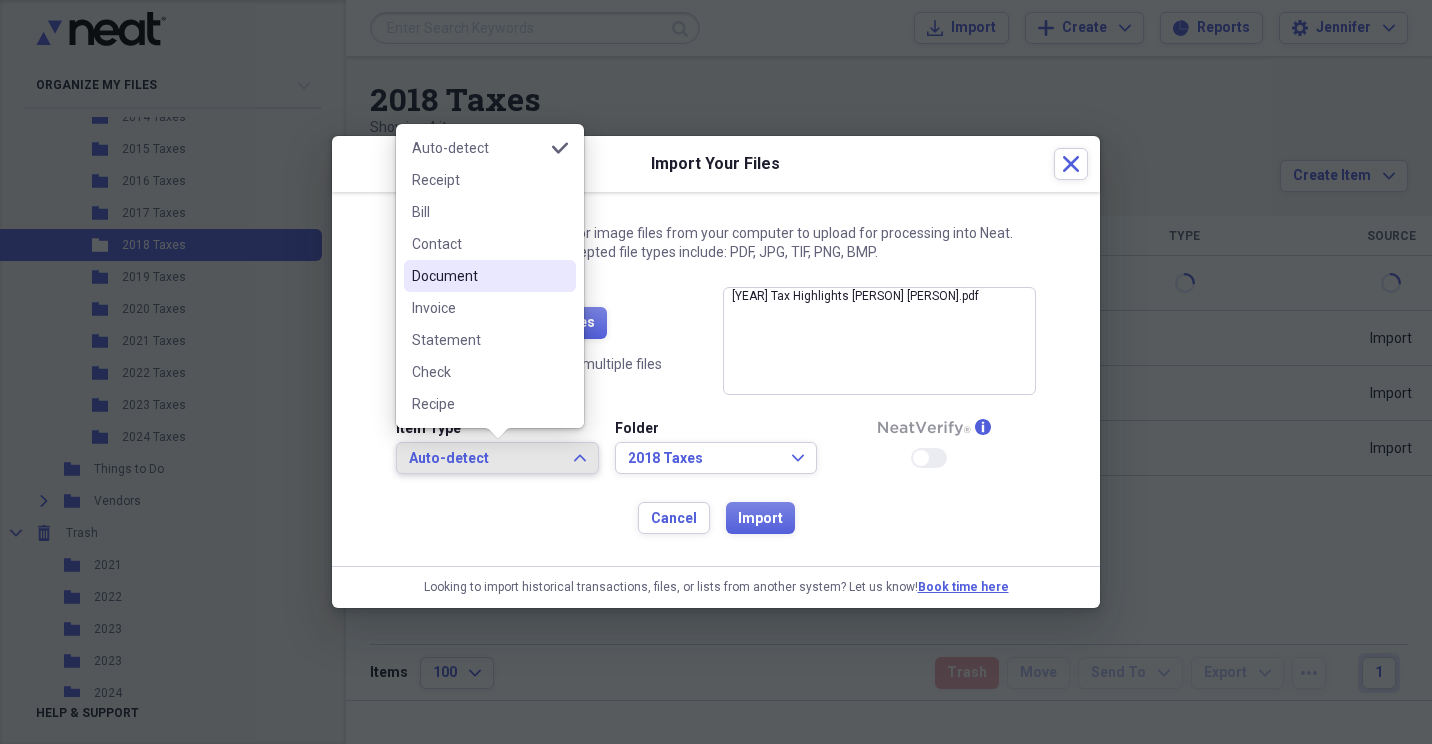 click on "Document" at bounding box center (478, 276) 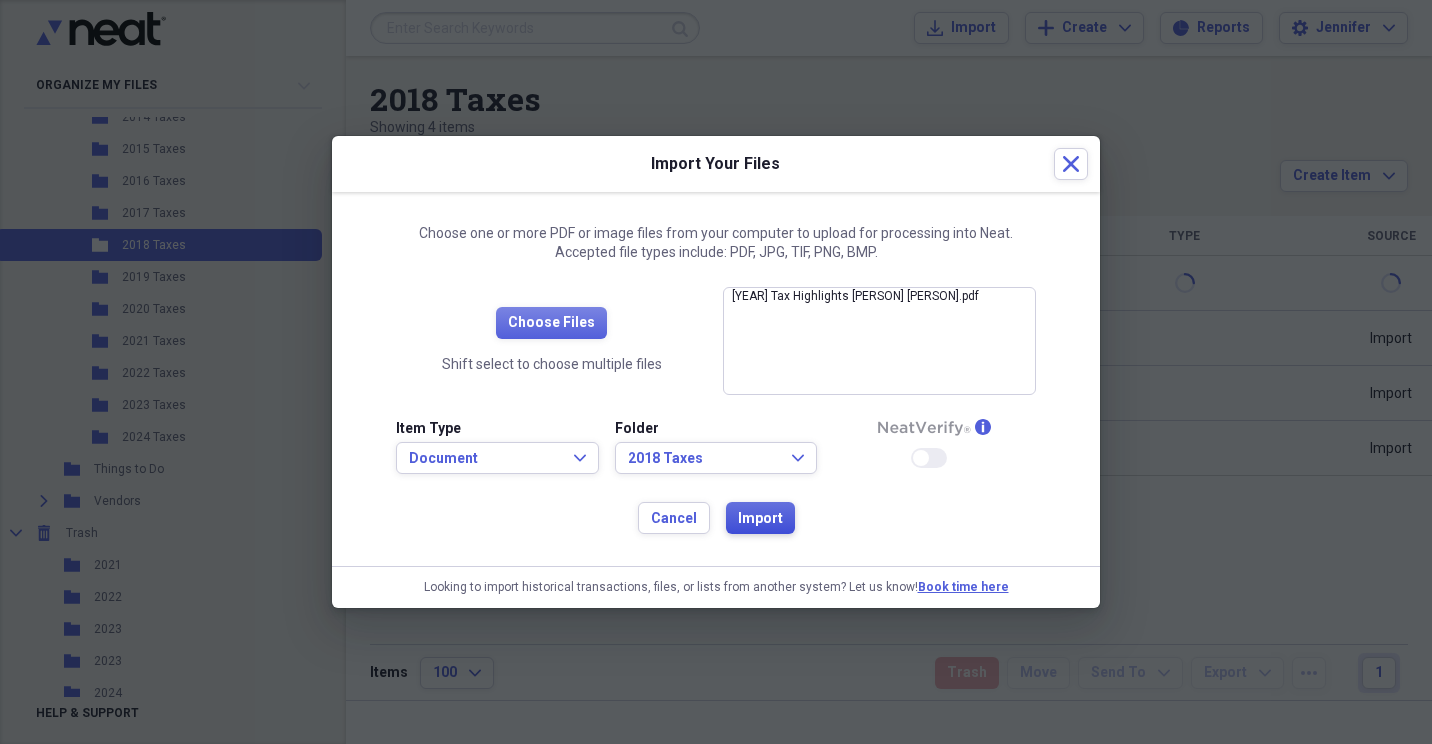 click on "Import" at bounding box center [760, 519] 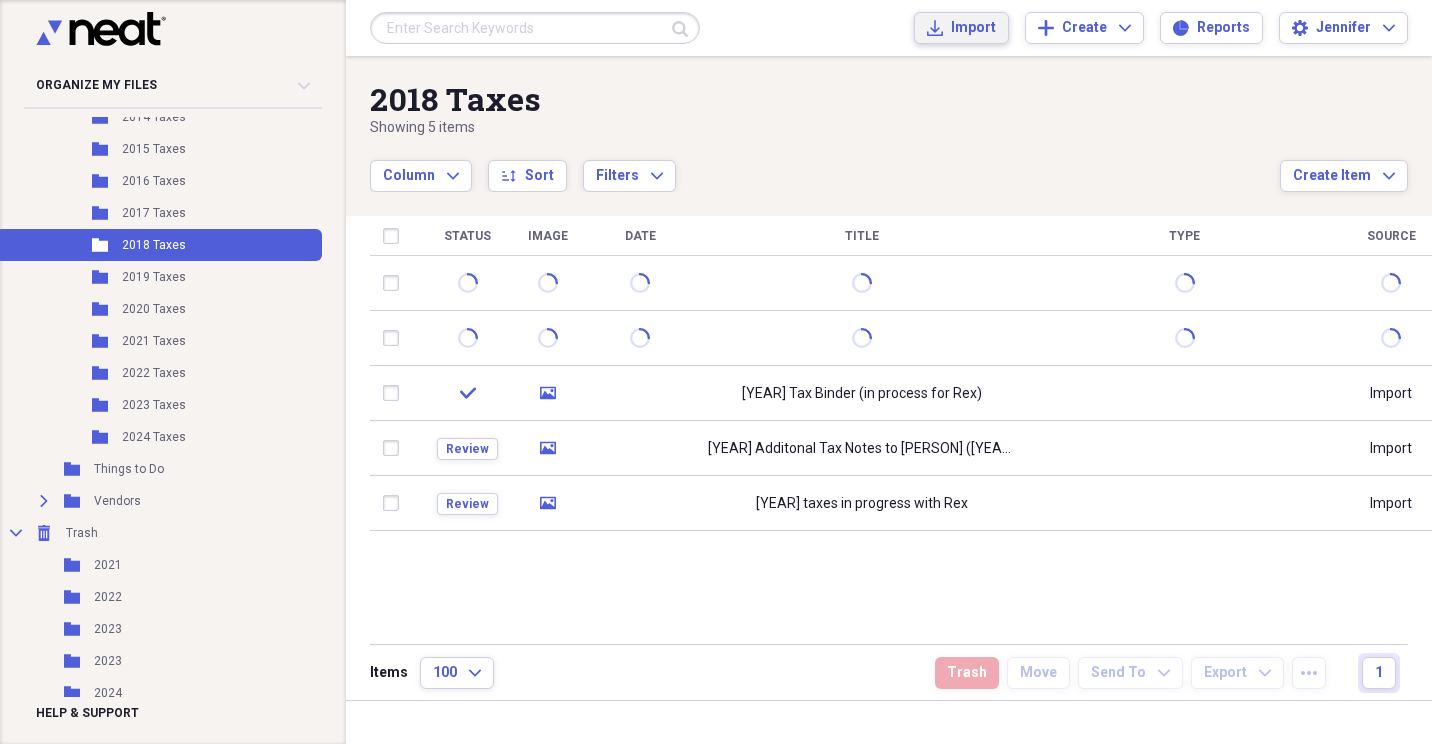 click on "Import" at bounding box center [973, 28] 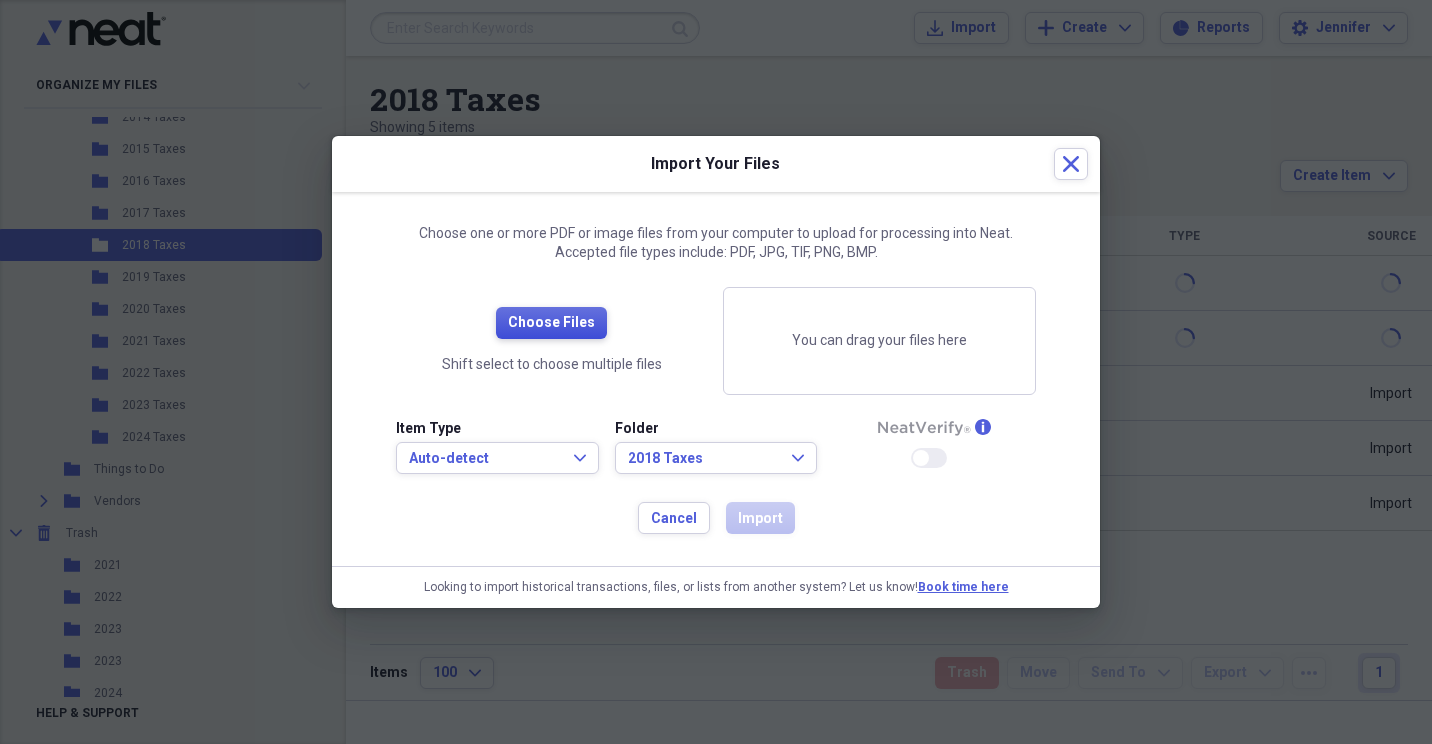 click on "Choose Files" at bounding box center (551, 323) 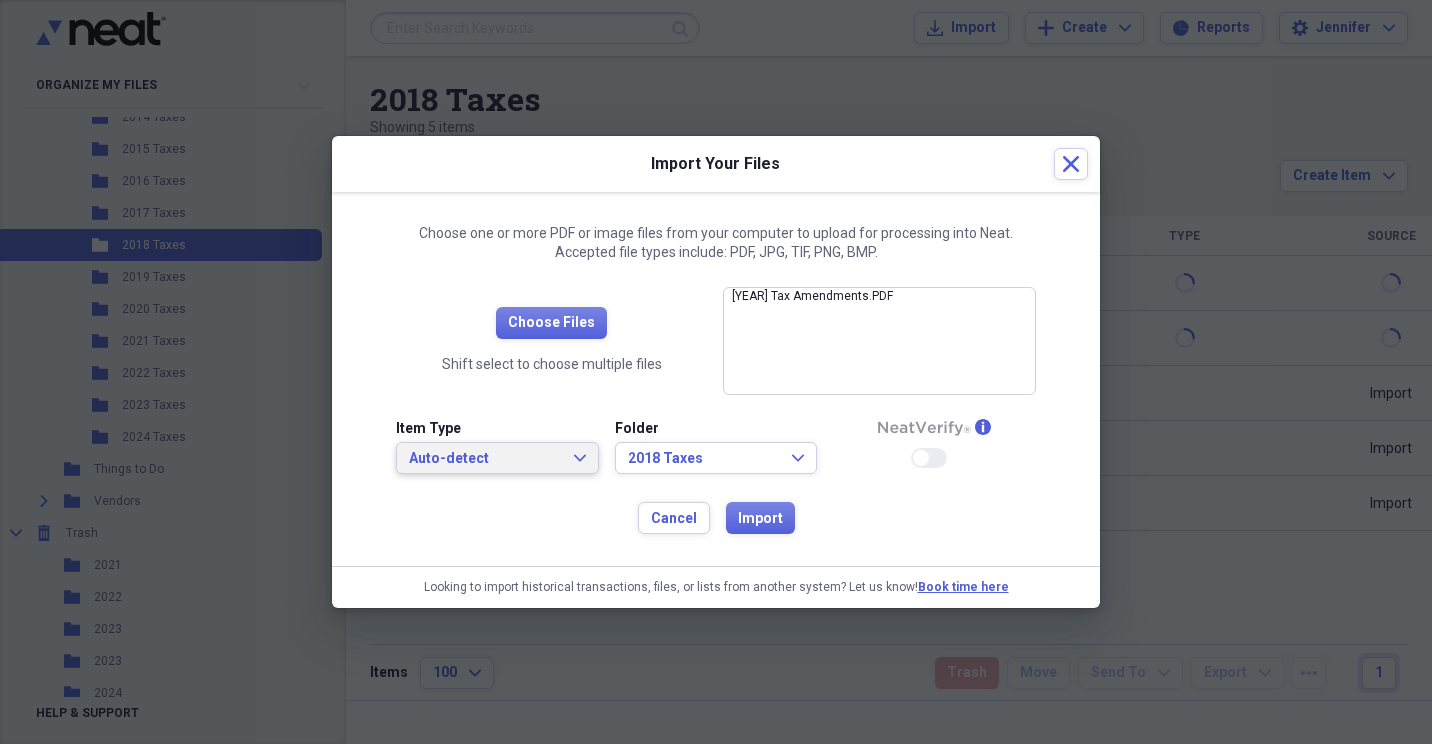 click on "Expand" 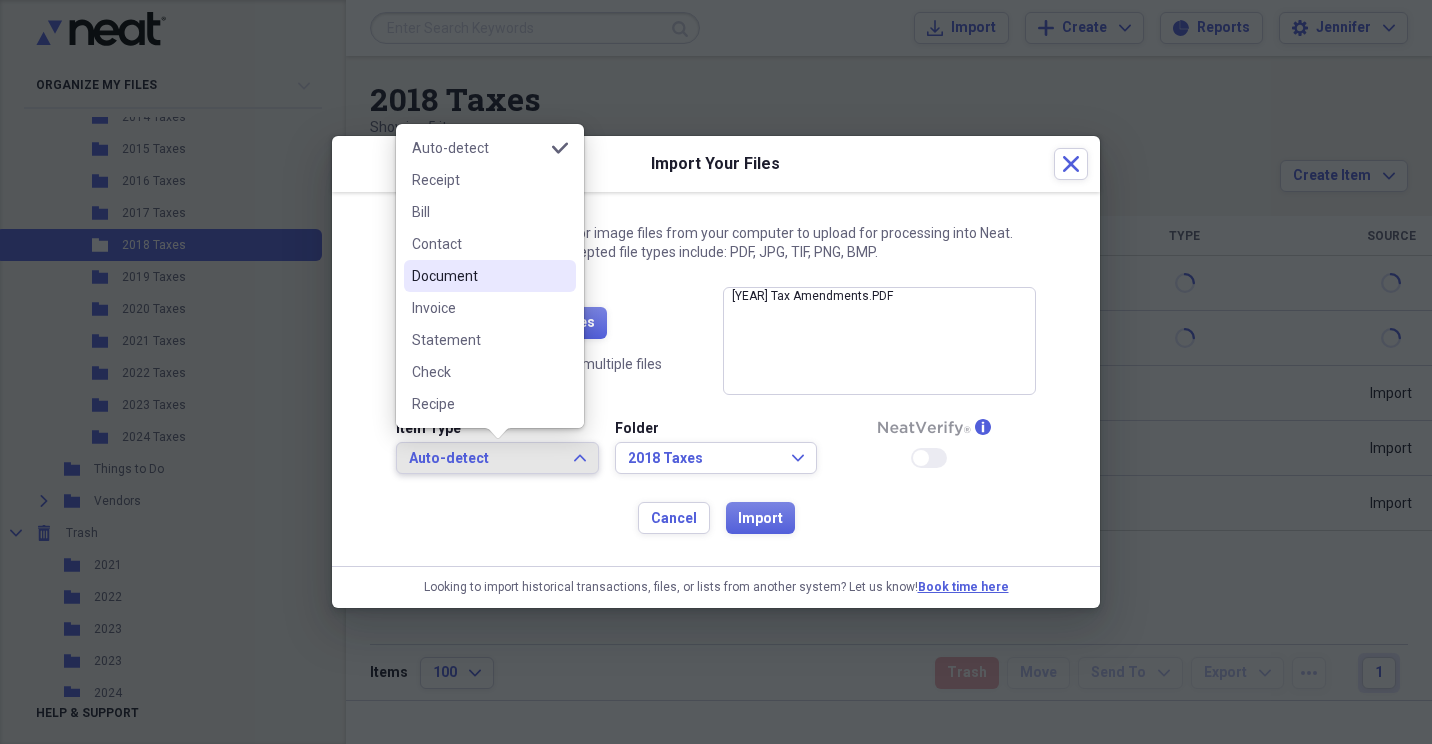 click on "Document" at bounding box center [490, 276] 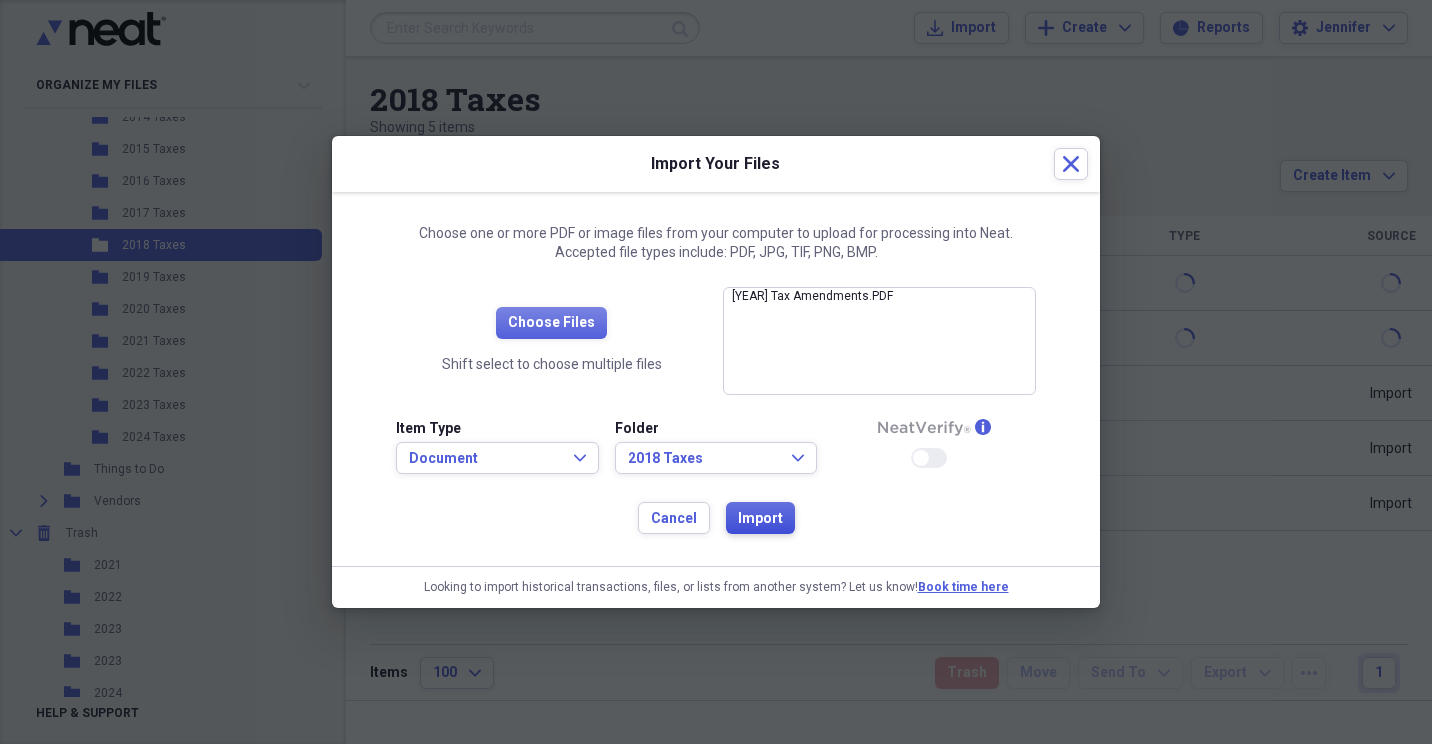 click on "Import" at bounding box center (760, 519) 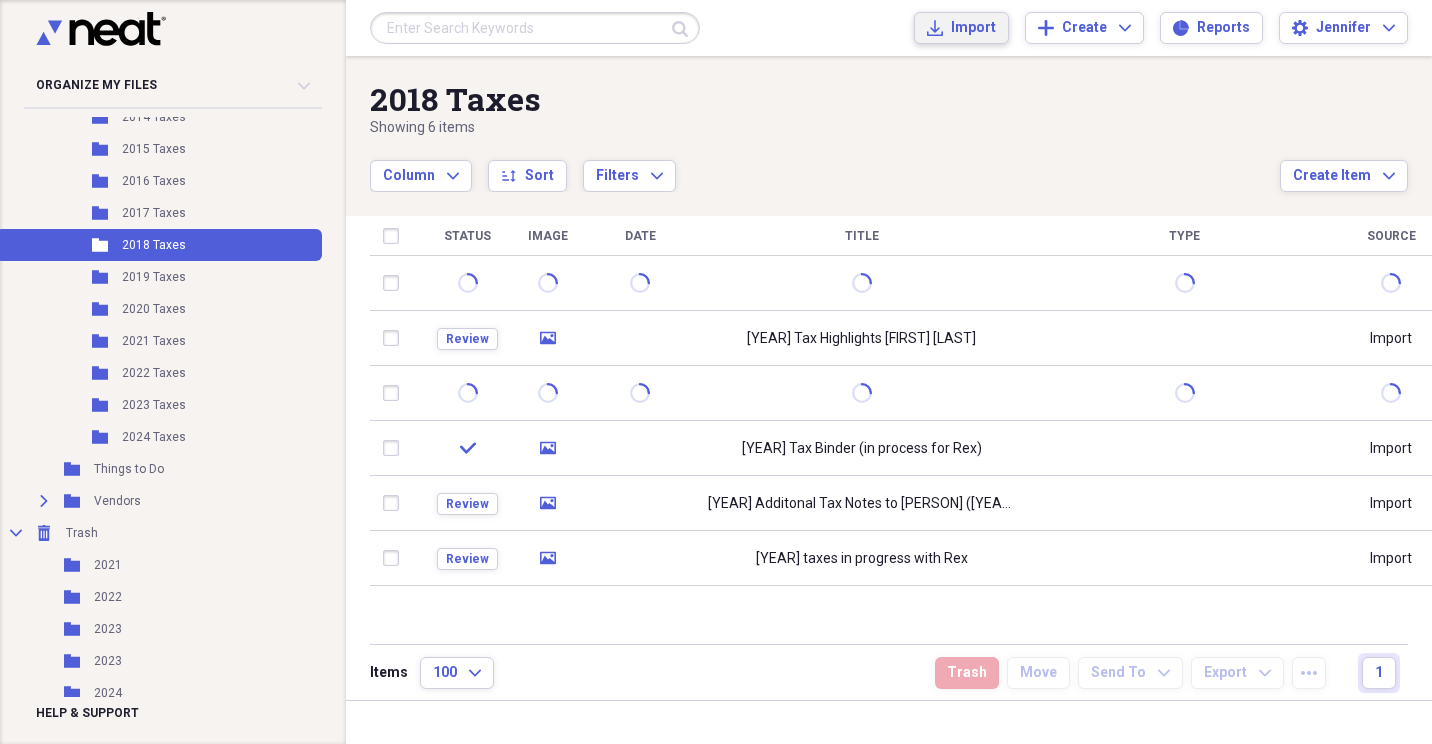 click on "Import" at bounding box center (973, 28) 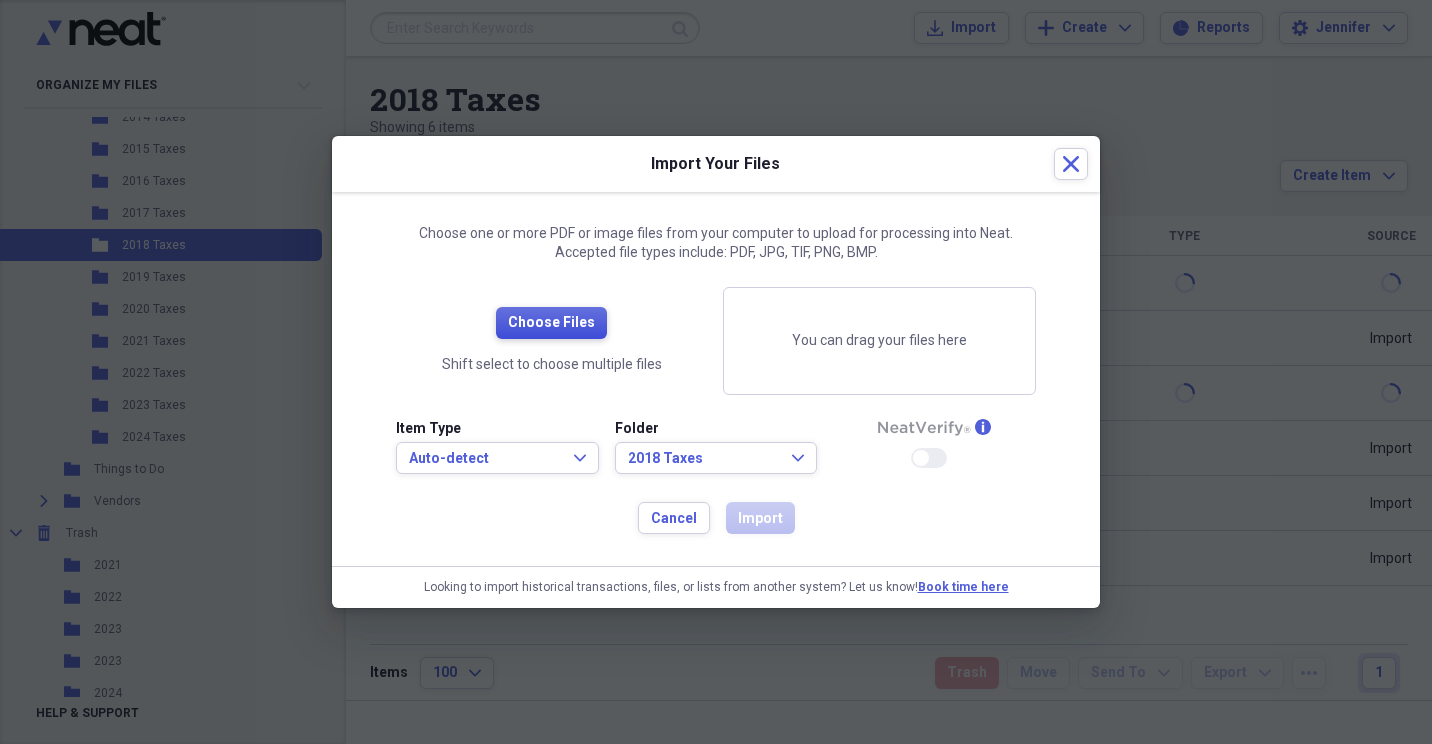 click on "Choose Files" at bounding box center [551, 323] 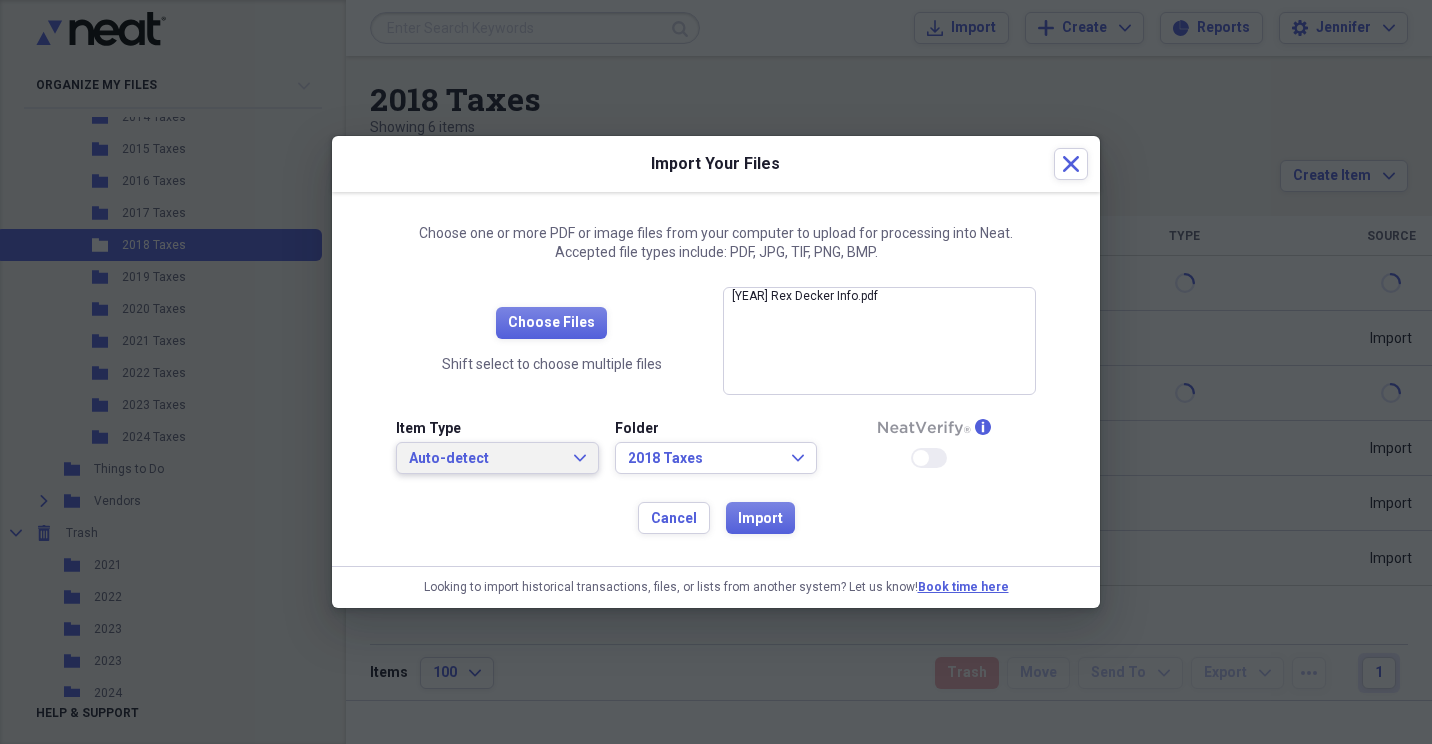 click on "Auto-detect Expand" at bounding box center (497, 458) 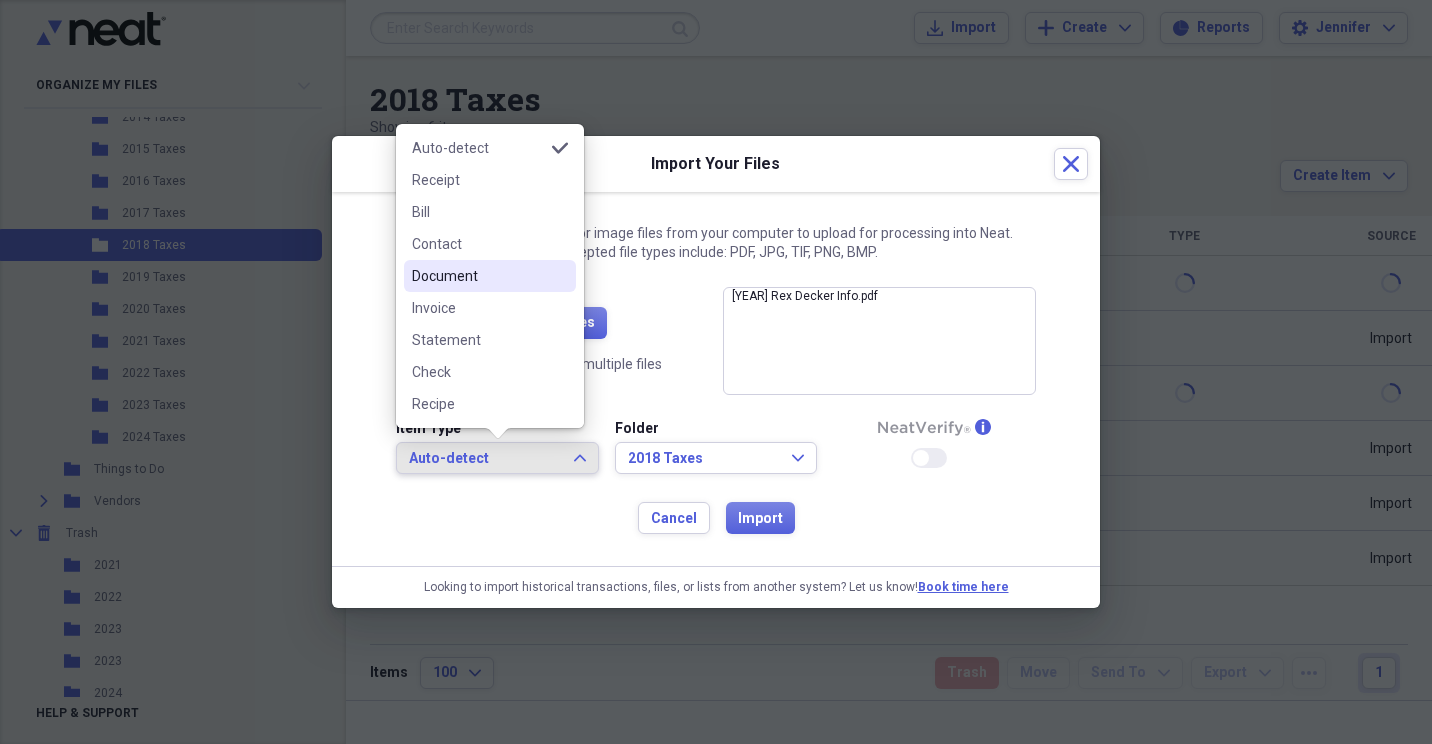 click on "Document" at bounding box center (478, 276) 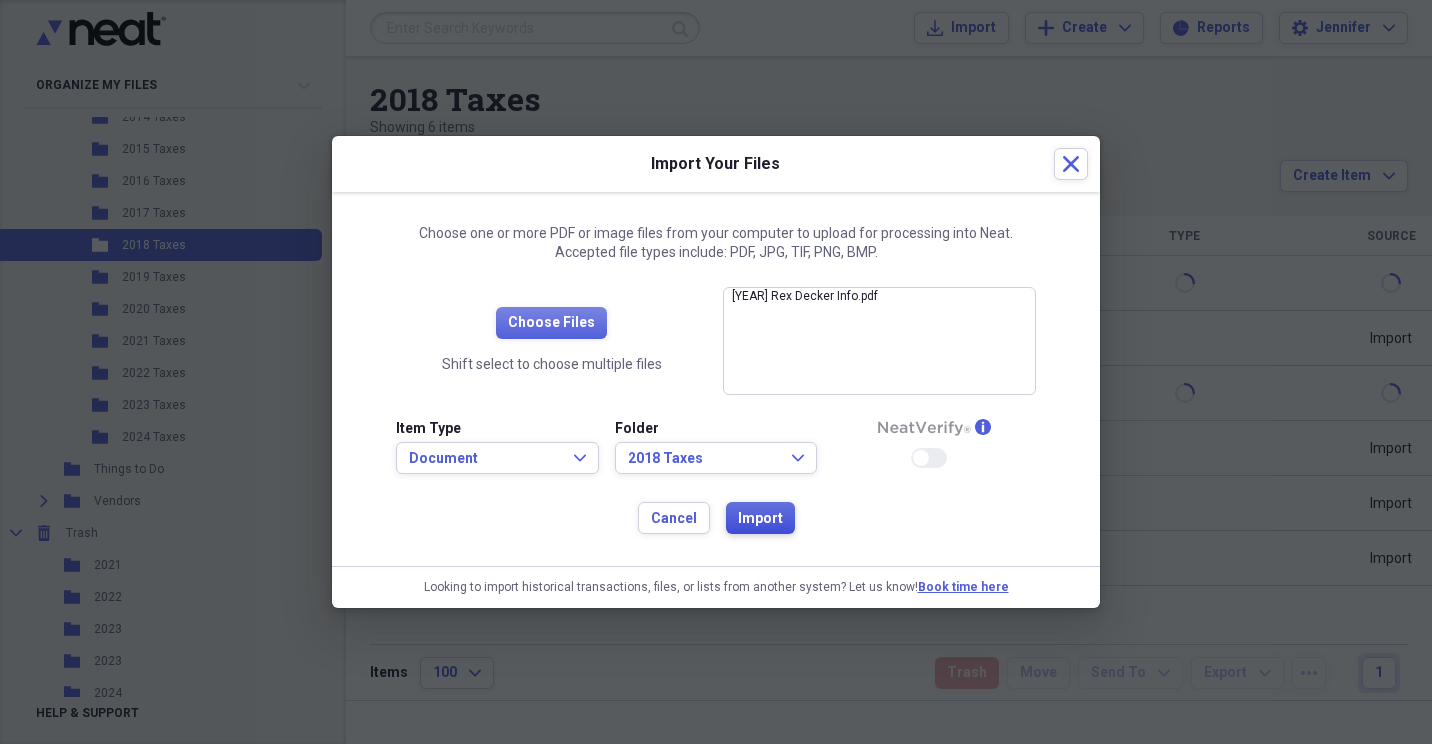 click on "Import" at bounding box center [760, 519] 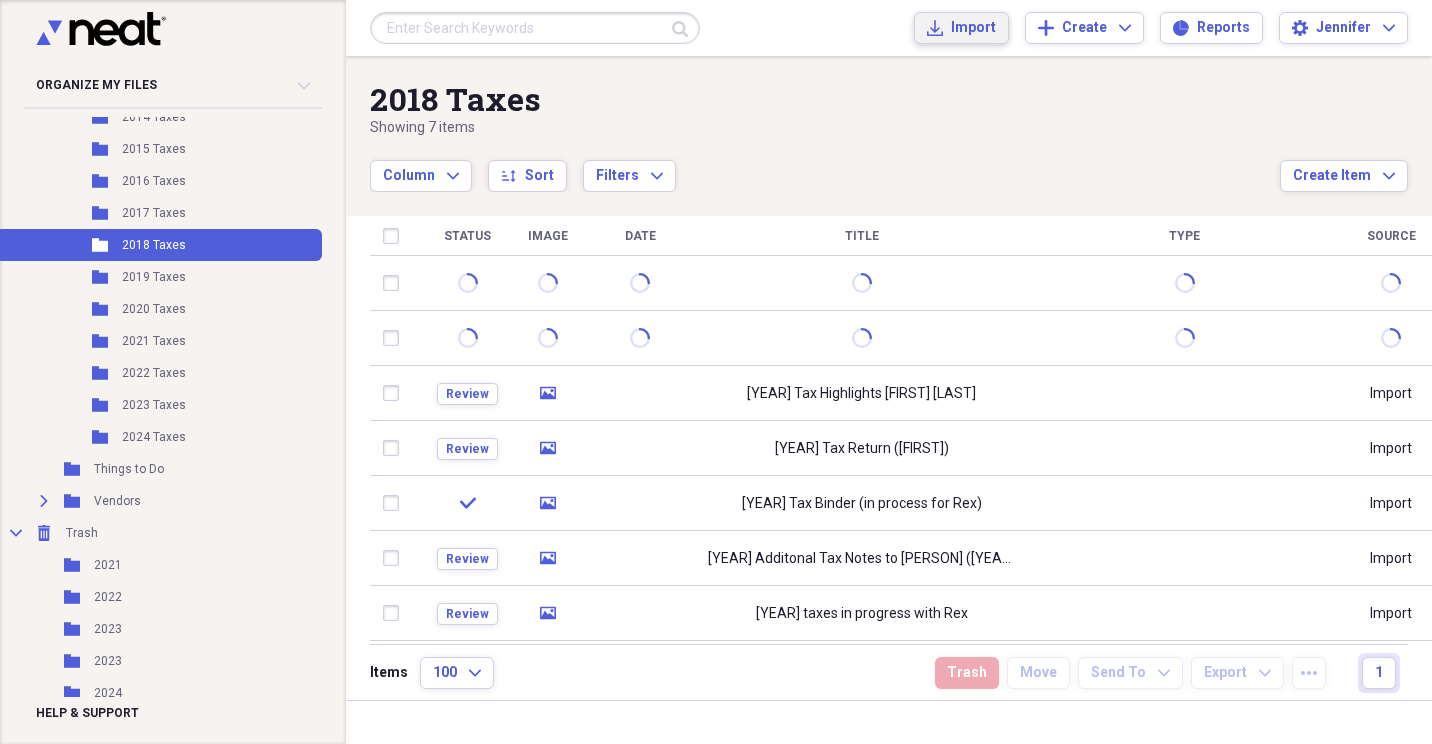 click on "Import" at bounding box center [973, 28] 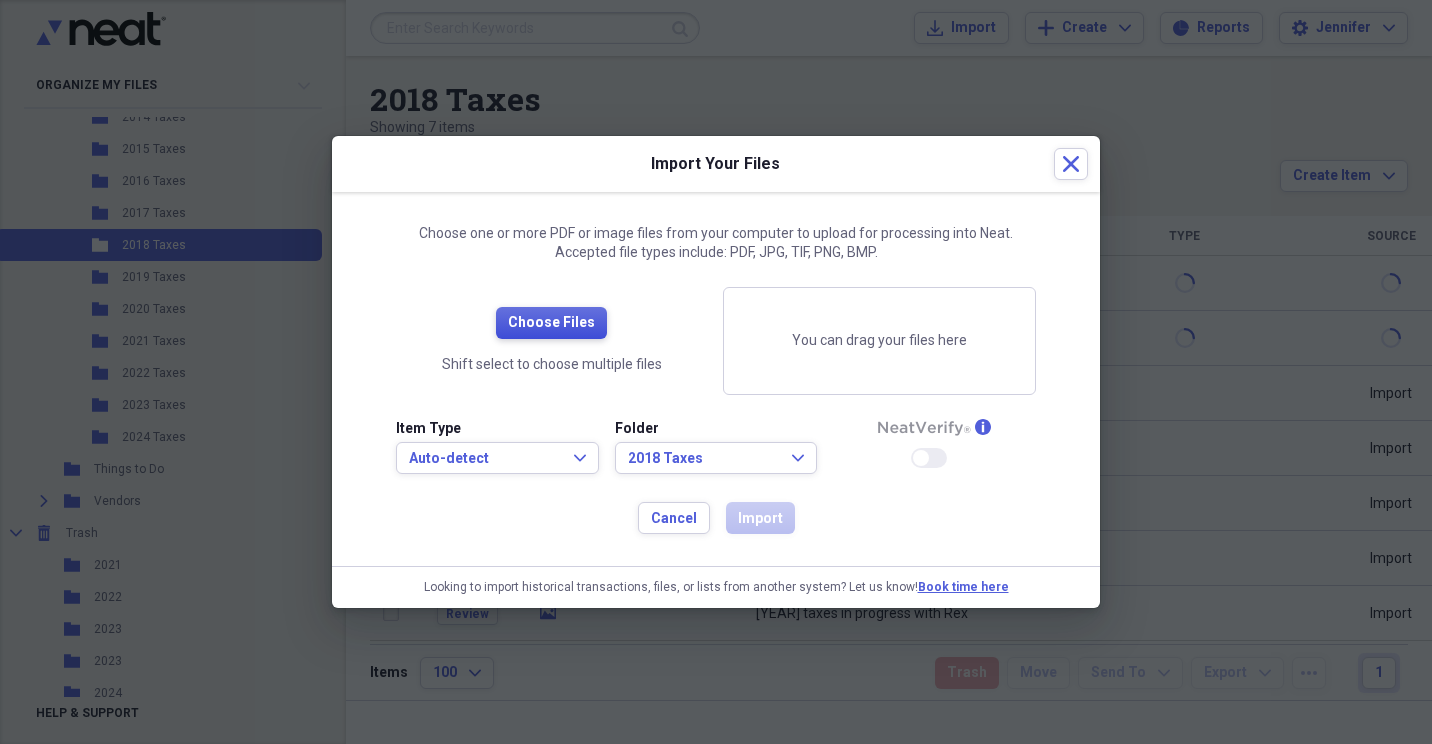 click on "Choose Files" at bounding box center [551, 323] 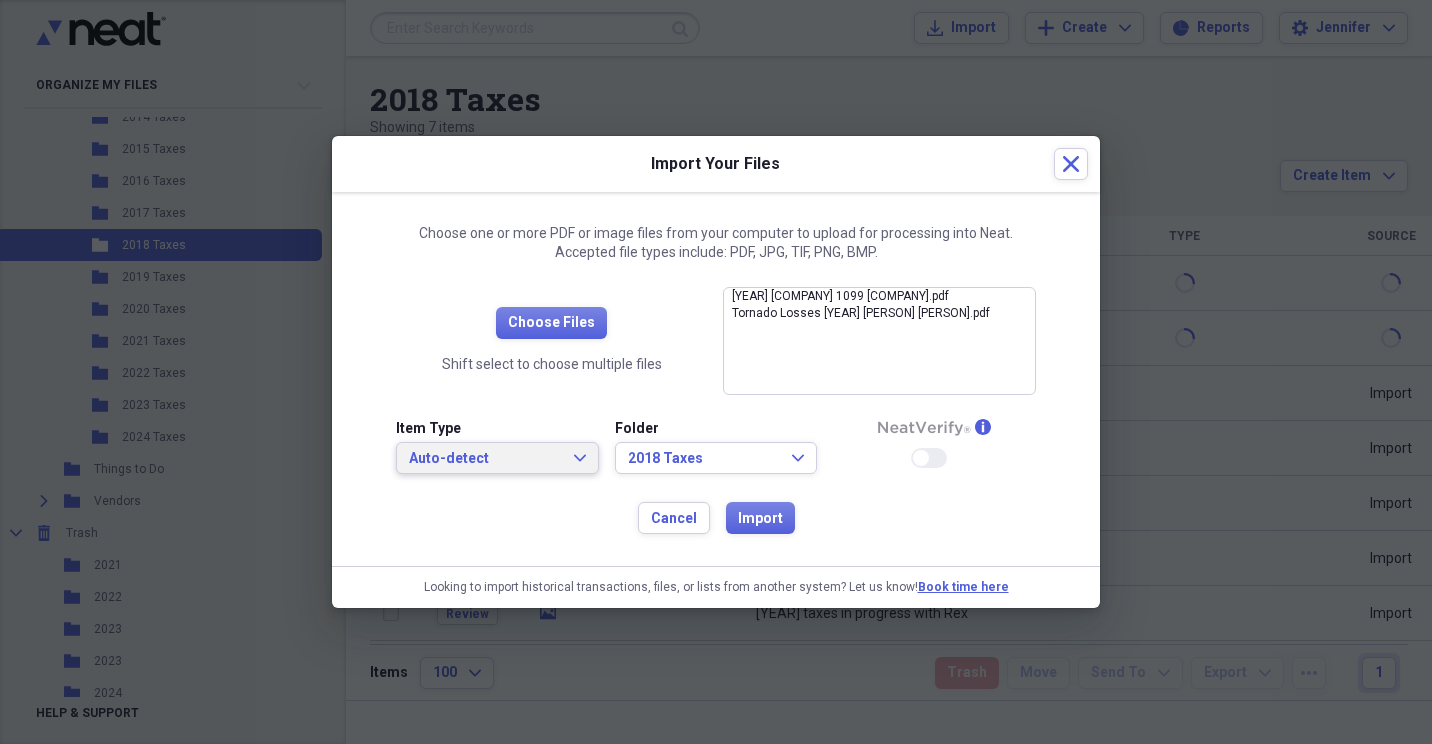 click on "Auto-detect Expand" at bounding box center (497, 458) 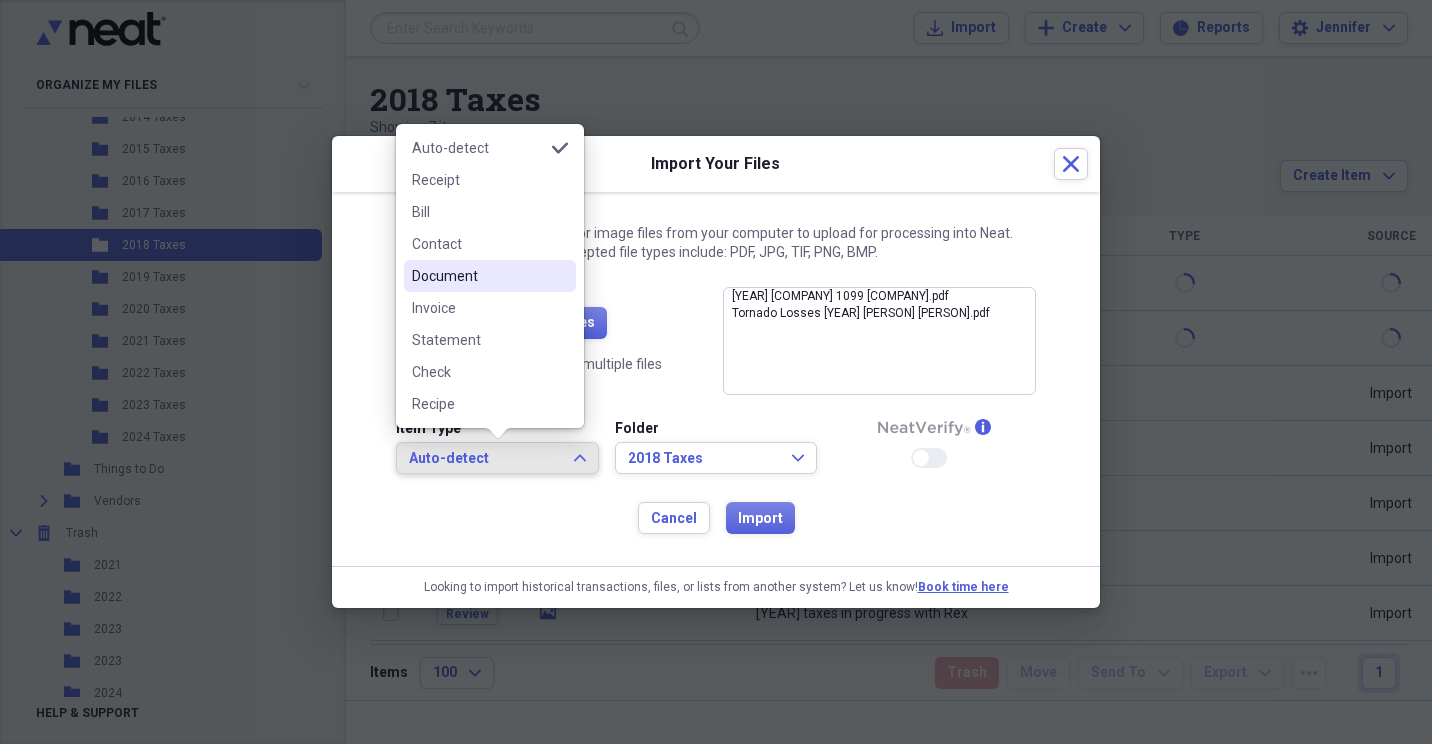 click on "Document" at bounding box center (478, 276) 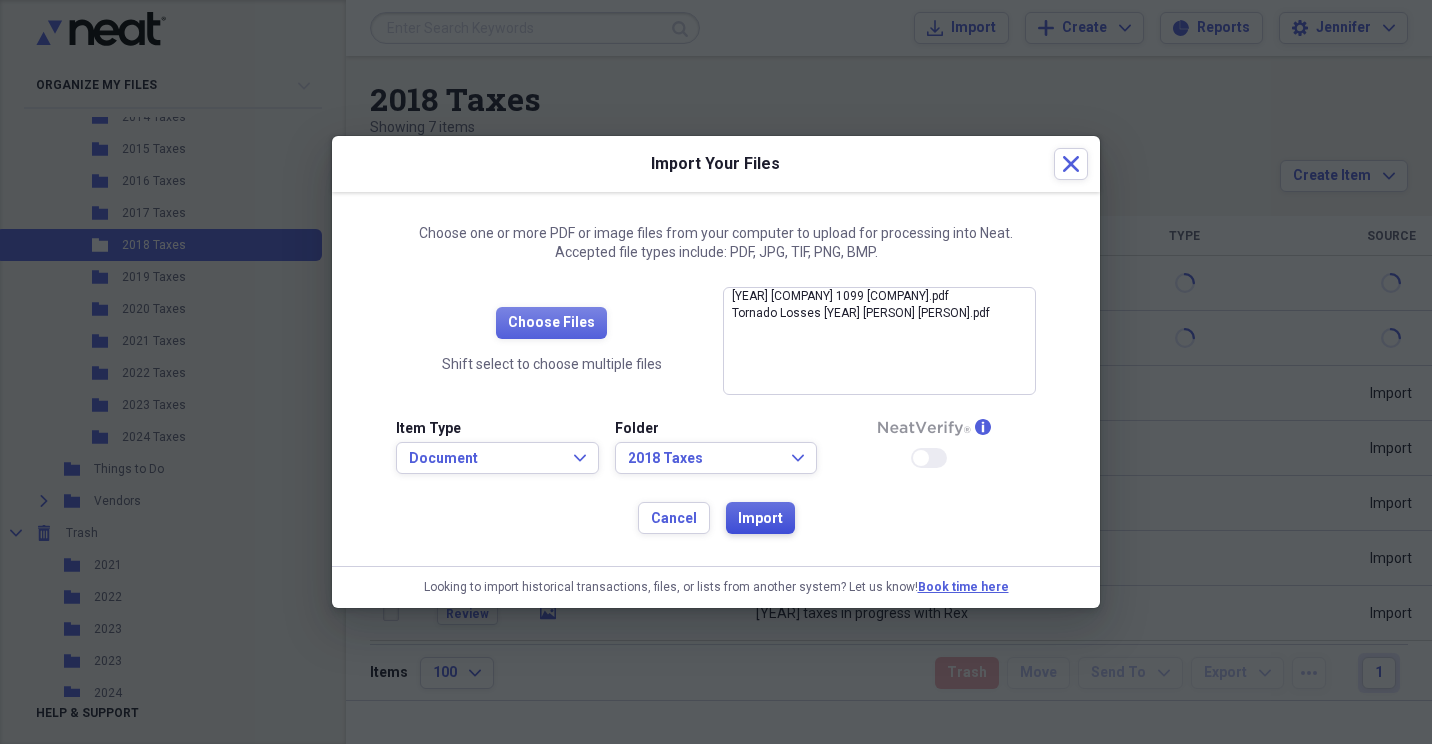 click on "Import" at bounding box center [760, 519] 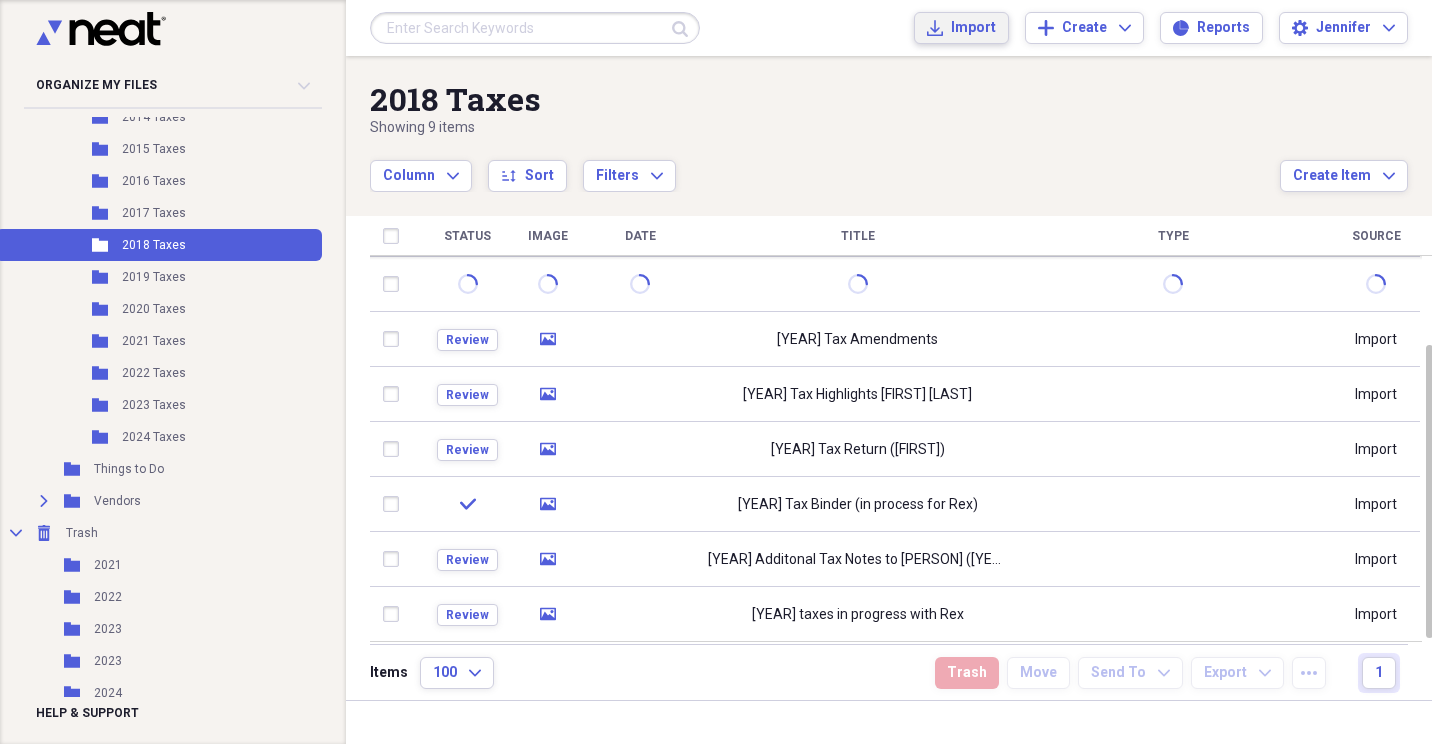 click on "Import" at bounding box center [973, 28] 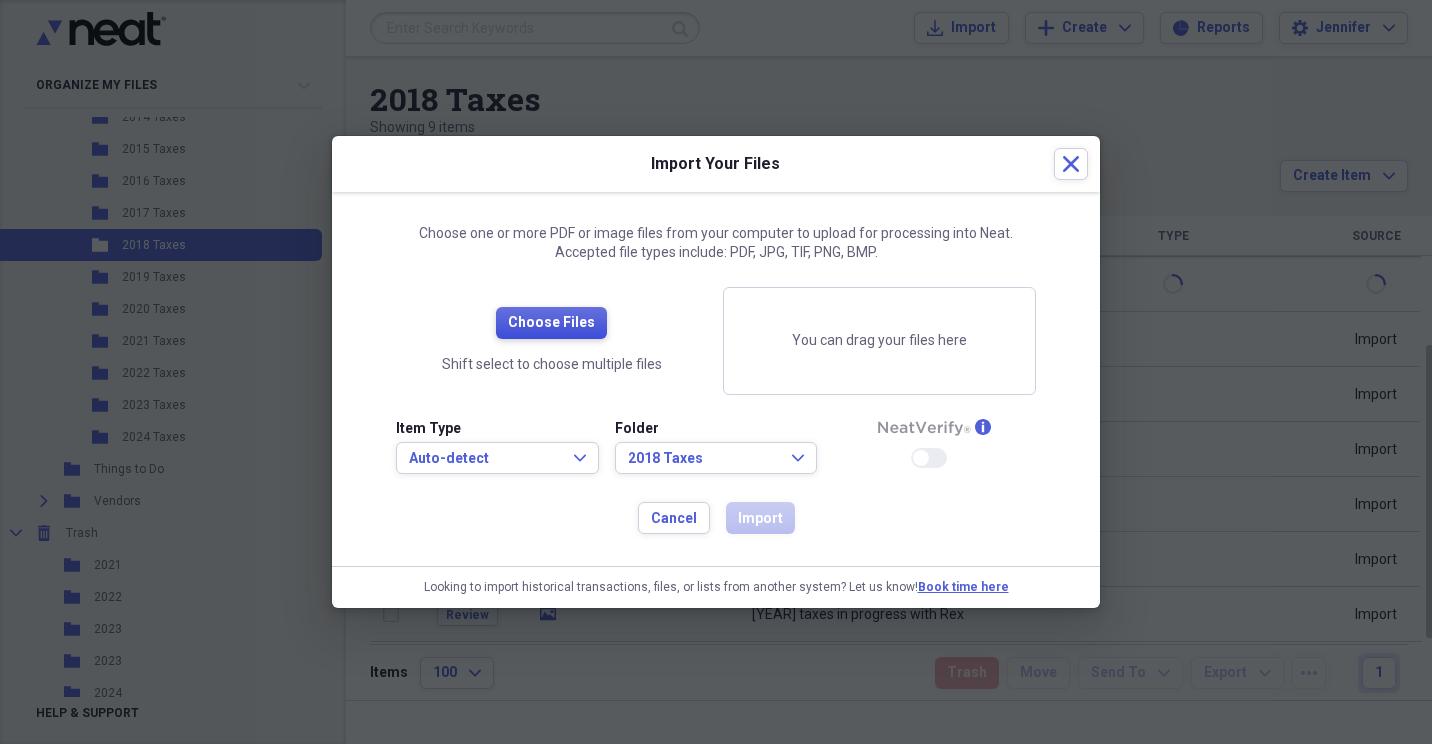 click on "Choose Files" at bounding box center [551, 323] 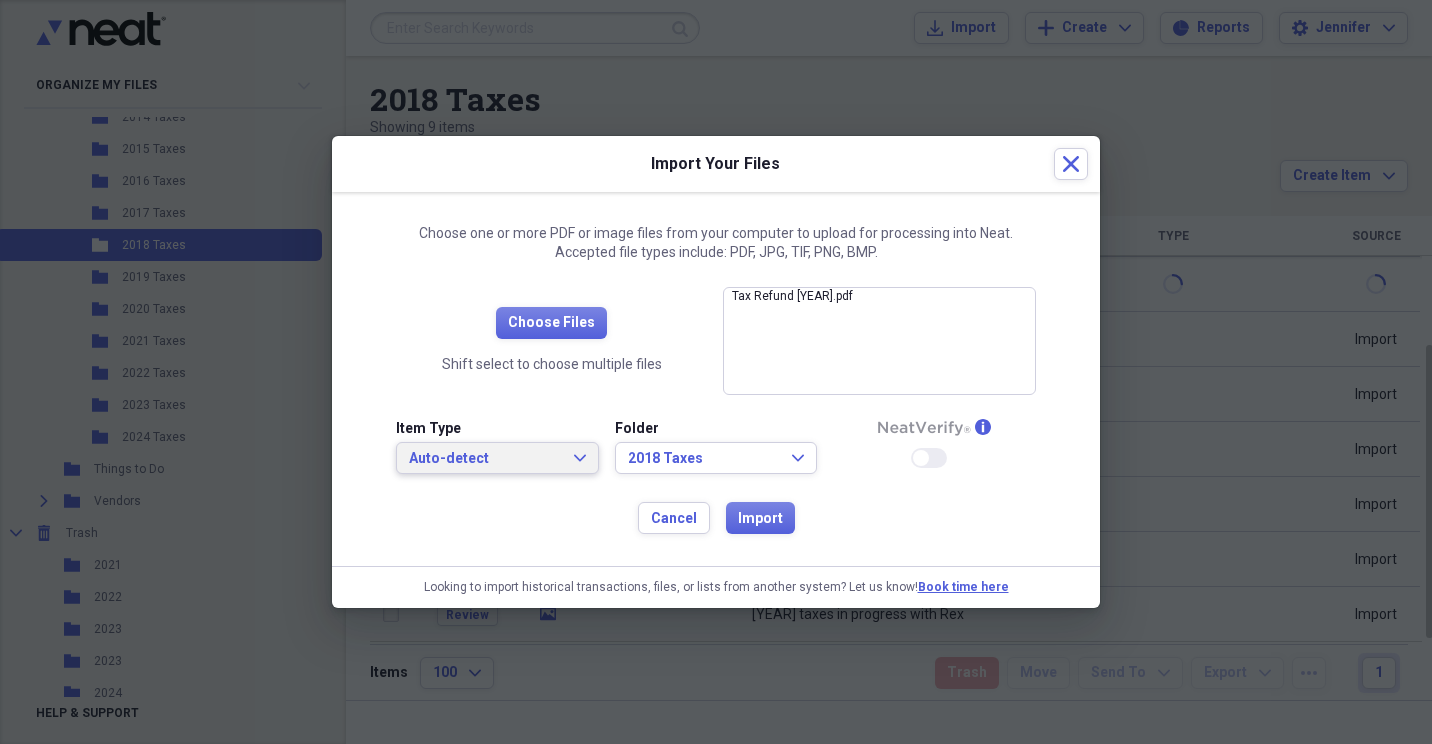 click on "Auto-detect Expand" at bounding box center [497, 459] 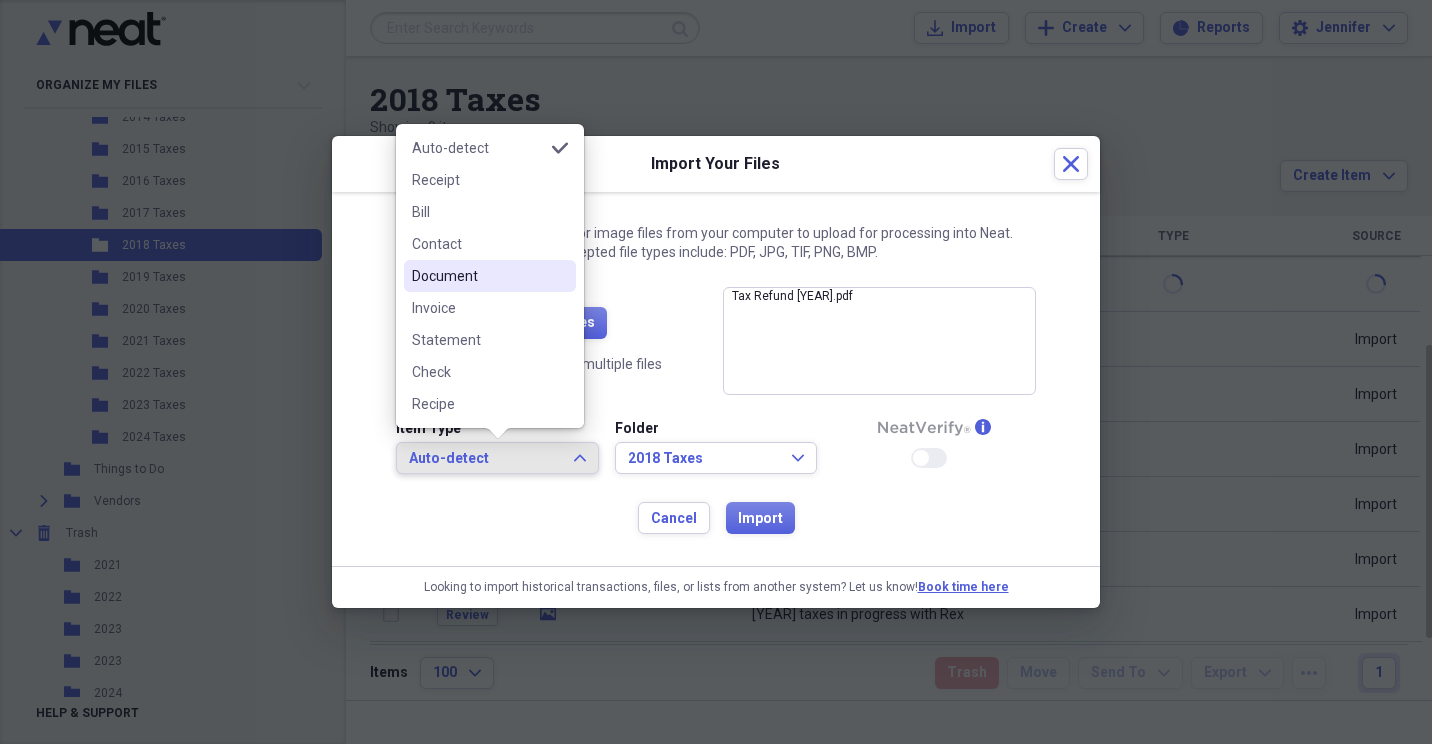 click on "Document" at bounding box center [478, 276] 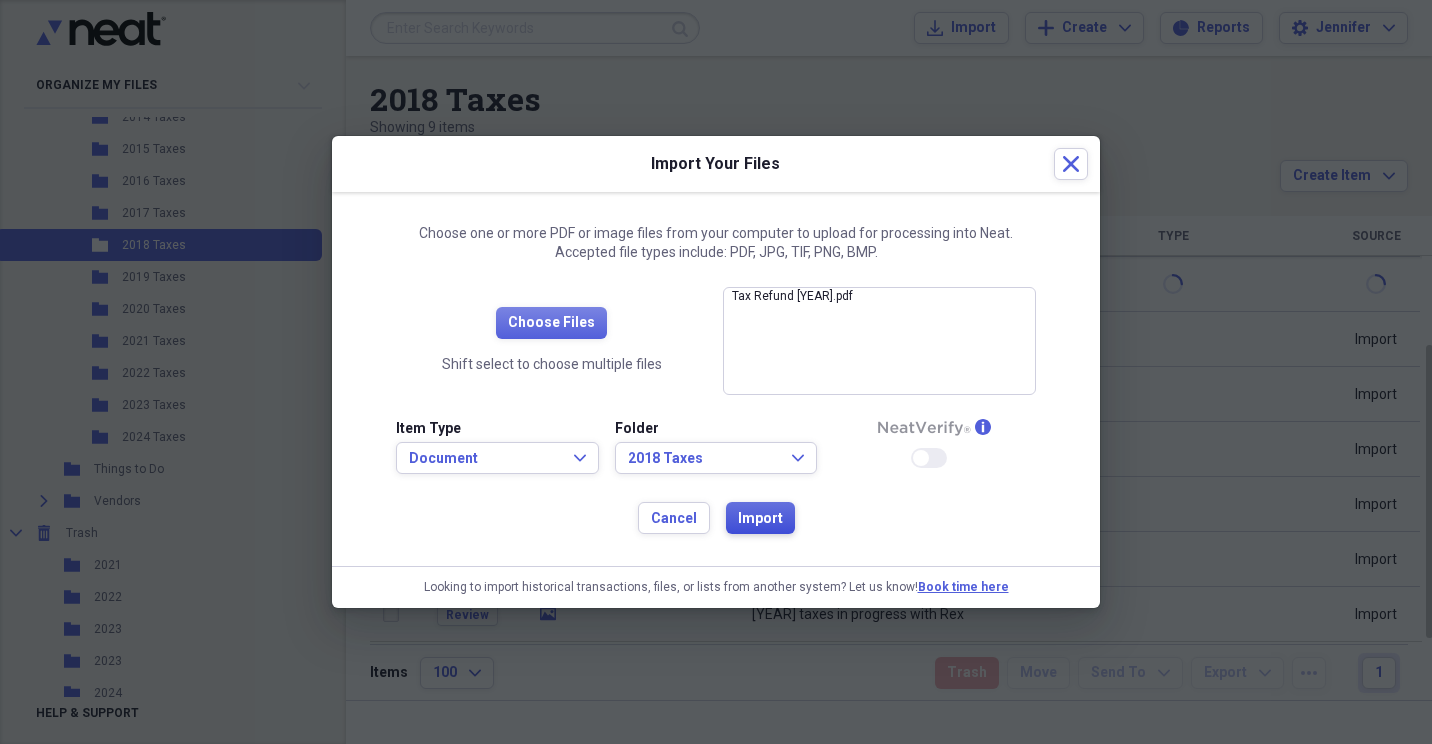 click on "Import" at bounding box center (760, 519) 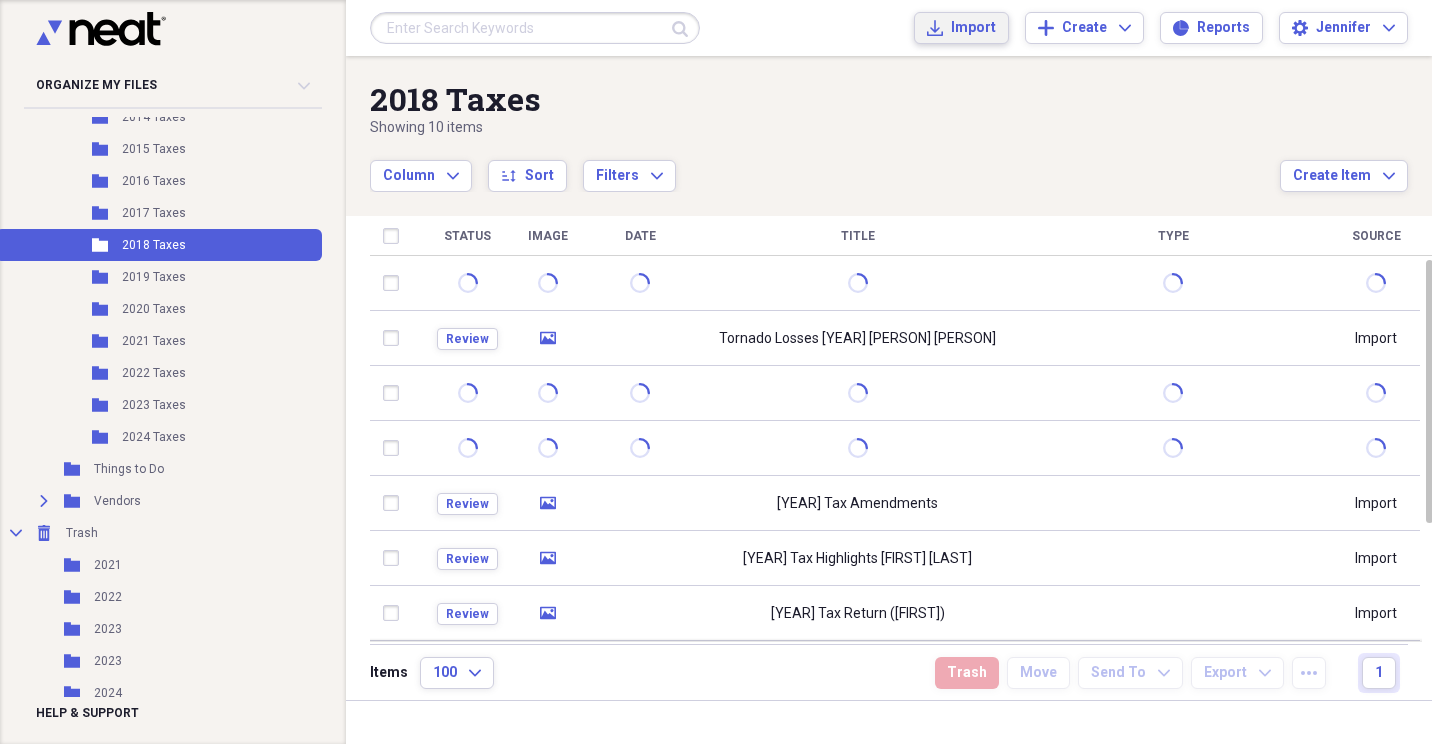 click on "Import" at bounding box center [973, 28] 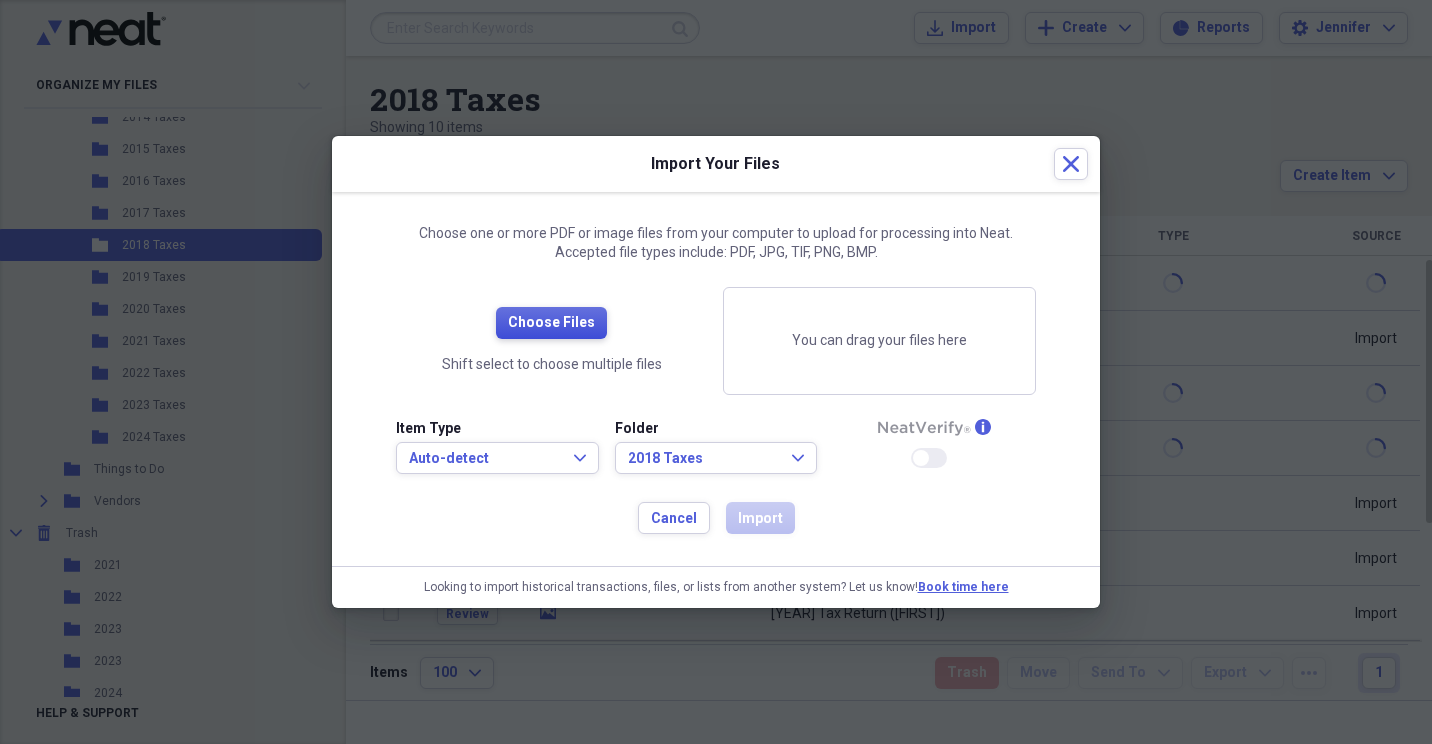 click on "Choose Files" at bounding box center [551, 323] 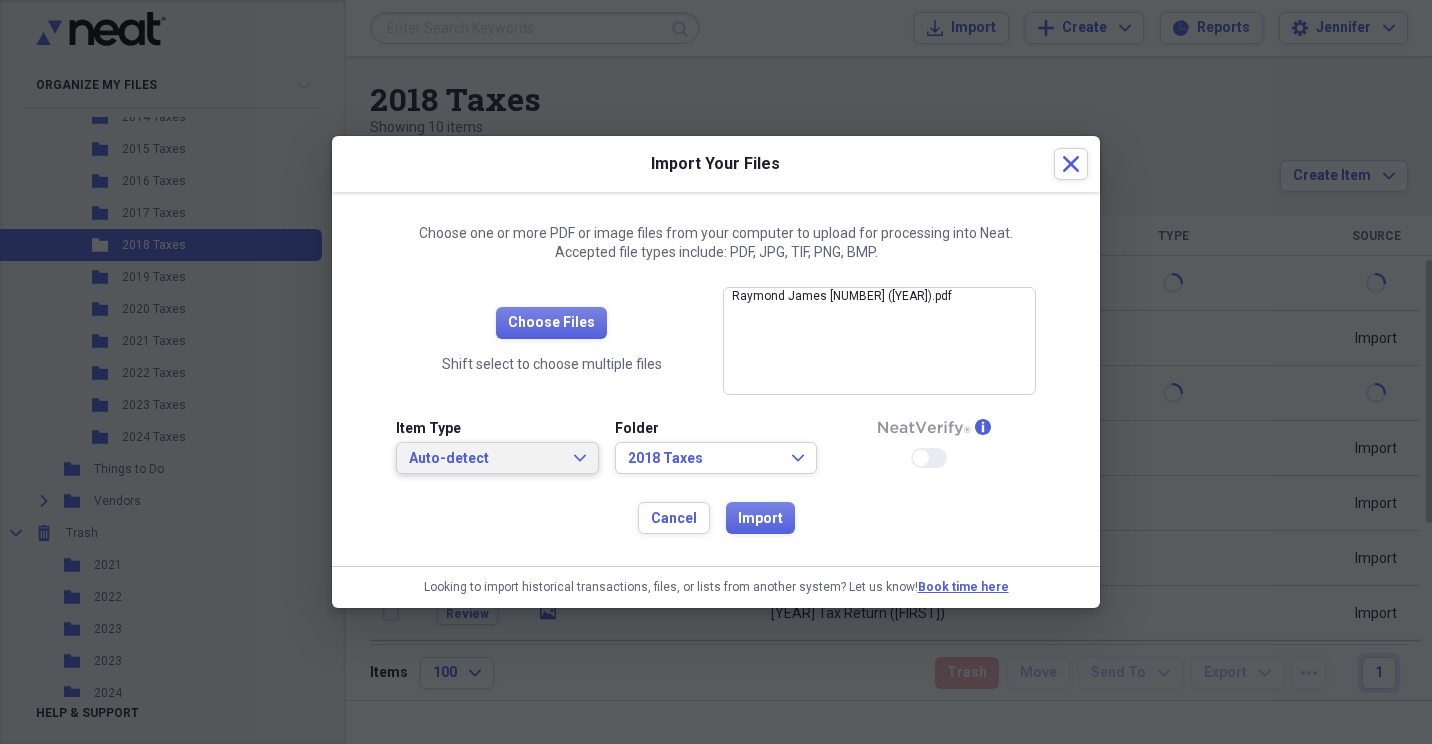 click on "Expand" 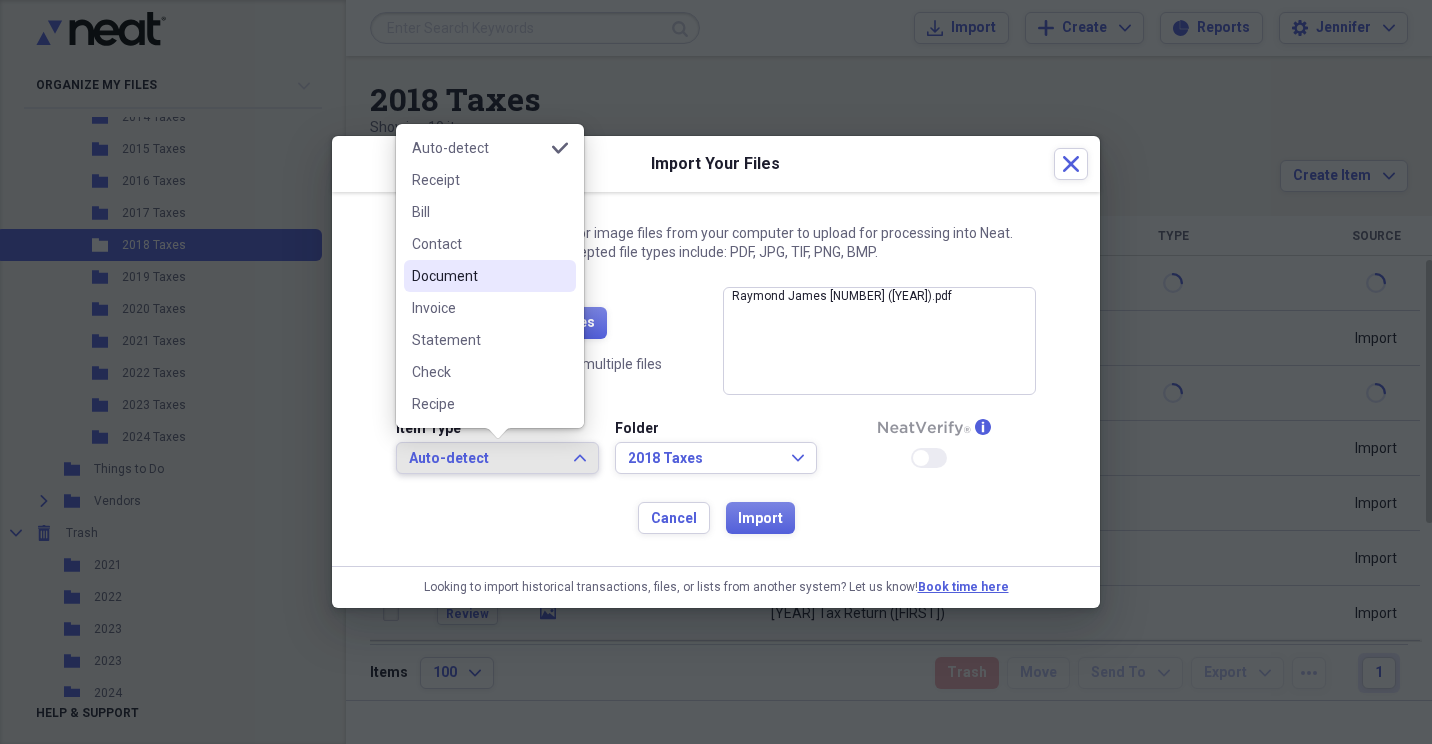 click on "Document" at bounding box center [478, 276] 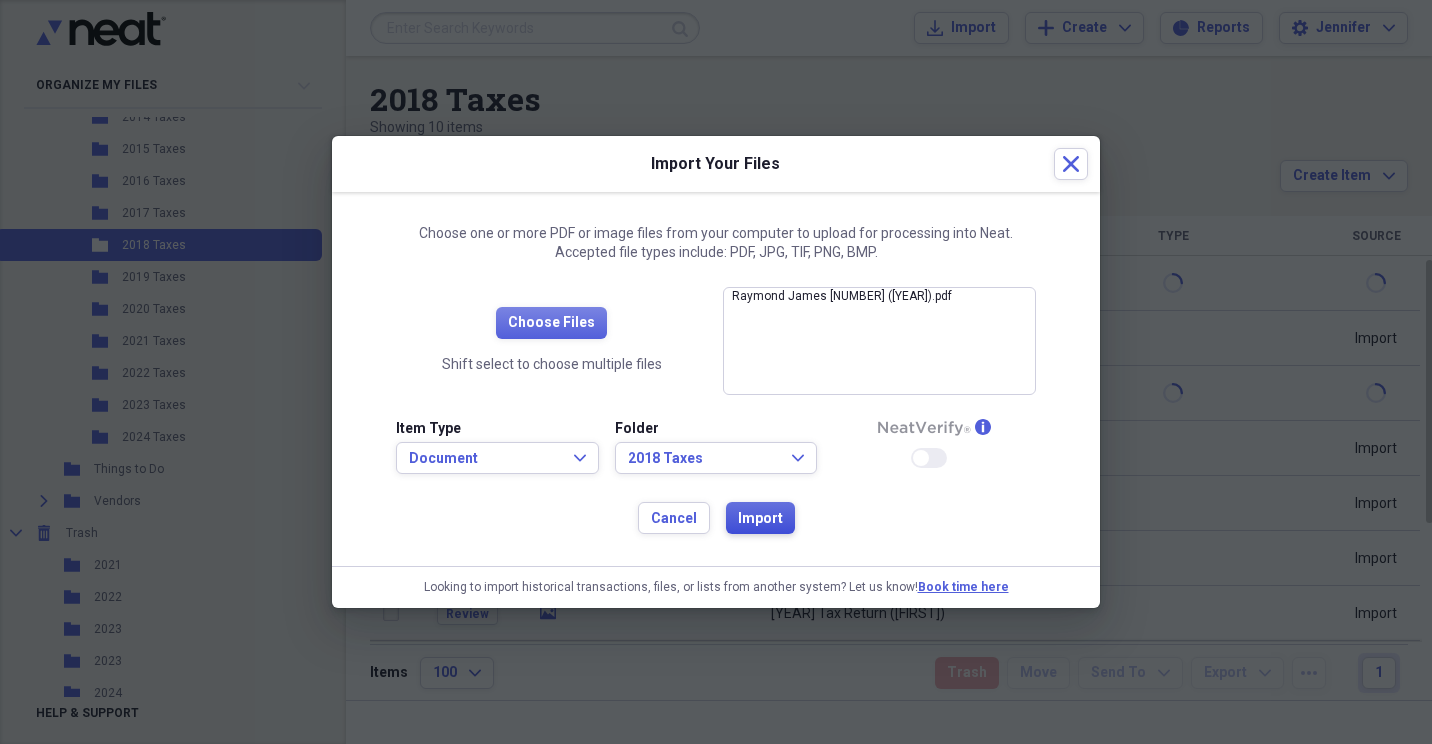 click on "Import" at bounding box center (760, 519) 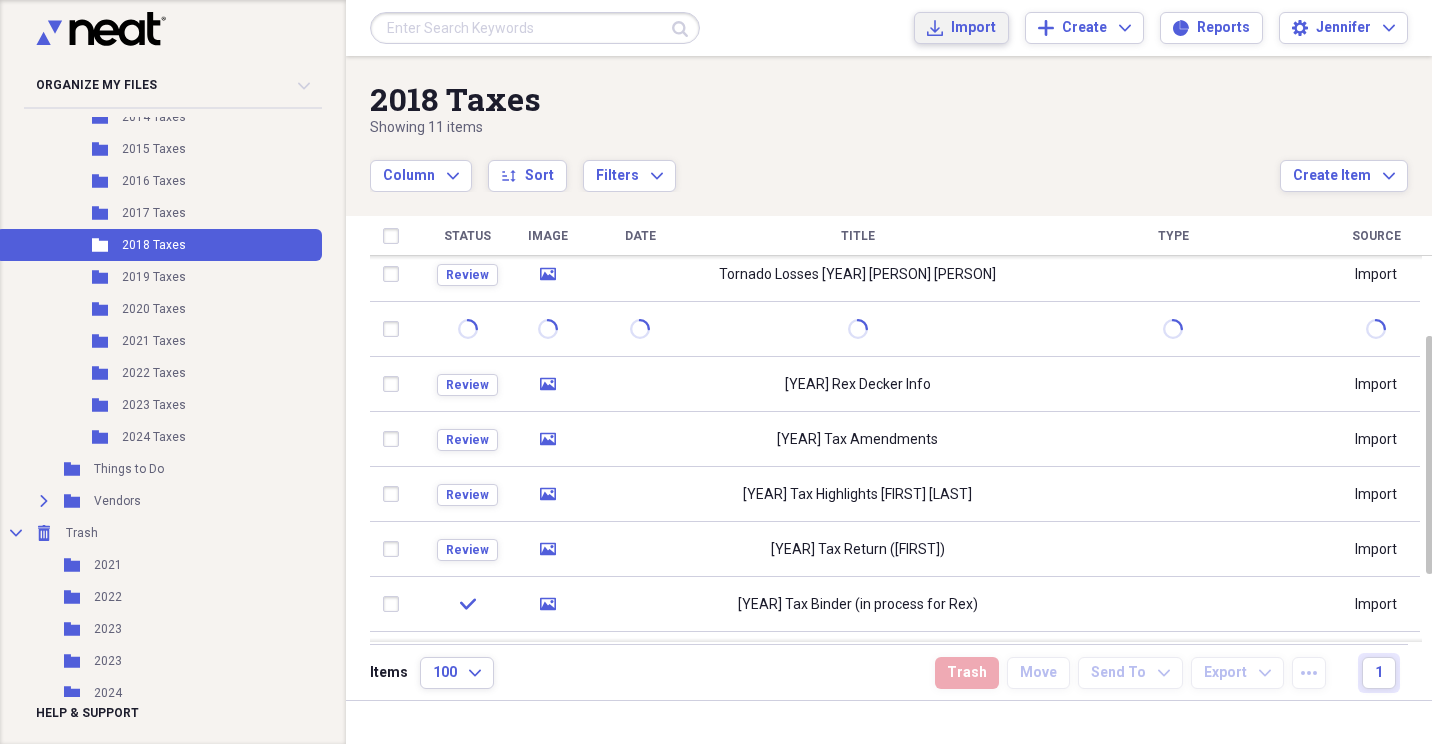 click on "Import" at bounding box center [973, 28] 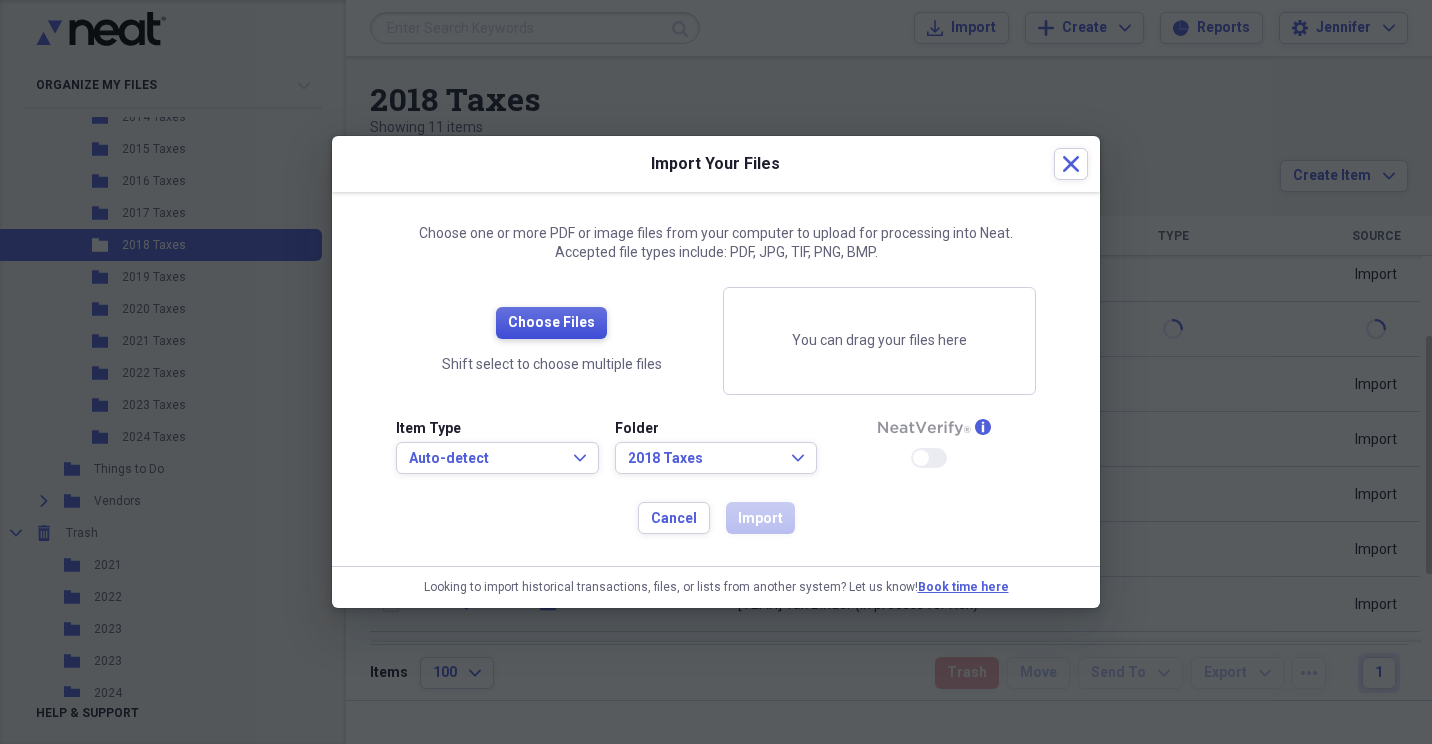 click on "Choose Files" at bounding box center [551, 323] 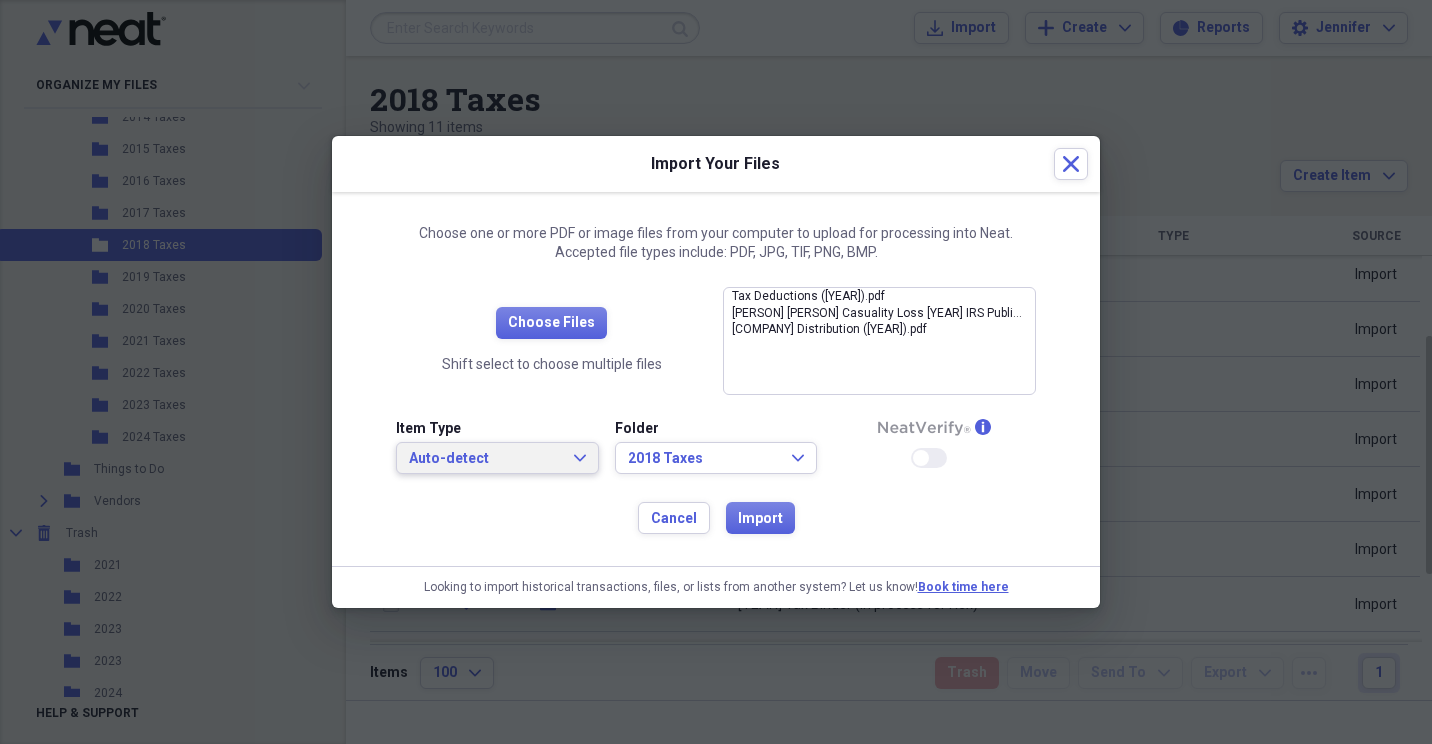 click on "Expand" 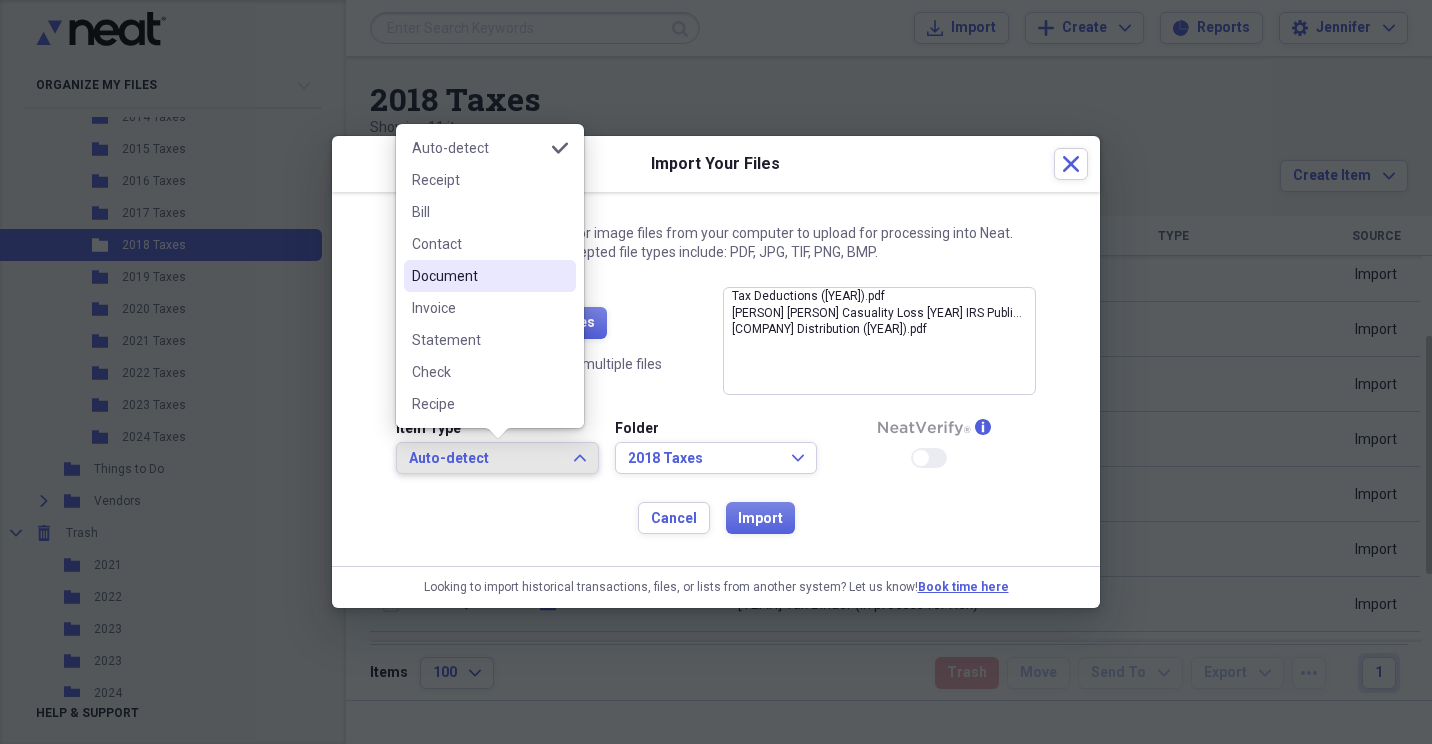 click on "Document" at bounding box center (478, 276) 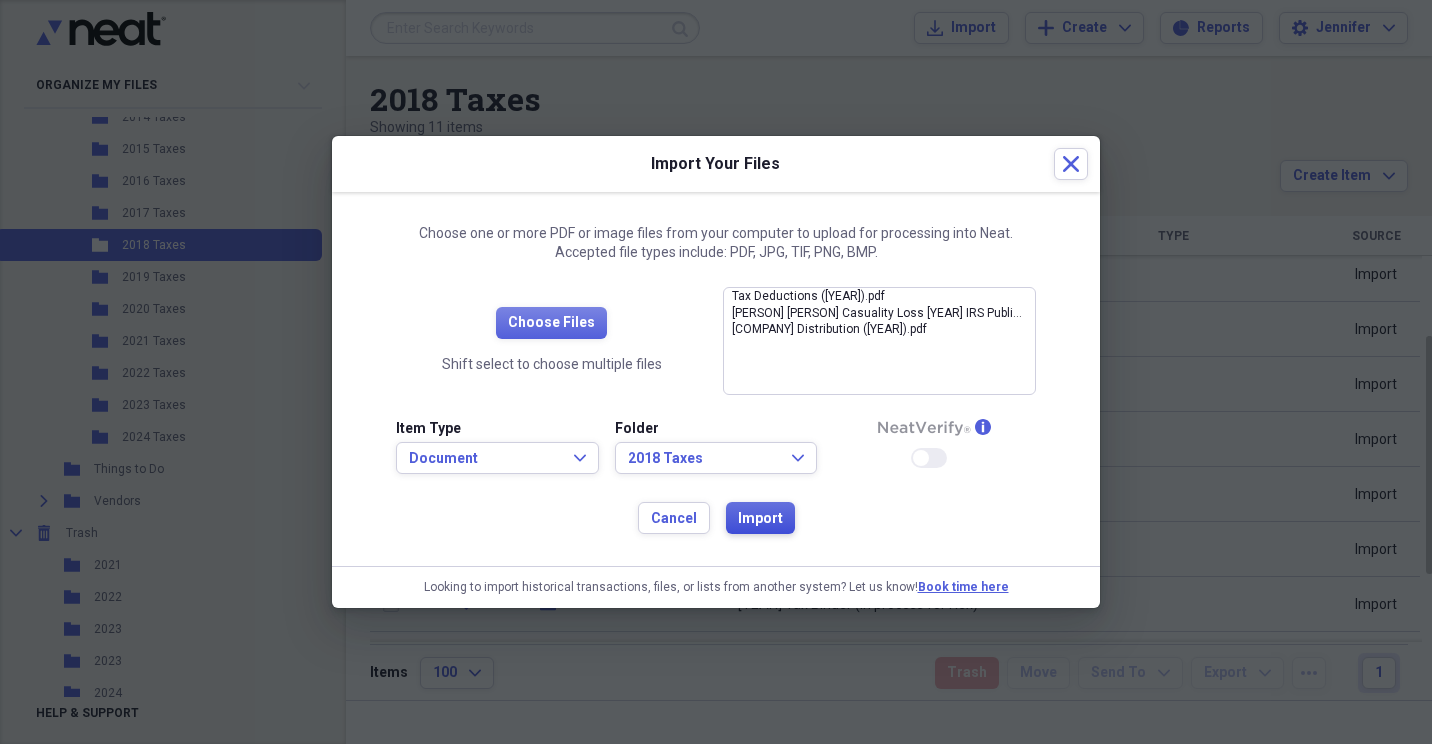 click on "Import" at bounding box center (760, 519) 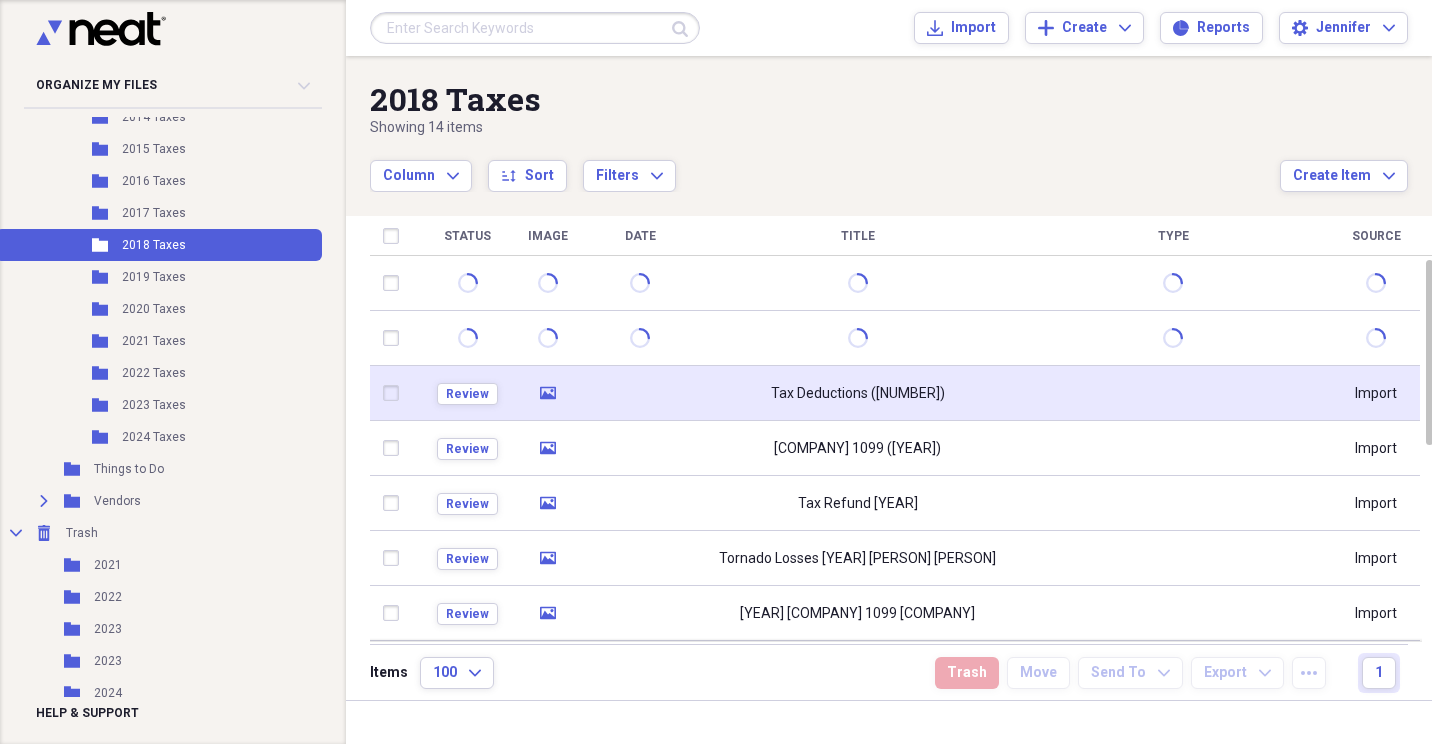 click at bounding box center [395, 393] 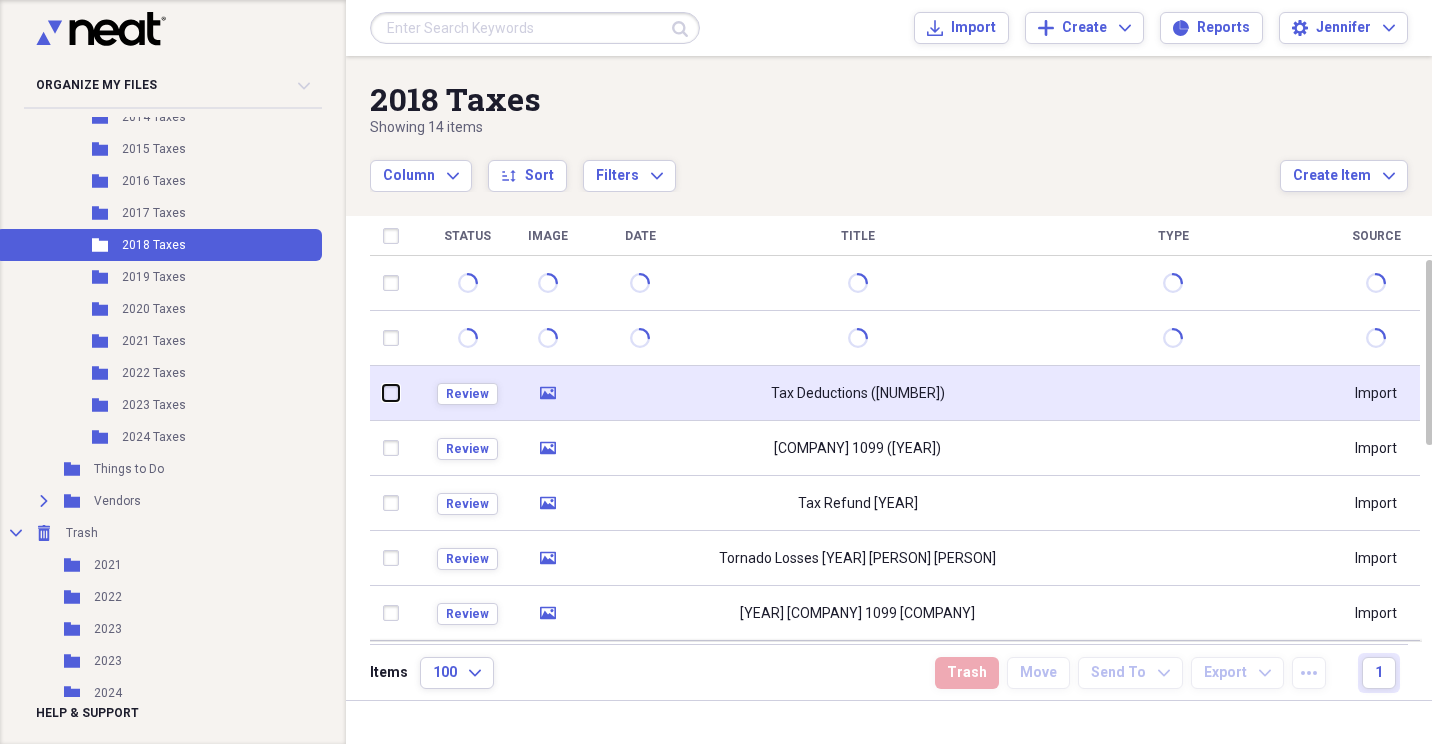click at bounding box center (383, 393) 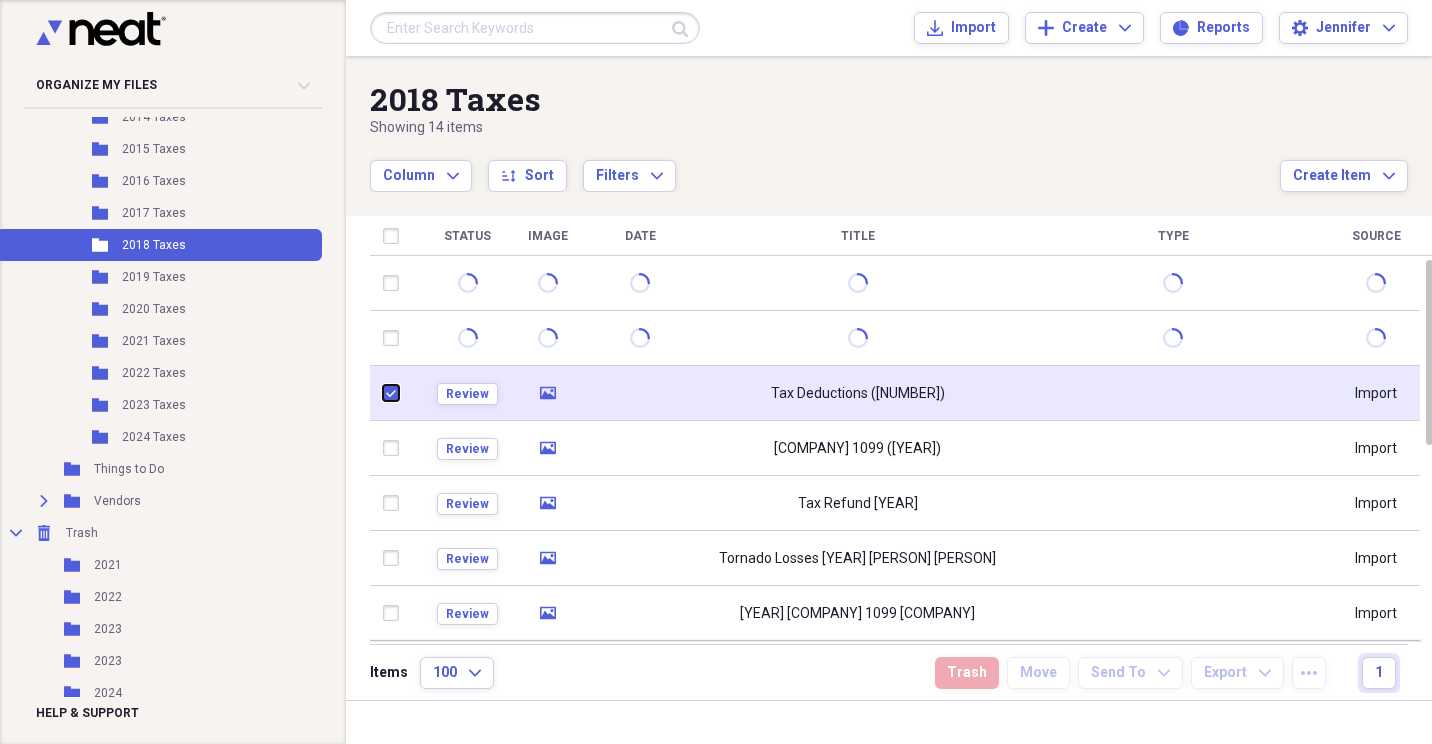 checkbox on "true" 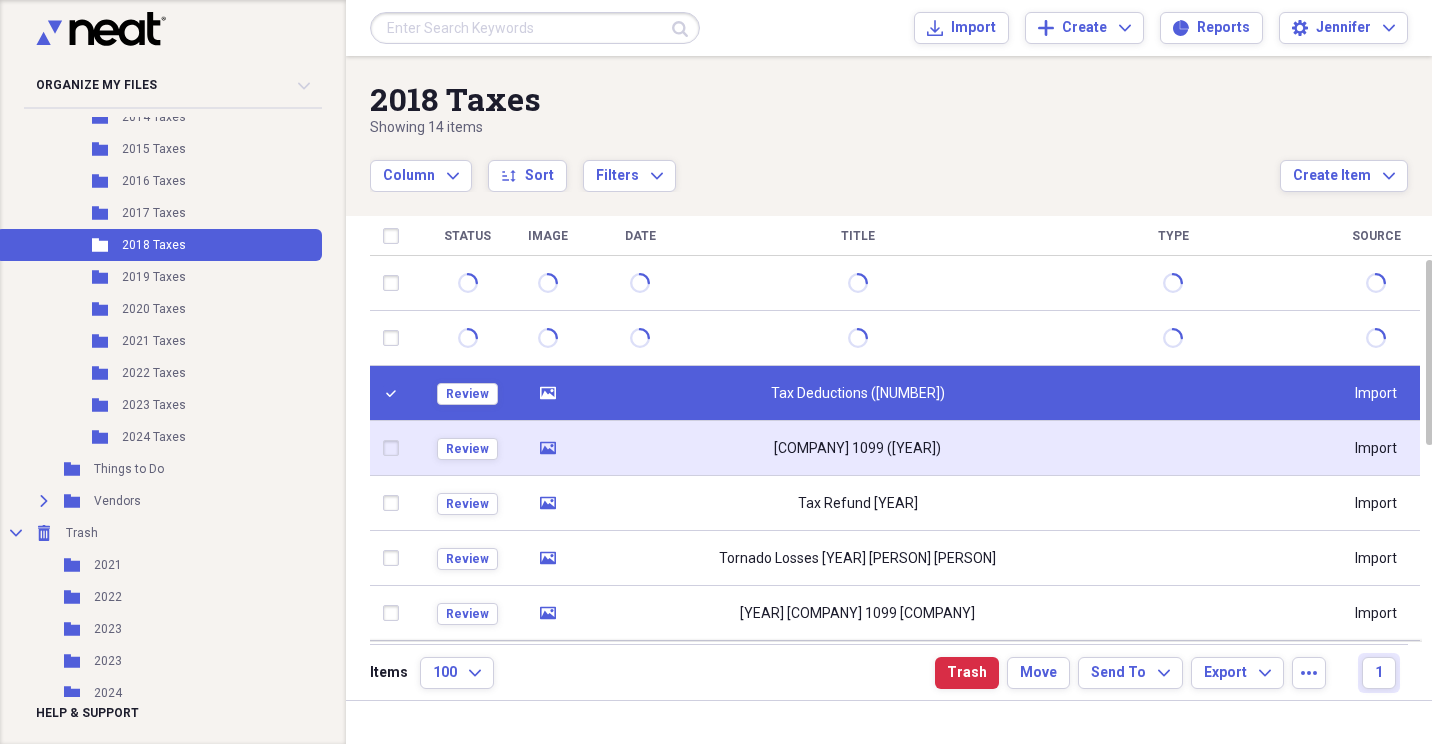 click at bounding box center [395, 448] 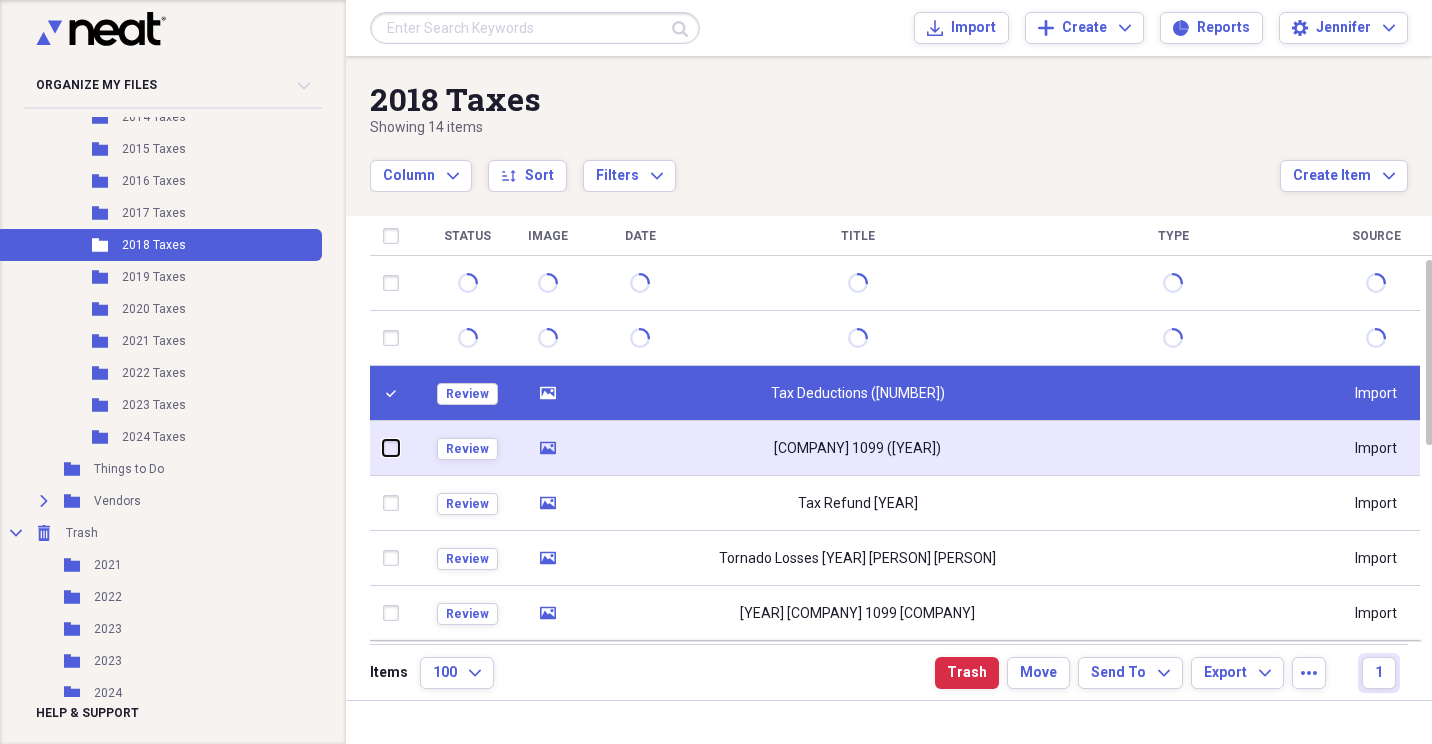 click at bounding box center (383, 448) 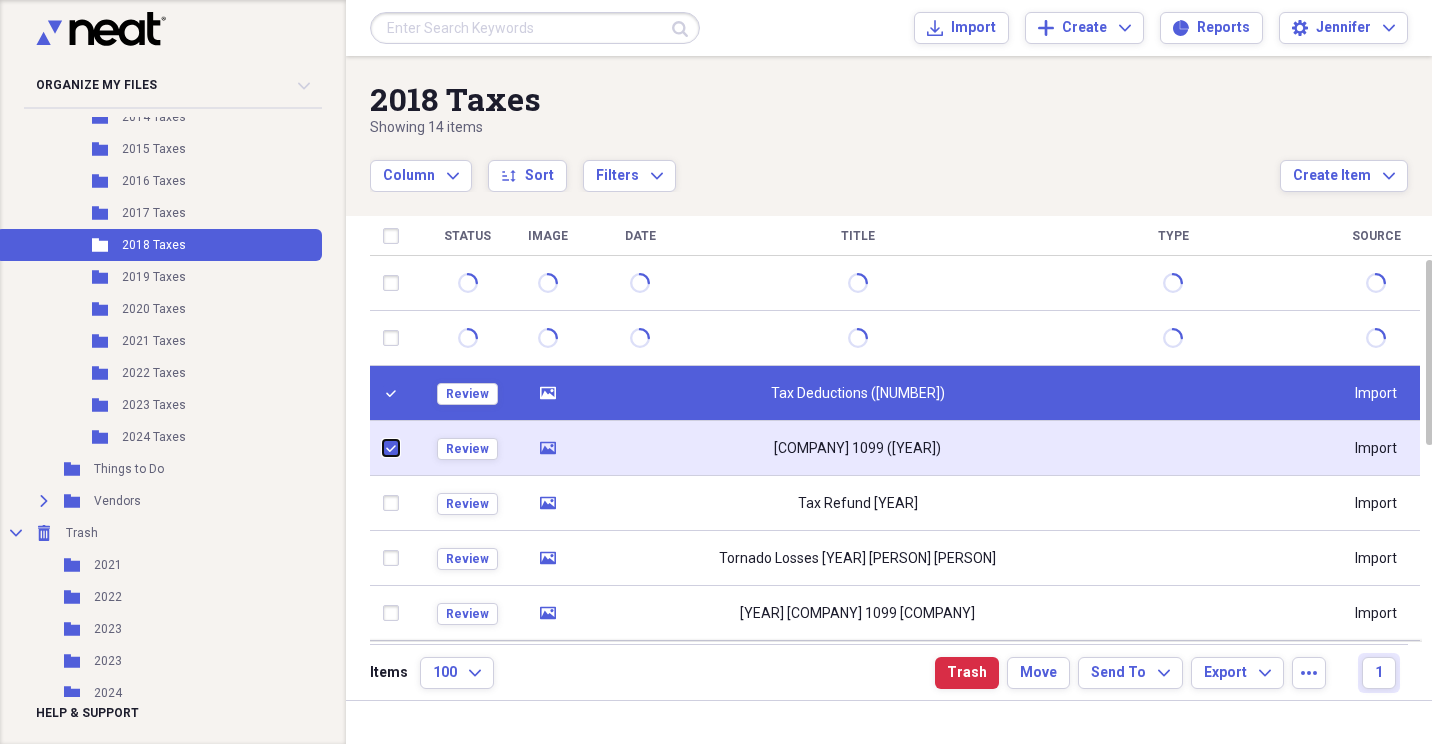 checkbox on "true" 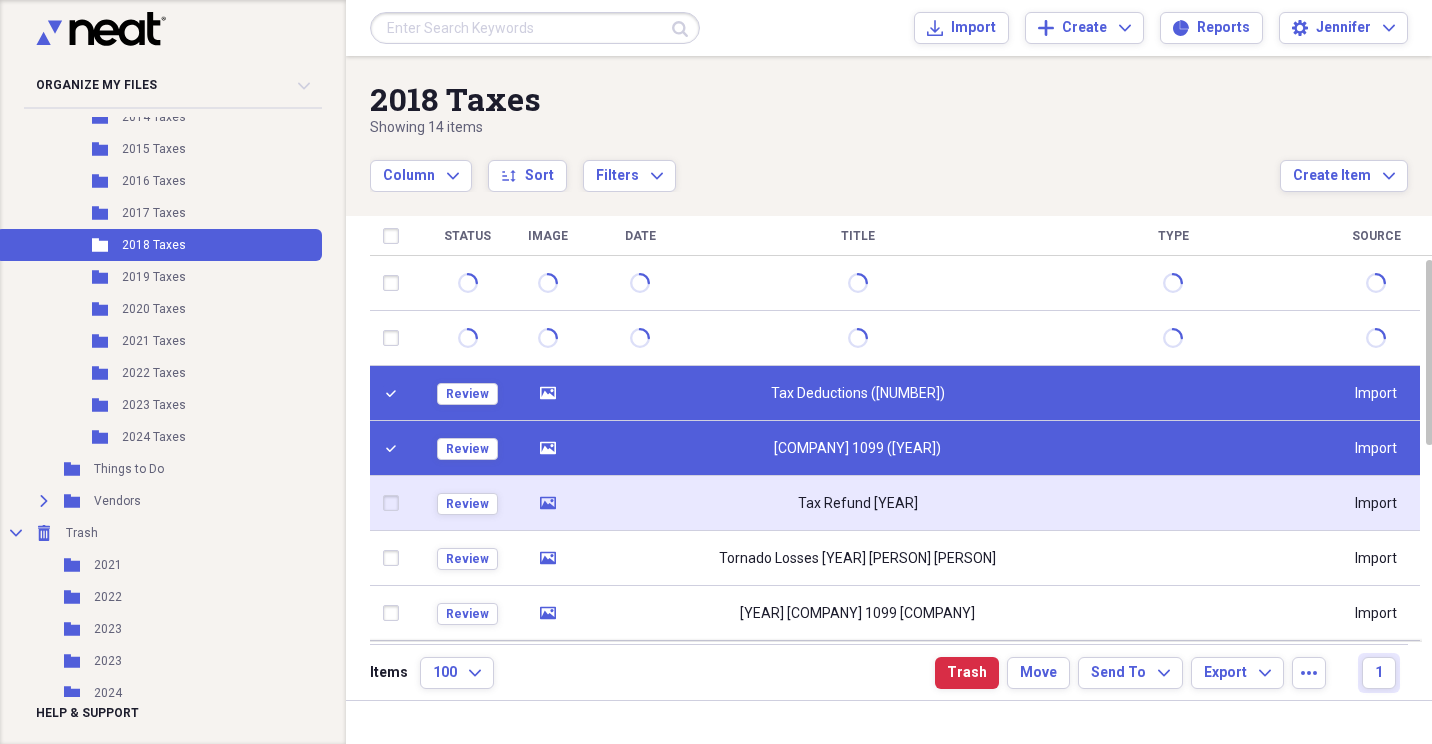 click at bounding box center (395, 503) 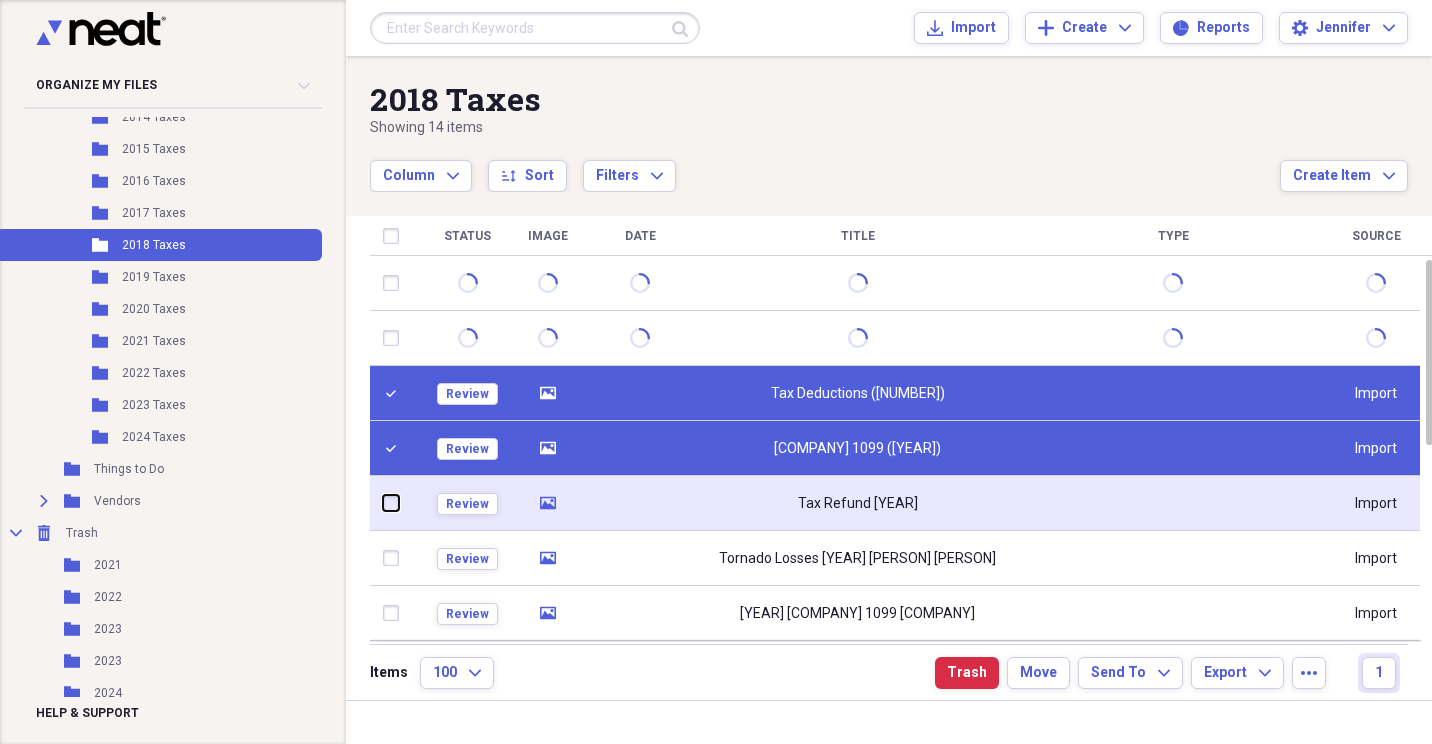 click at bounding box center (383, 503) 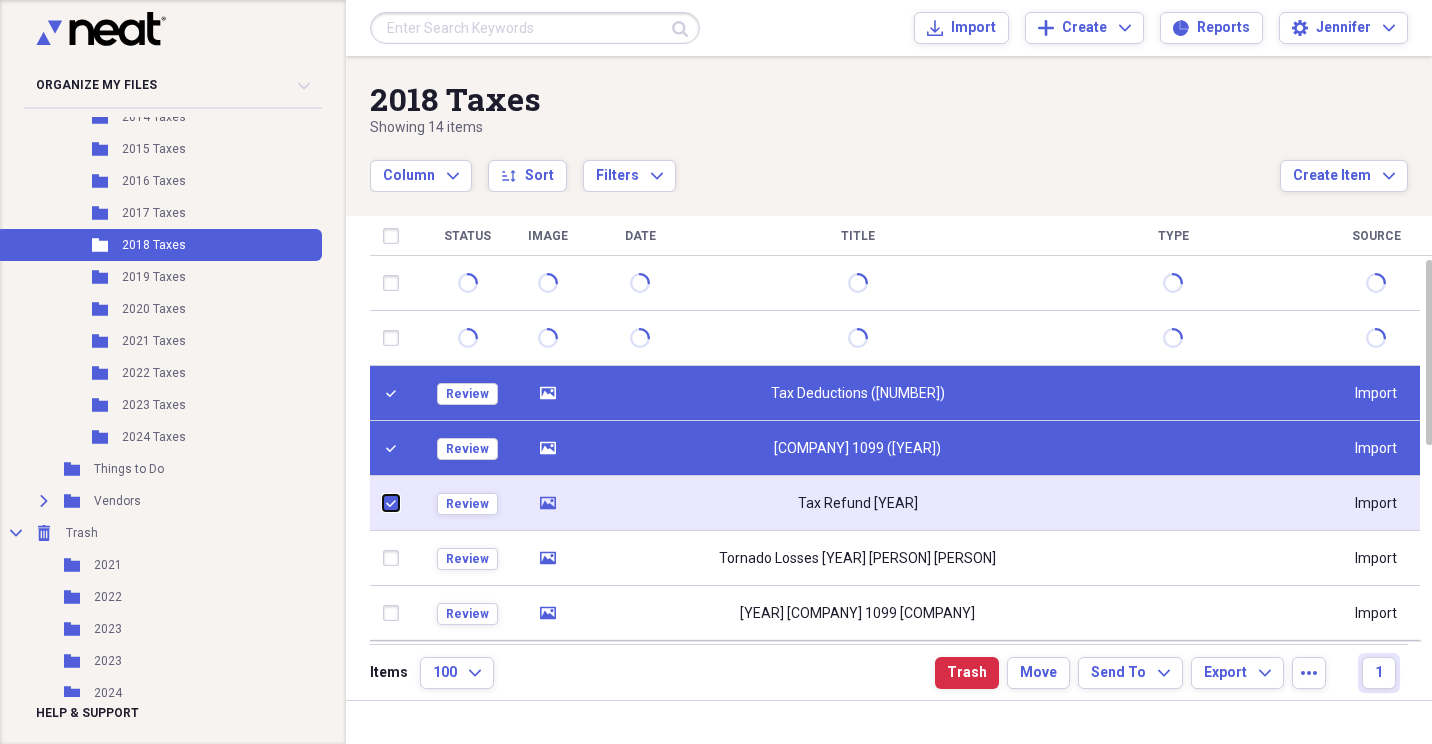 checkbox on "true" 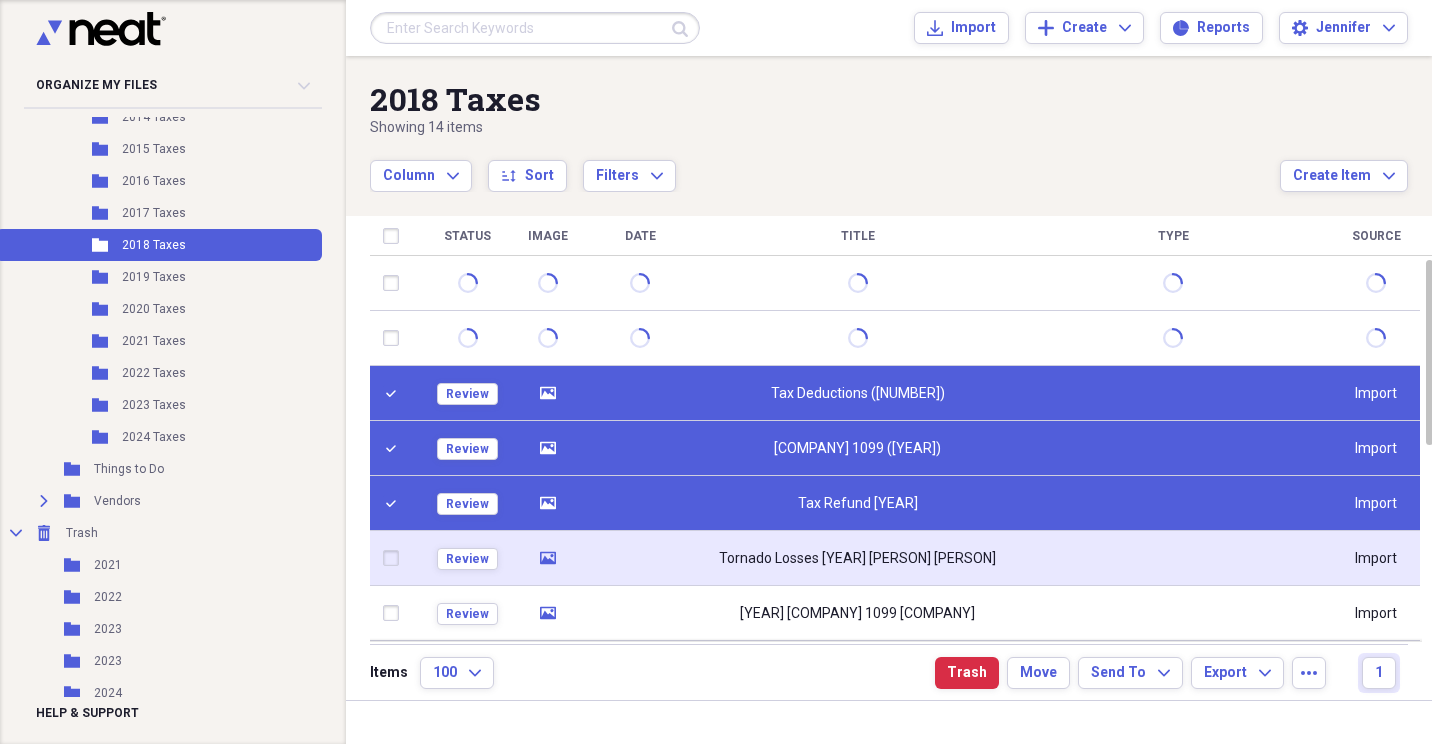 click at bounding box center [395, 558] 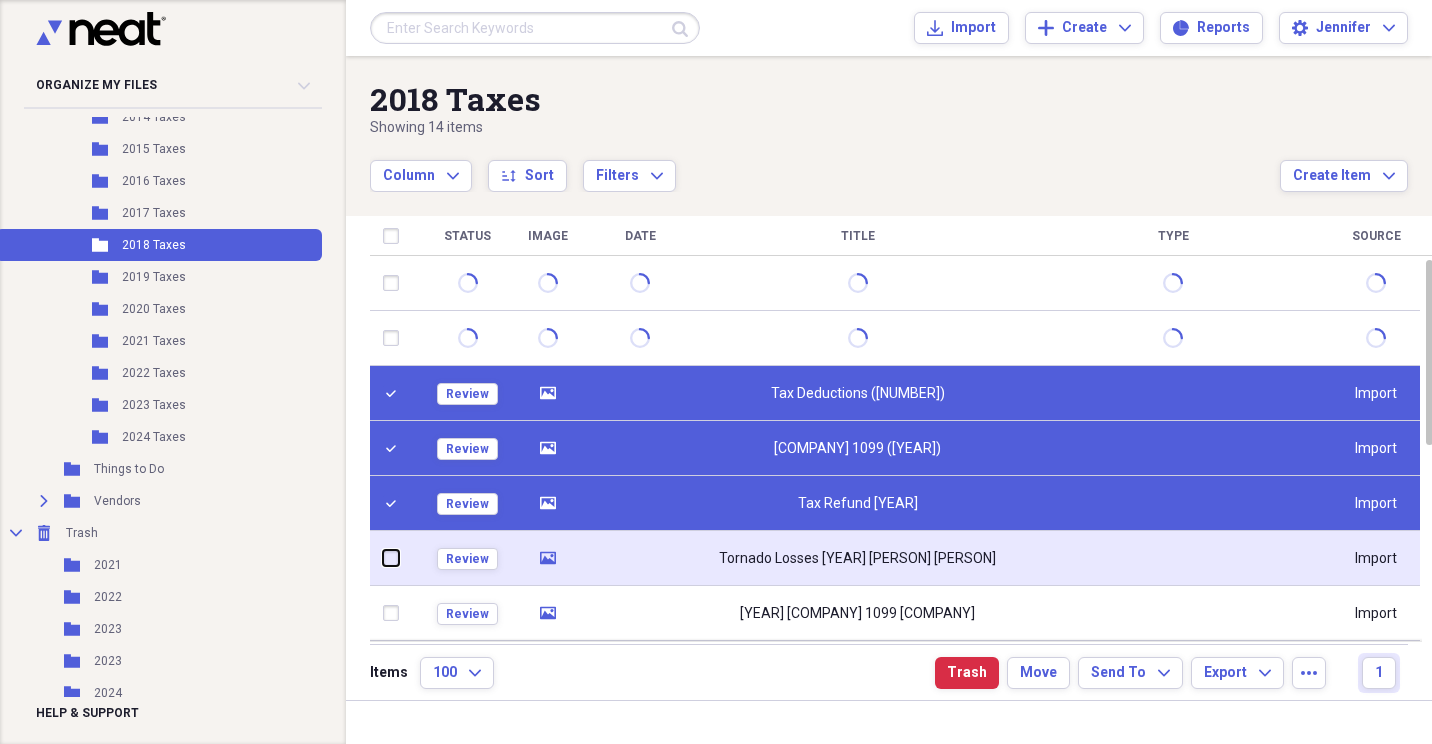 click at bounding box center [383, 558] 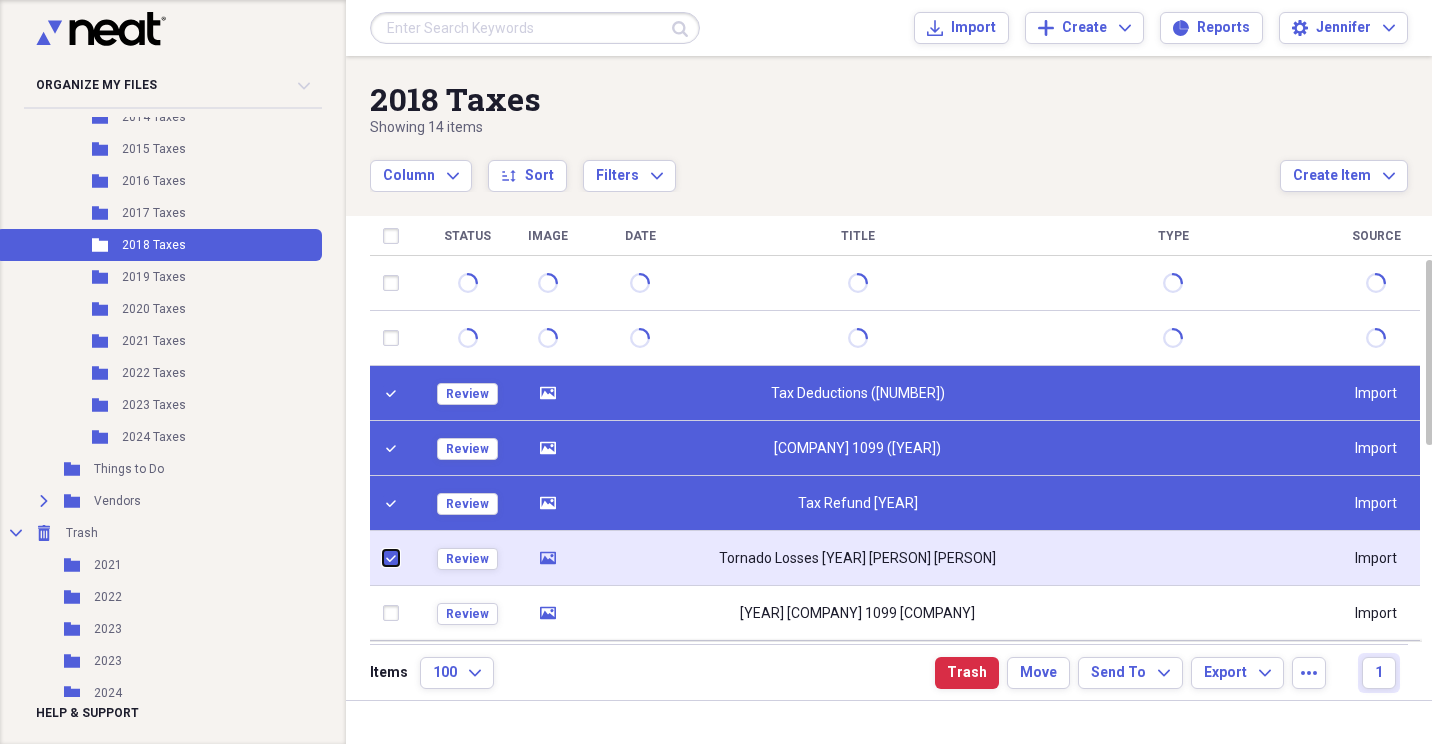 checkbox on "true" 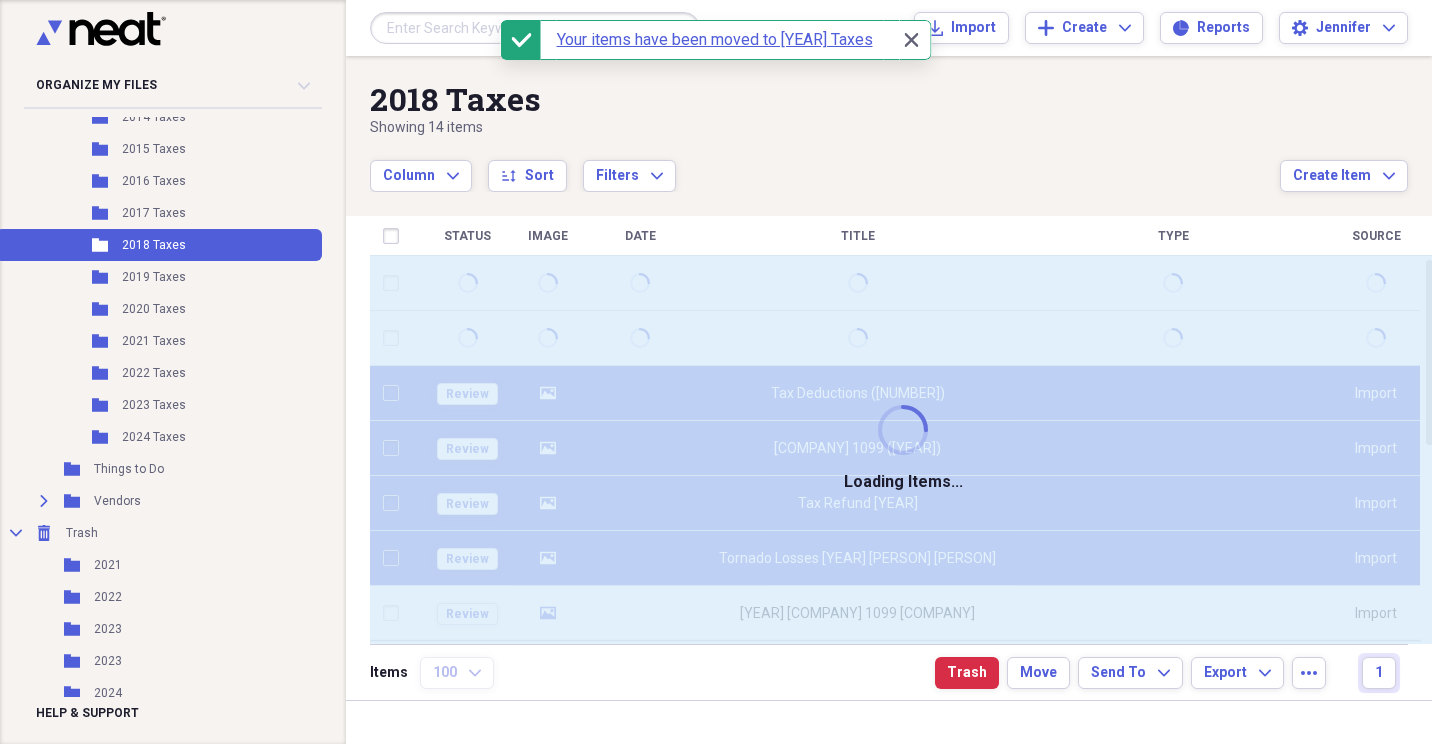checkbox on "false" 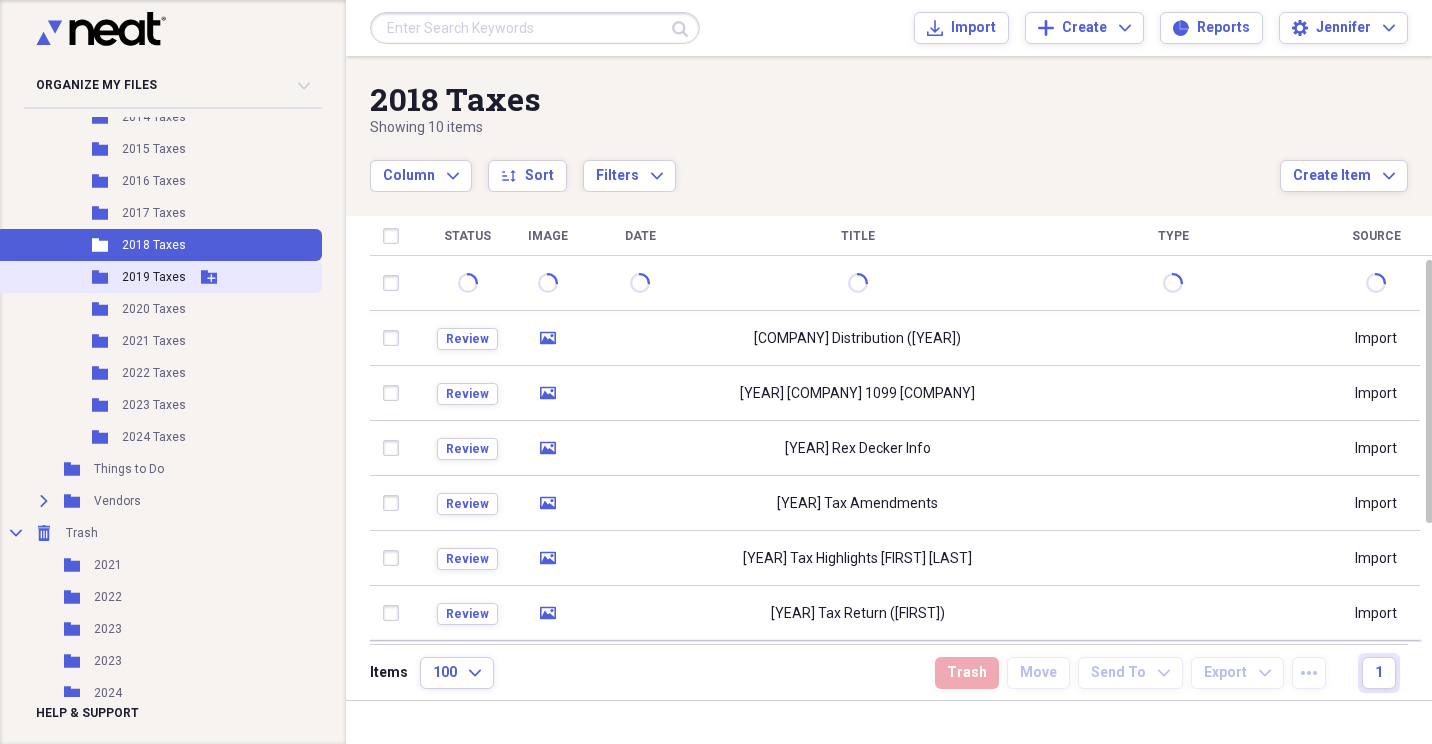 click on "2019 Taxes" at bounding box center [154, 277] 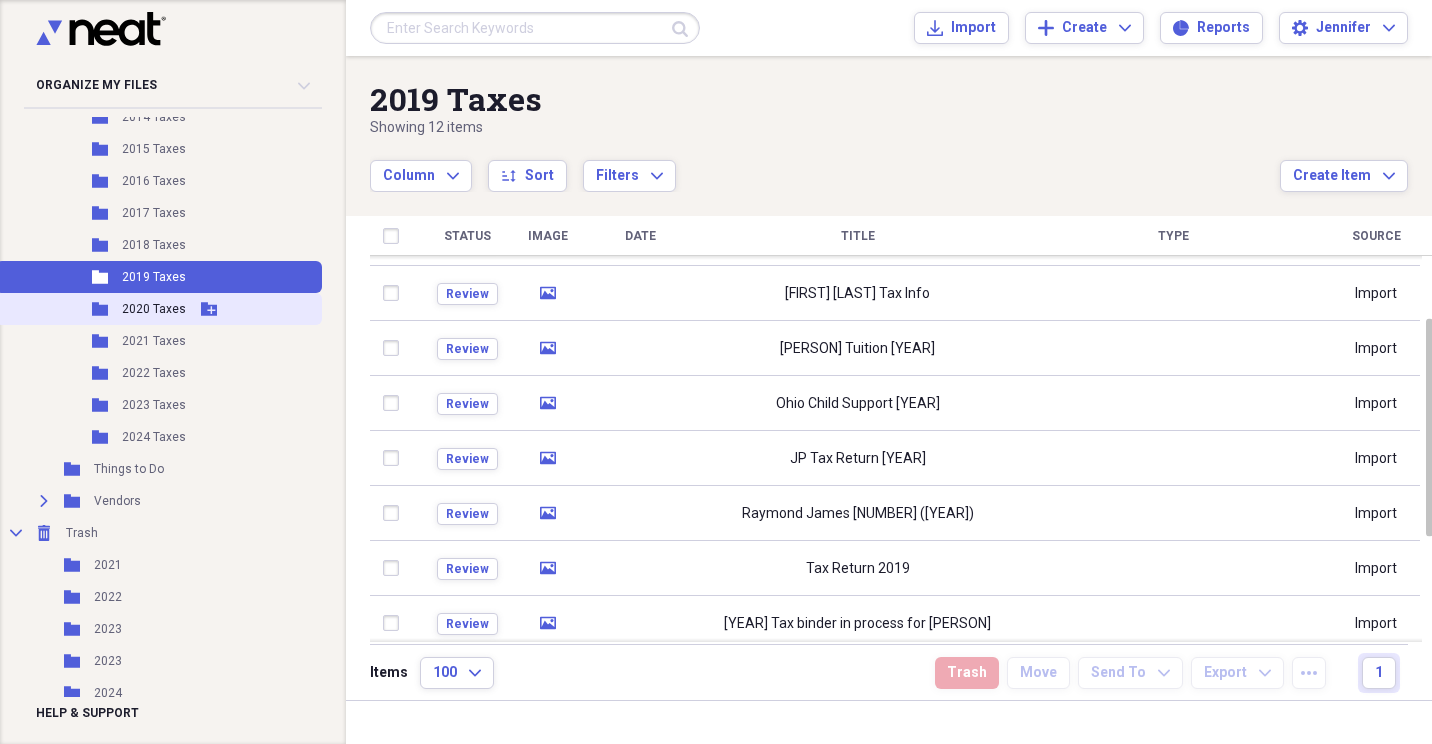 click on "2020 Taxes" at bounding box center [154, 309] 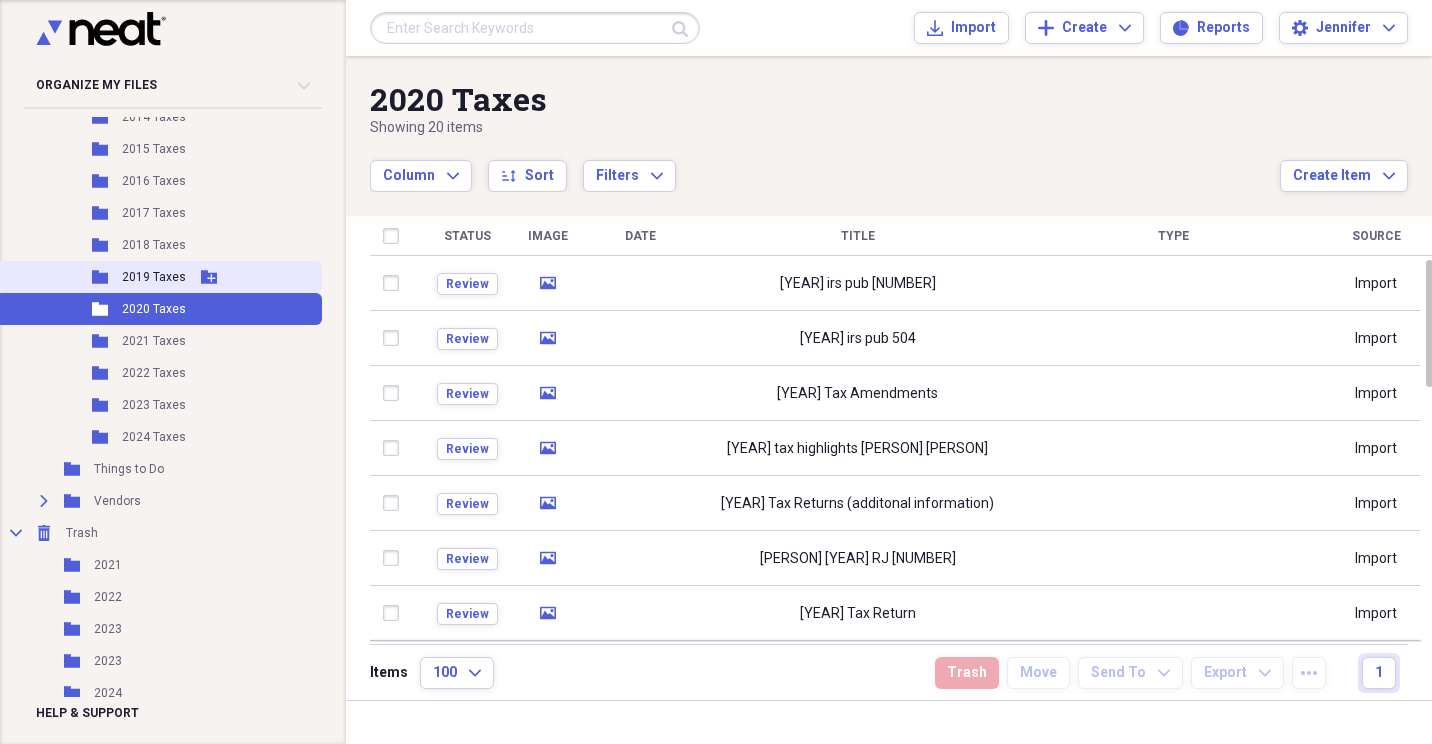 click on "Folder [YEAR] Taxes Add Folder" at bounding box center [159, 277] 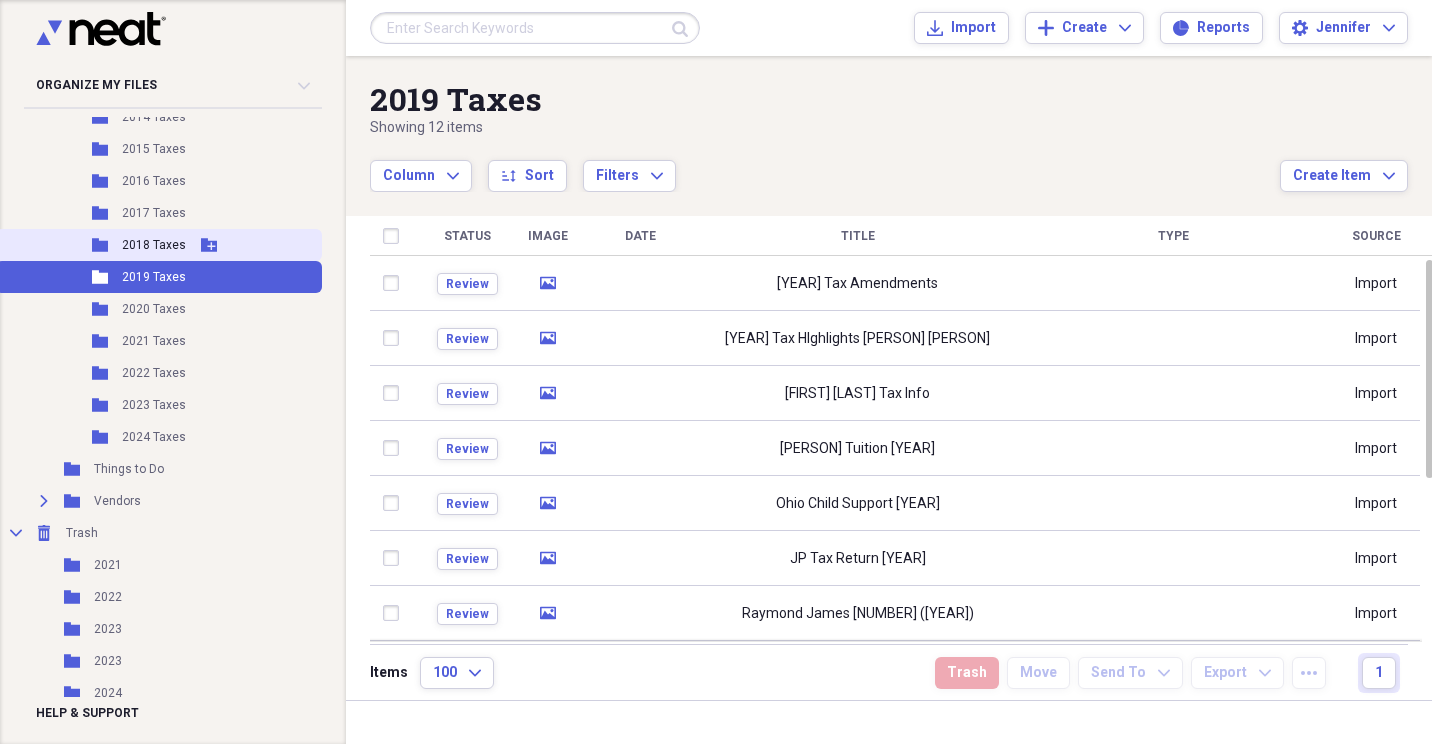 click on "2018 Taxes" at bounding box center [154, 245] 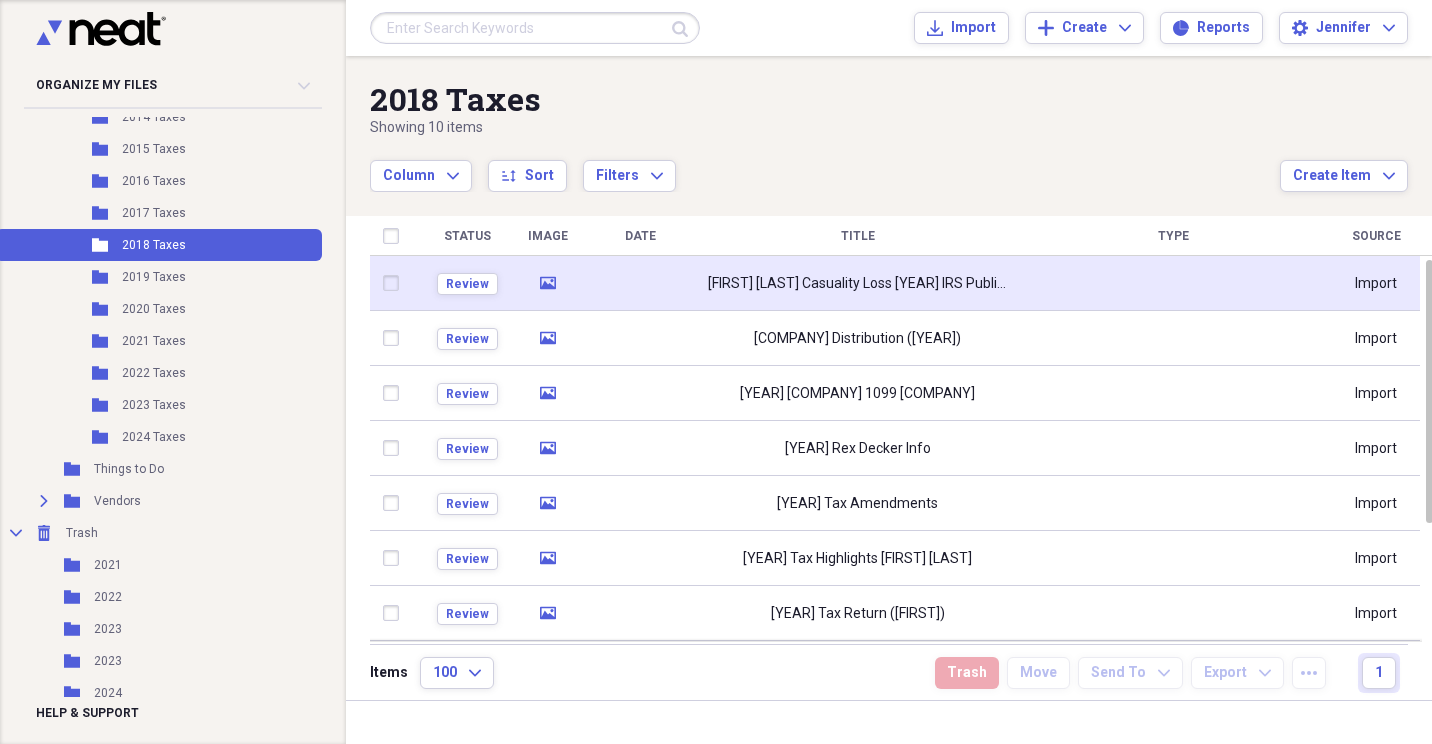 click at bounding box center (395, 283) 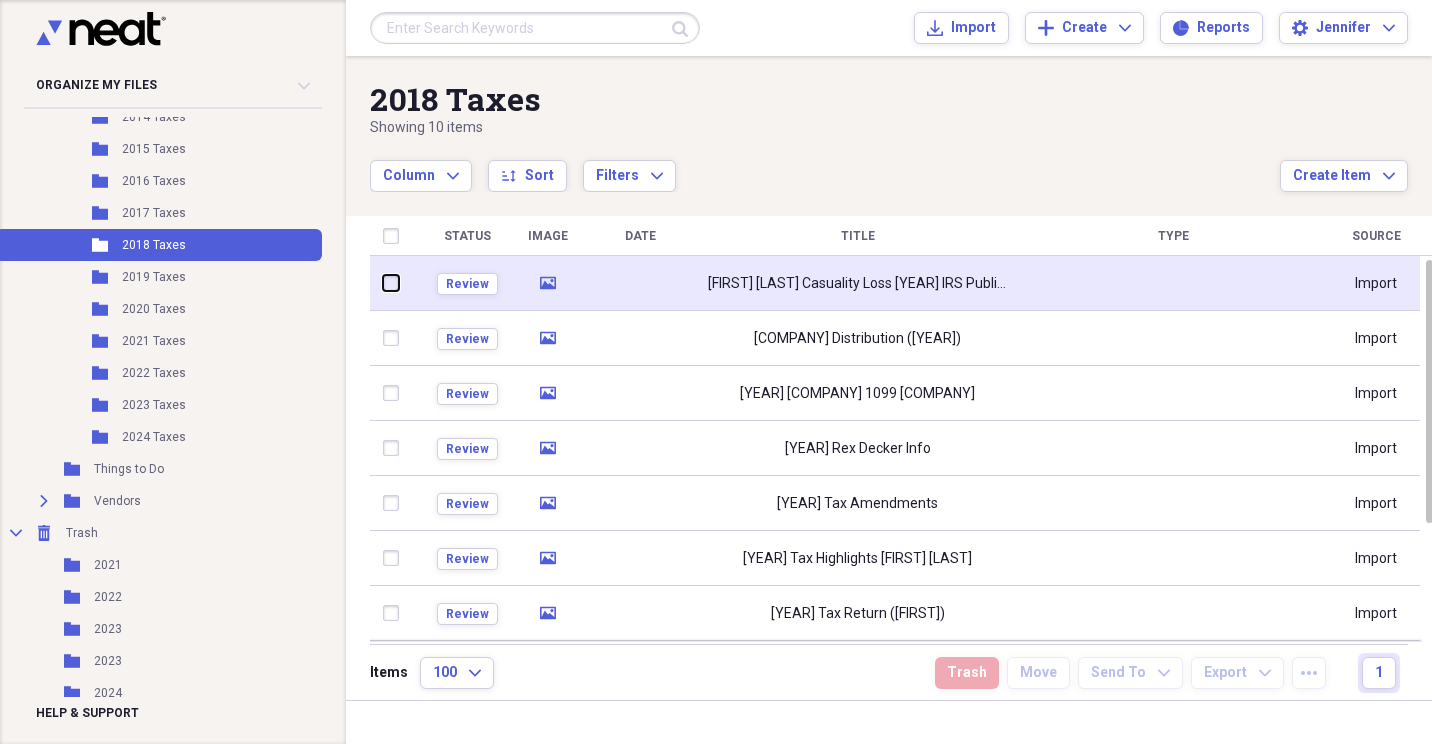 click at bounding box center [383, 283] 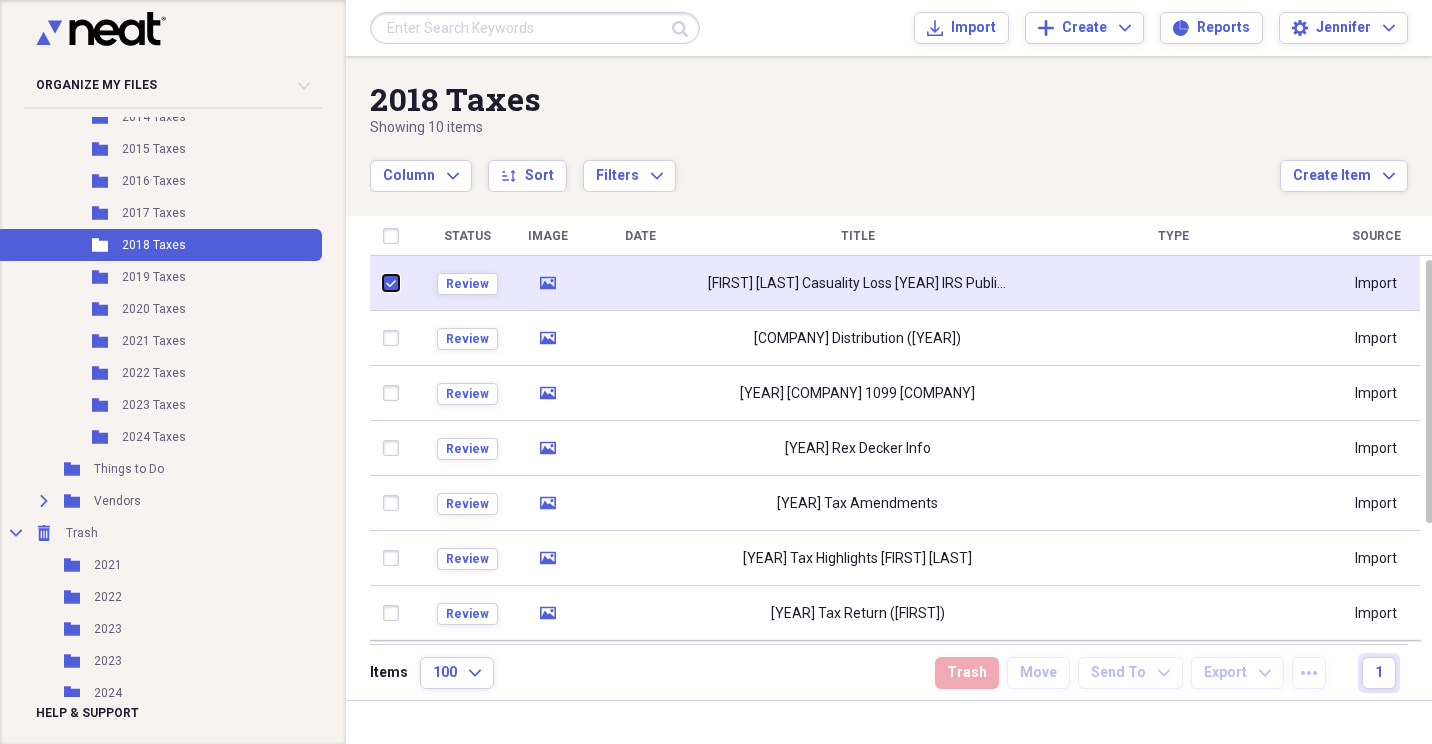 checkbox on "true" 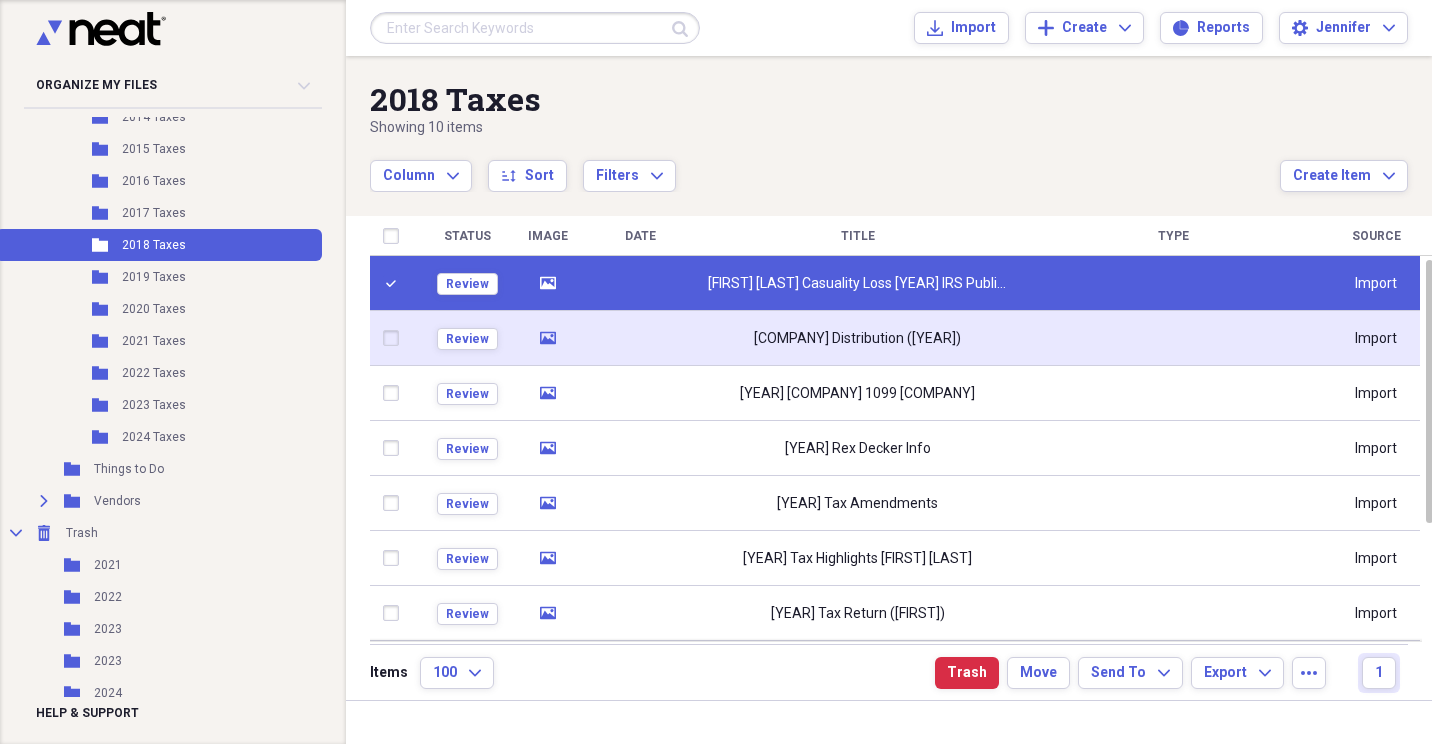 click at bounding box center (395, 338) 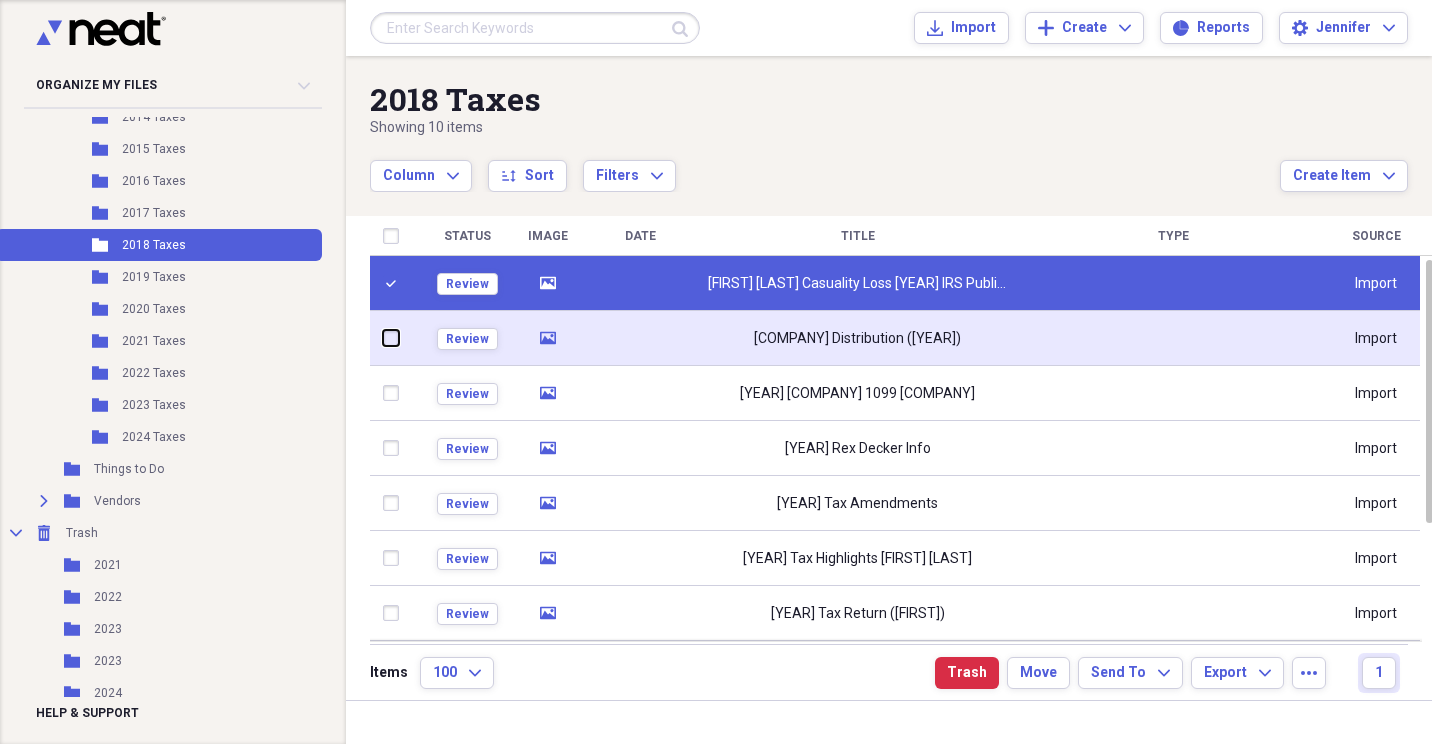 click at bounding box center (383, 338) 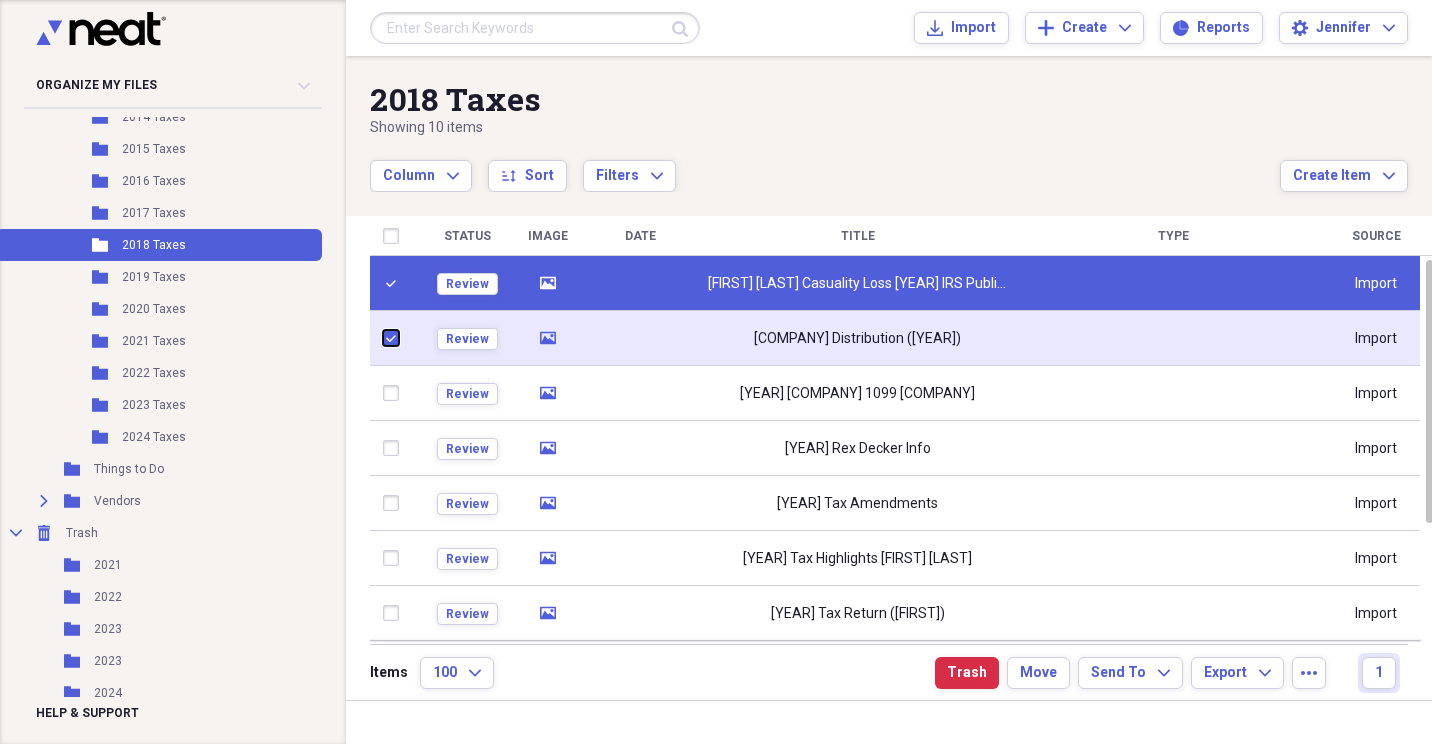 checkbox on "true" 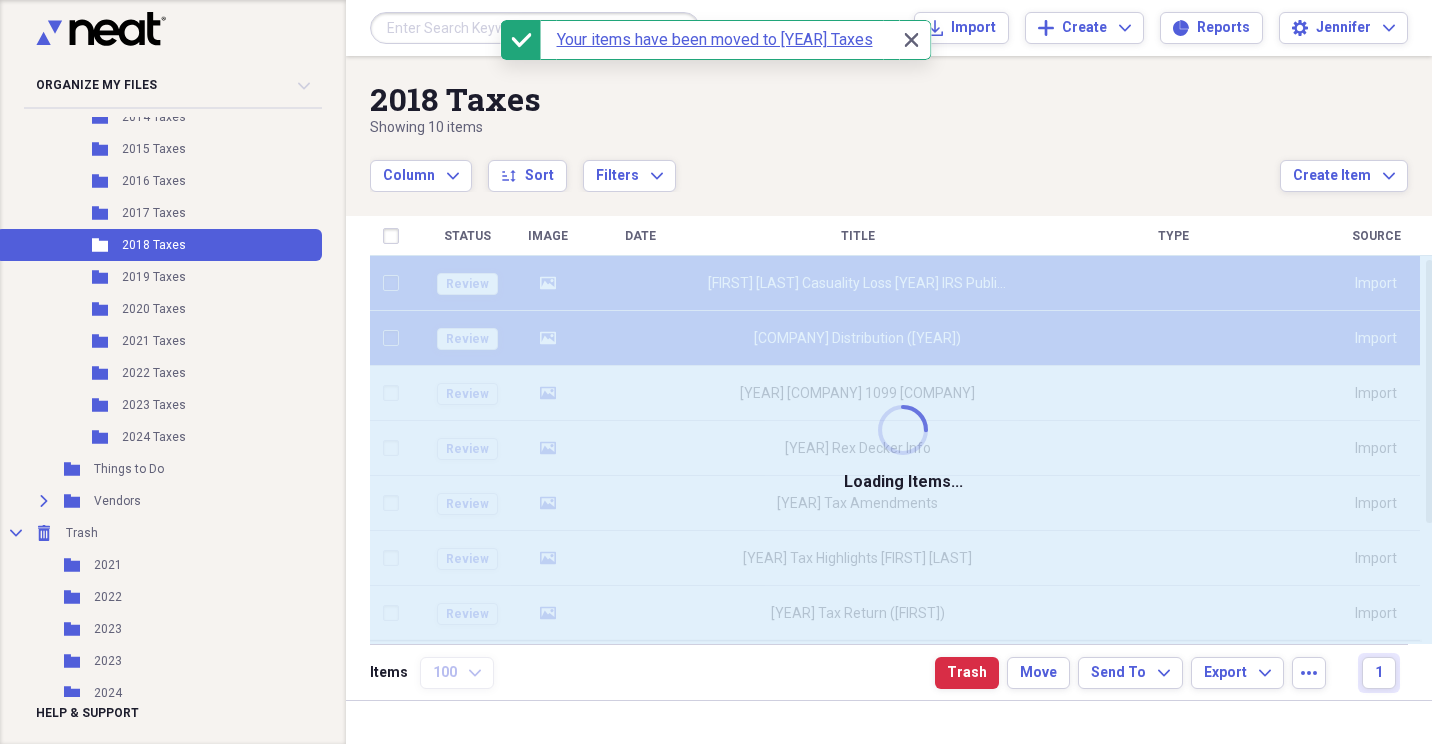 checkbox on "false" 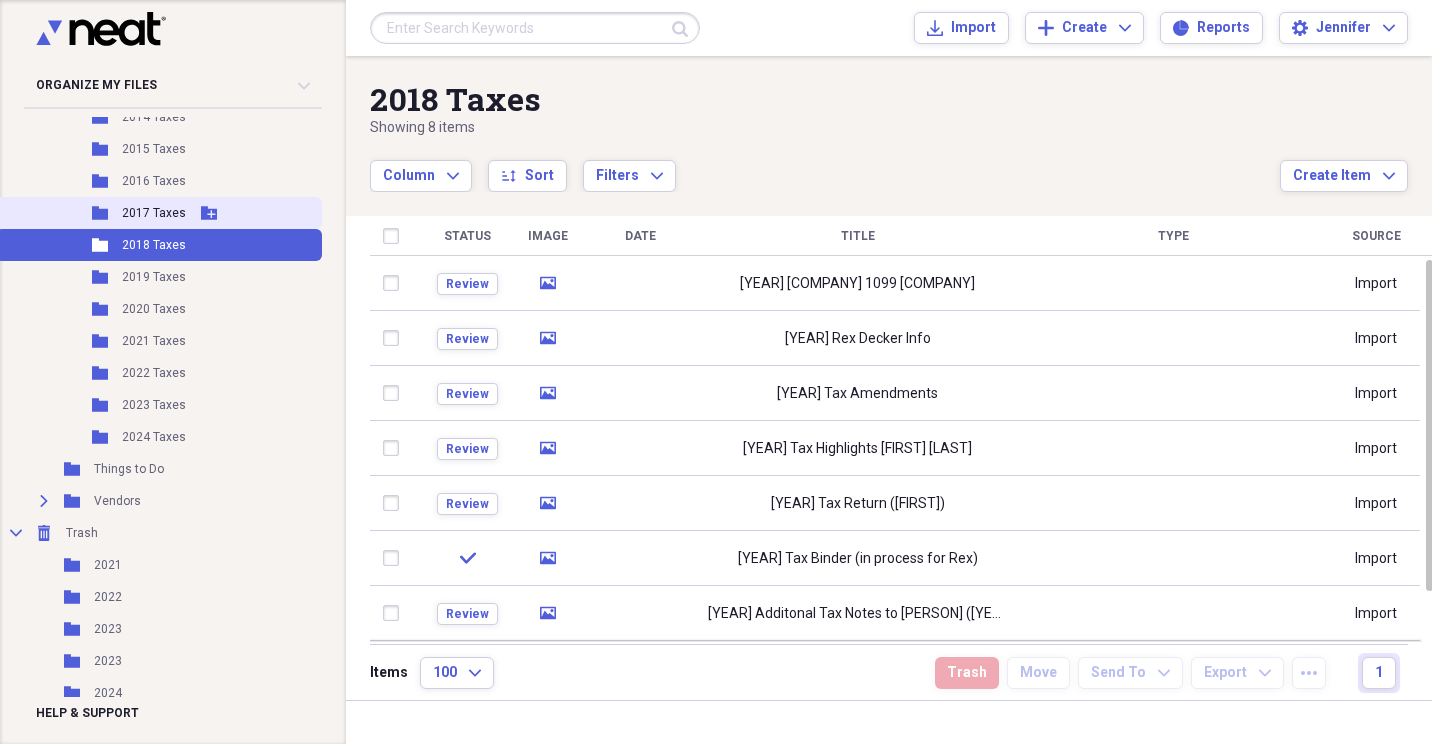 click on "2017 Taxes" at bounding box center [154, 213] 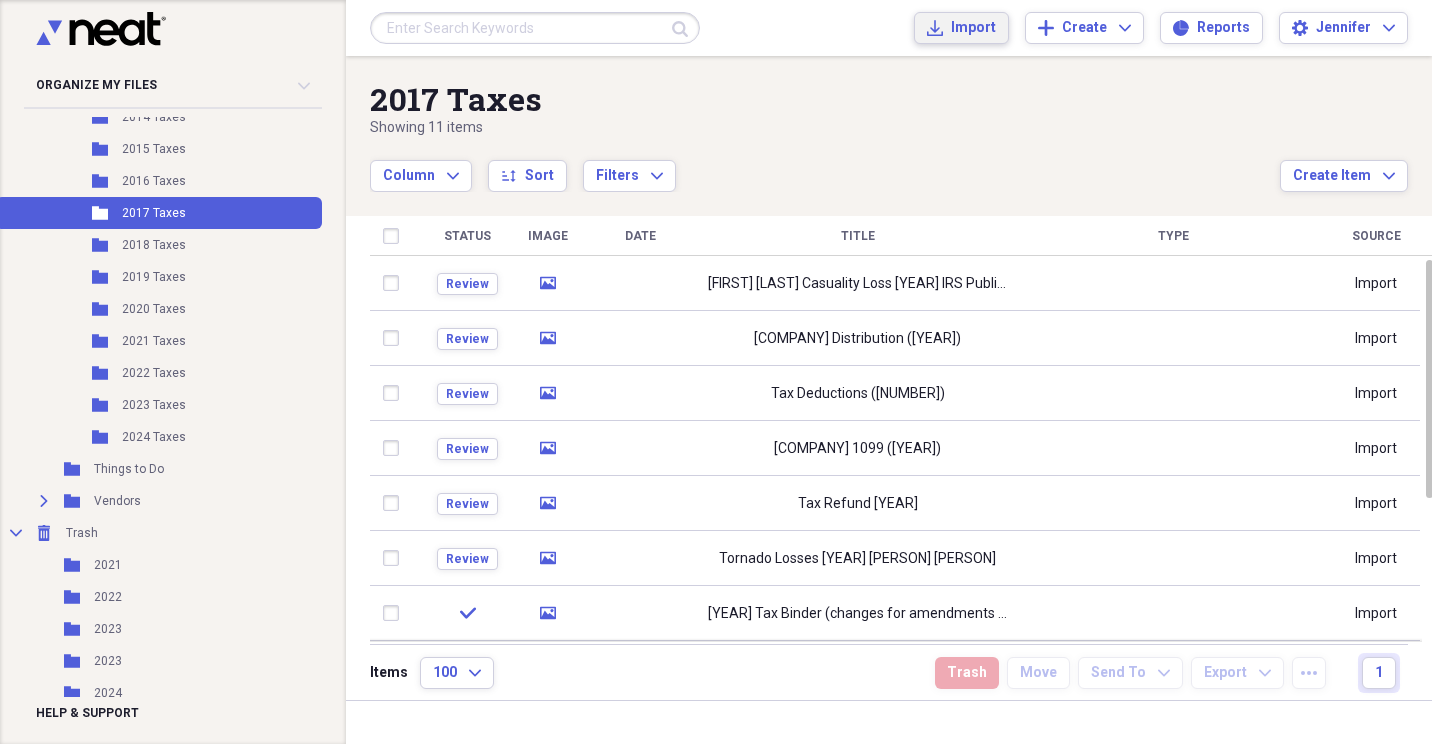 click on "Import Import" at bounding box center [961, 28] 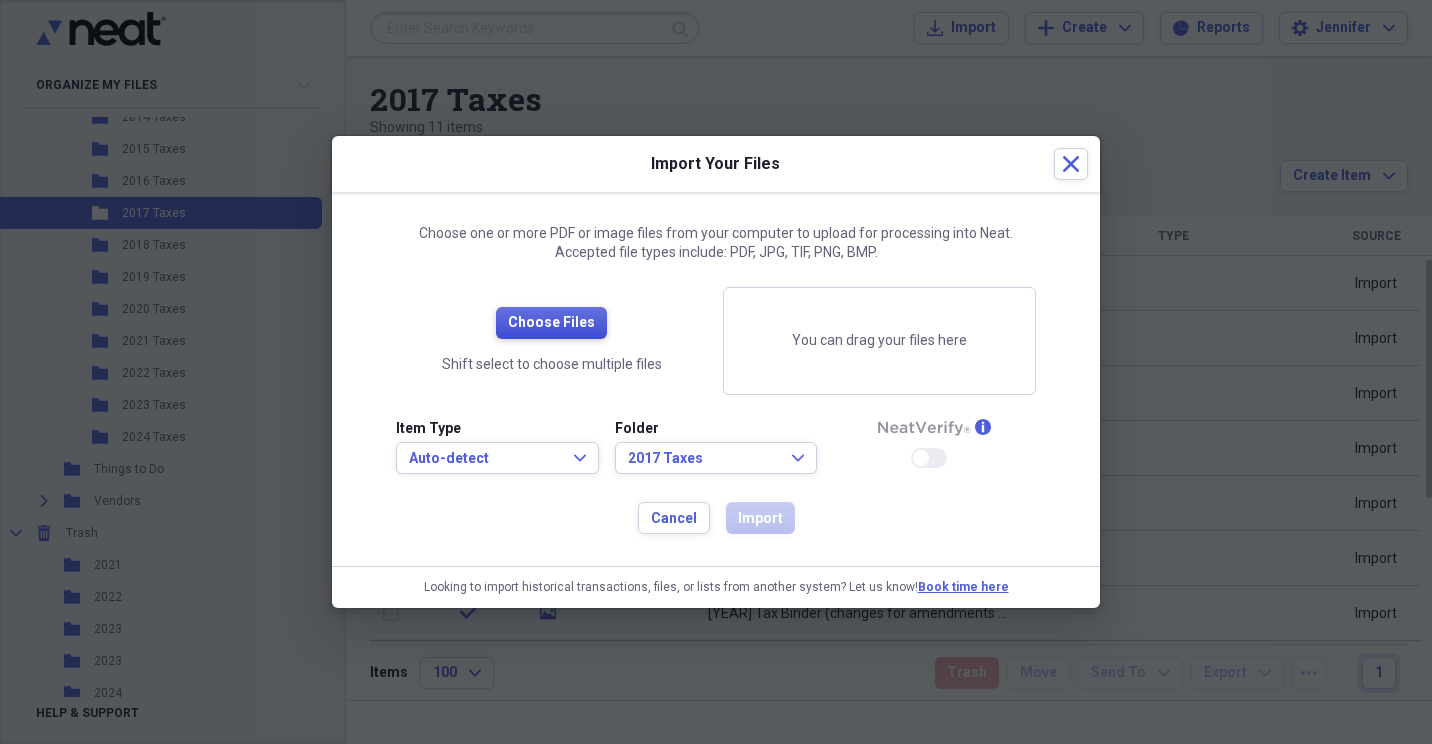 click on "Choose Files" at bounding box center (551, 323) 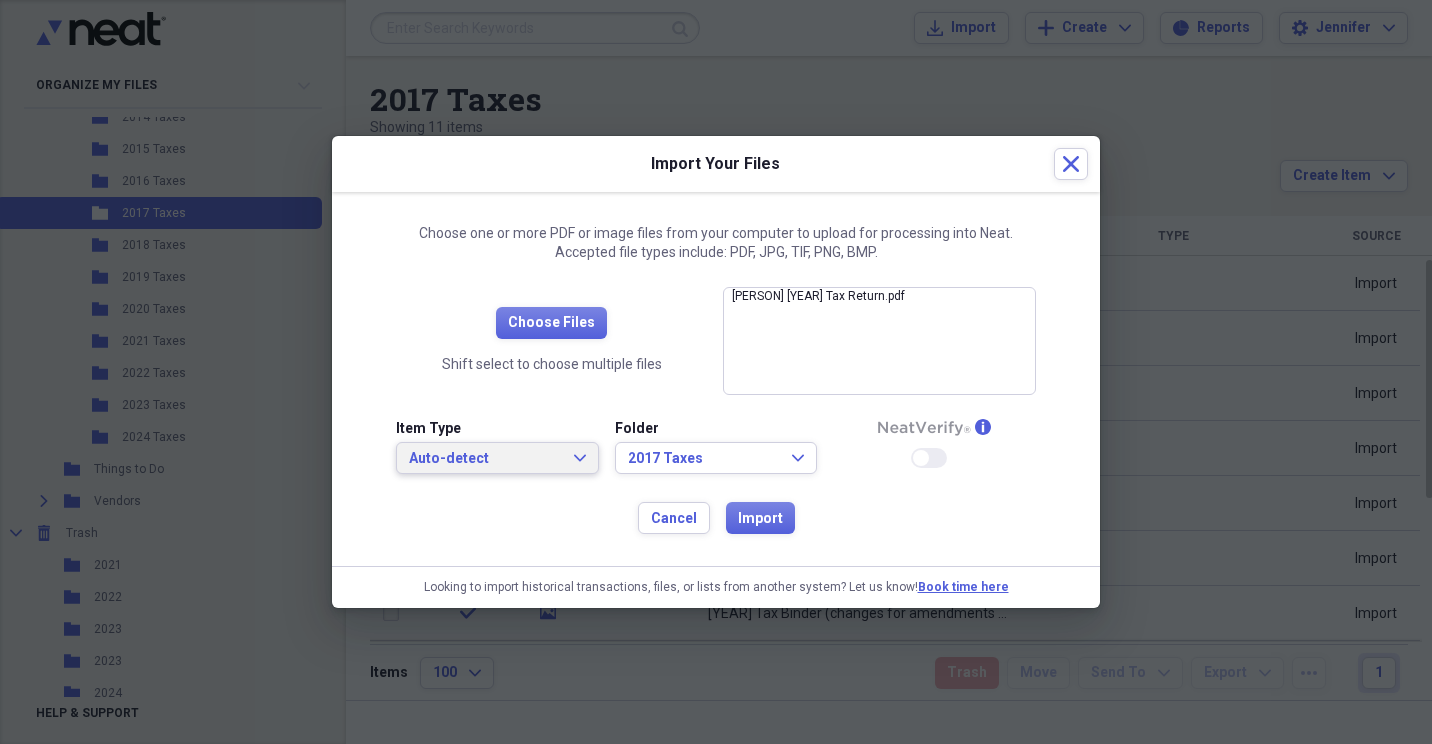 click on "Expand" 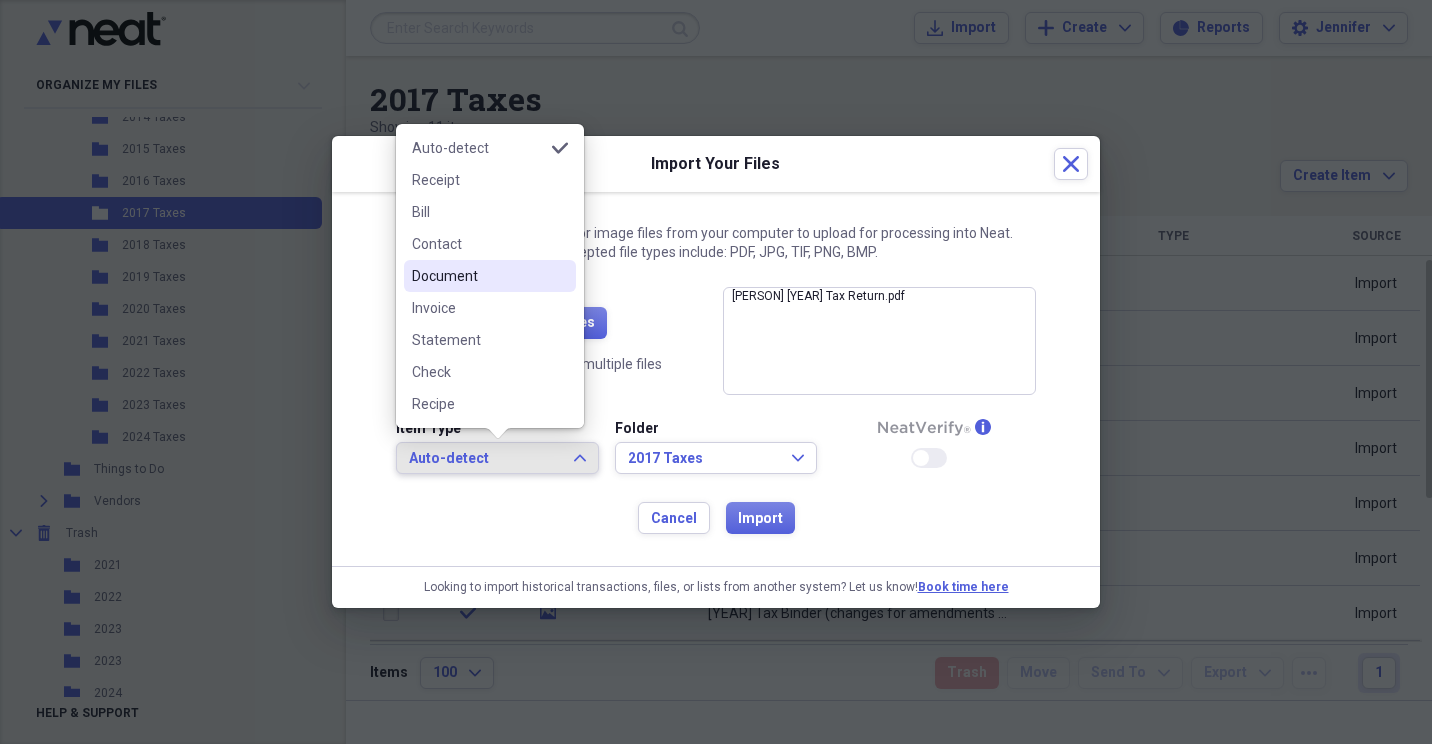 click on "Document" at bounding box center [478, 276] 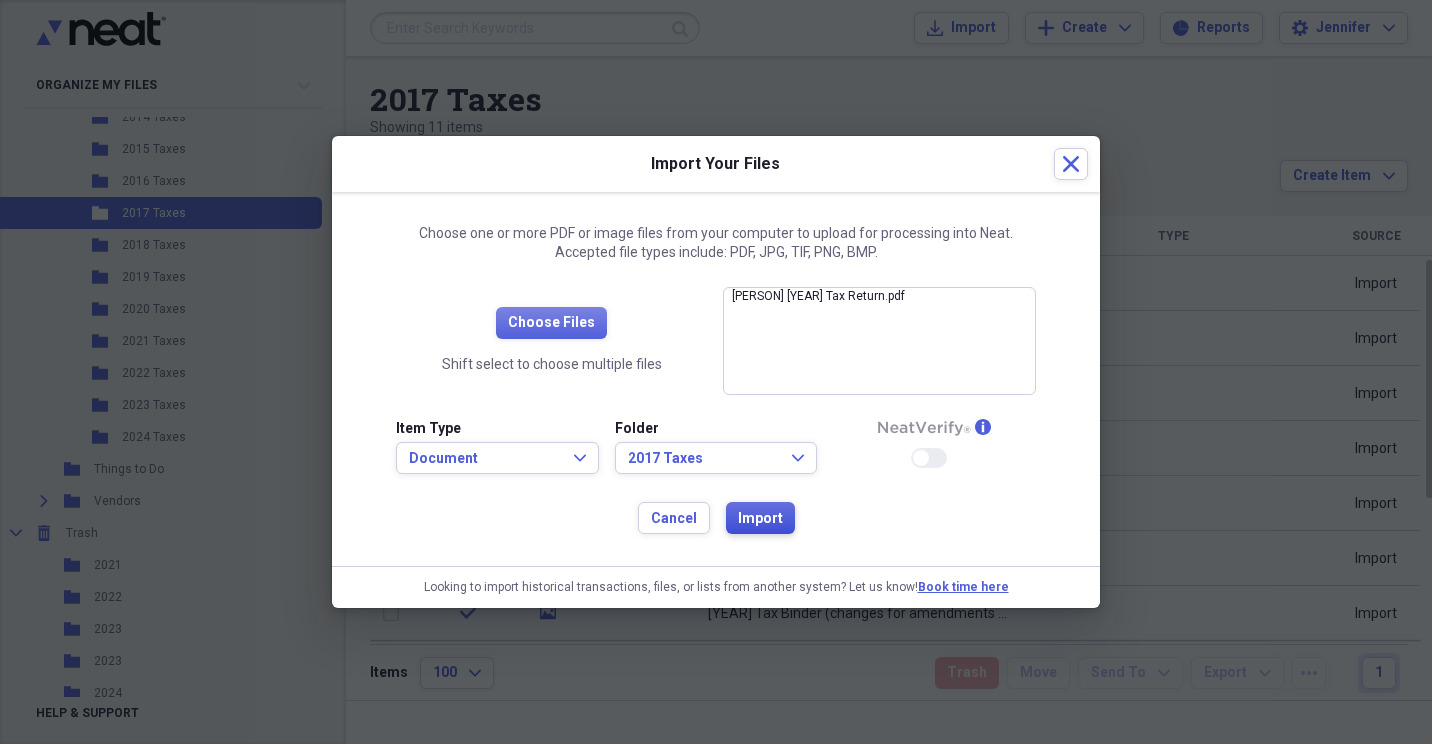 click on "Import" at bounding box center (760, 519) 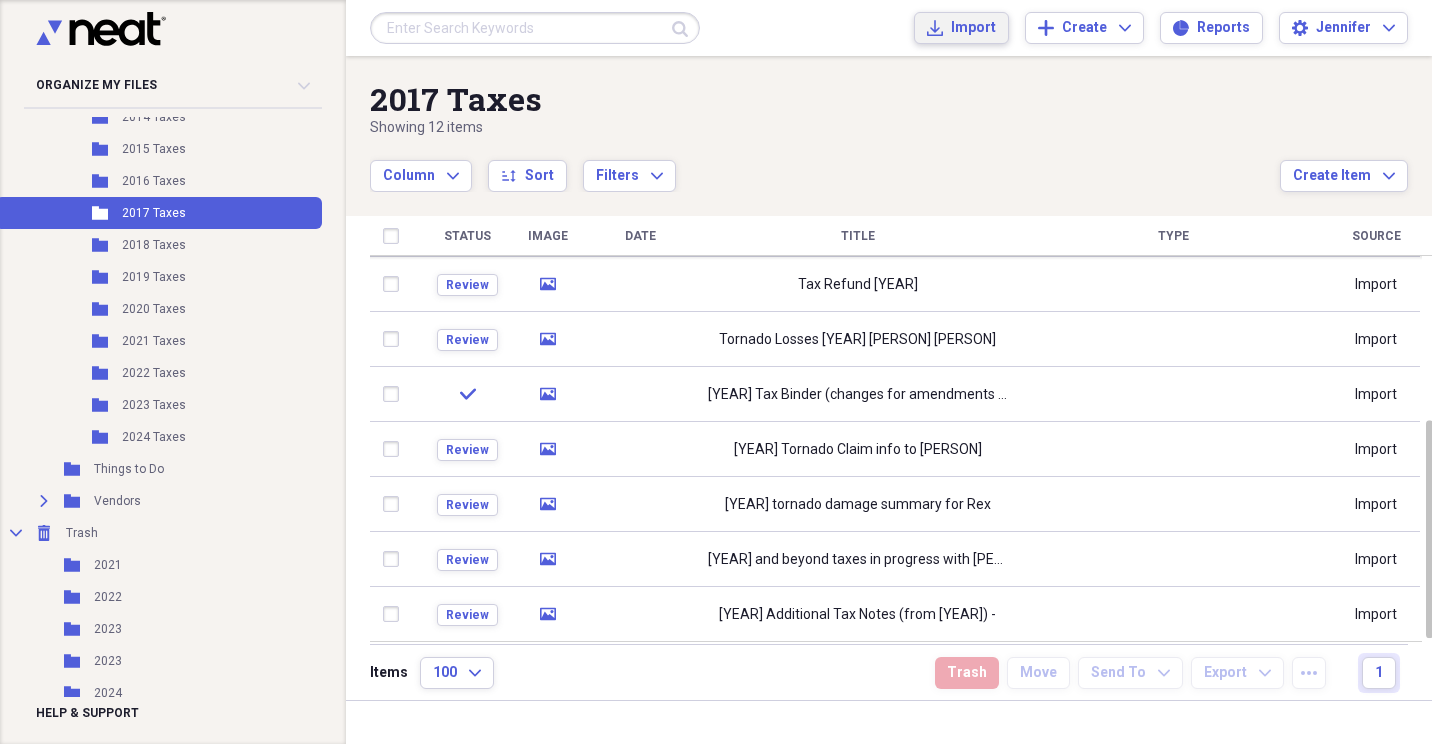 click on "Import Import" at bounding box center [961, 28] 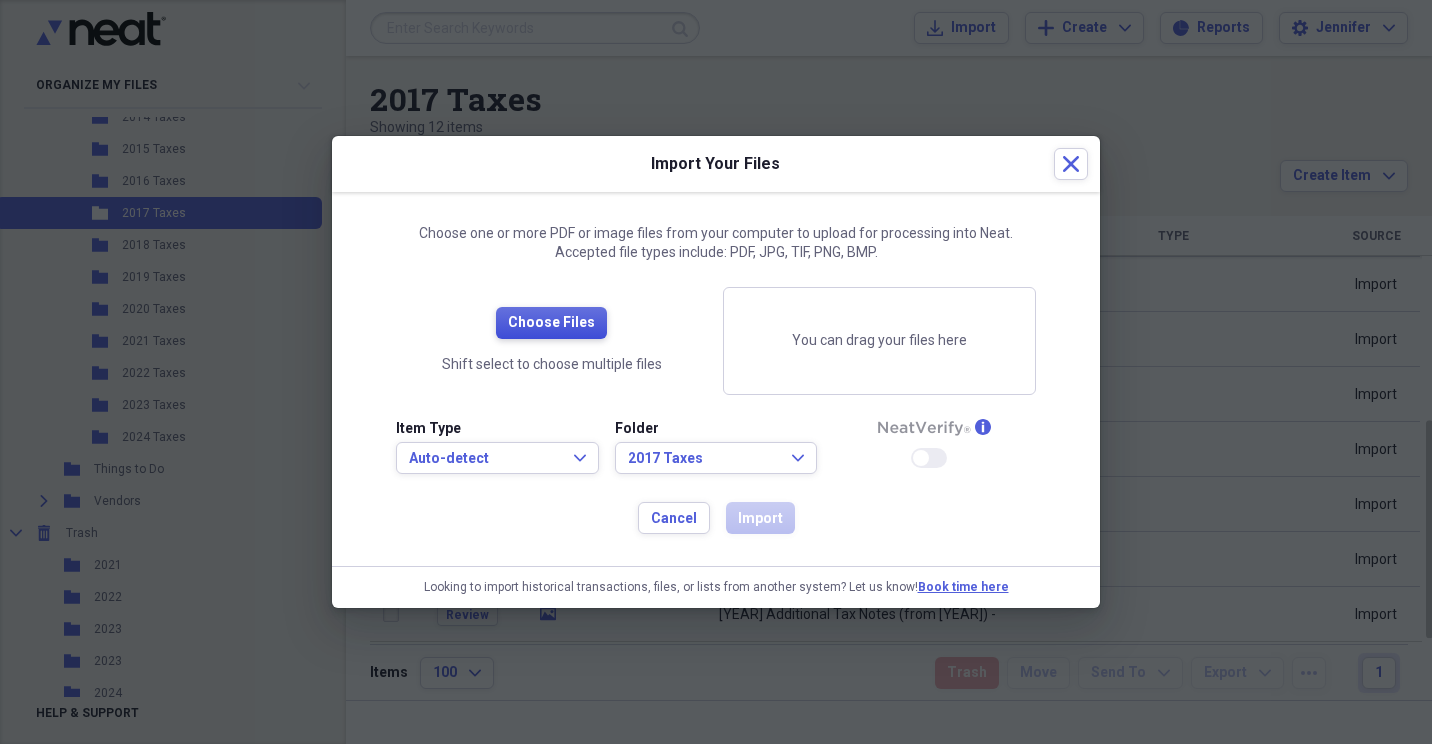 click on "Choose Files" at bounding box center [551, 323] 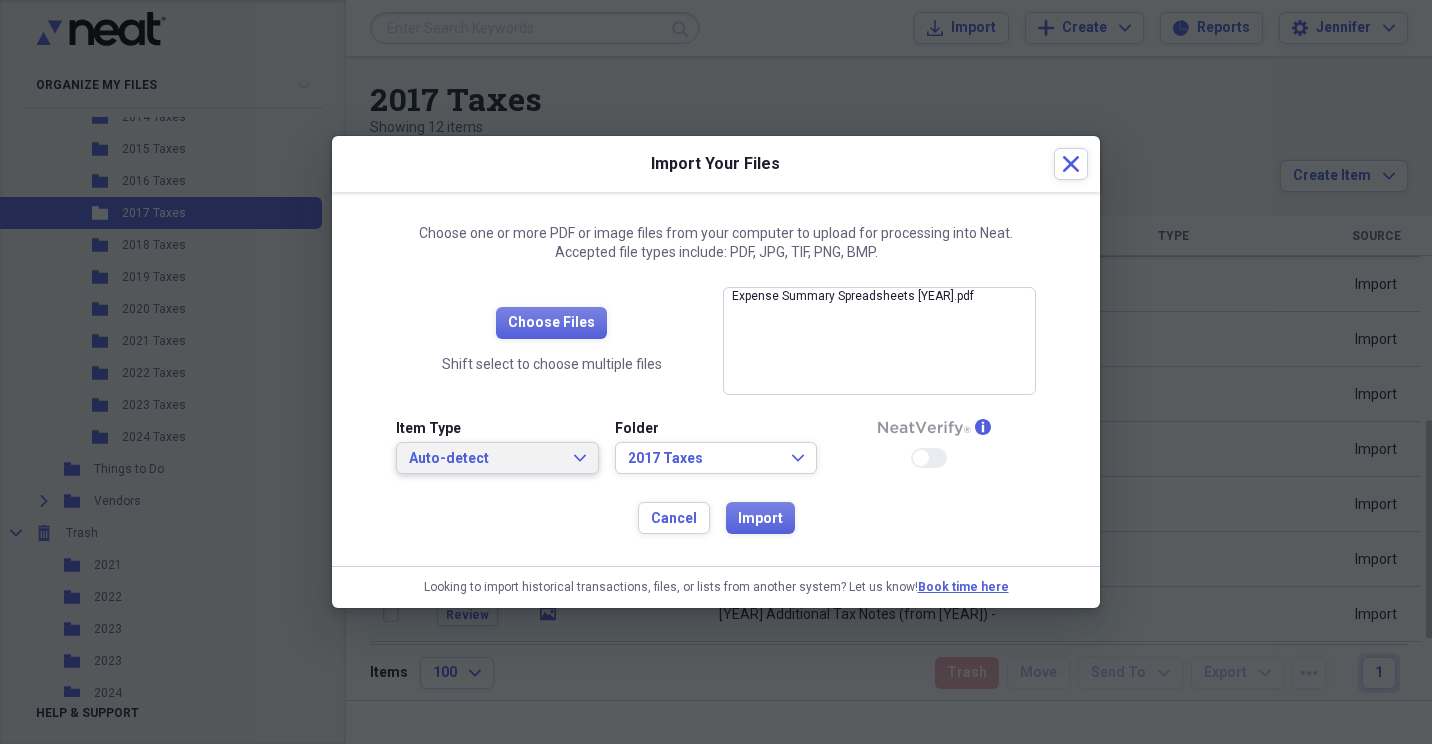 click on "Expand" 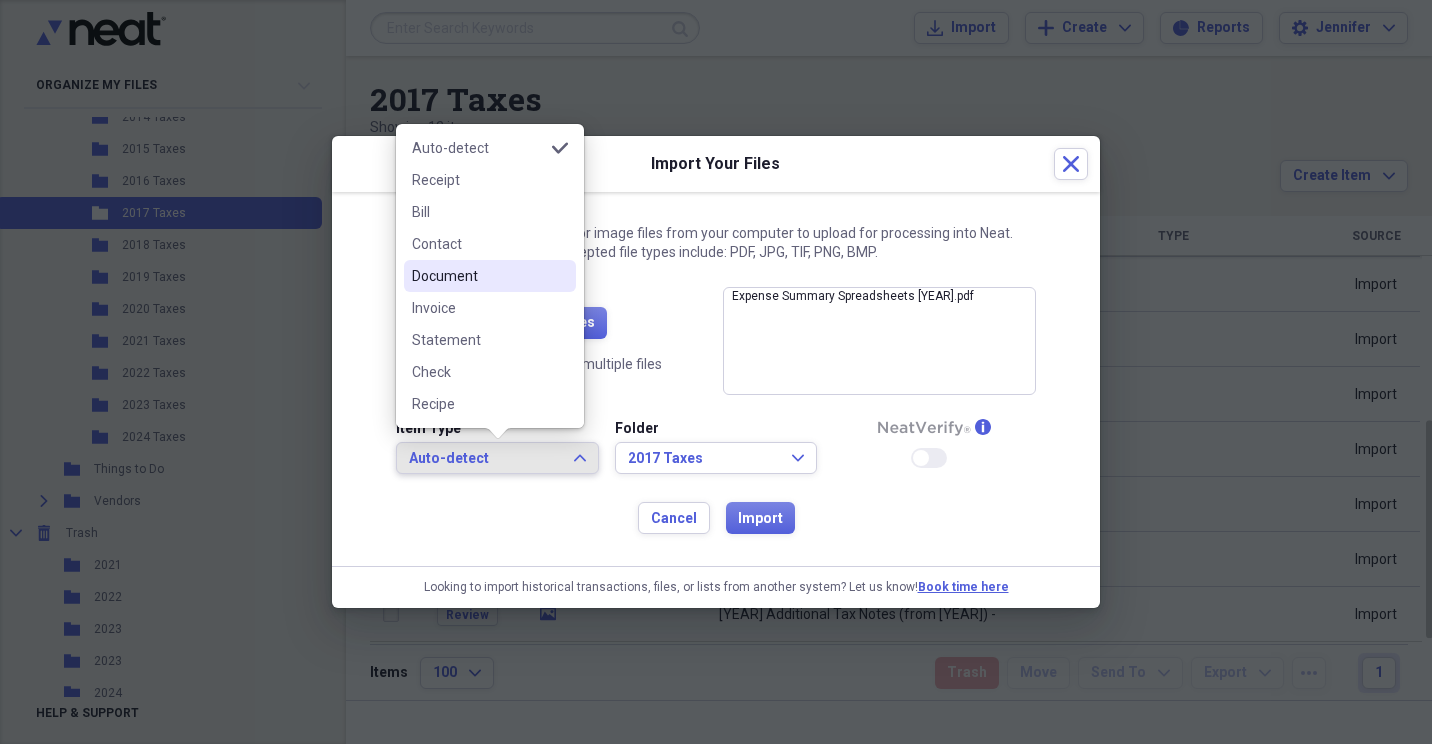 drag, startPoint x: 425, startPoint y: 273, endPoint x: 730, endPoint y: 492, distance: 375.48102 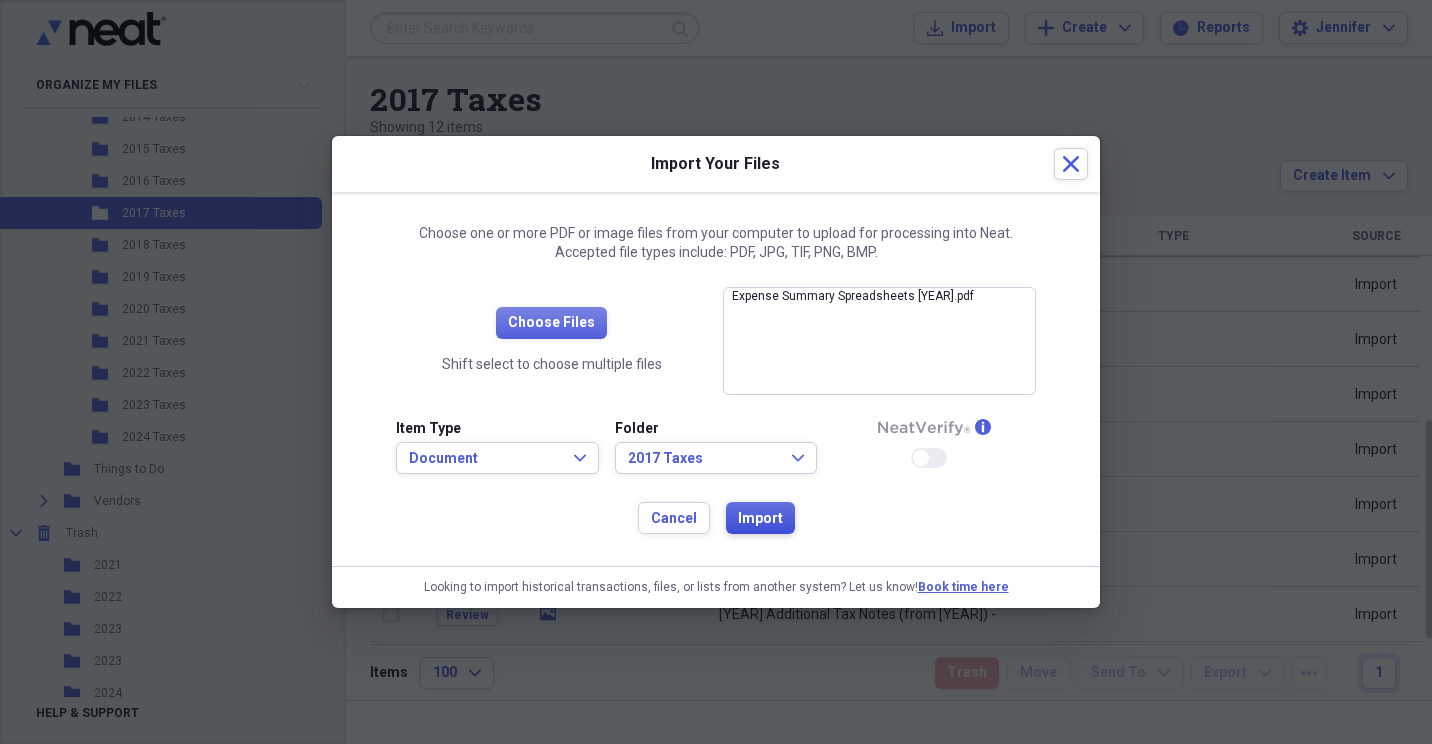 click on "Import" at bounding box center [760, 519] 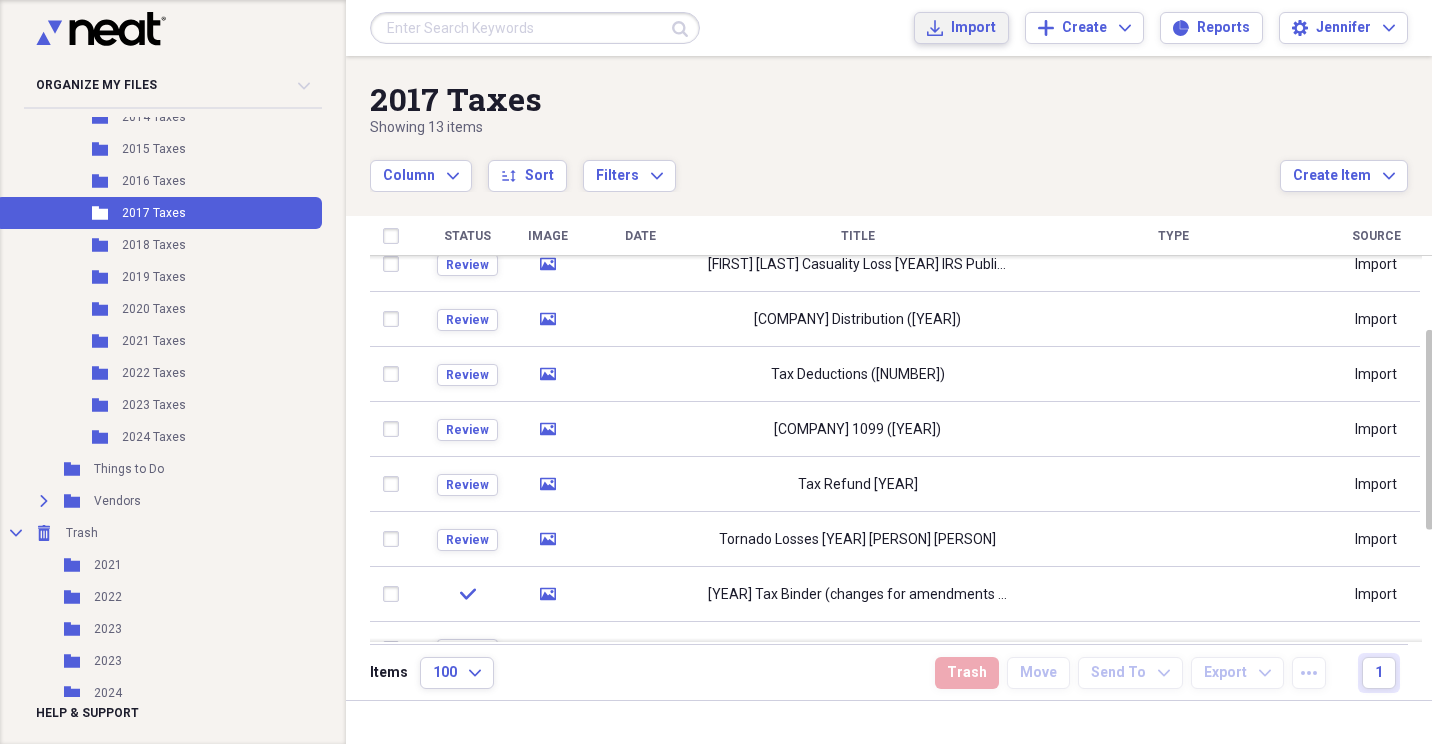 click on "Import" at bounding box center [973, 28] 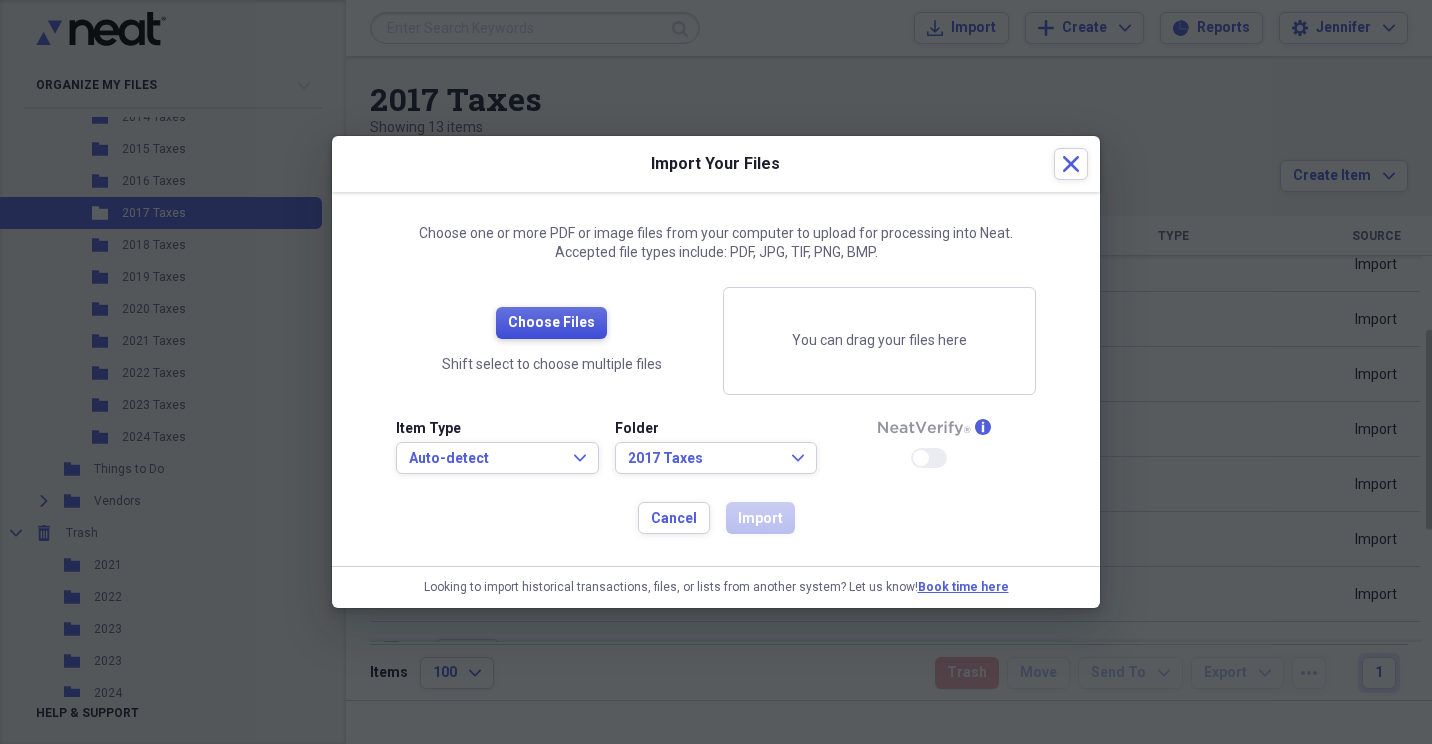 click on "Choose Files" at bounding box center [551, 323] 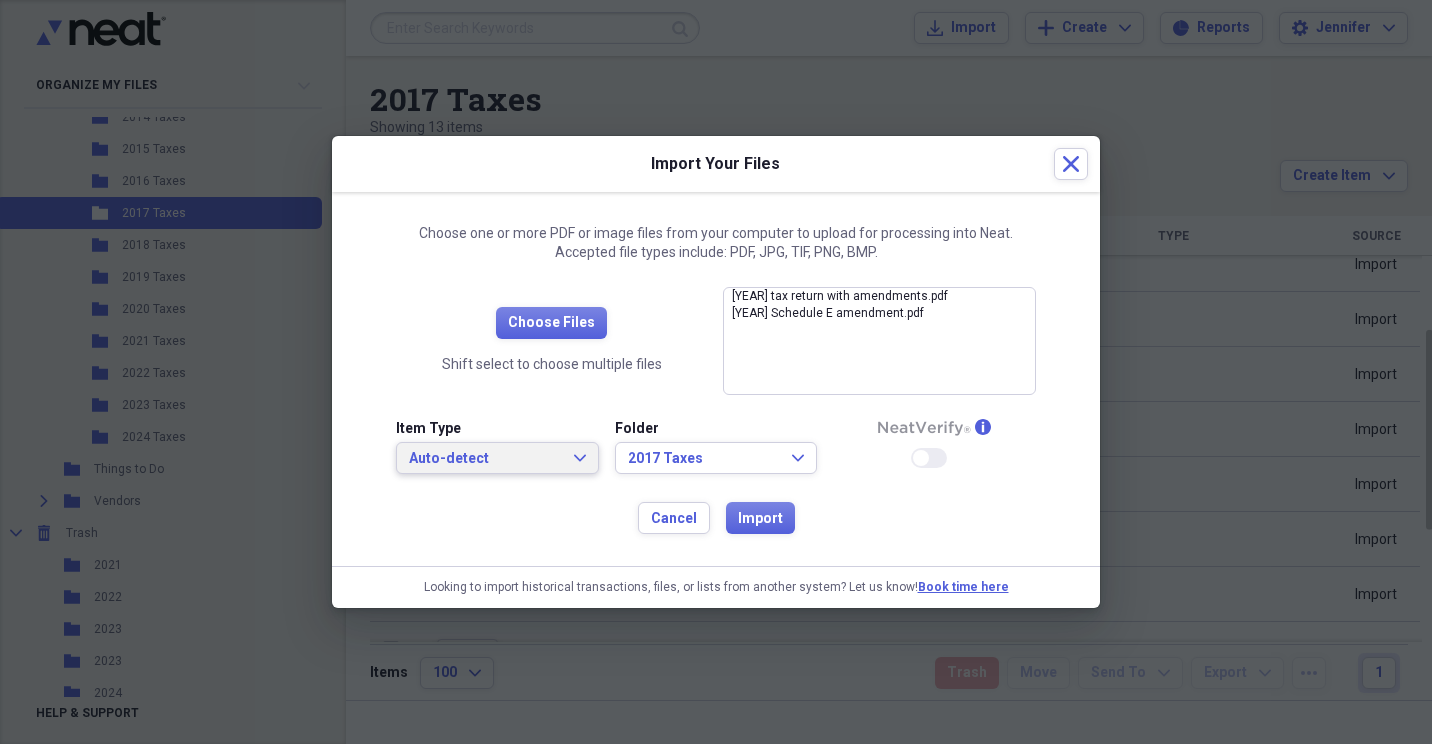 click on "Expand" 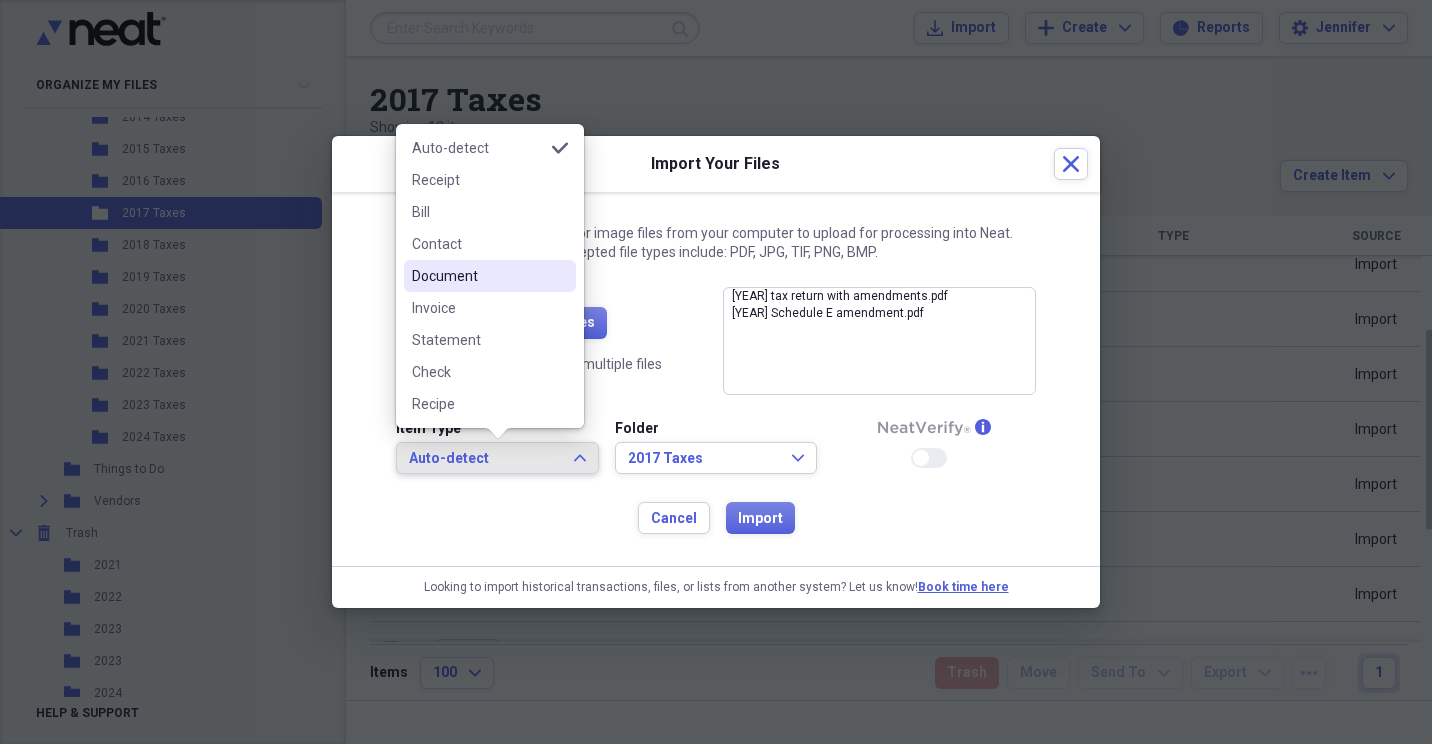 click on "Document" at bounding box center [490, 276] 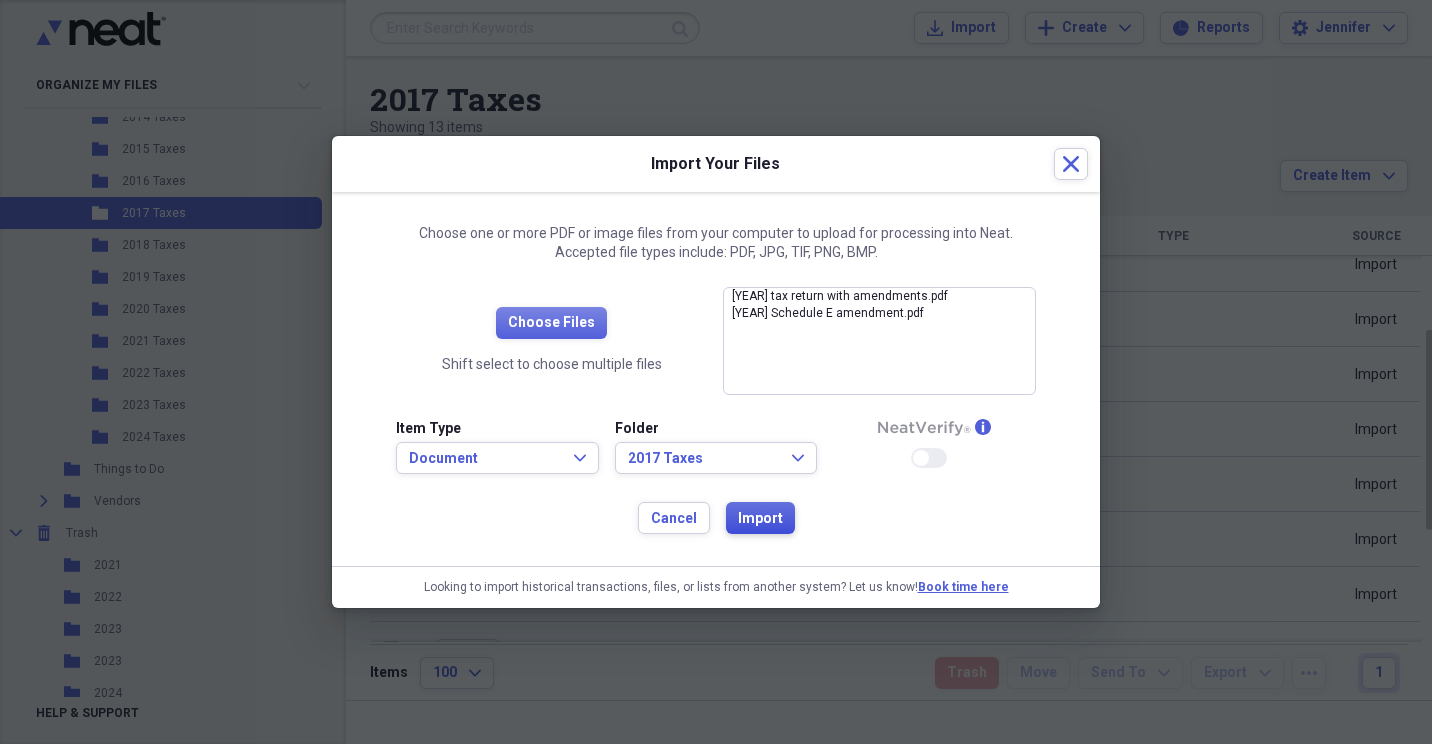 click on "Import" at bounding box center [760, 519] 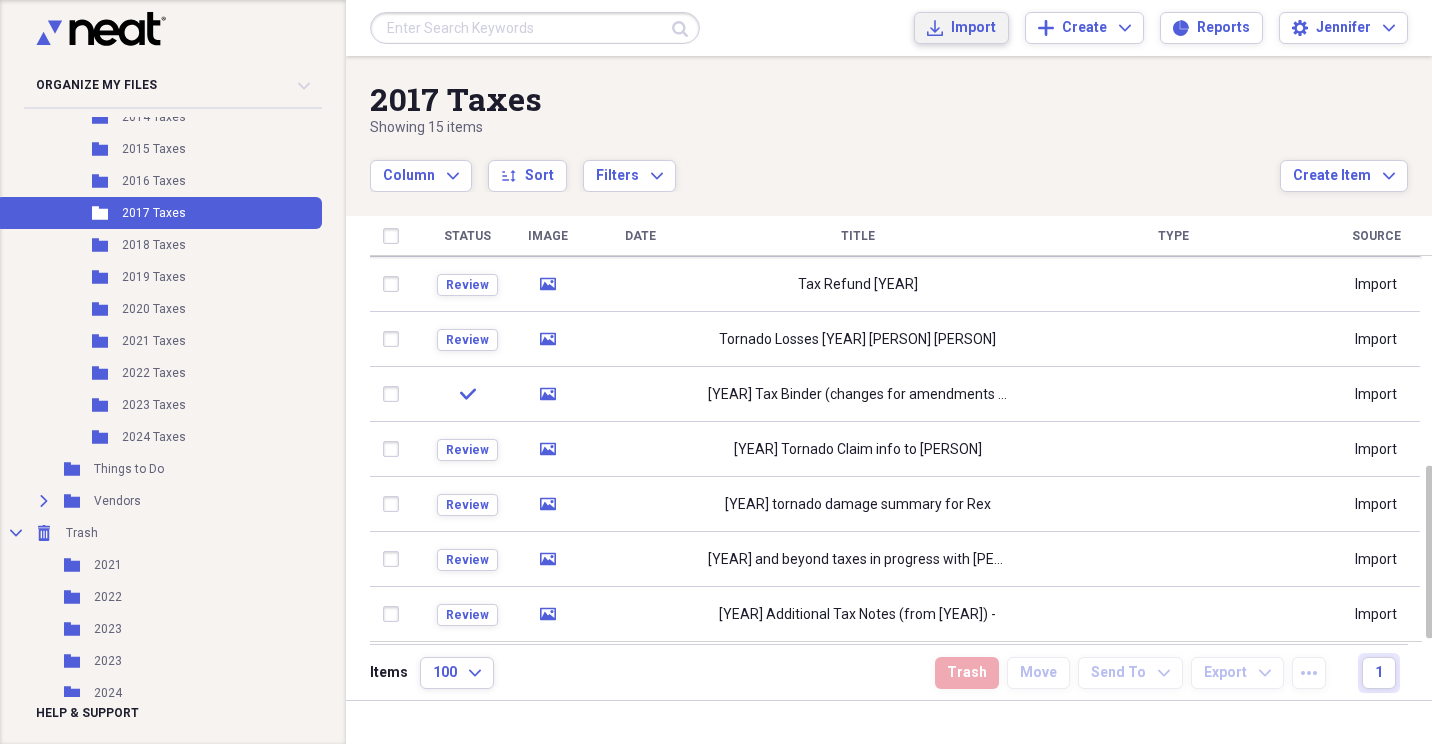 click on "Import" at bounding box center [973, 28] 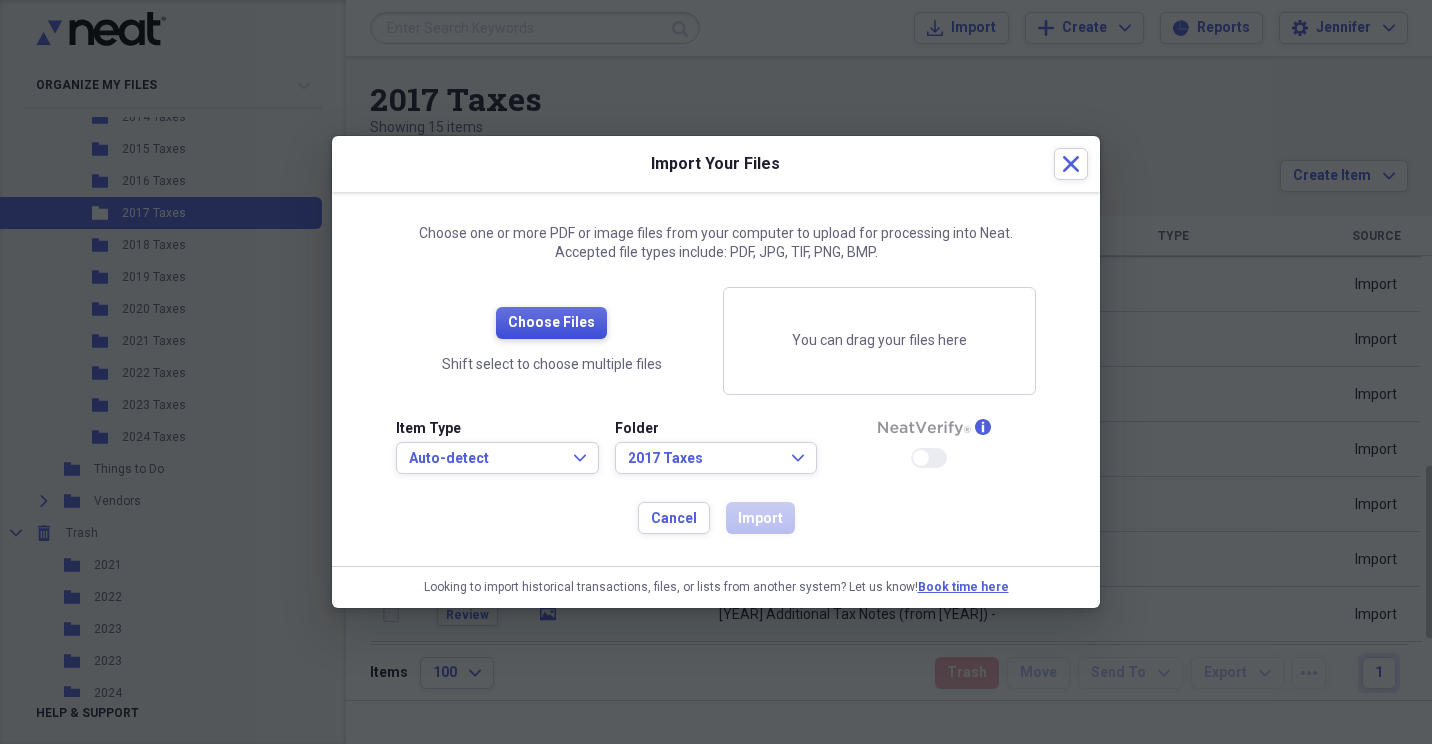 click on "Choose Files" at bounding box center (551, 323) 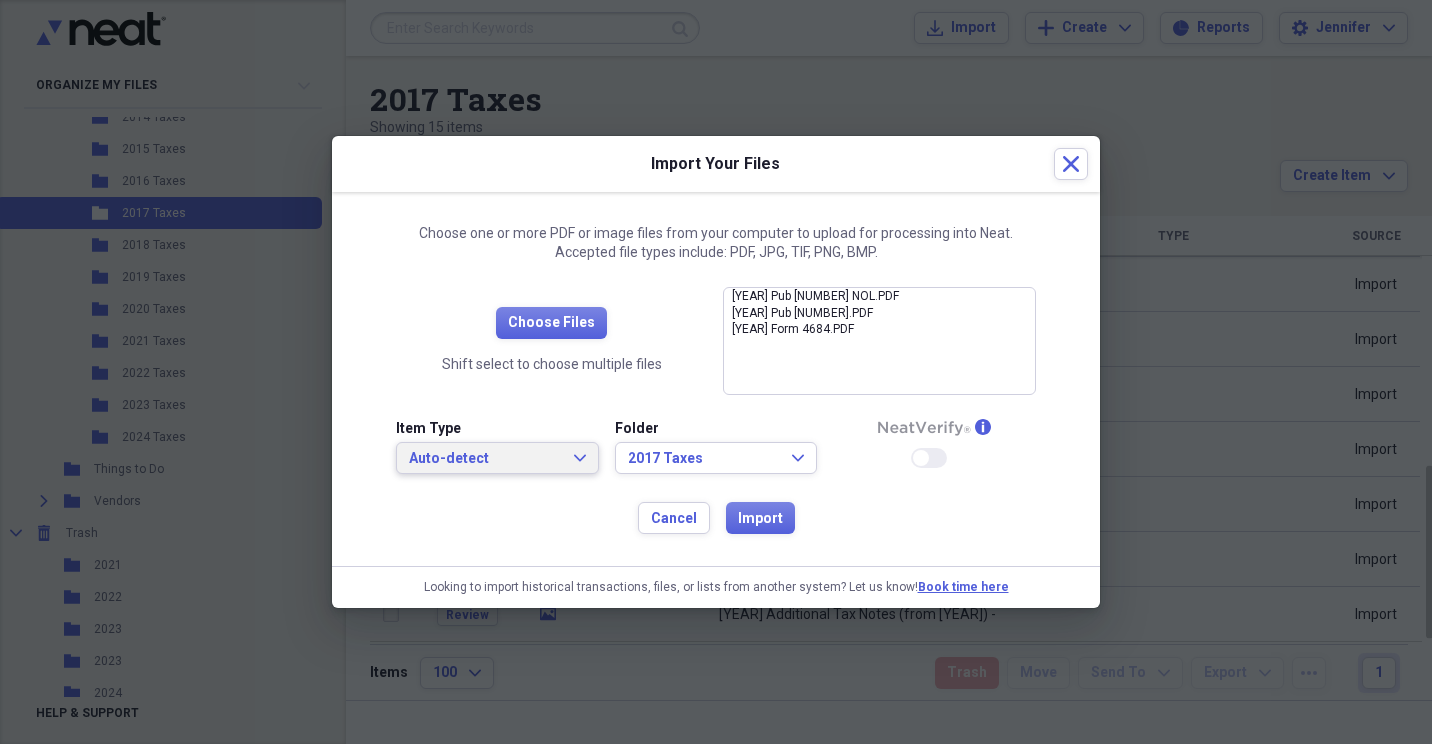 click 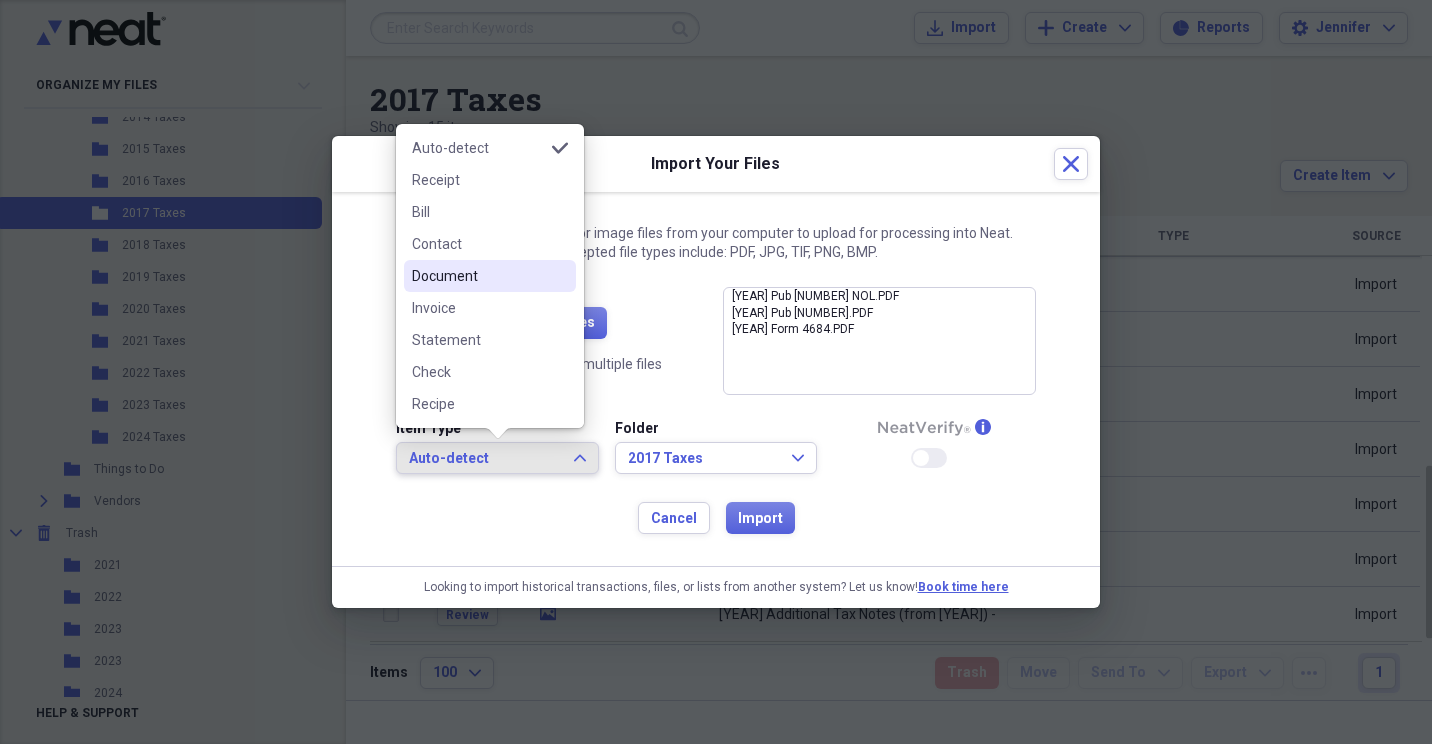 click on "Document" at bounding box center (478, 276) 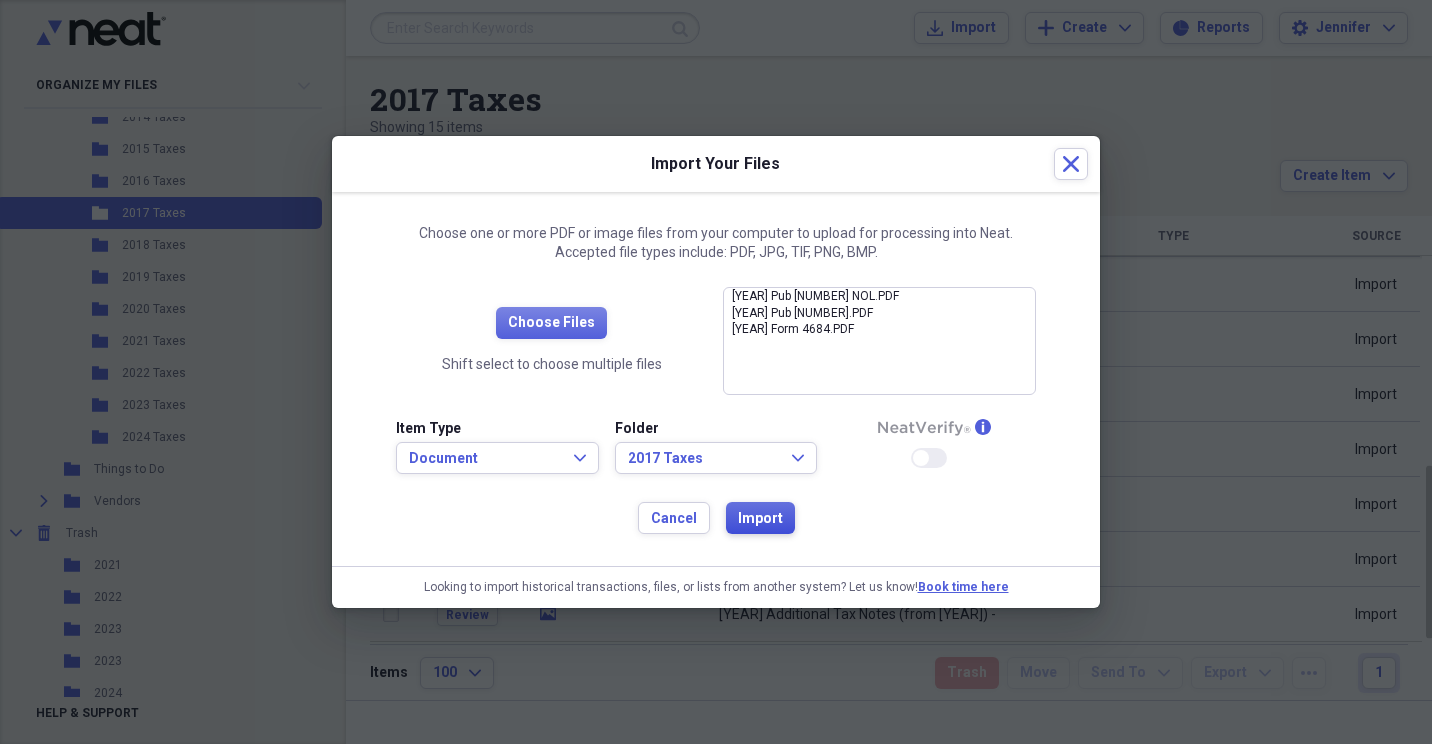 click on "Import" at bounding box center (760, 519) 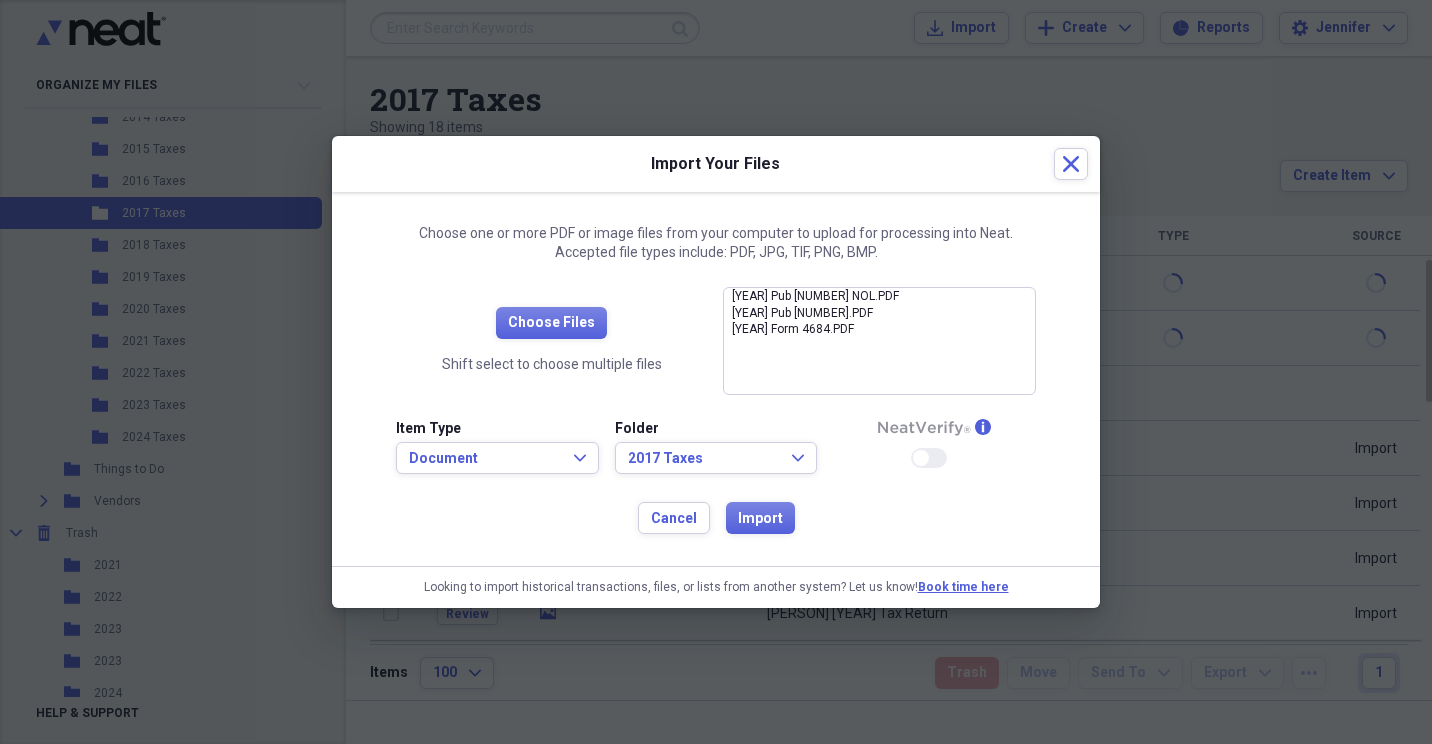 click at bounding box center (716, 372) 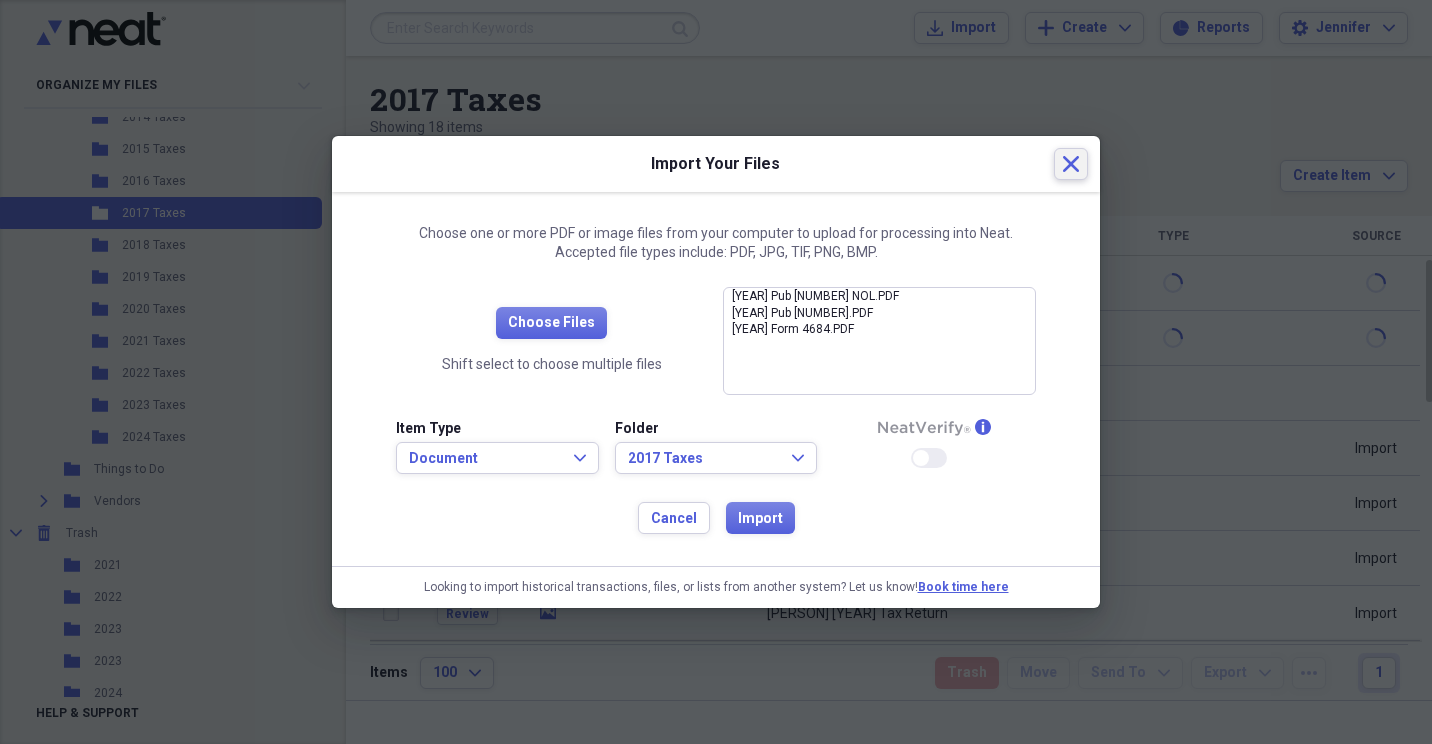 click on "Close" at bounding box center (1071, 164) 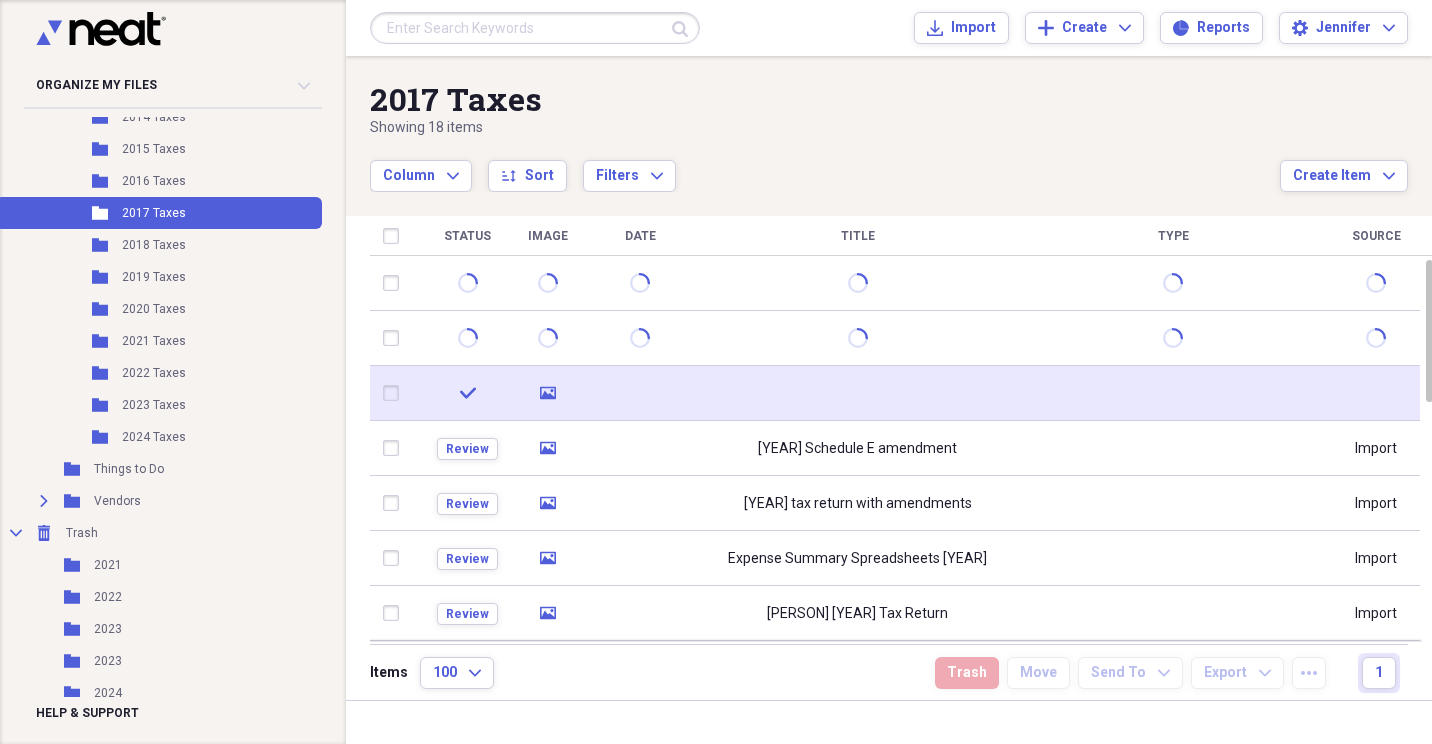 click at bounding box center [395, 393] 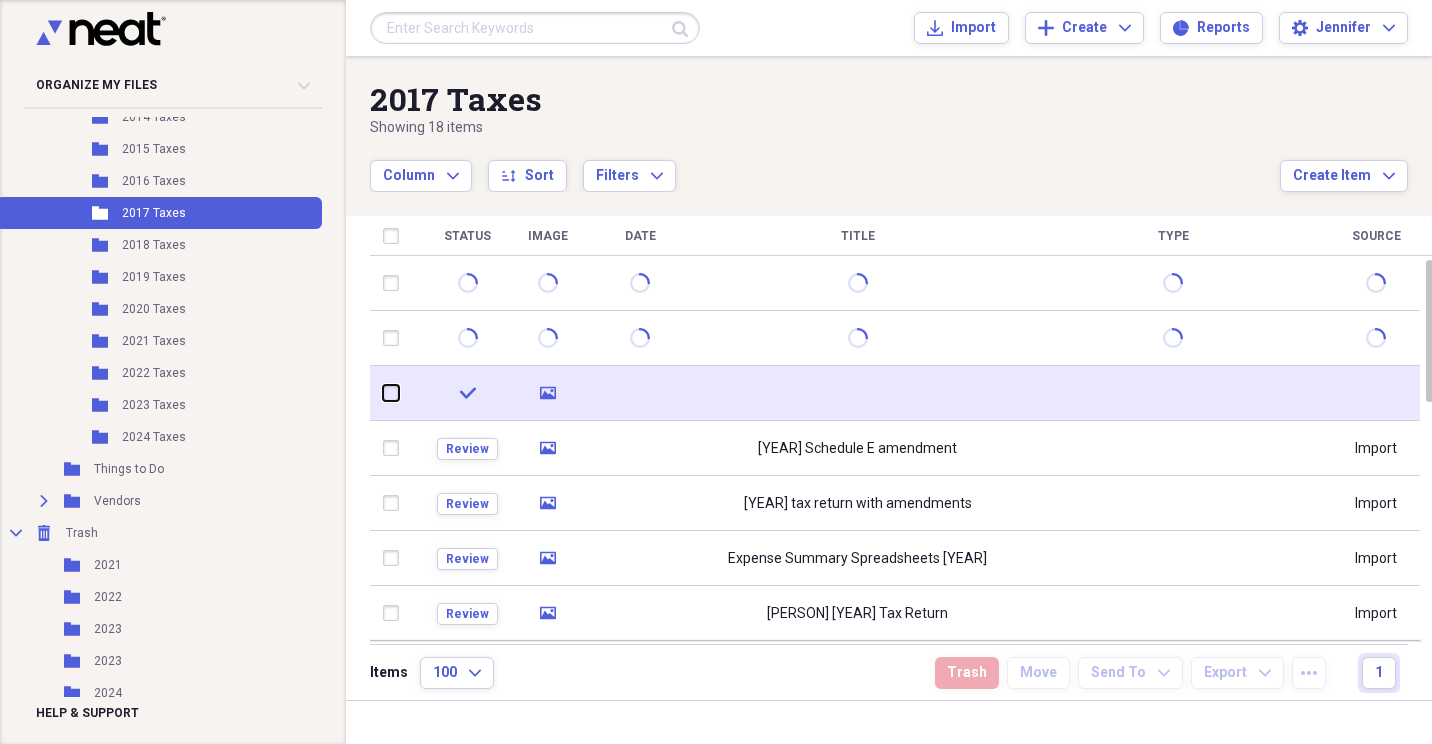 click at bounding box center [383, 393] 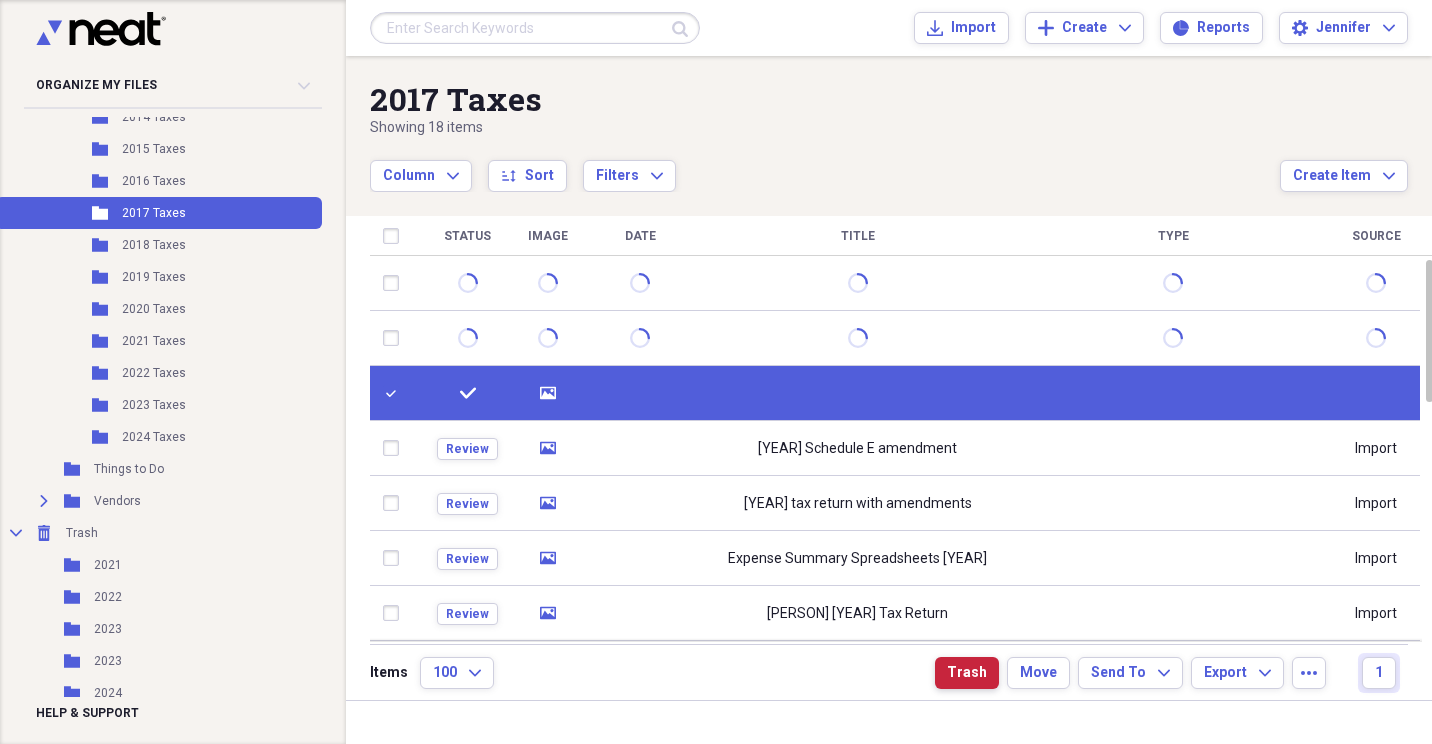 click on "Trash" at bounding box center [967, 673] 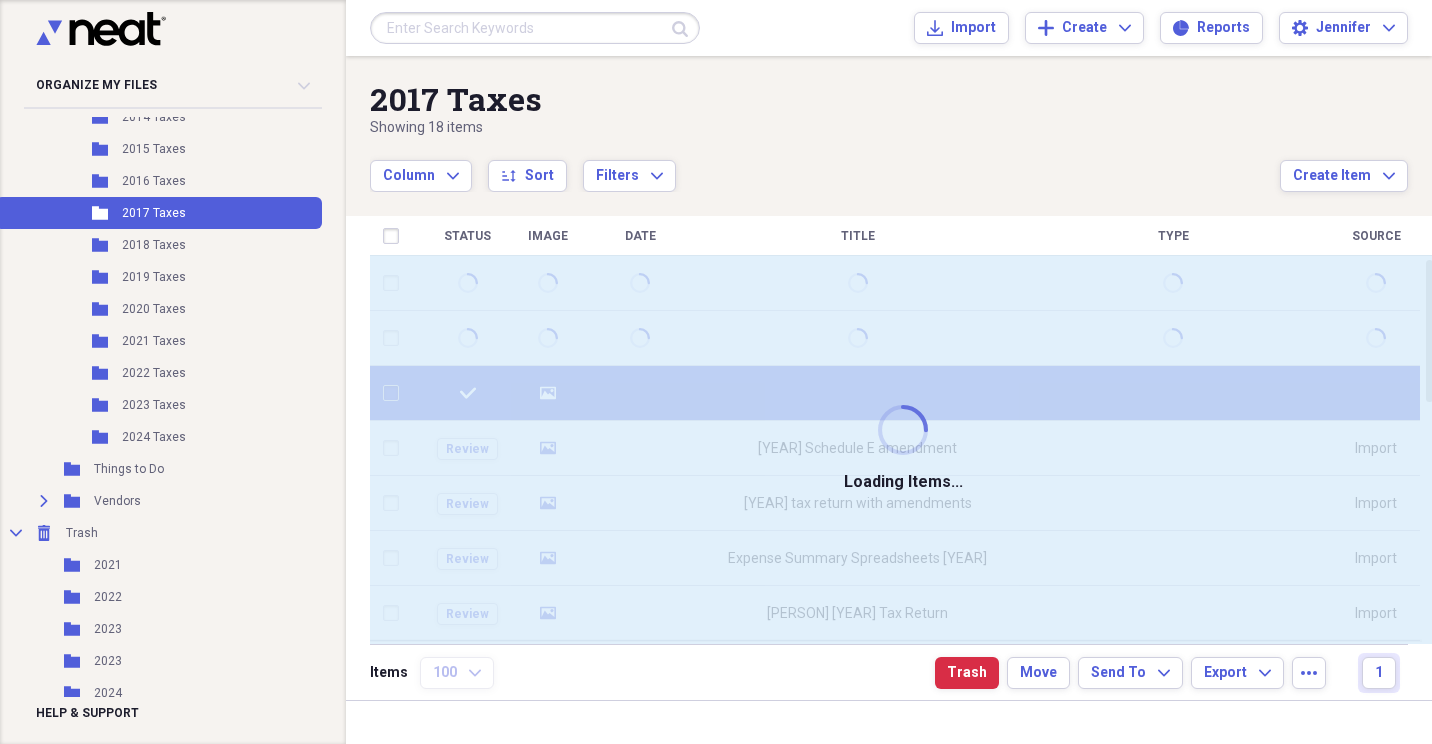 checkbox on "false" 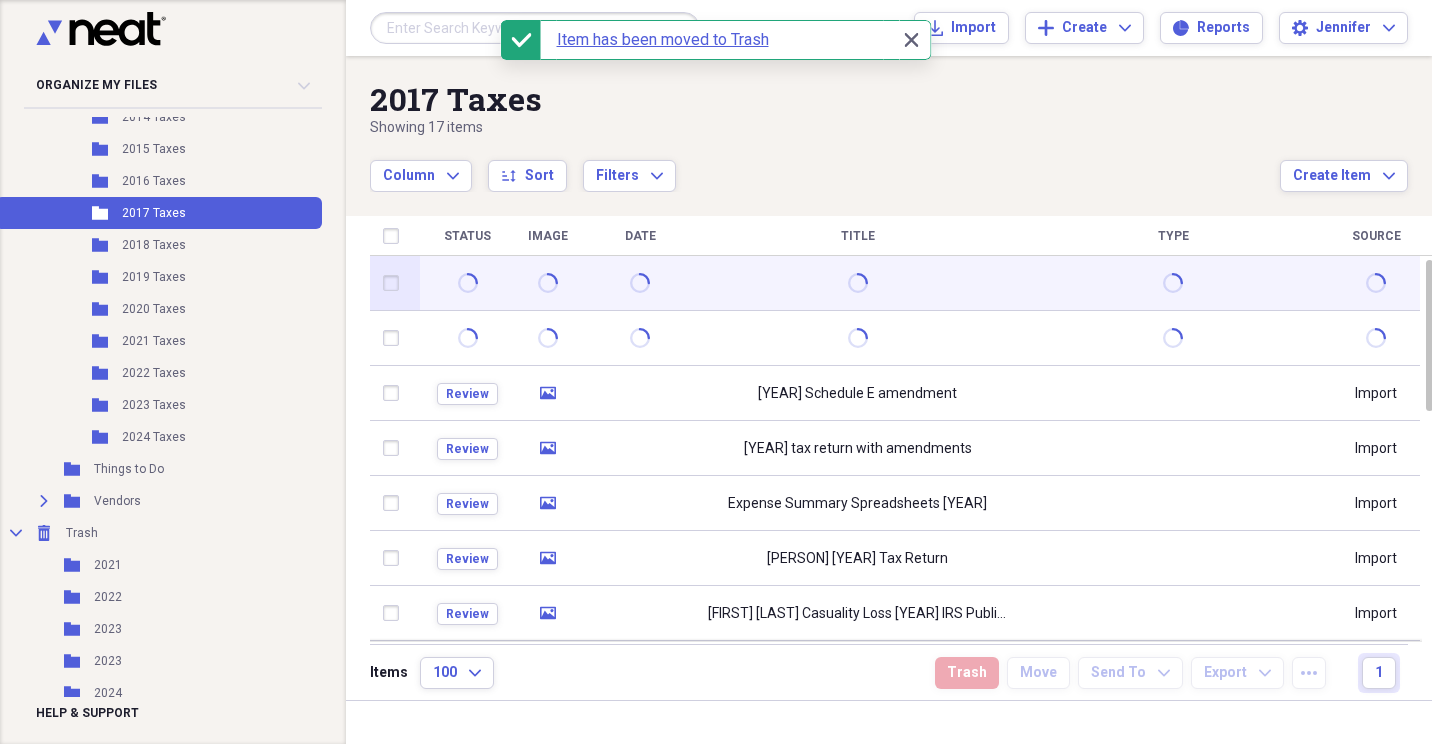 click at bounding box center (395, 283) 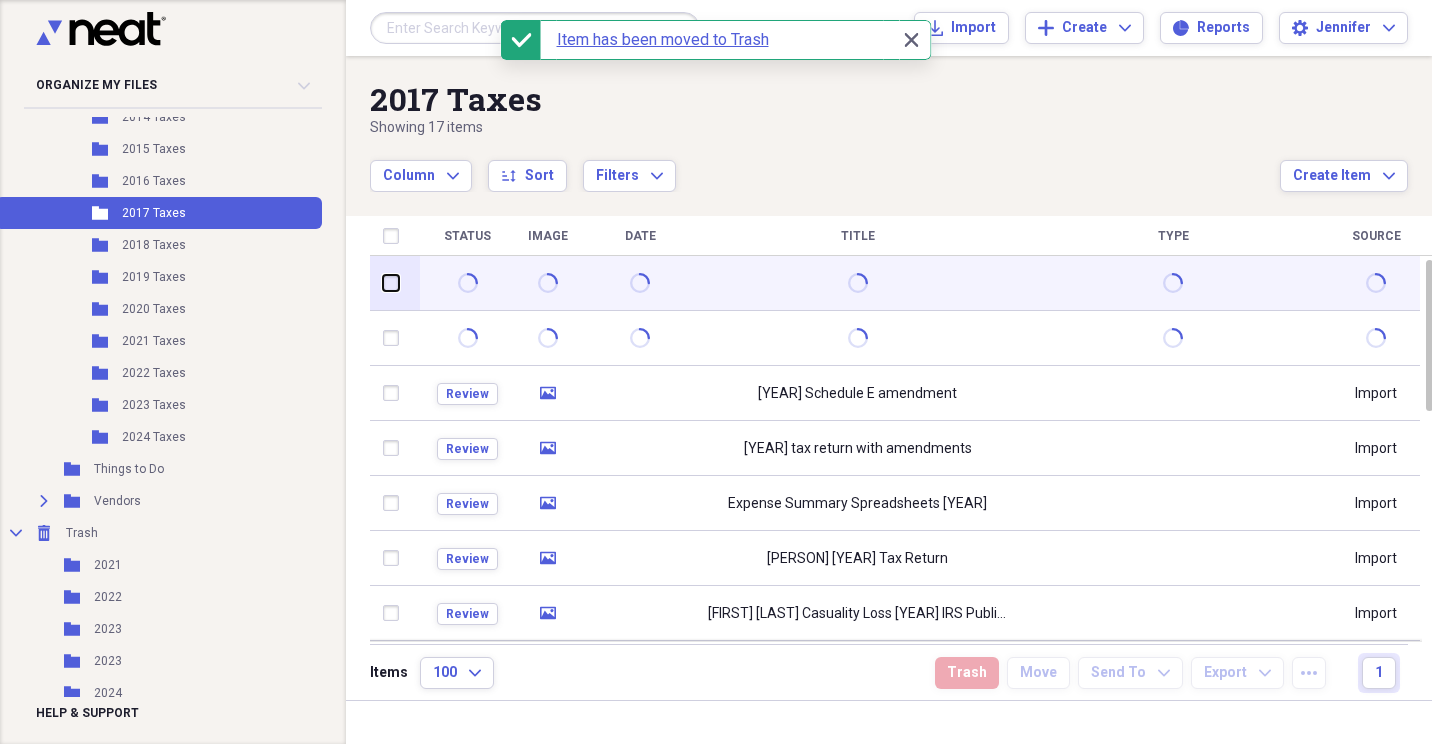 click at bounding box center [383, 283] 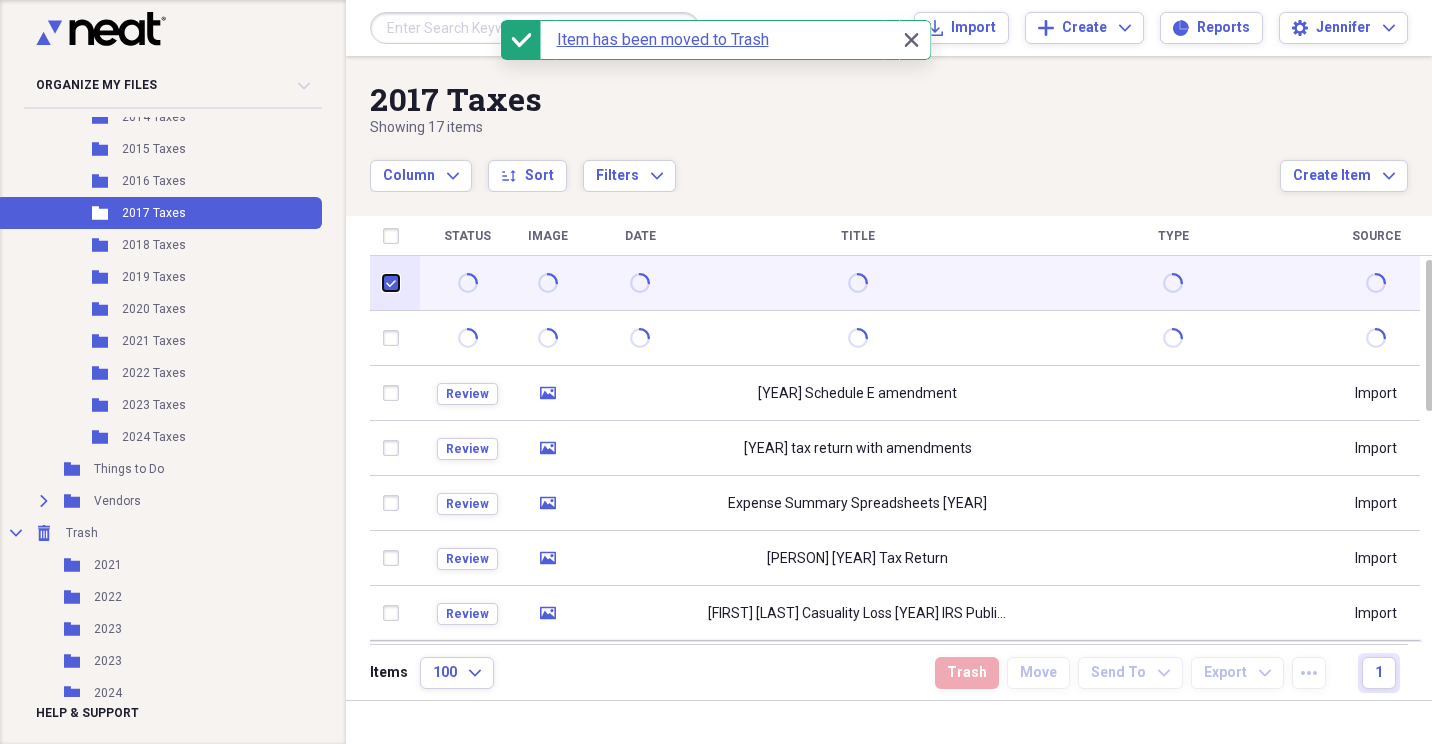 checkbox on "true" 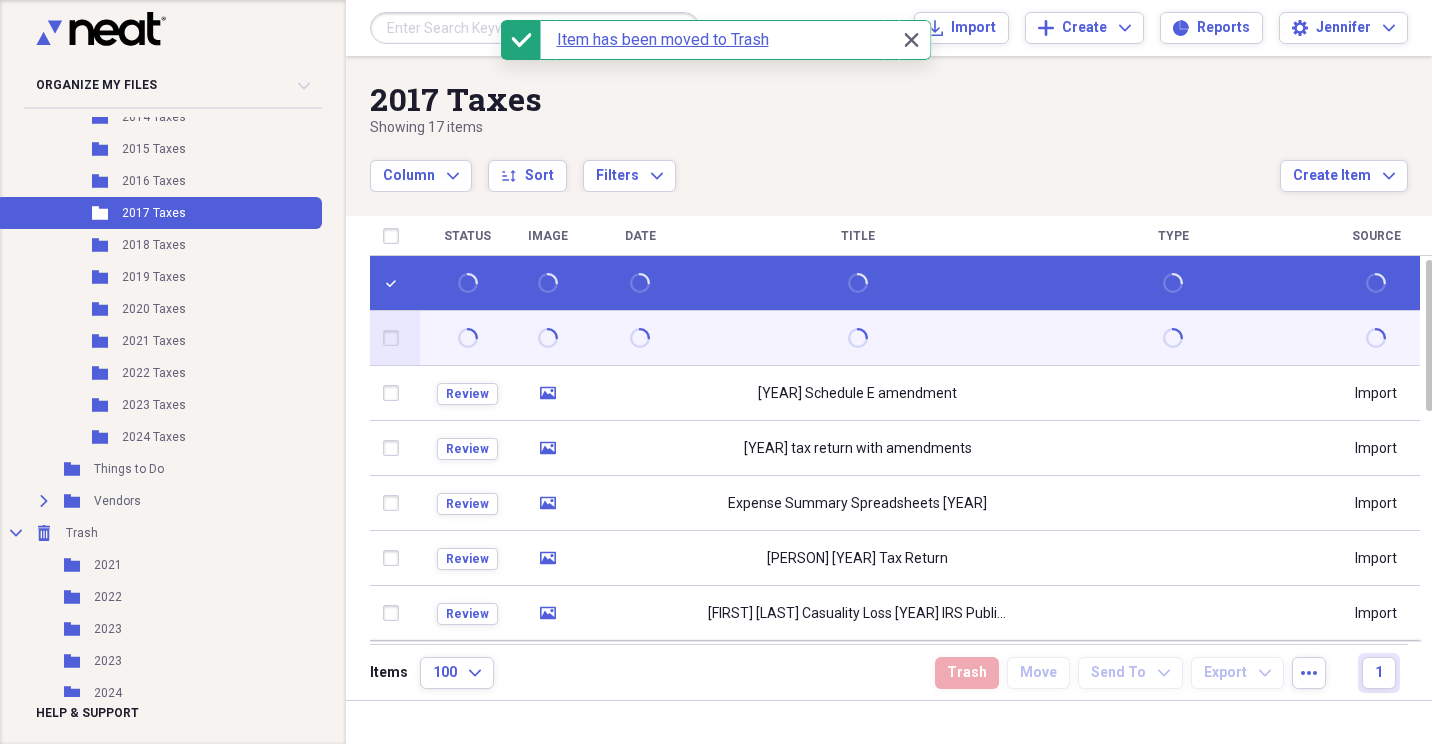 click at bounding box center [395, 338] 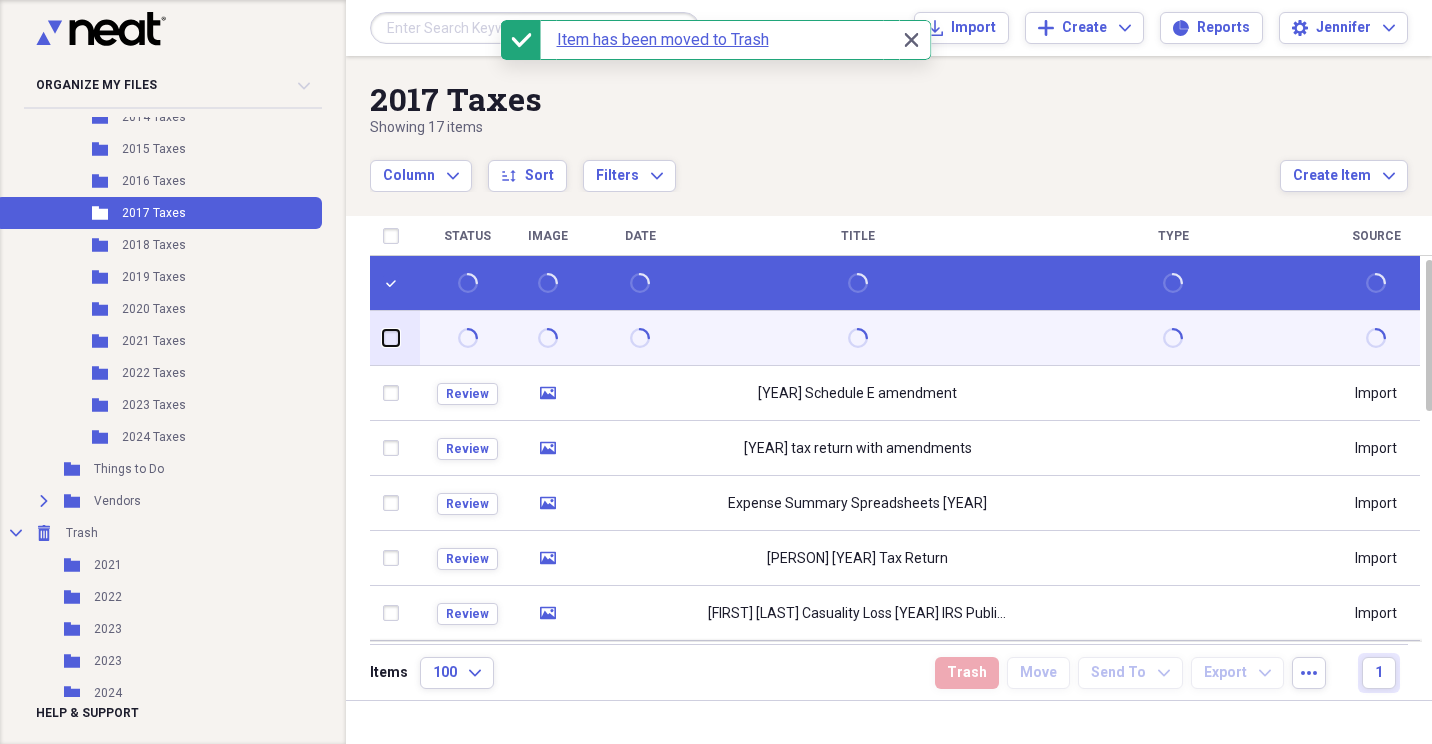 click at bounding box center [383, 338] 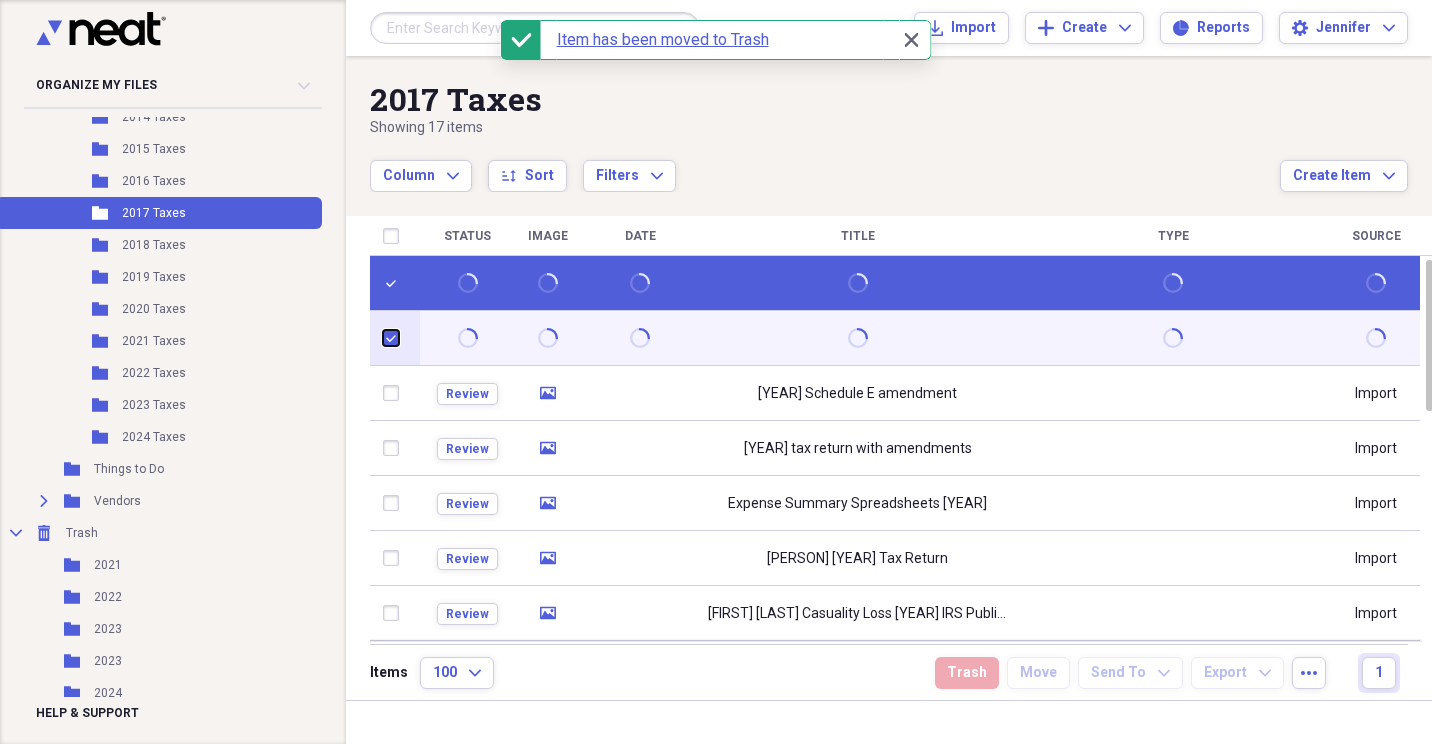 checkbox on "true" 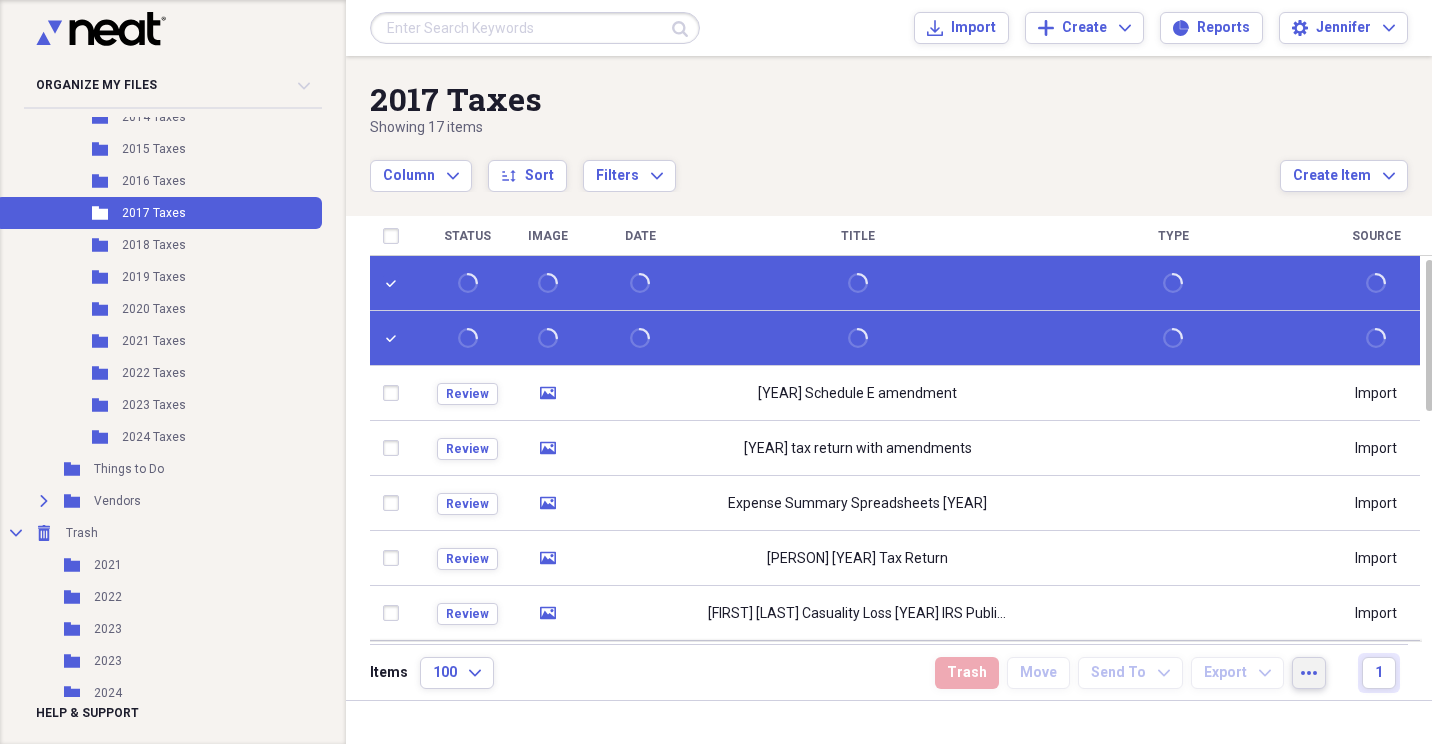 click 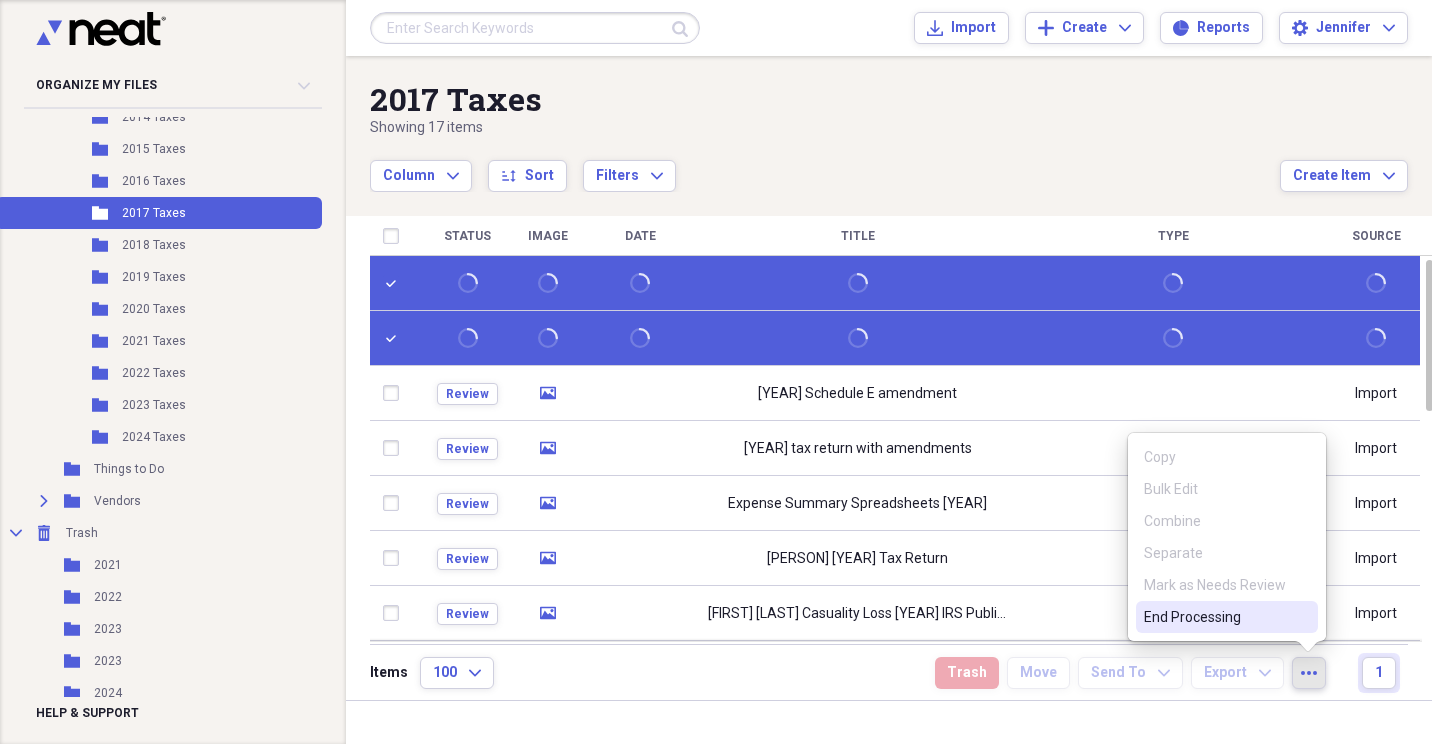 click on "End Processing" at bounding box center (1215, 617) 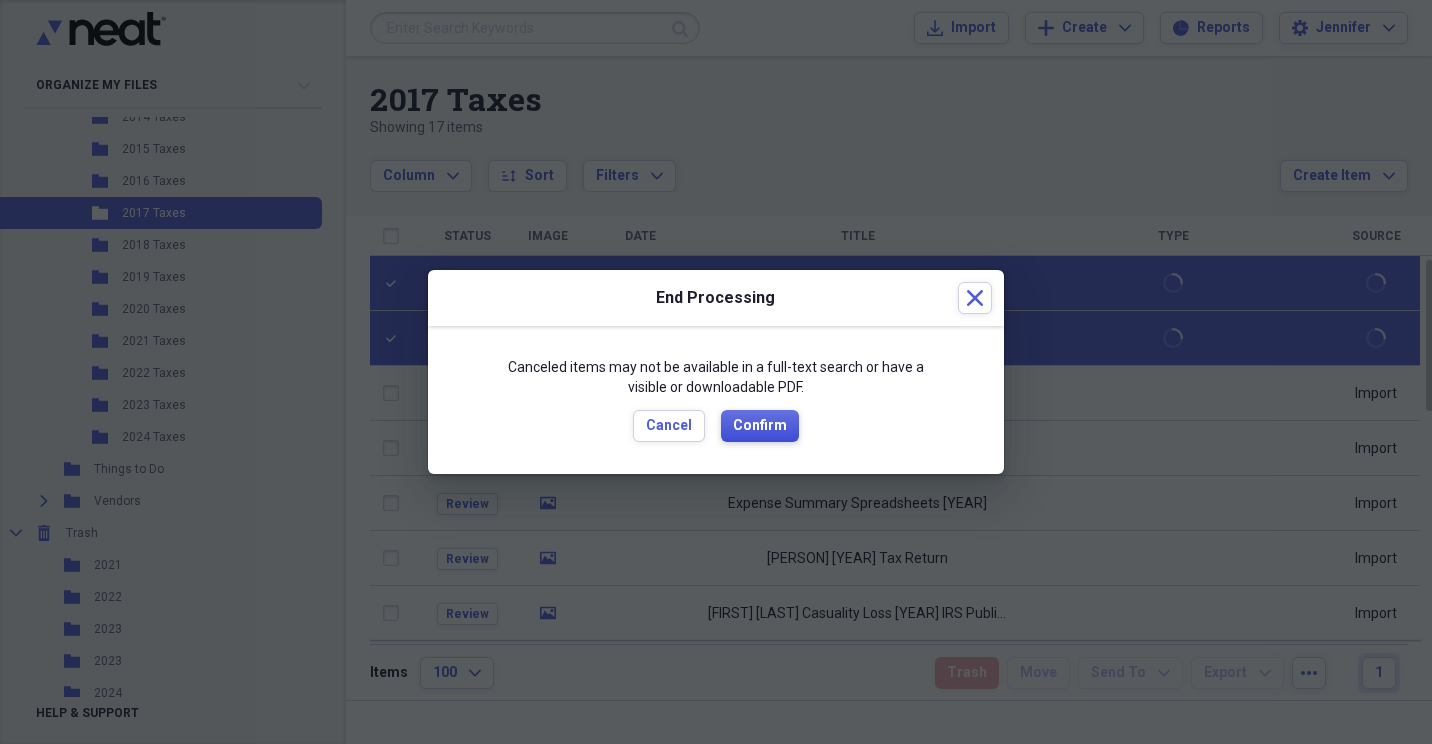 click on "Confirm" at bounding box center (760, 426) 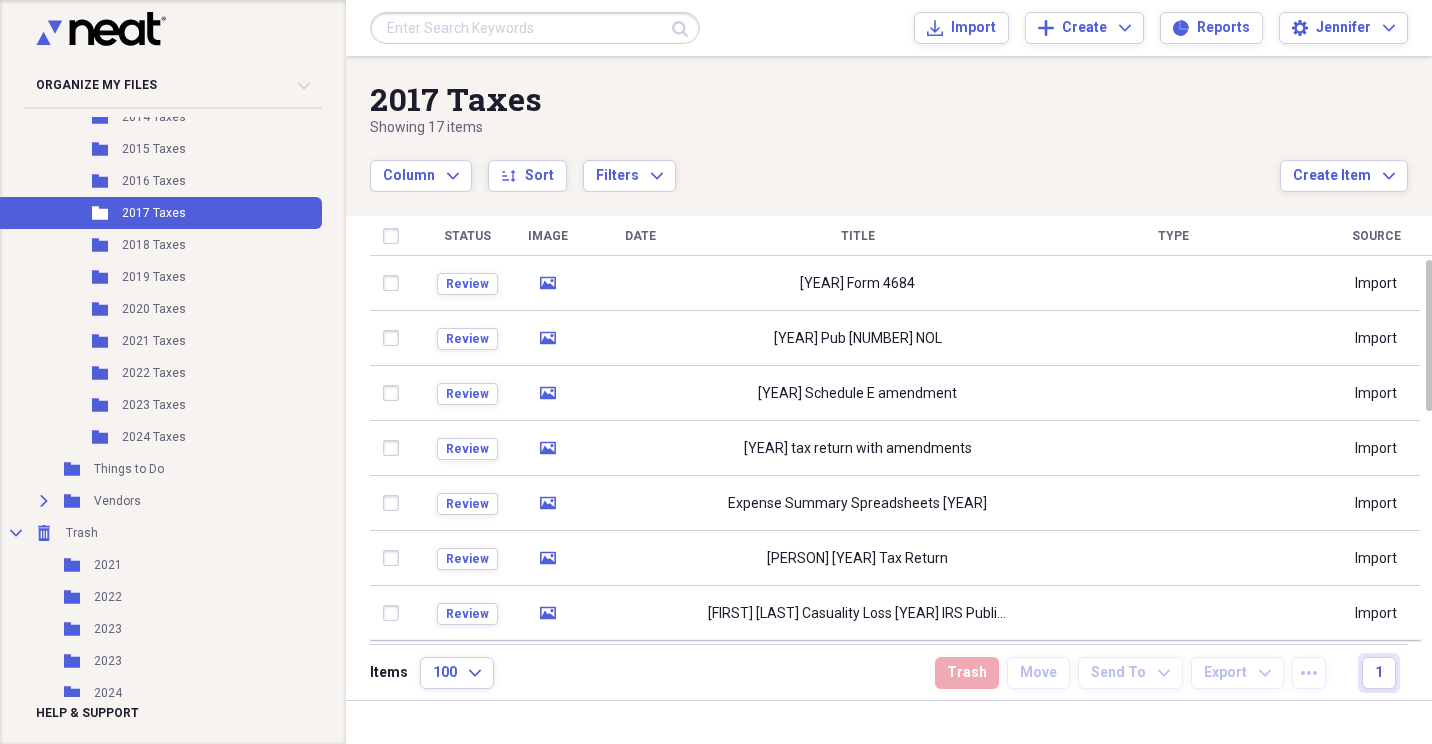 checkbox on "false" 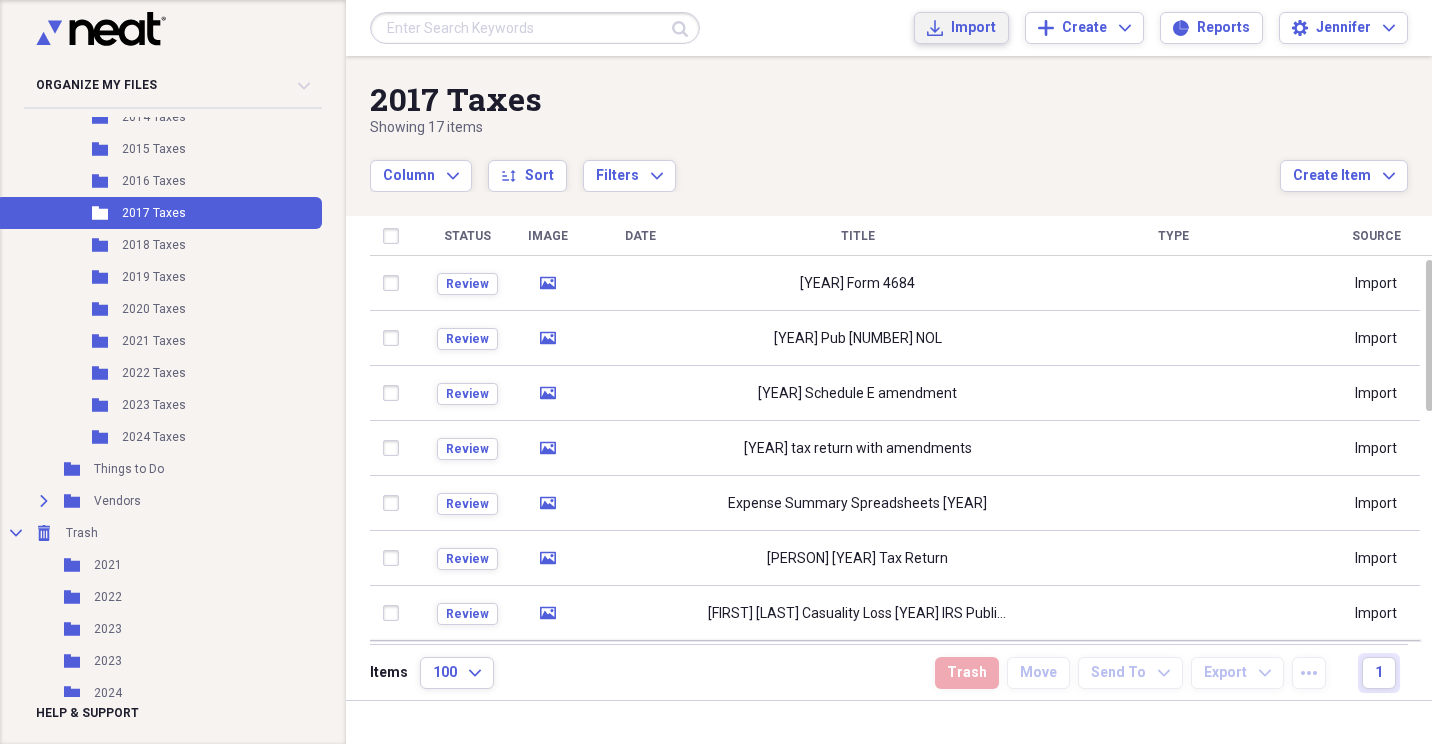 click on "Import" at bounding box center (973, 28) 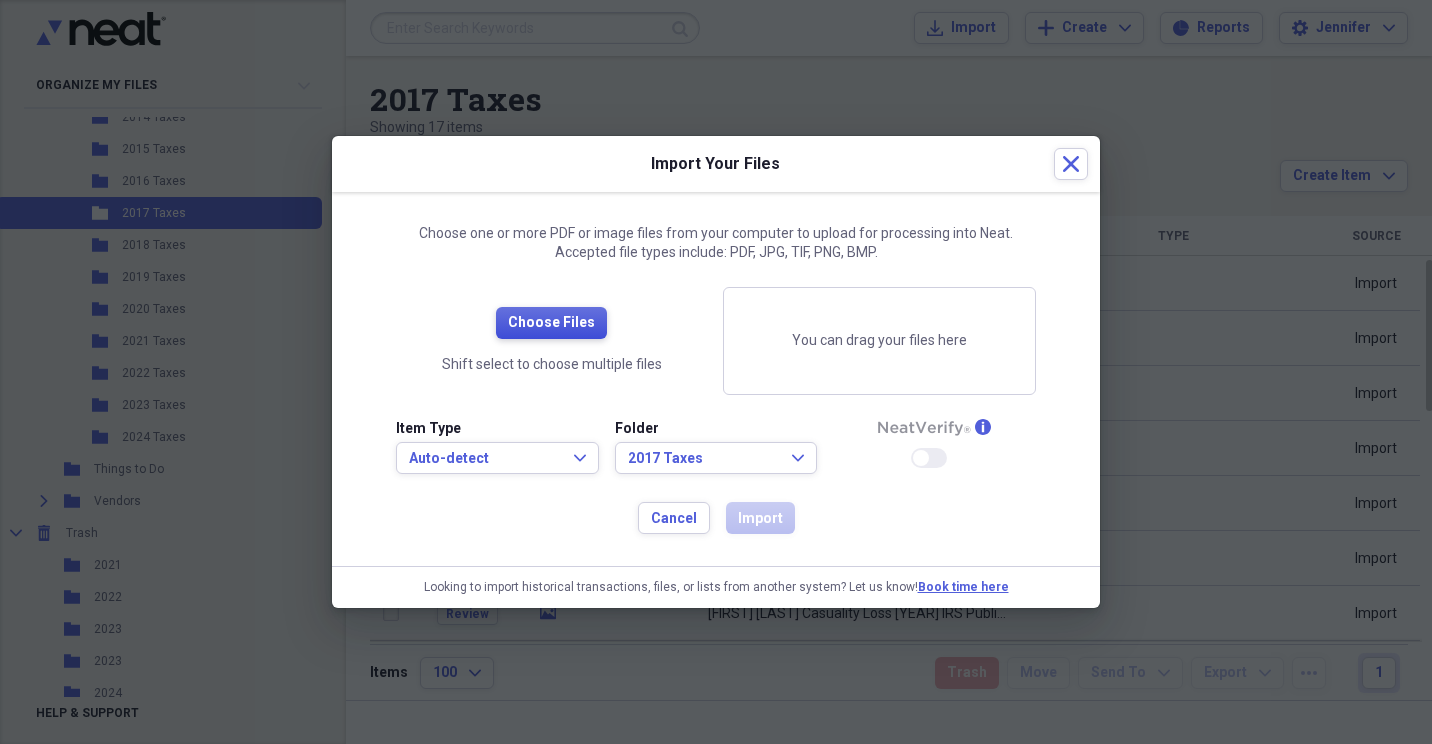 click on "Choose Files" at bounding box center [551, 323] 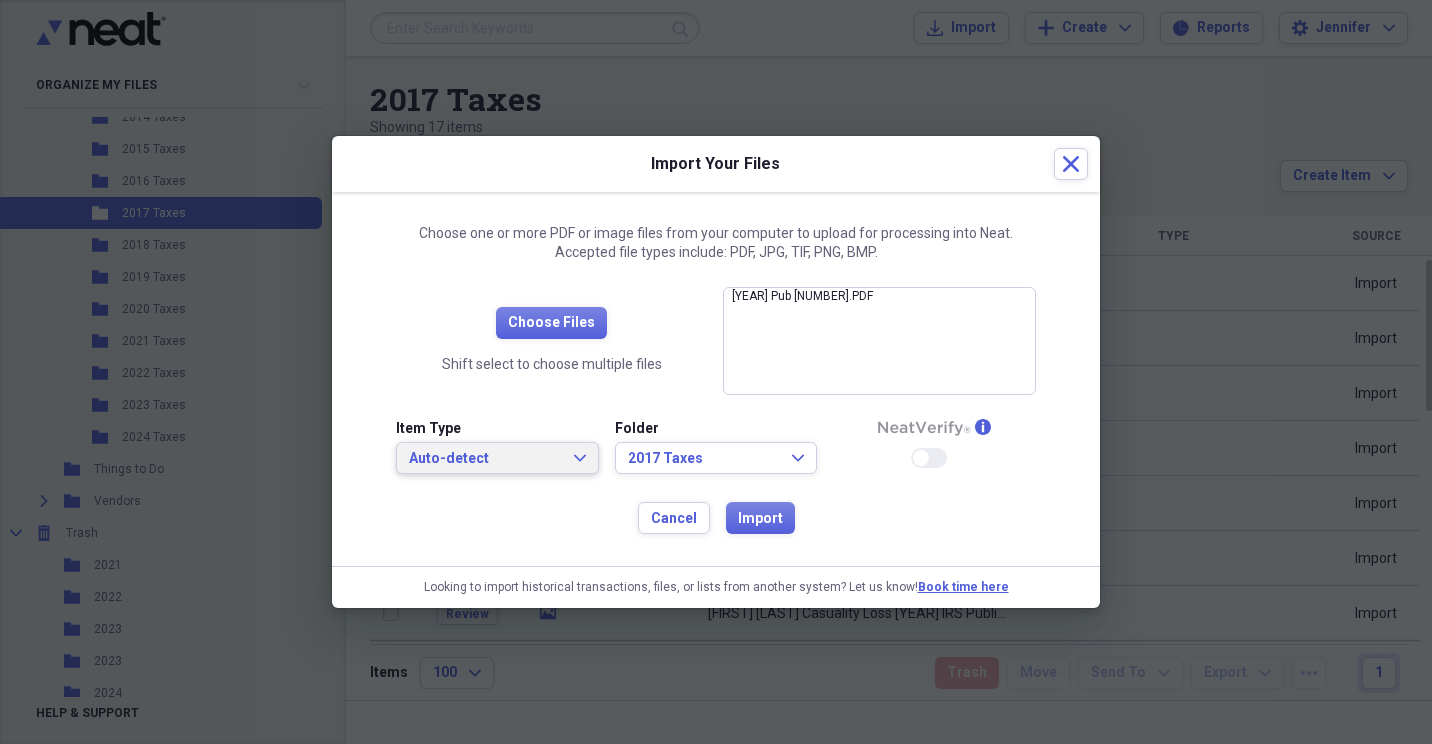 click on "Expand" 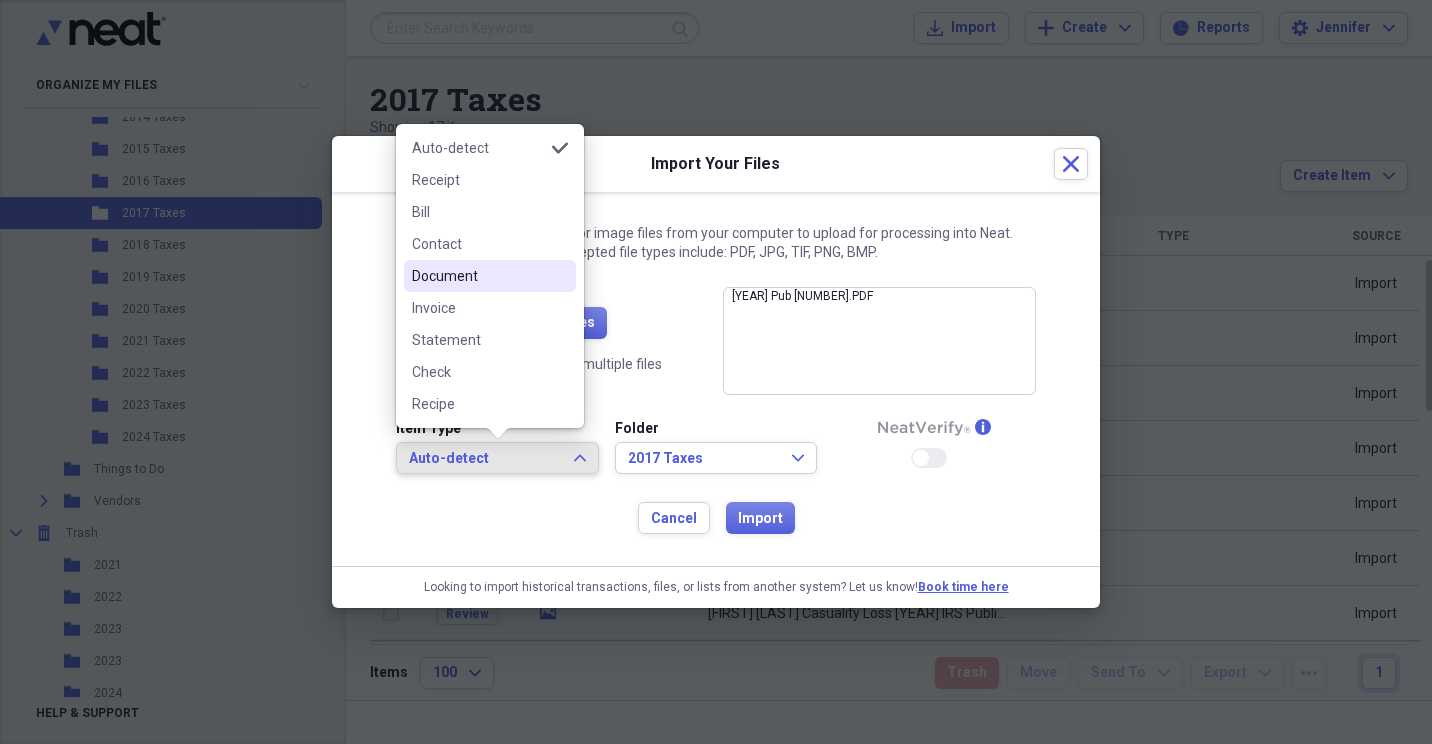 click on "Document" at bounding box center (490, 276) 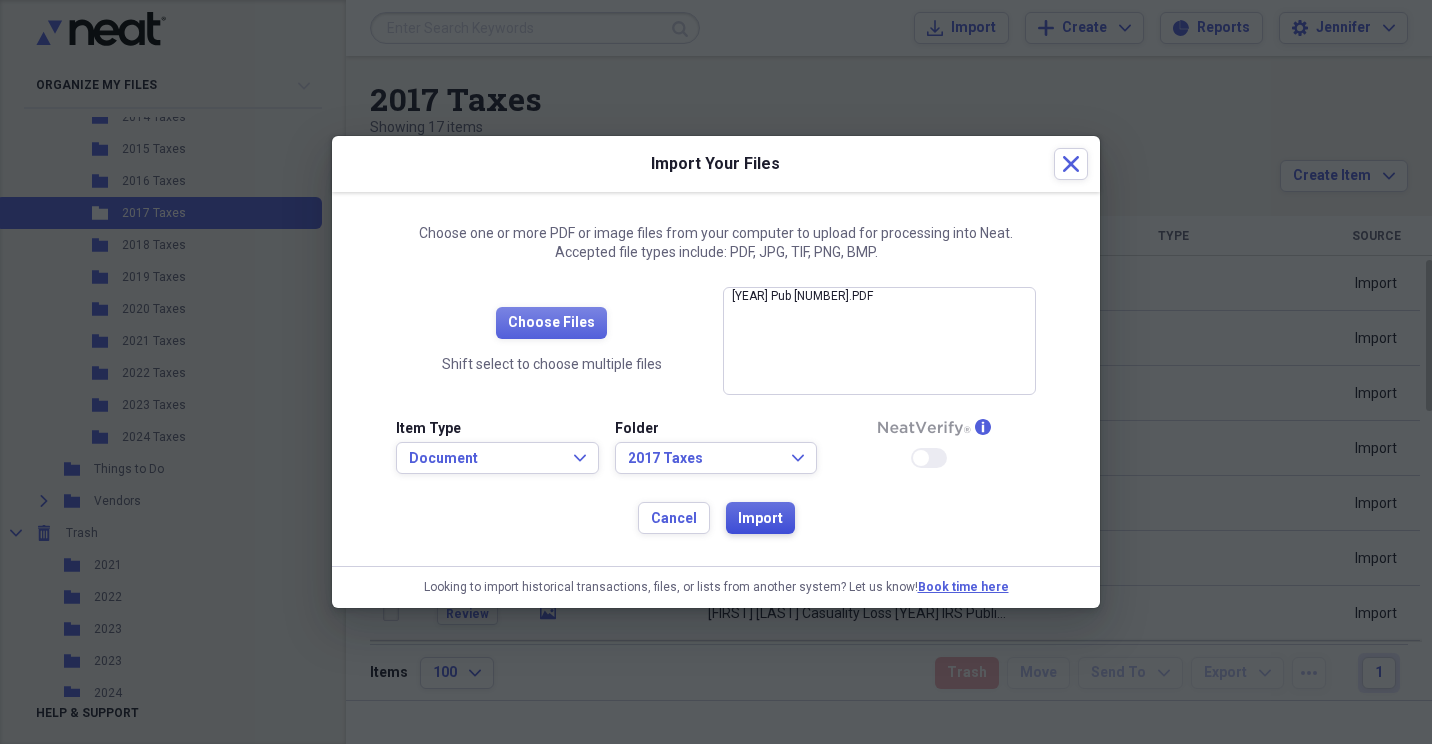click on "Import" at bounding box center (760, 519) 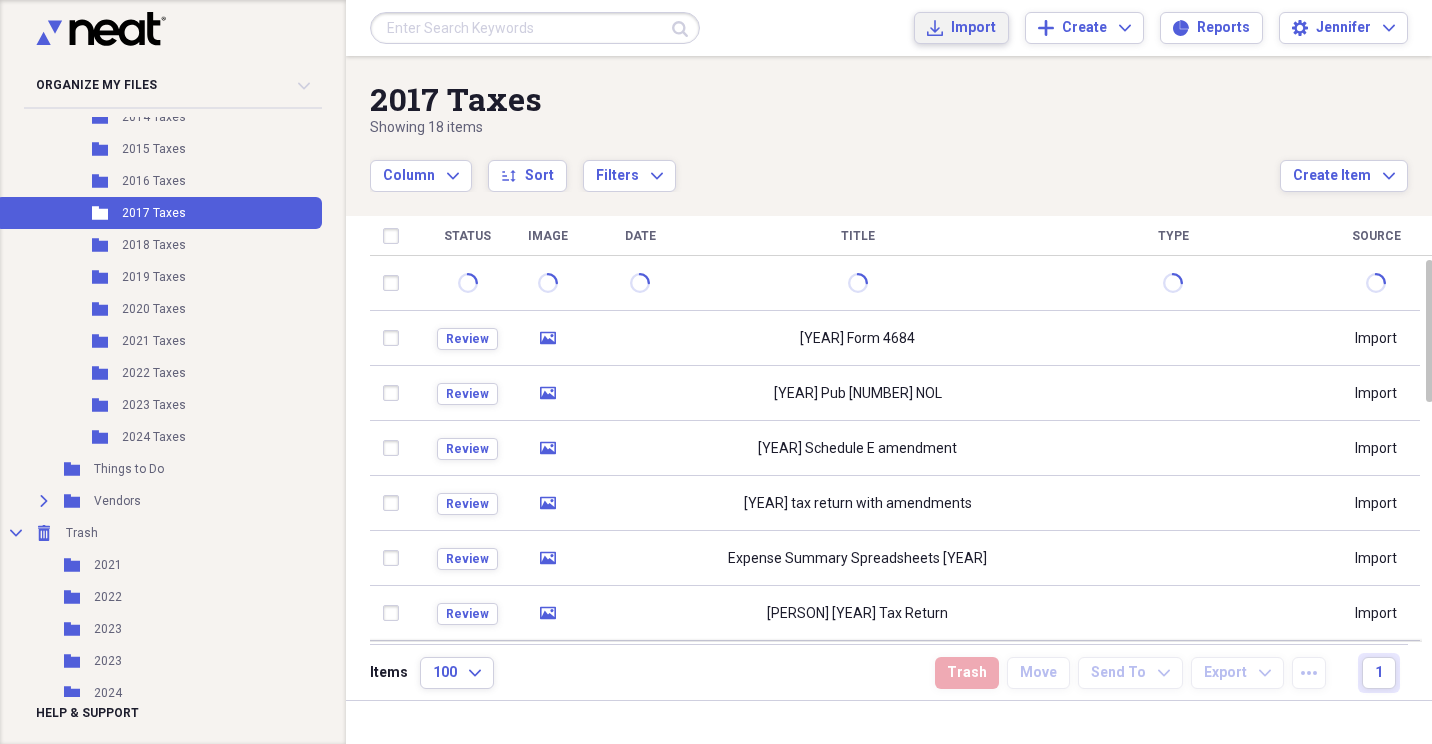click on "Import" at bounding box center [973, 28] 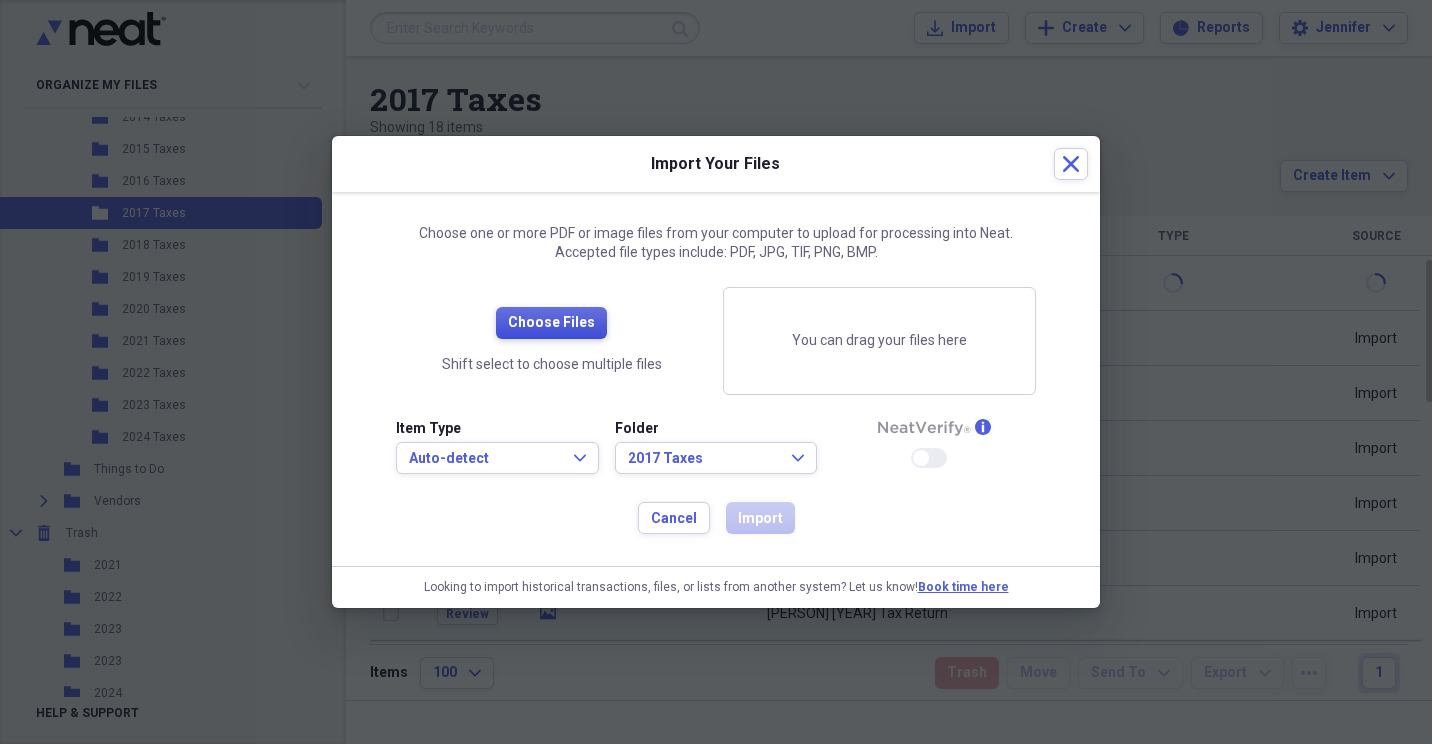 click on "Choose Files" at bounding box center (551, 323) 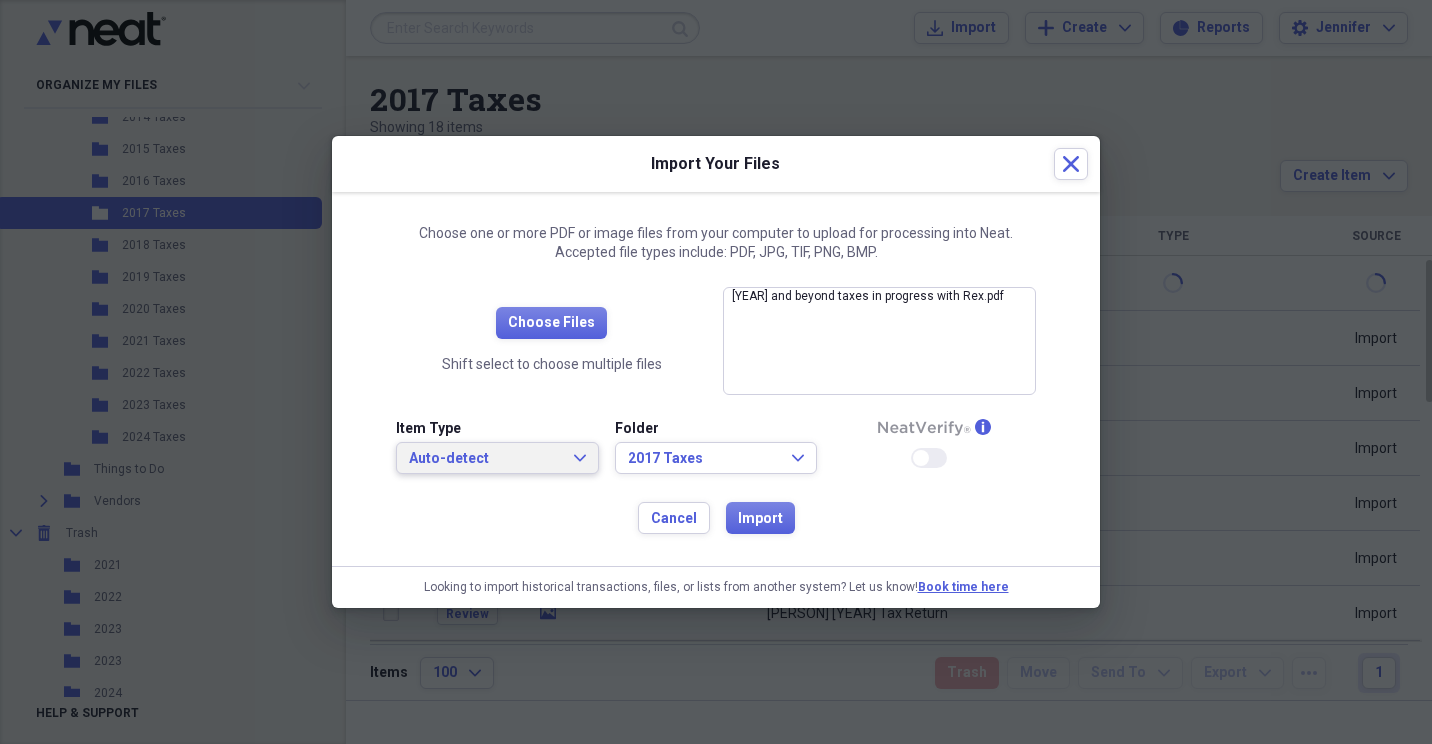 click on "Expand" 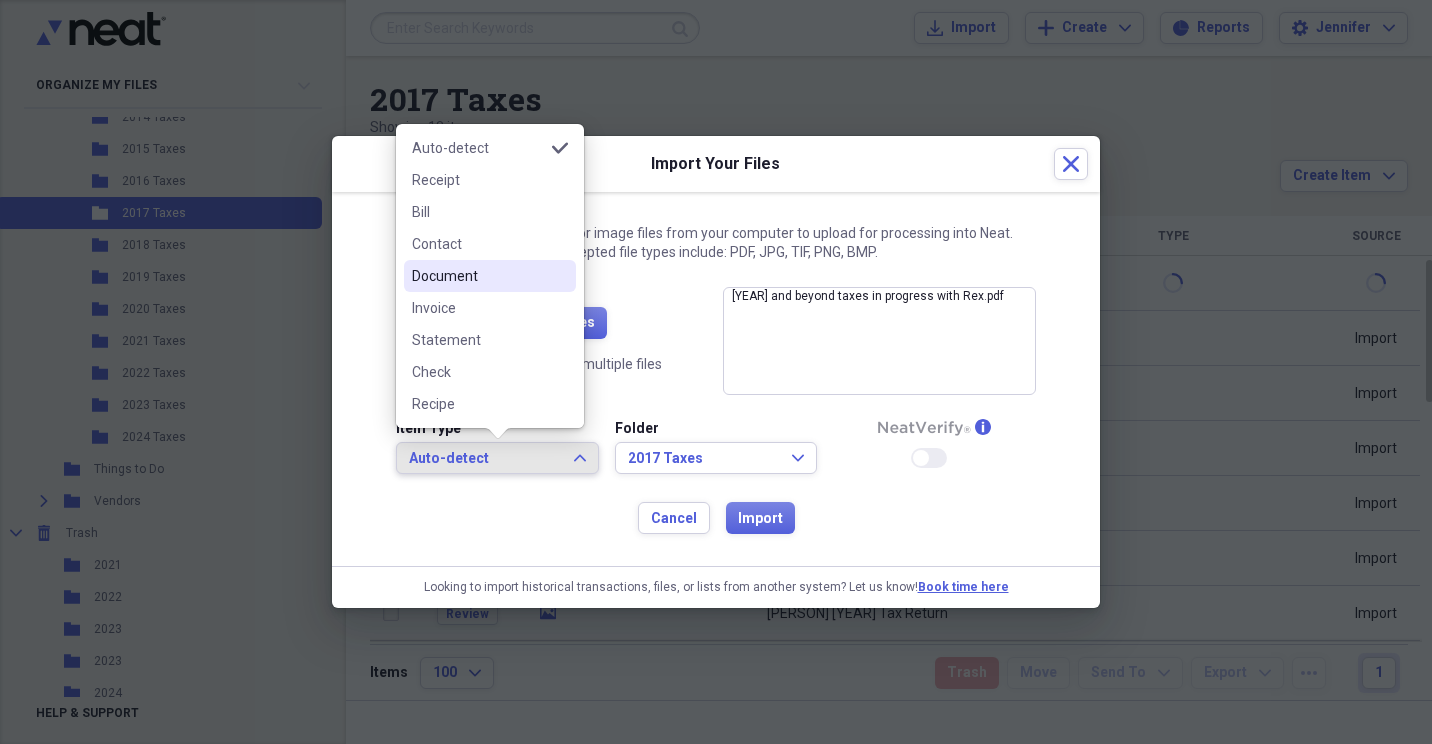 click on "Document" at bounding box center [478, 276] 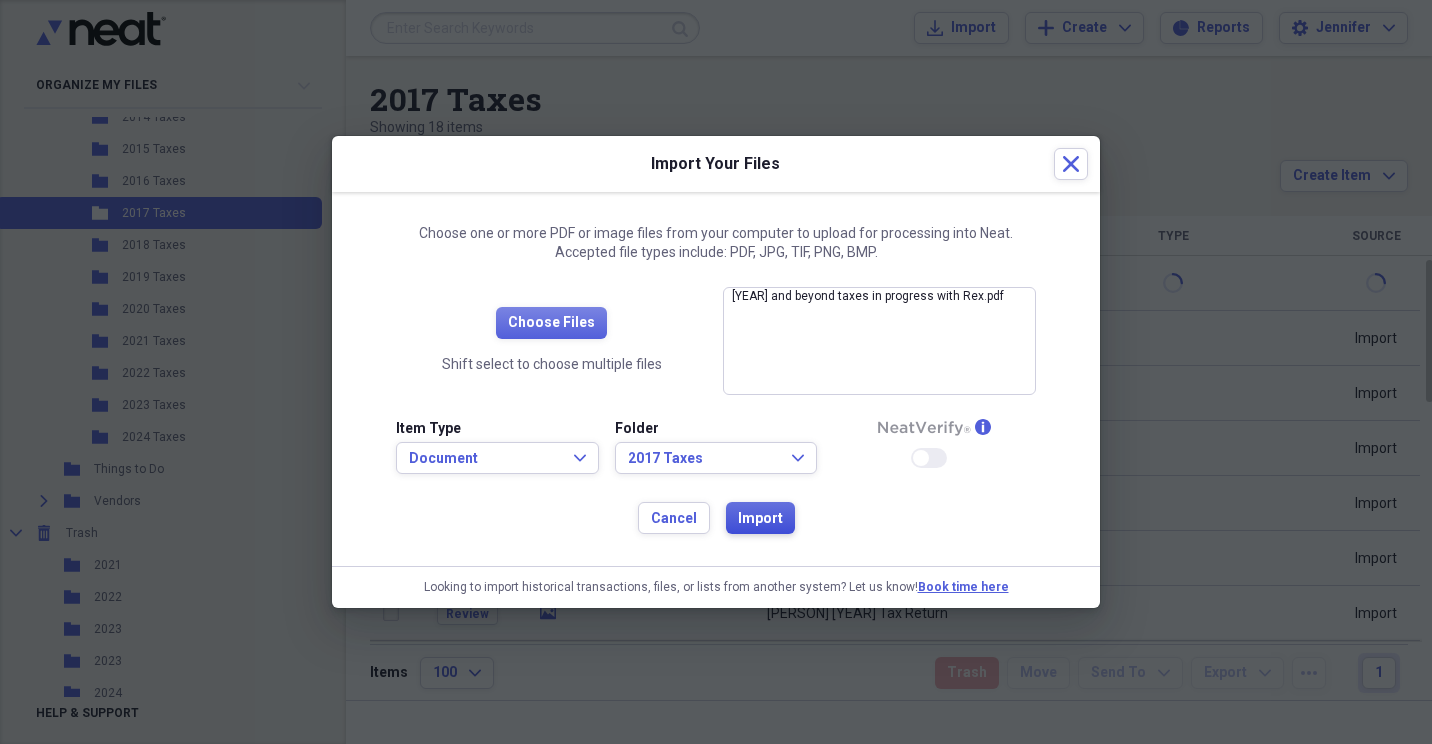 click on "Import" at bounding box center [760, 519] 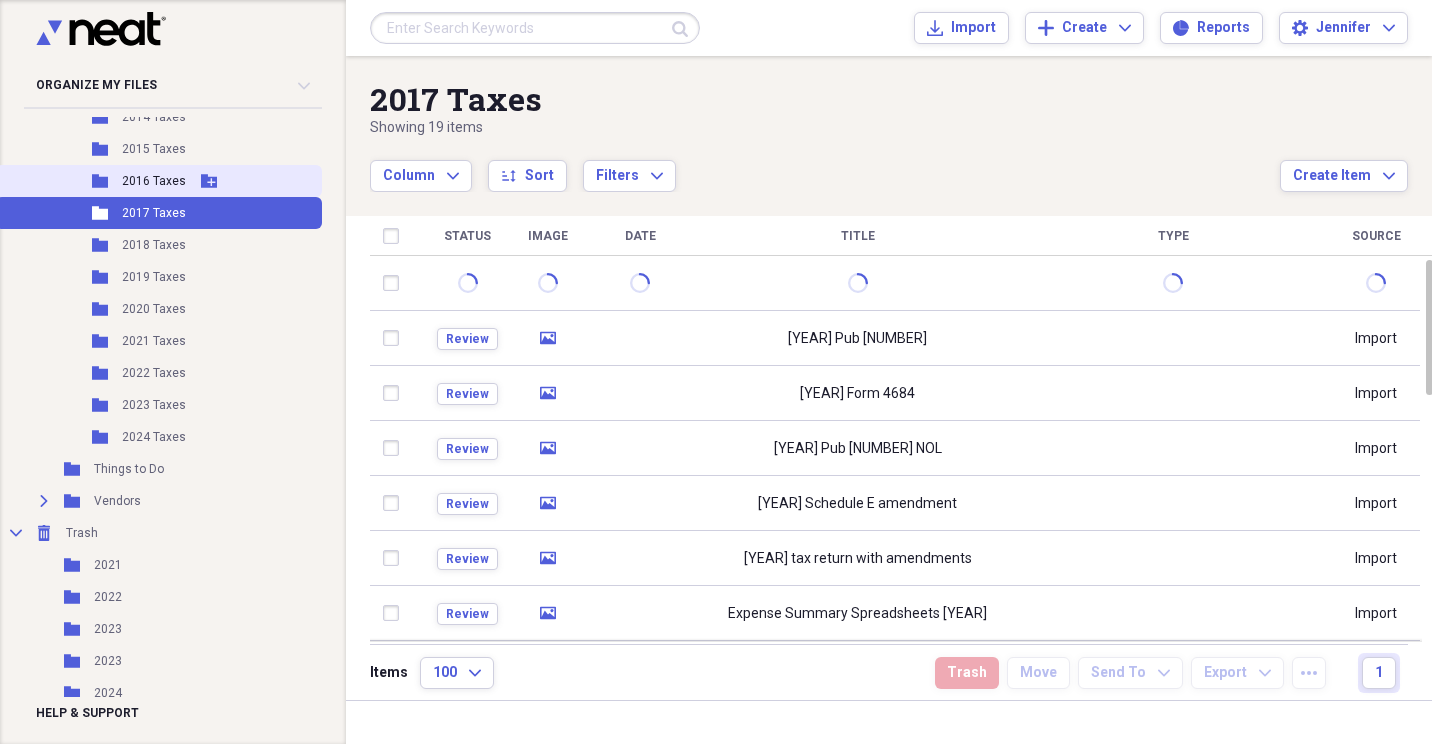 click on "2016 Taxes" at bounding box center (154, 181) 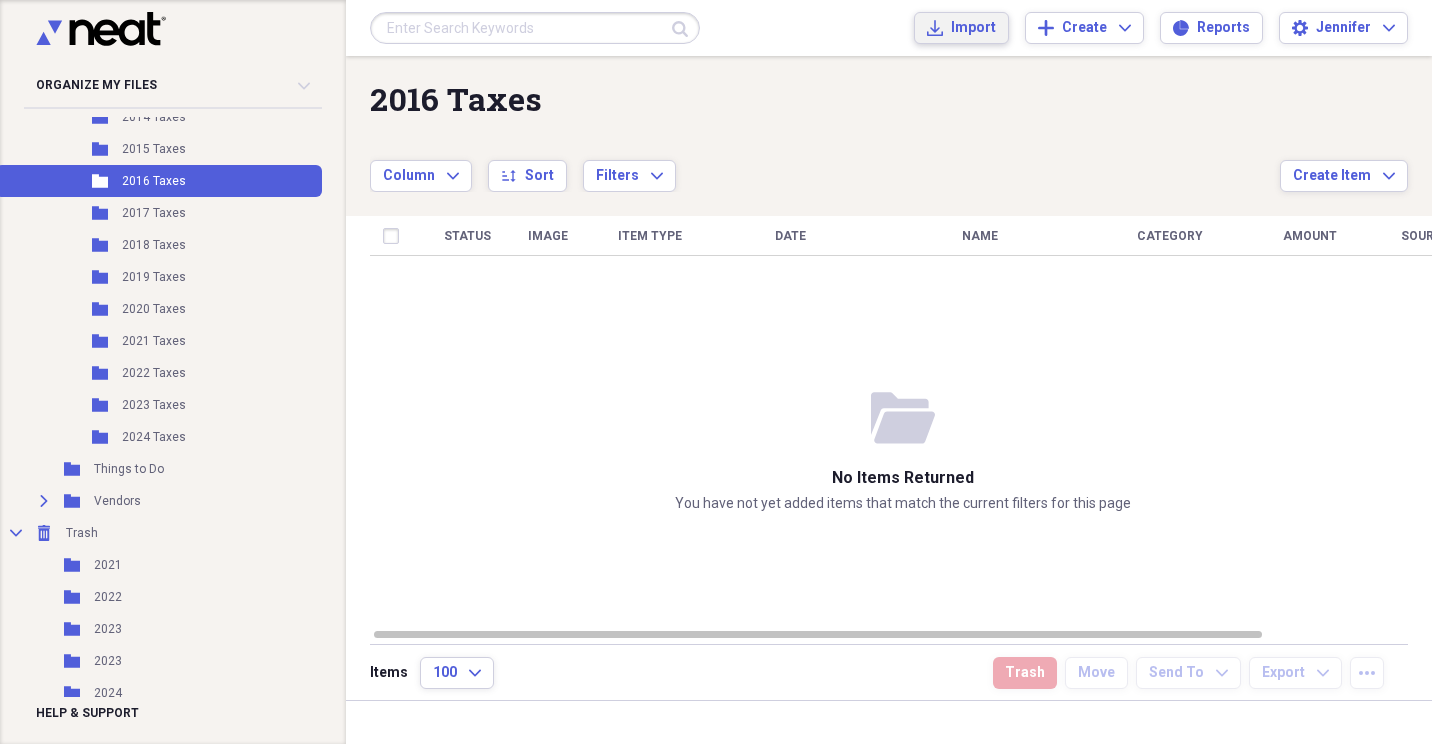 click on "Import" at bounding box center [973, 28] 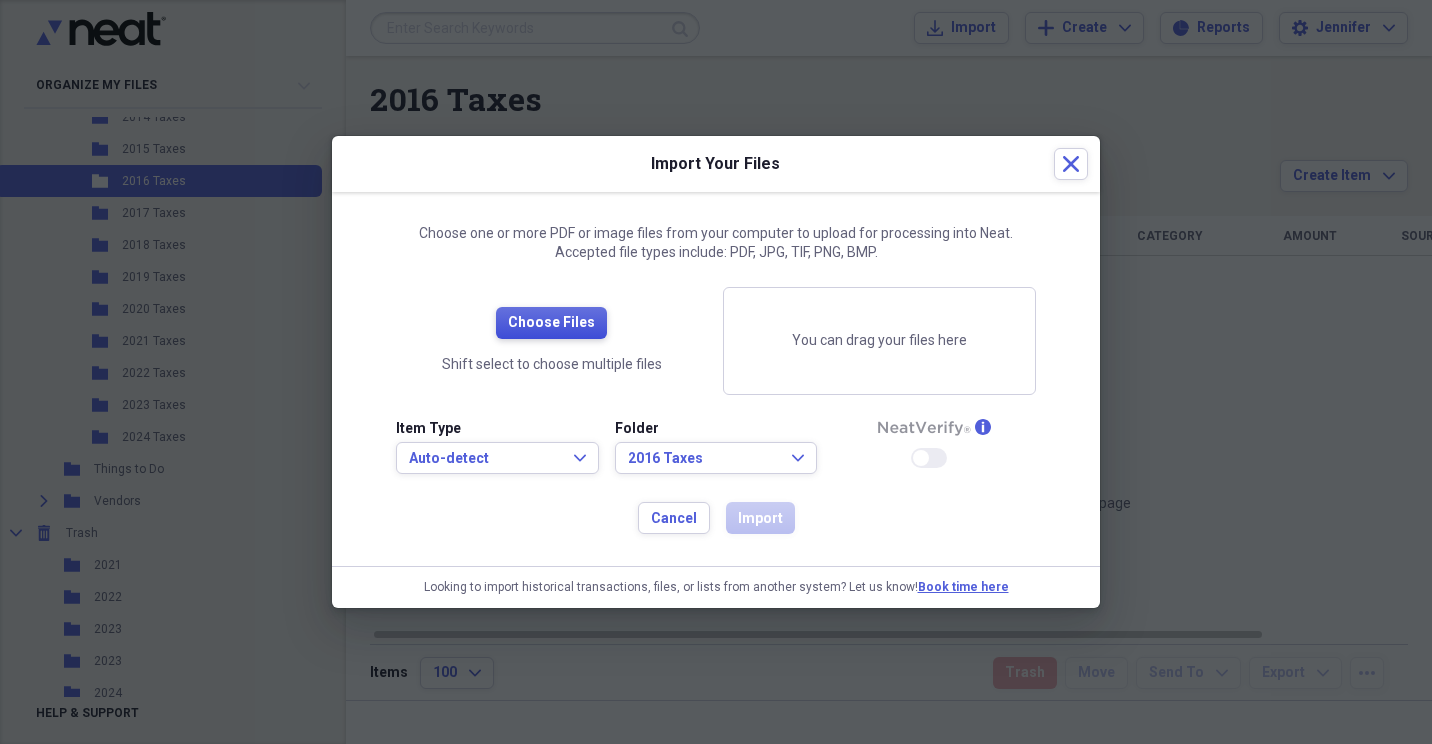 click on "Choose Files" at bounding box center (551, 323) 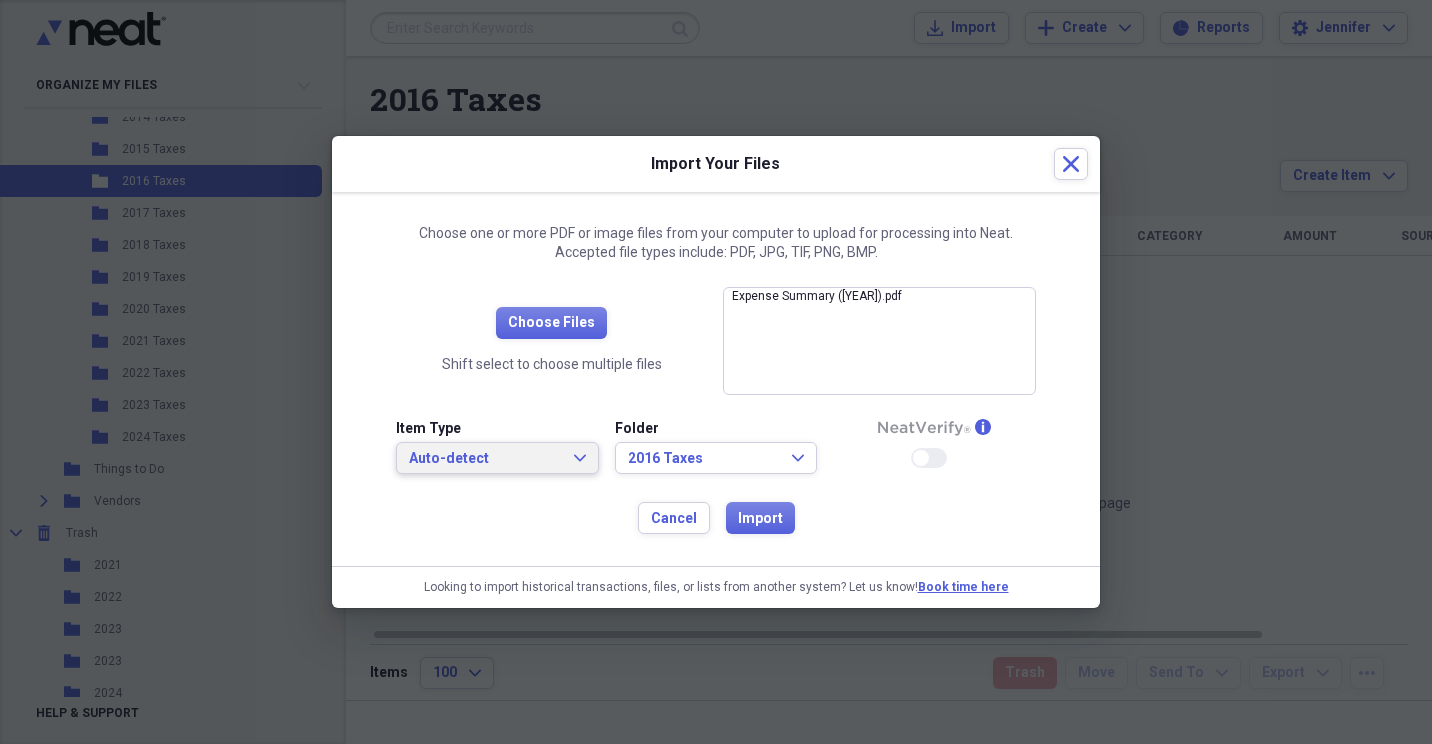 click on "Auto-detect Expand" at bounding box center [497, 458] 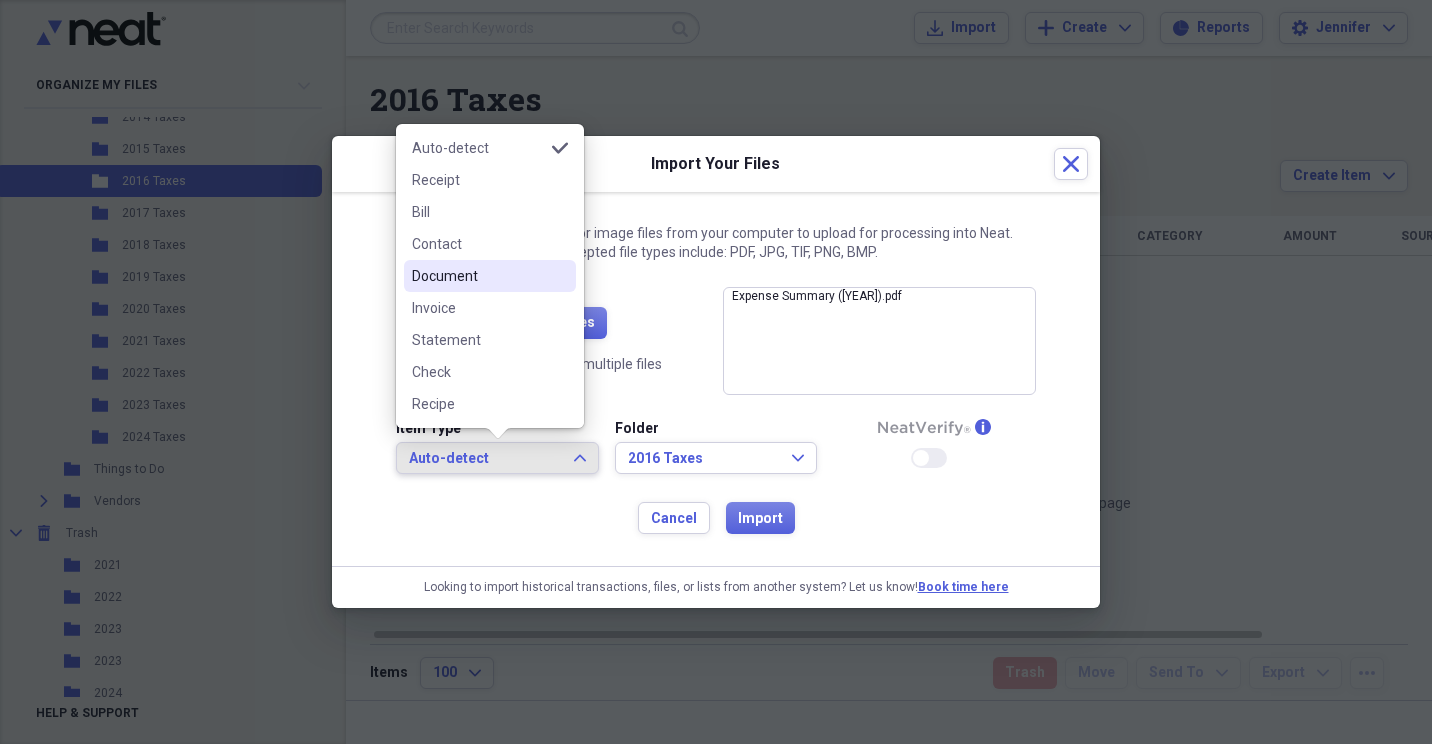 click on "Document" at bounding box center (478, 276) 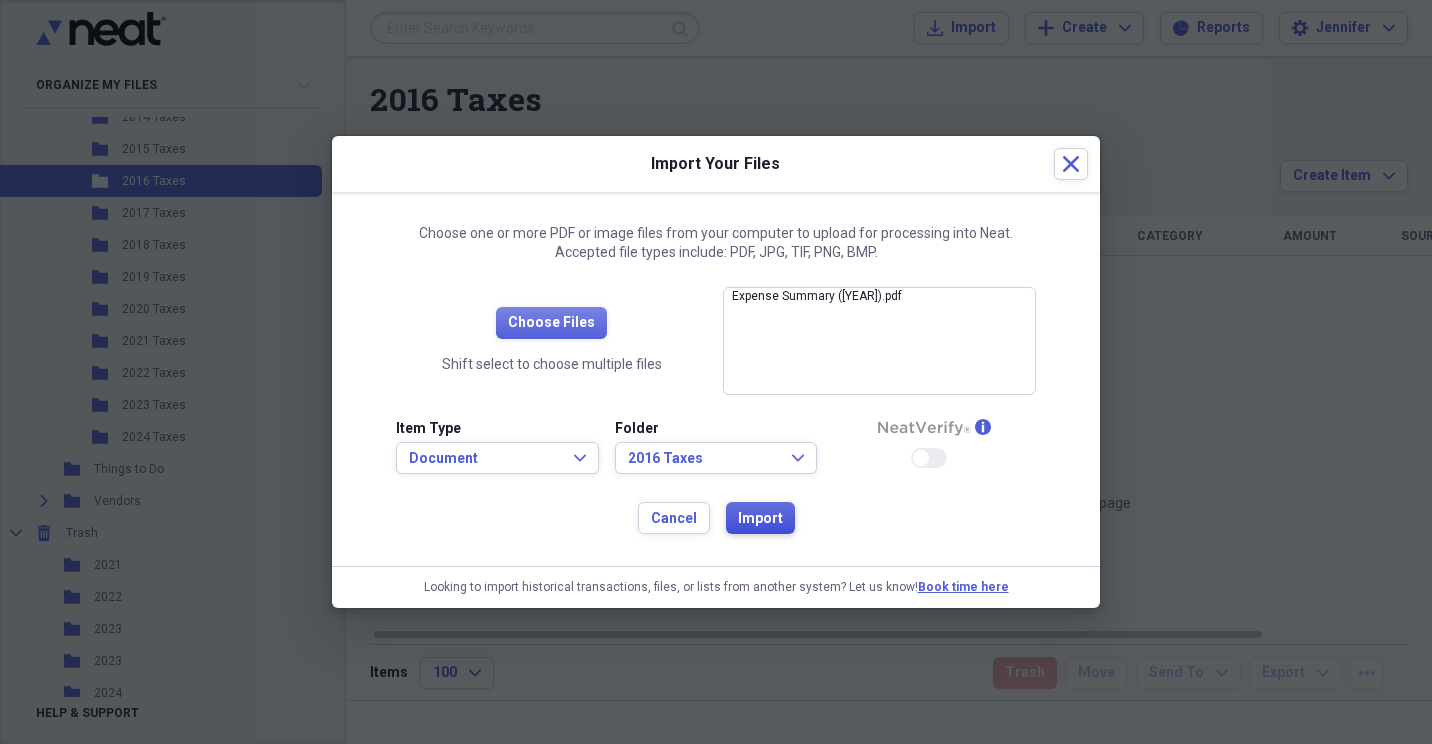 click on "Import" at bounding box center (760, 519) 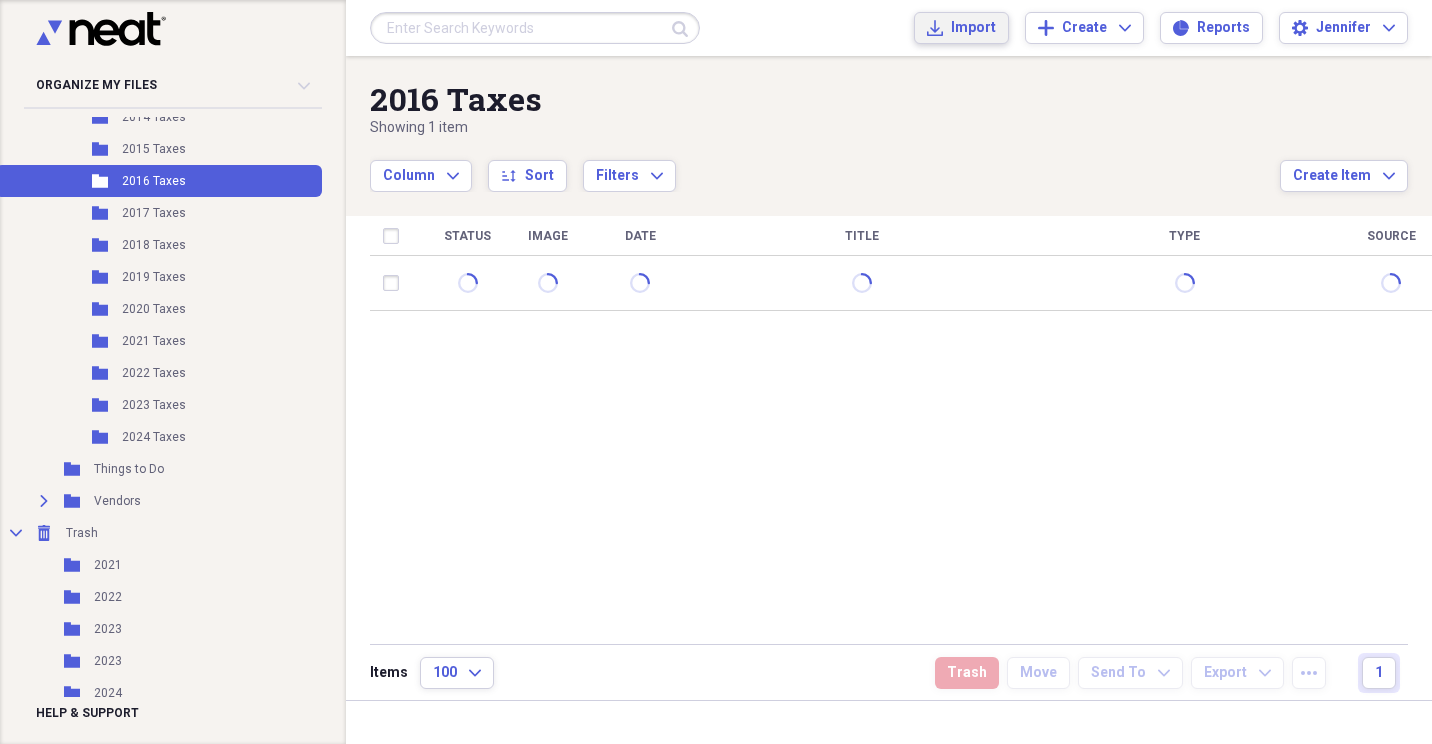 click on "Import" at bounding box center (973, 28) 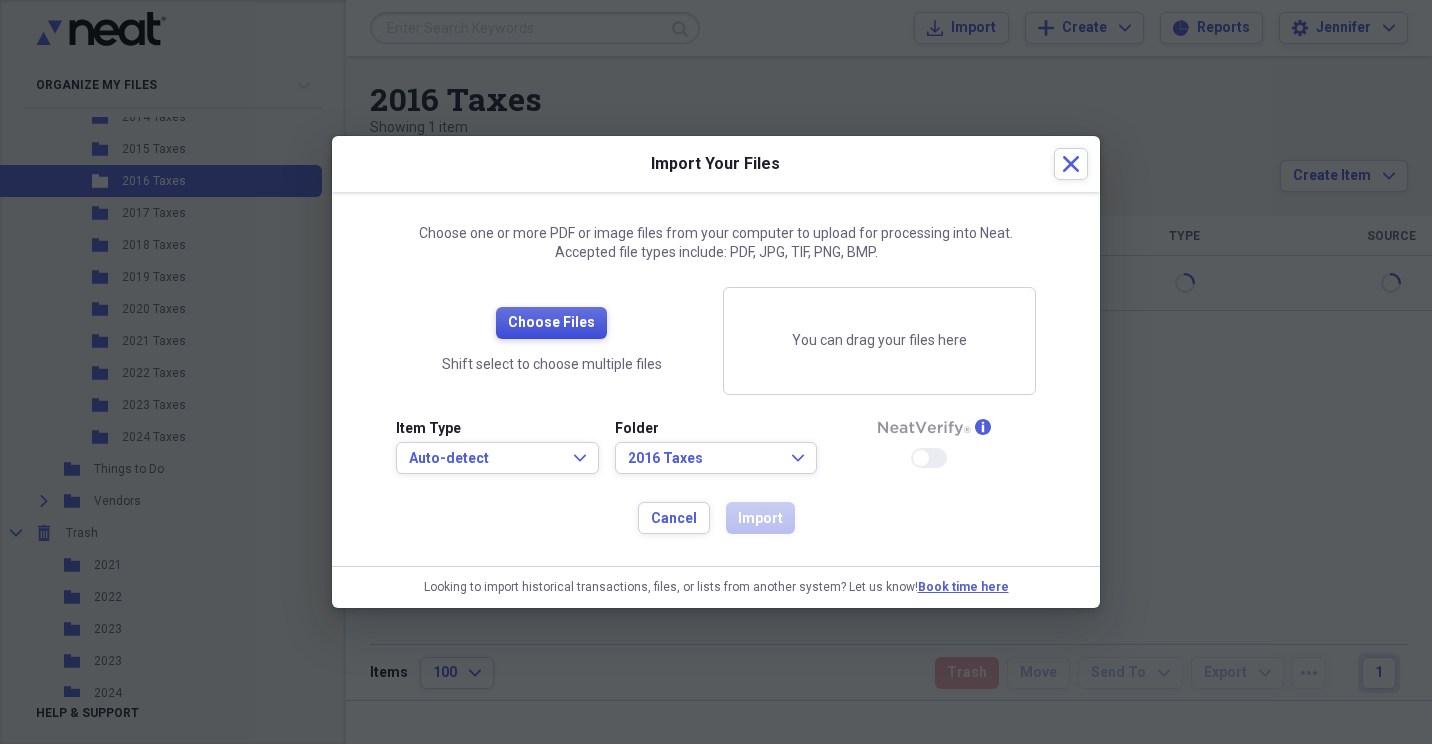 click on "Choose Files" at bounding box center [551, 323] 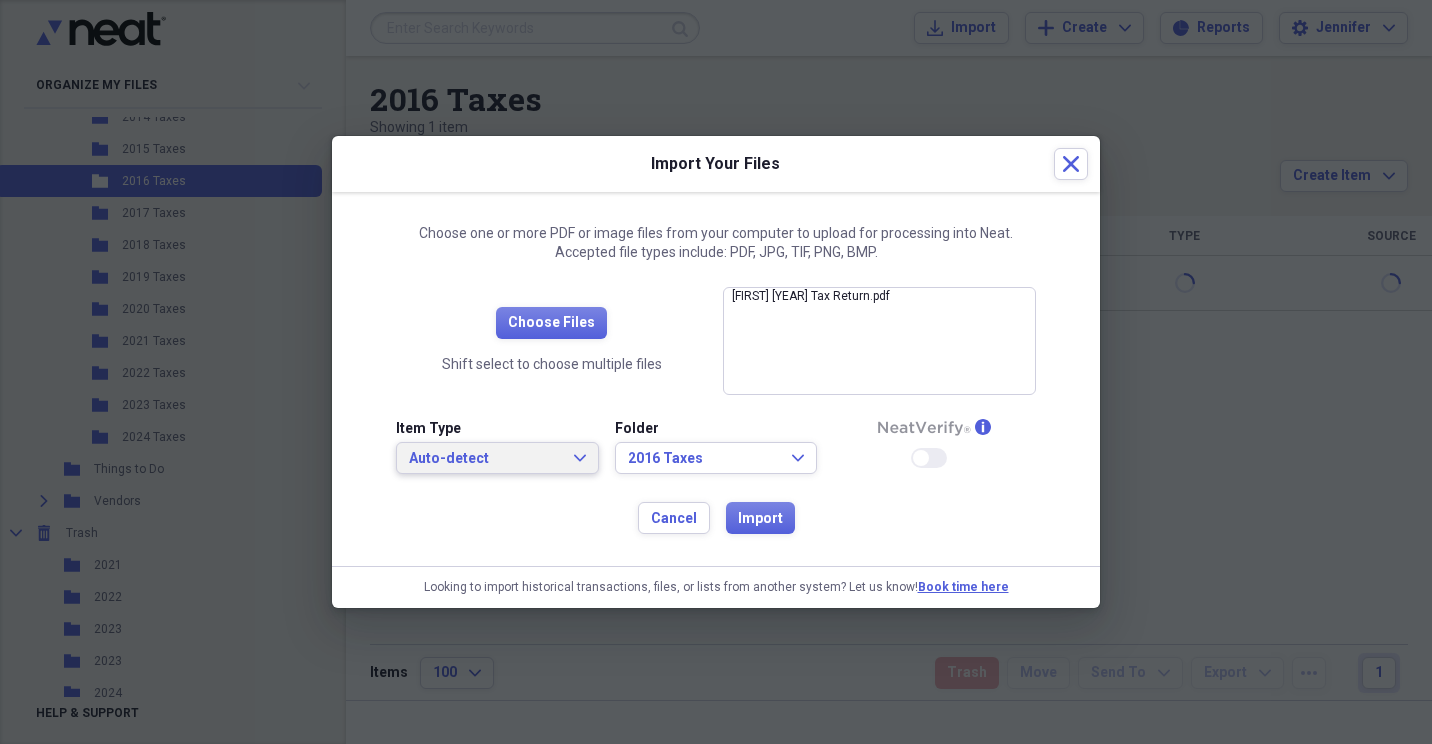 click on "Item Type Auto-detect Expand Folder [YEAR] Taxes Expand info Enable Neat Verify" at bounding box center (716, 455) 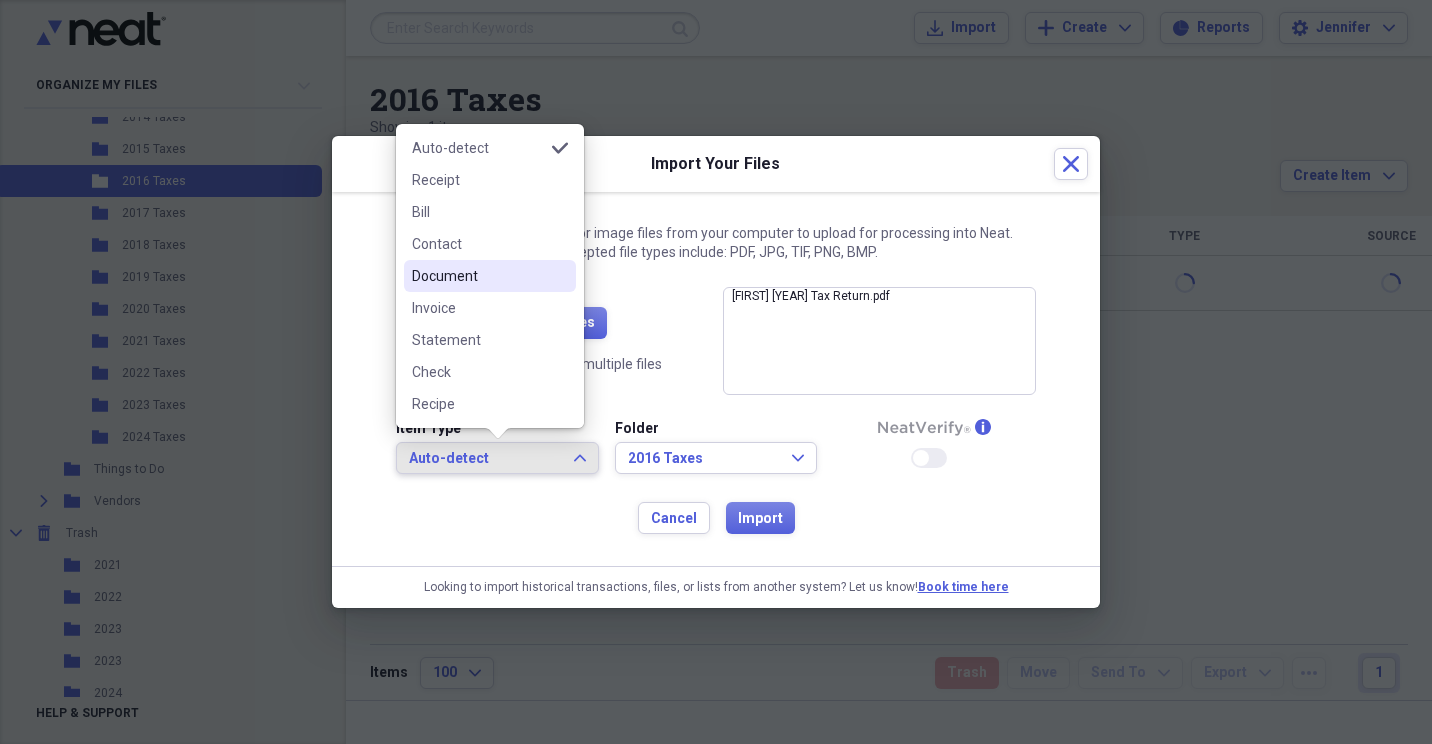 click on "Document" at bounding box center [478, 276] 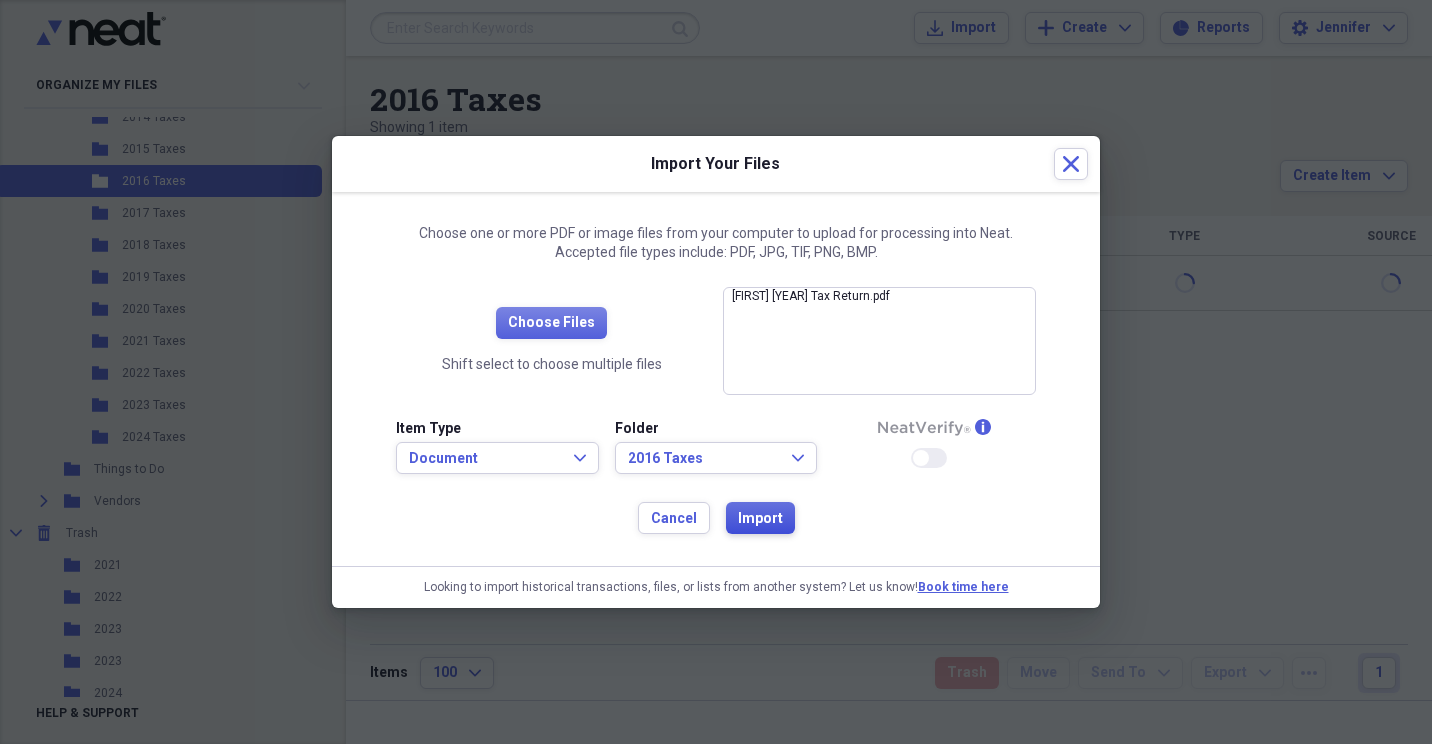 click on "Import" at bounding box center [760, 519] 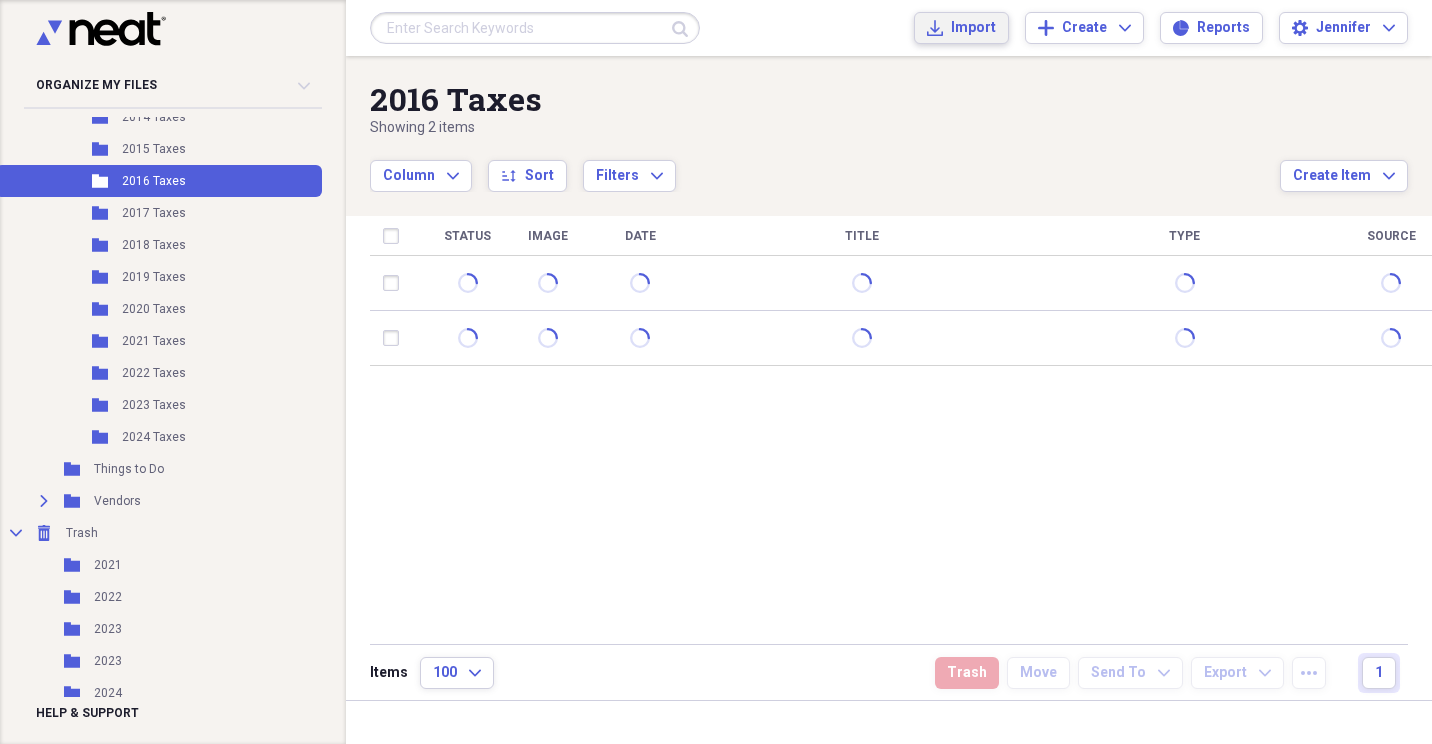 click on "Import Import" at bounding box center [961, 28] 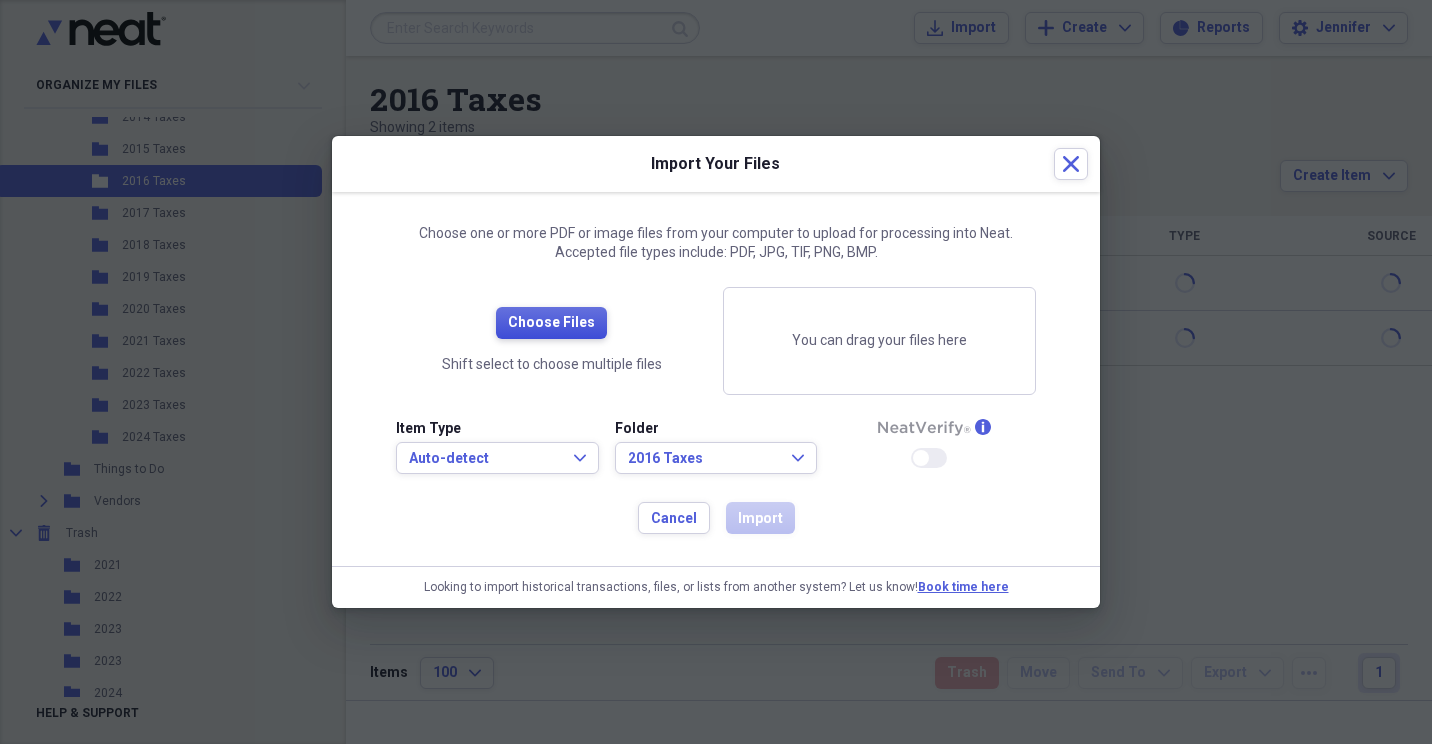 click on "Choose Files" at bounding box center (551, 323) 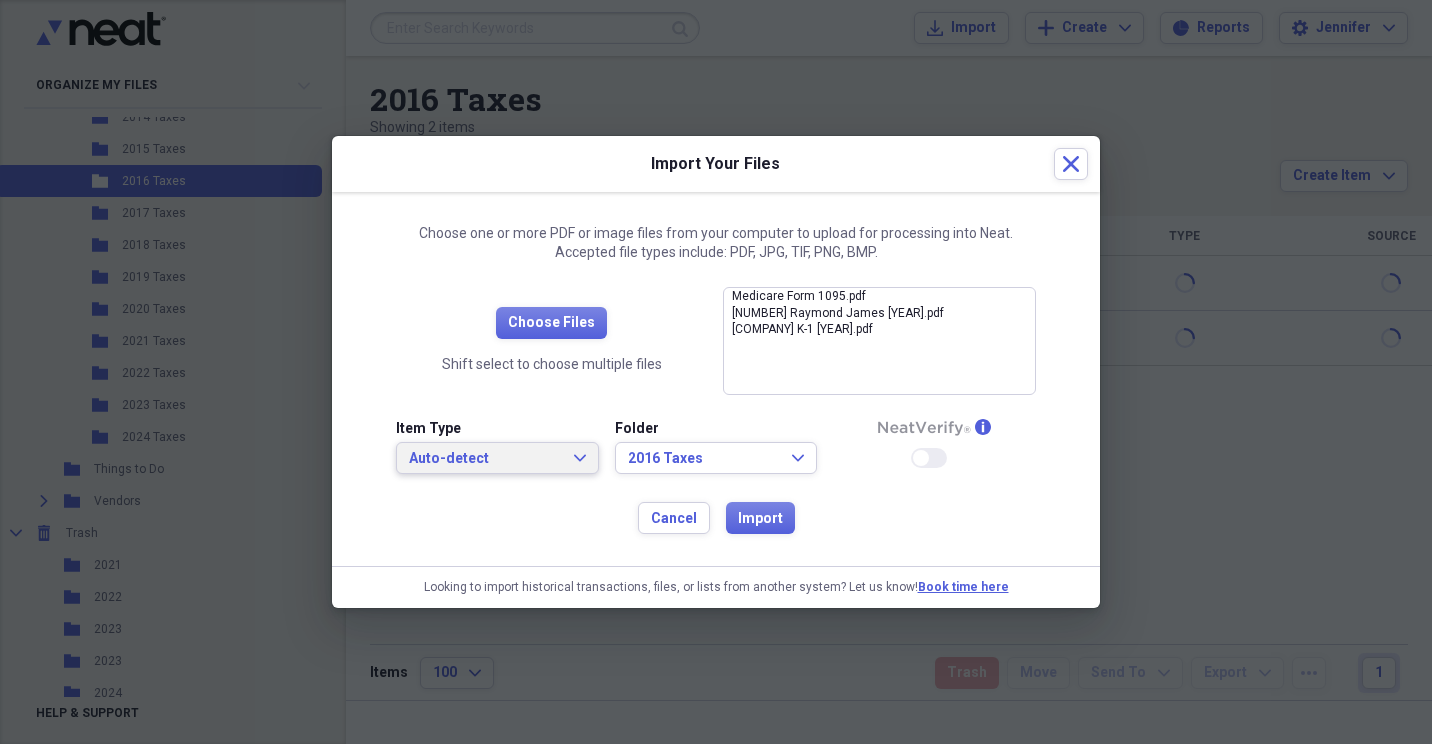 click on "Auto-detect Expand" at bounding box center (497, 459) 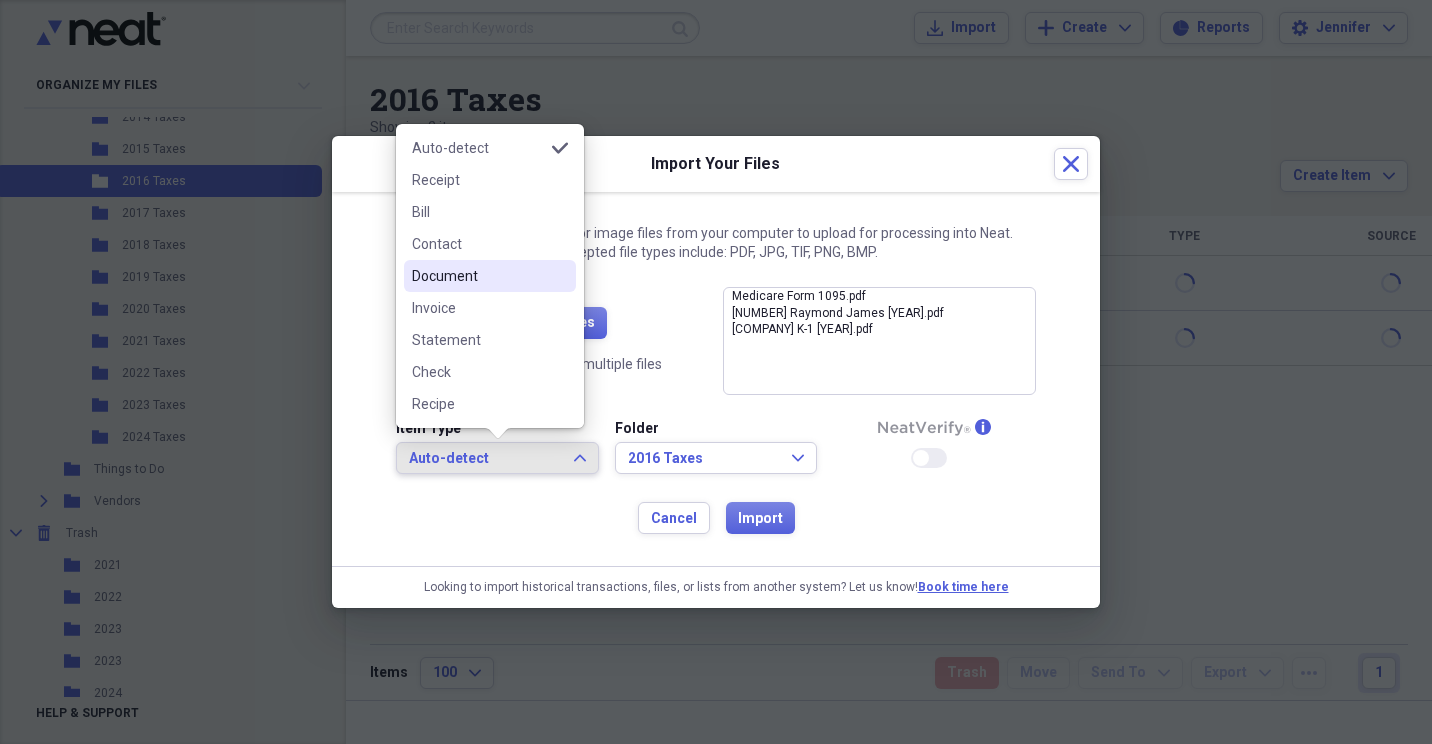 click on "Document" at bounding box center (478, 276) 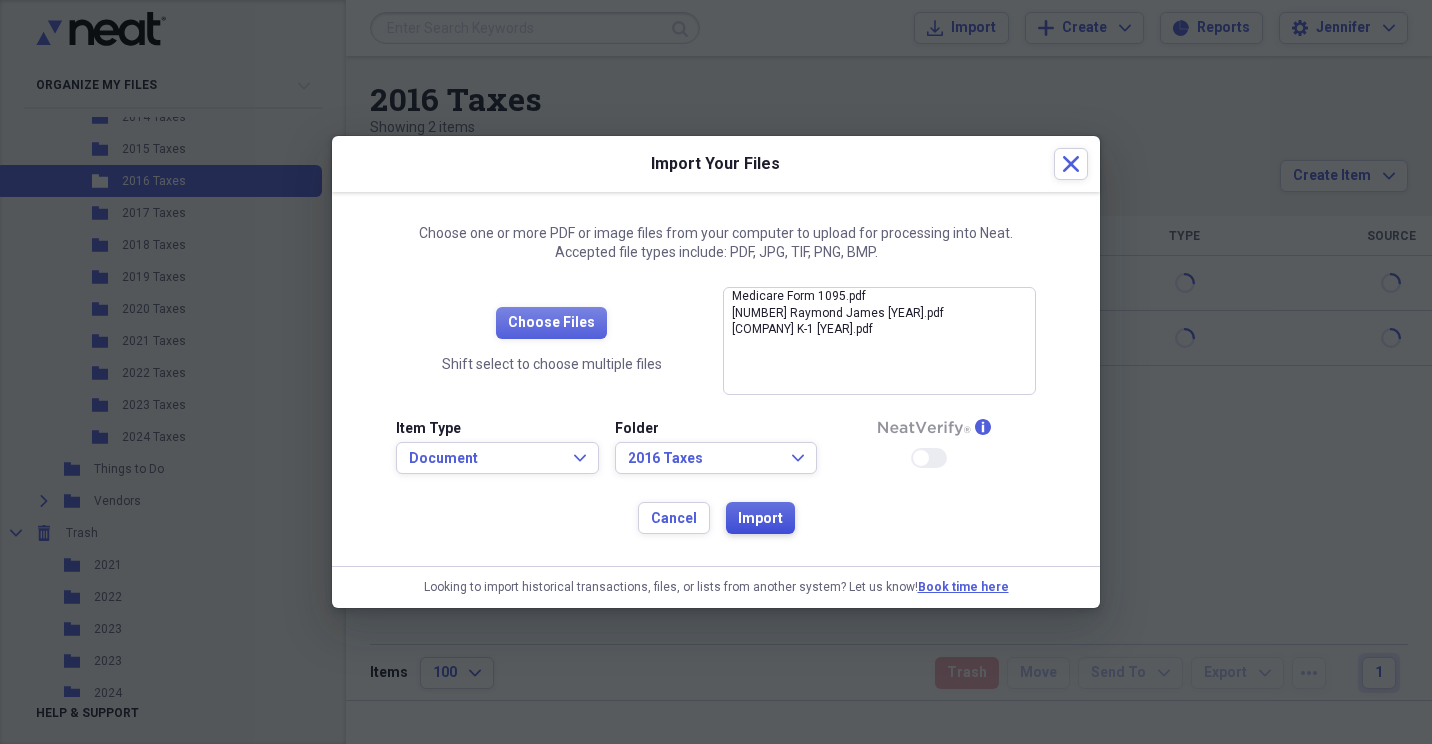 click on "Import" at bounding box center [760, 519] 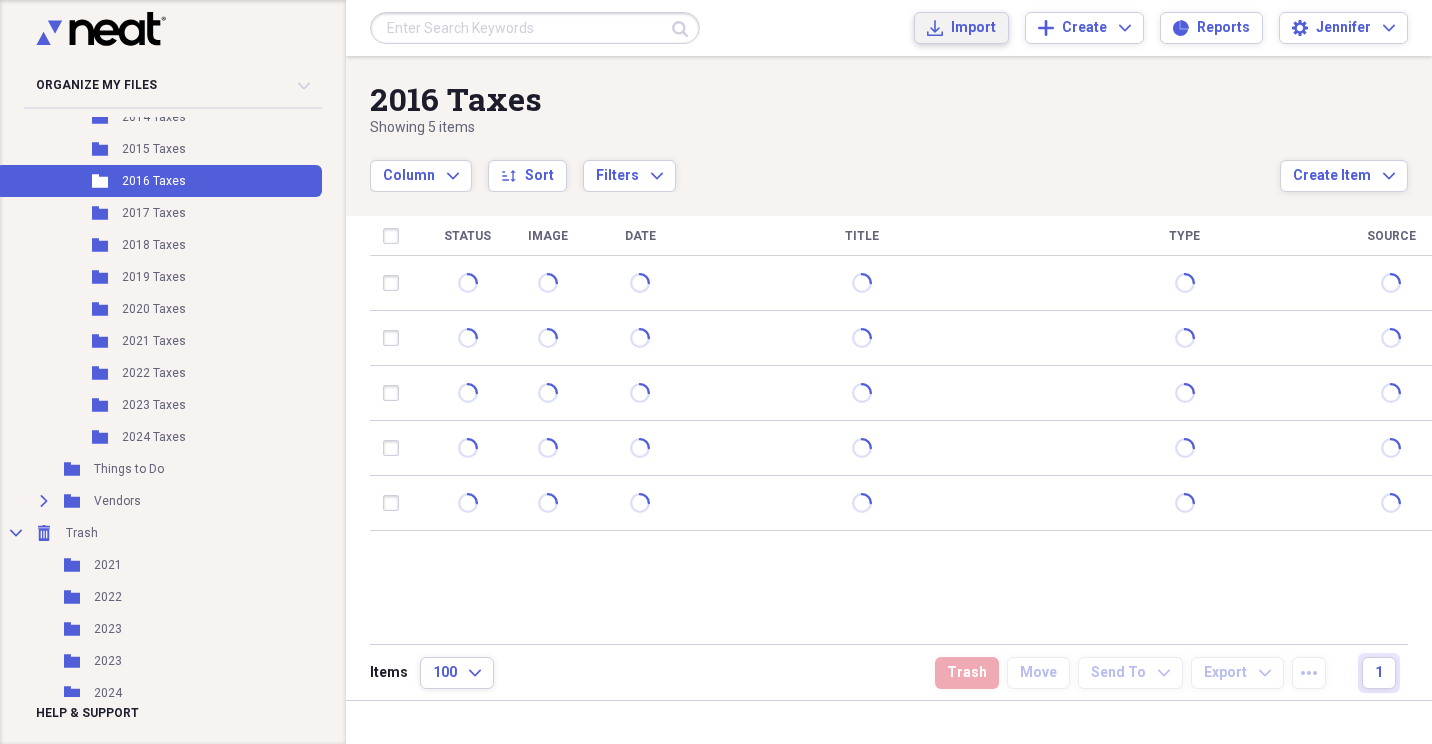 click on "Import" at bounding box center (973, 28) 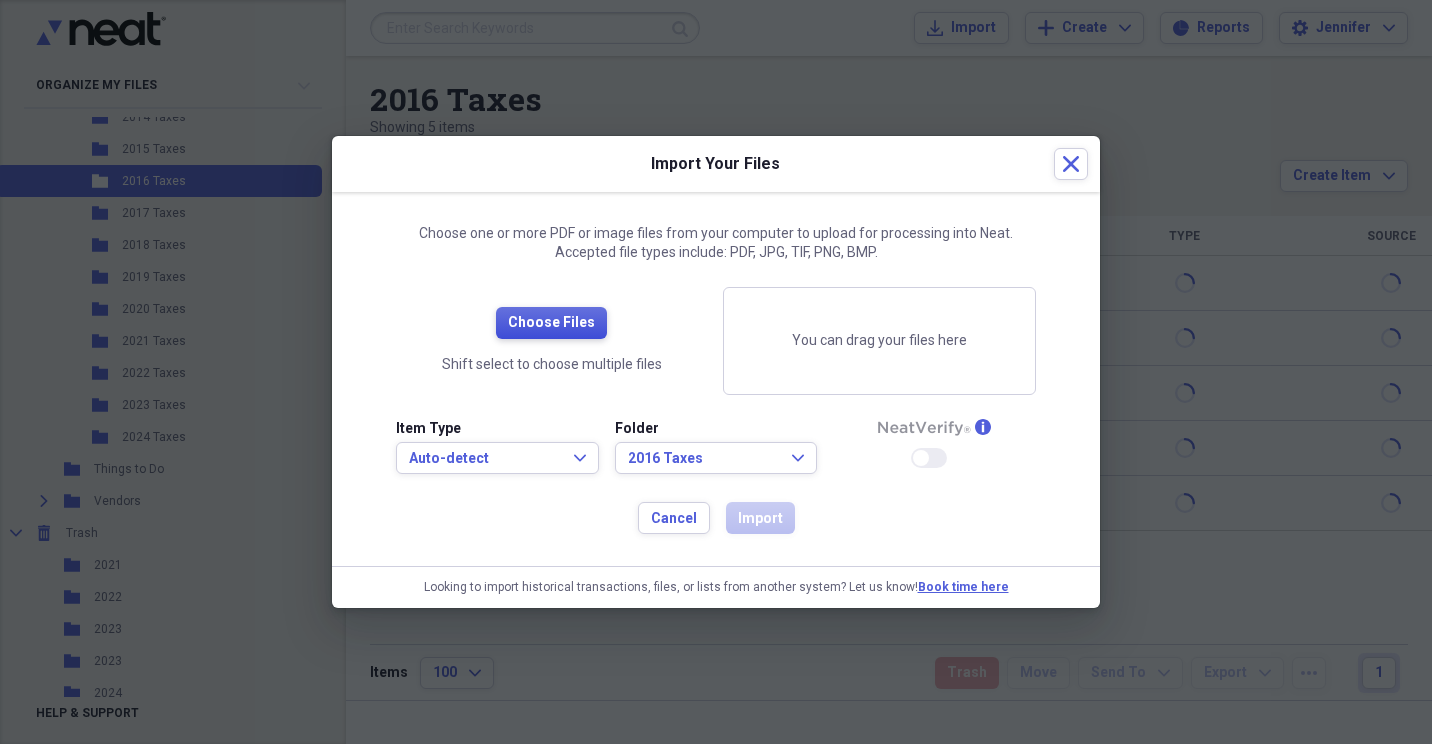 click on "Choose Files" at bounding box center (551, 323) 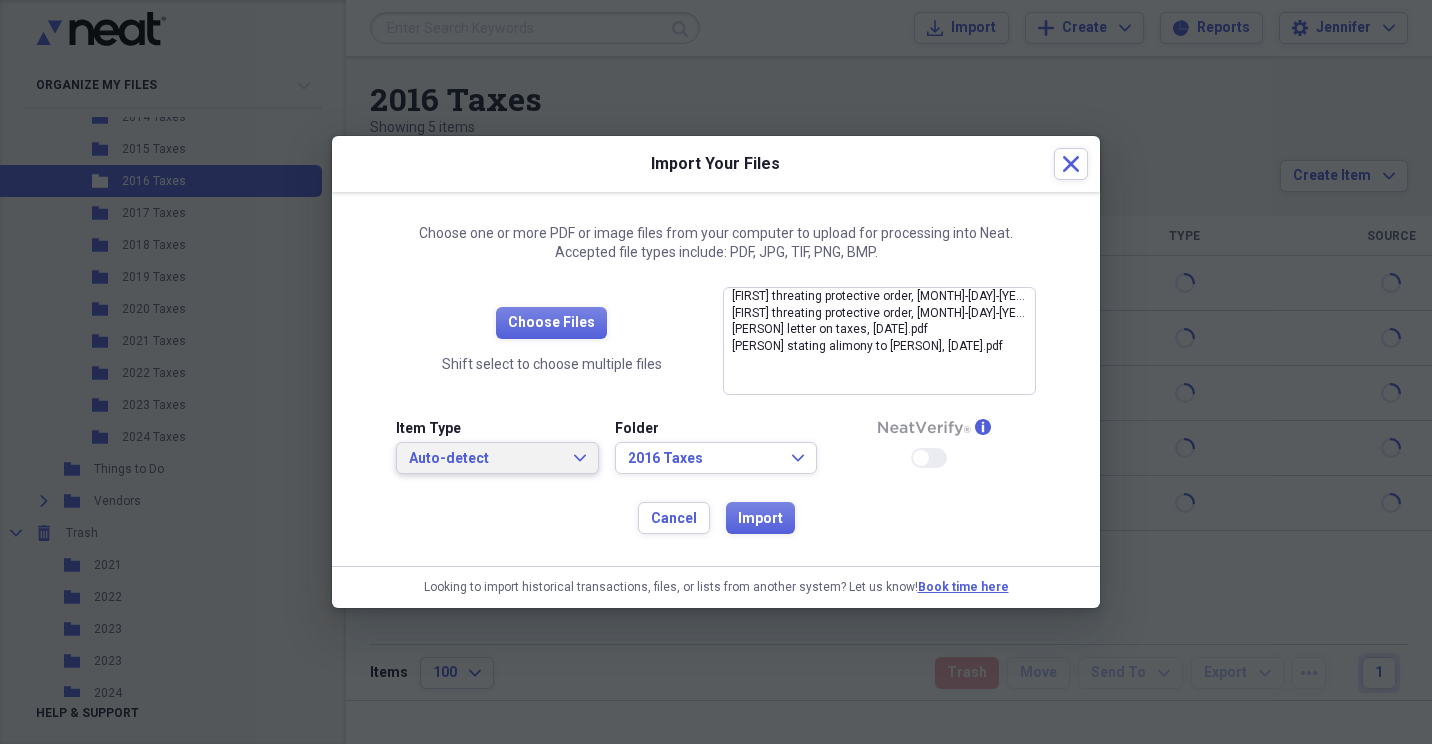 click on "Expand" 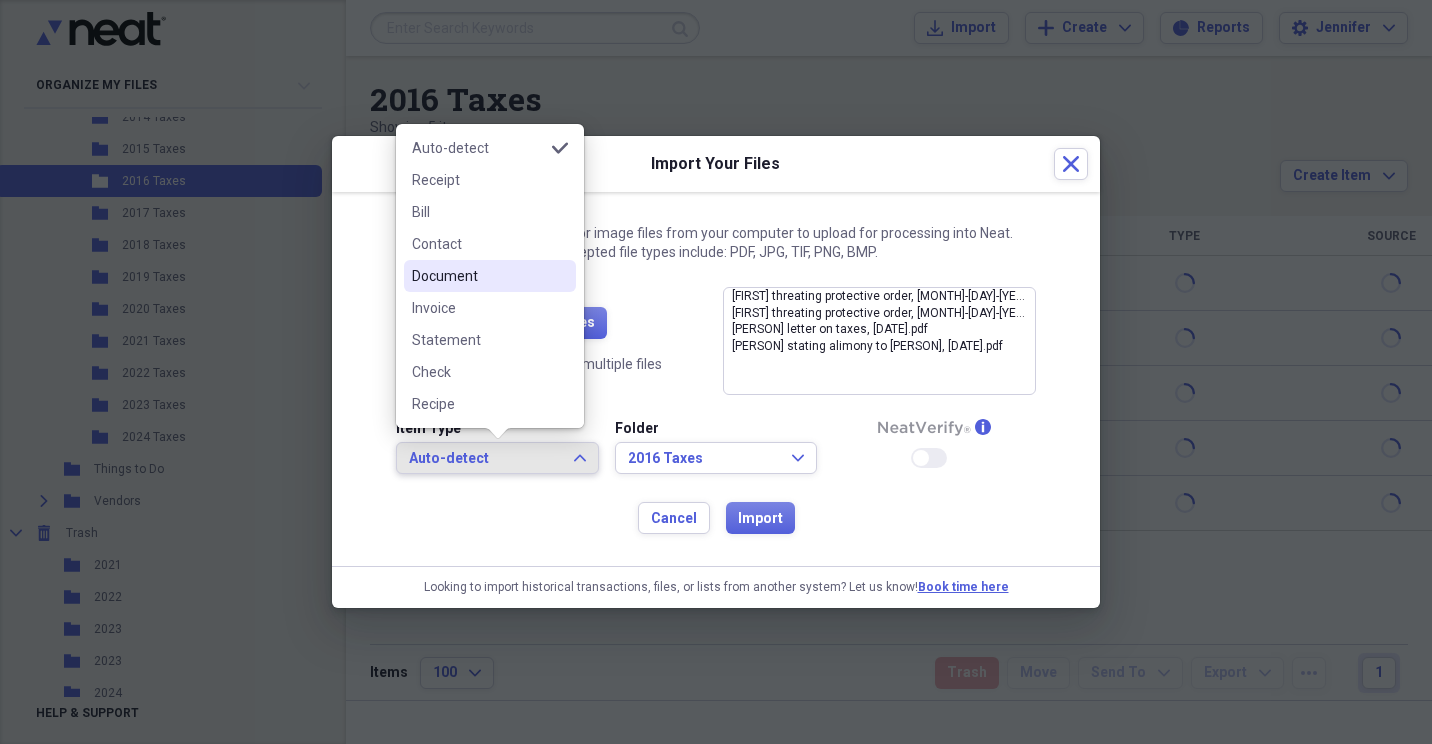 click on "Document" at bounding box center (478, 276) 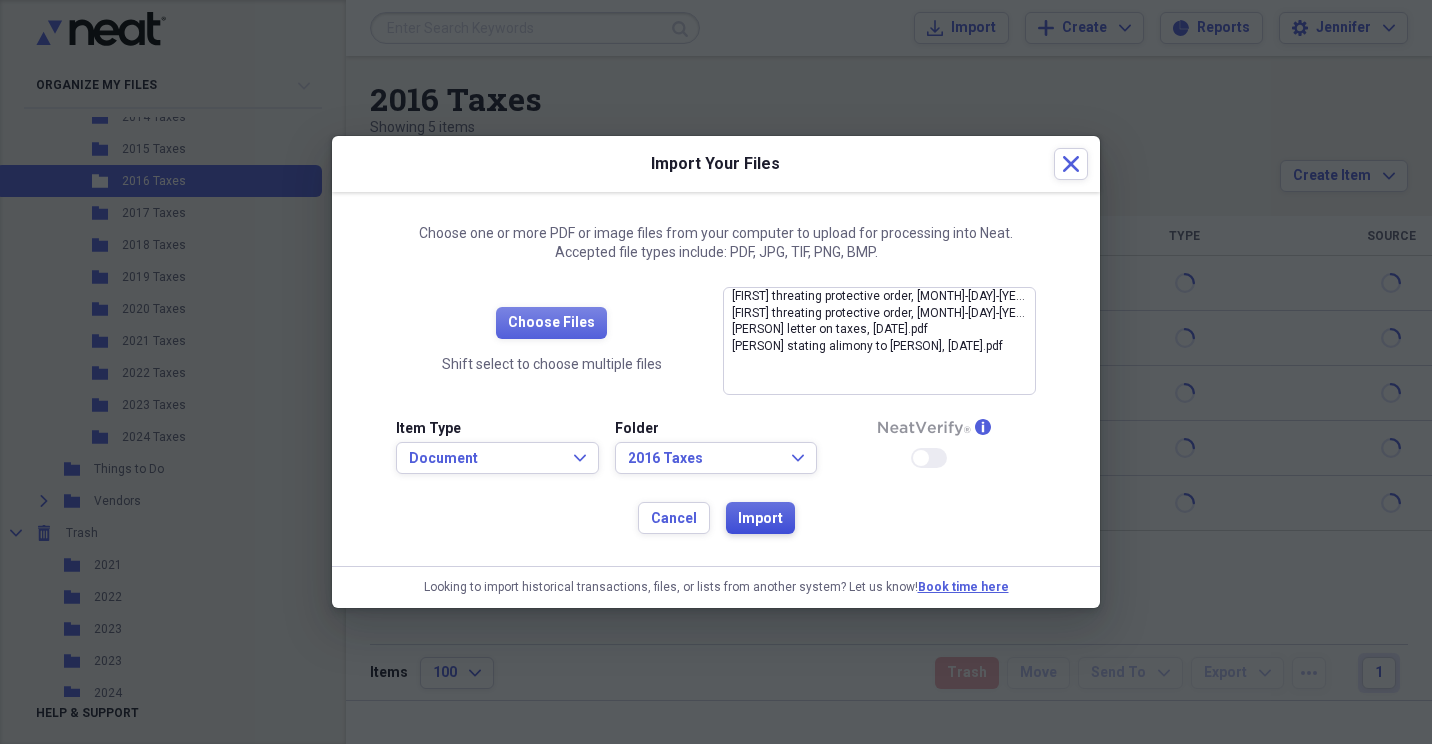 click on "Import" at bounding box center [760, 519] 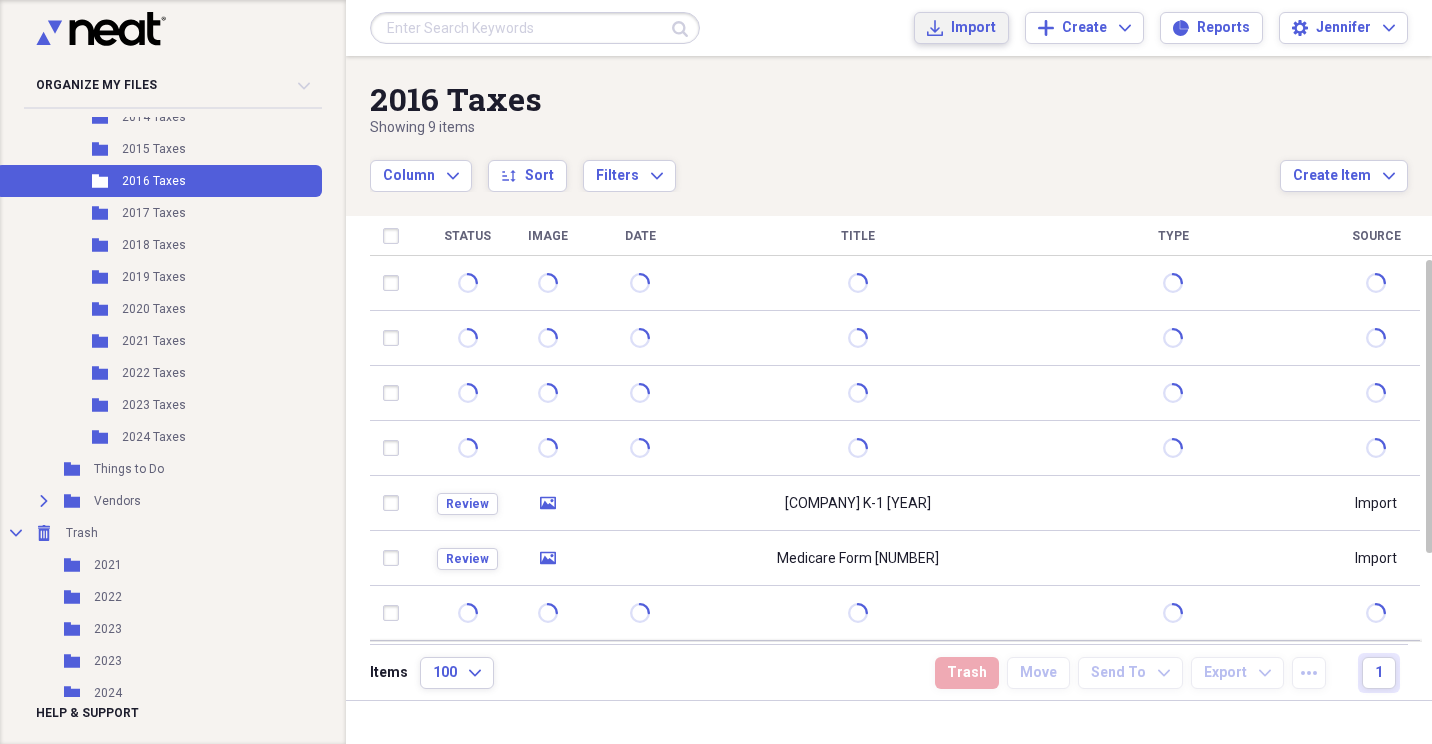 click on "Import" at bounding box center (973, 28) 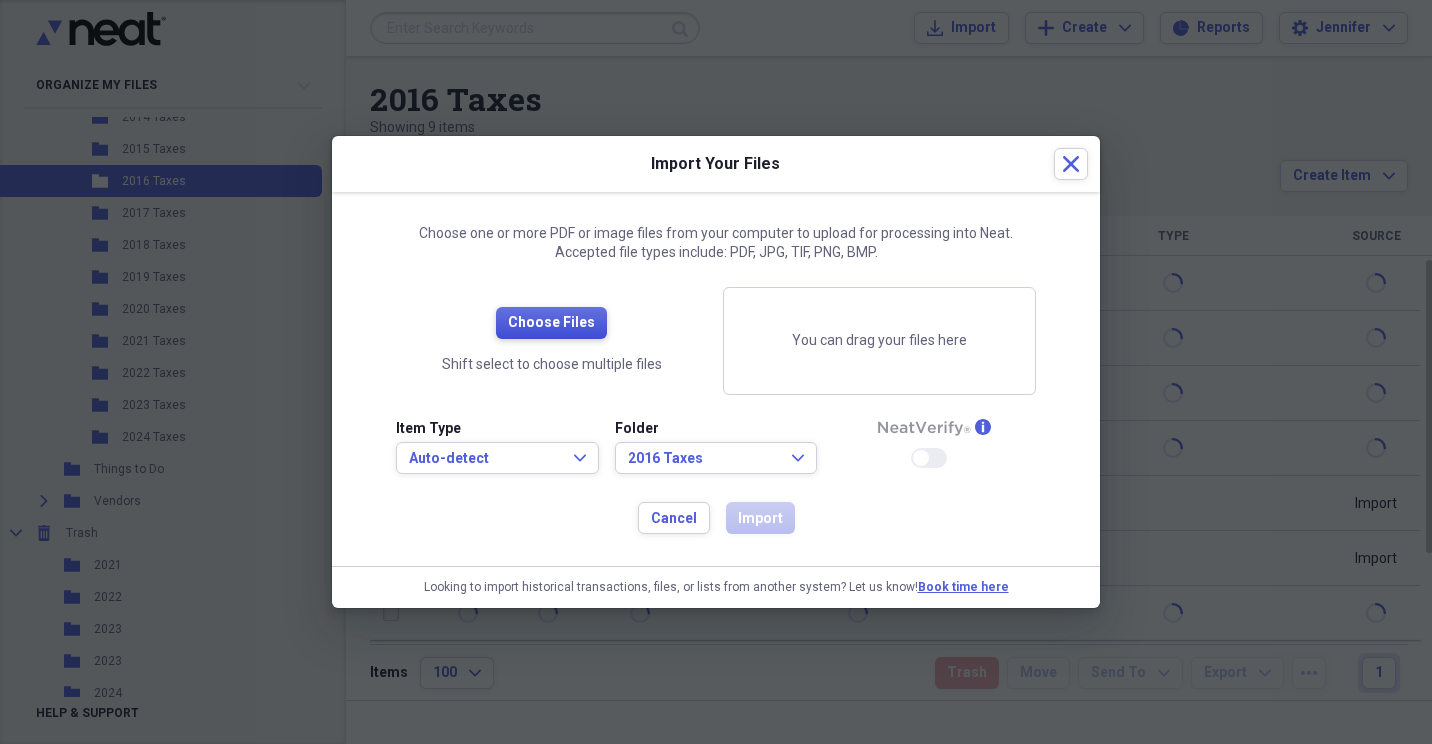 click on "Choose Files" at bounding box center [551, 323] 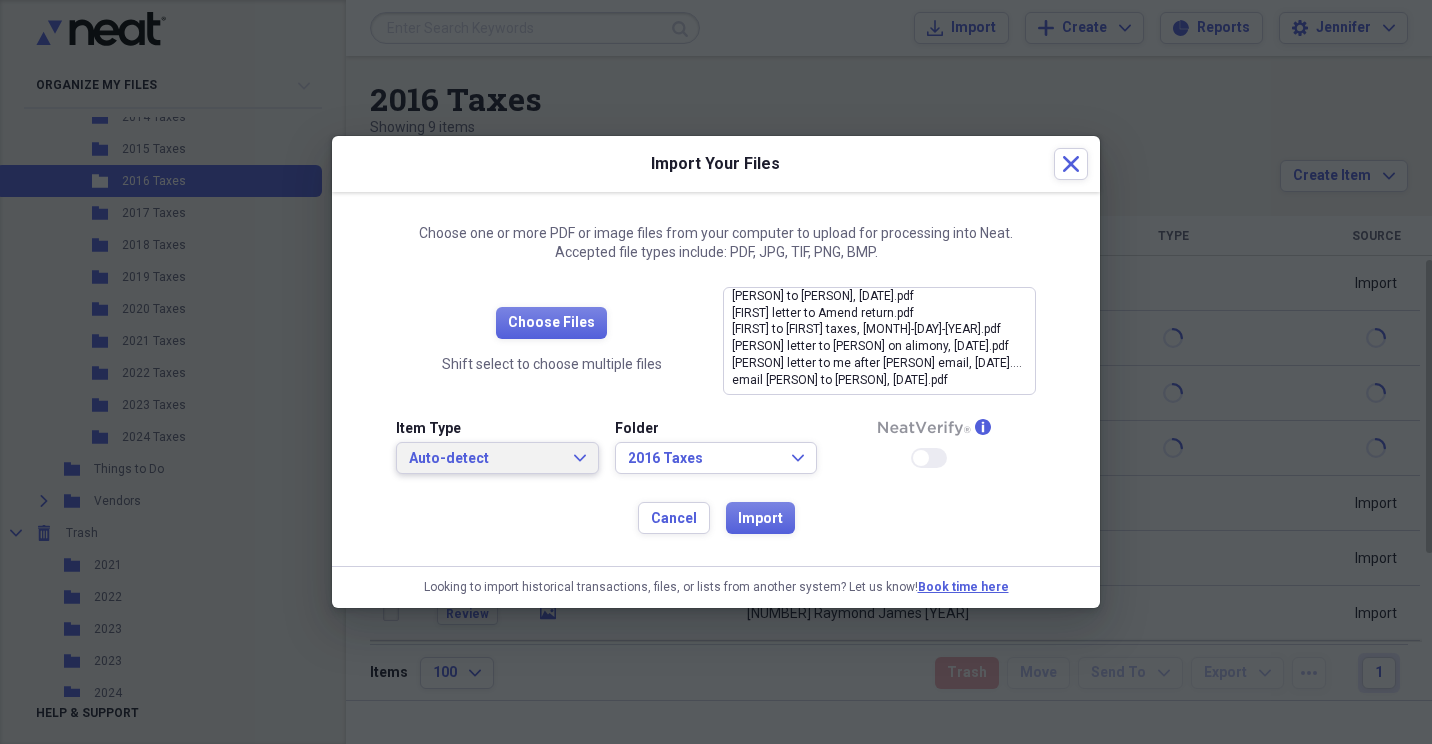 click on "Expand" 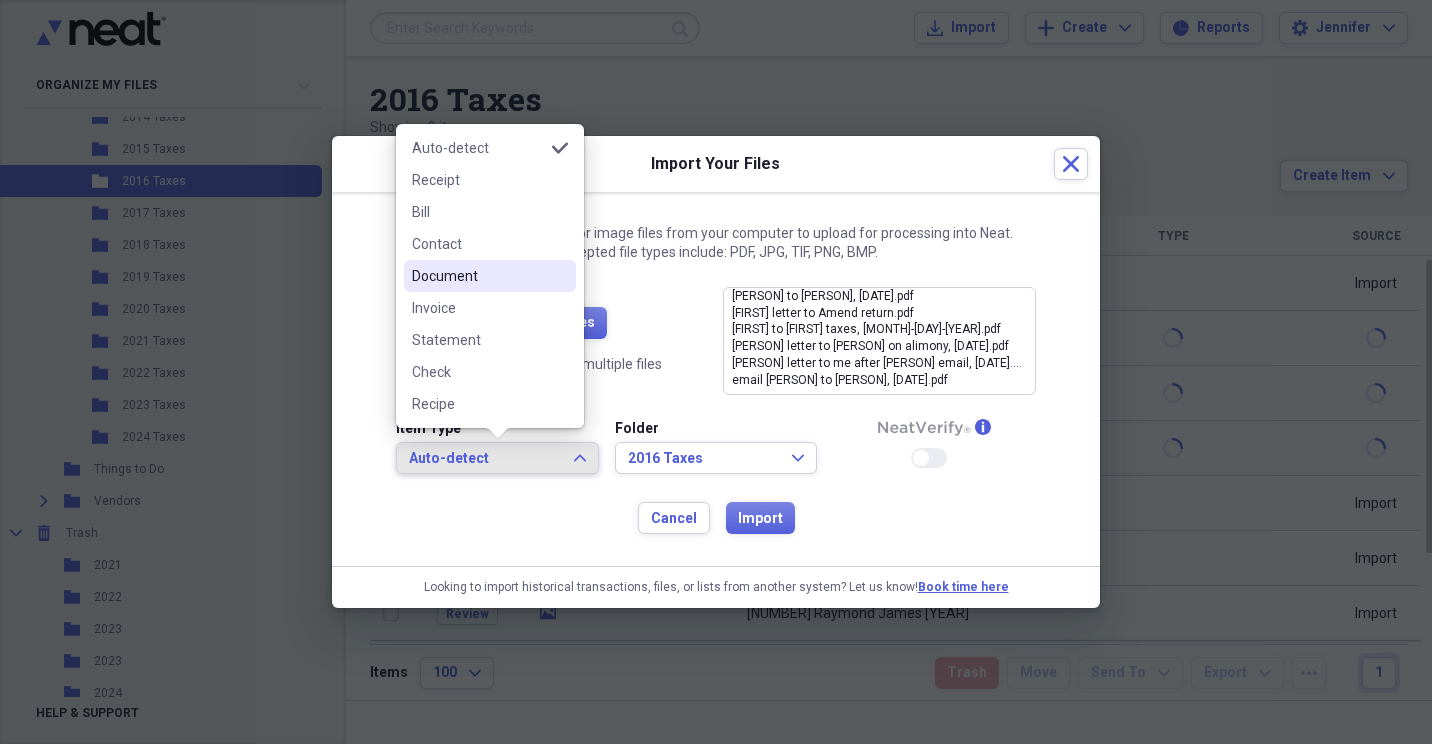 click on "Document" at bounding box center (478, 276) 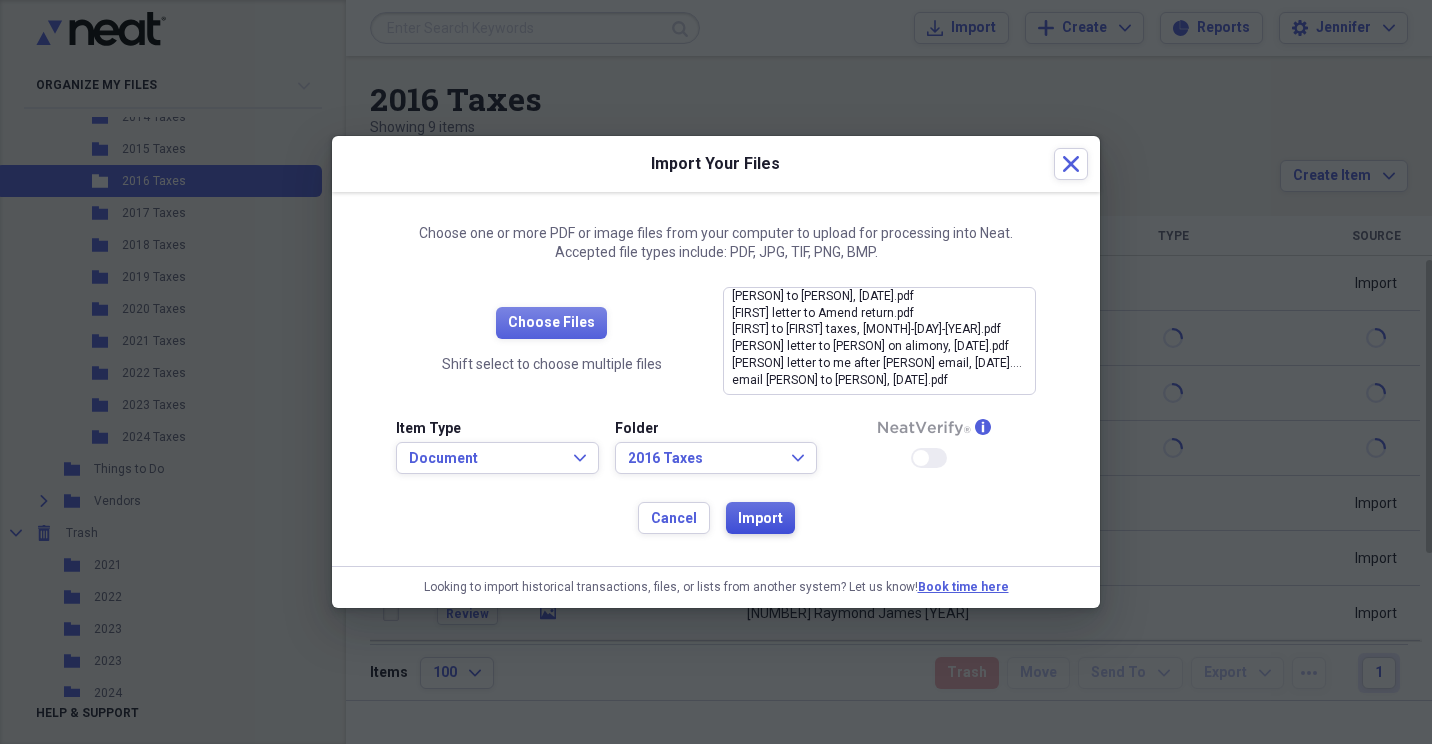 click on "Import" at bounding box center (760, 519) 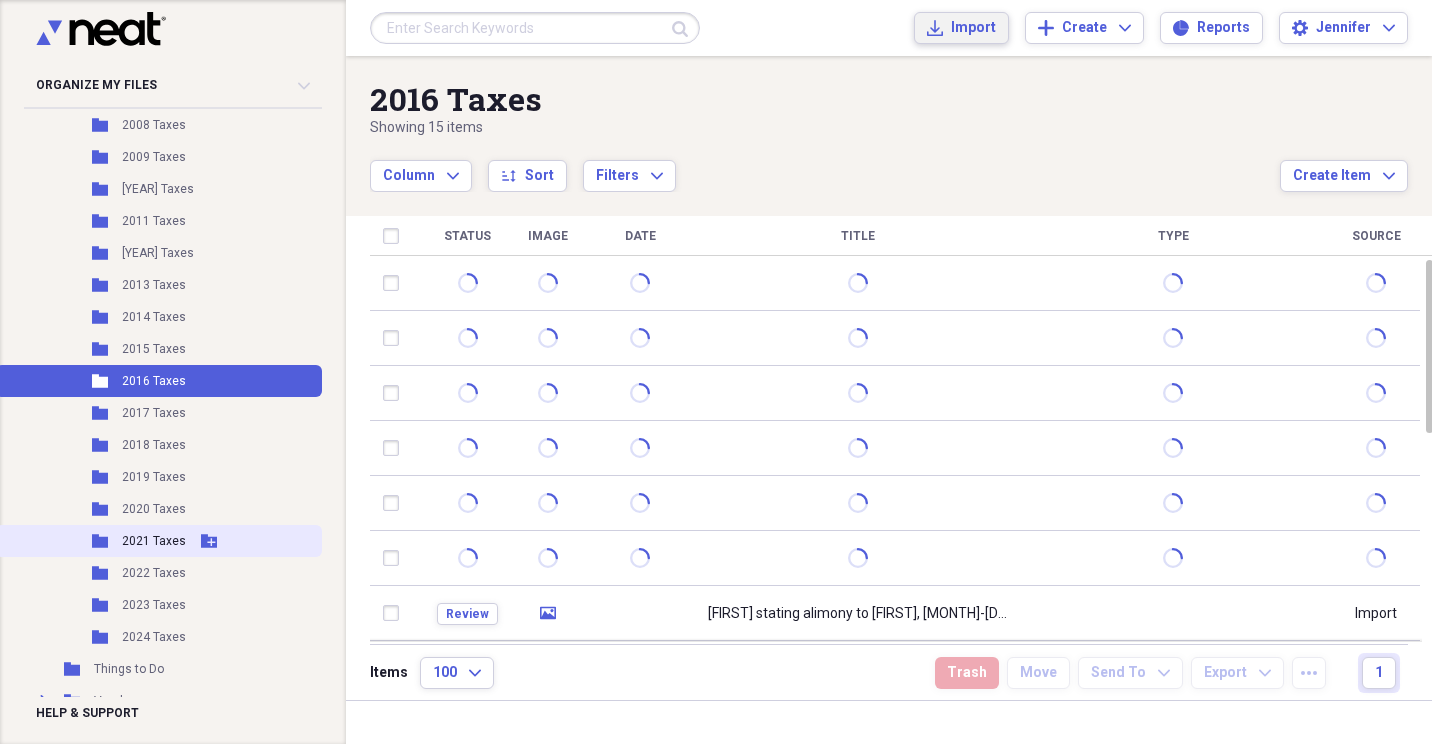 scroll, scrollTop: 900, scrollLeft: 0, axis: vertical 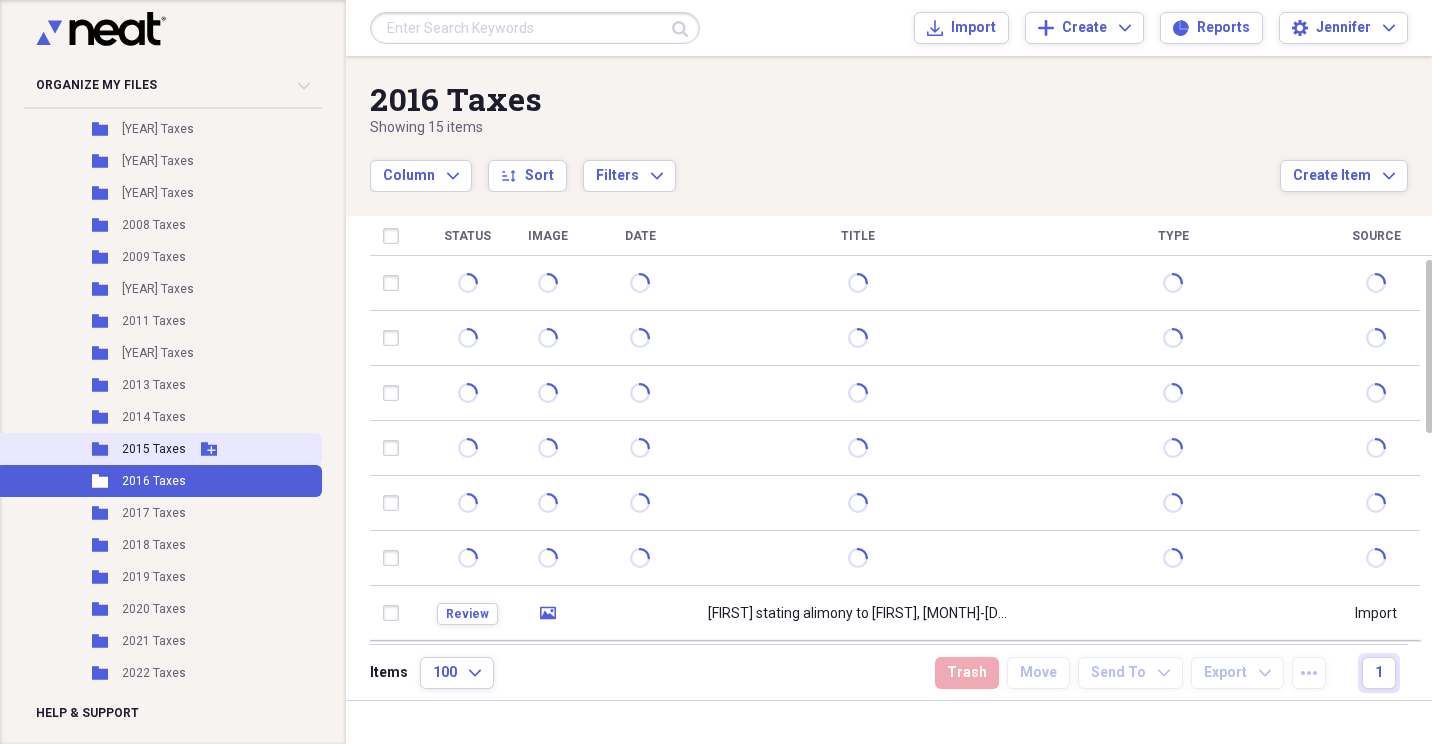 click on "2015 Taxes" at bounding box center (154, 449) 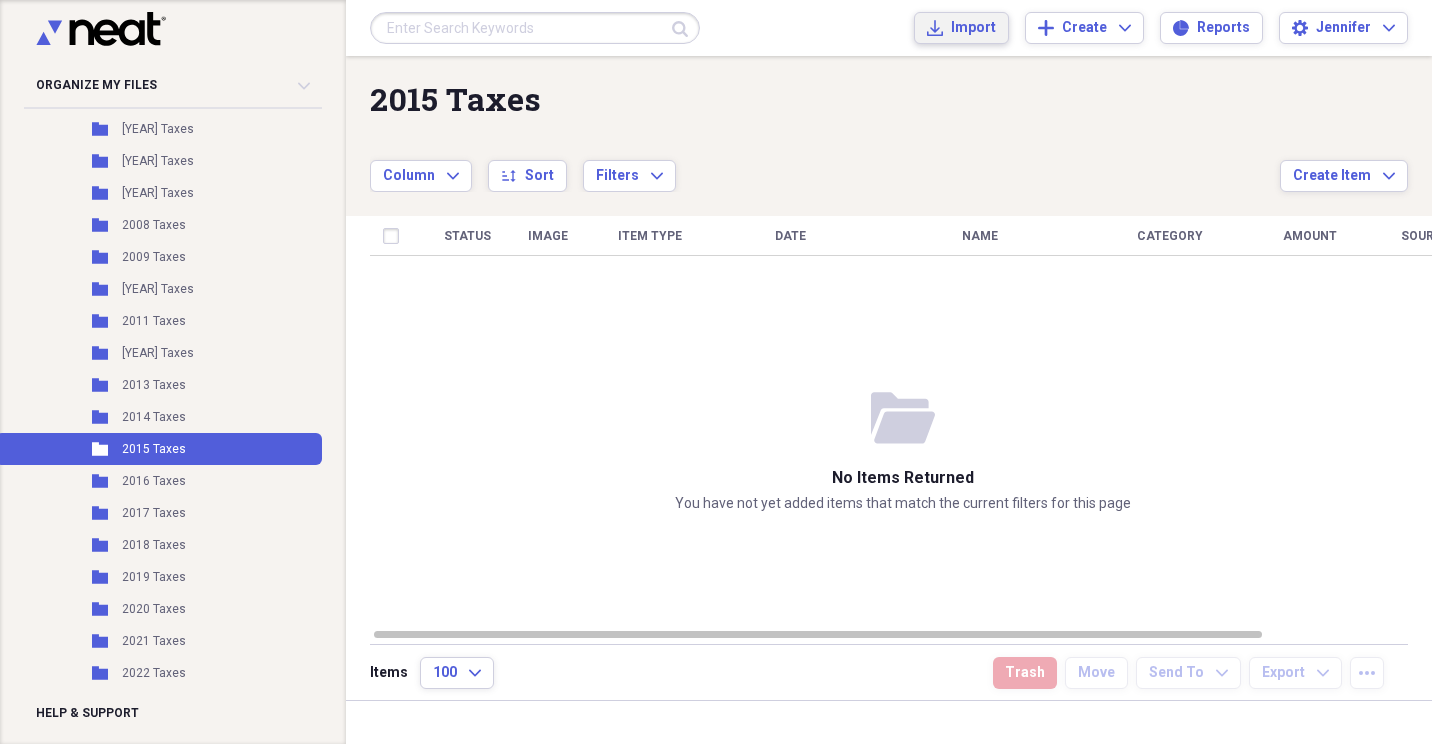 click on "Import" at bounding box center (973, 28) 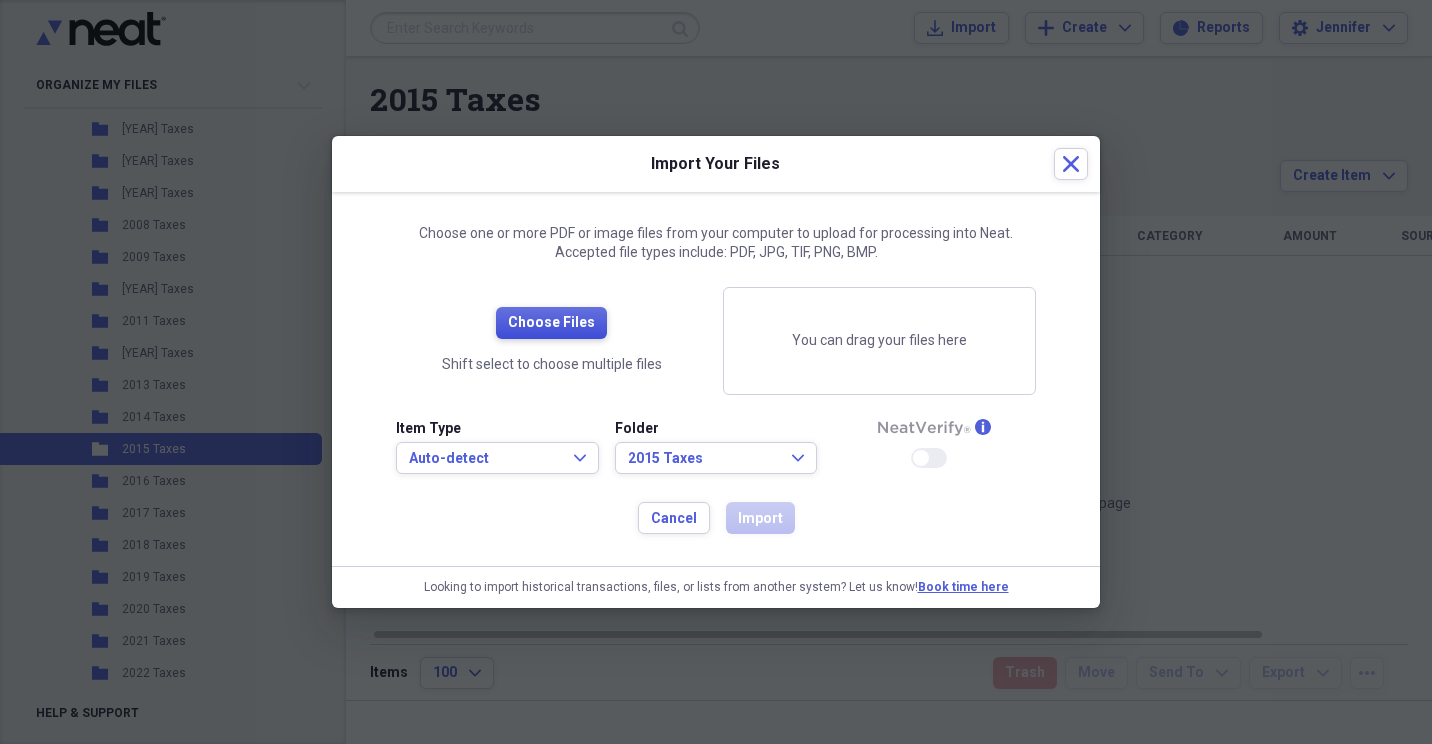 click on "Choose Files" at bounding box center (551, 323) 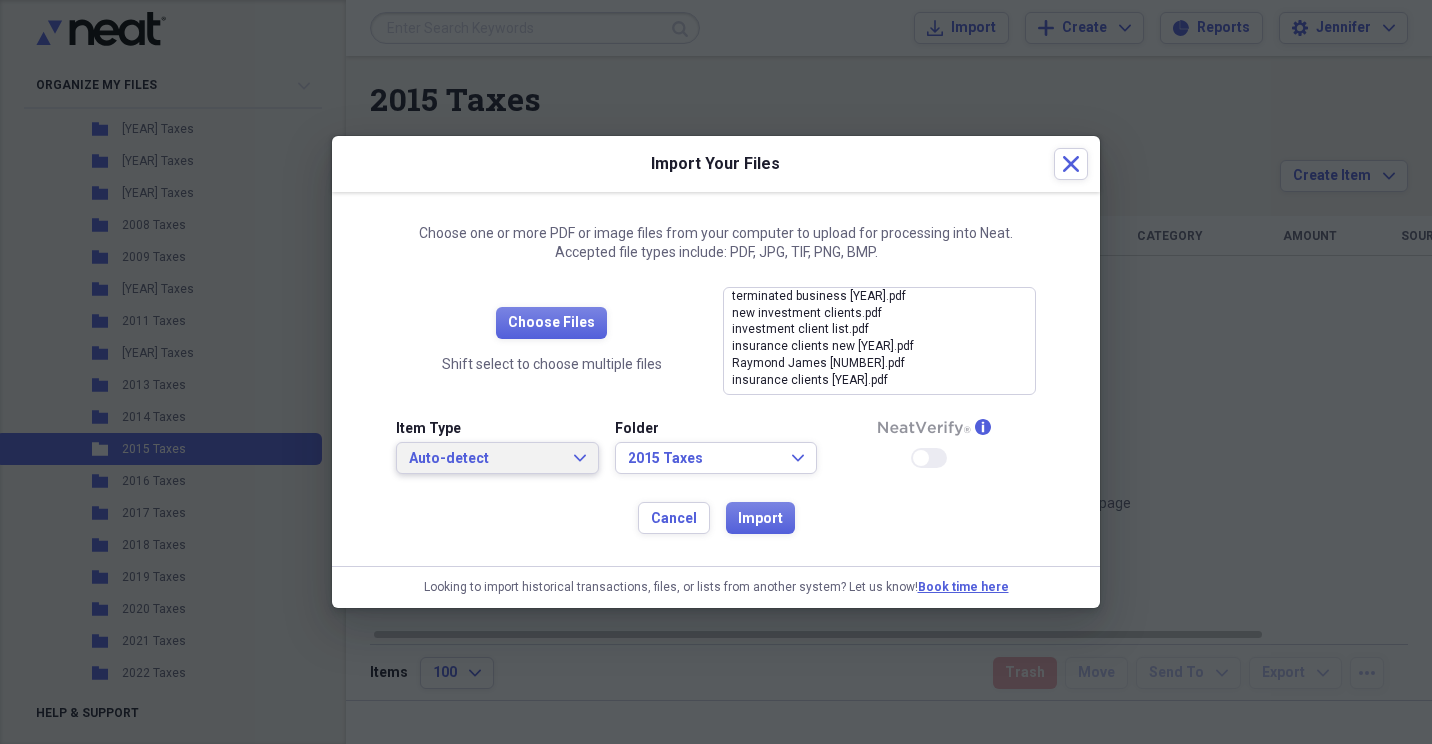 click 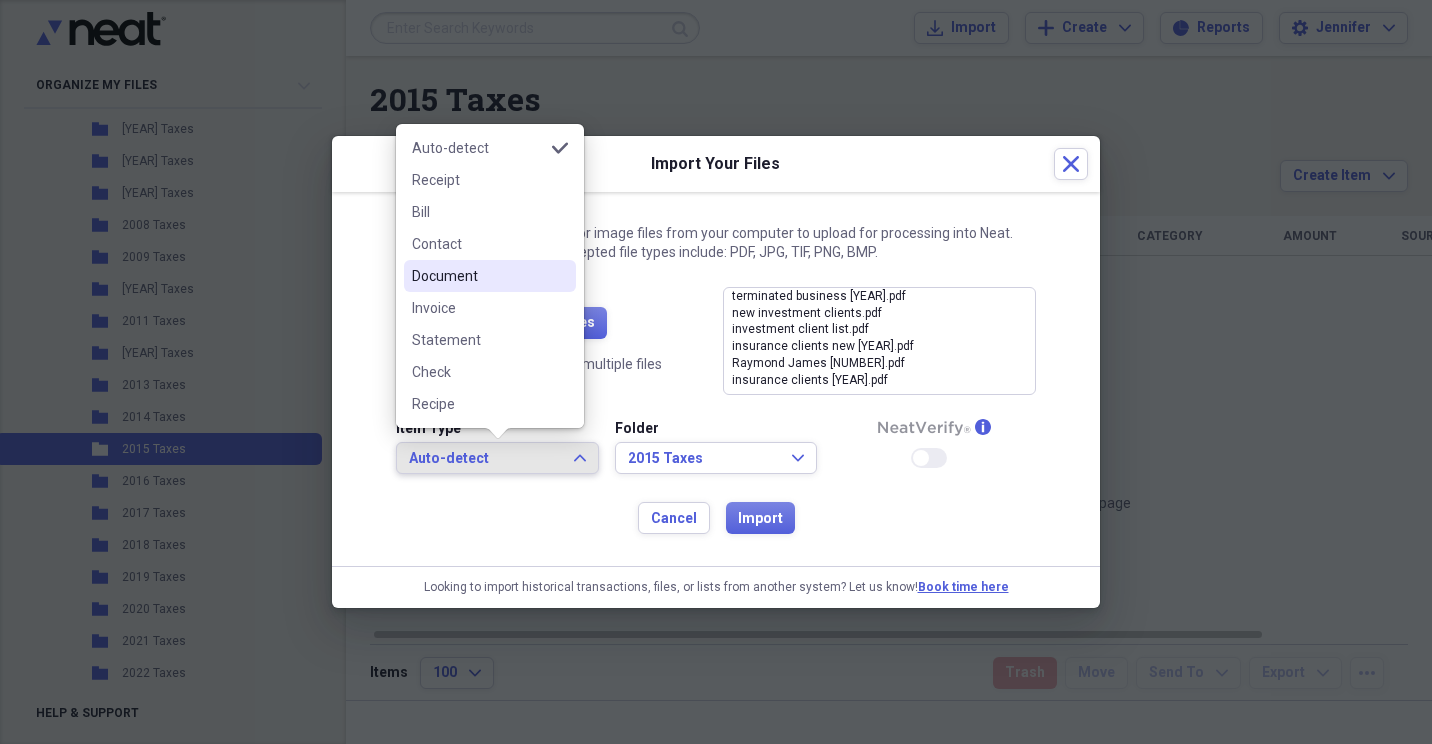 drag, startPoint x: 537, startPoint y: 267, endPoint x: 560, endPoint y: 293, distance: 34.713108 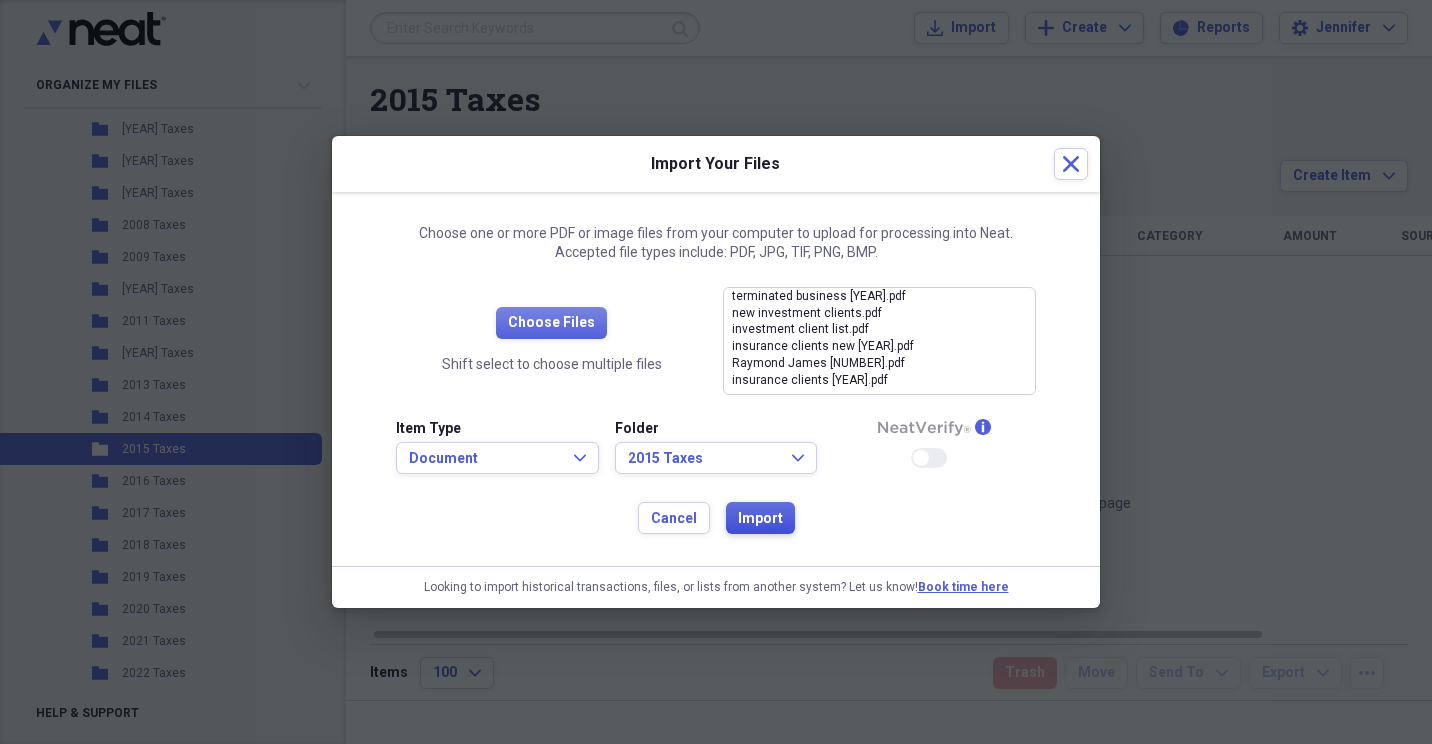 click on "Import" at bounding box center [760, 519] 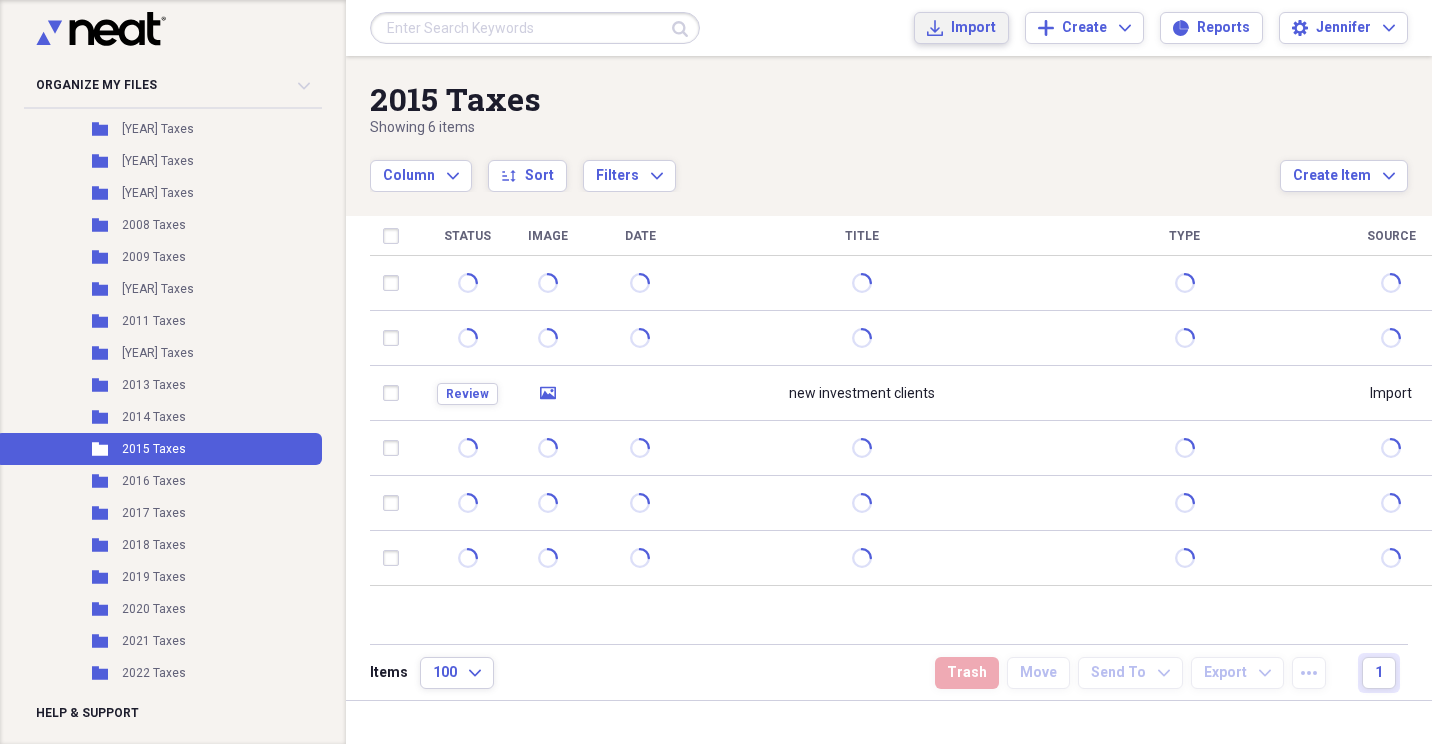 click on "Import" at bounding box center [973, 28] 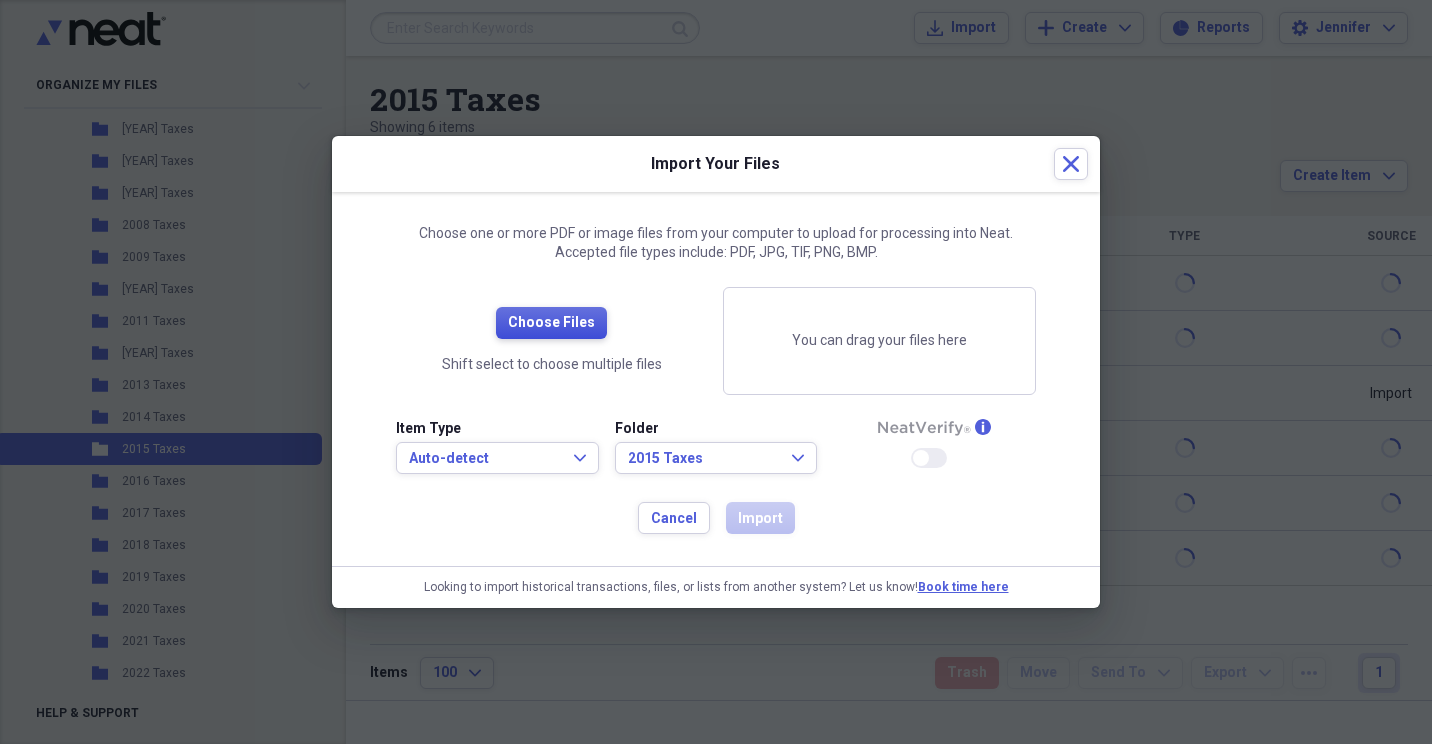 click on "Choose Files" at bounding box center (551, 323) 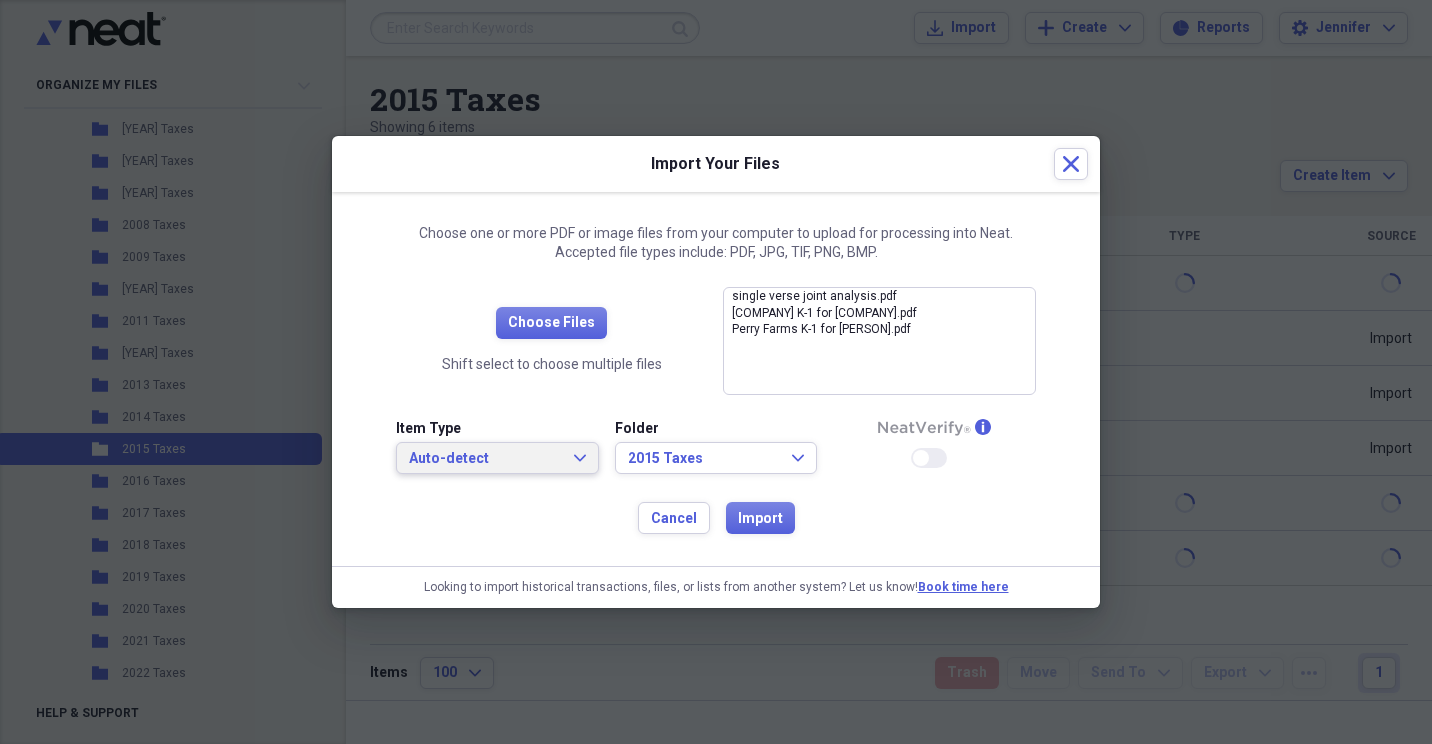 click on "Expand" 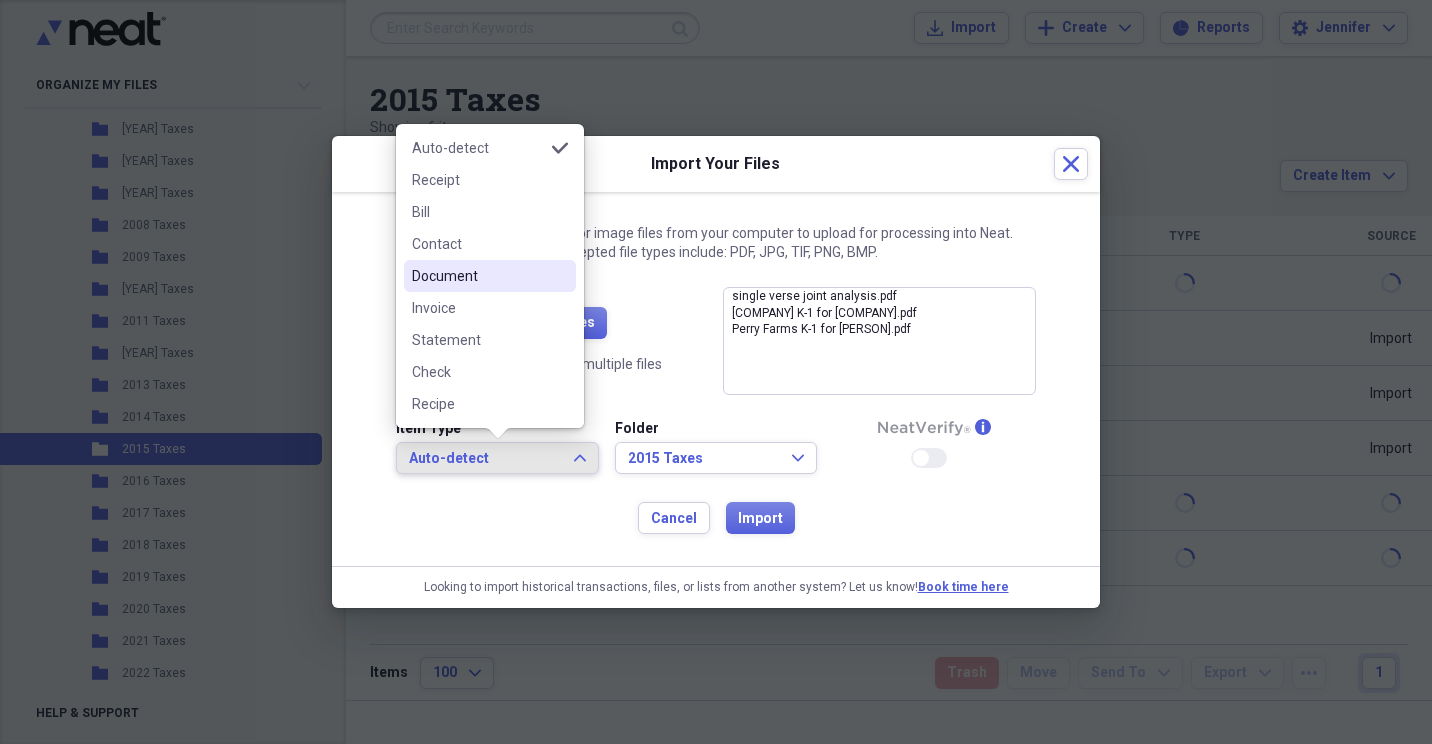 click at bounding box center (560, 276) 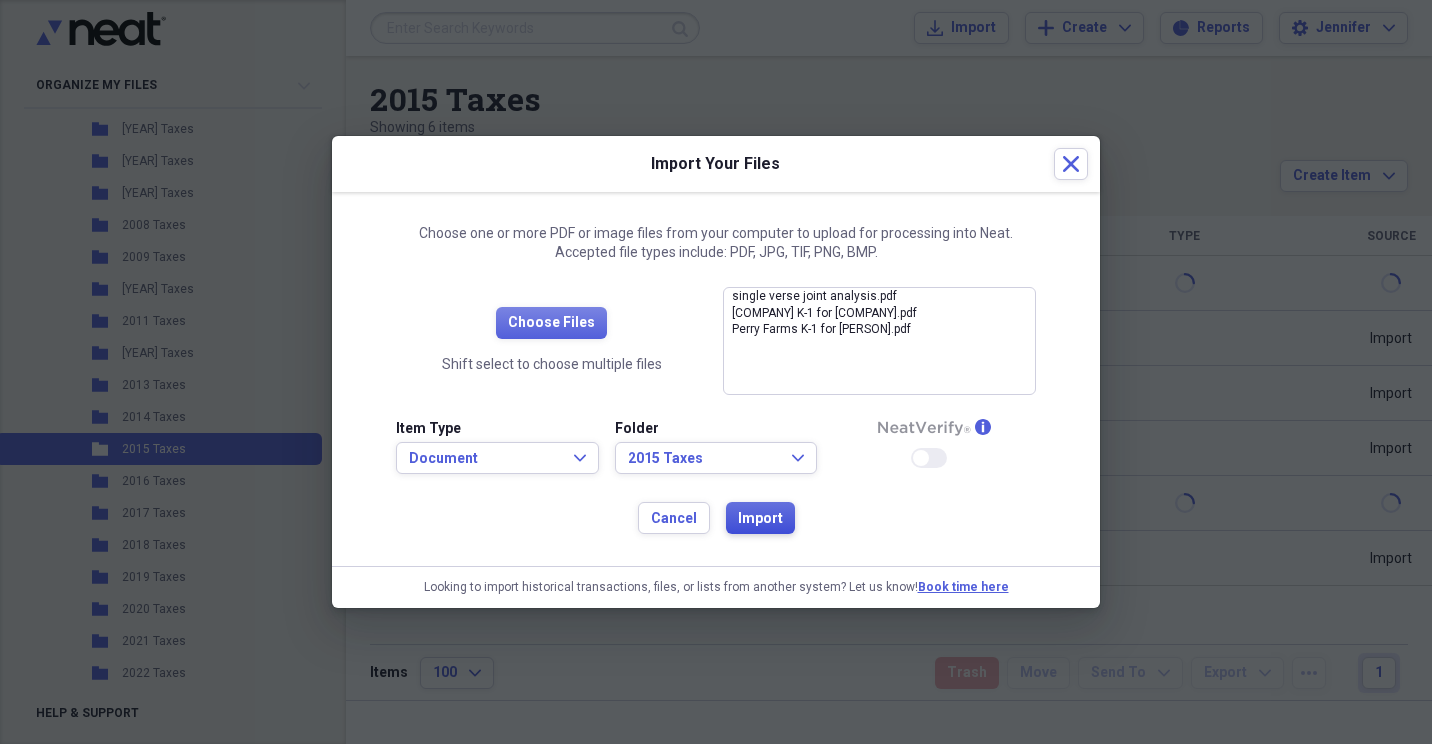 click on "Import" at bounding box center [760, 519] 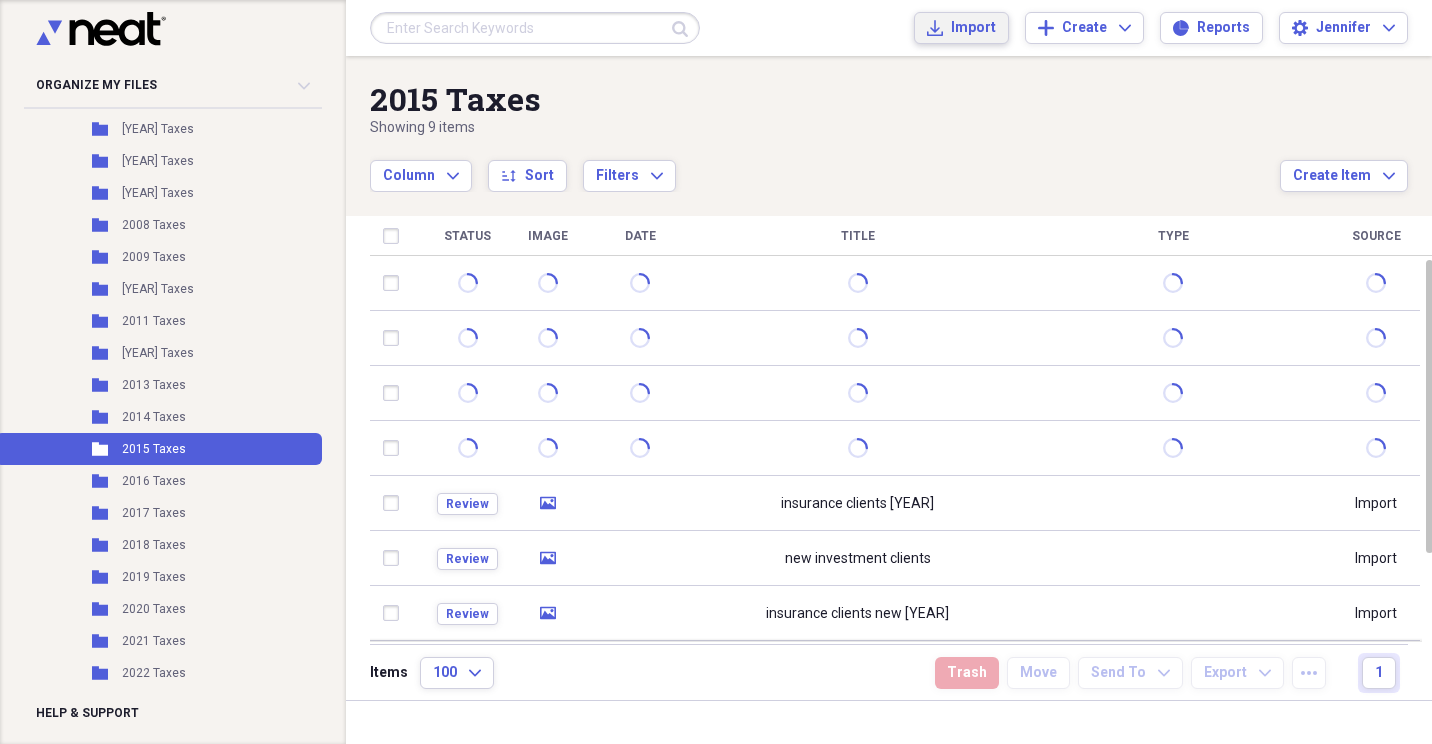 click on "Import" at bounding box center [973, 28] 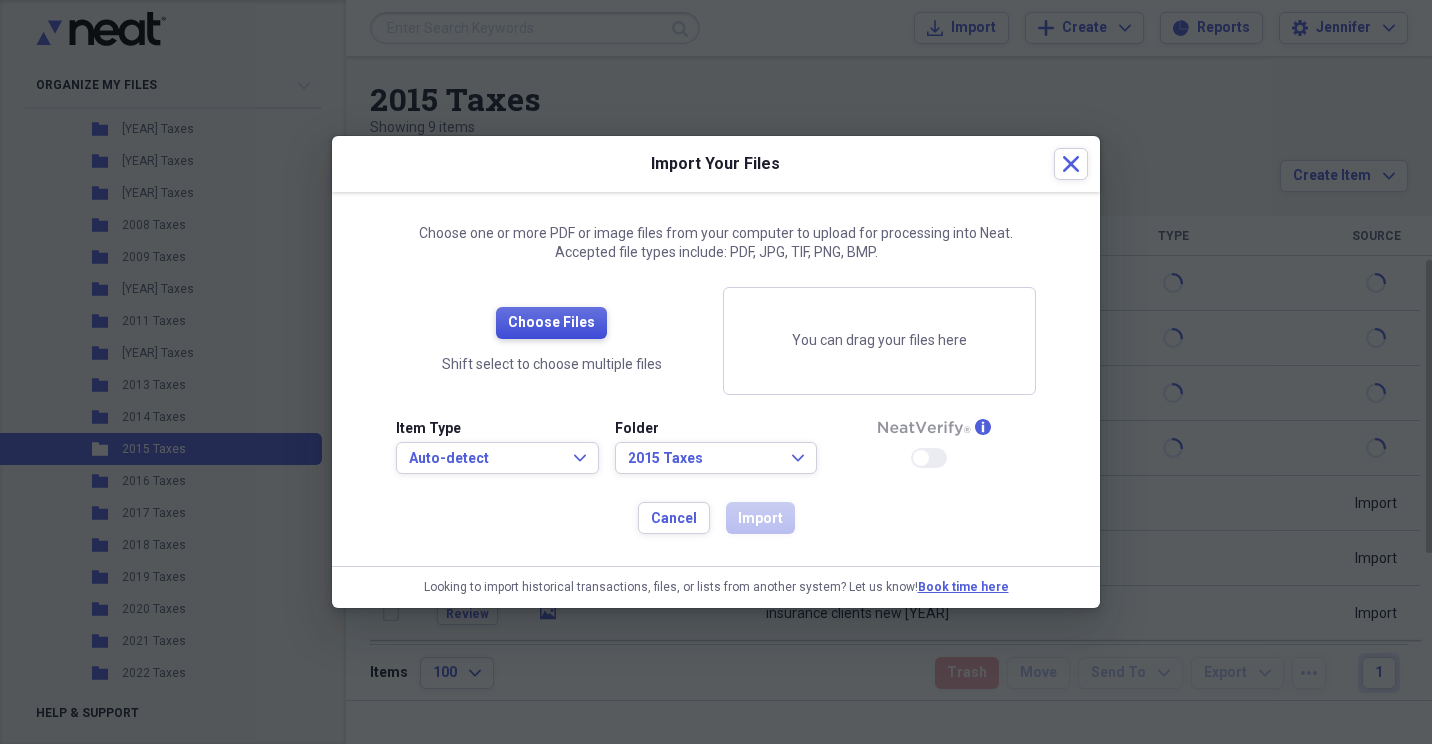 click on "Choose Files" at bounding box center [551, 323] 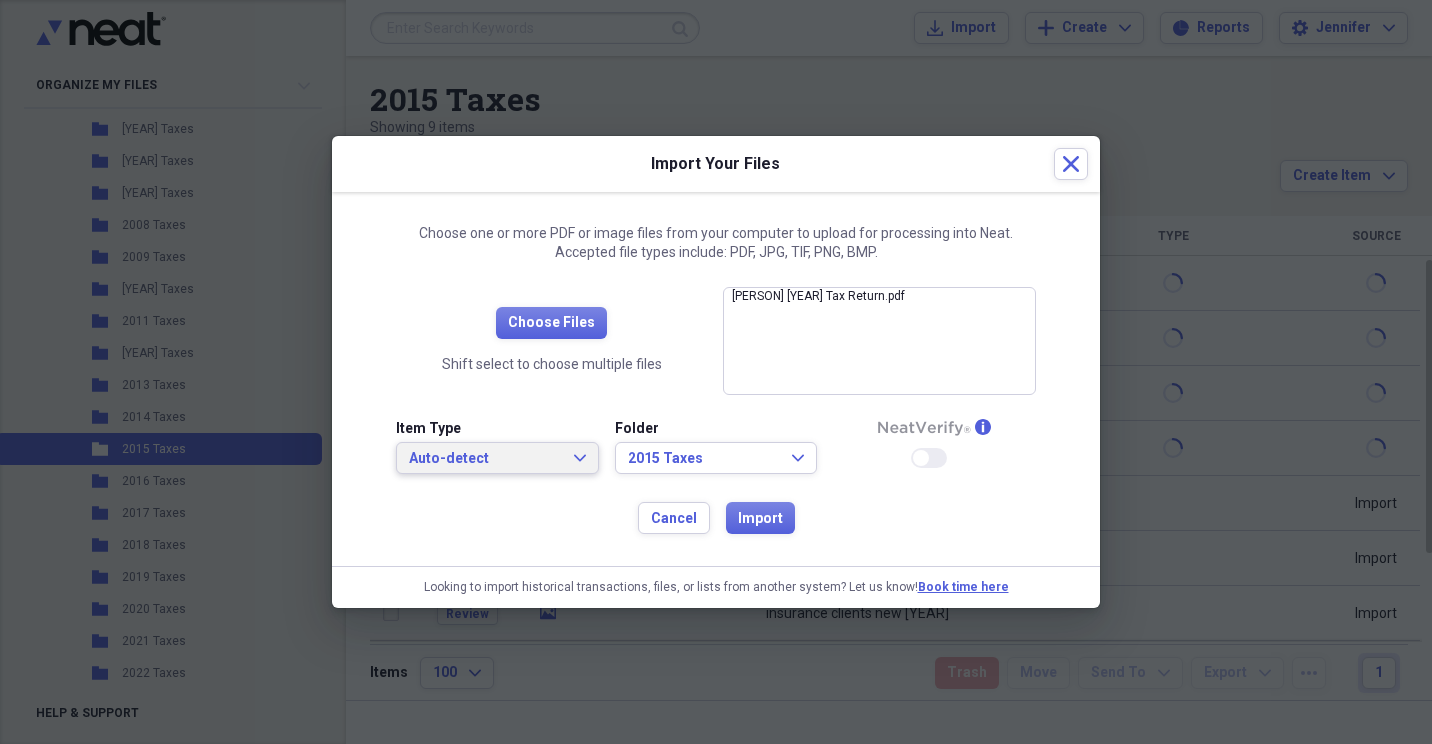 click on "Auto-detect Expand" at bounding box center (497, 458) 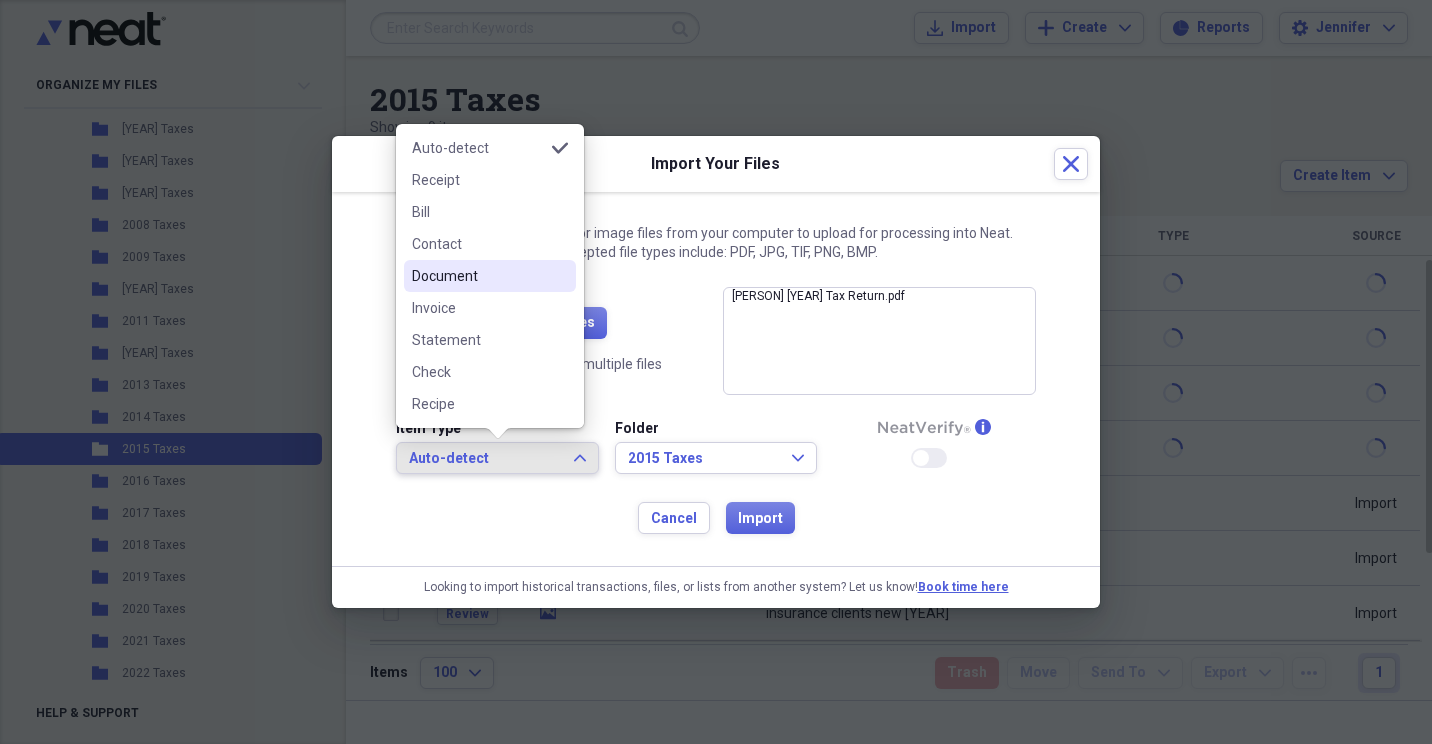 click on "Document" at bounding box center (478, 276) 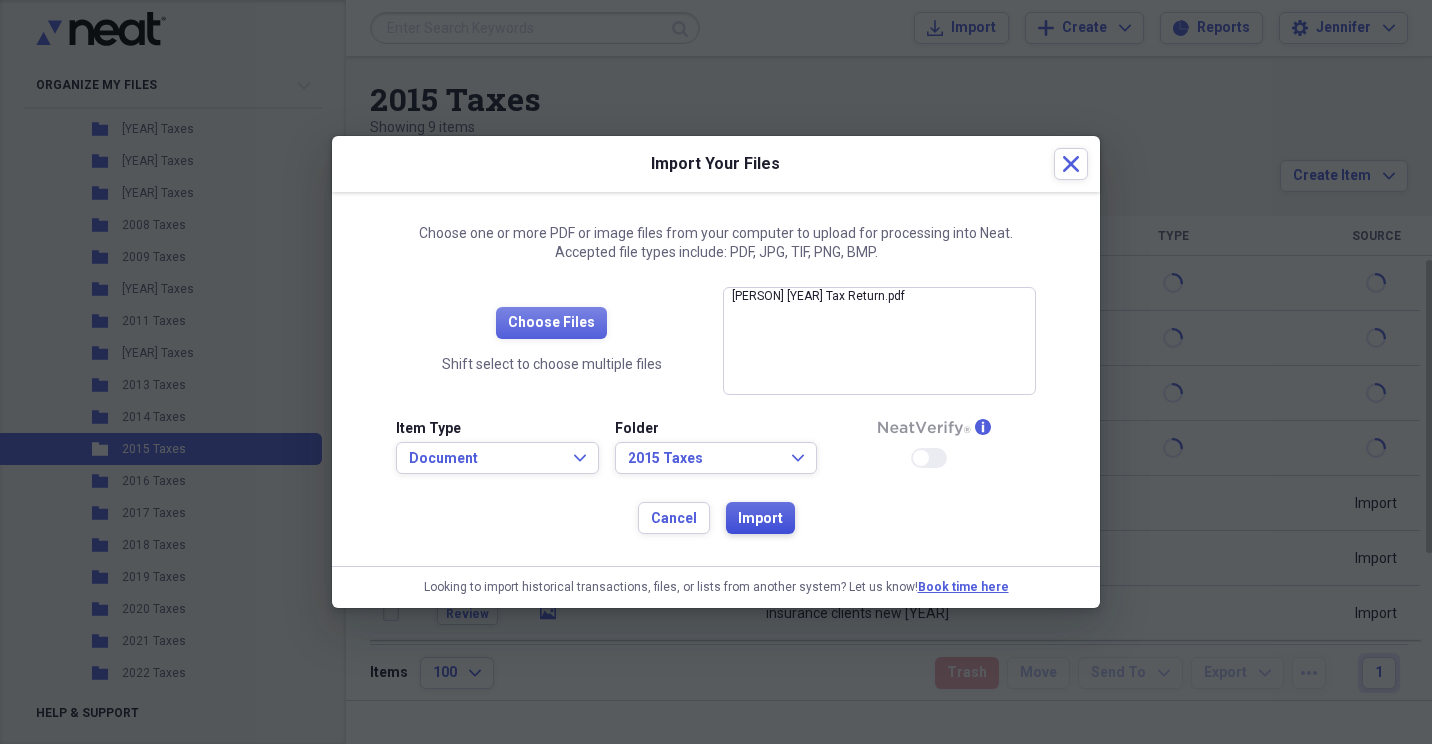 click on "Import" at bounding box center (760, 519) 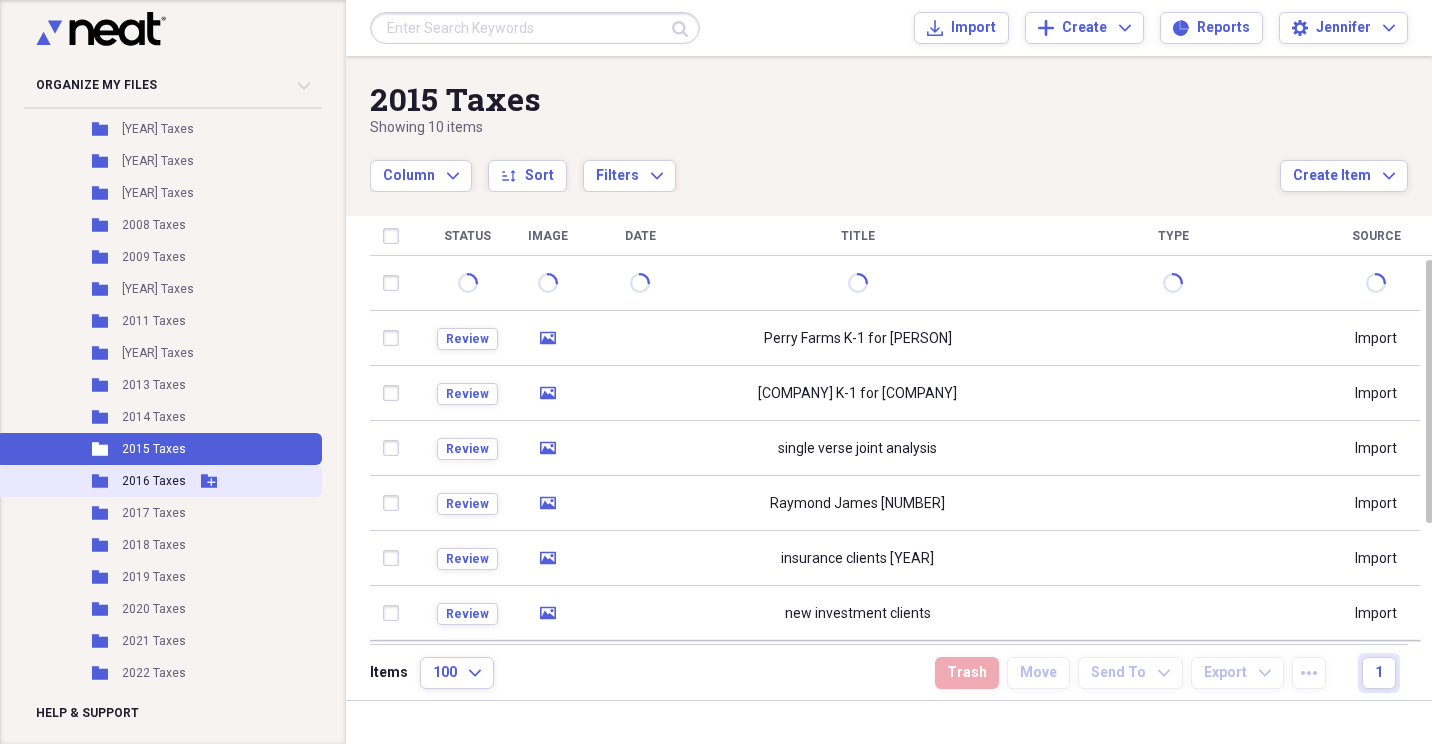 click on "2016 Taxes" at bounding box center [154, 481] 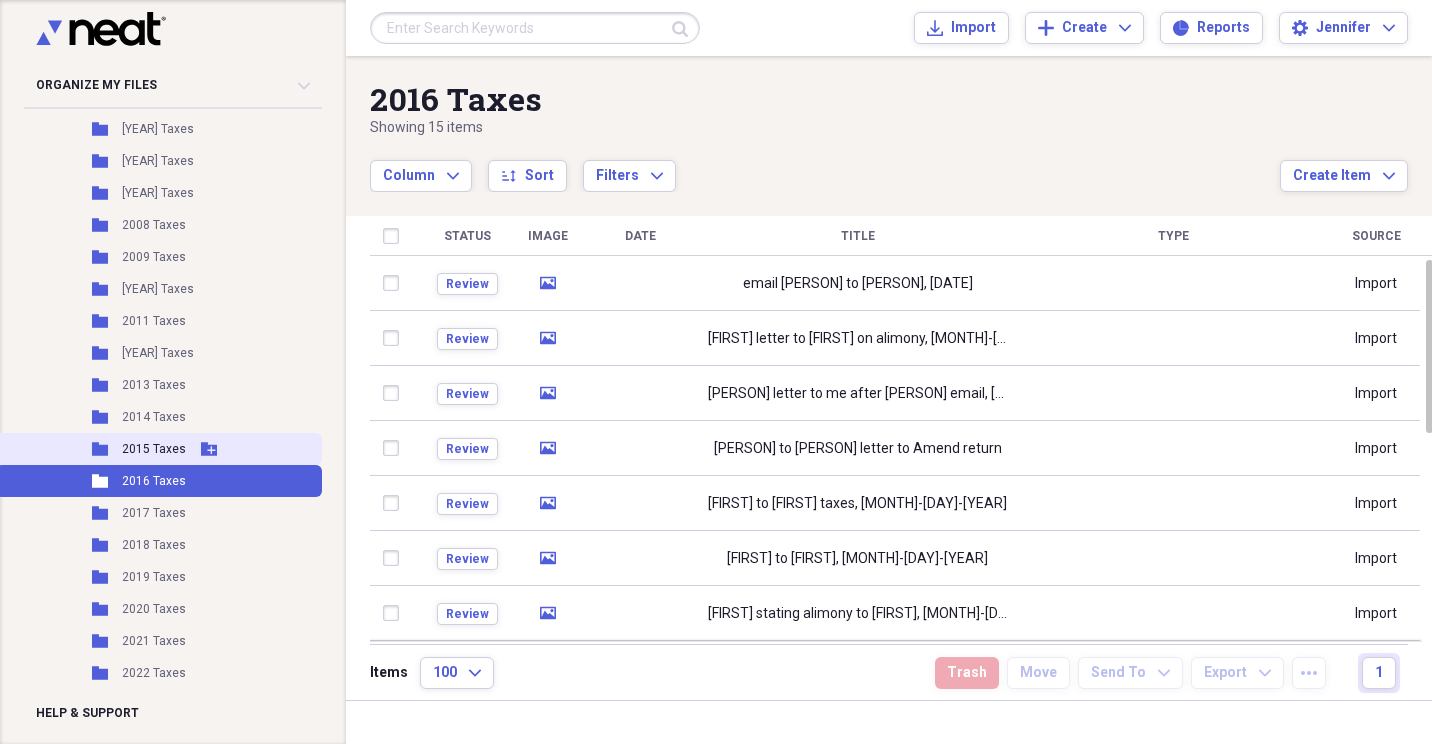 click on "2015 Taxes" at bounding box center [154, 449] 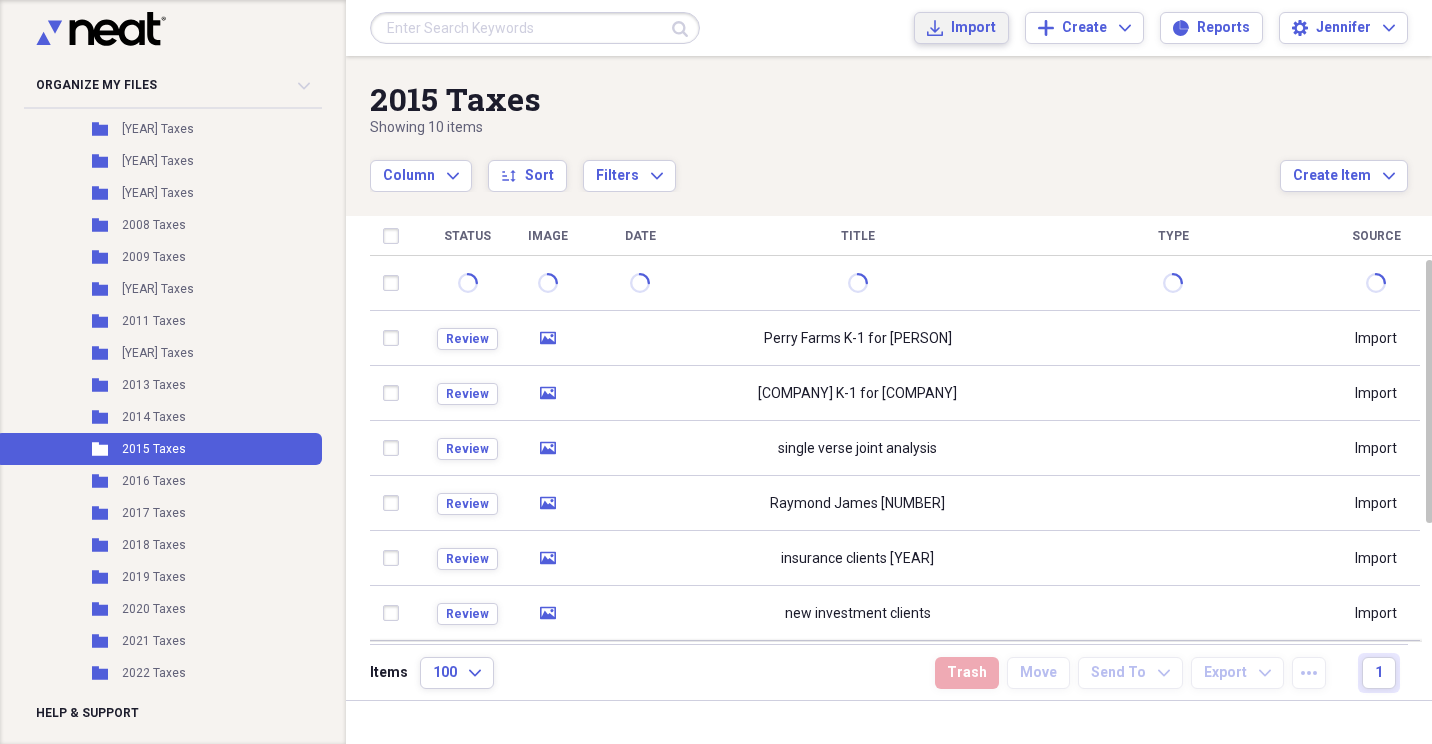 click on "Import" 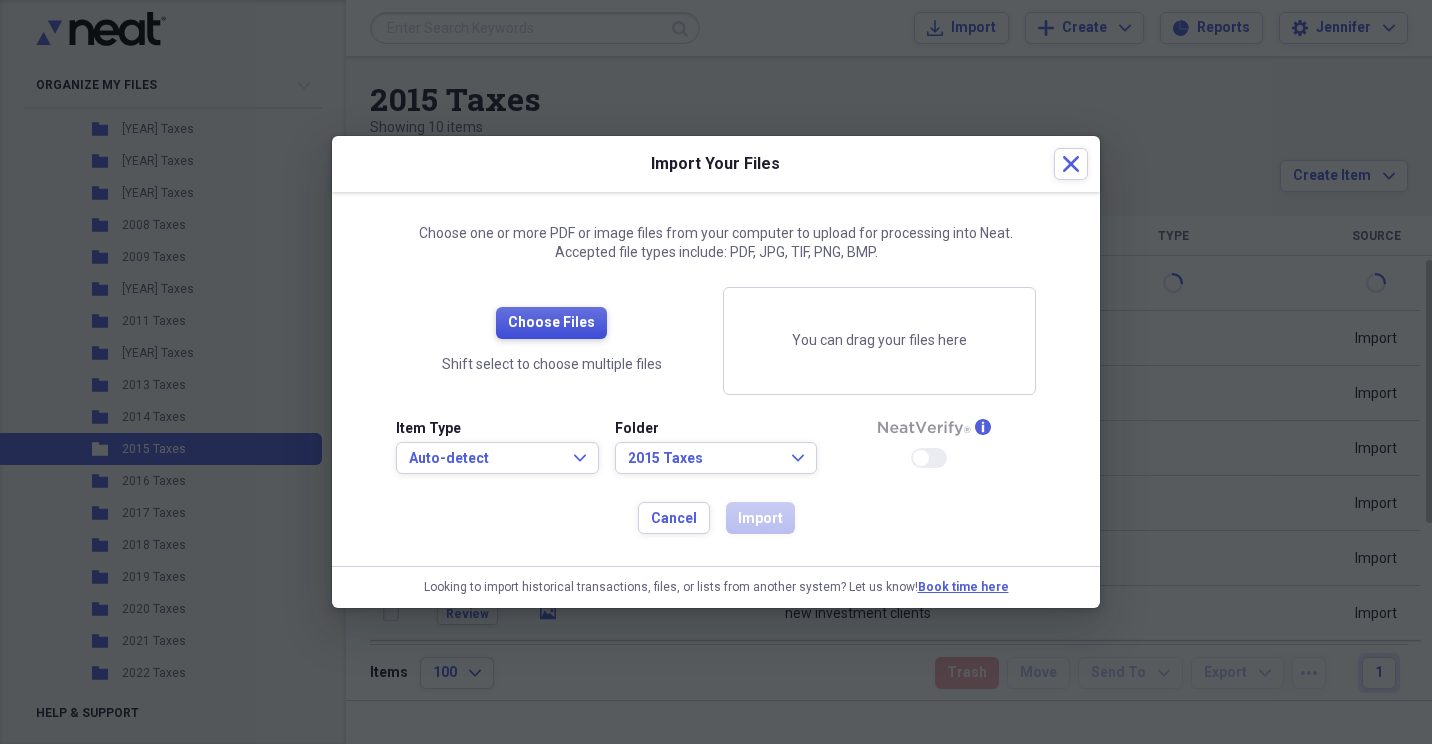 click on "Choose Files" at bounding box center [551, 323] 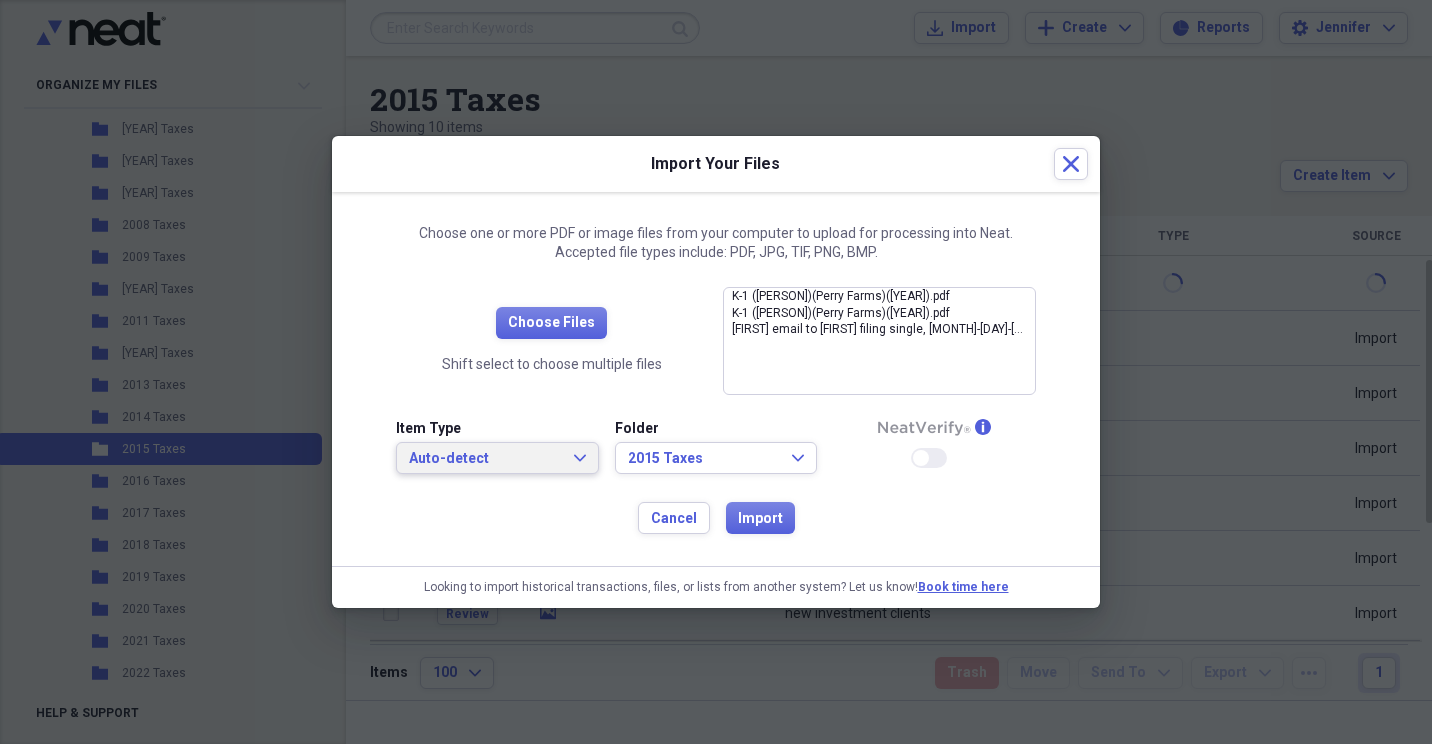 click on "Auto-detect Expand" at bounding box center [497, 458] 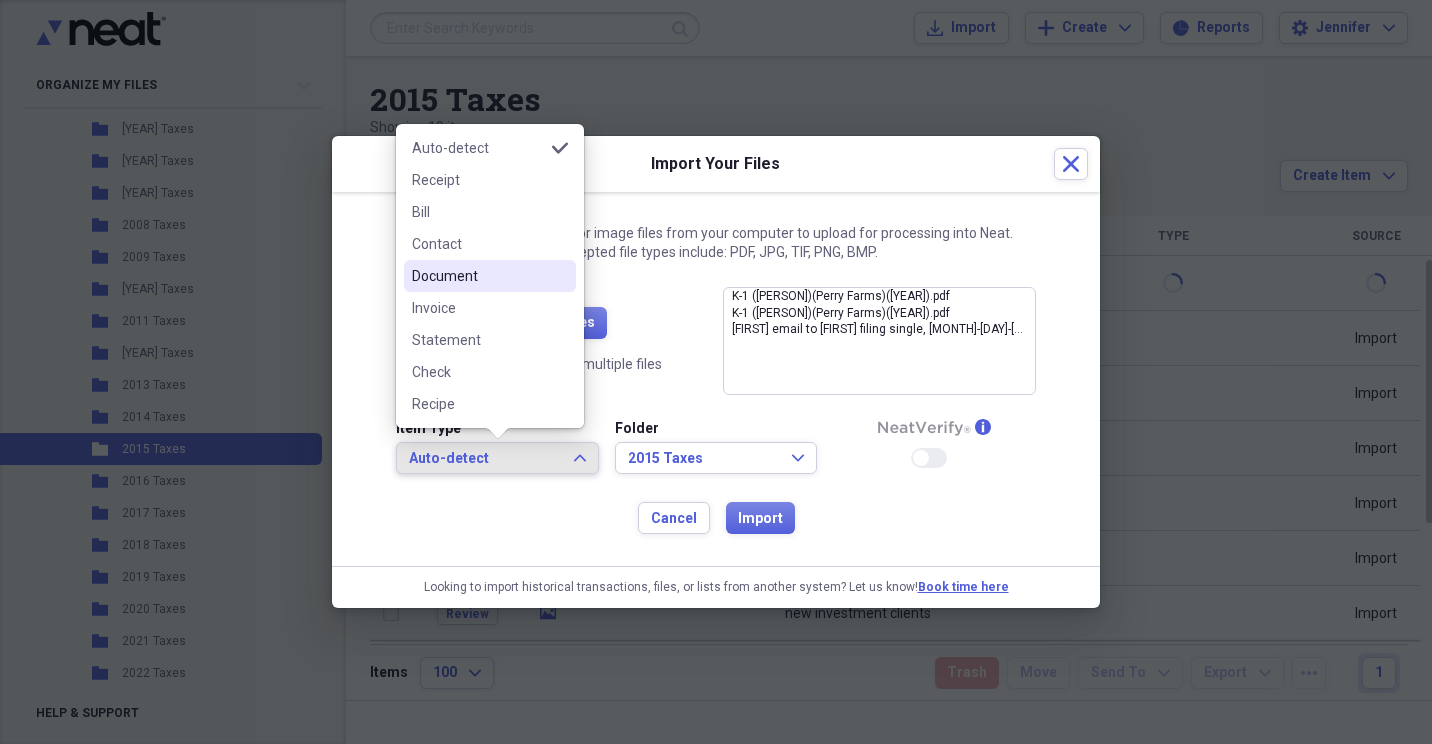 click on "Document" at bounding box center (490, 276) 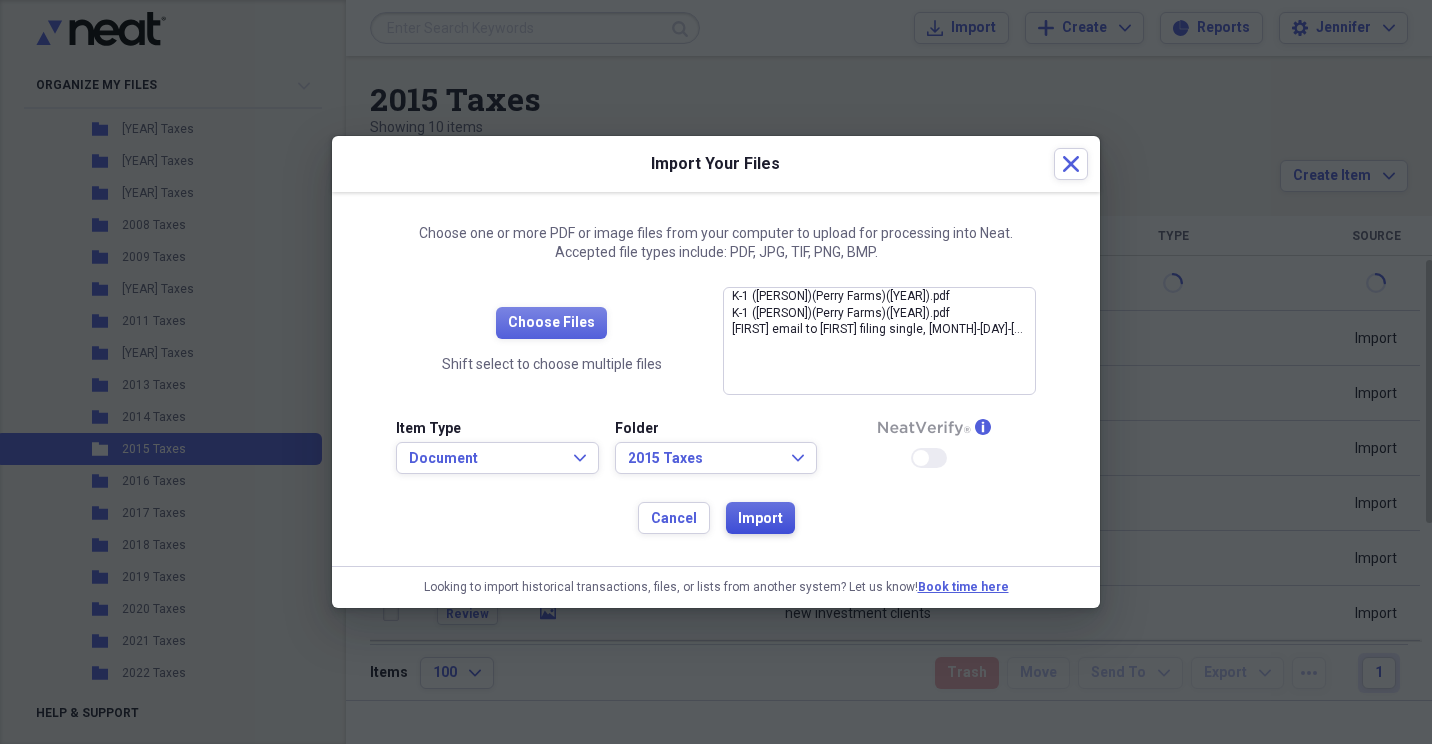 click on "Import" at bounding box center [760, 519] 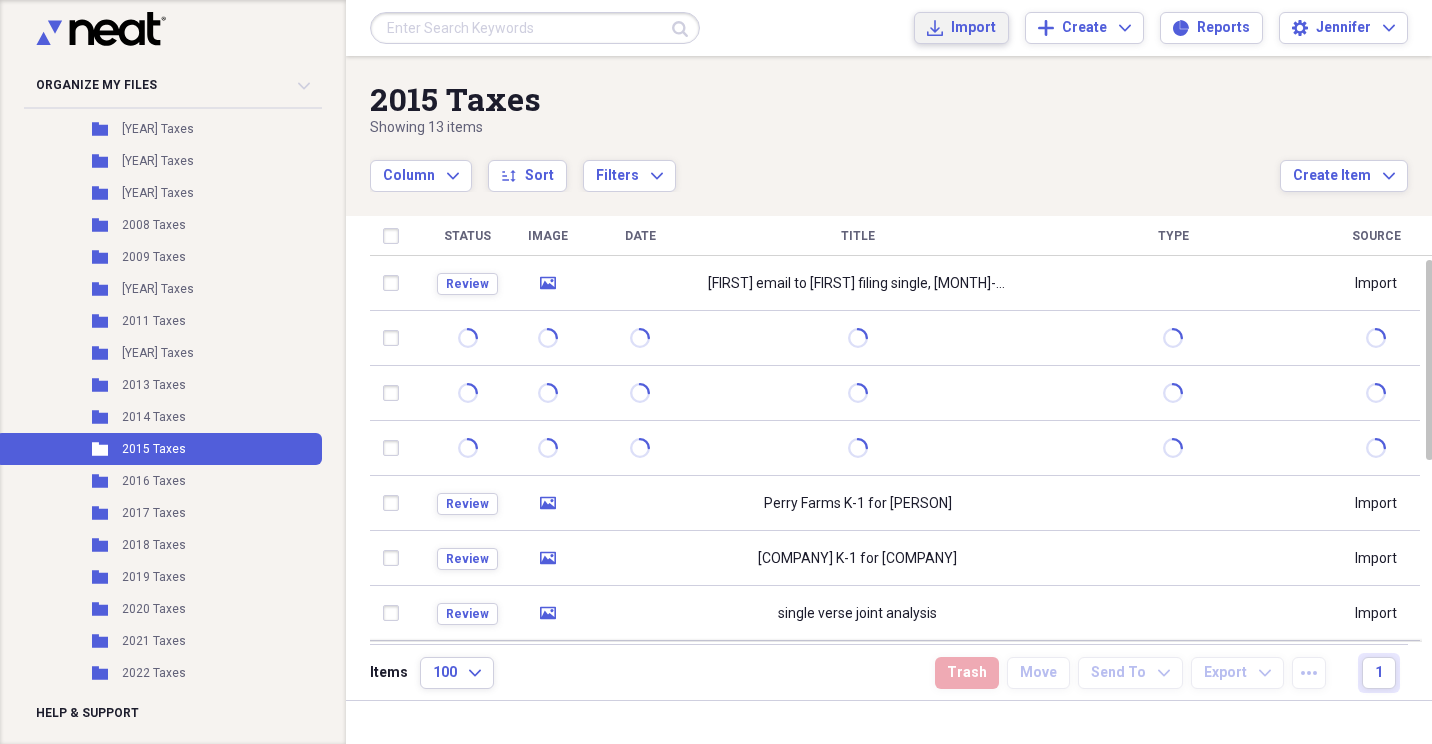 click on "Import Import" at bounding box center (961, 28) 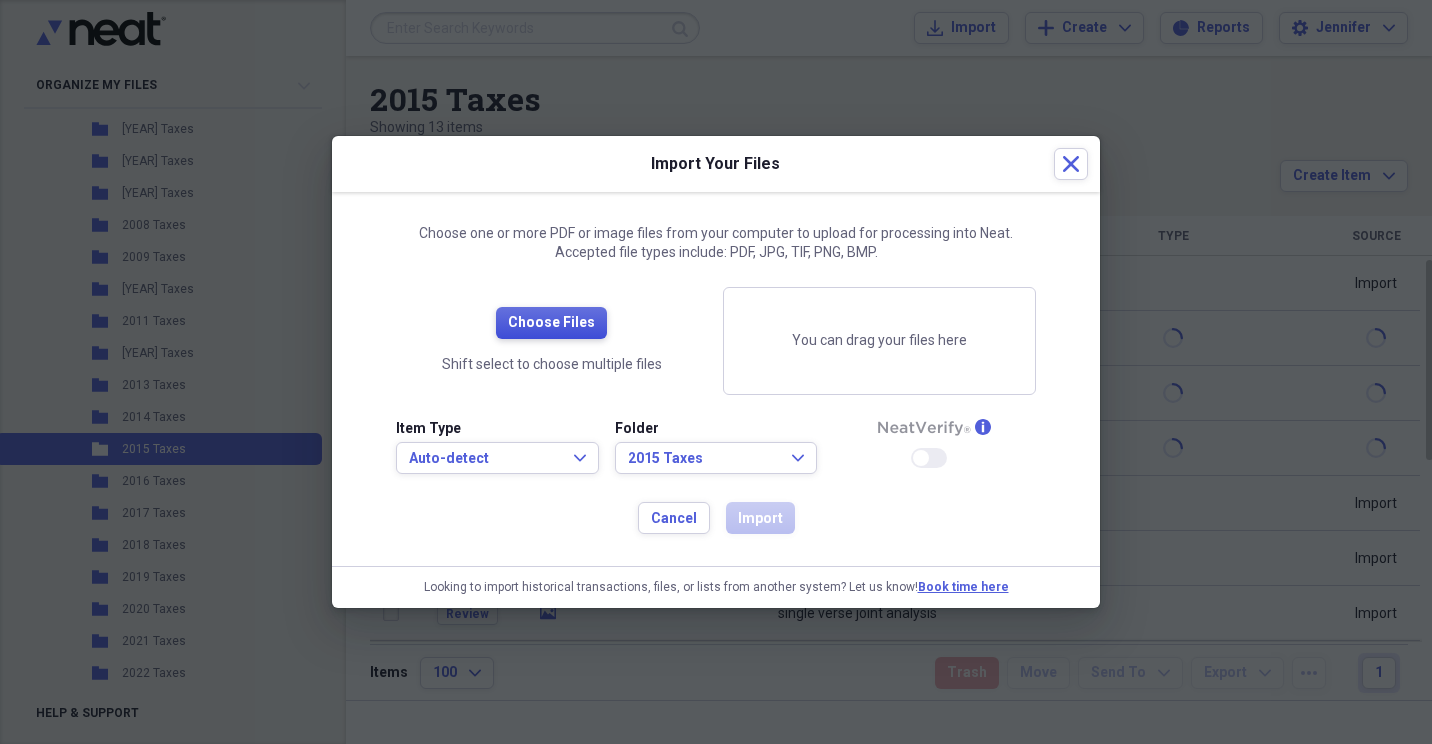 click on "Choose Files" at bounding box center [551, 323] 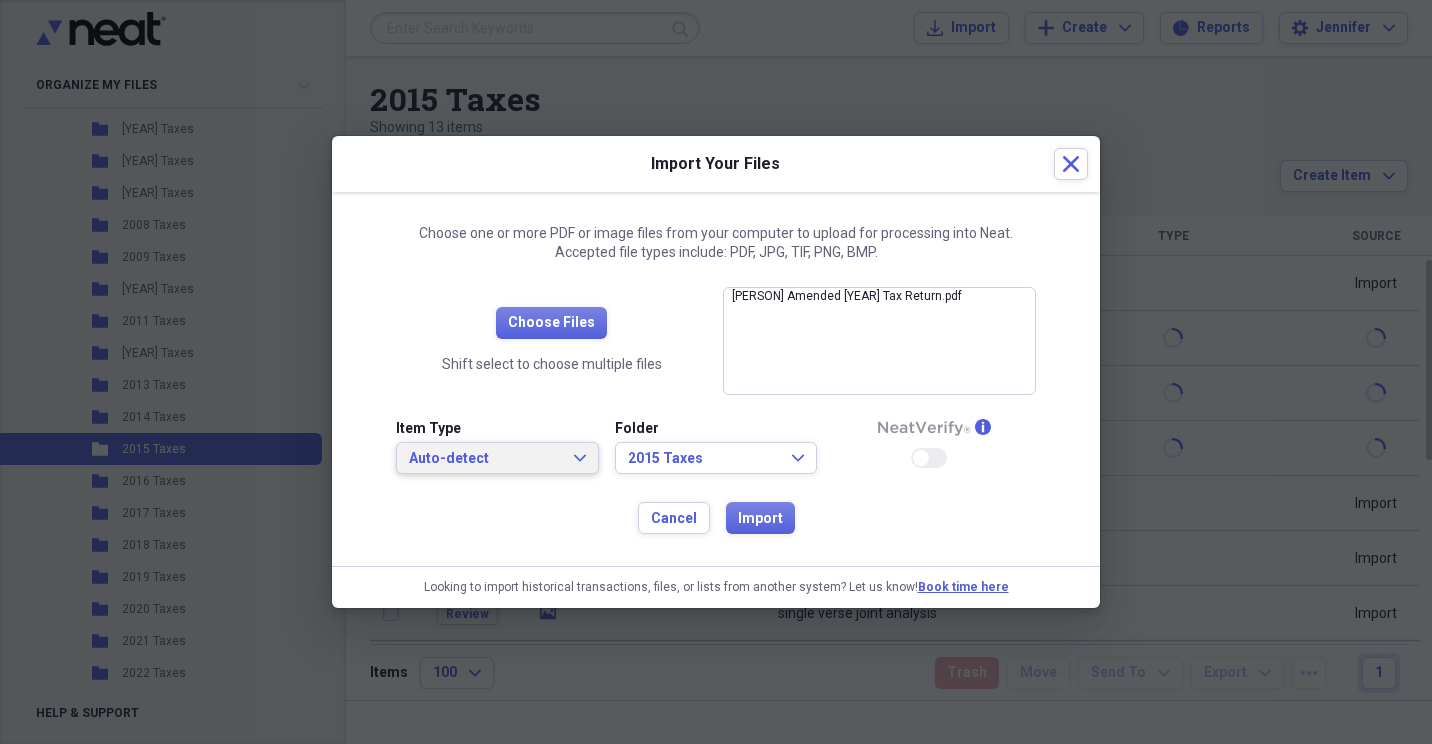click on "Expand" 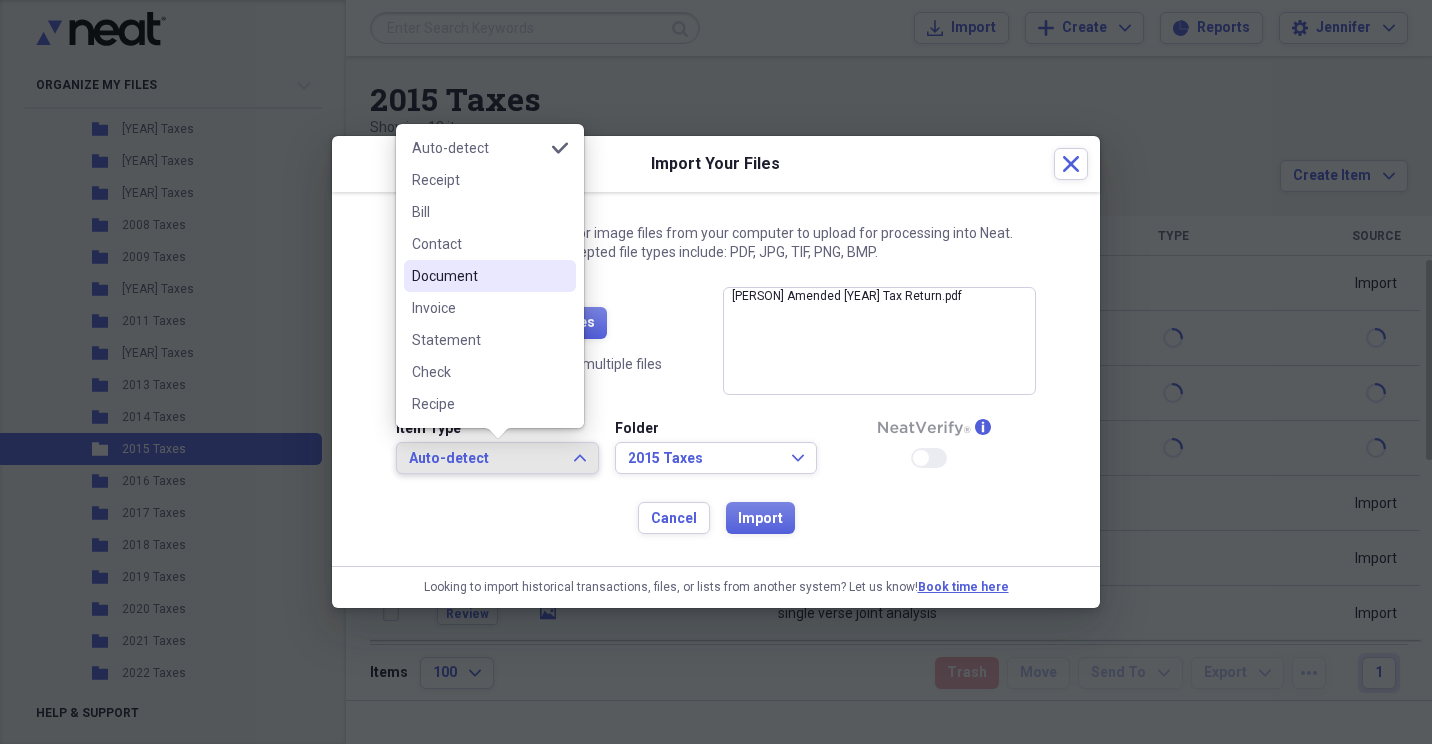 click on "Document" at bounding box center [478, 276] 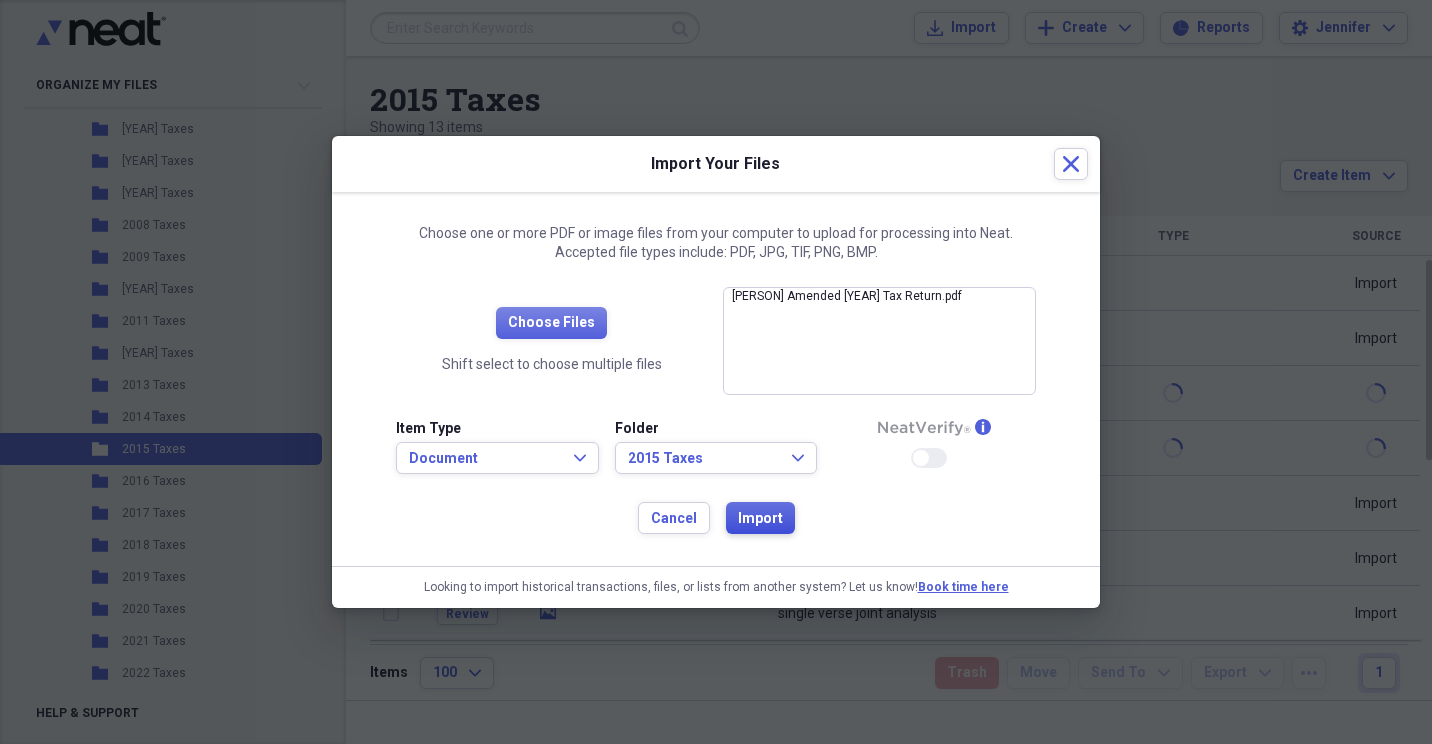 click on "Import" at bounding box center [760, 519] 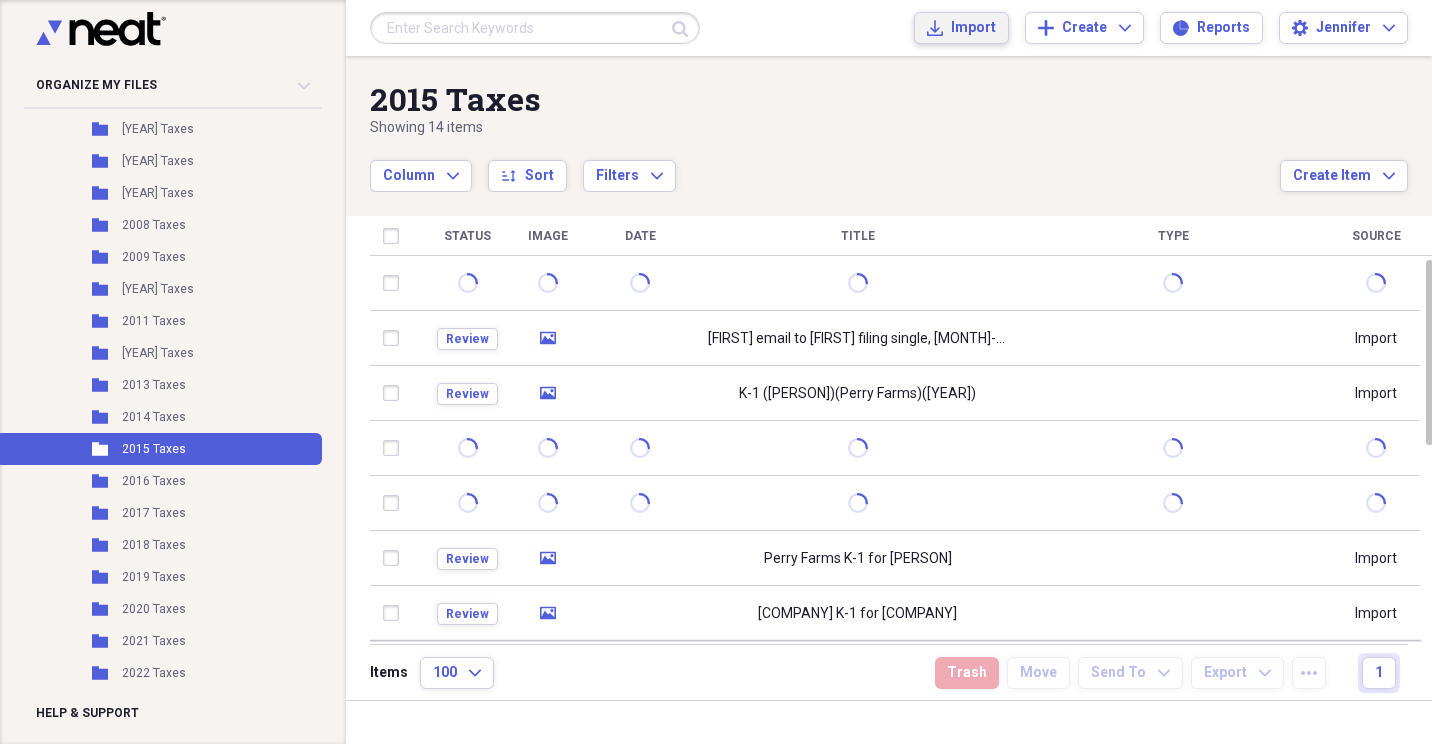 click on "Import" at bounding box center [973, 28] 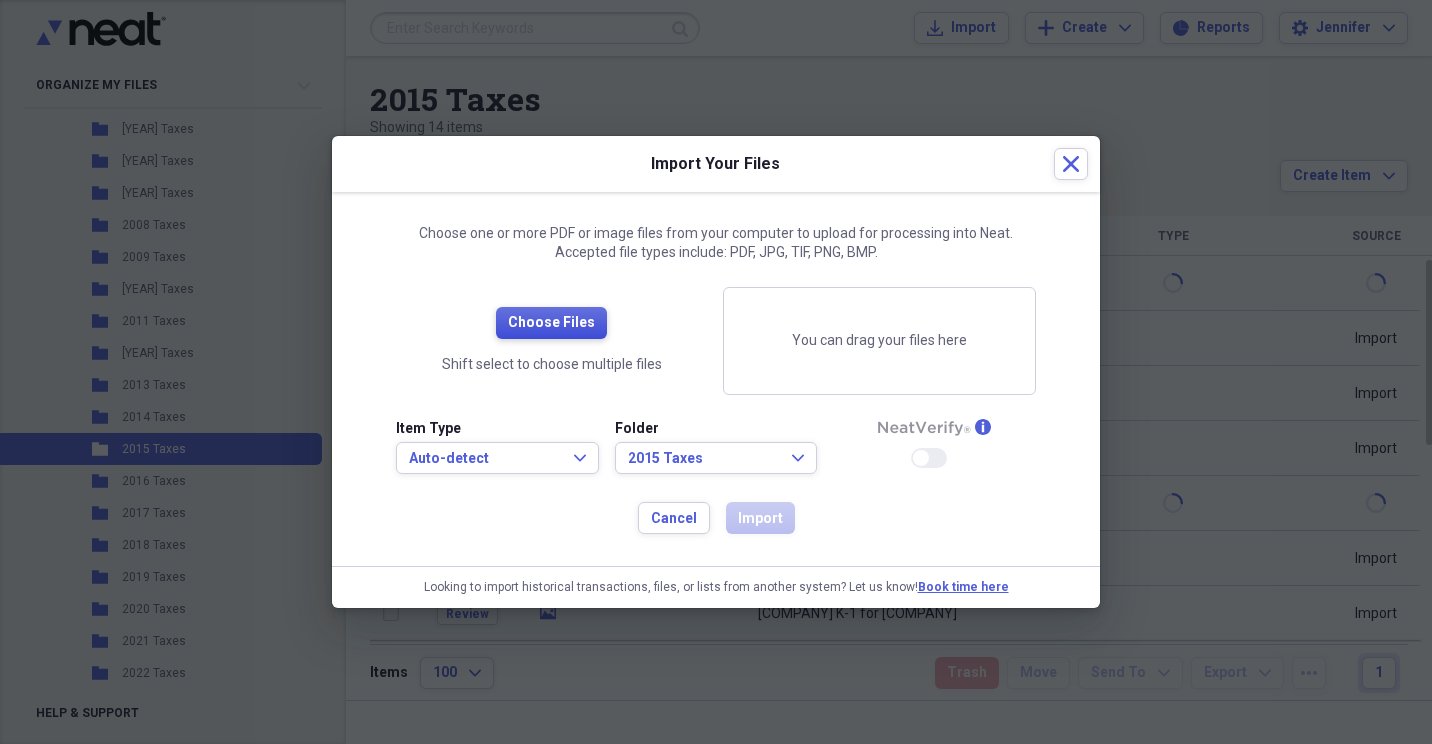 click on "Choose Files" at bounding box center (551, 323) 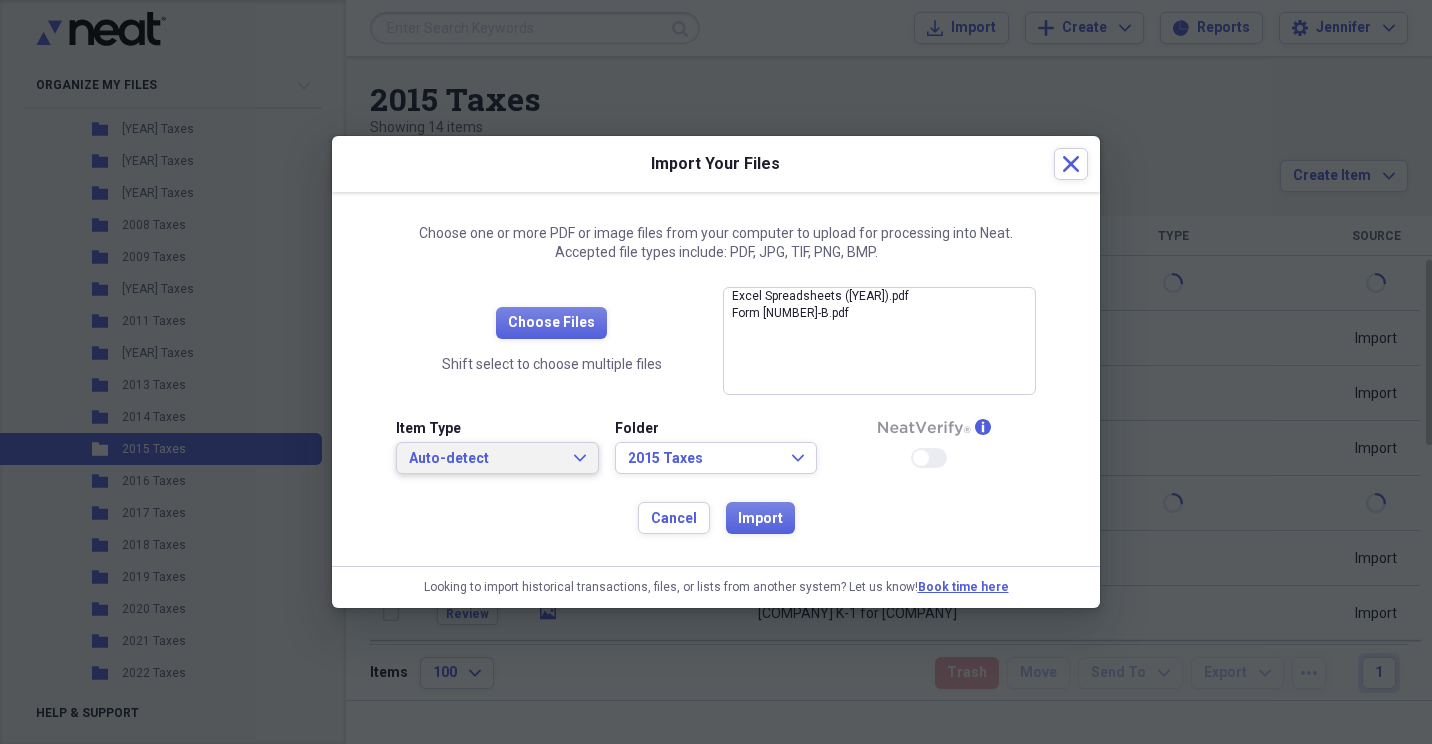 click on "Auto-detect Expand" at bounding box center [497, 458] 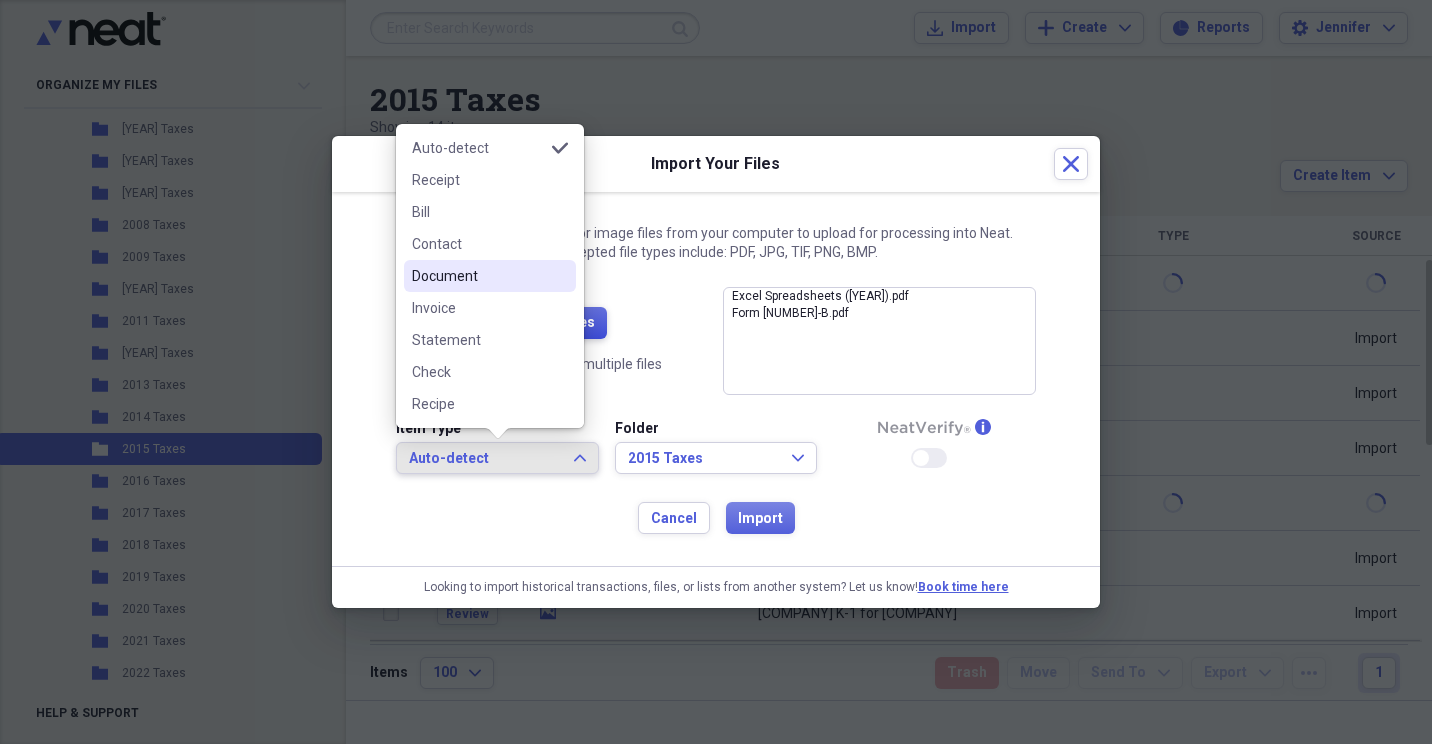 drag, startPoint x: 478, startPoint y: 277, endPoint x: 521, endPoint y: 326, distance: 65.192024 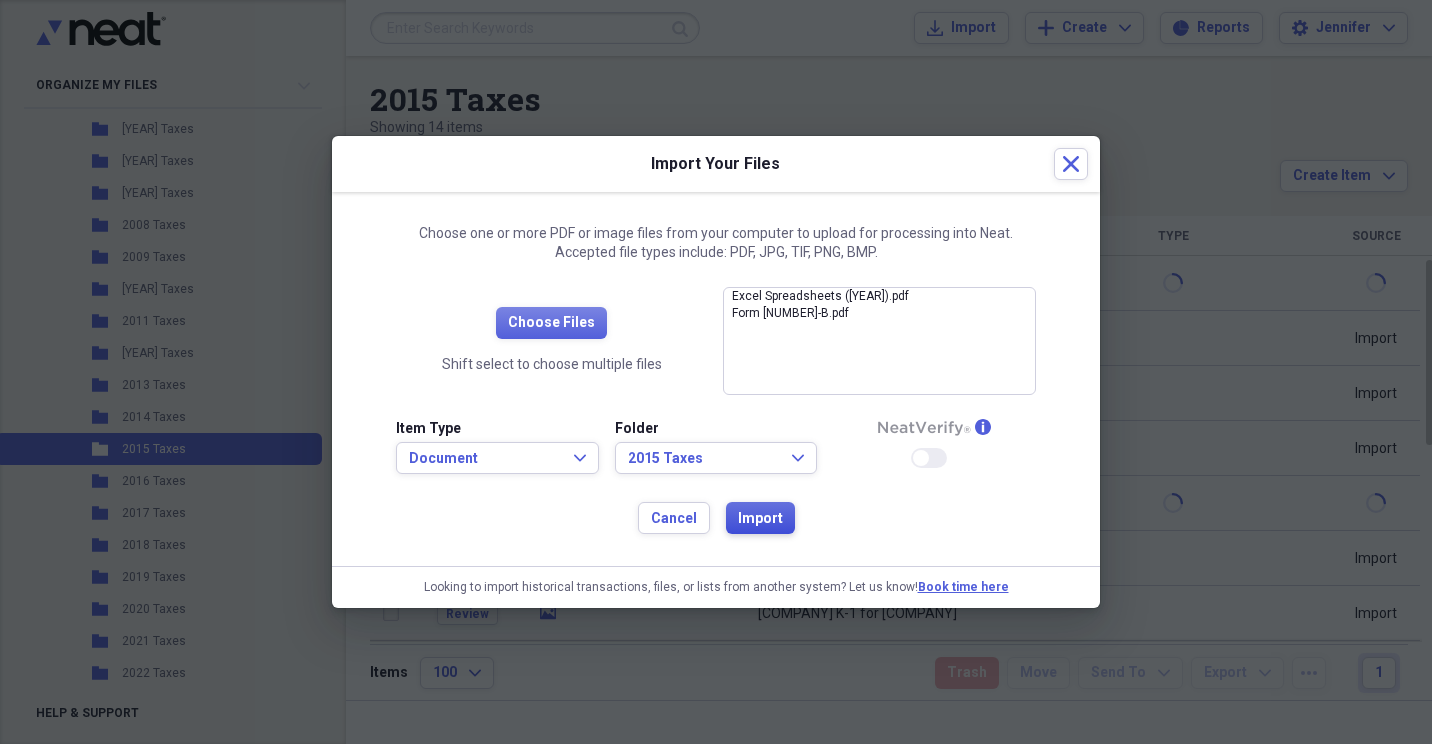 click on "Import" at bounding box center (760, 519) 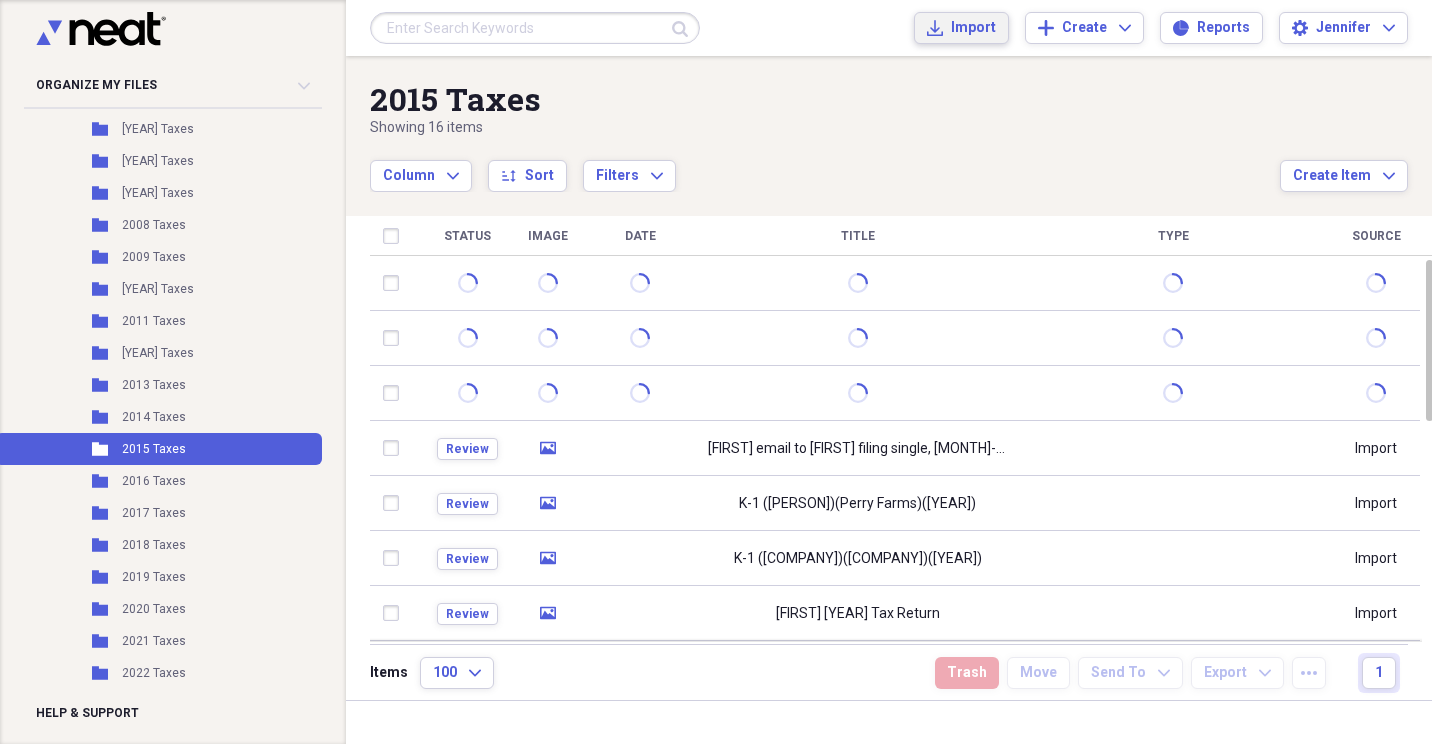 click on "Import" at bounding box center [973, 28] 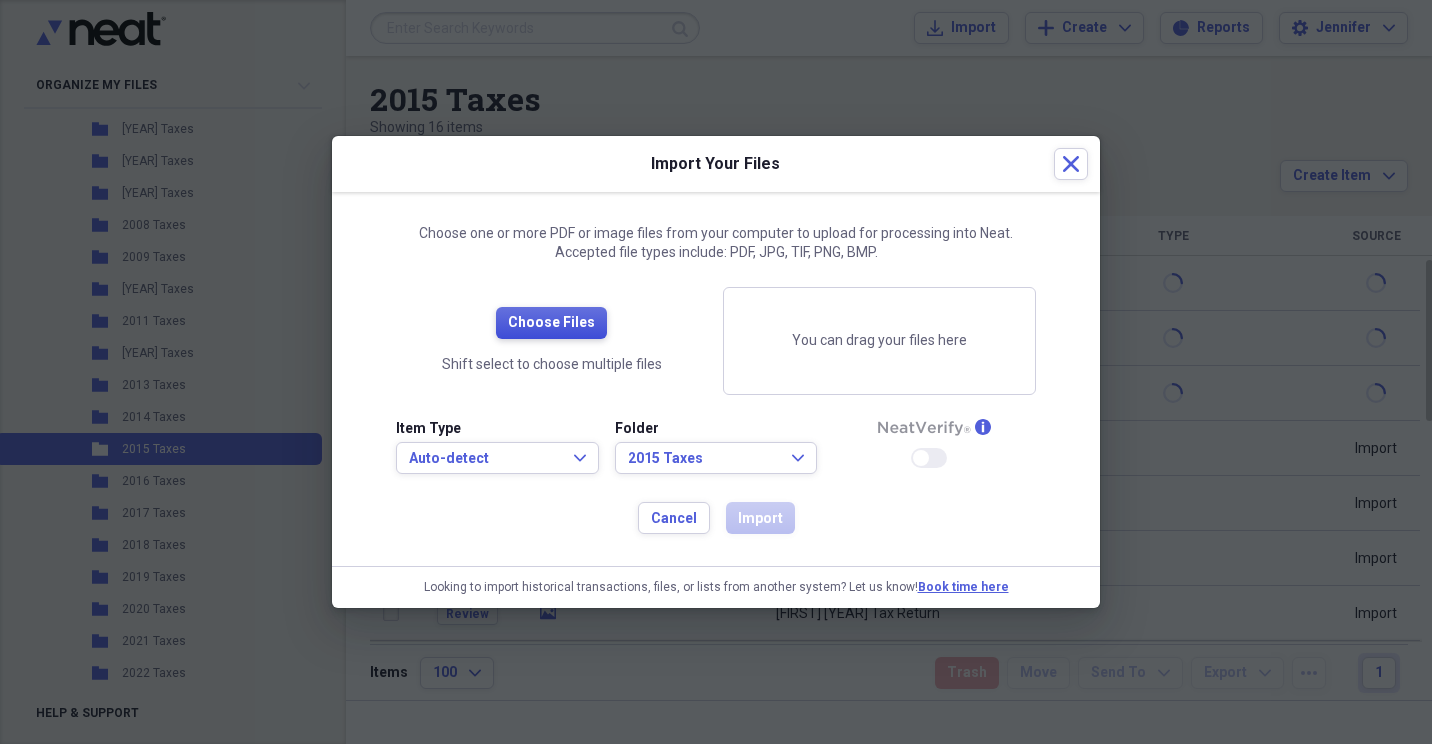 click on "Choose Files" at bounding box center [551, 323] 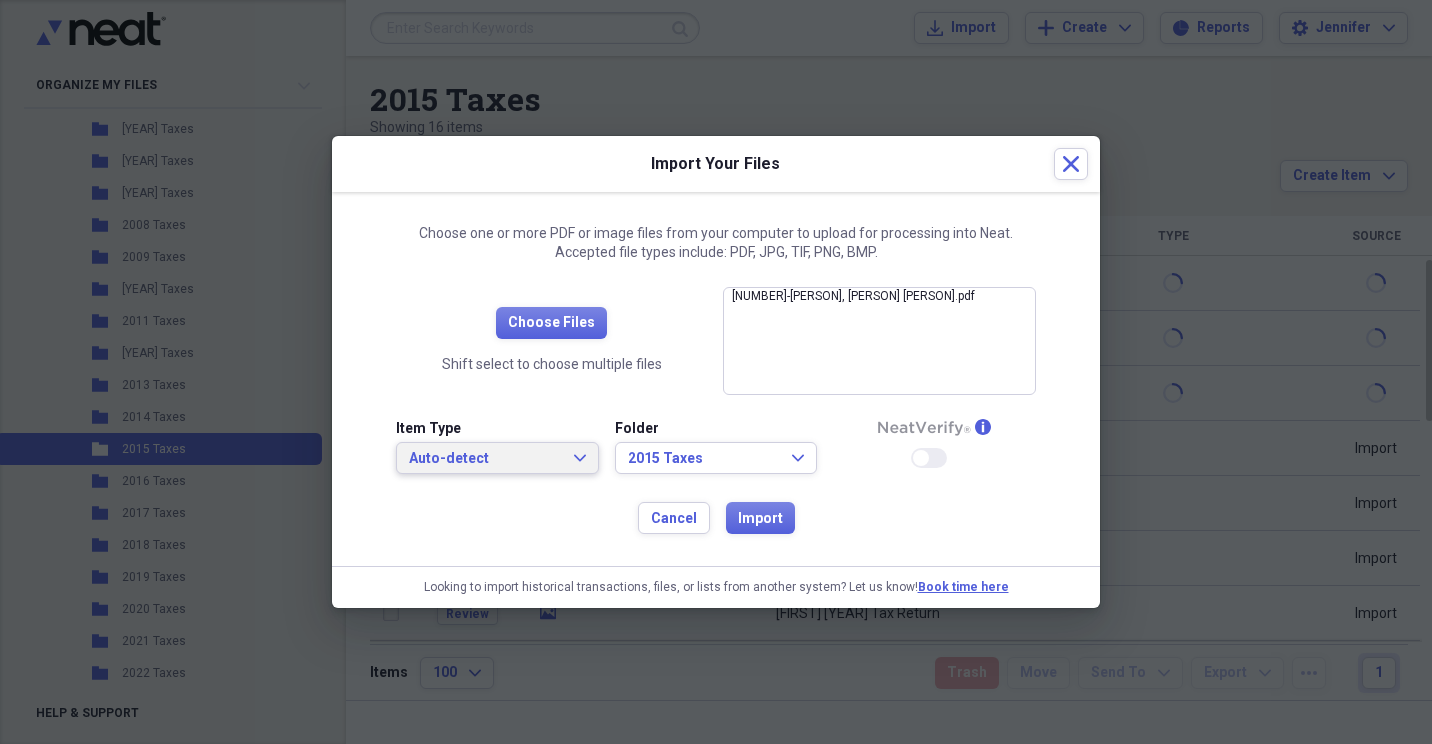 click on "Expand" 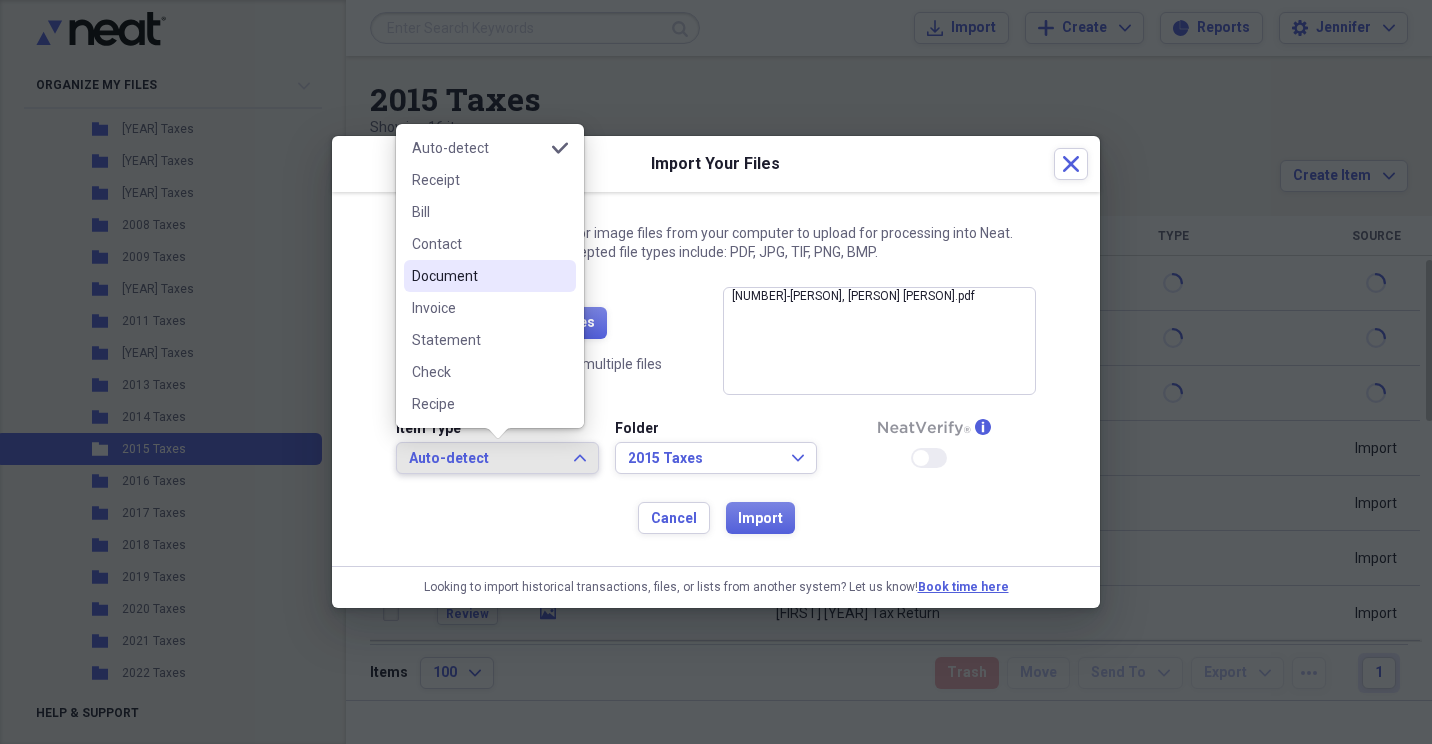 click on "Document" at bounding box center [478, 276] 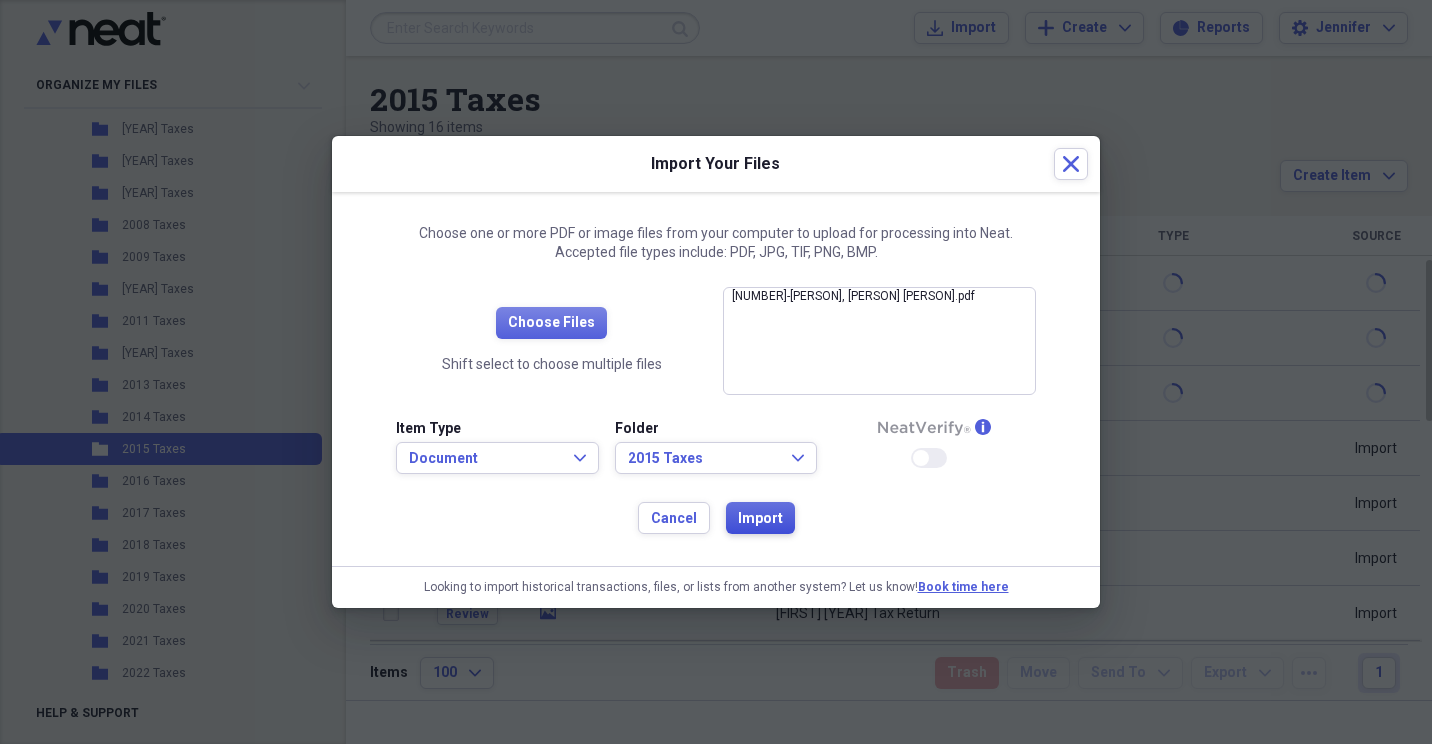 click on "Import" at bounding box center [760, 519] 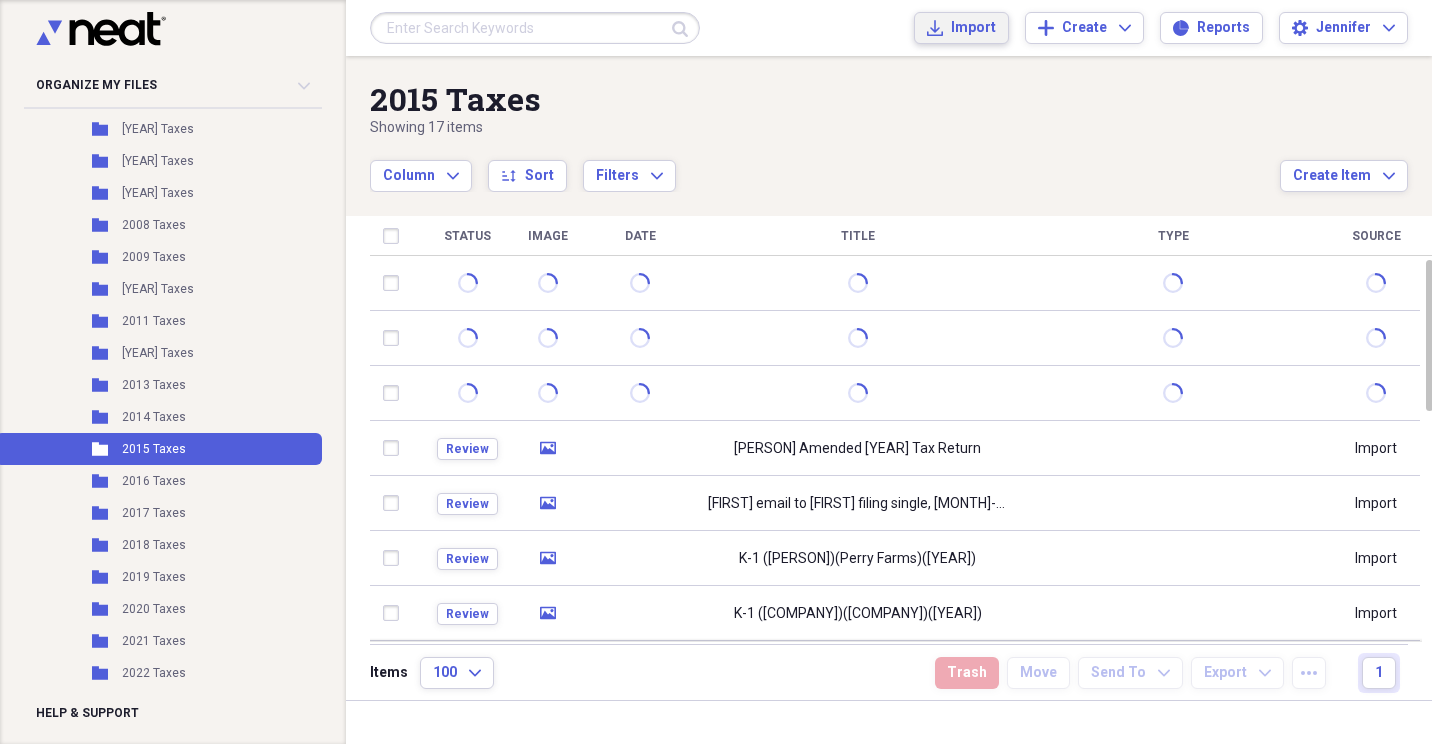 click on "Import" at bounding box center (973, 28) 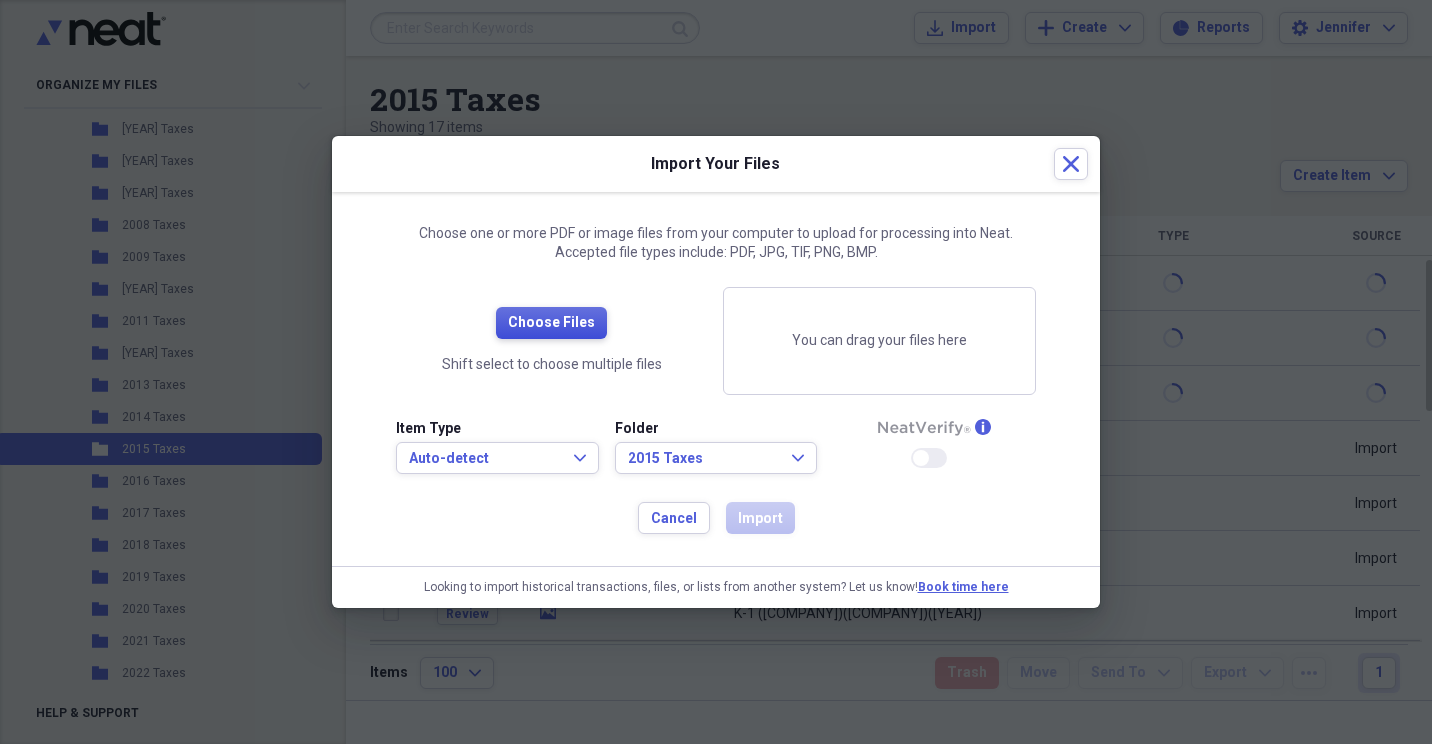 click on "Choose Files" at bounding box center [551, 323] 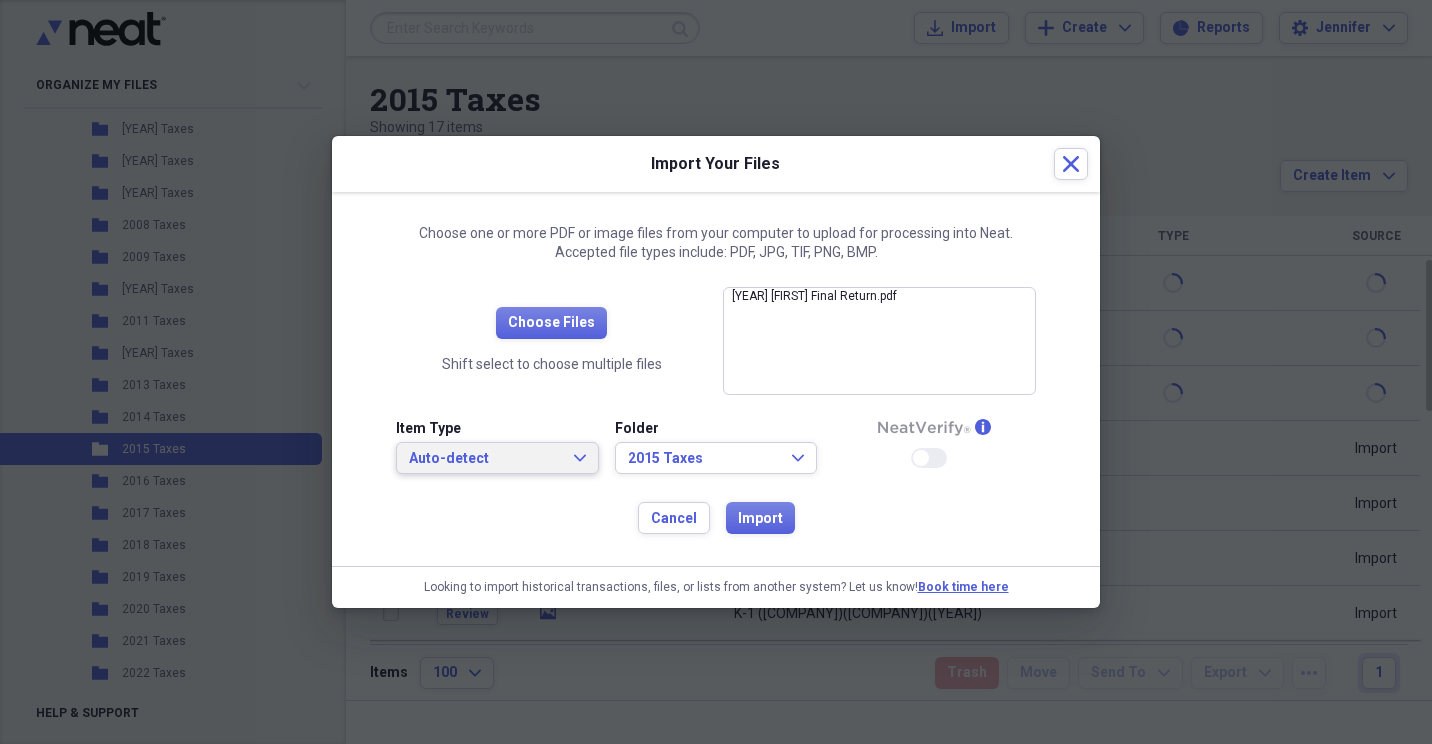 click on "Auto-detect Expand" at bounding box center [497, 458] 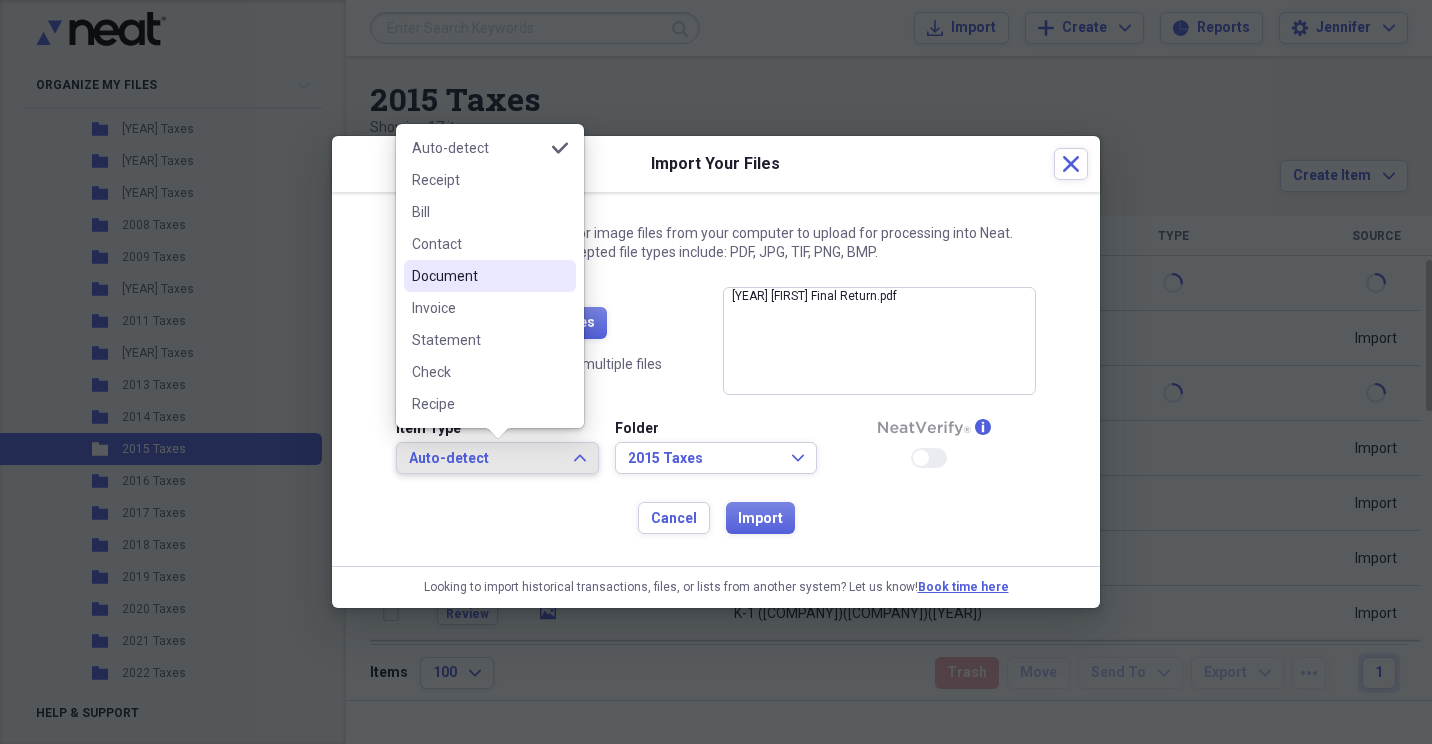 click on "Document" at bounding box center [490, 276] 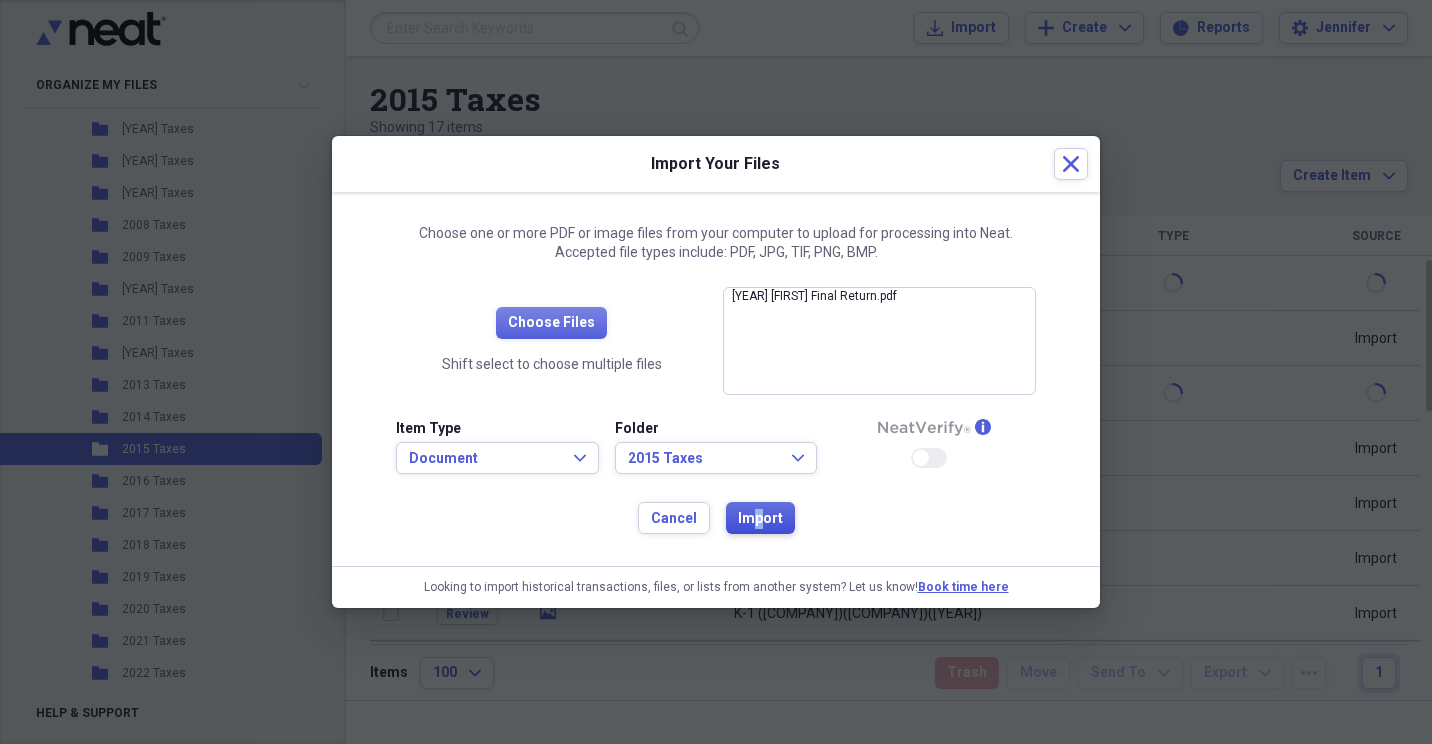 click on "Import" at bounding box center [760, 519] 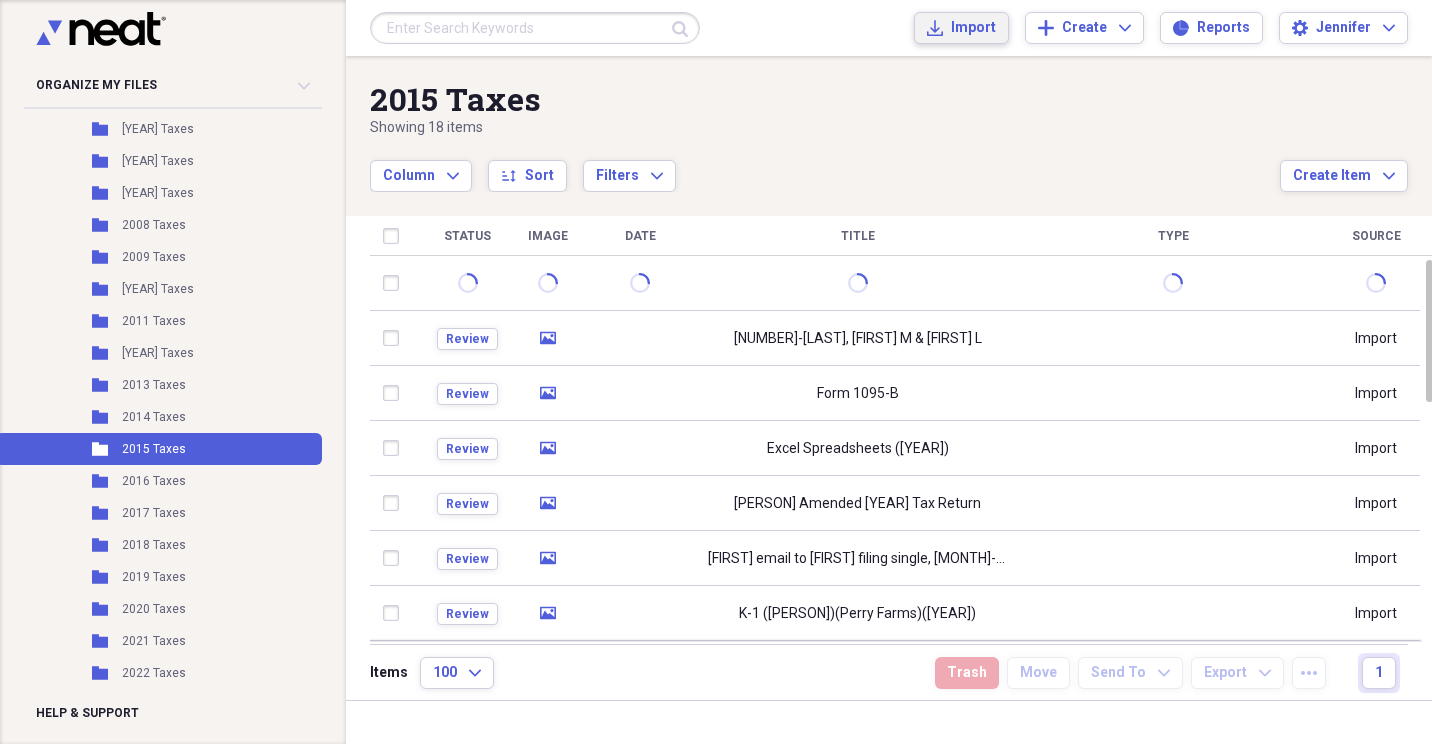click on "Import" at bounding box center [973, 28] 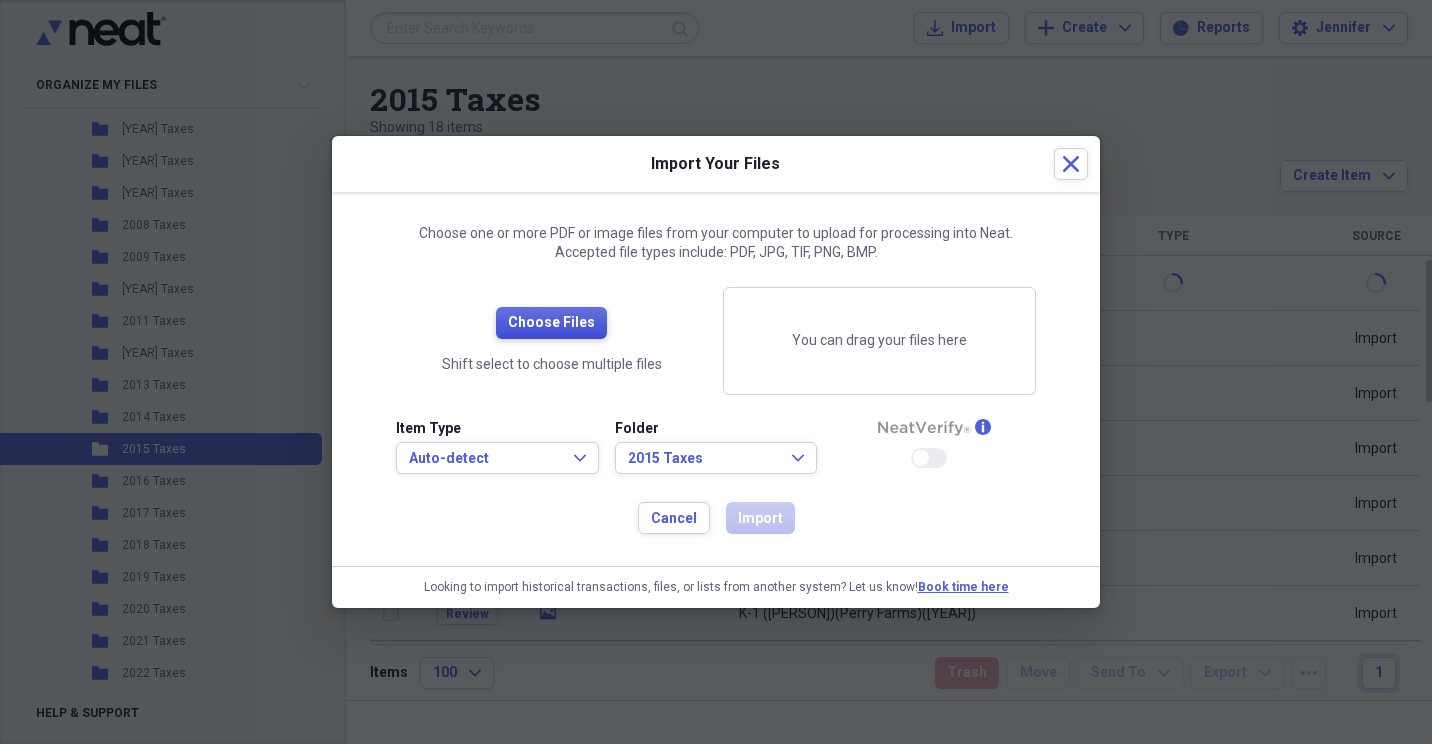 click on "Choose Files" at bounding box center (551, 323) 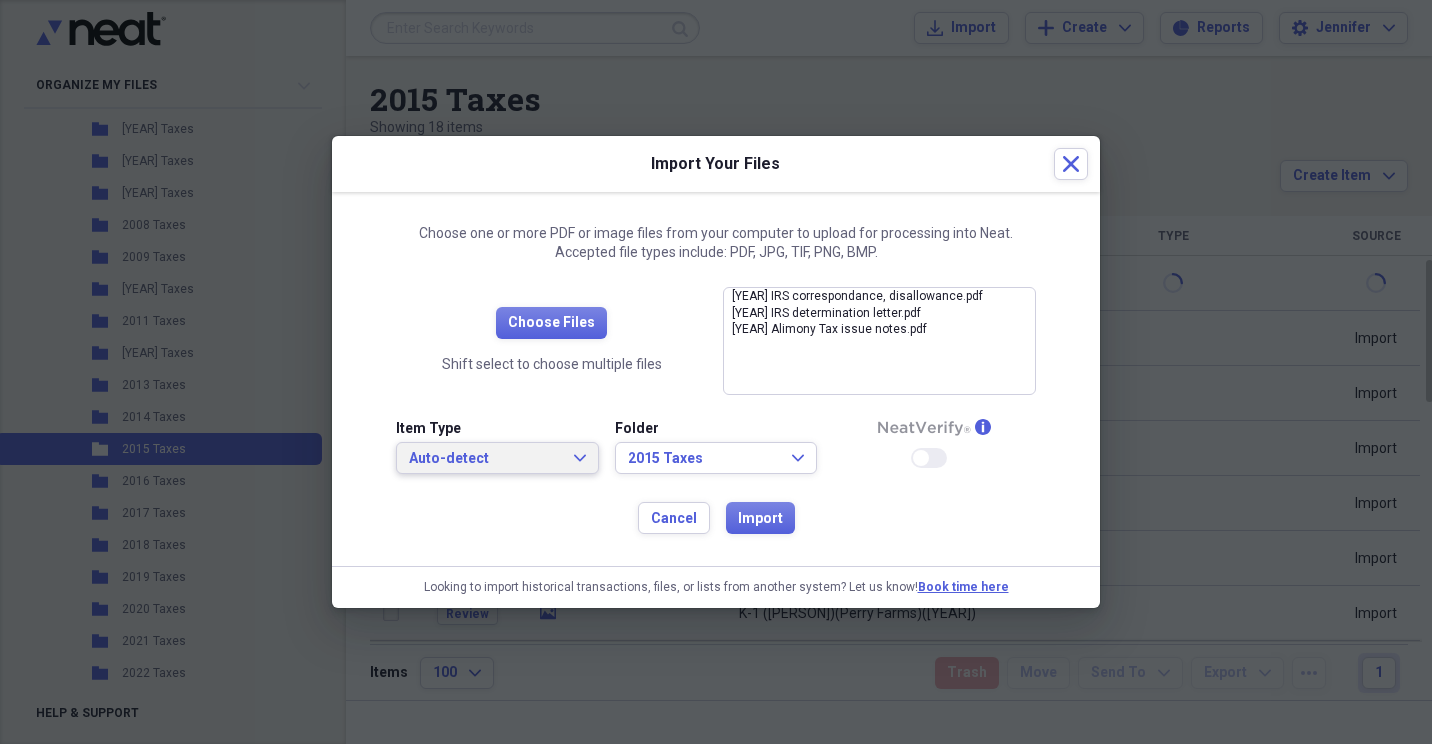 click on "Auto-detect Expand" at bounding box center [497, 458] 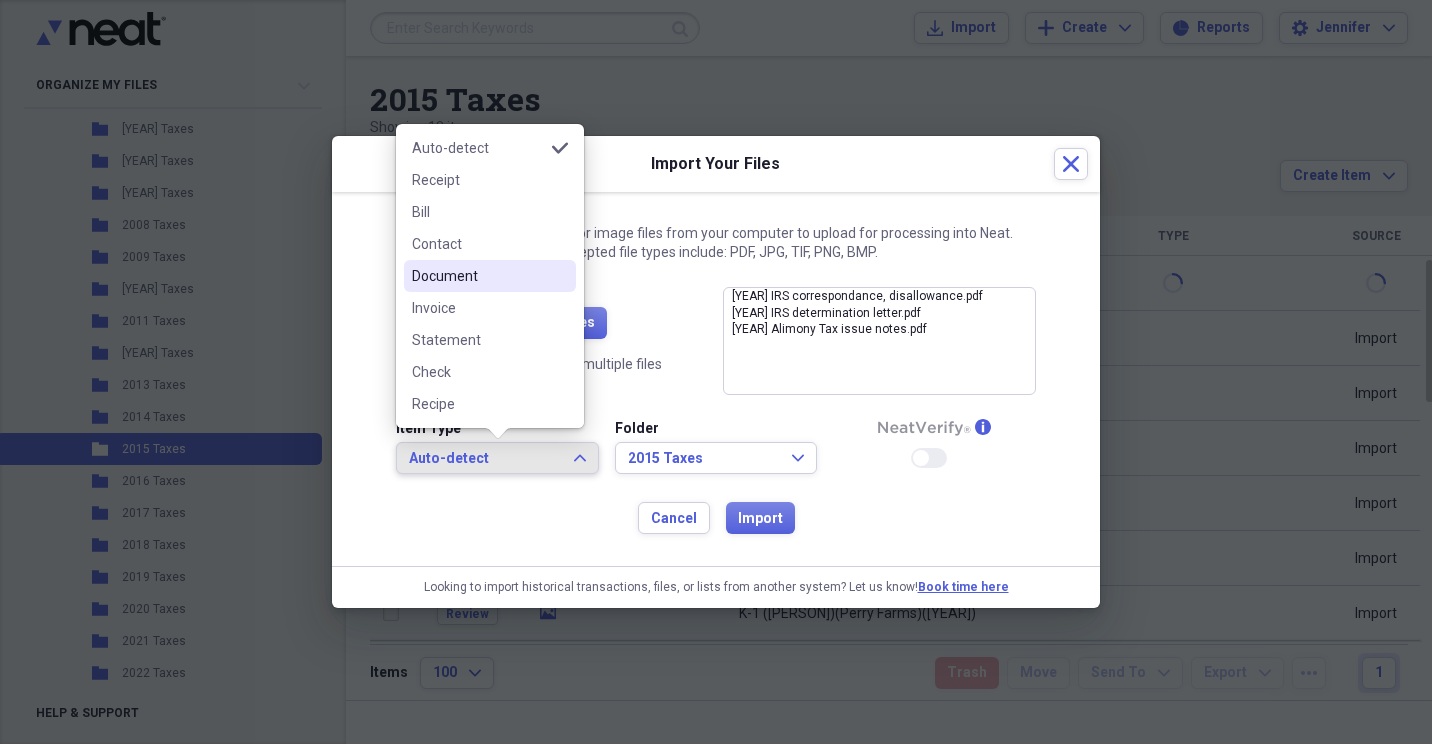click on "Document" at bounding box center (478, 276) 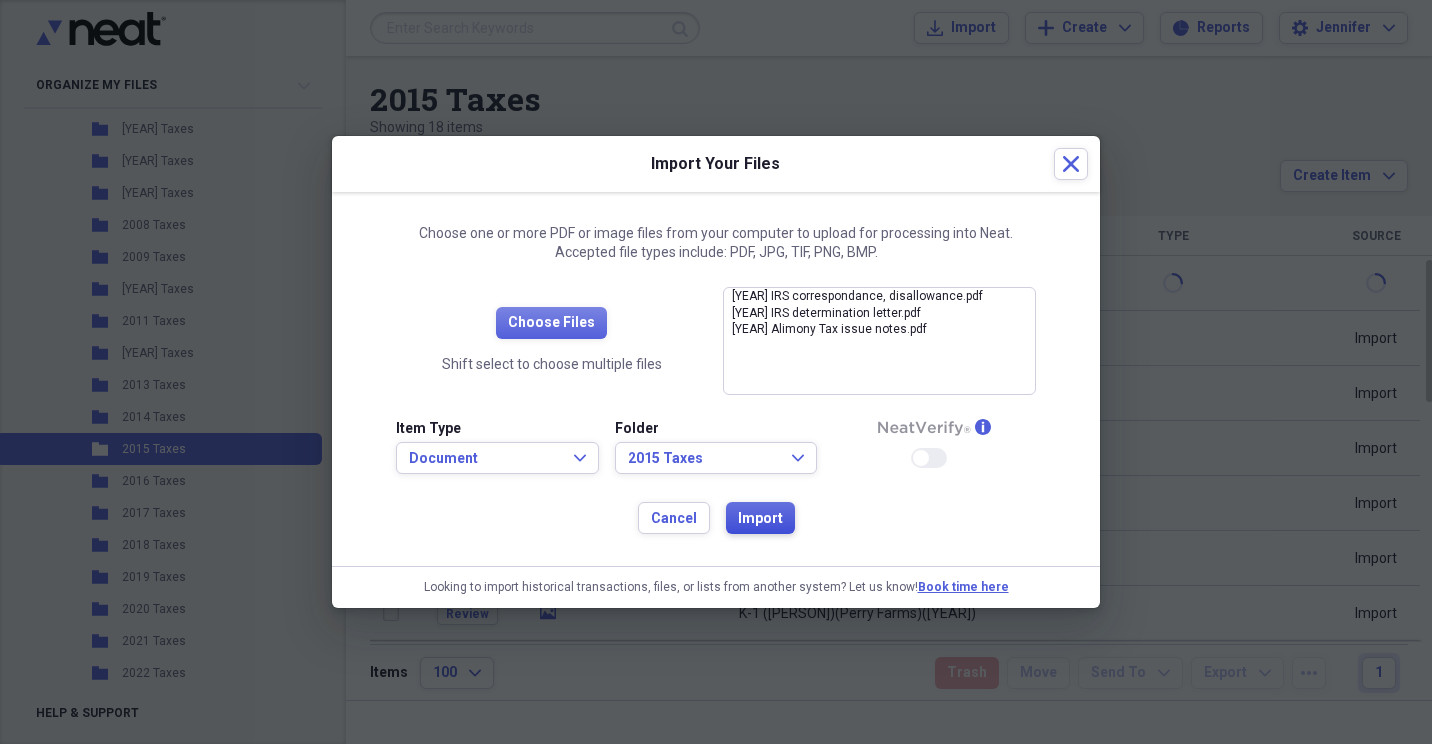 click on "Import" at bounding box center (760, 519) 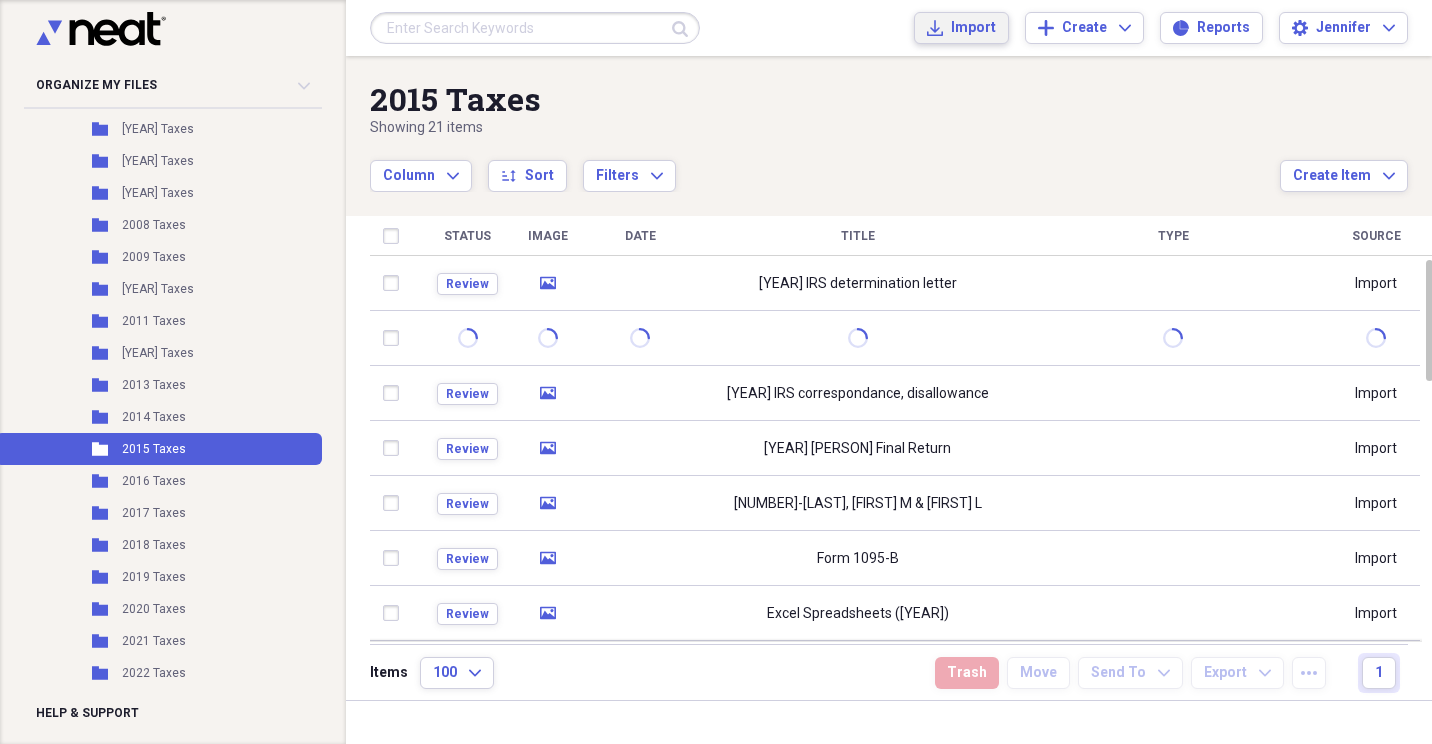 click on "Import" at bounding box center (973, 28) 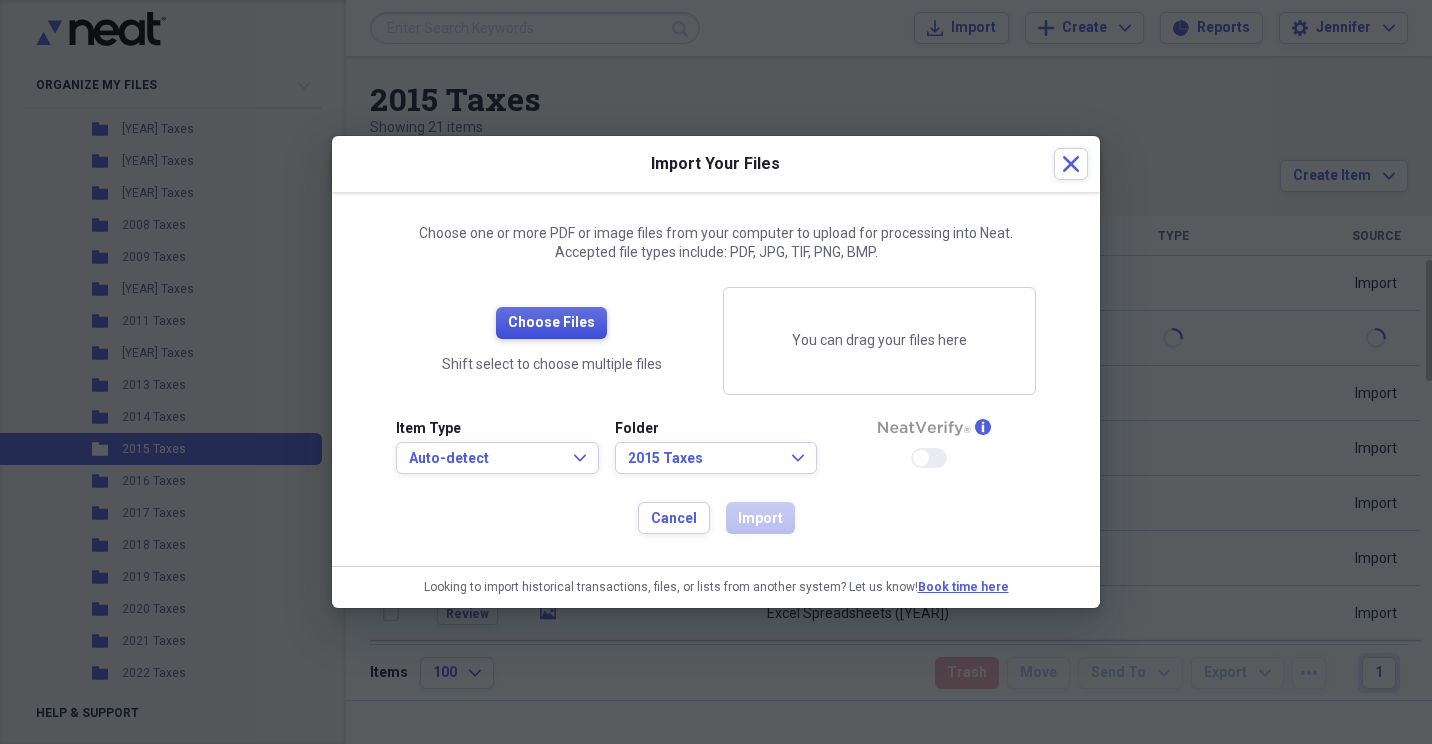 click on "Choose Files" at bounding box center [551, 323] 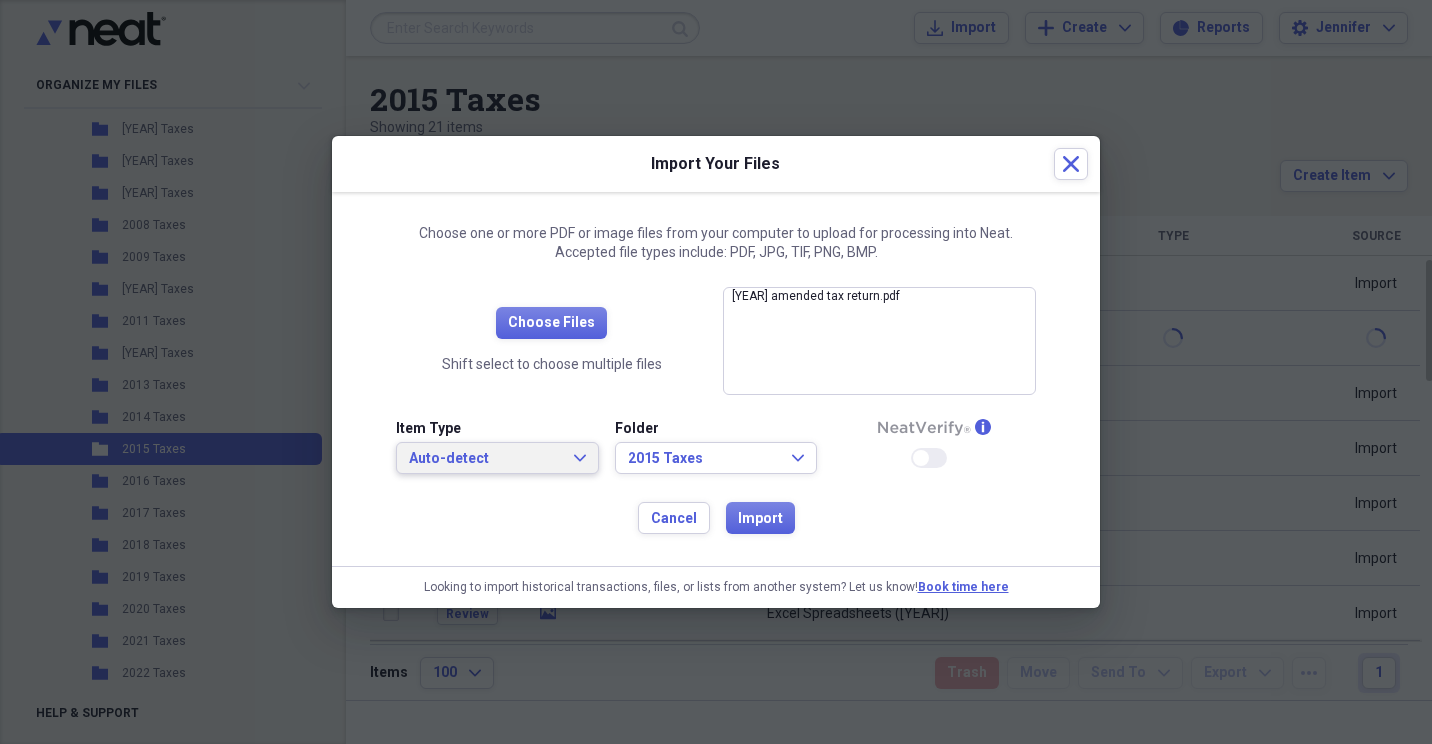 click on "Auto-detect Expand" at bounding box center [497, 458] 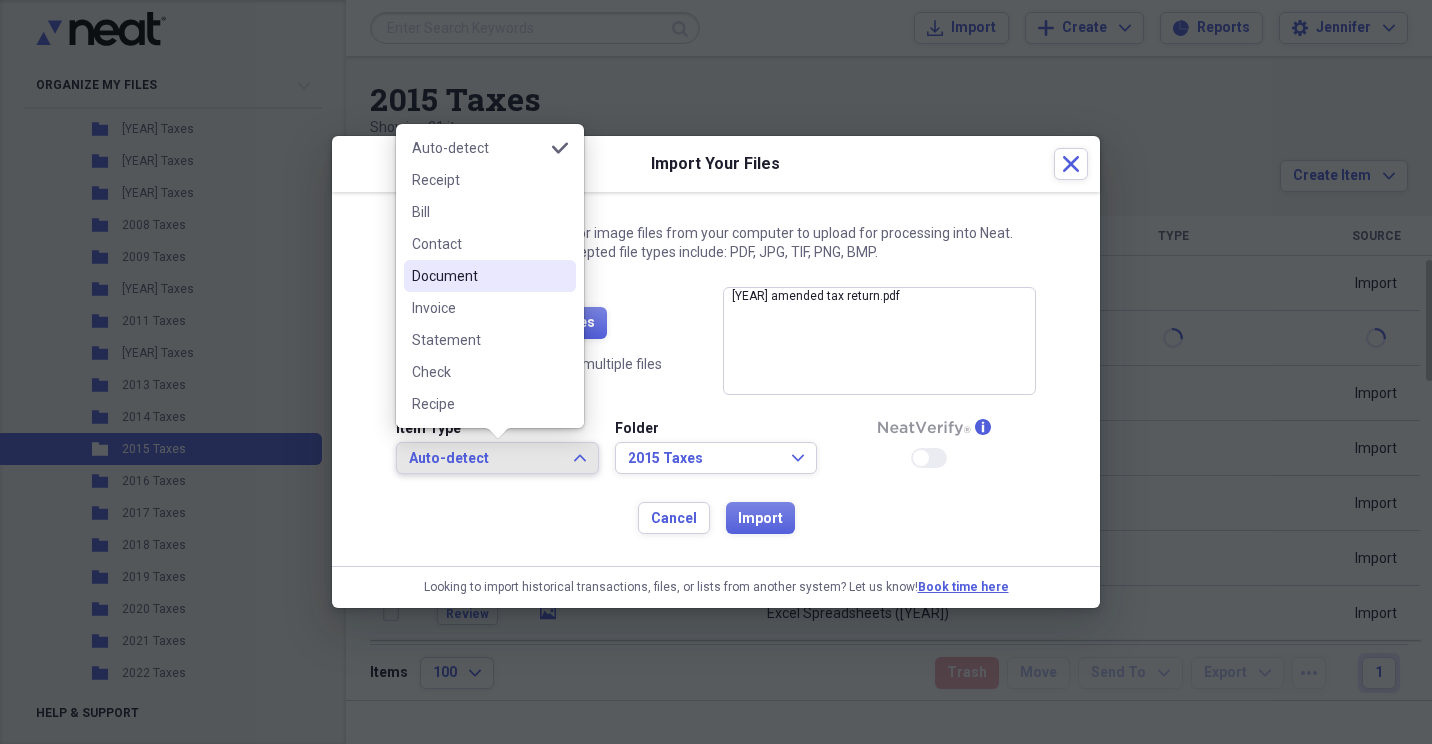 click on "Document" at bounding box center (478, 276) 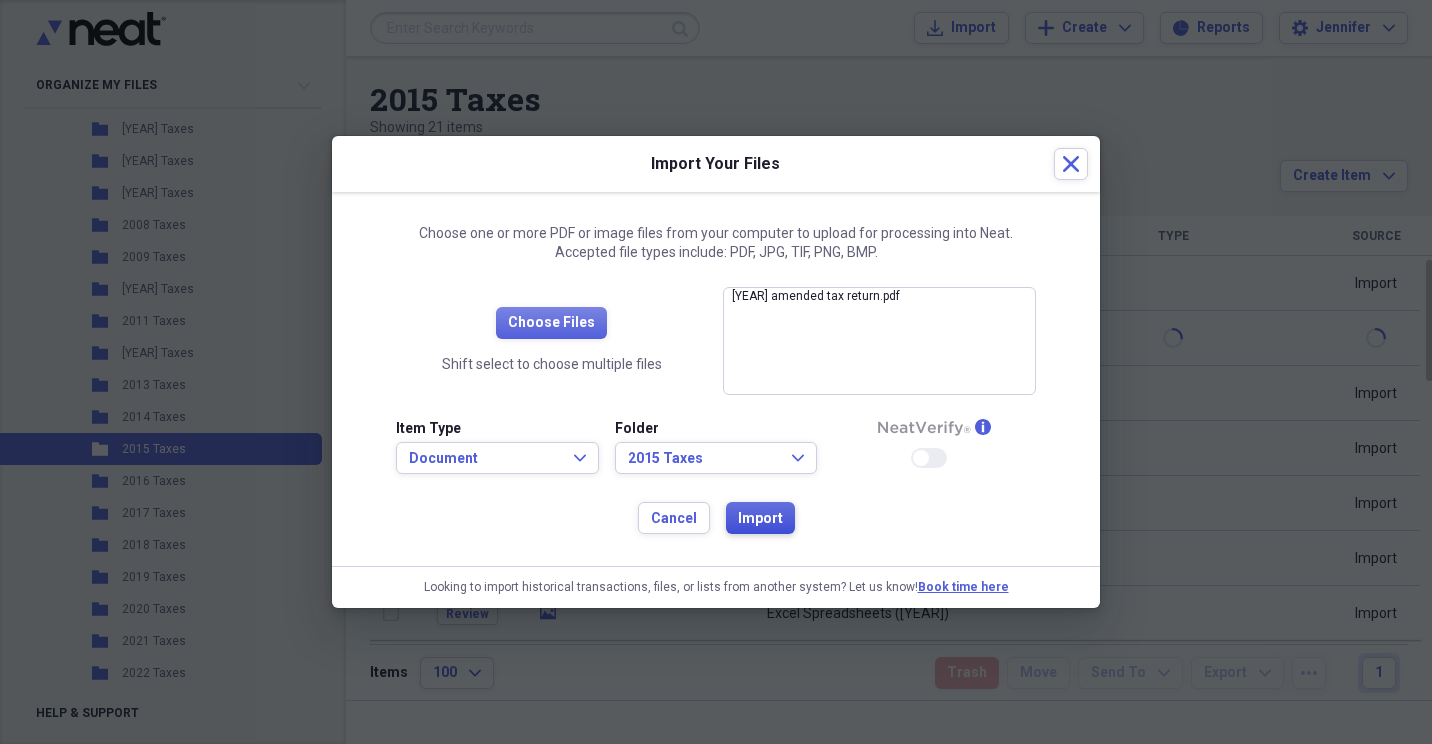 click on "Import" at bounding box center (760, 519) 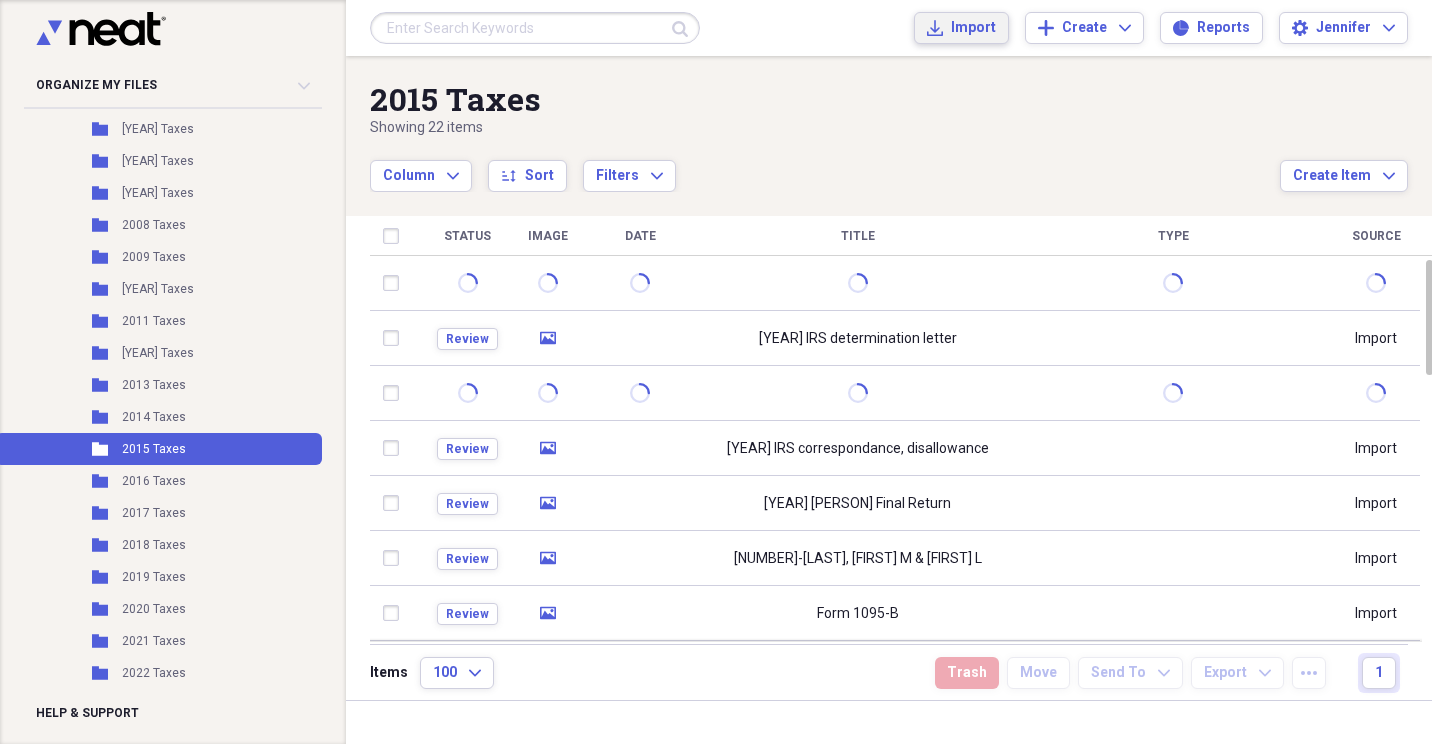 click on "Import" at bounding box center [973, 28] 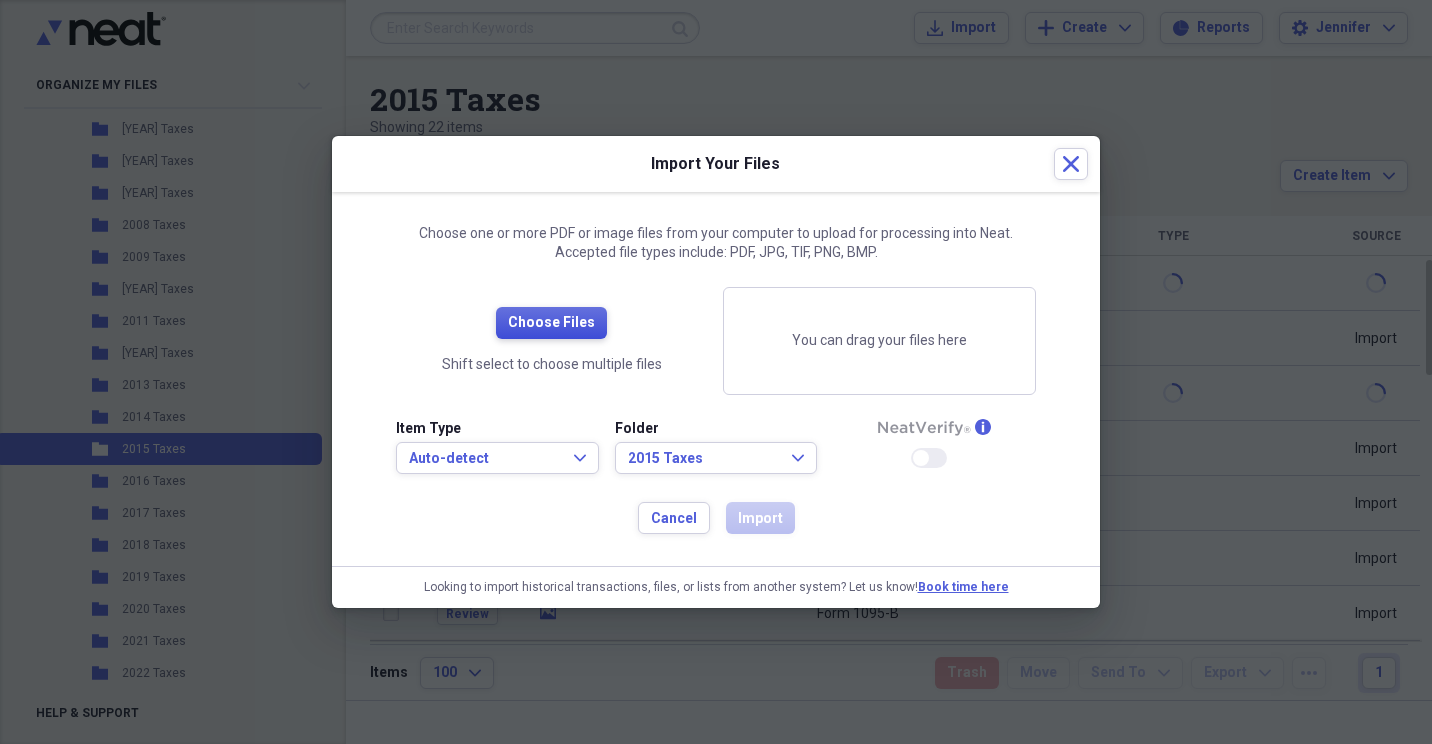 click on "Choose Files" at bounding box center [551, 323] 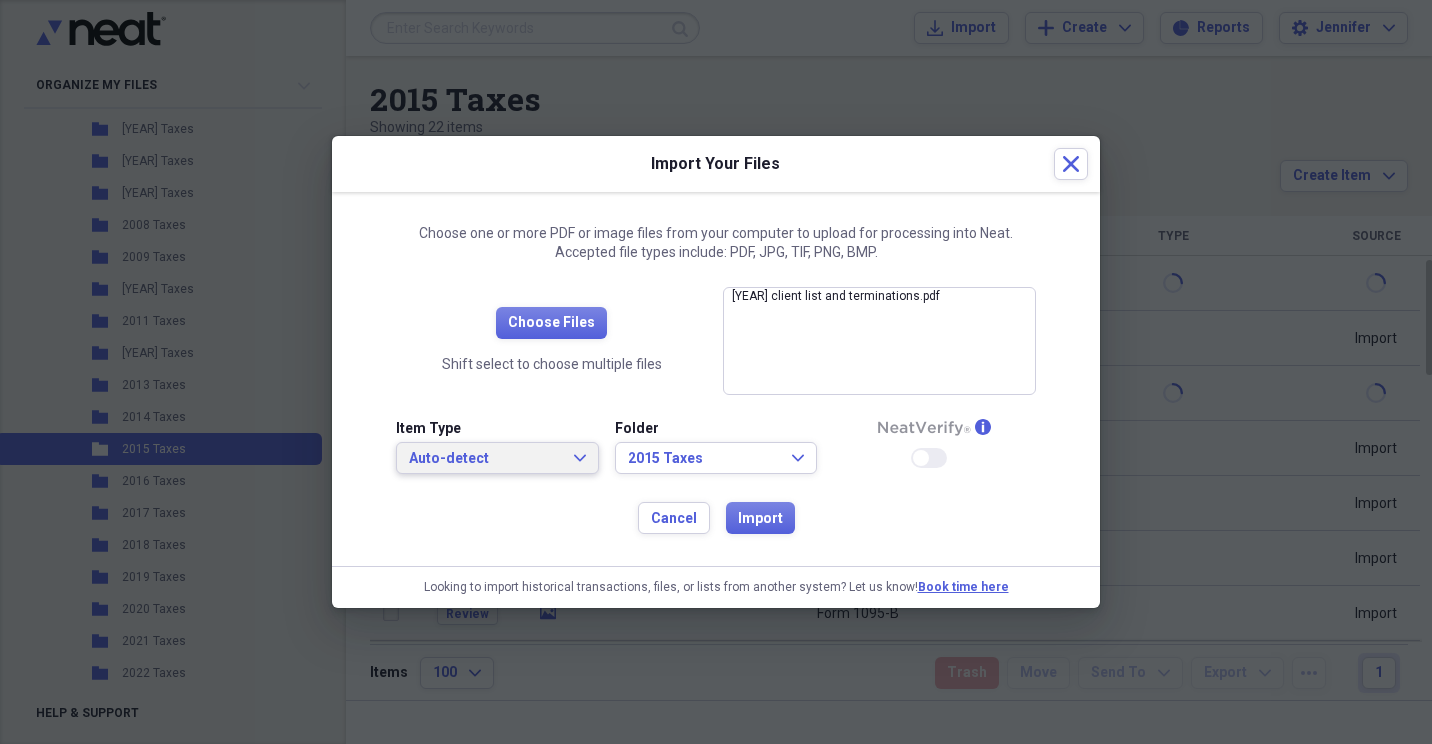click on "Auto-detect Expand" at bounding box center [497, 458] 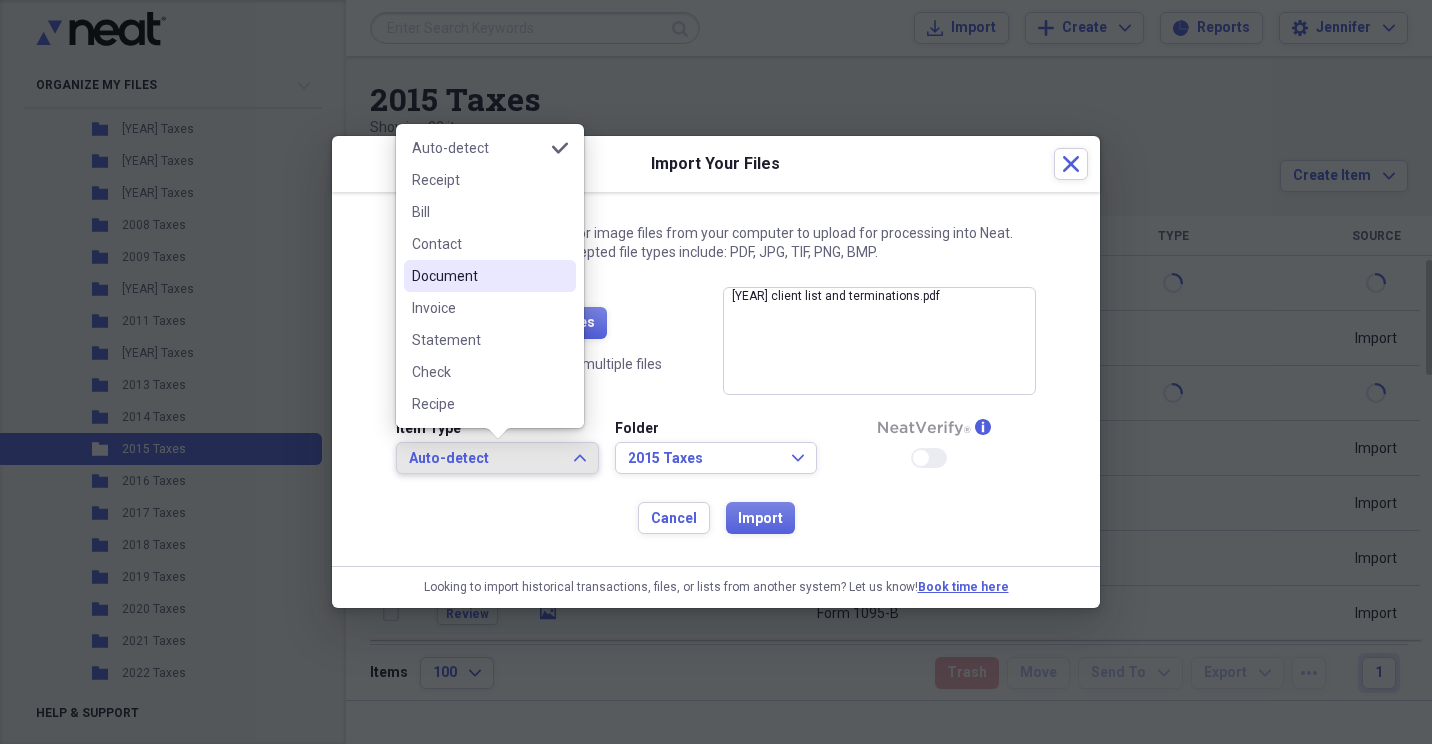 click on "Document" at bounding box center [478, 276] 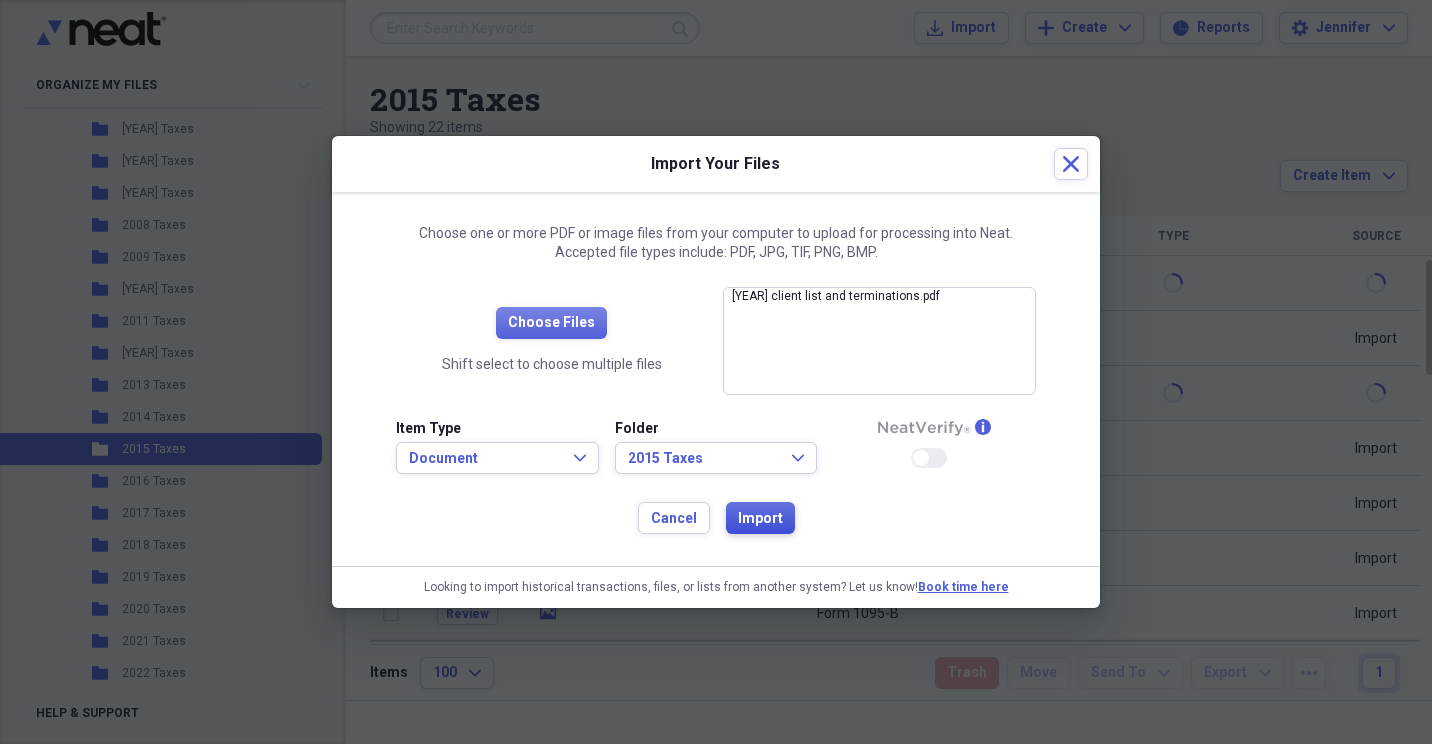 click on "Import" at bounding box center [760, 519] 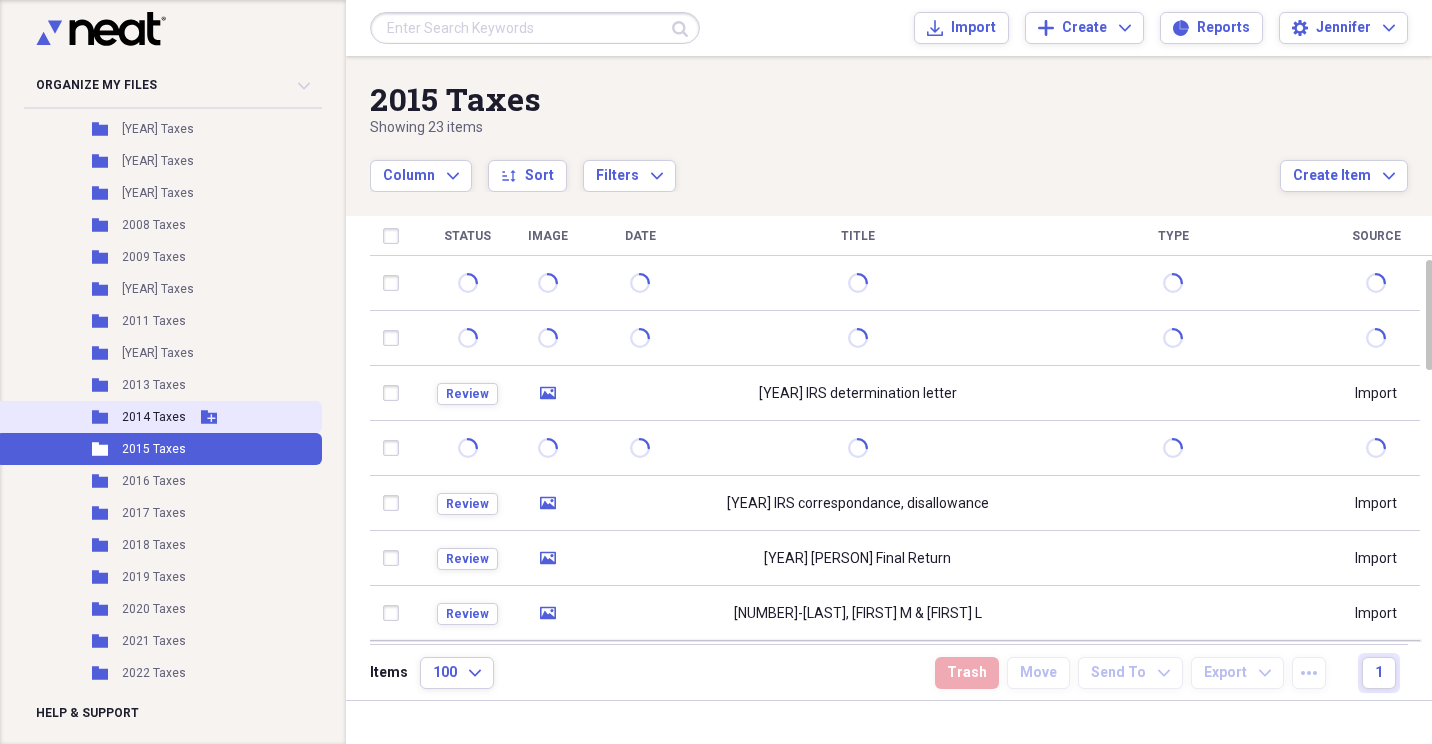 click on "Folder [YEAR] Taxes Add Folder" at bounding box center (159, 417) 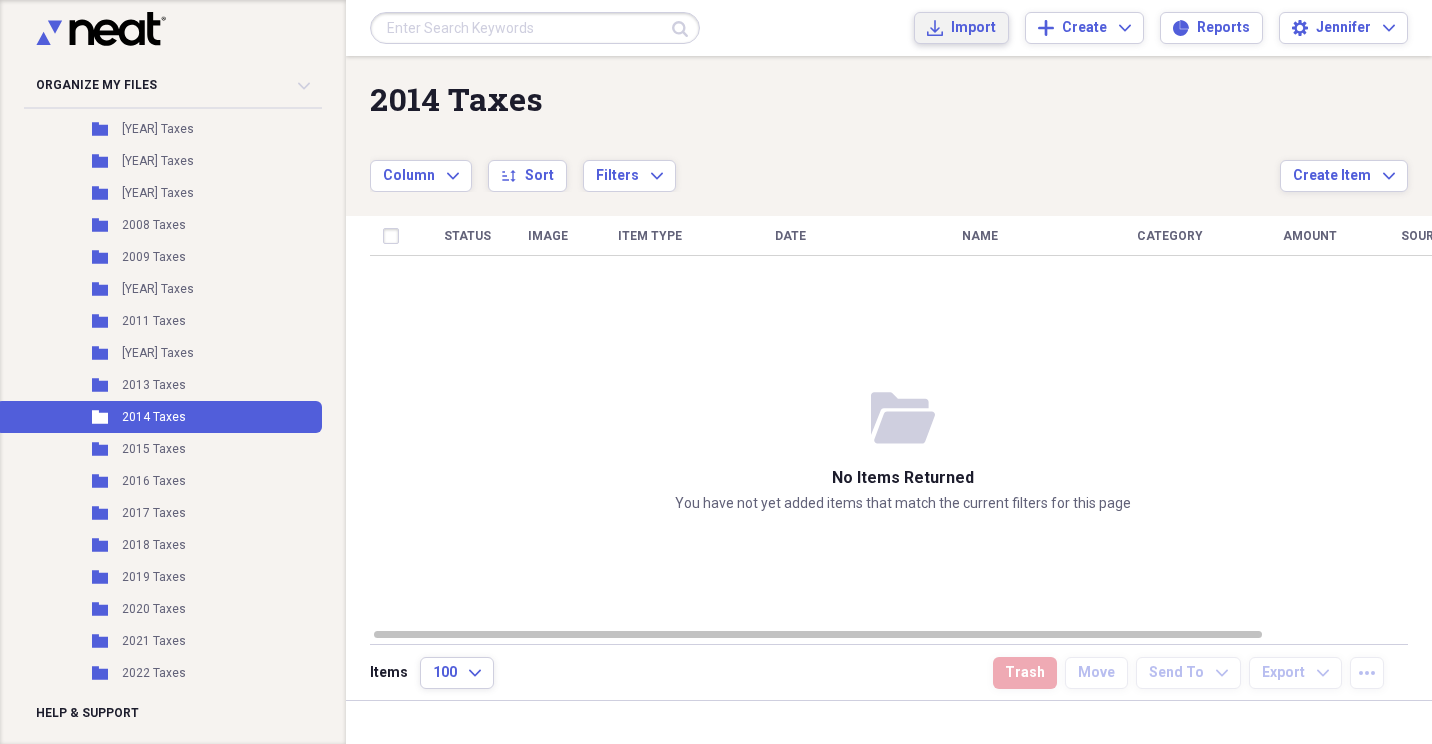click on "Import" at bounding box center (973, 28) 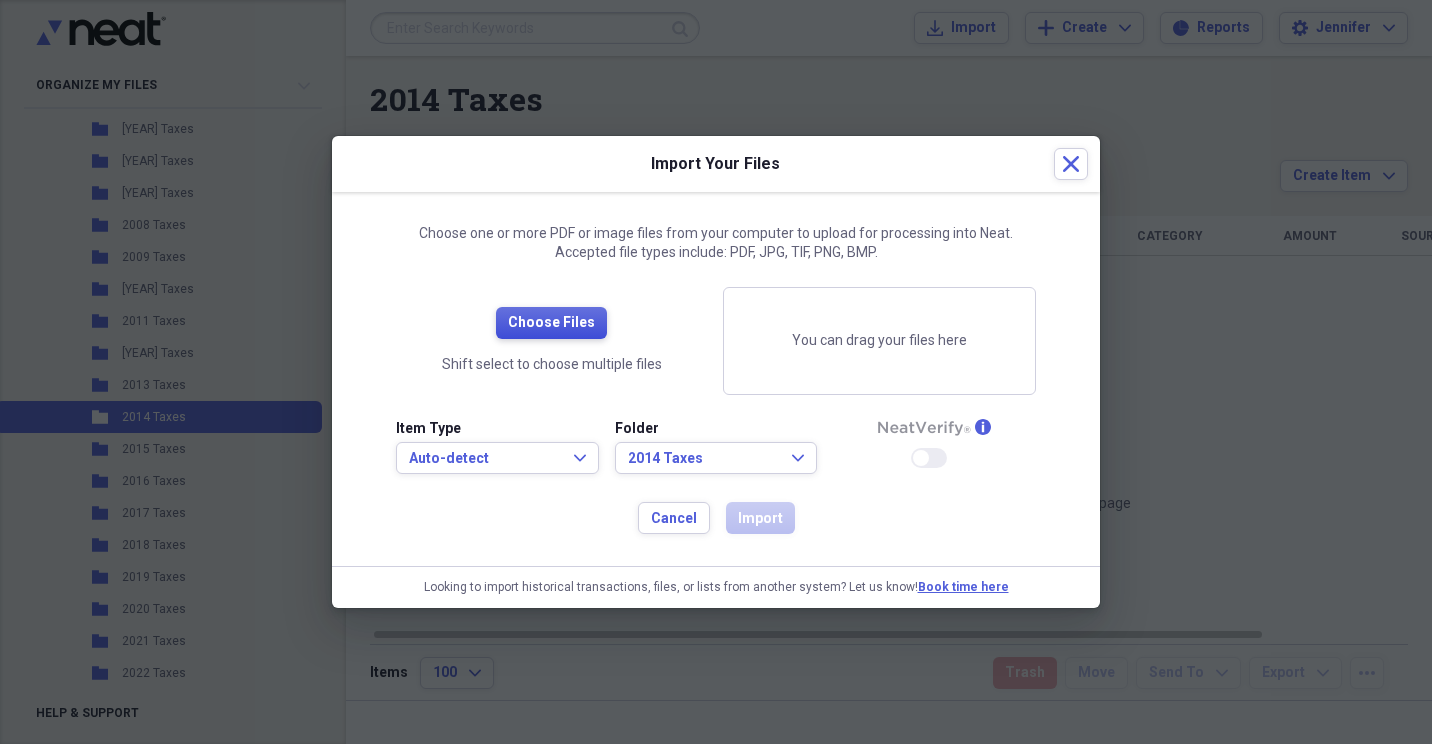 click on "Choose Files" at bounding box center (551, 323) 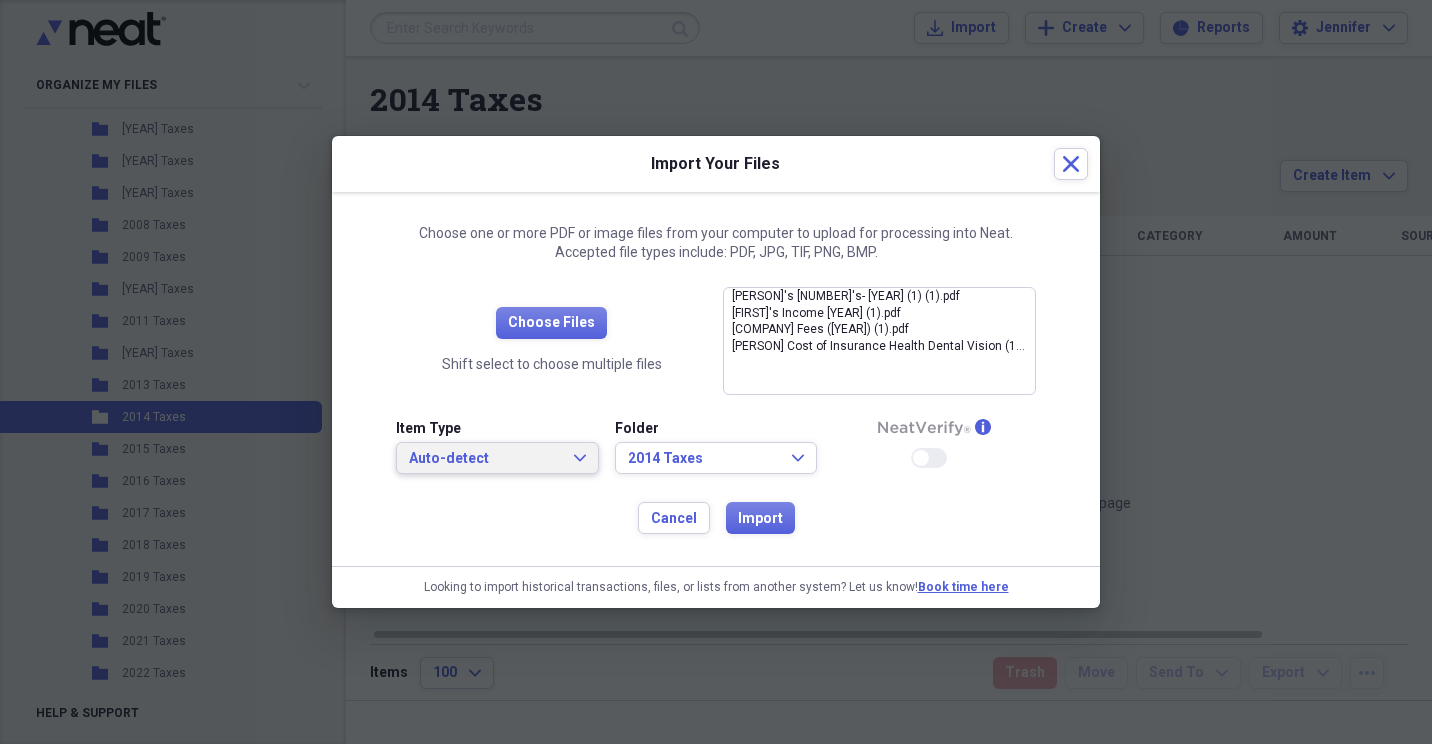click on "Auto-detect Expand" at bounding box center (497, 458) 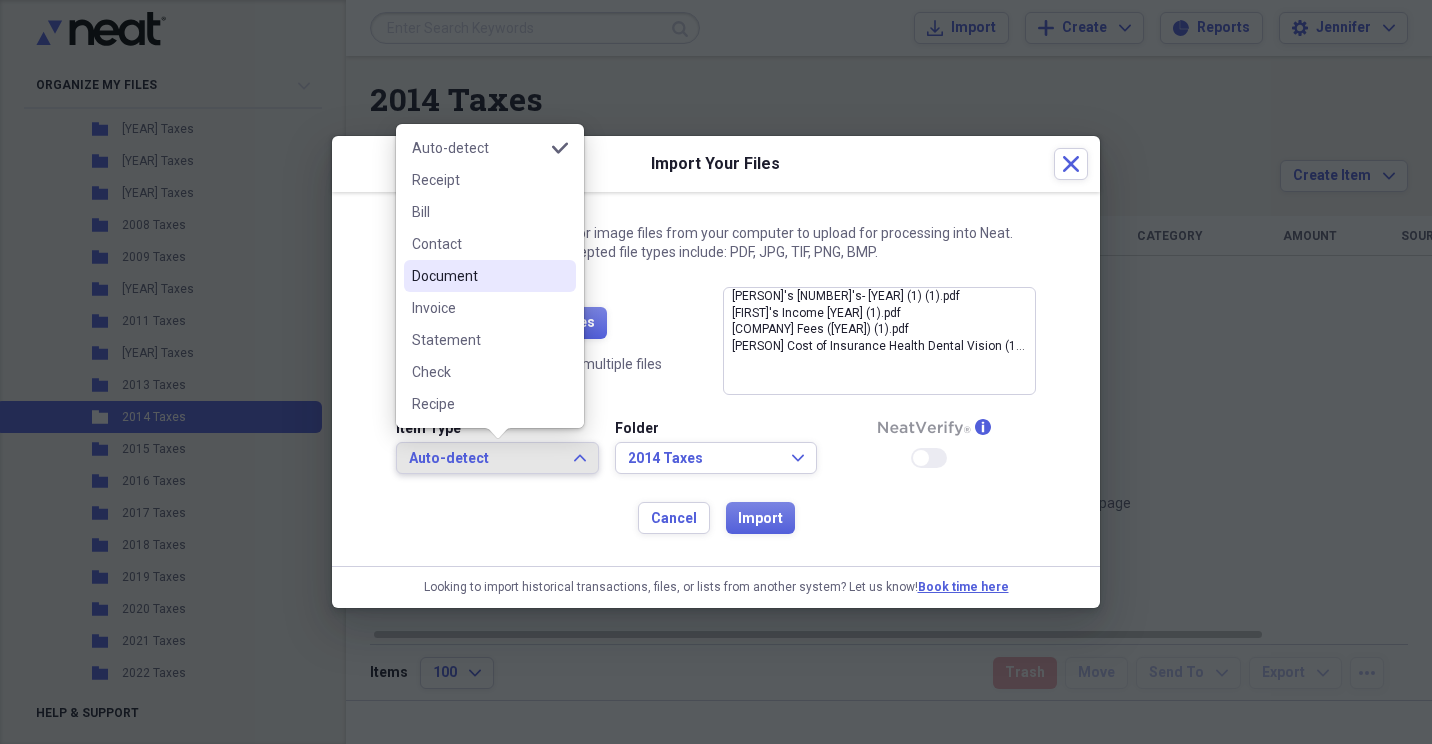 click on "Document" at bounding box center (478, 276) 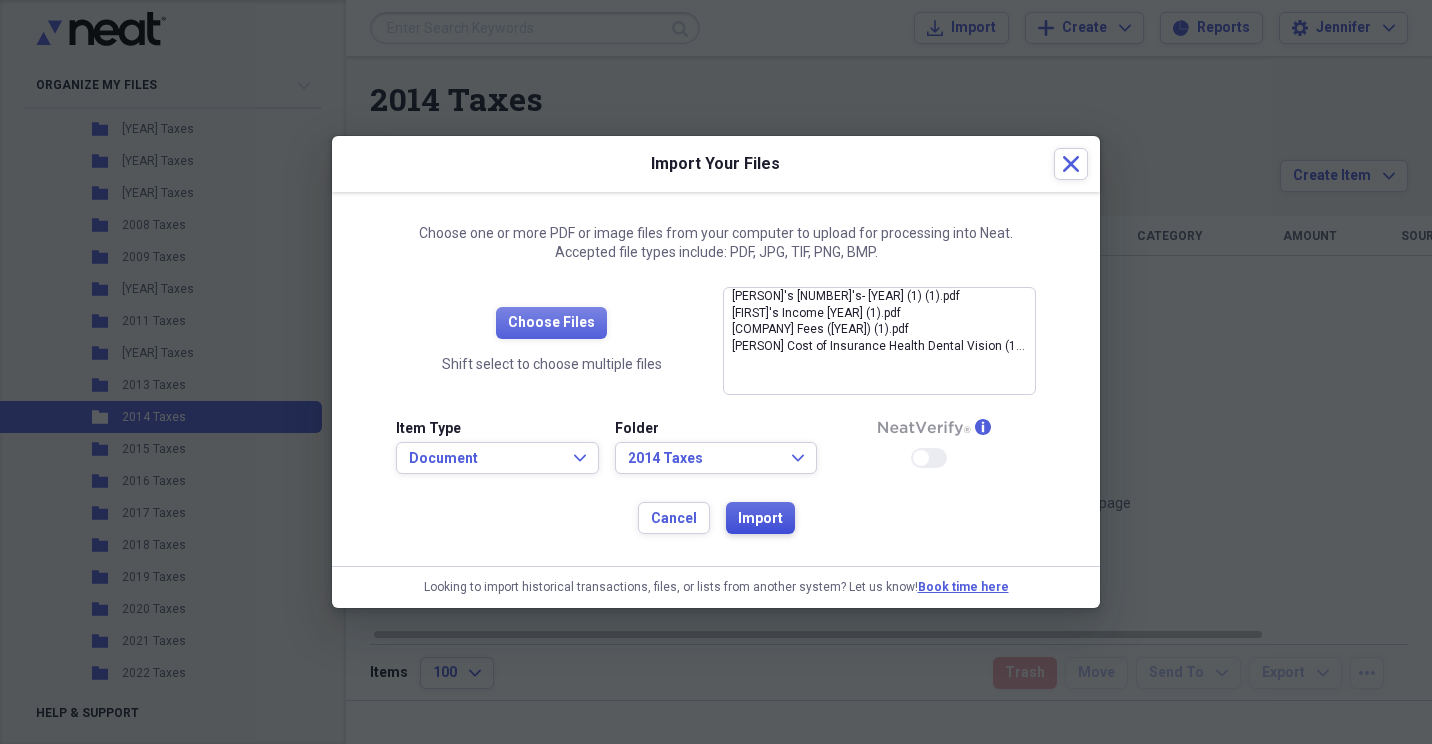 click on "Import" at bounding box center [760, 519] 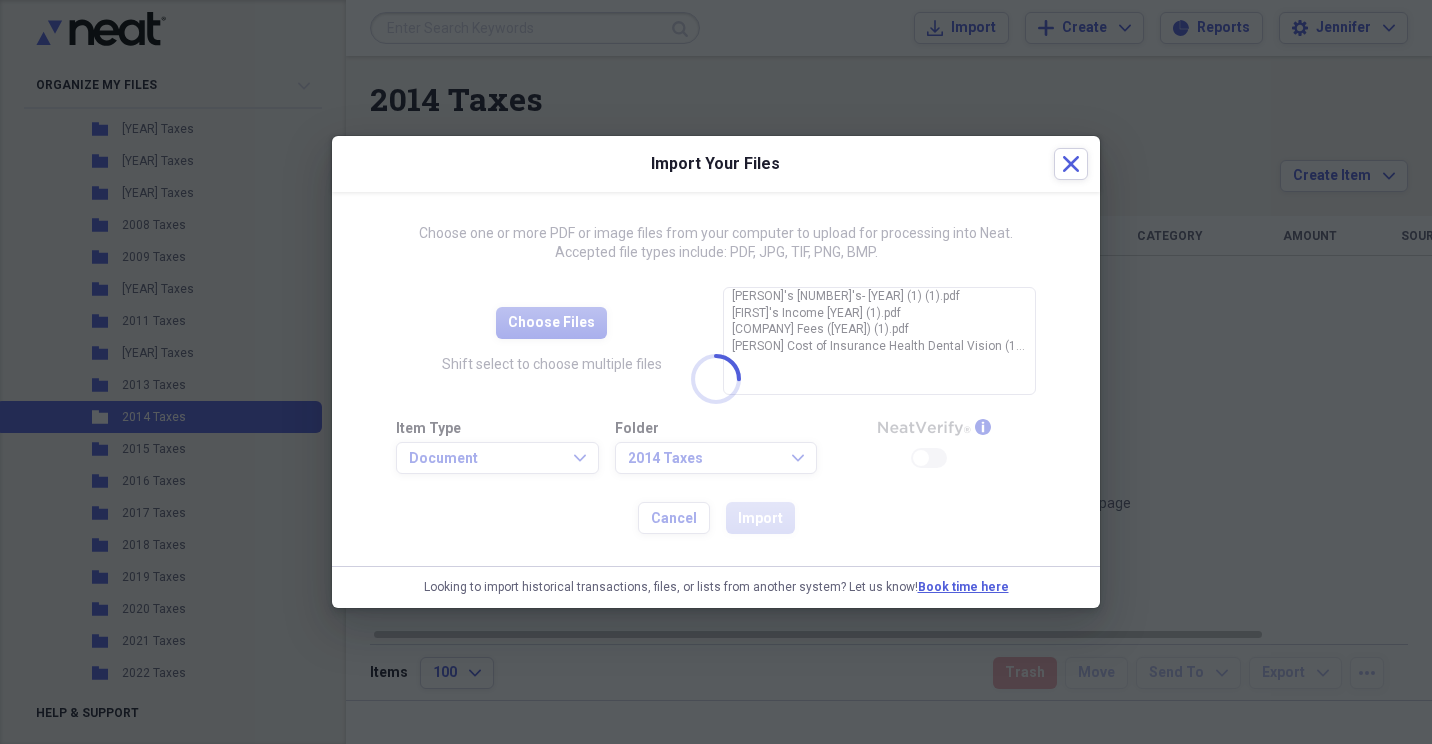 click at bounding box center [716, 379] 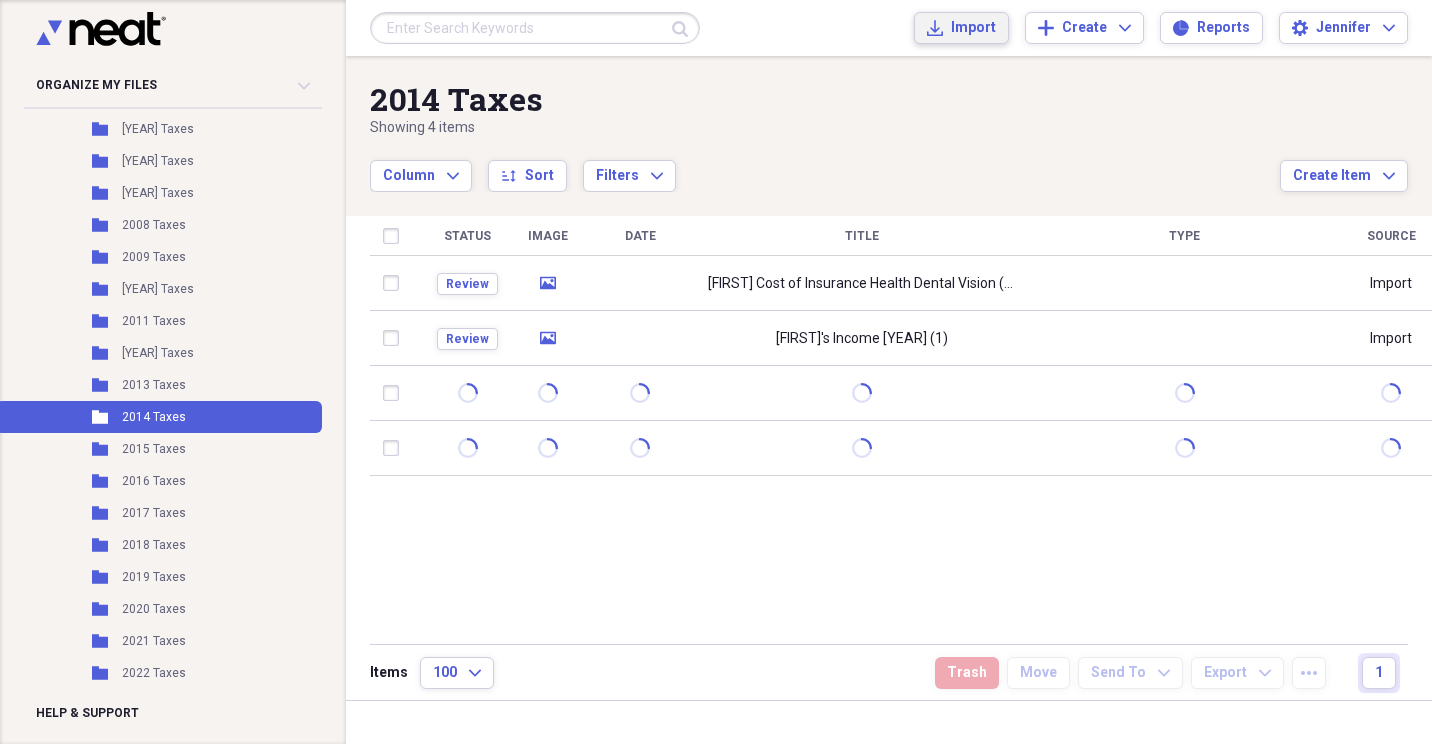 click on "Import" at bounding box center (973, 28) 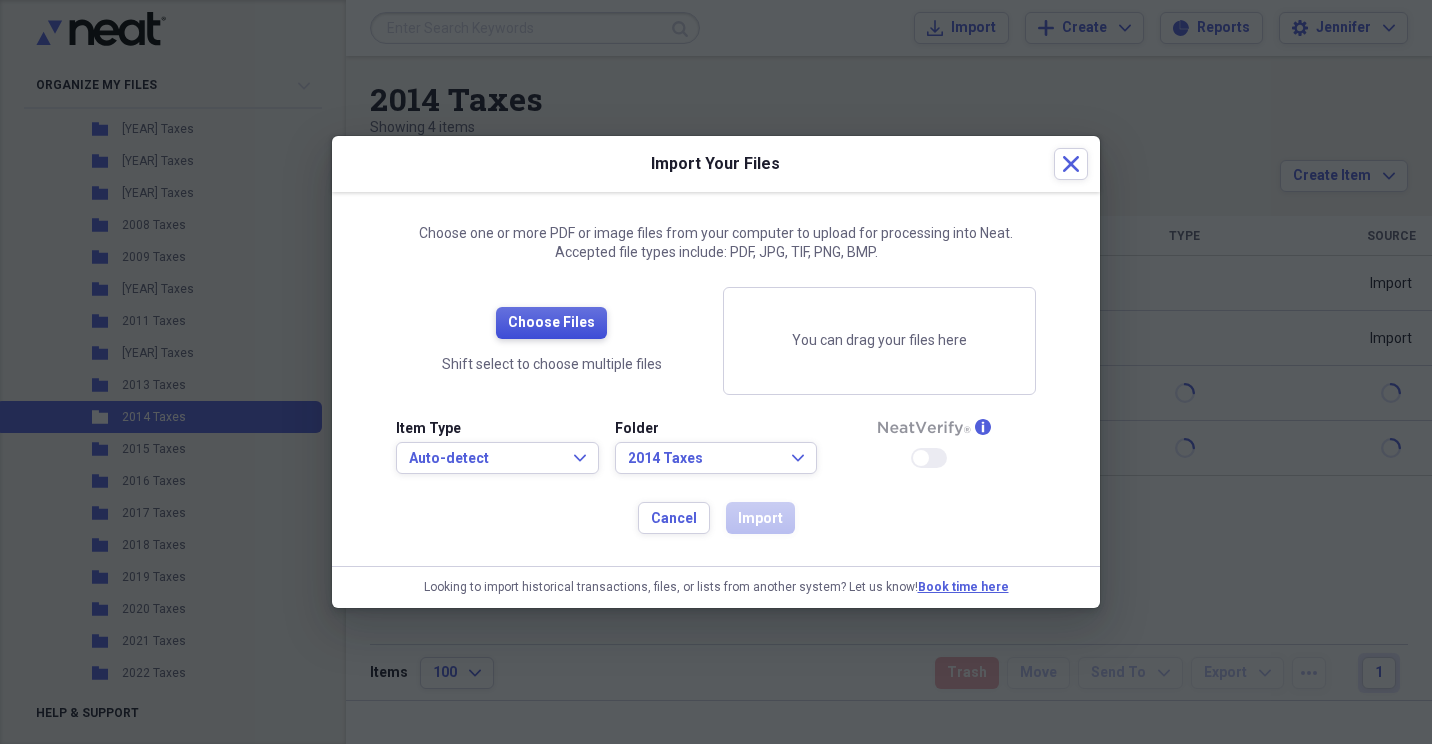 click on "Choose Files" at bounding box center [551, 323] 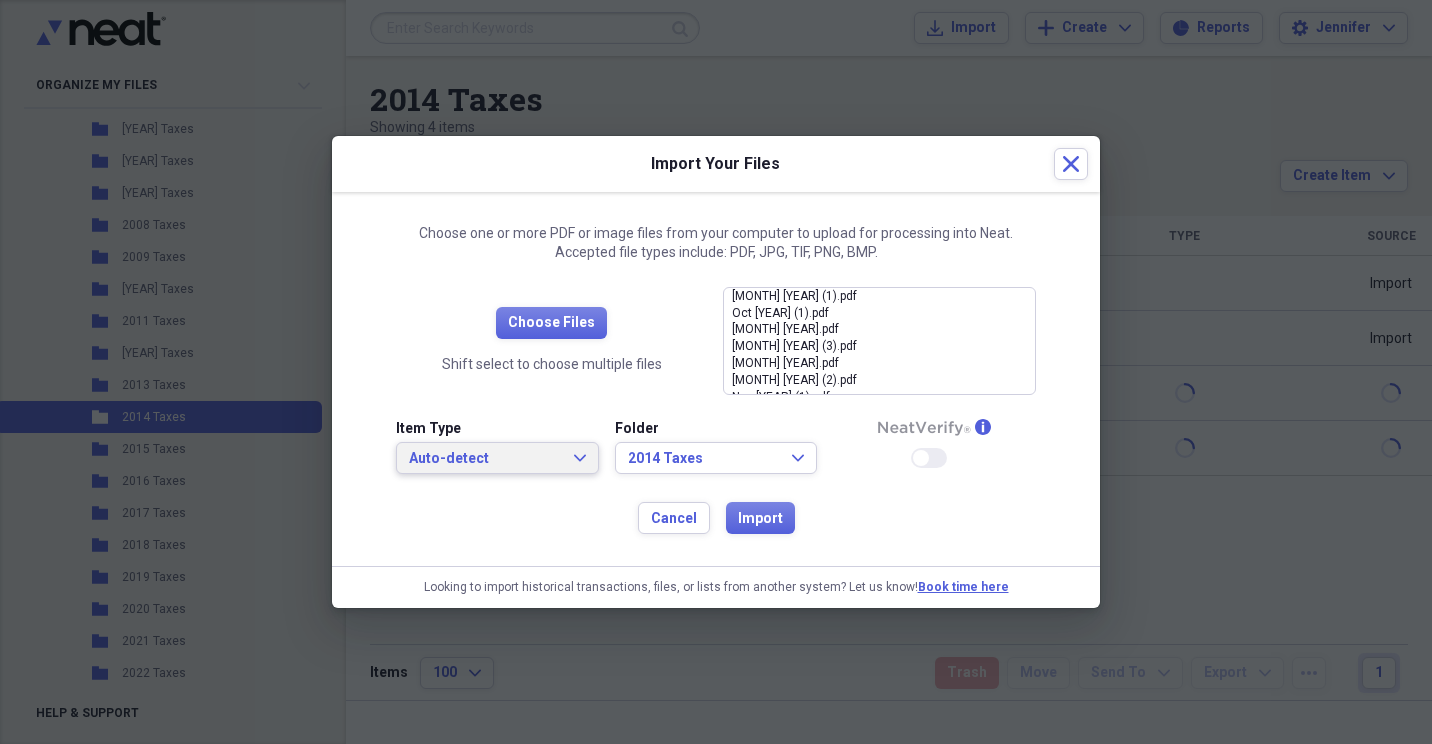click on "Expand" 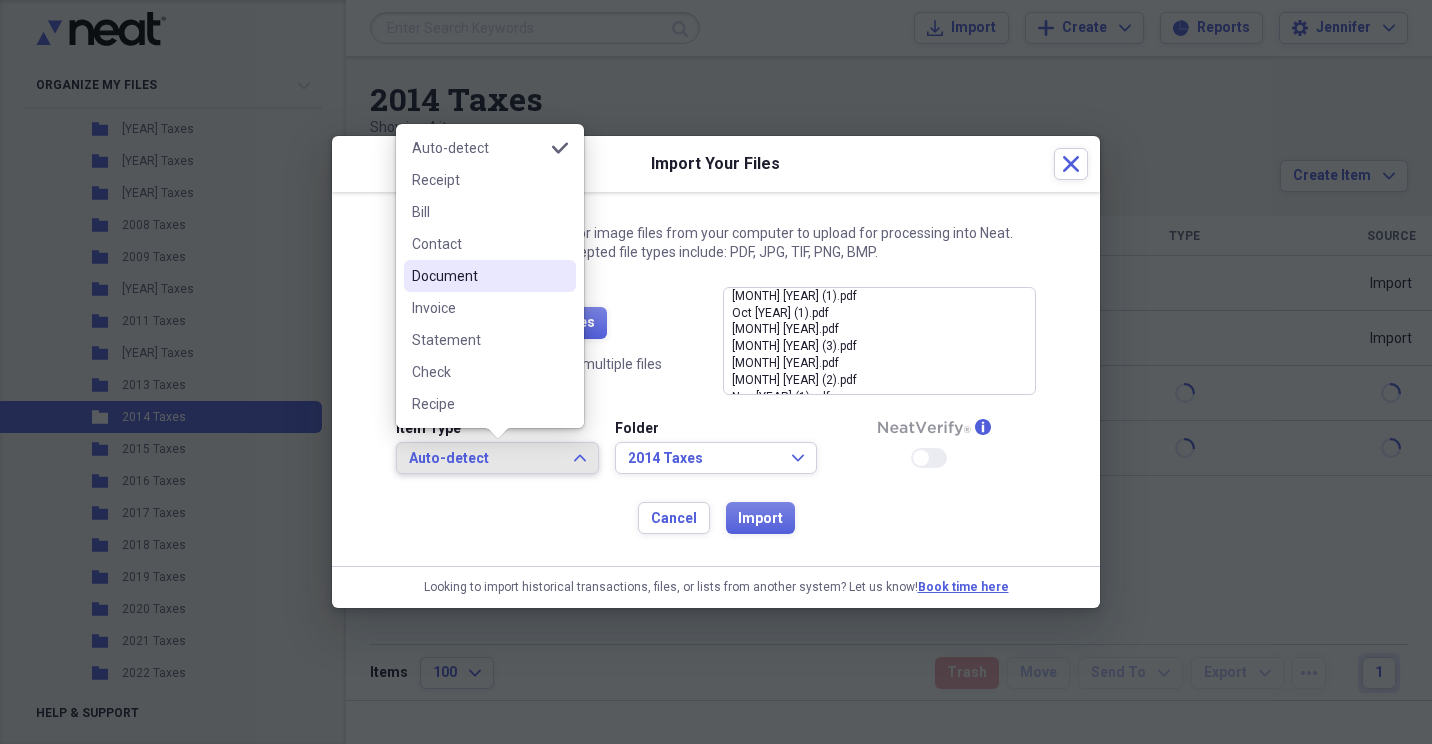 click on "Document" at bounding box center (478, 276) 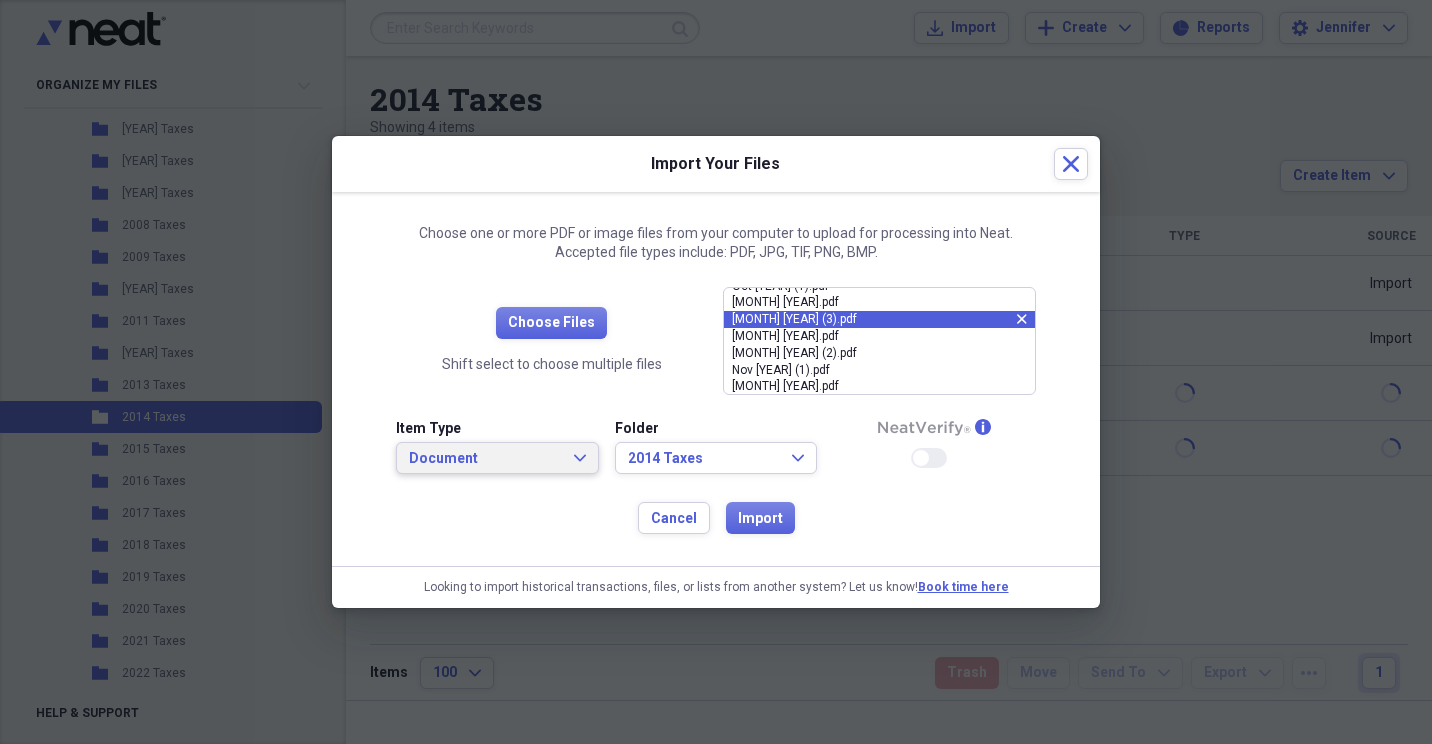 scroll, scrollTop: 28, scrollLeft: 0, axis: vertical 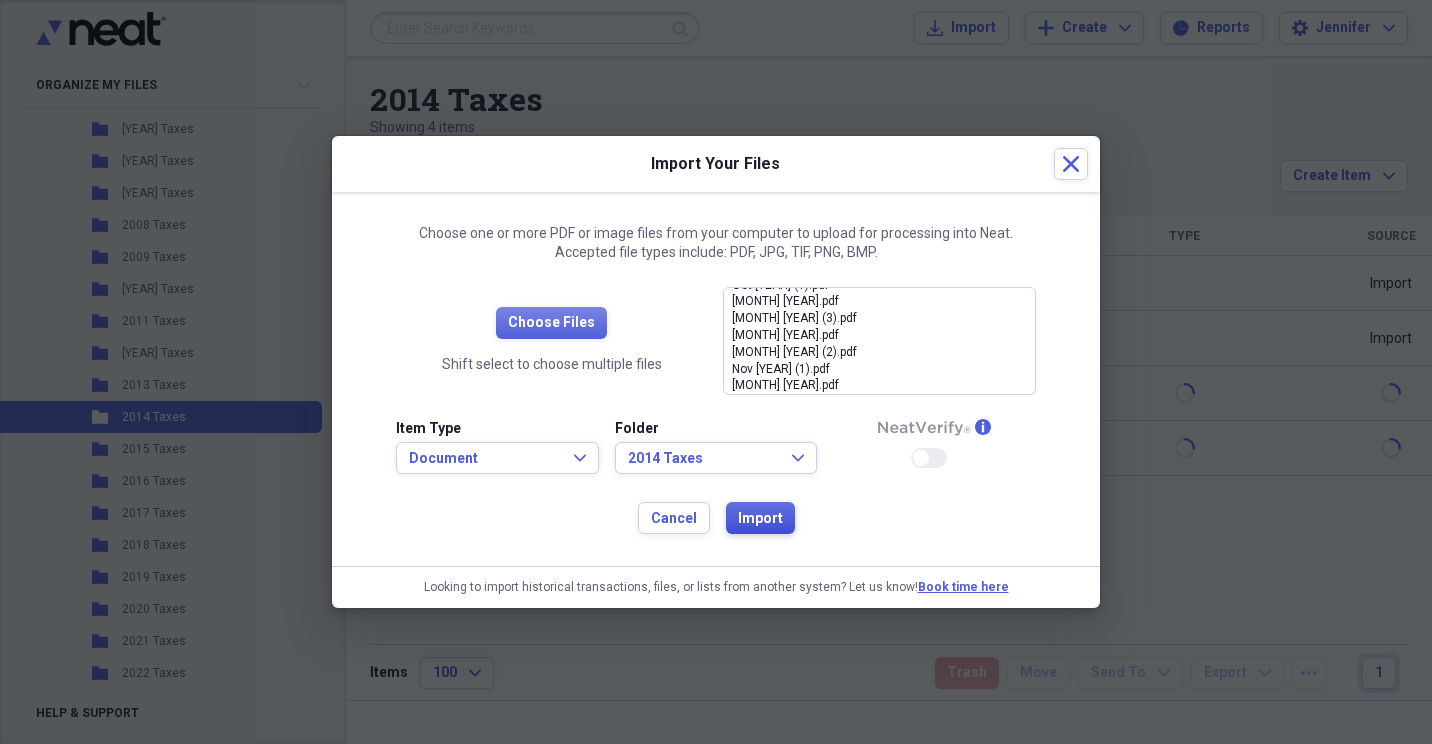click on "Import" at bounding box center [760, 519] 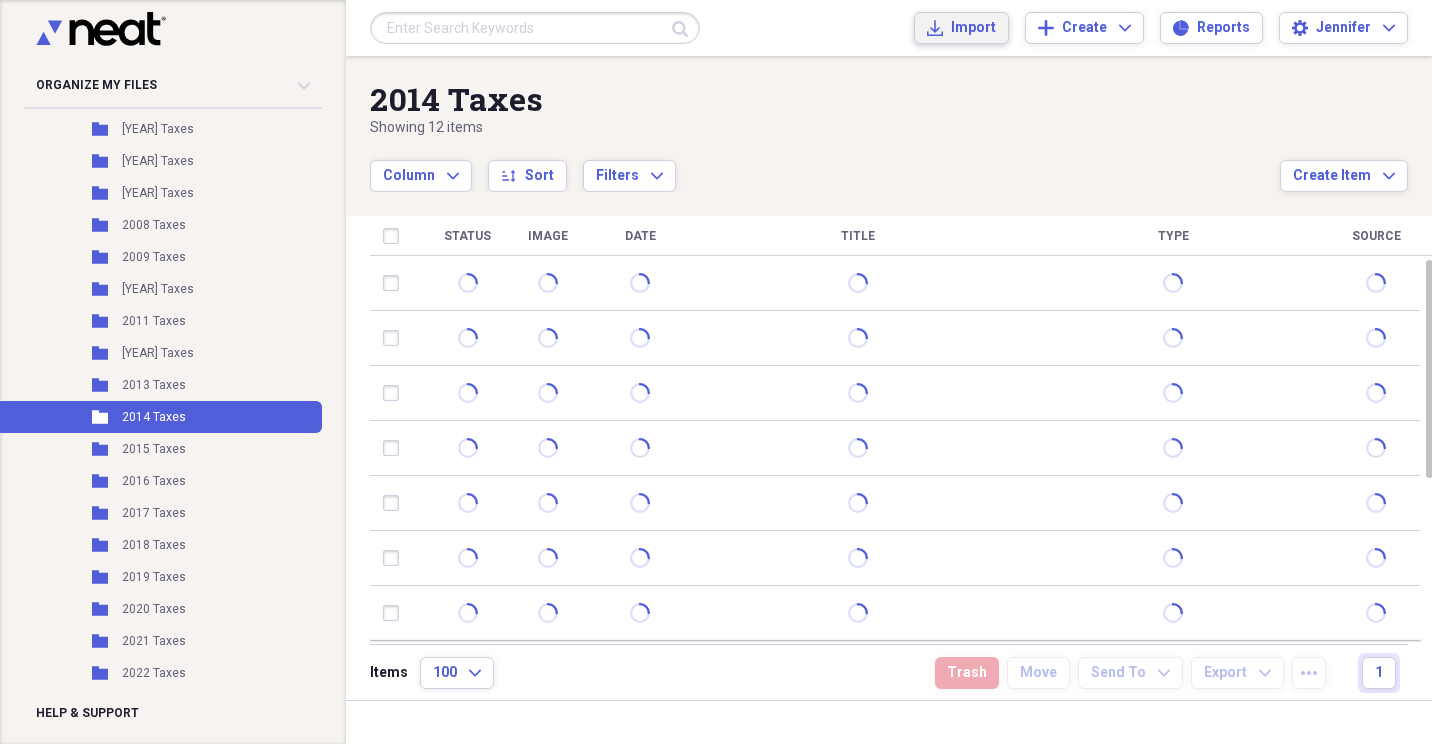 click on "Import" at bounding box center (973, 28) 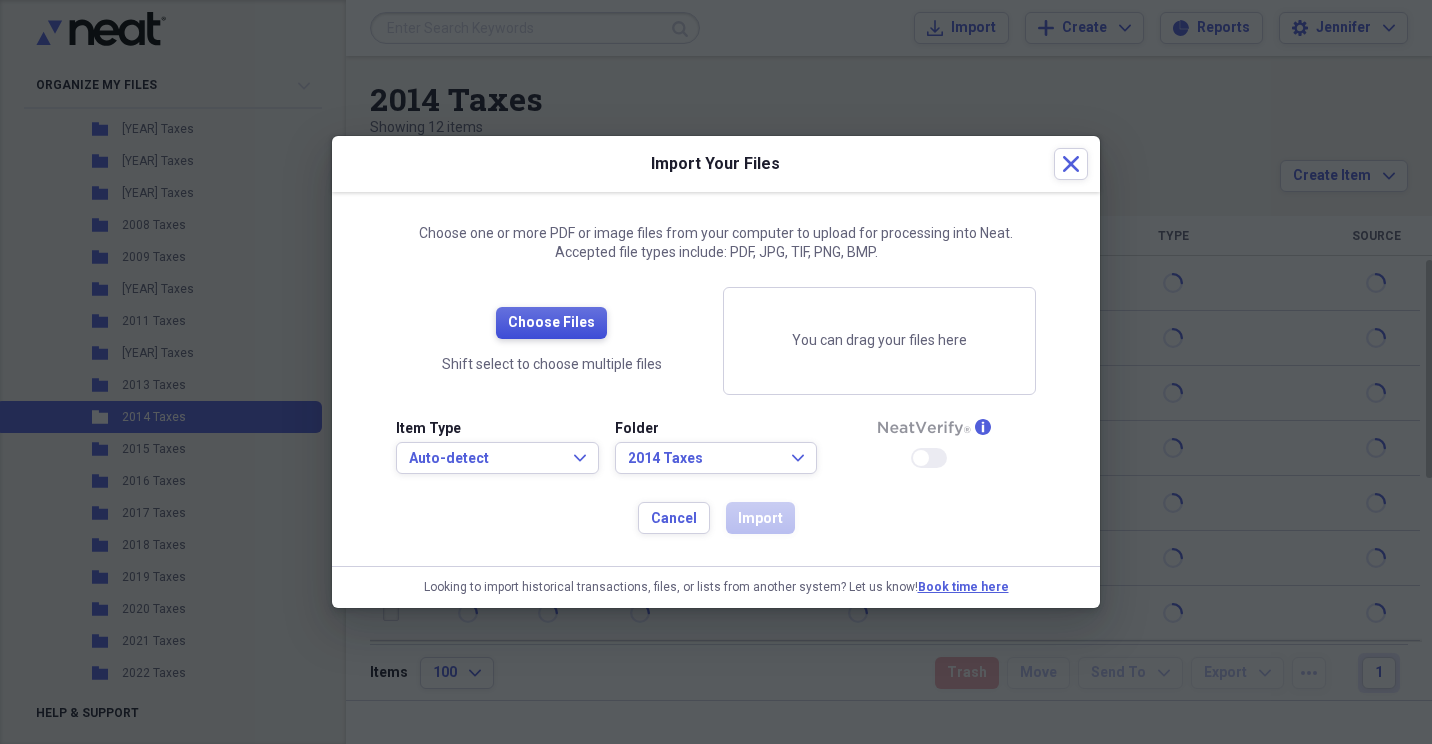 click on "Choose Files" at bounding box center (551, 323) 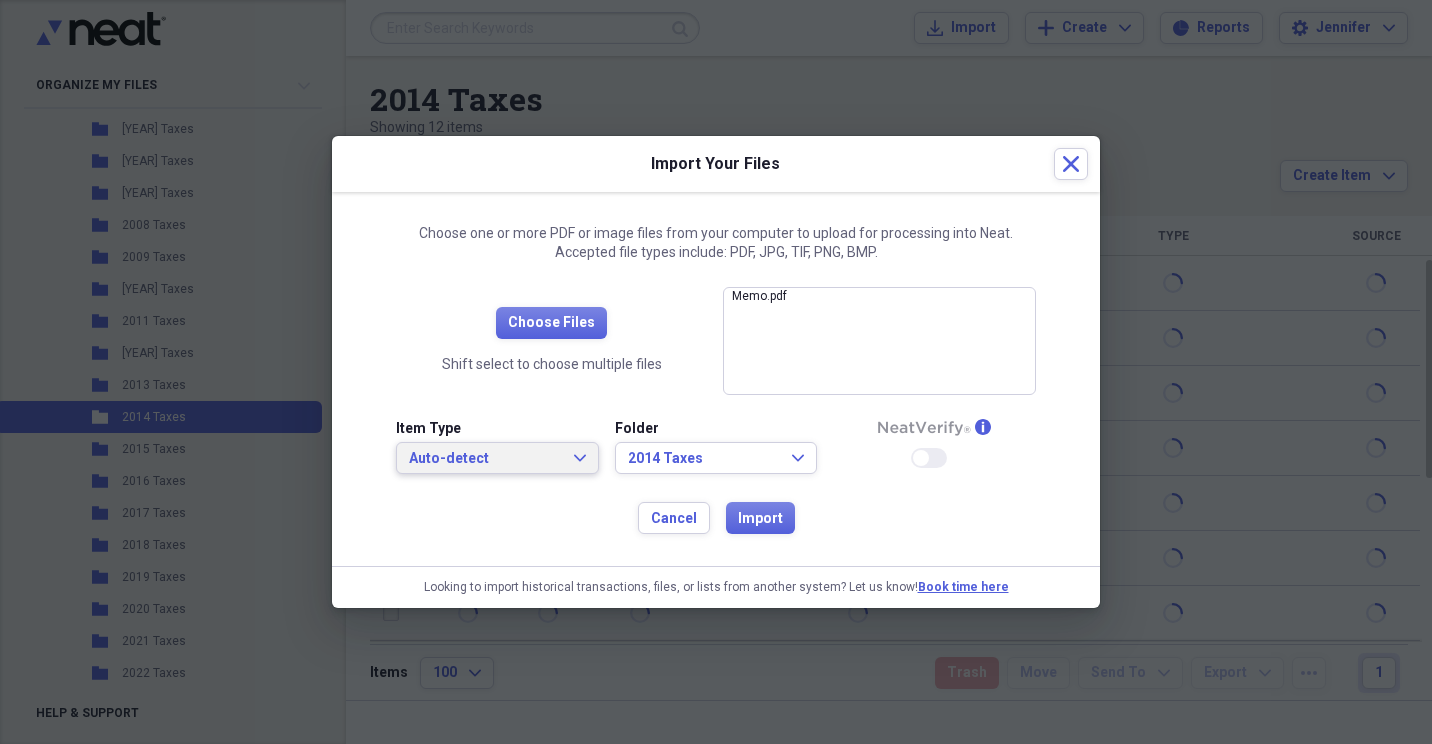 click on "Expand" 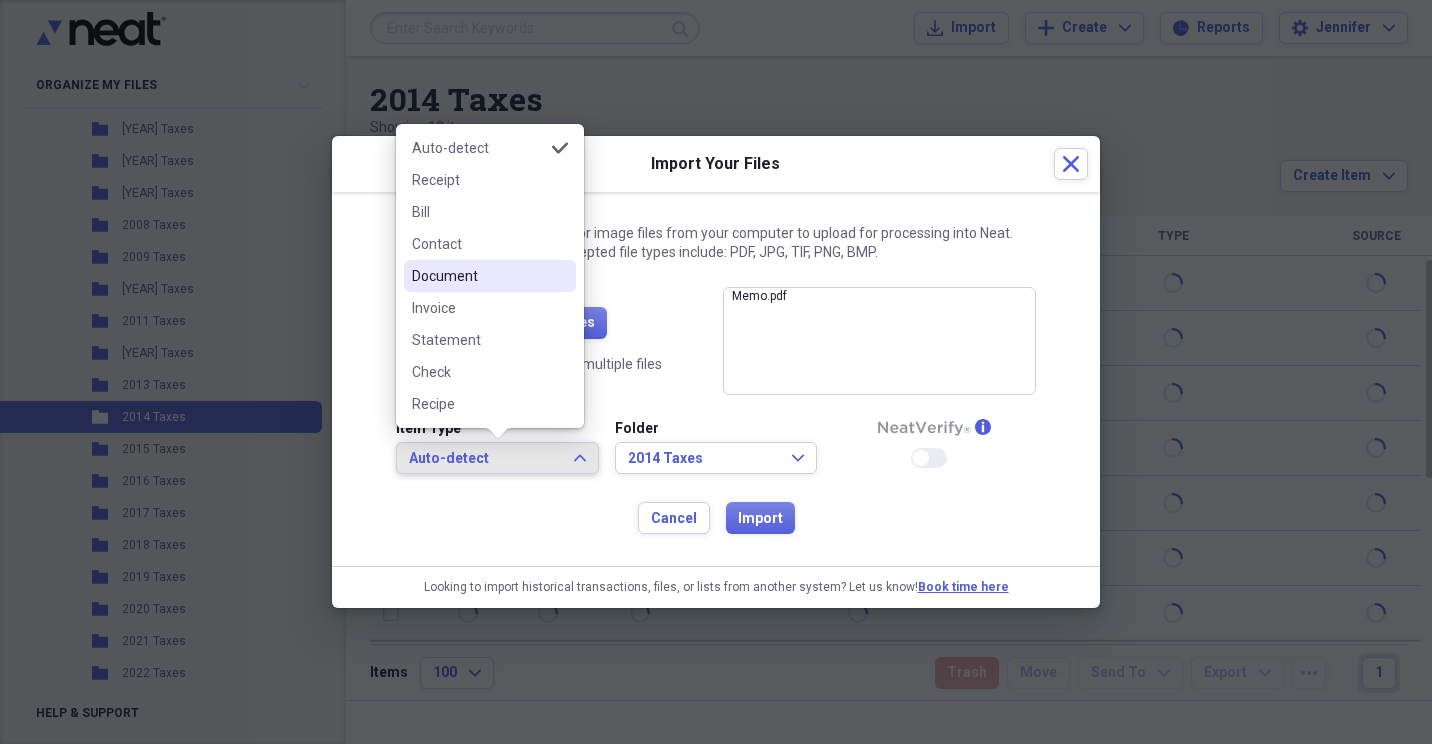click on "Document" at bounding box center [478, 276] 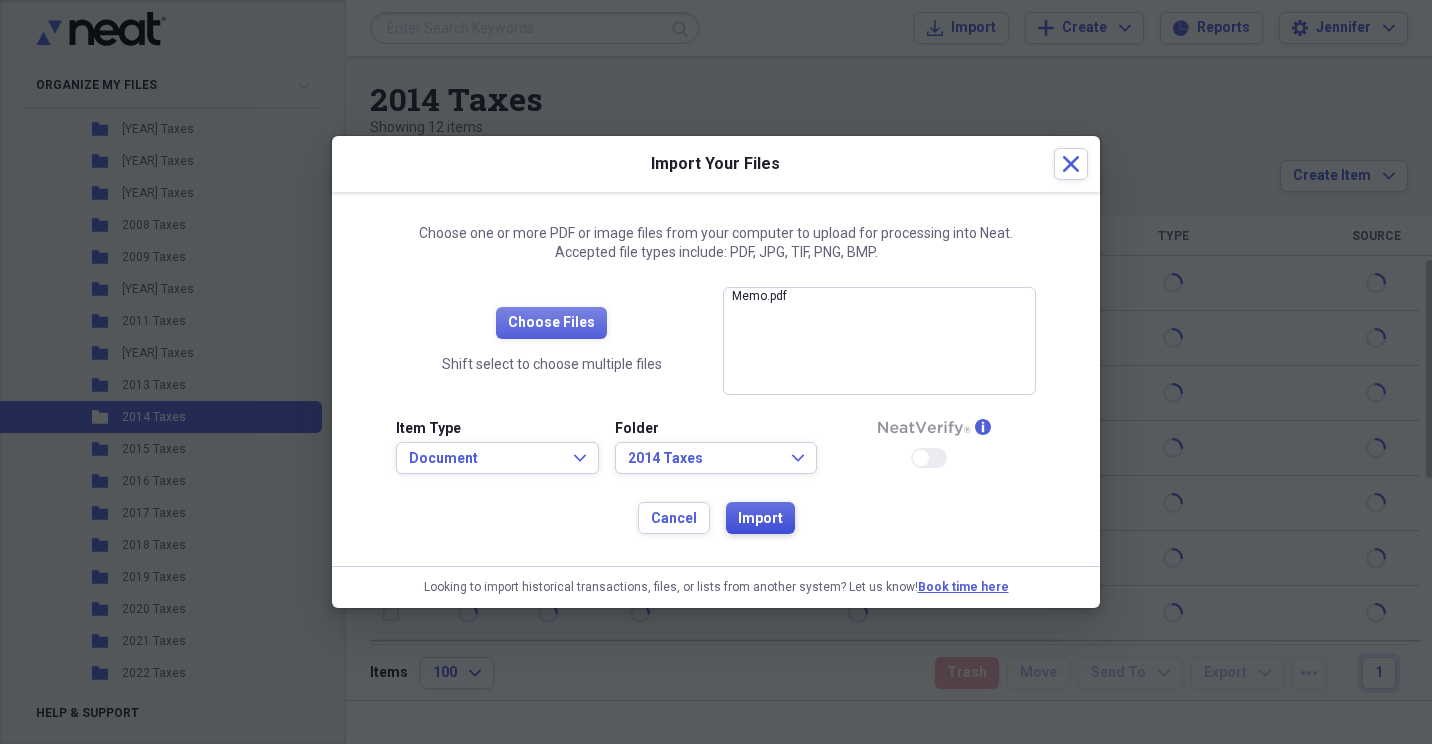 click on "Import" at bounding box center (760, 519) 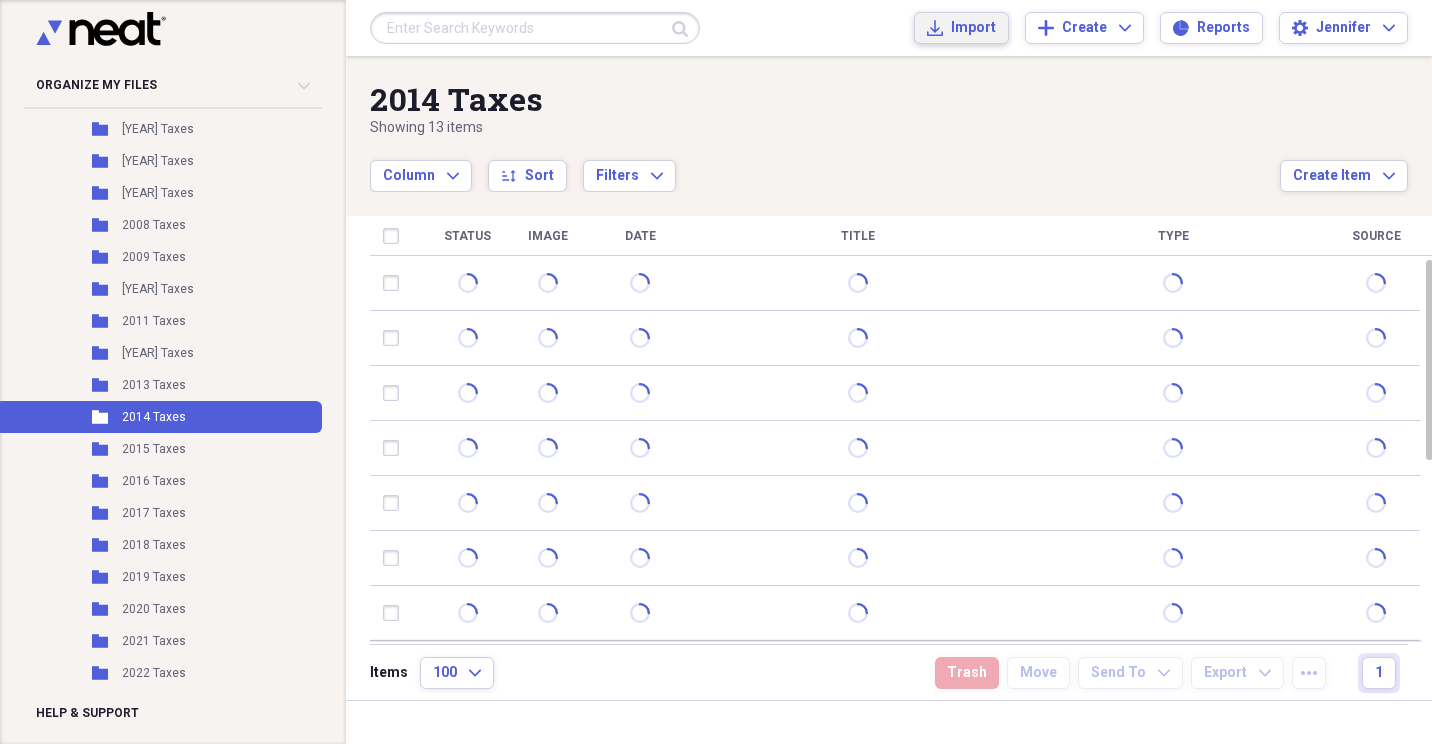 click on "Import" at bounding box center [973, 28] 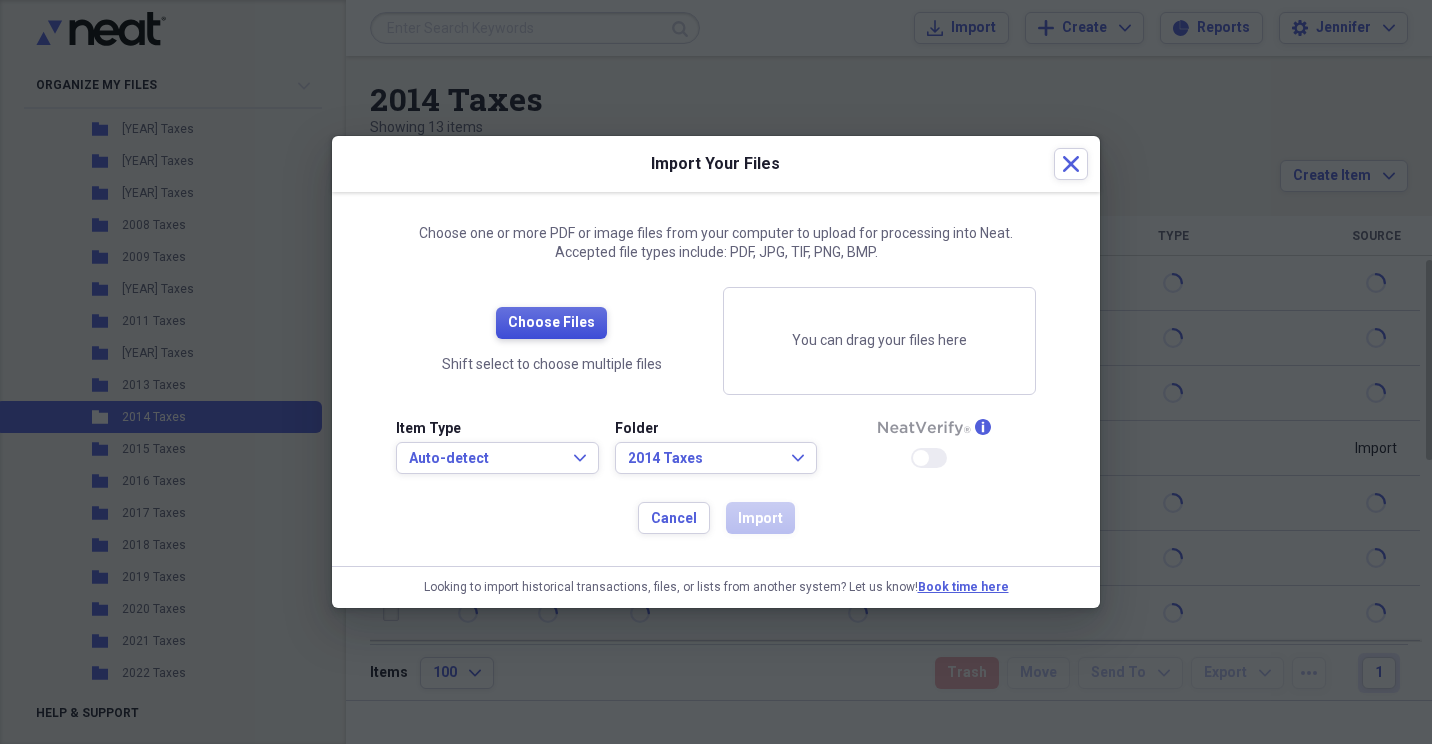 click on "Choose Files" at bounding box center [551, 323] 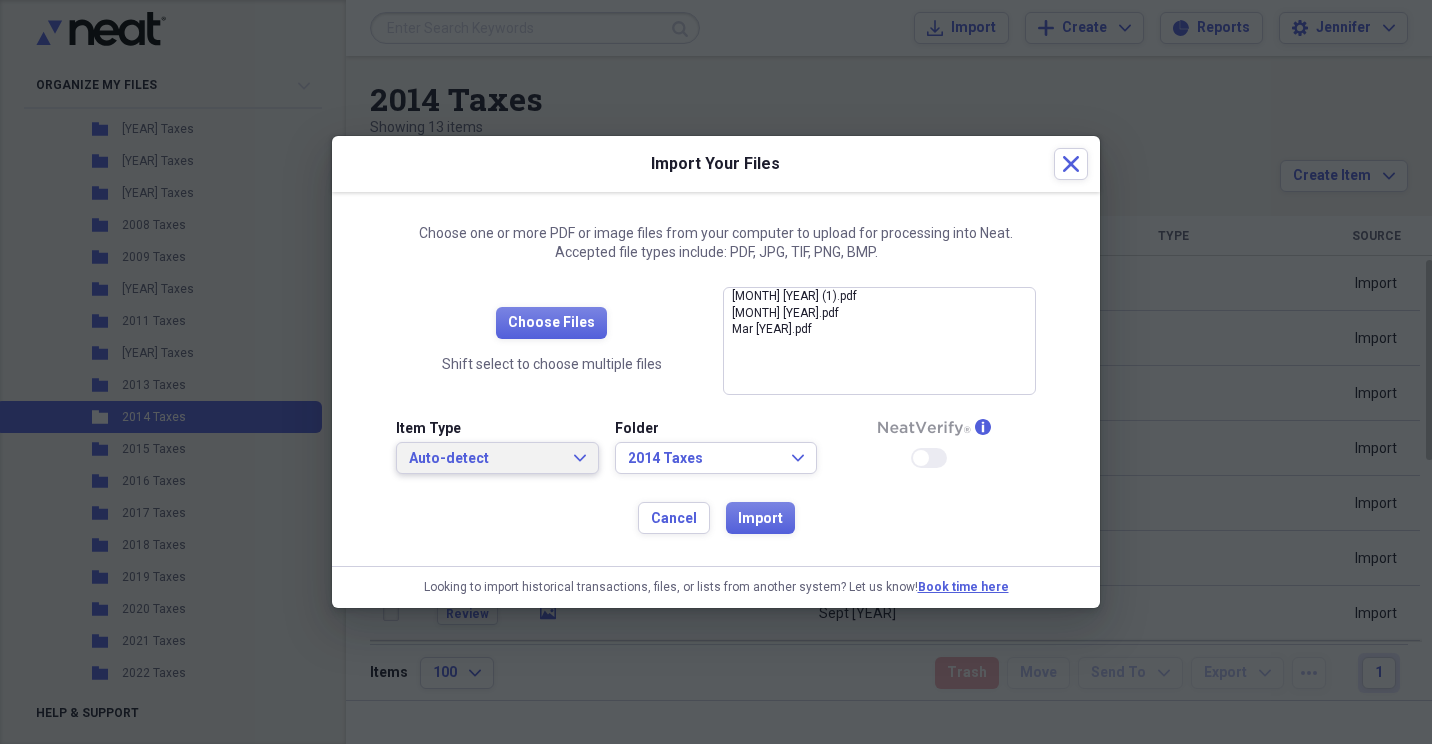 click on "Auto-detect Expand" at bounding box center (497, 458) 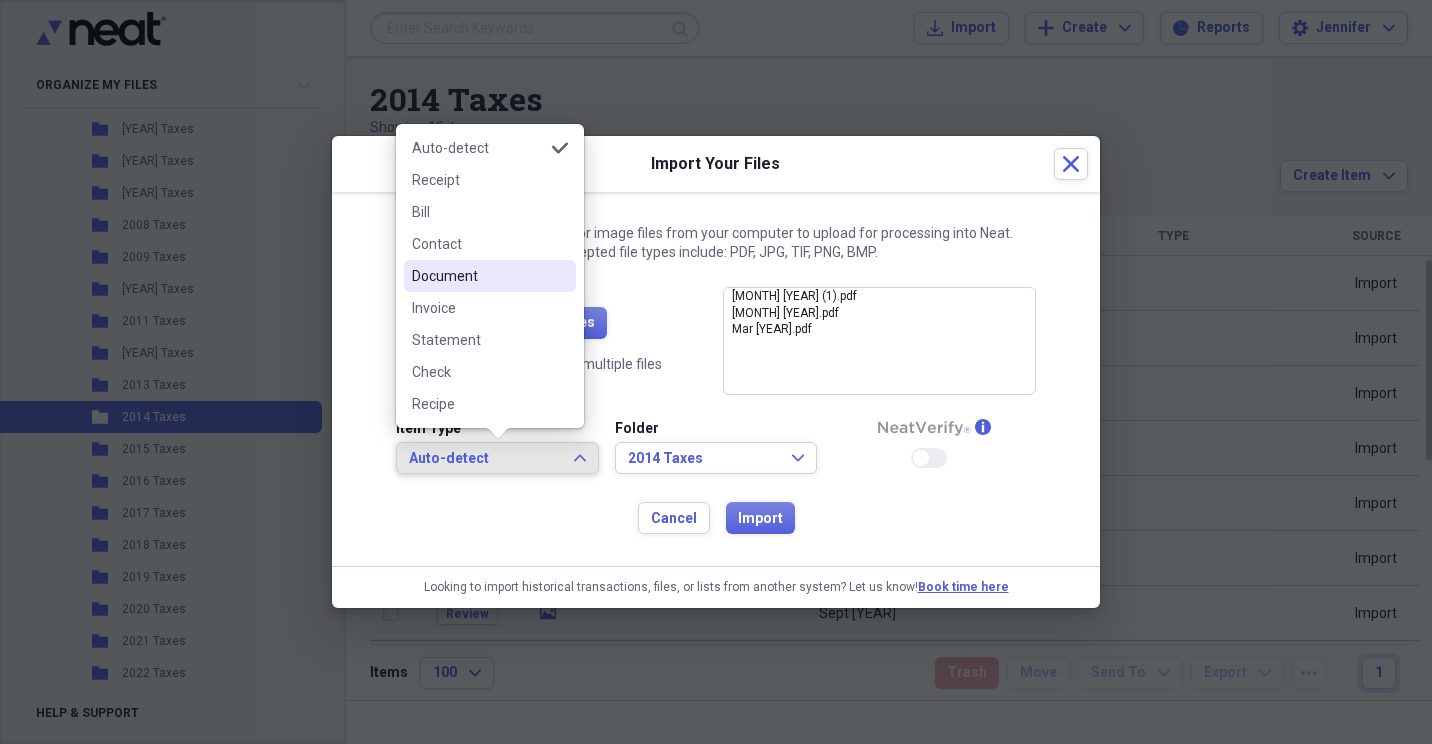 click on "Document" at bounding box center (478, 276) 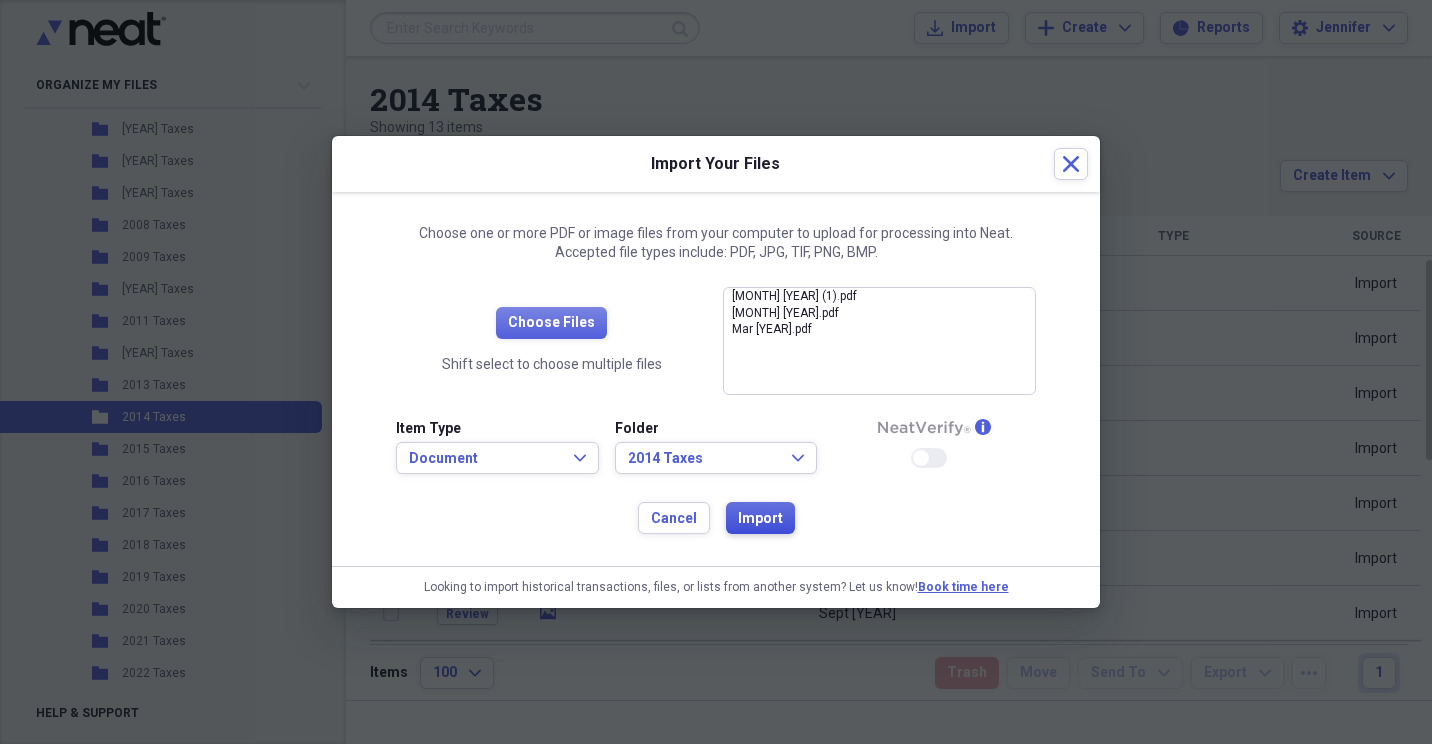 click on "Import" at bounding box center (760, 519) 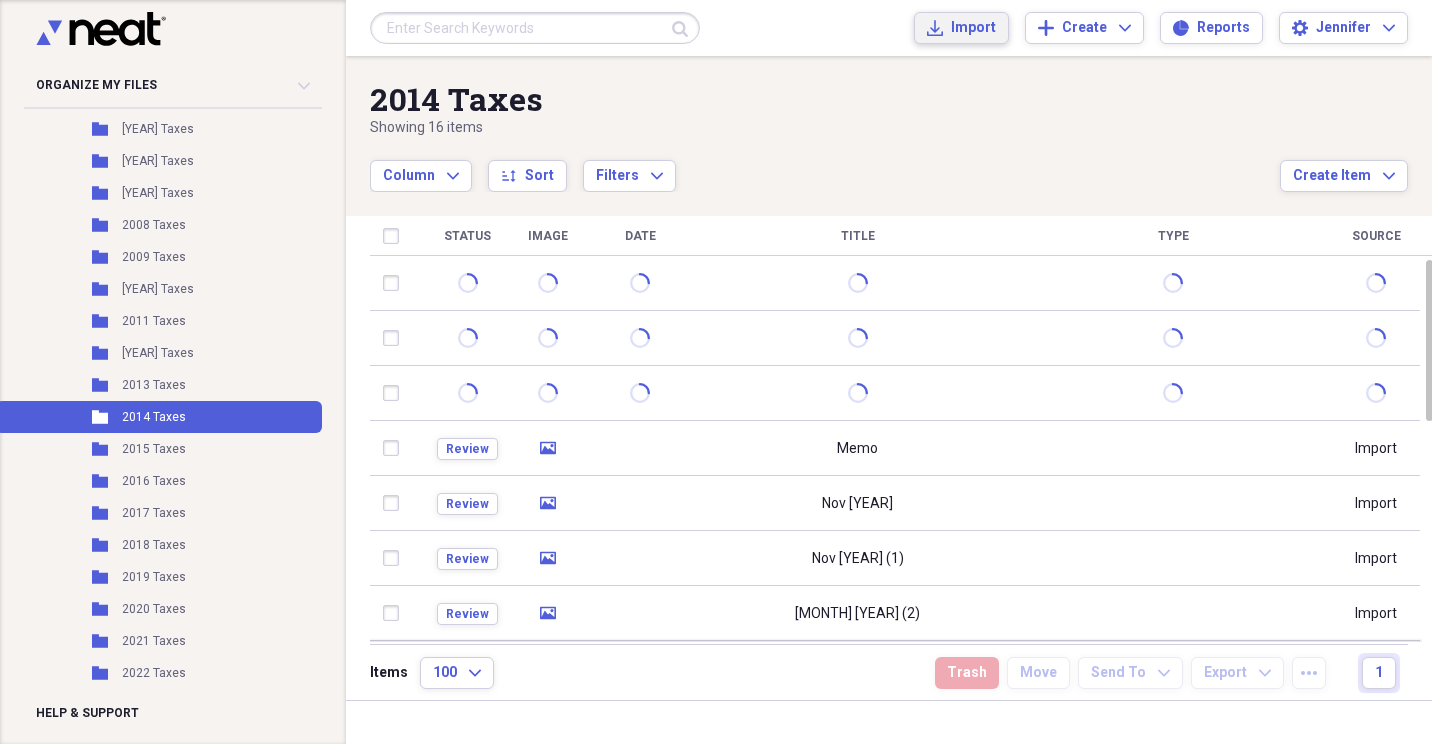 click on "Import" at bounding box center [973, 28] 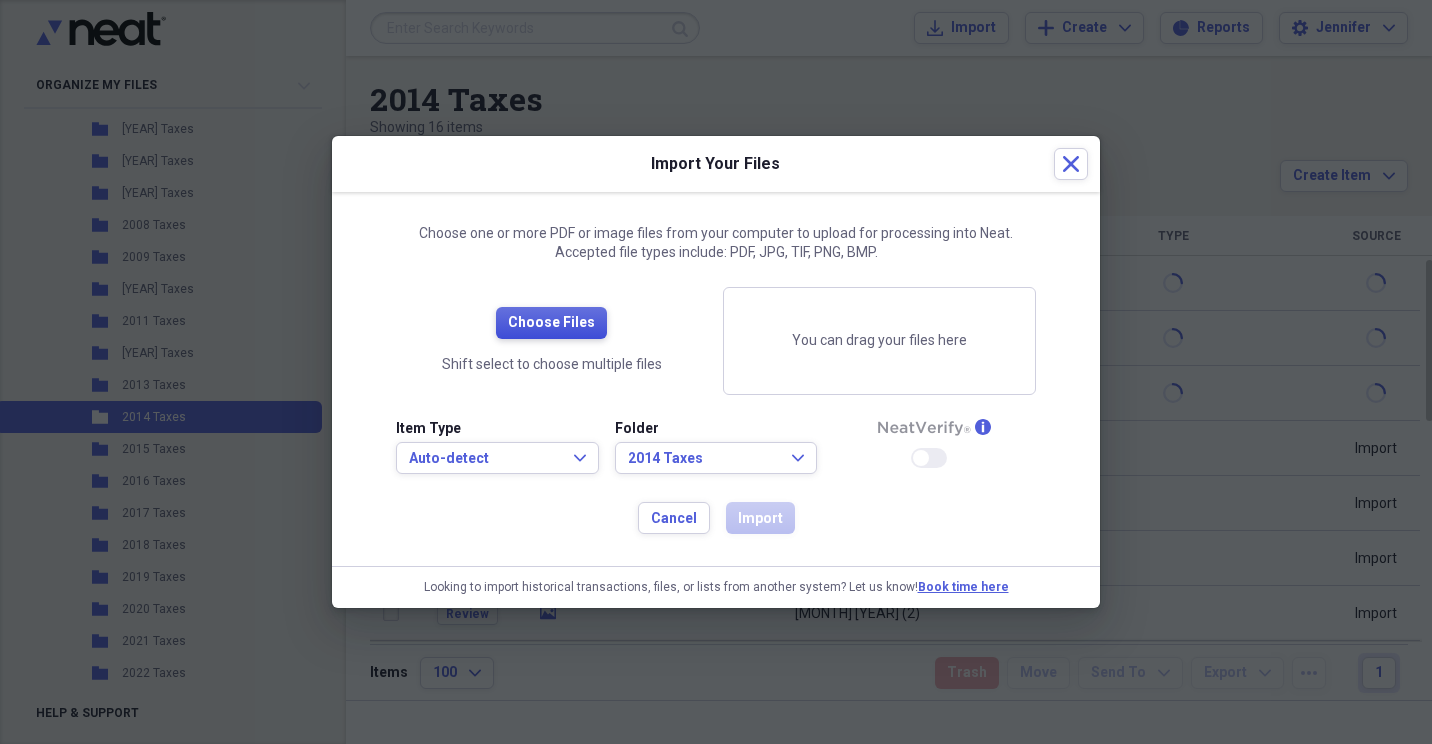 click on "Choose Files" at bounding box center [551, 323] 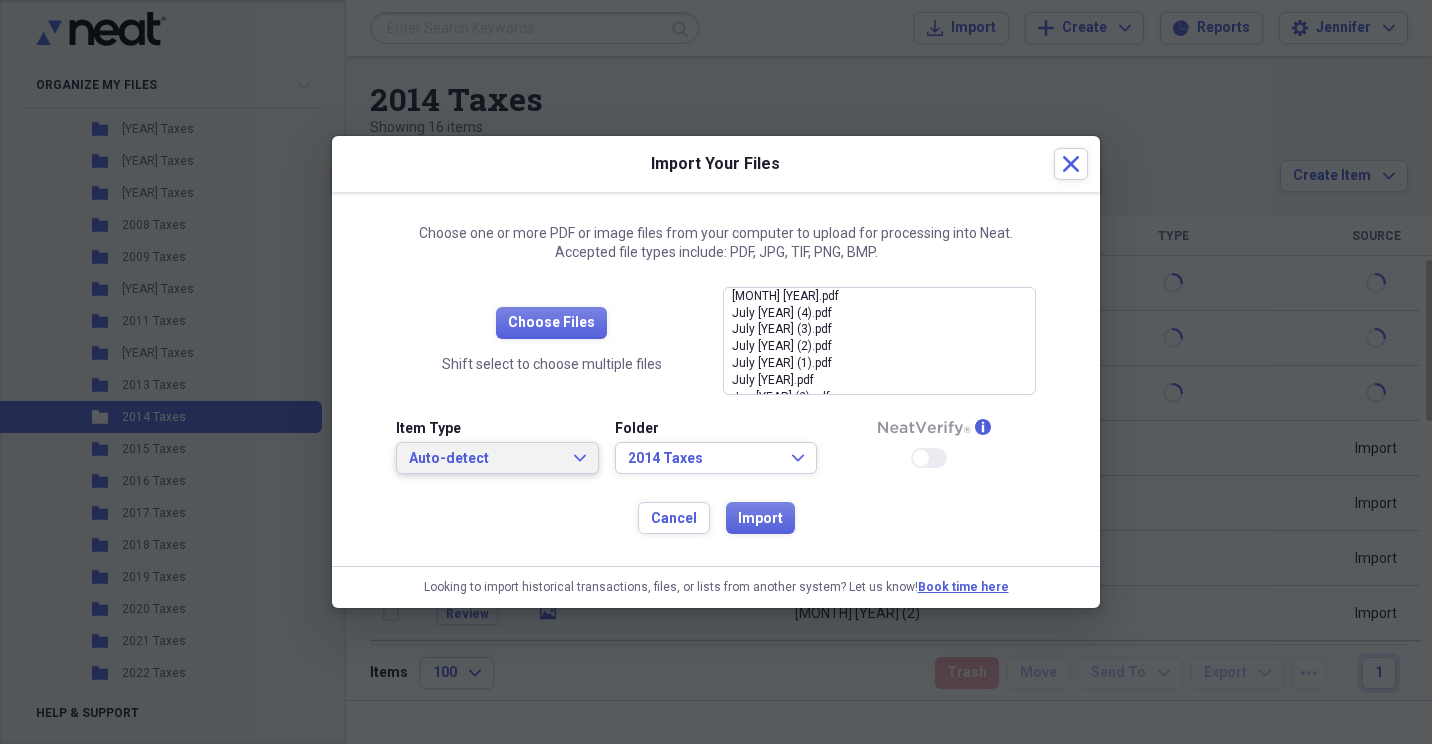 click on "Expand" 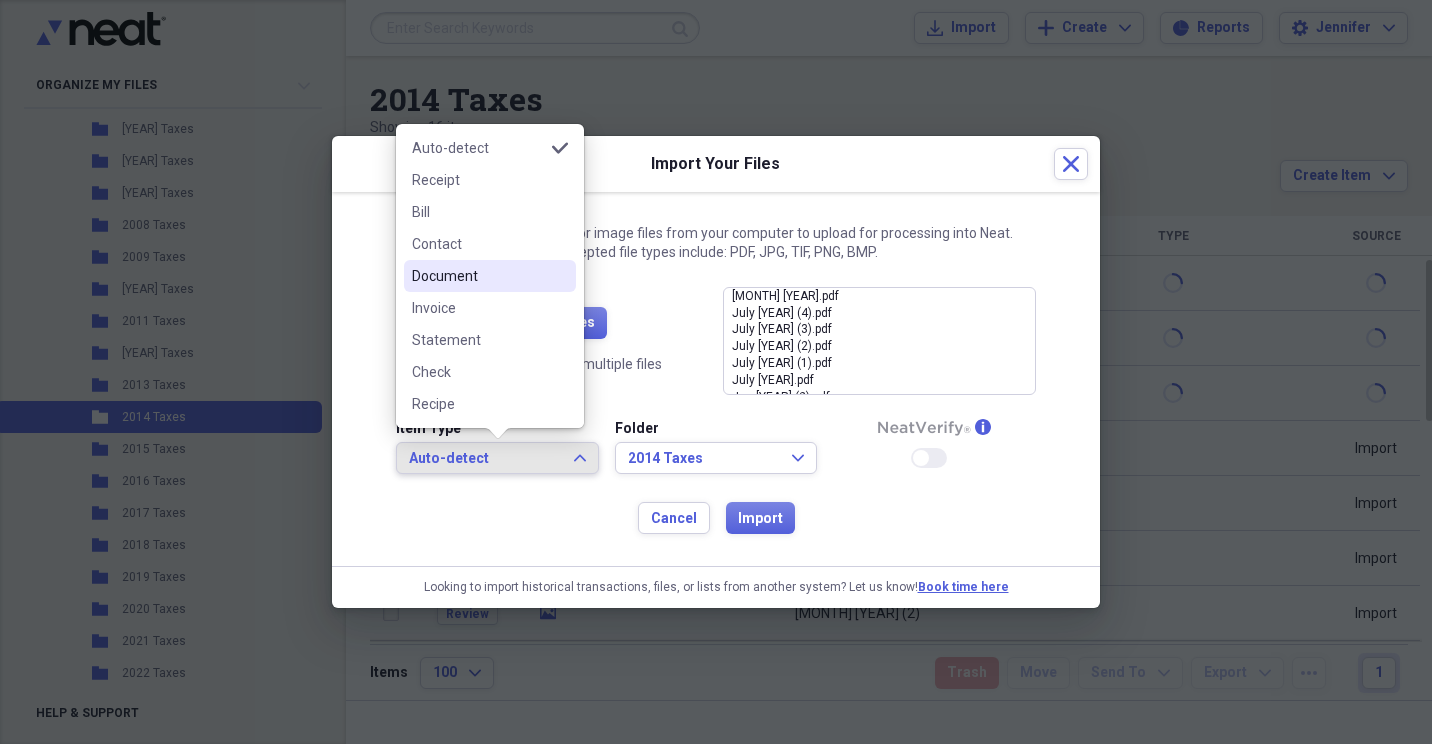 click on "Document" at bounding box center [478, 276] 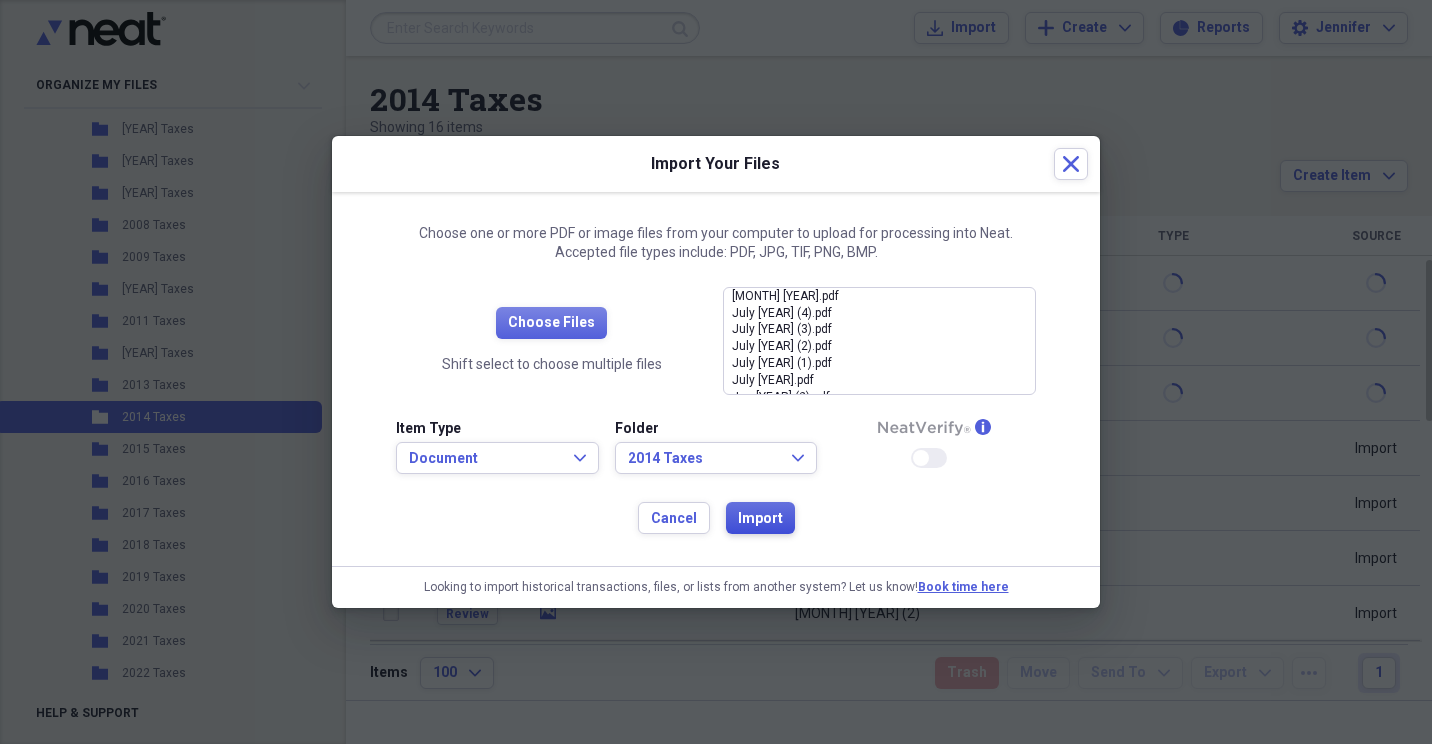 click on "Import" at bounding box center [760, 519] 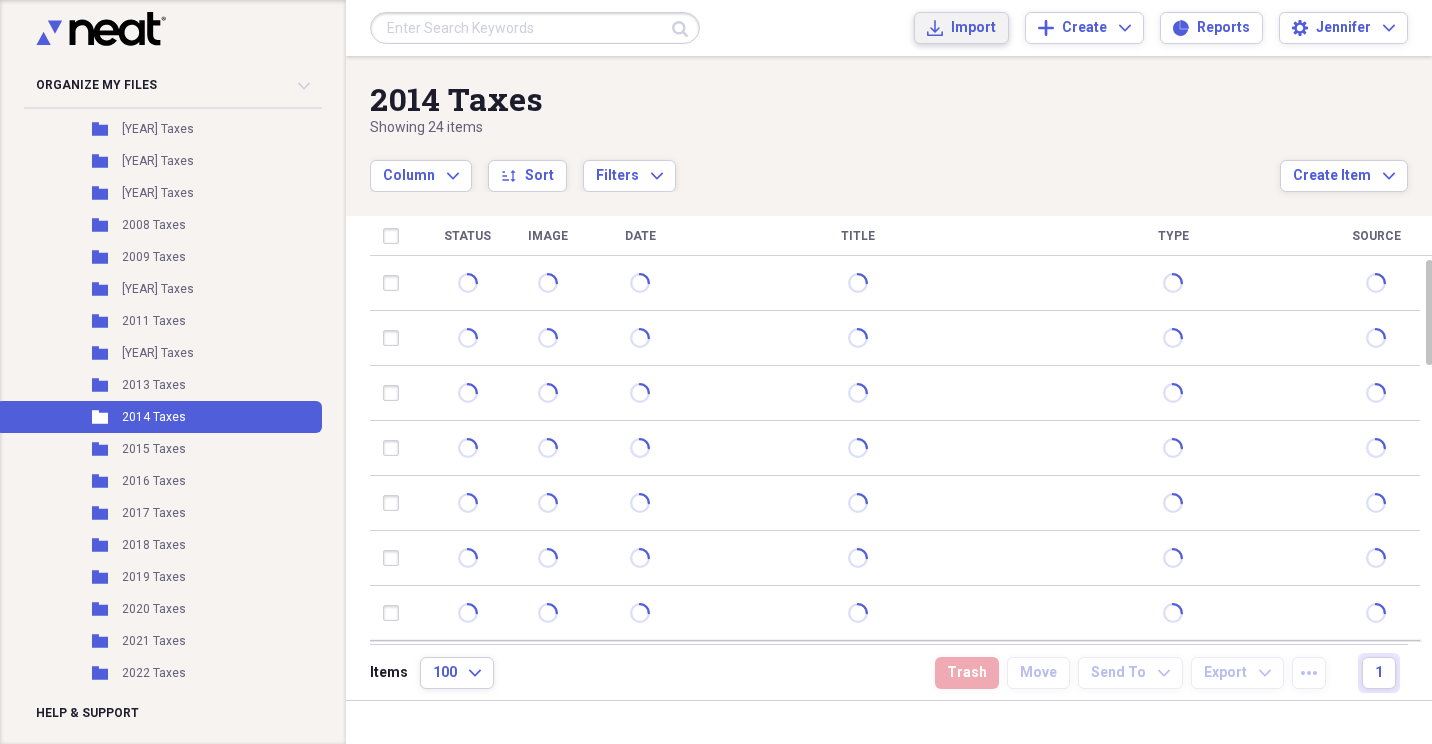click on "Import" at bounding box center (973, 28) 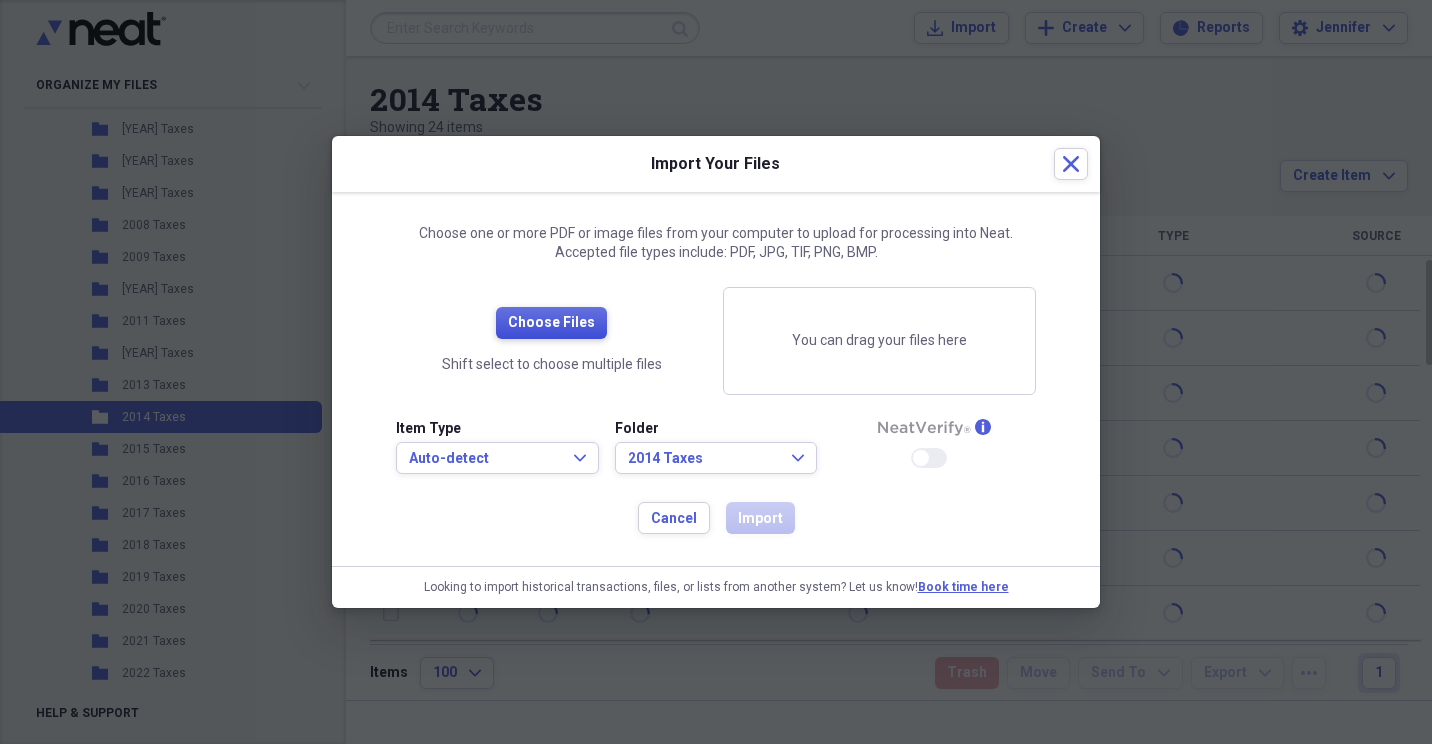 click on "Choose Files" at bounding box center [551, 323] 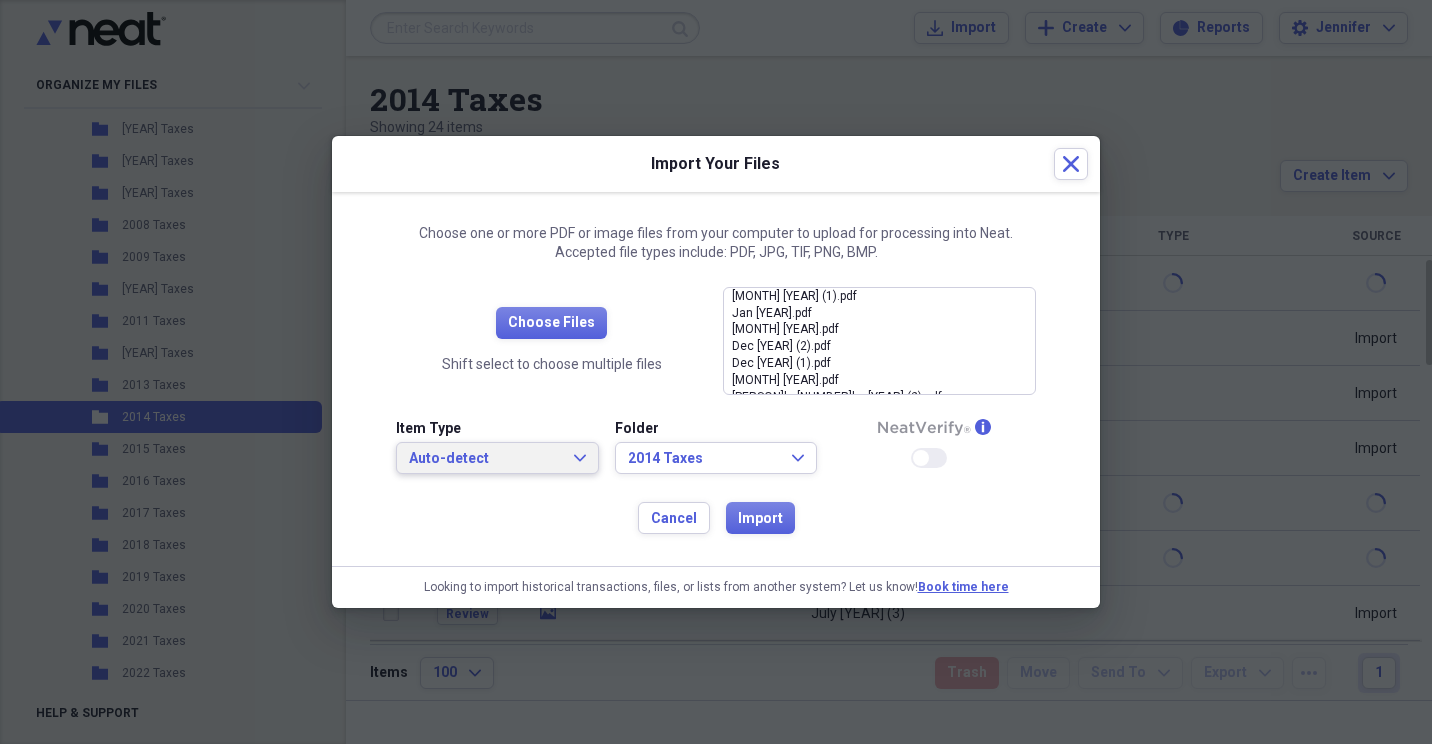 click 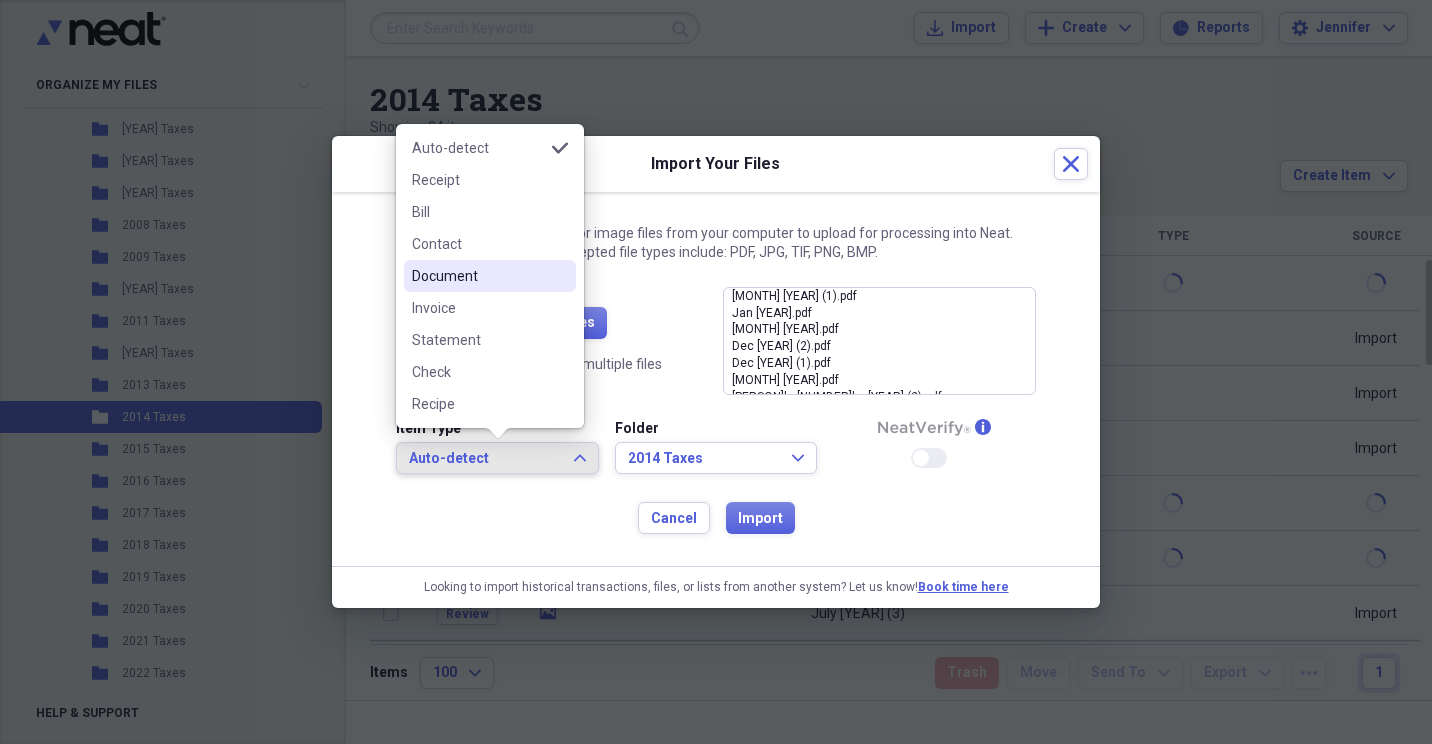 click on "Document" at bounding box center (478, 276) 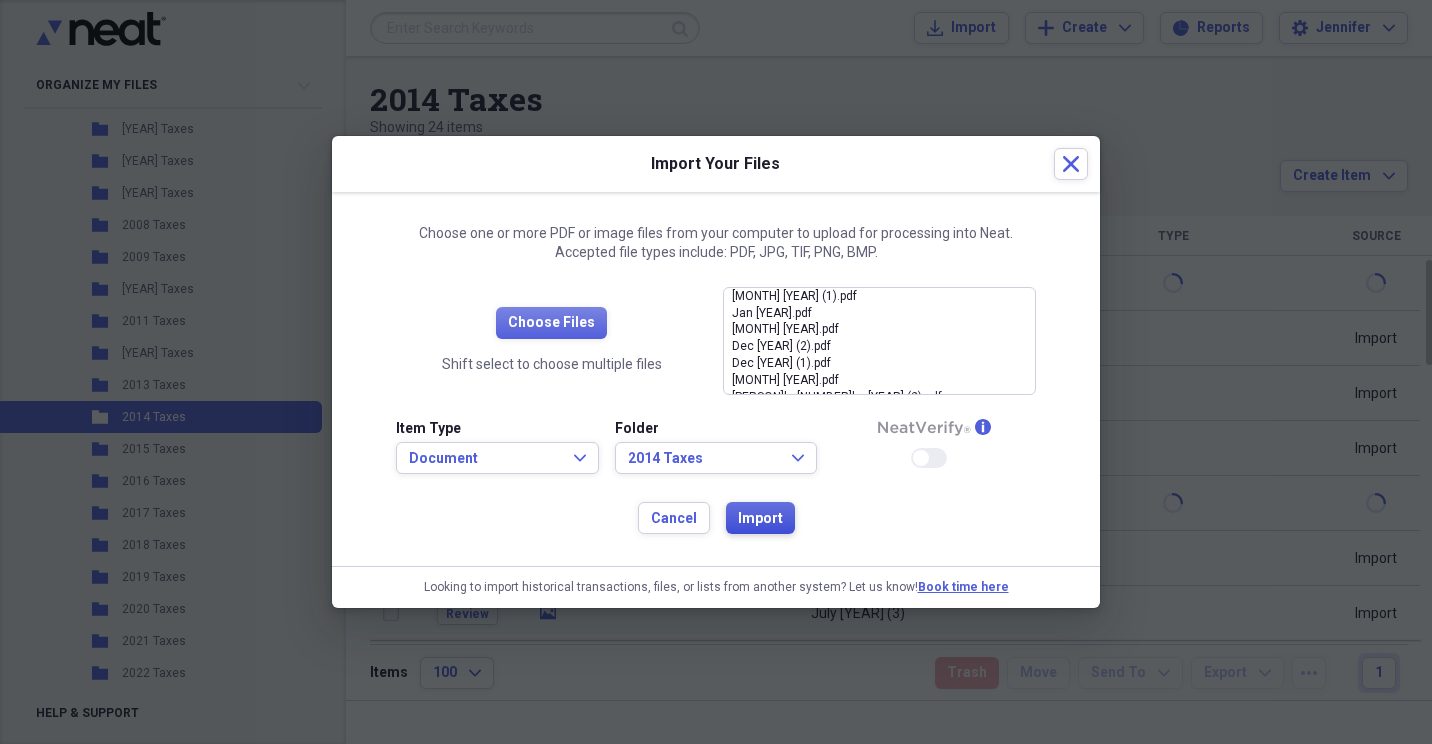 click on "Import" at bounding box center (760, 519) 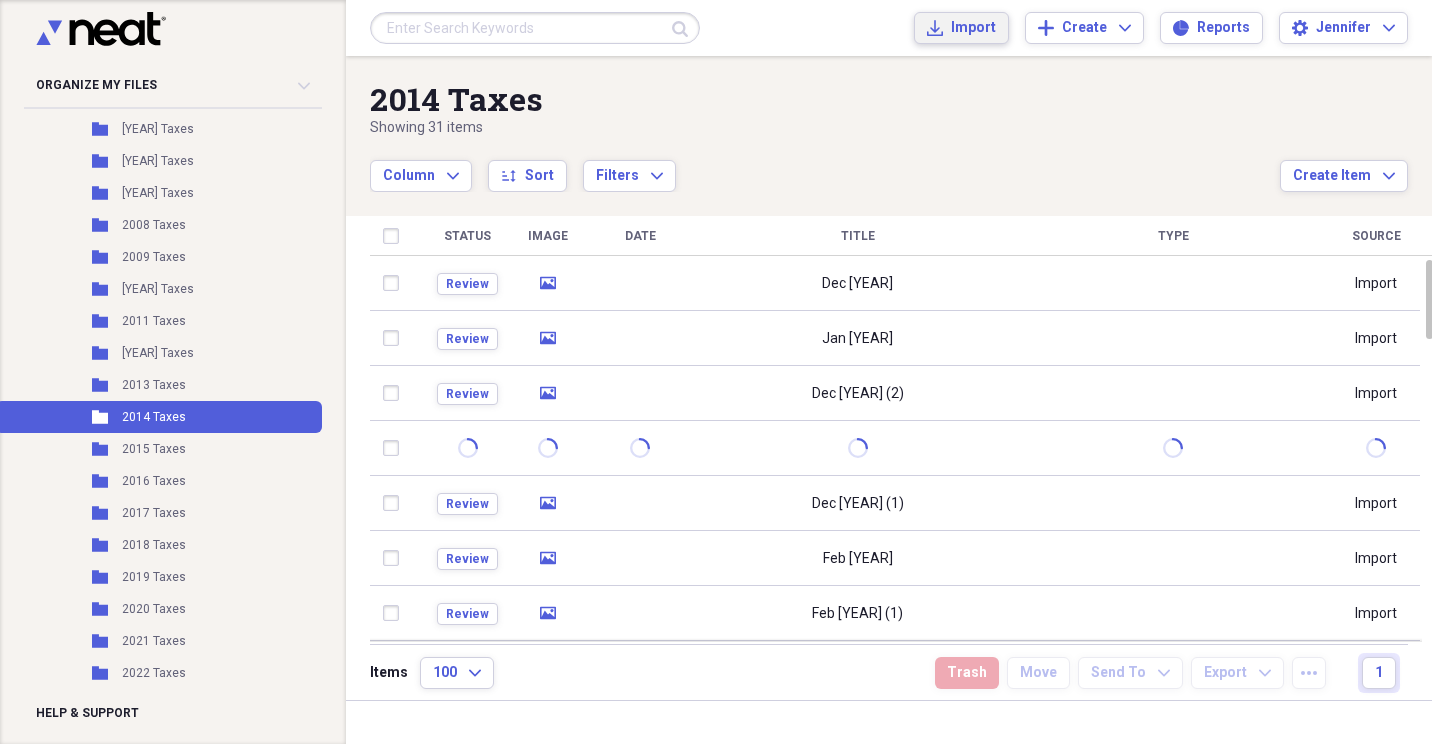 click on "Import" at bounding box center (973, 28) 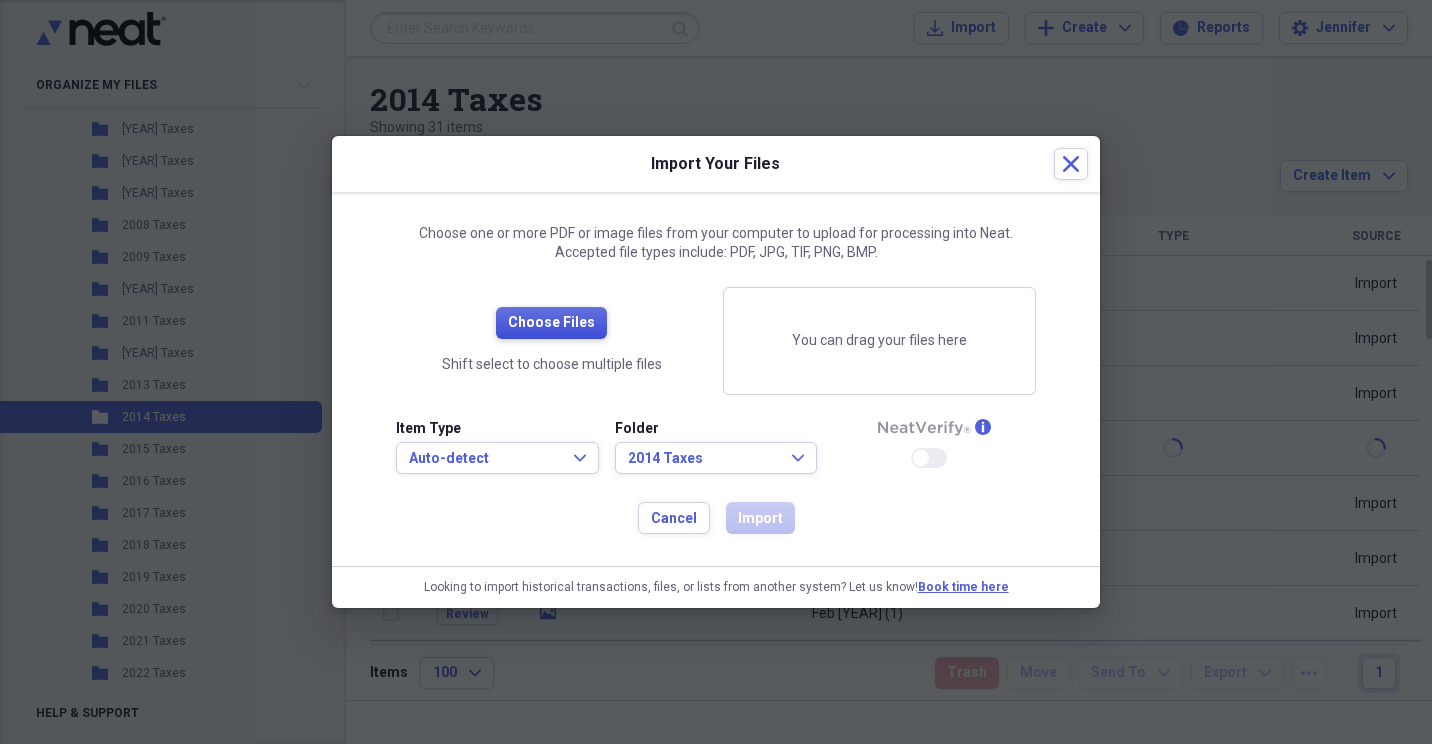 click on "Choose Files" at bounding box center [551, 323] 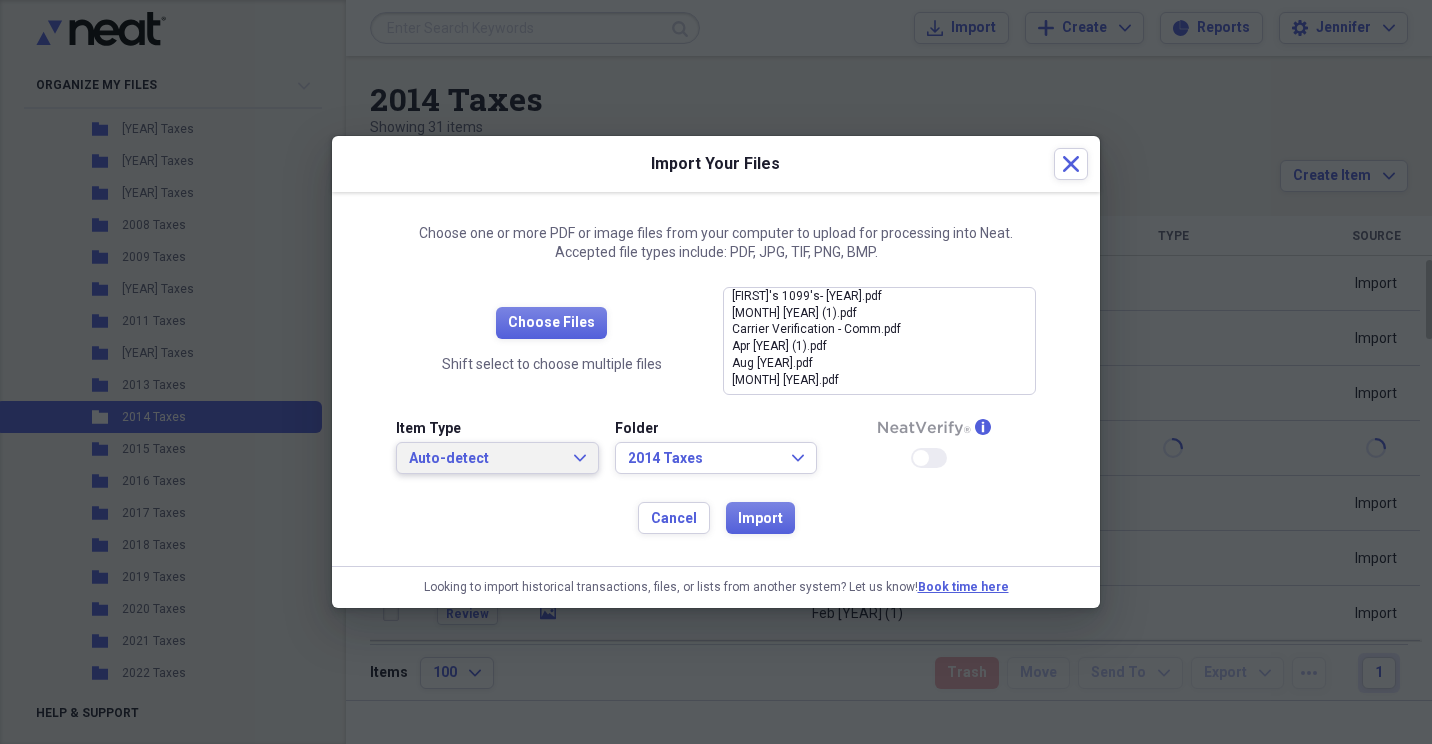 click on "Auto-detect Expand" at bounding box center [497, 458] 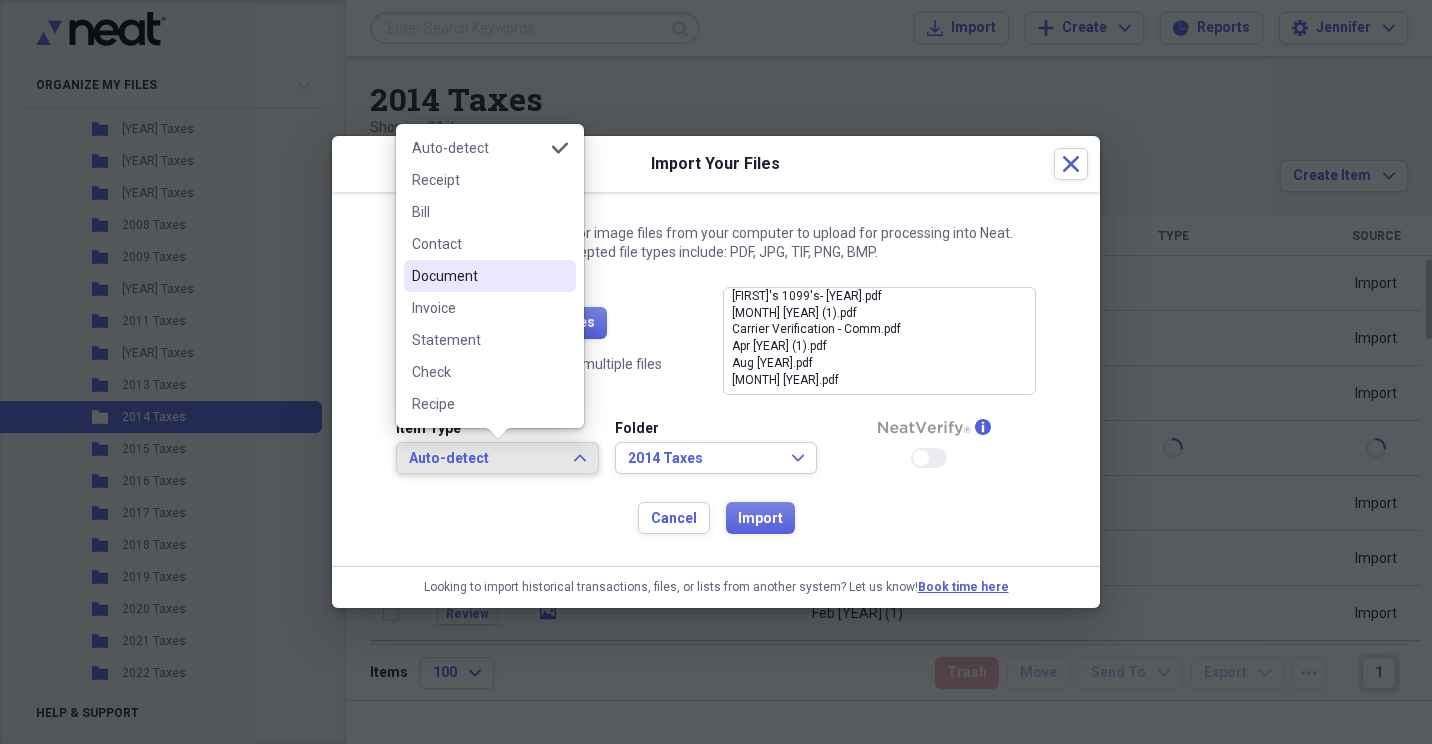click on "Document" at bounding box center [490, 276] 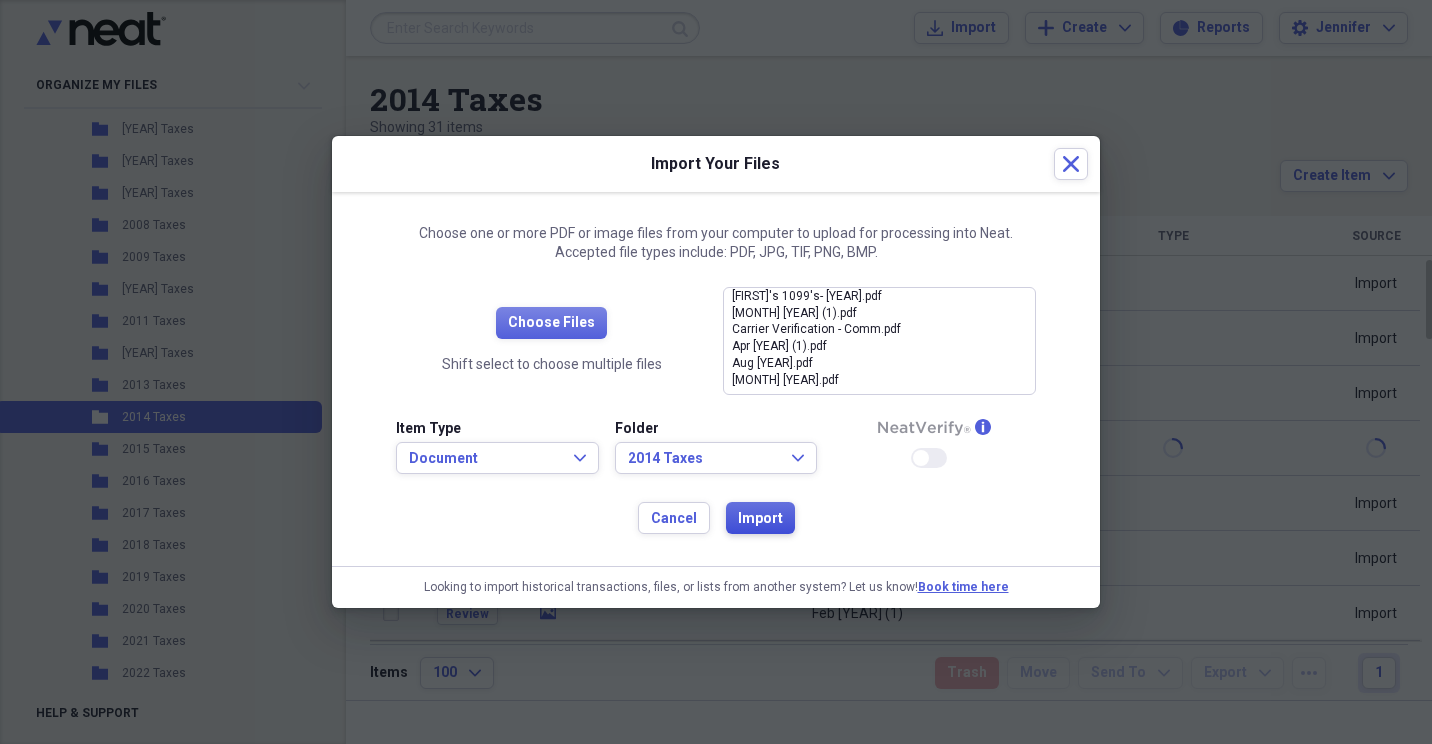click on "Import" at bounding box center [760, 519] 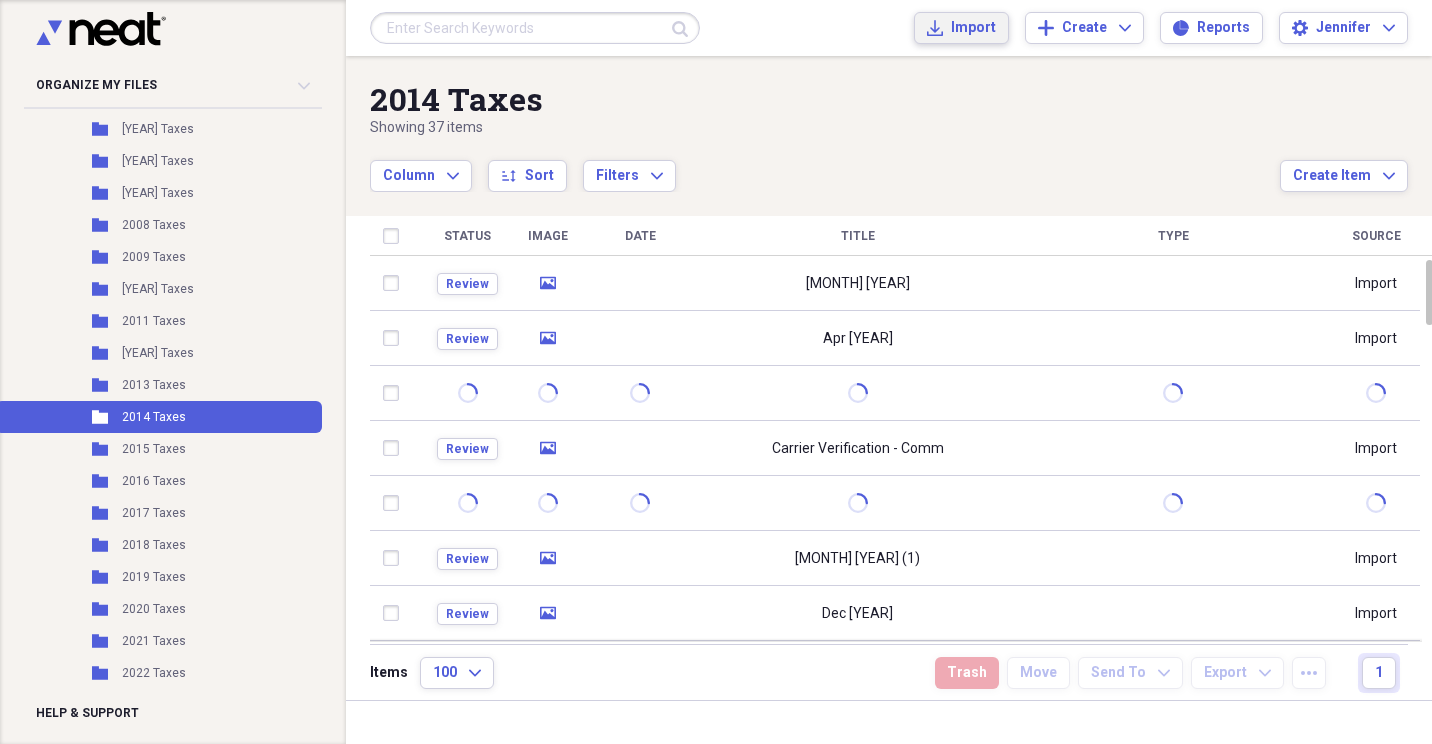 click on "Import" at bounding box center [973, 28] 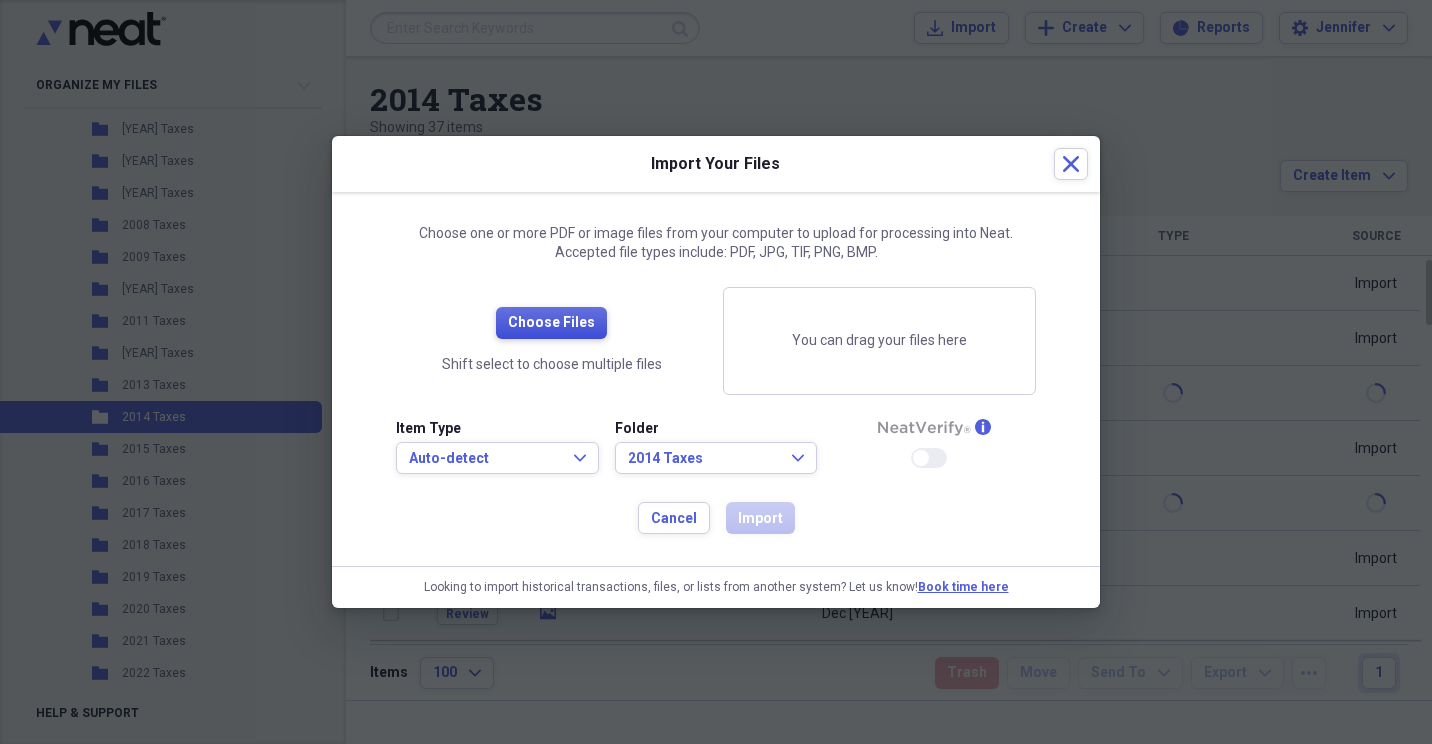 click on "Choose Files" at bounding box center [551, 323] 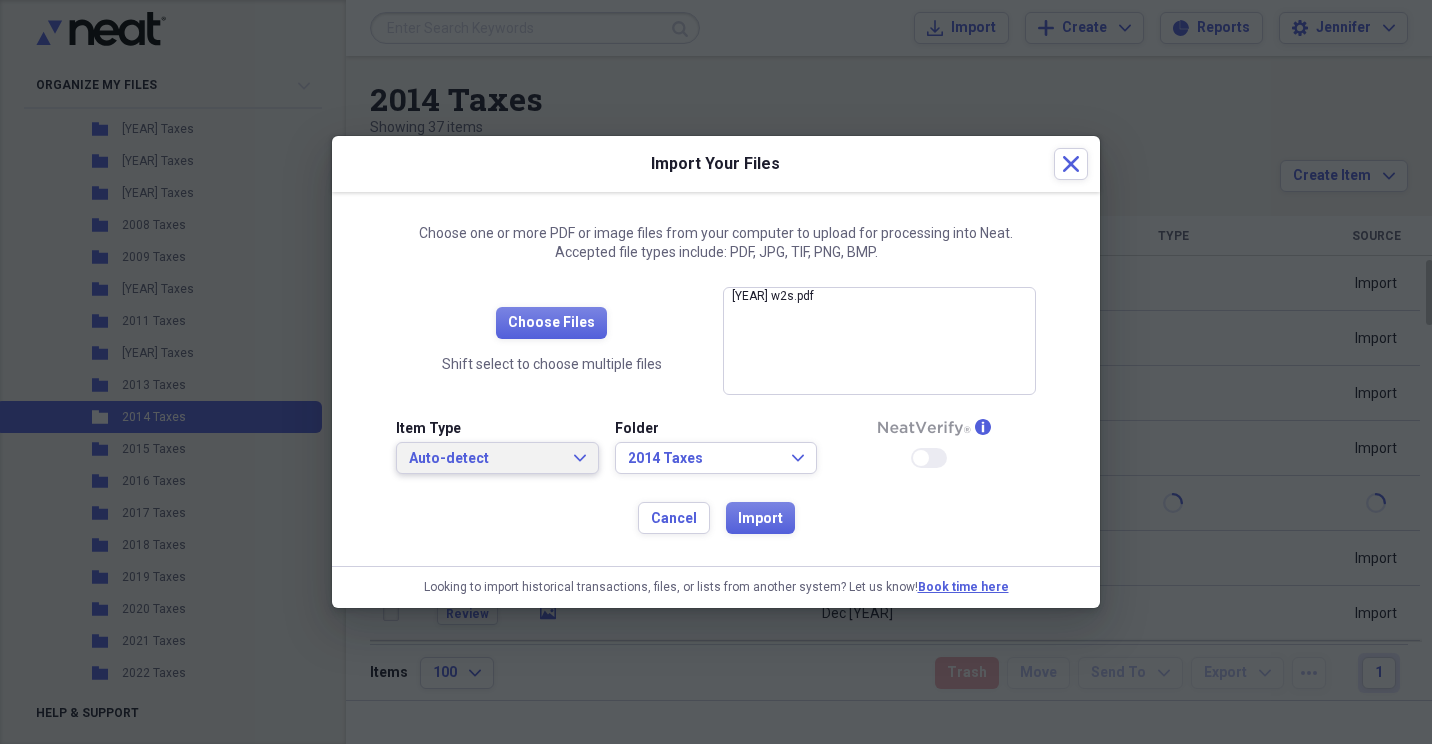 click on "Expand" 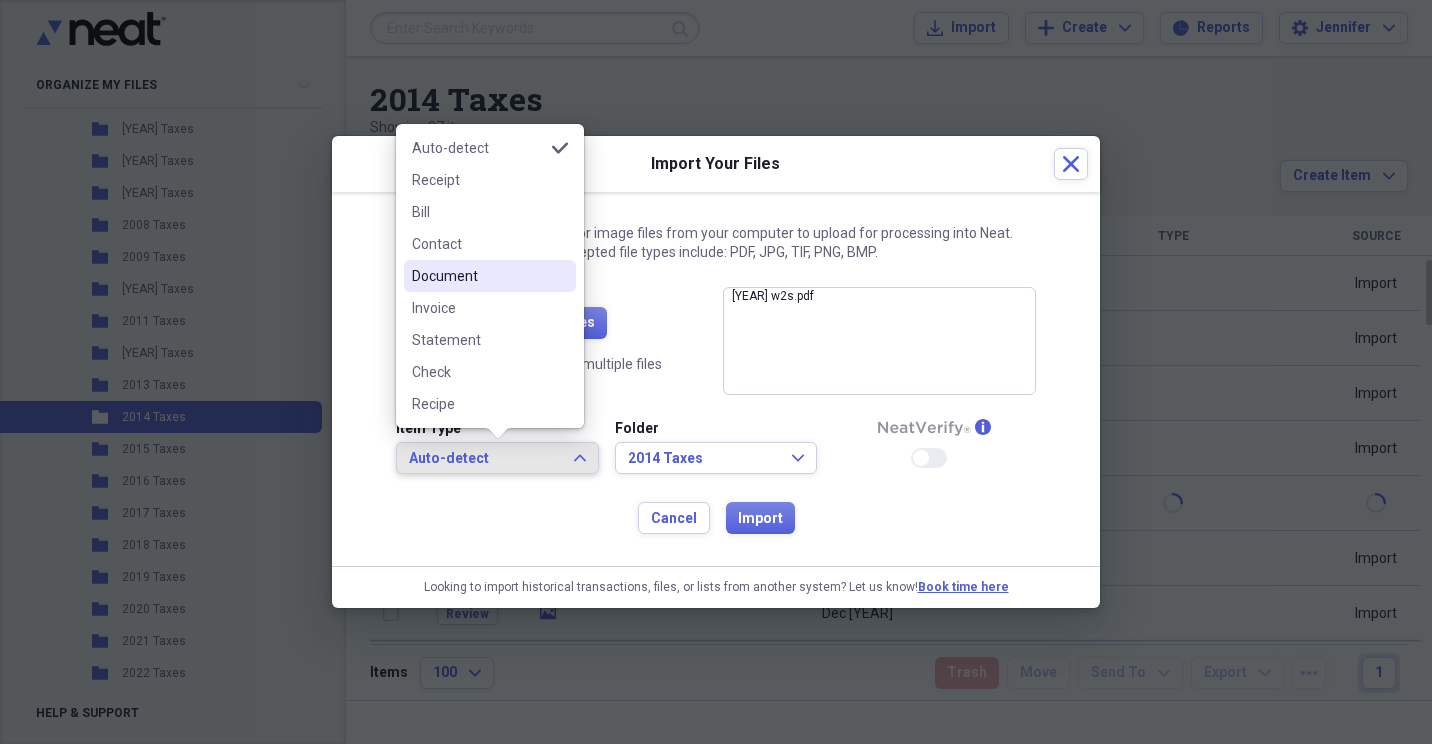 click on "Document" at bounding box center [478, 276] 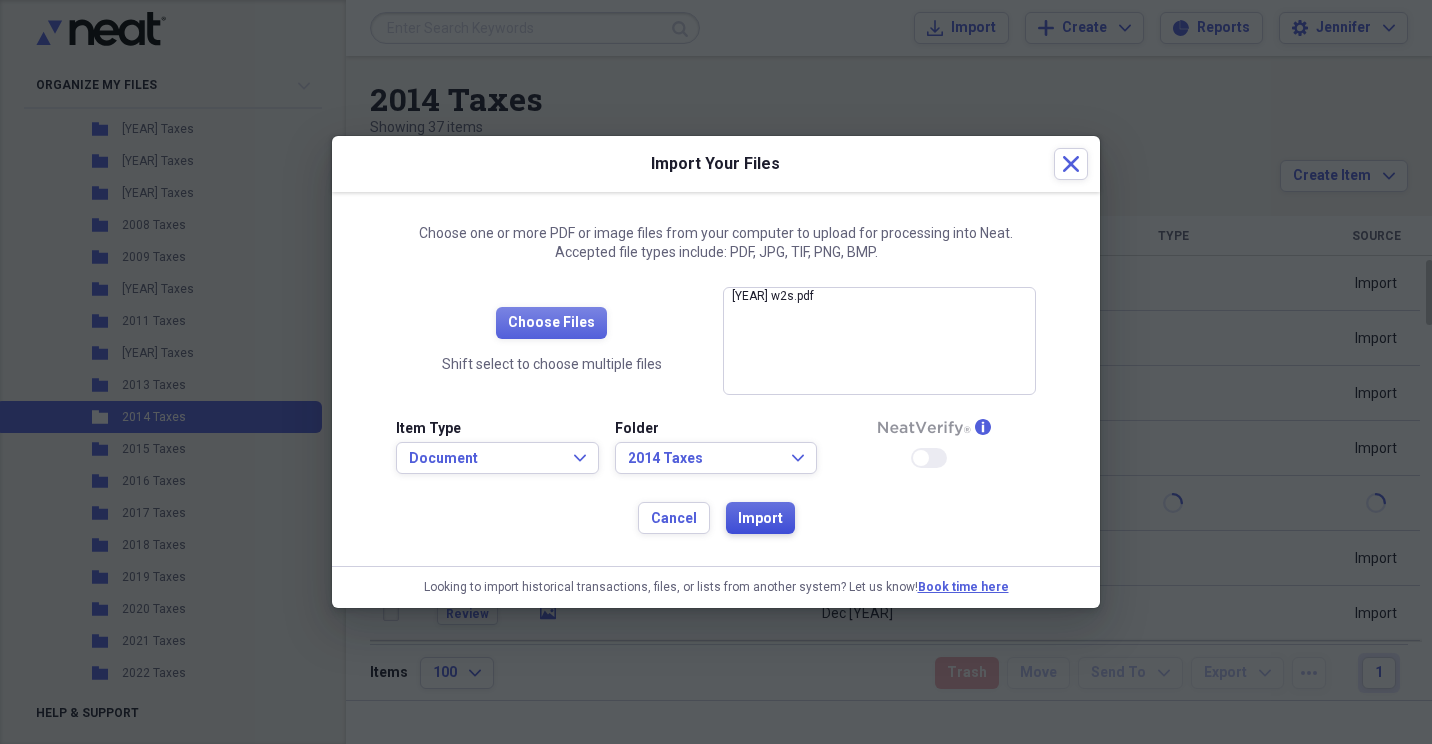 click on "Import" at bounding box center [760, 519] 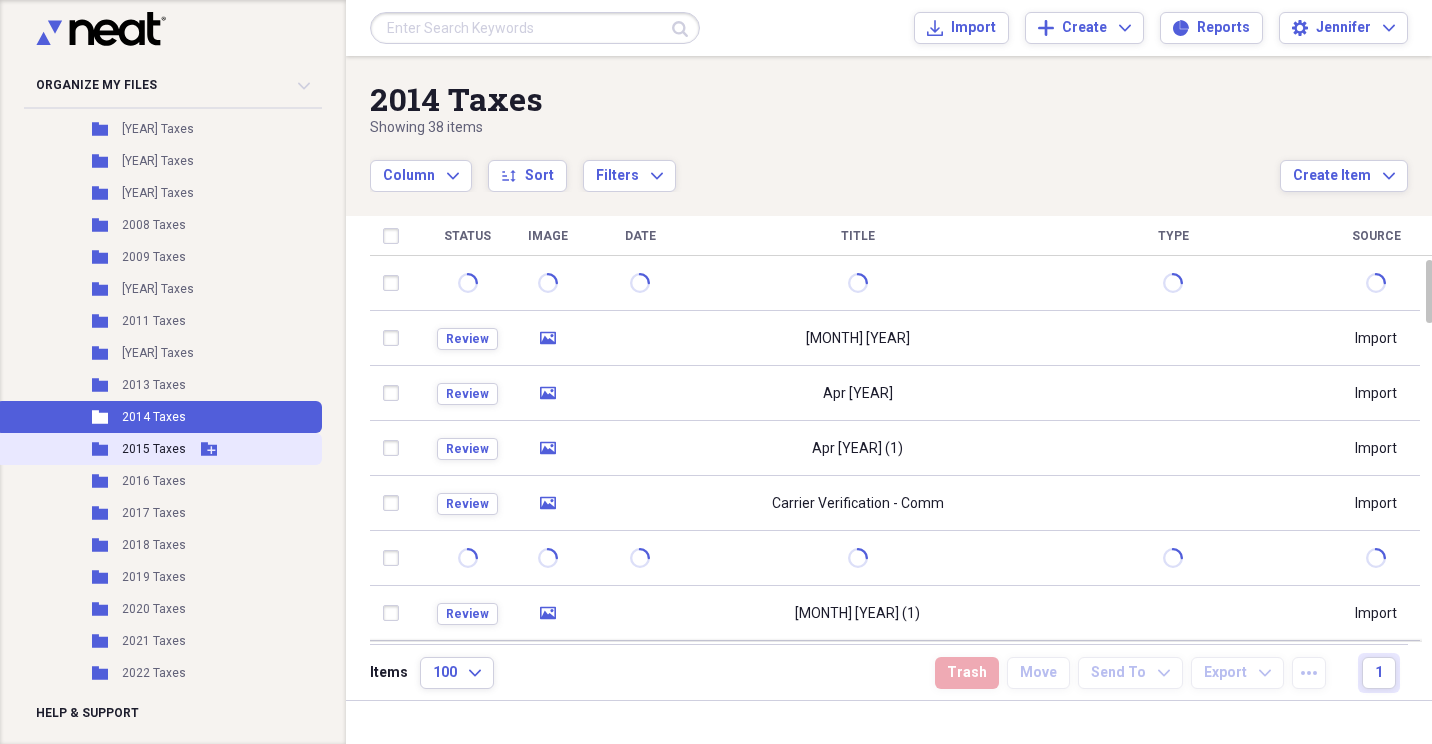click on "2015 Taxes" at bounding box center [154, 449] 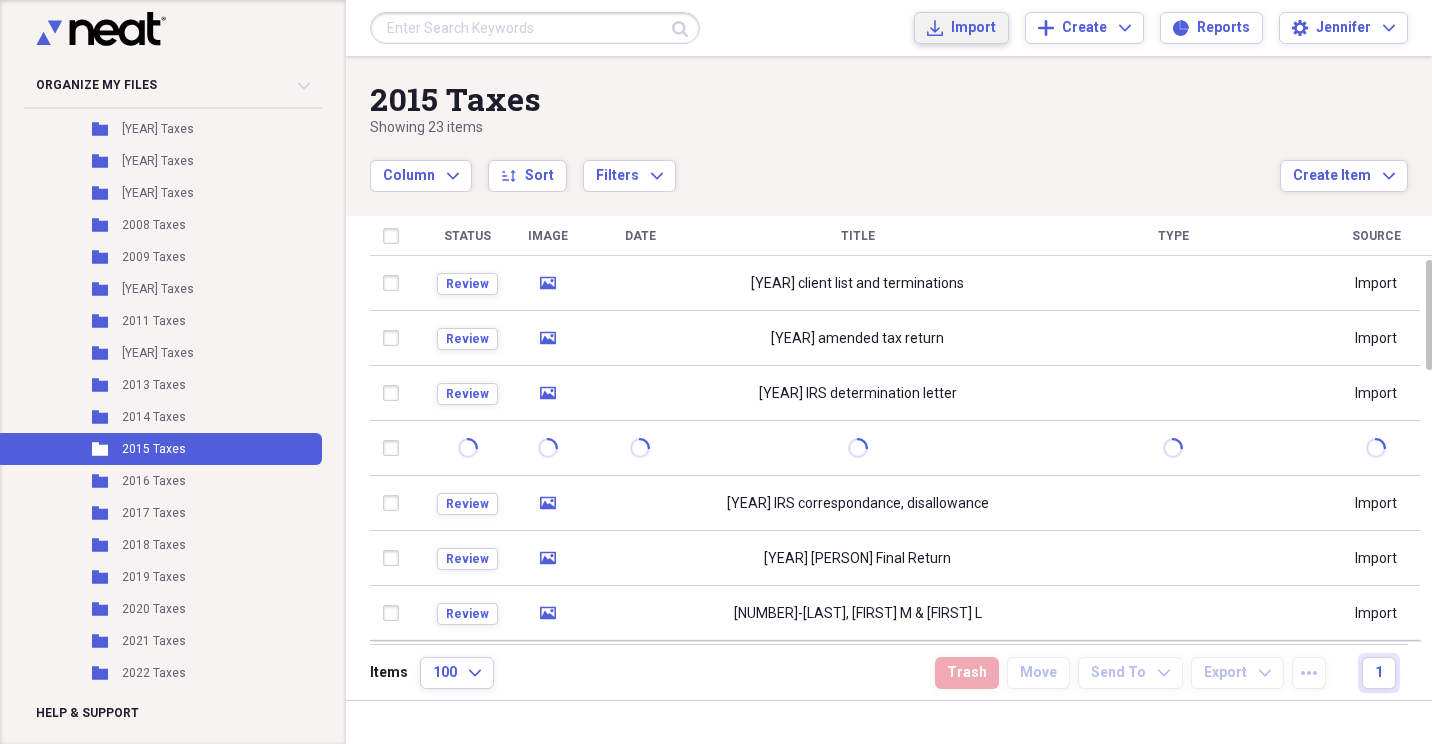 click on "Import" at bounding box center (973, 28) 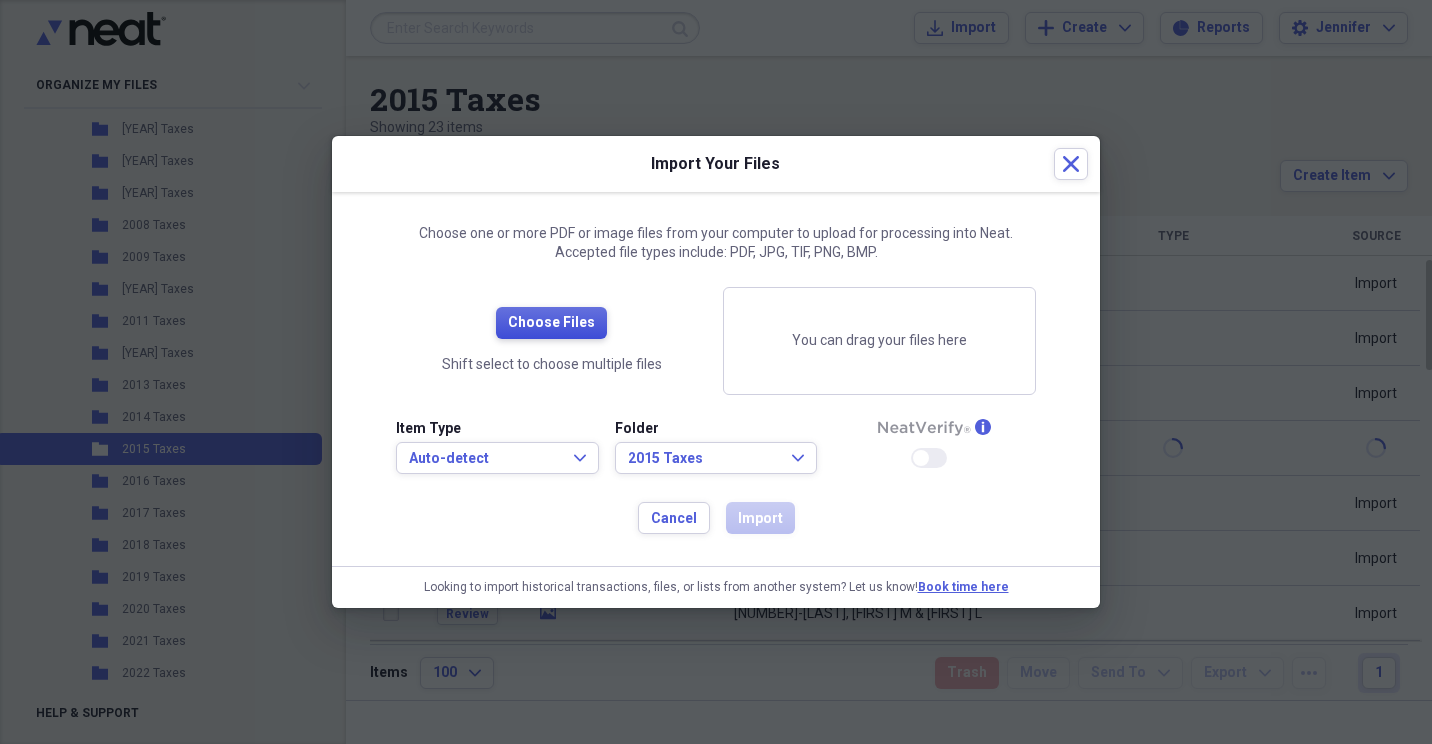 click on "Choose Files" at bounding box center [551, 323] 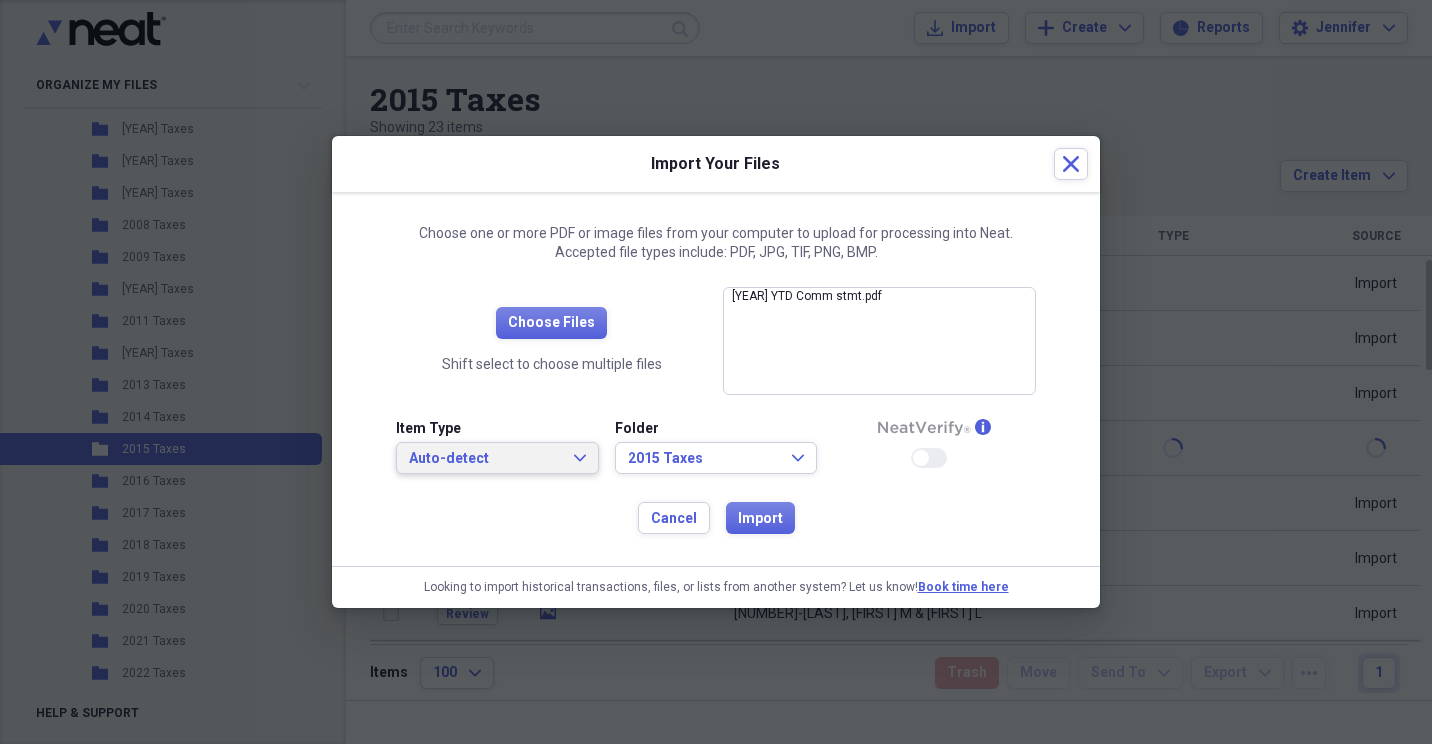 drag, startPoint x: 567, startPoint y: 459, endPoint x: 554, endPoint y: 440, distance: 23.021729 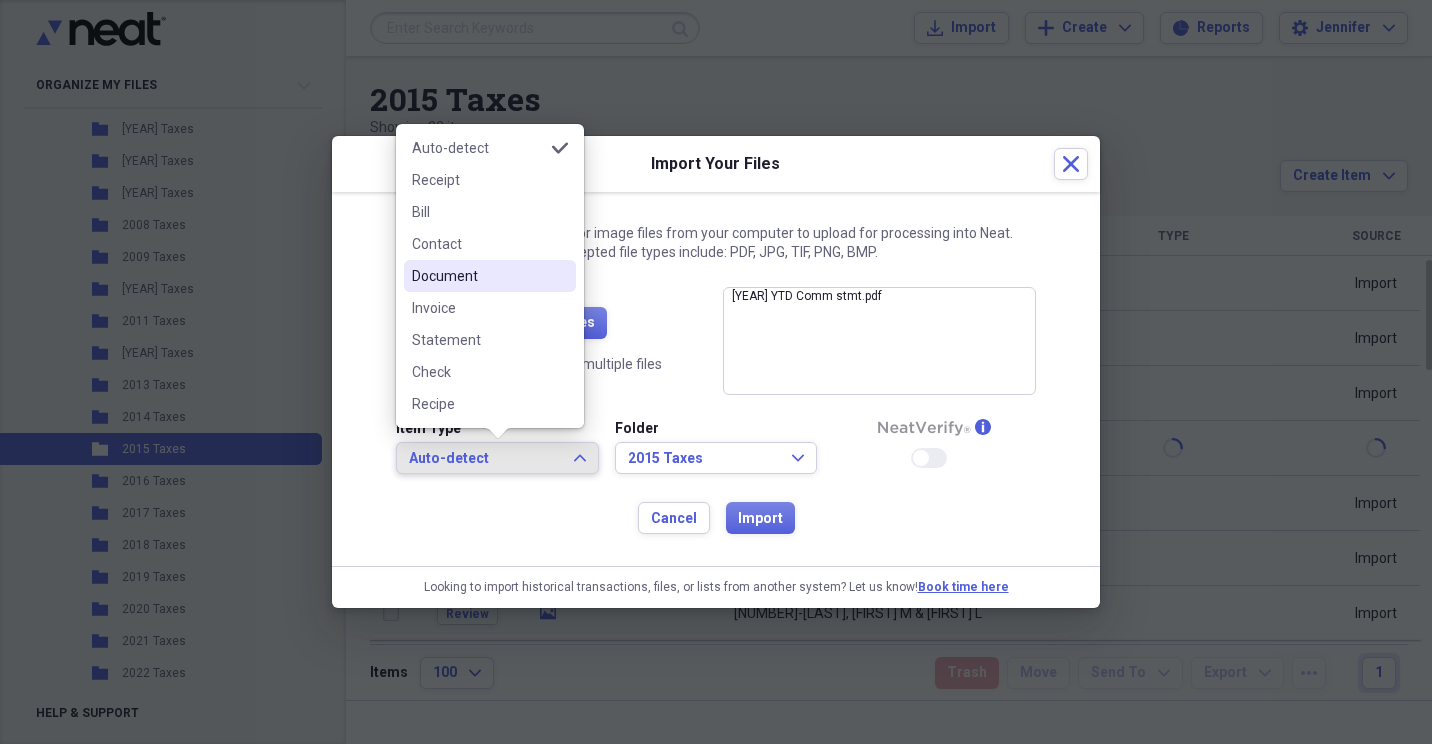 click on "Document" at bounding box center [478, 276] 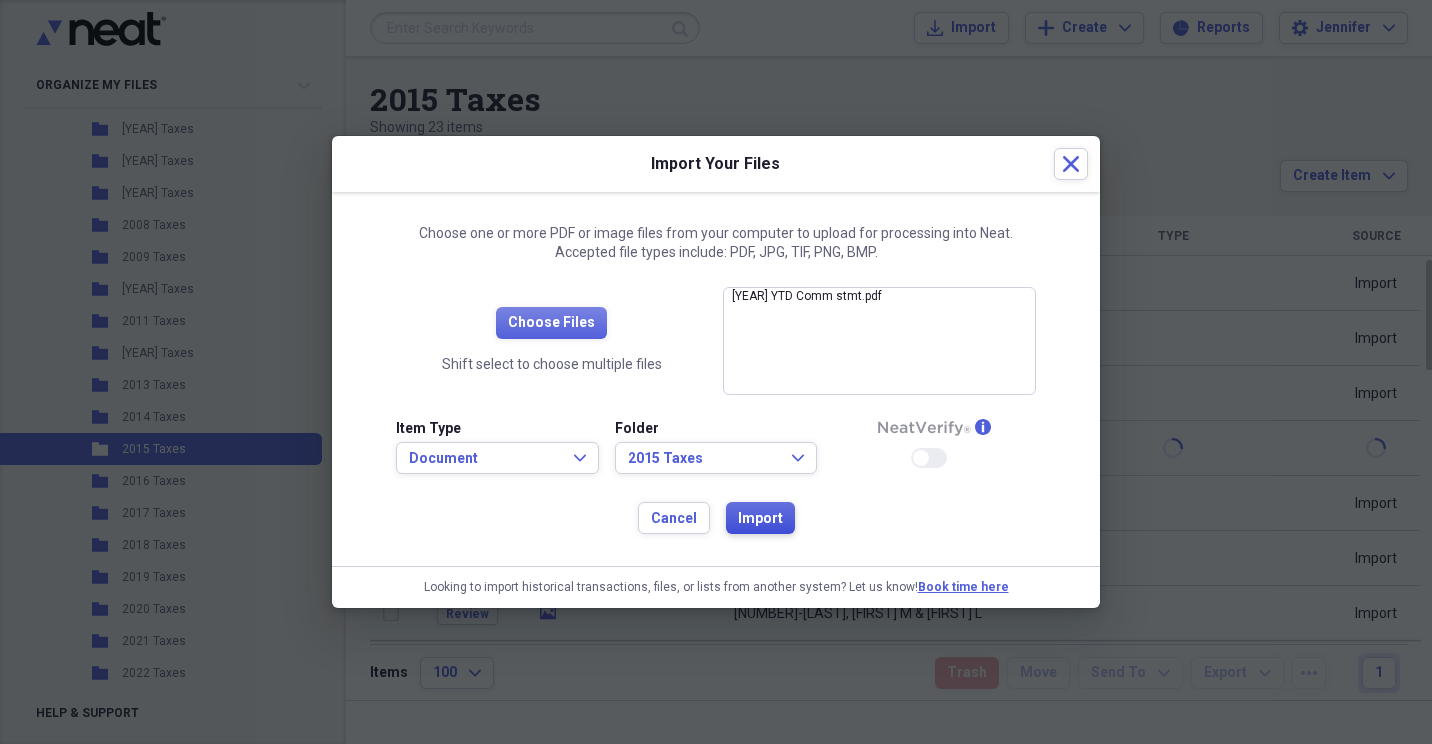 click on "Import" at bounding box center (760, 519) 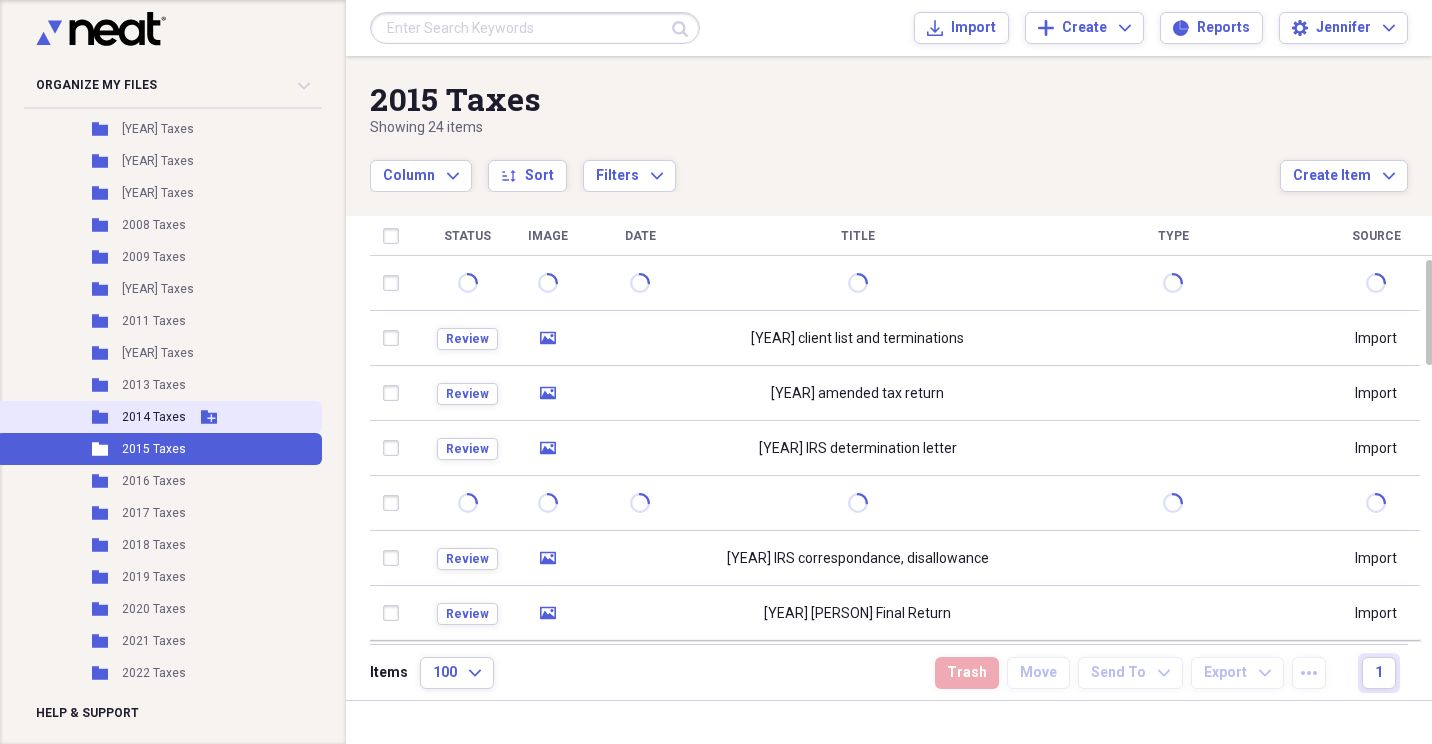 click on "Folder [YEAR] Taxes Add Folder" at bounding box center [159, 417] 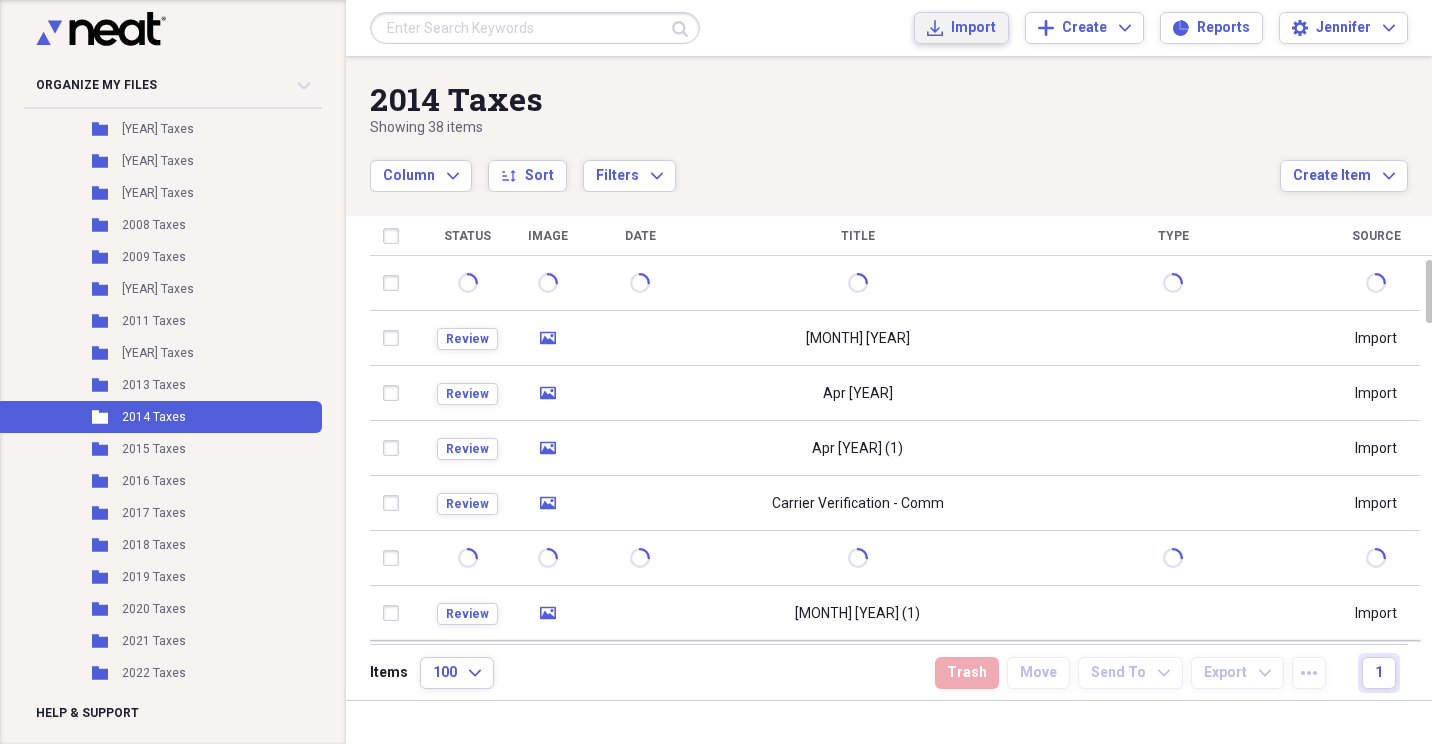 click on "Import" at bounding box center (973, 28) 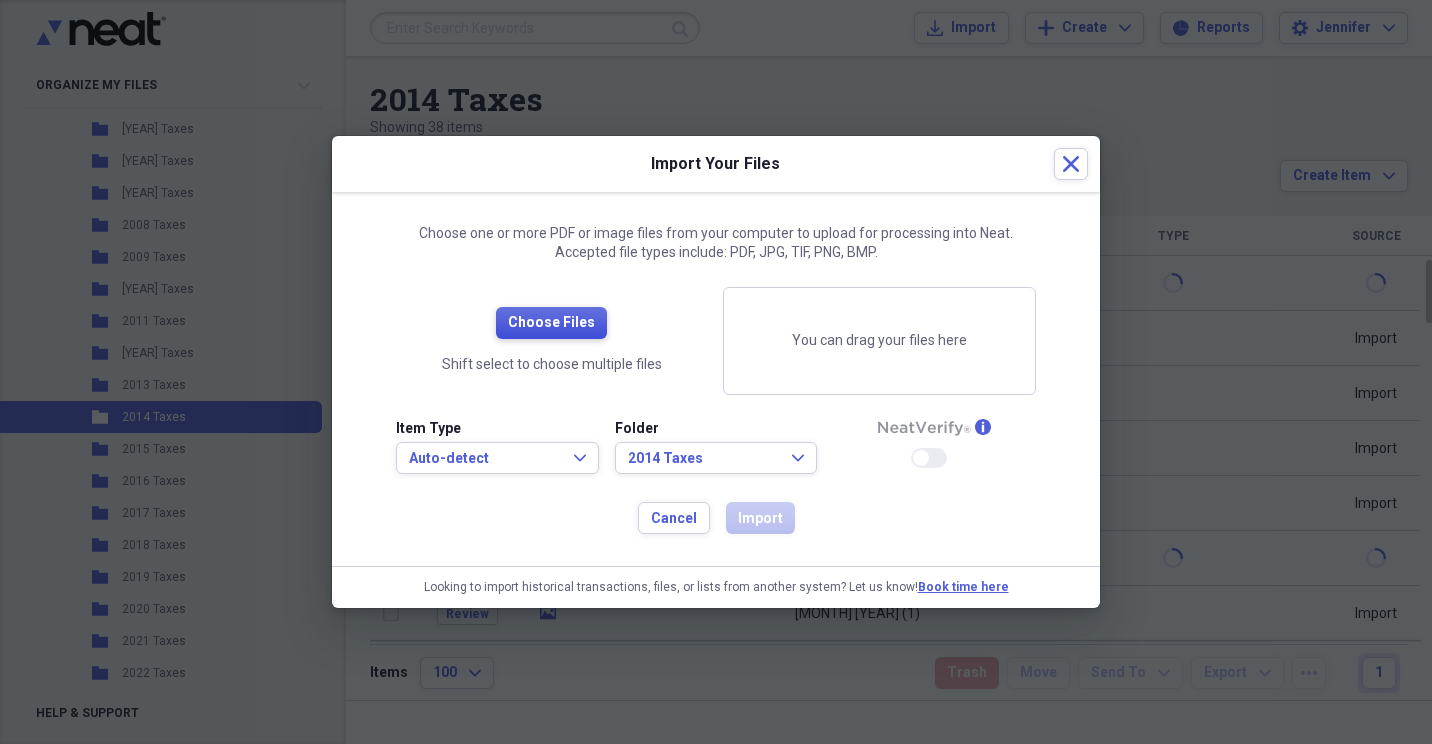 click on "Choose Files" at bounding box center [551, 323] 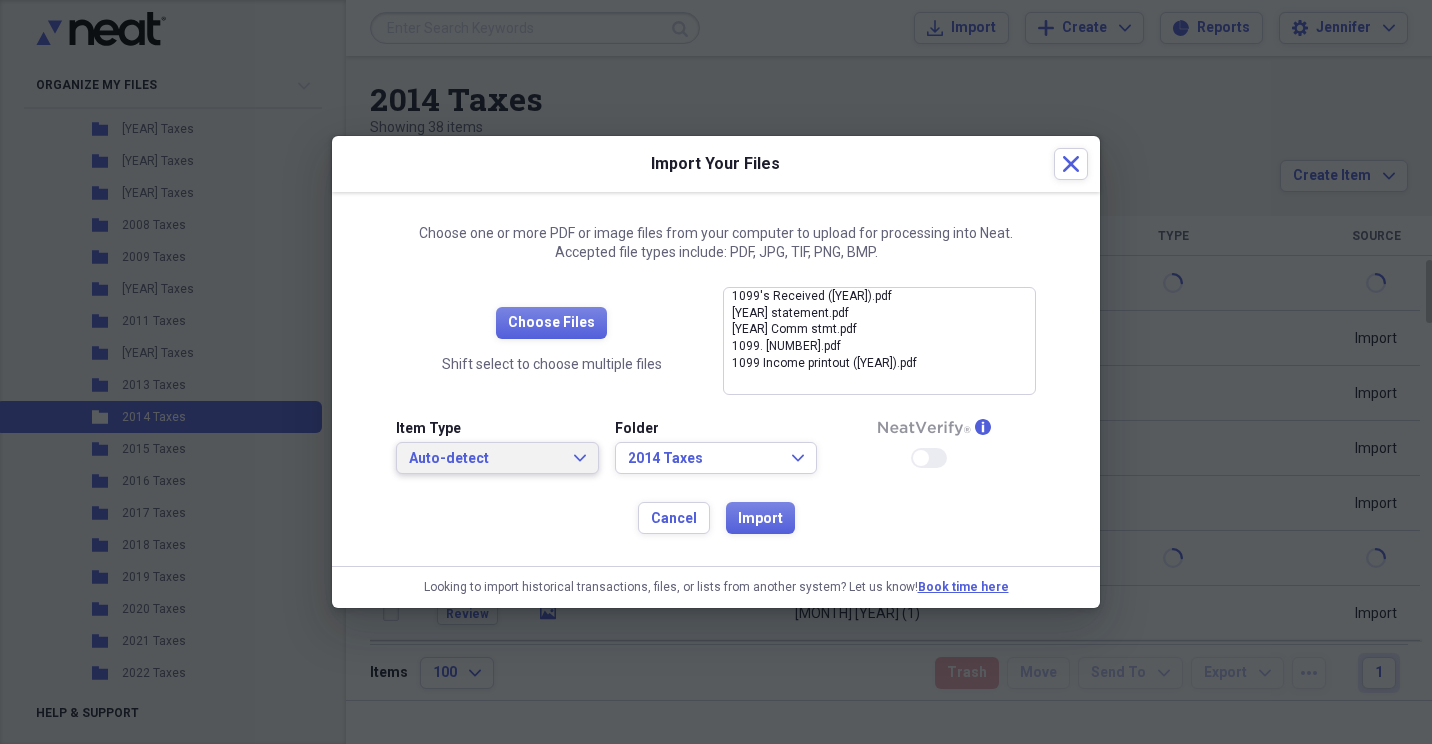 click 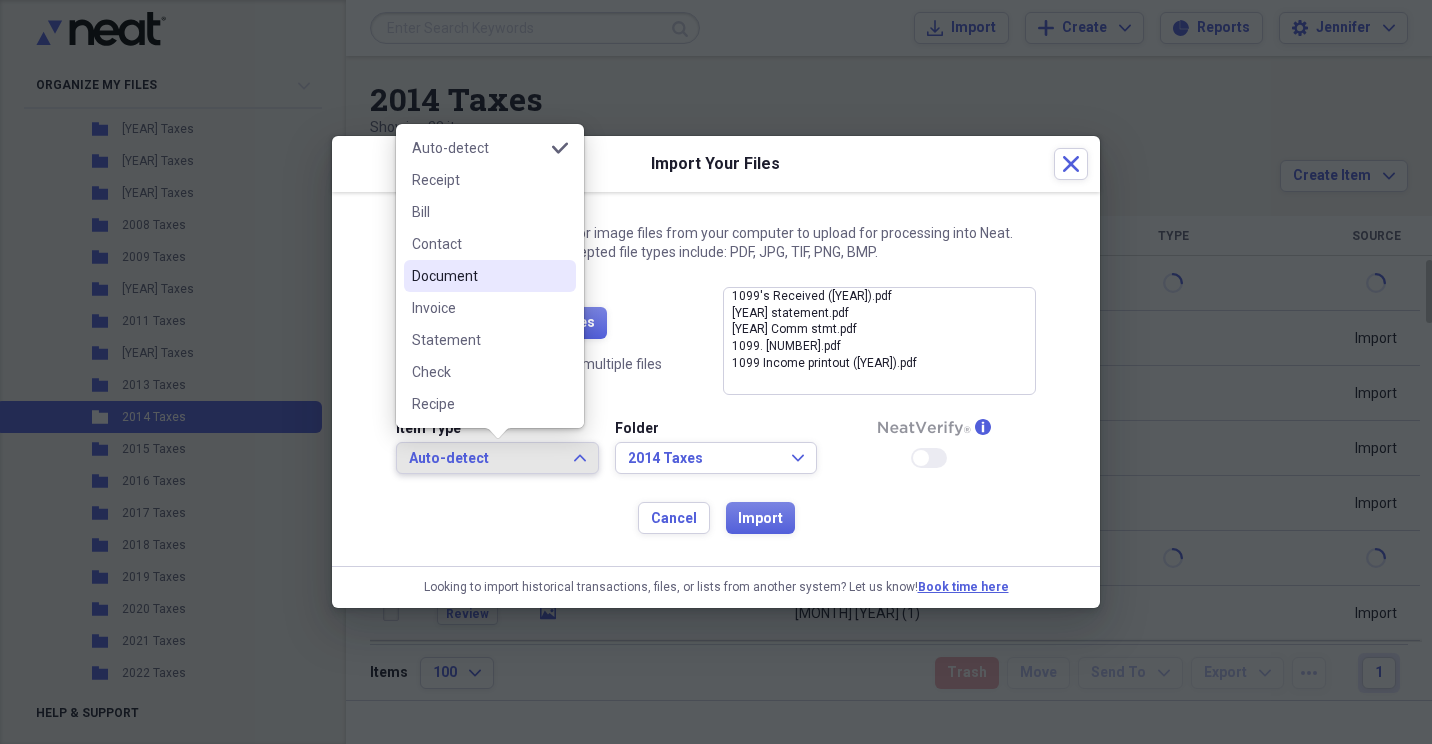 click on "Document" at bounding box center (490, 276) 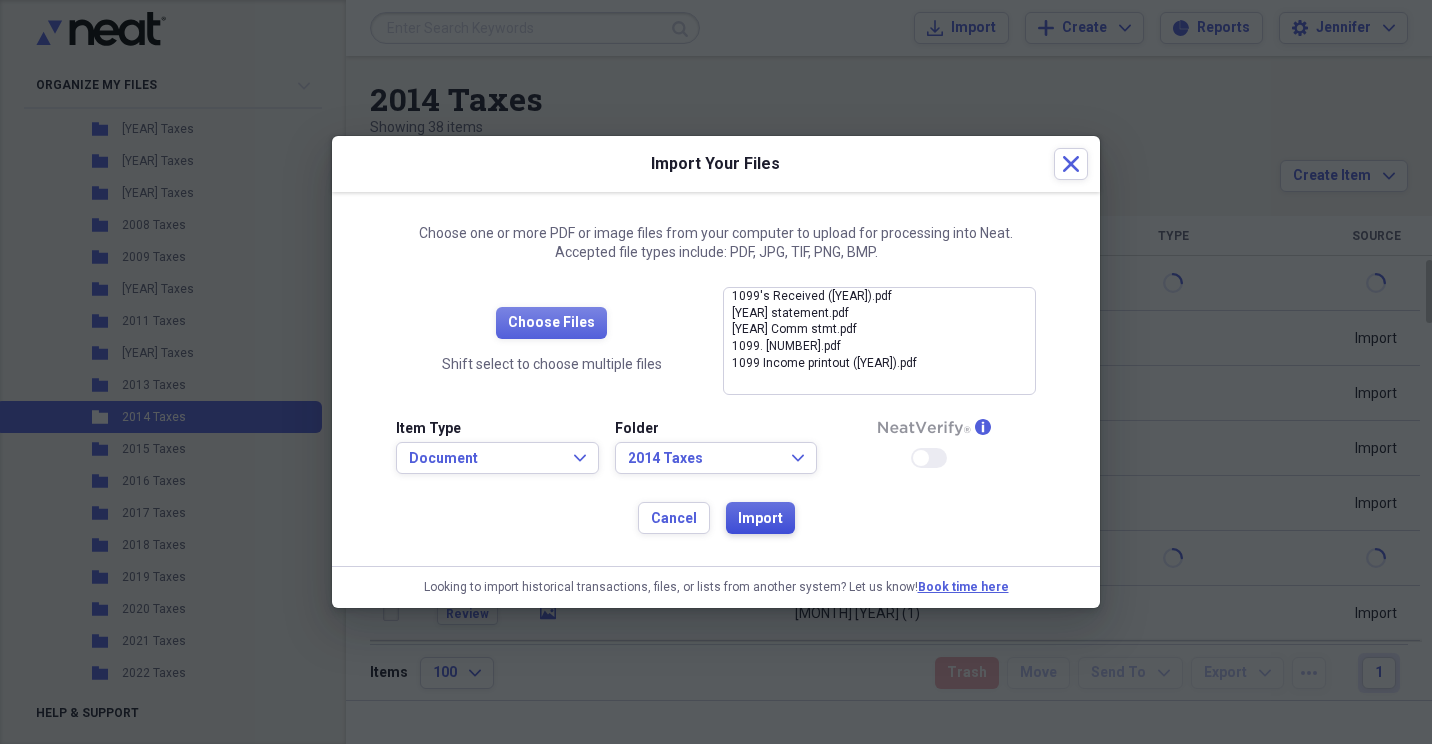 click on "Import" at bounding box center [760, 519] 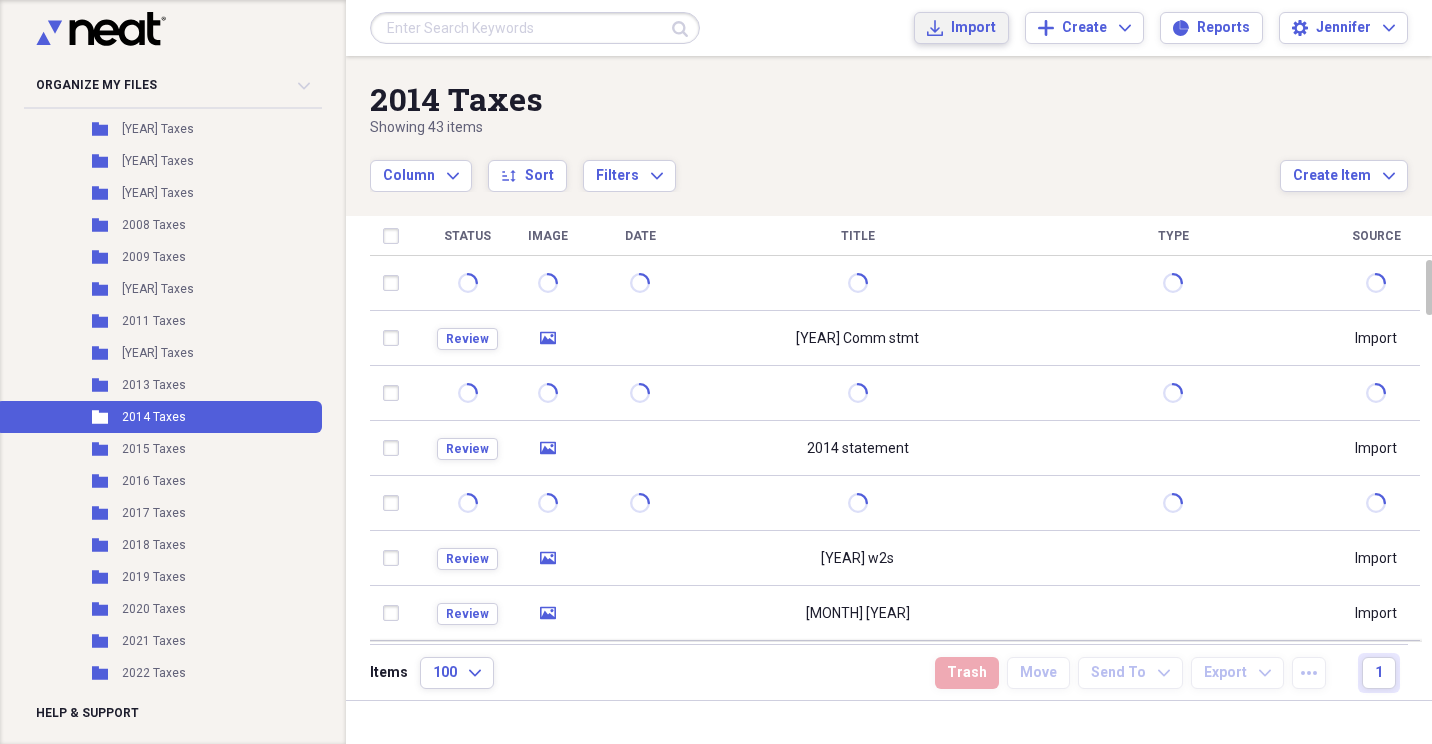 click on "Import" at bounding box center (973, 28) 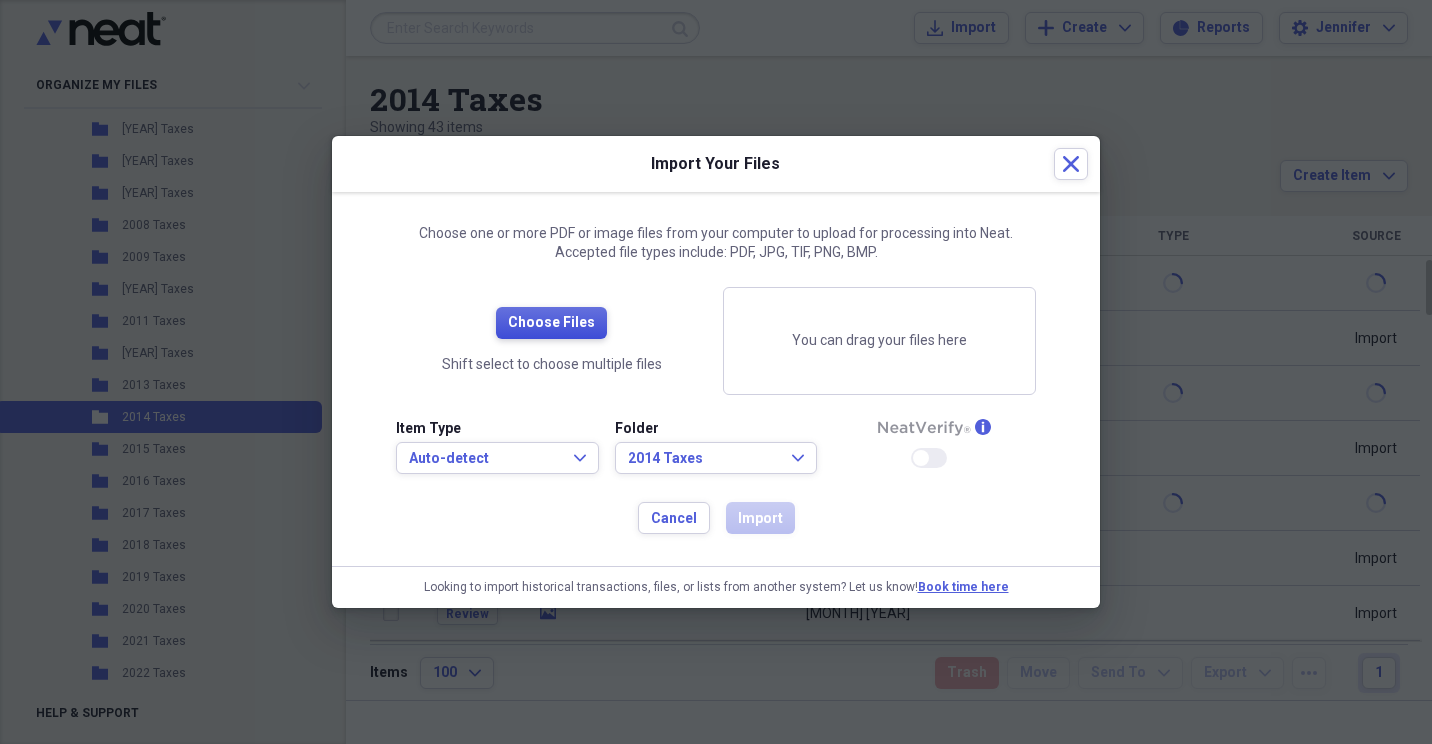 click on "Choose Files" at bounding box center [551, 323] 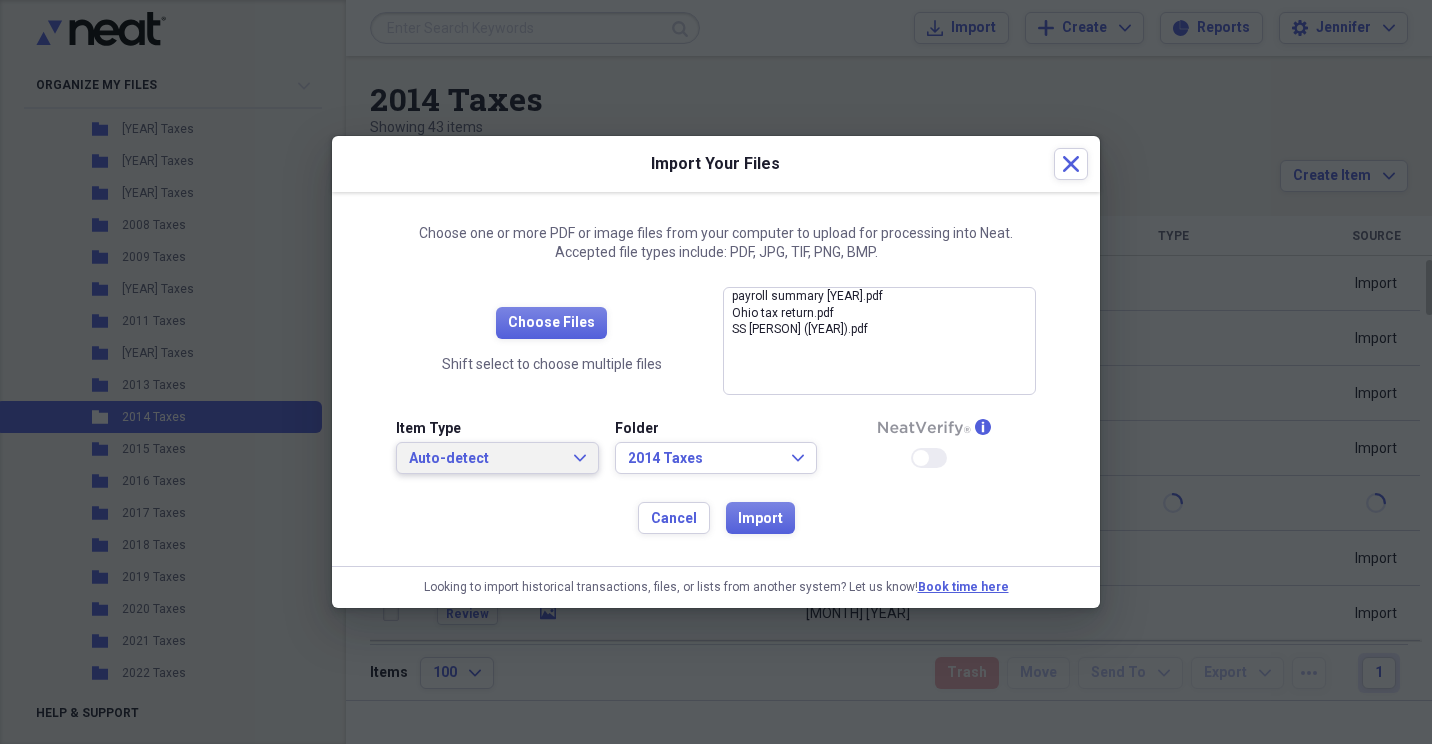 click on "Expand" 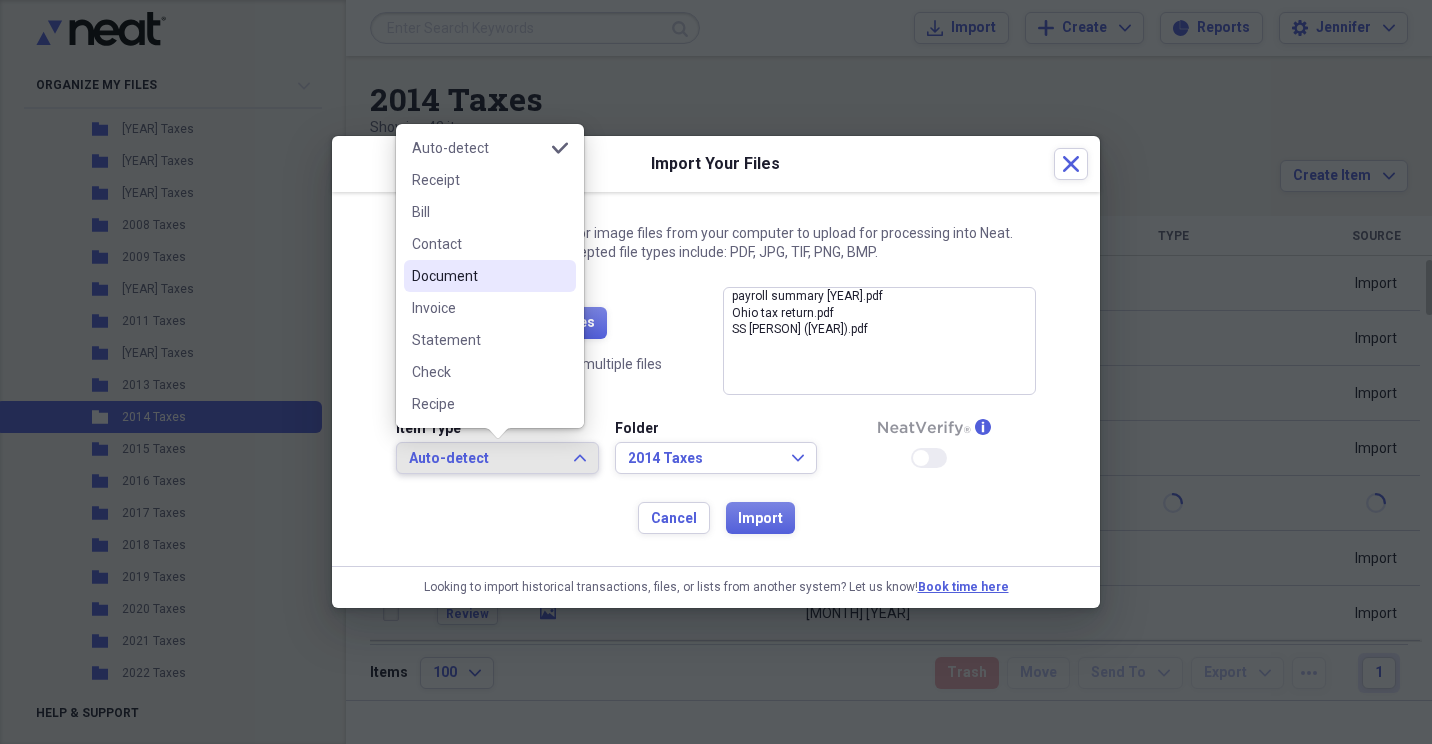 click on "Document" at bounding box center [478, 276] 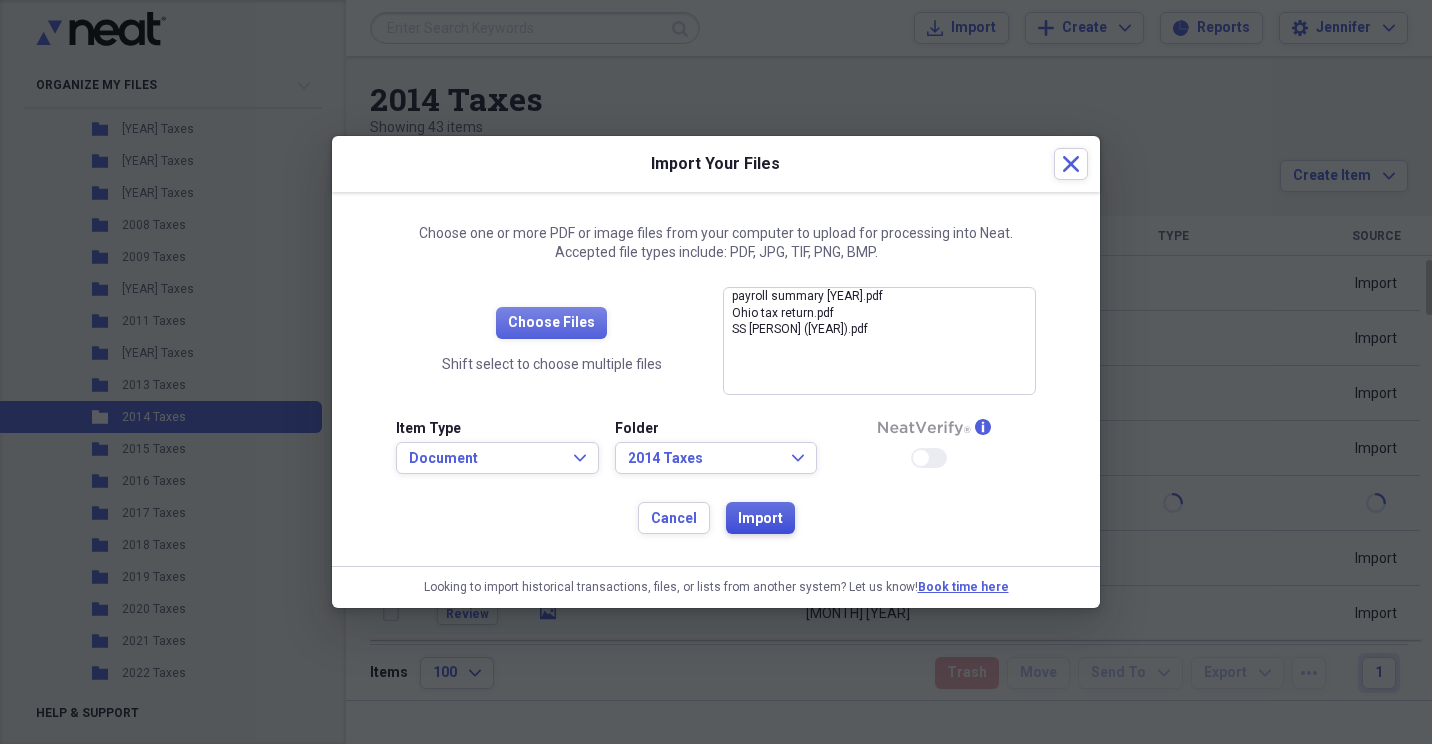 click on "Import" at bounding box center (760, 519) 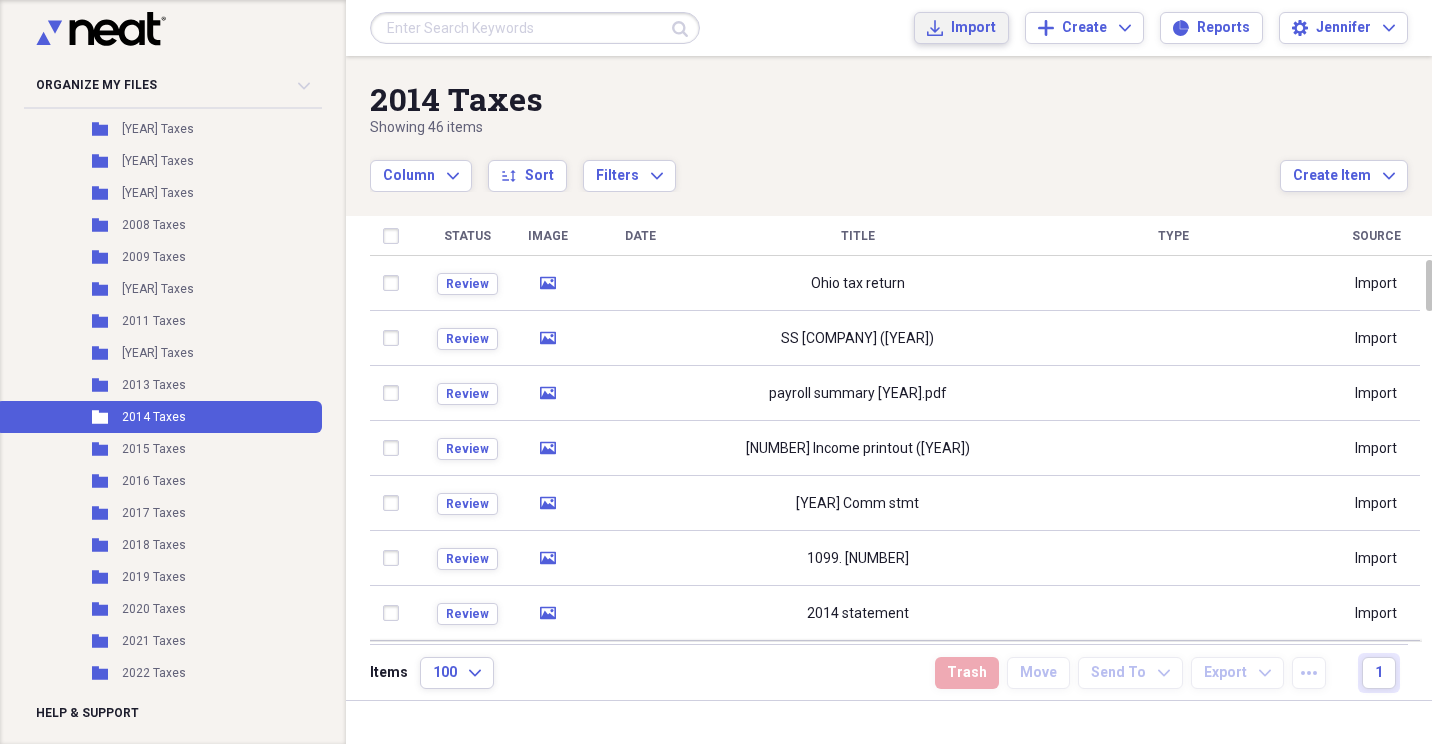 click on "Import" at bounding box center (973, 28) 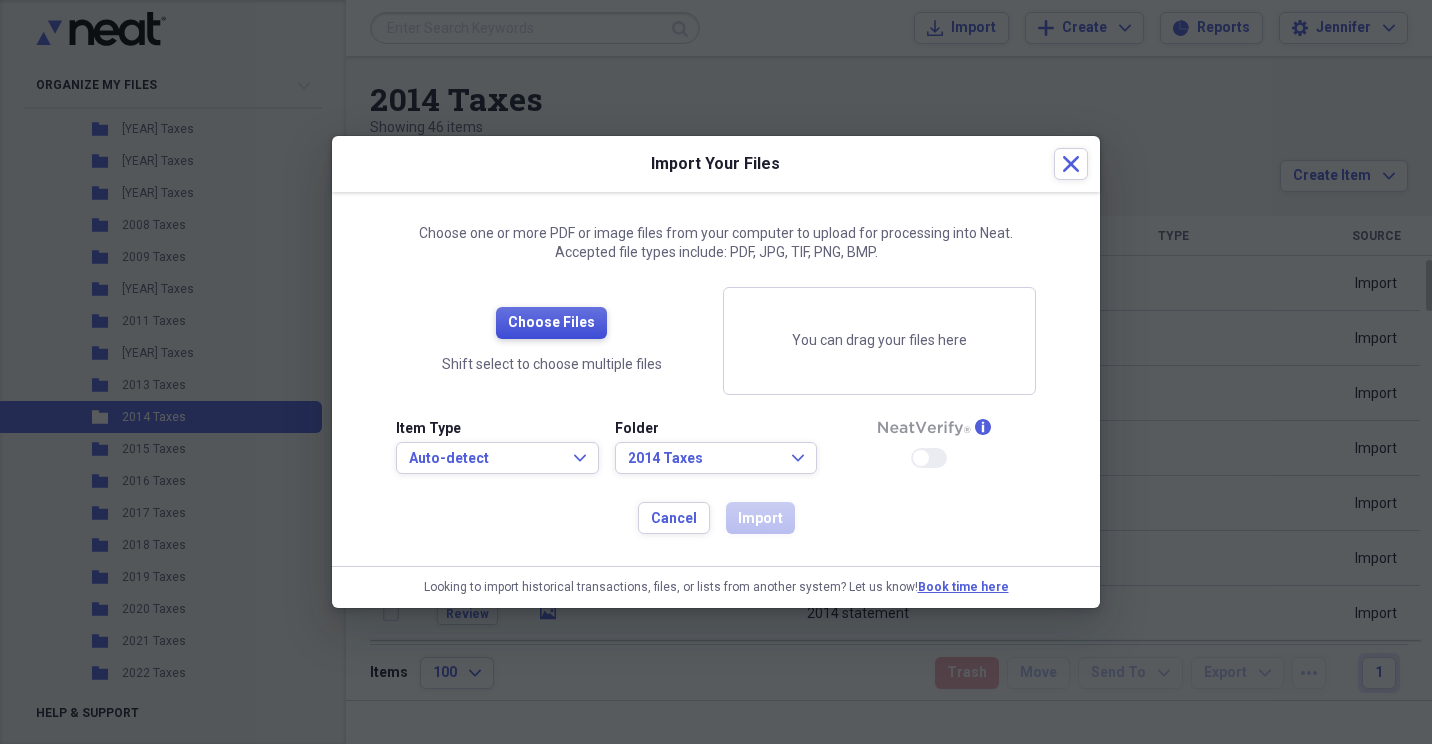click on "Choose Files" at bounding box center [551, 323] 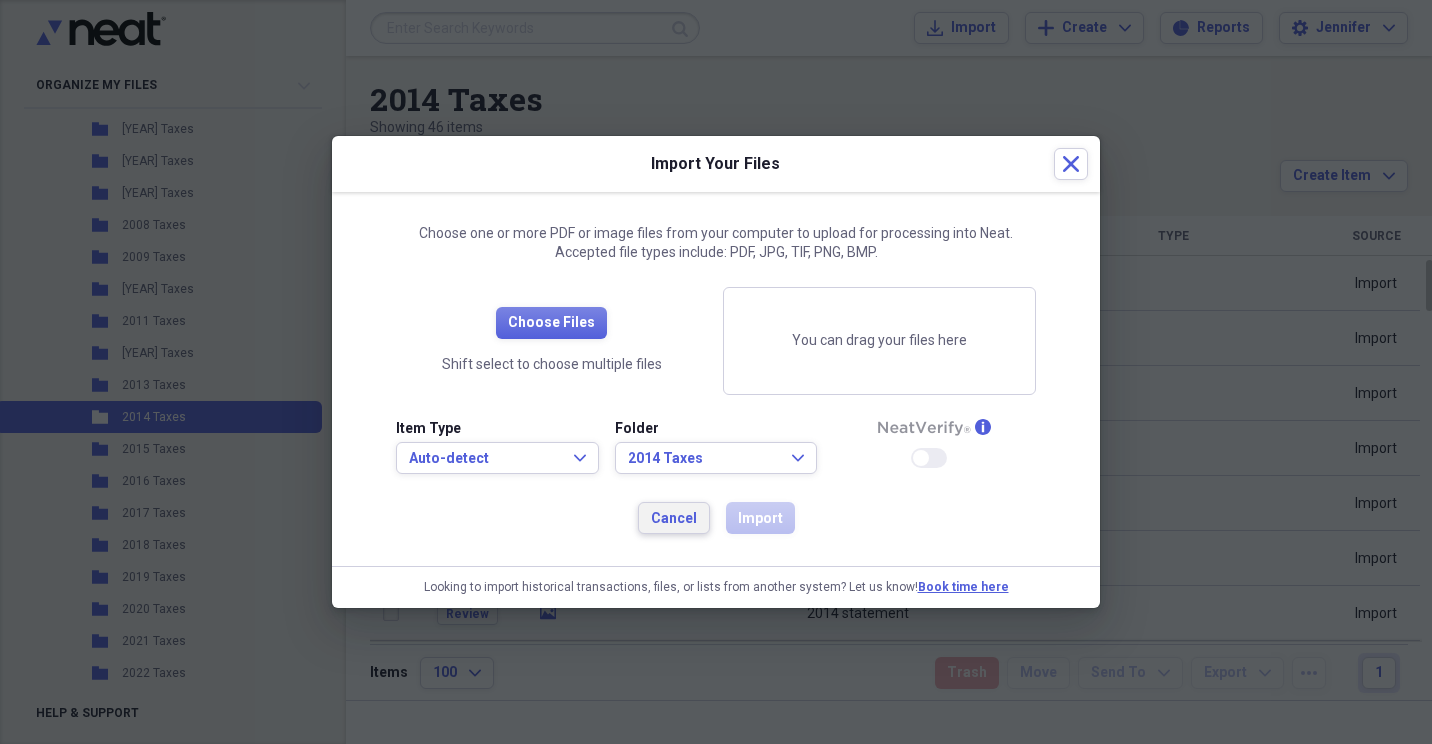 click on "Cancel" at bounding box center (674, 518) 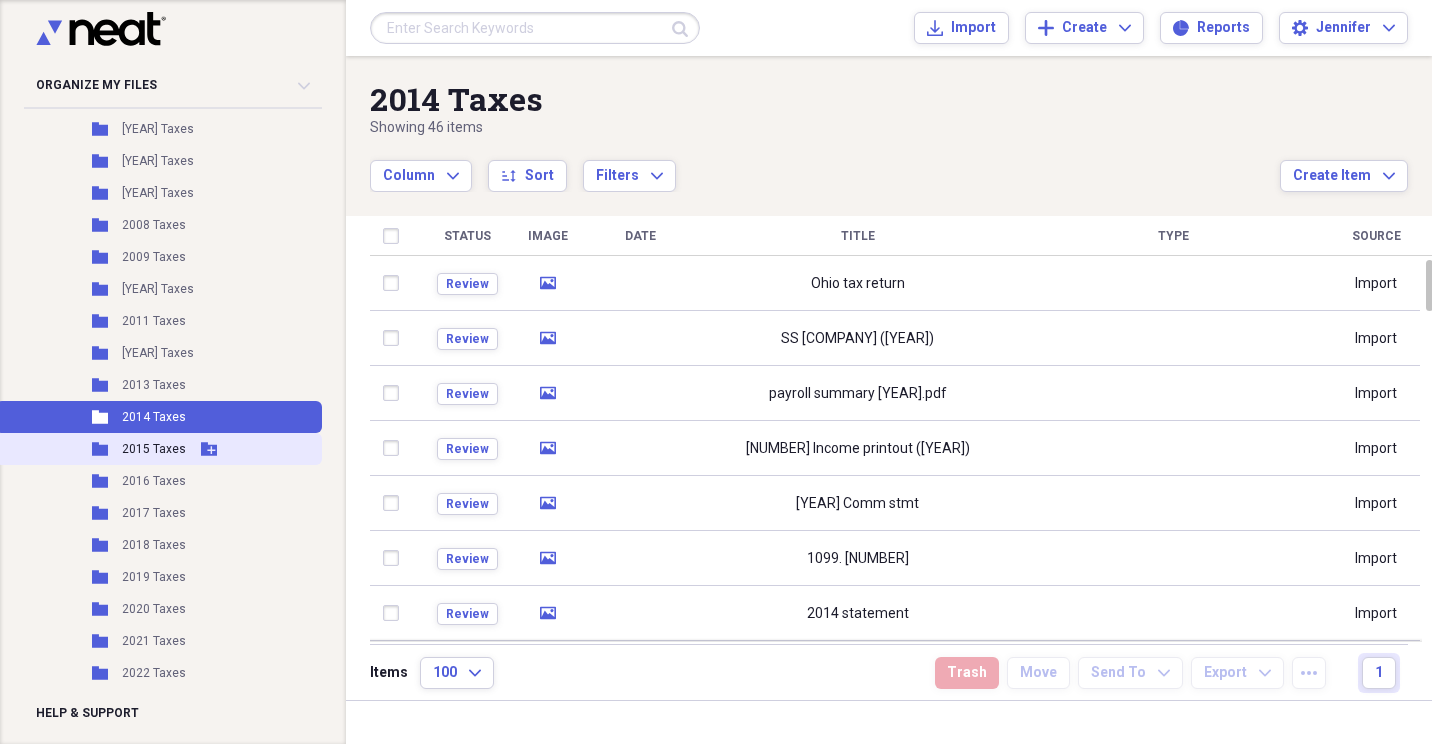 click on "Folder 2015 Taxes Add Folder" at bounding box center [159, 449] 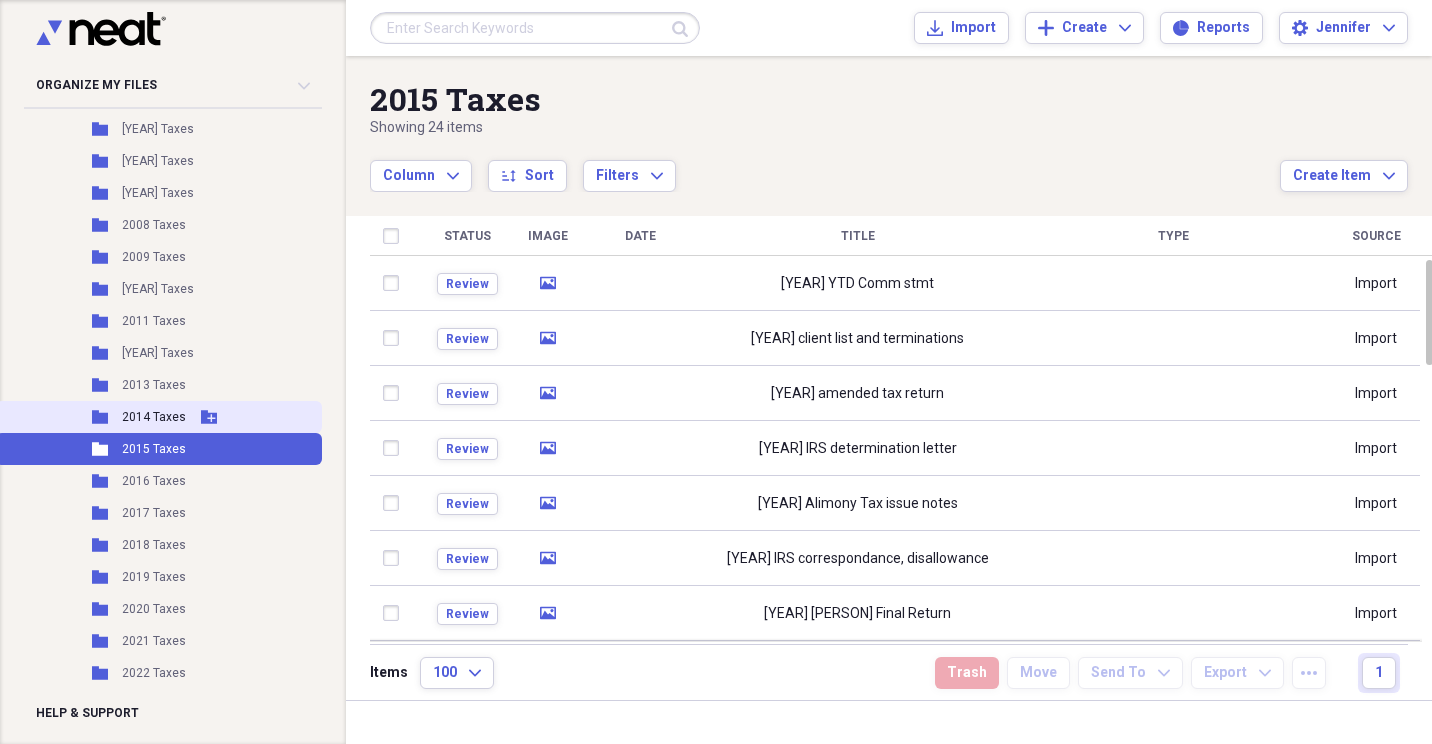 click on "2014 Taxes" at bounding box center (154, 417) 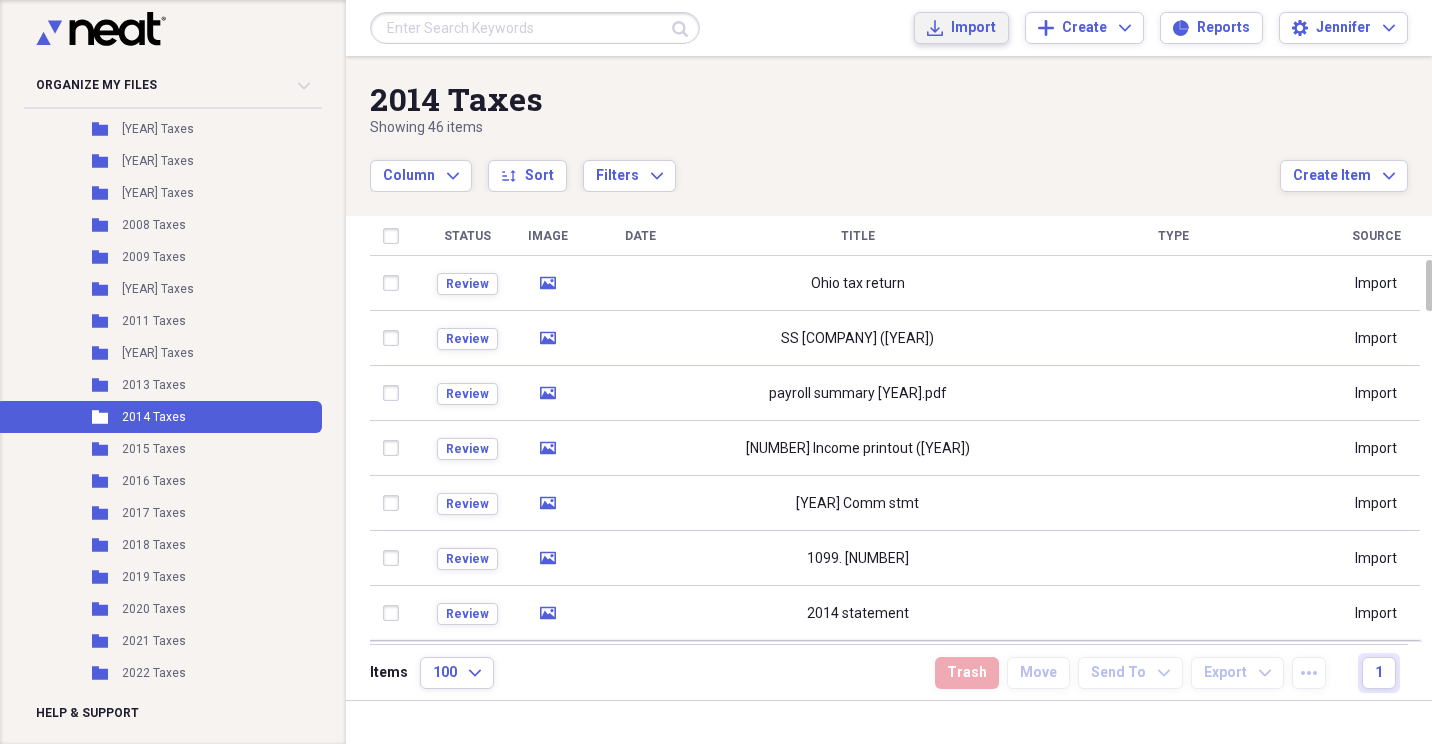 click on "Import" at bounding box center [973, 28] 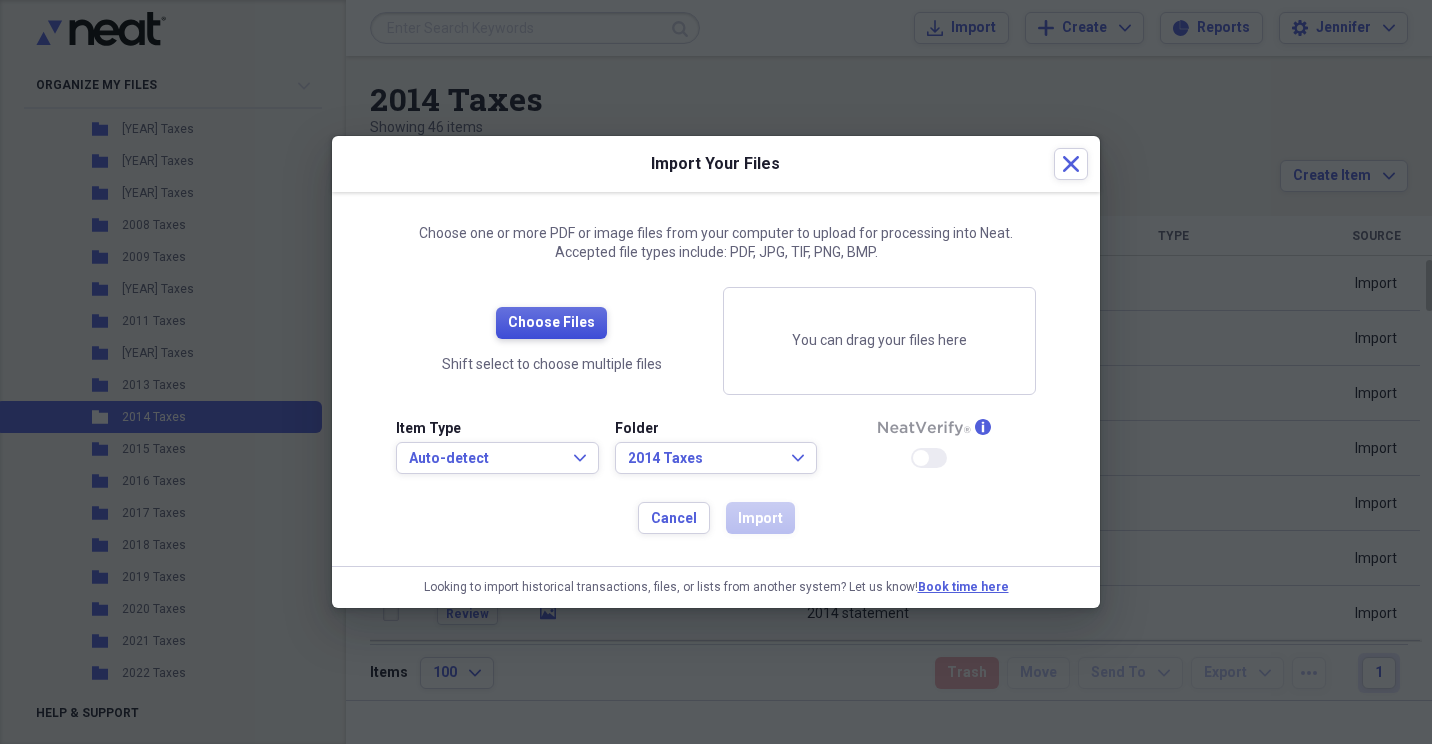 click on "Choose Files" at bounding box center (551, 323) 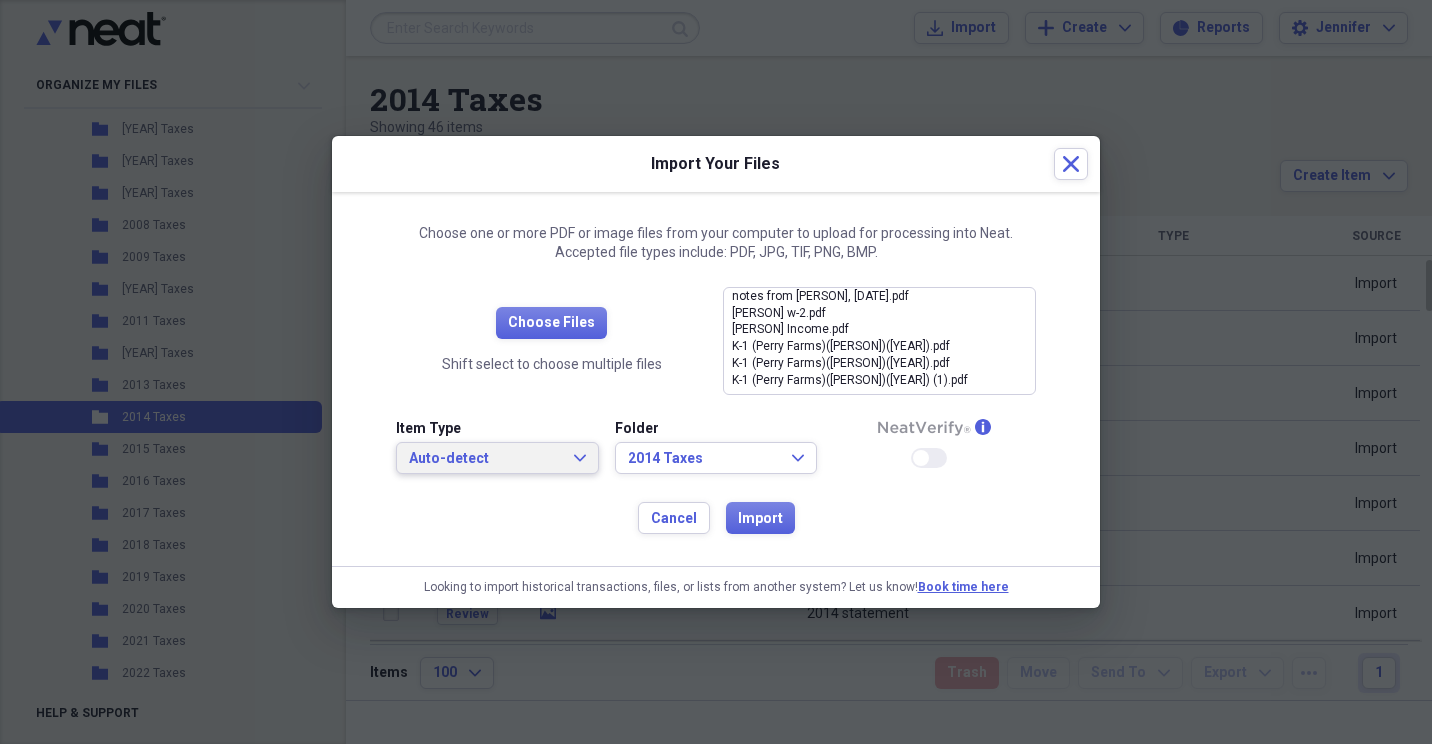 click on "Expand" 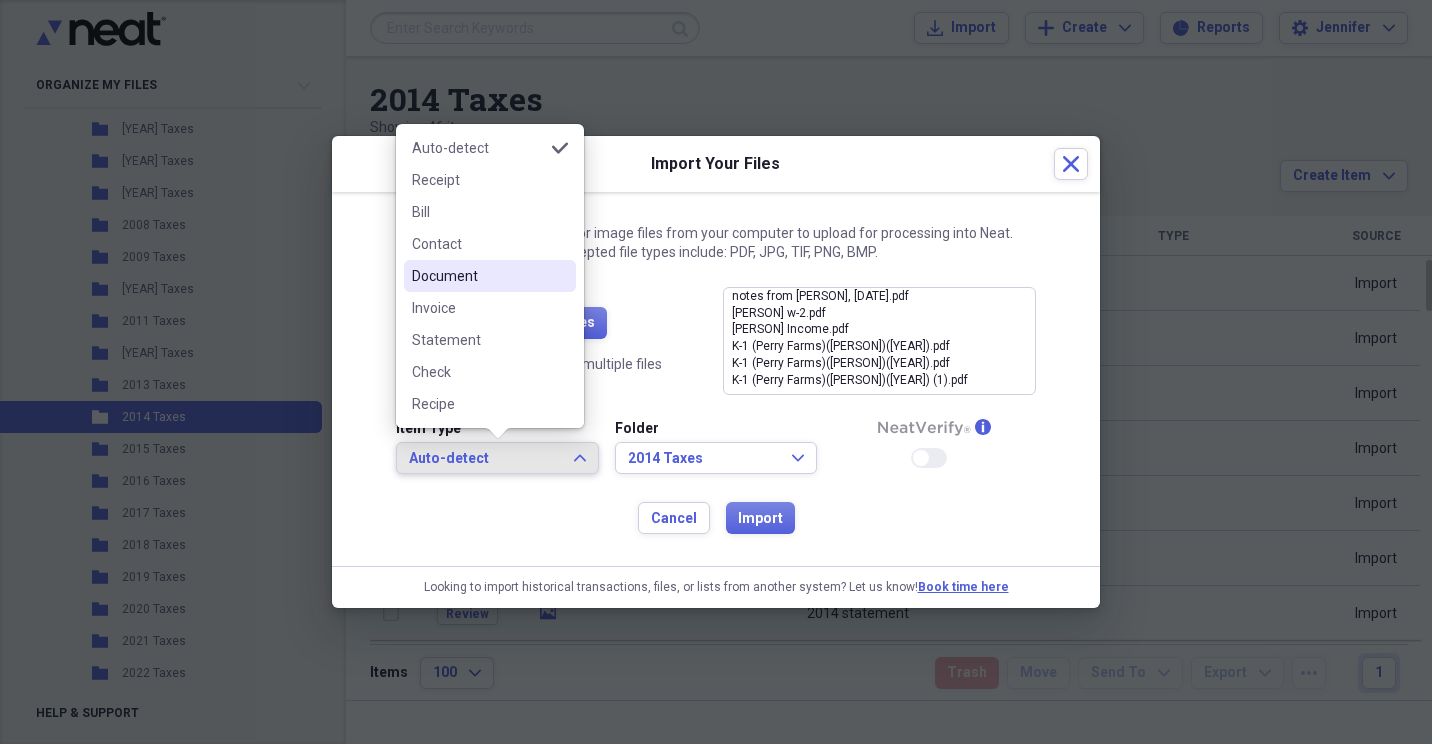 click on "Document" at bounding box center [478, 276] 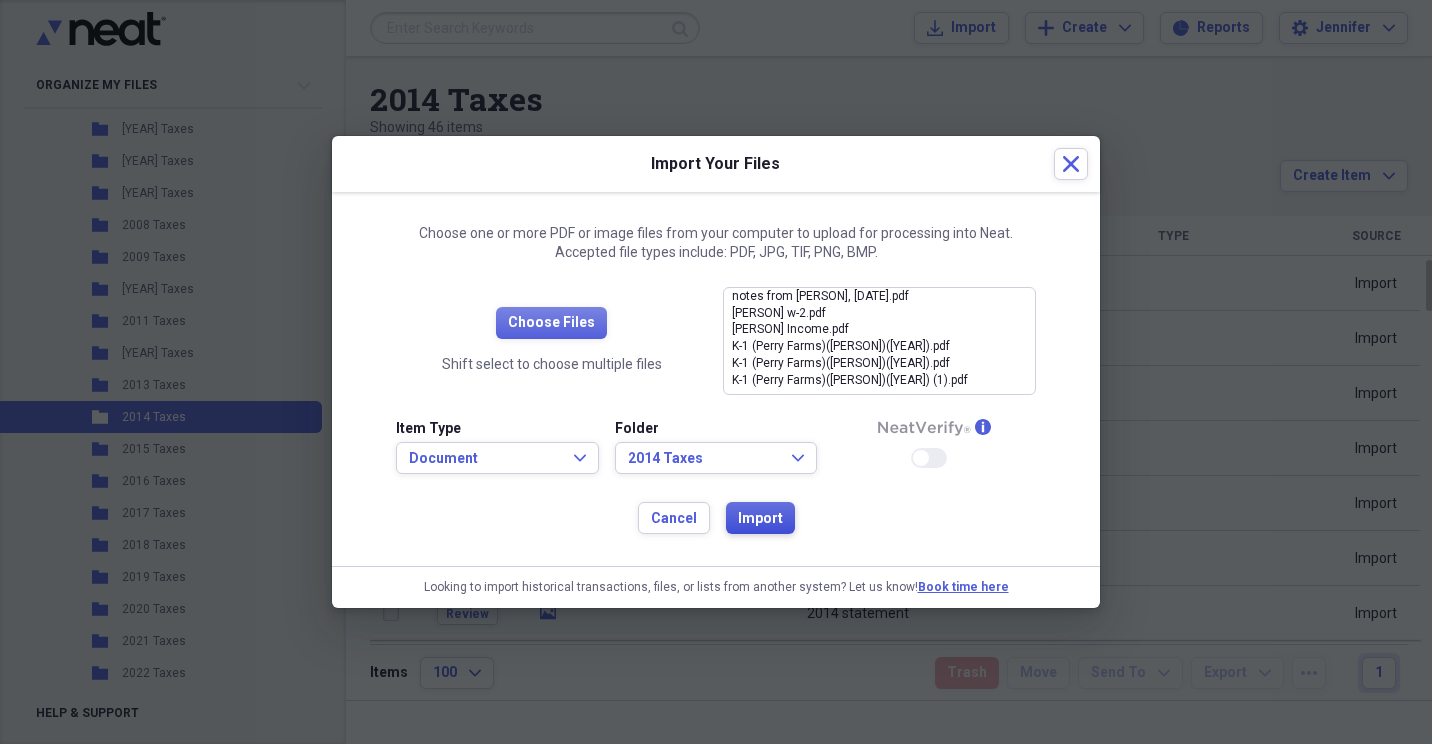 click on "Import" at bounding box center [760, 519] 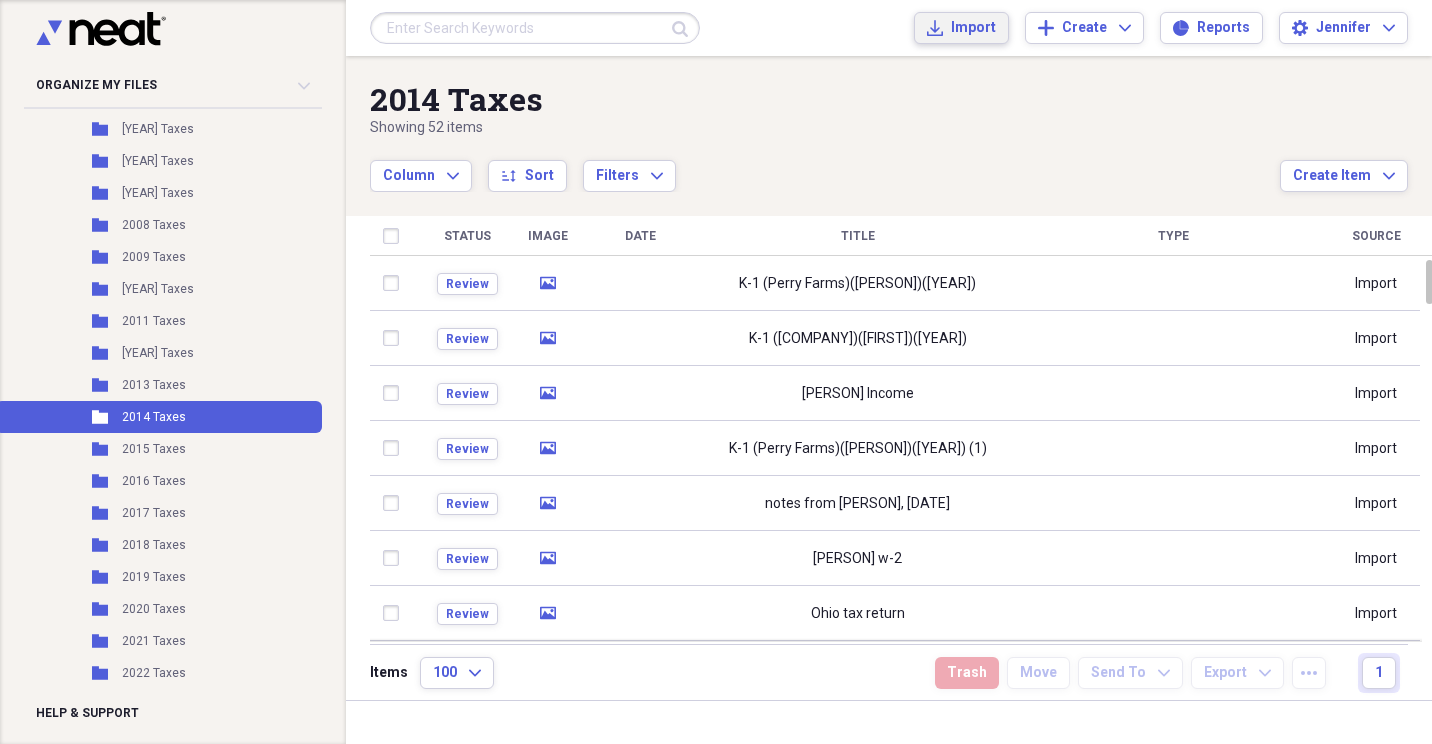 click on "Import" at bounding box center (973, 28) 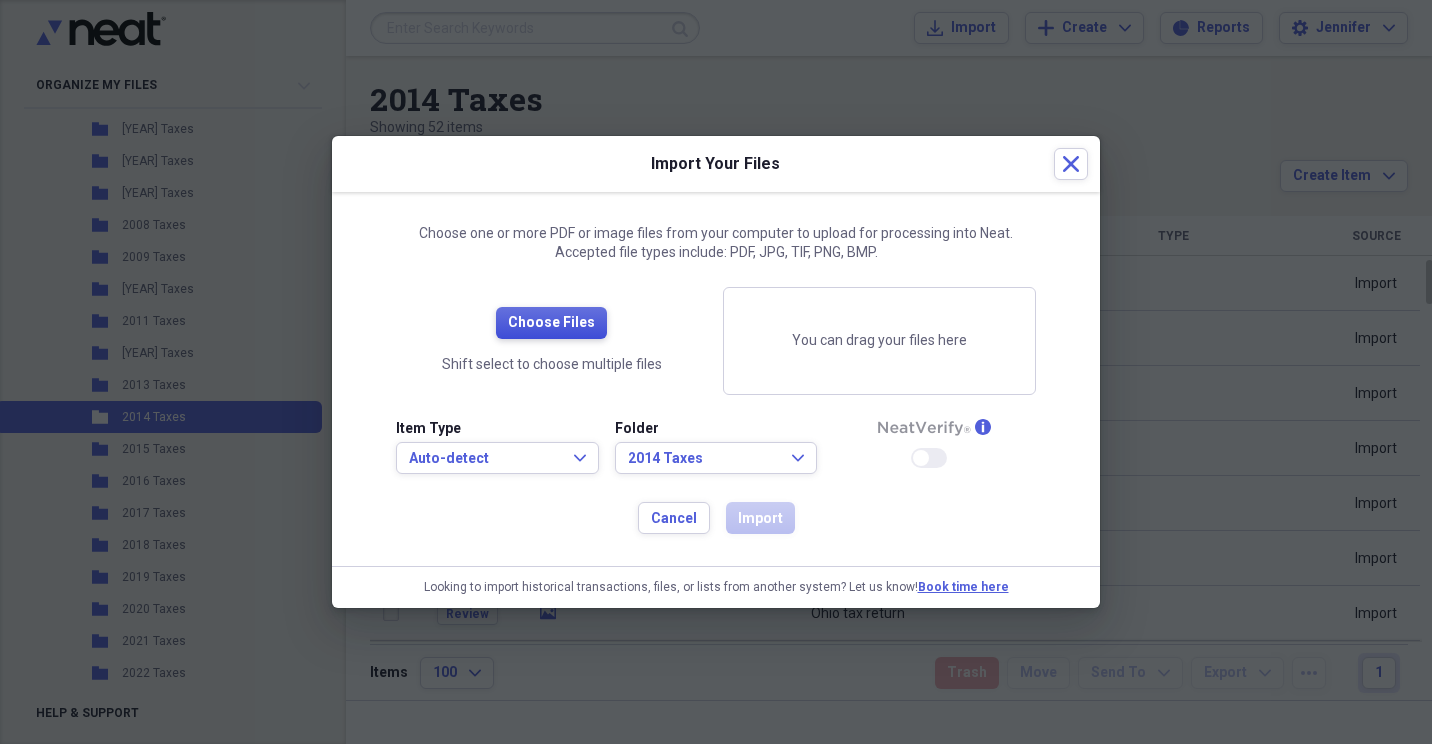 click on "Choose Files" at bounding box center [551, 323] 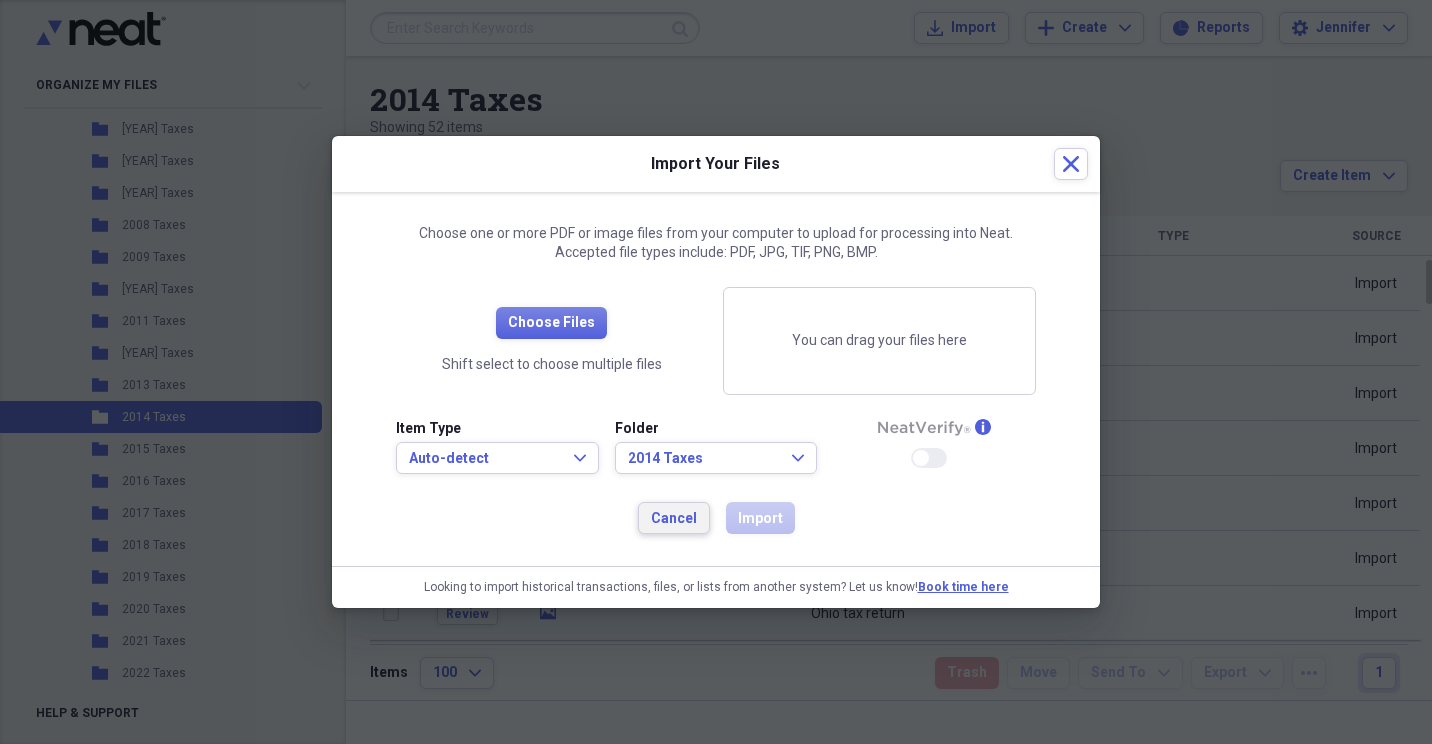 click on "Cancel" at bounding box center [674, 519] 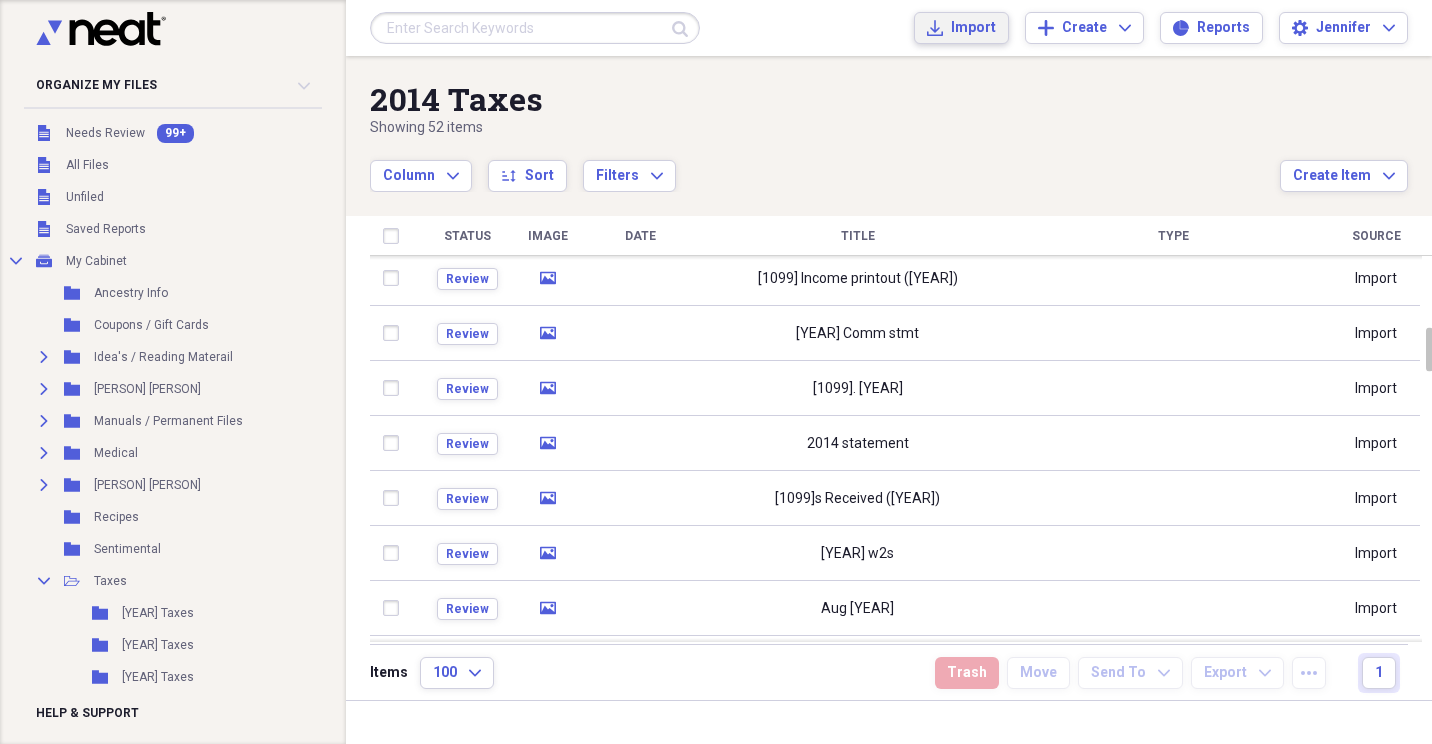 scroll, scrollTop: 0, scrollLeft: 0, axis: both 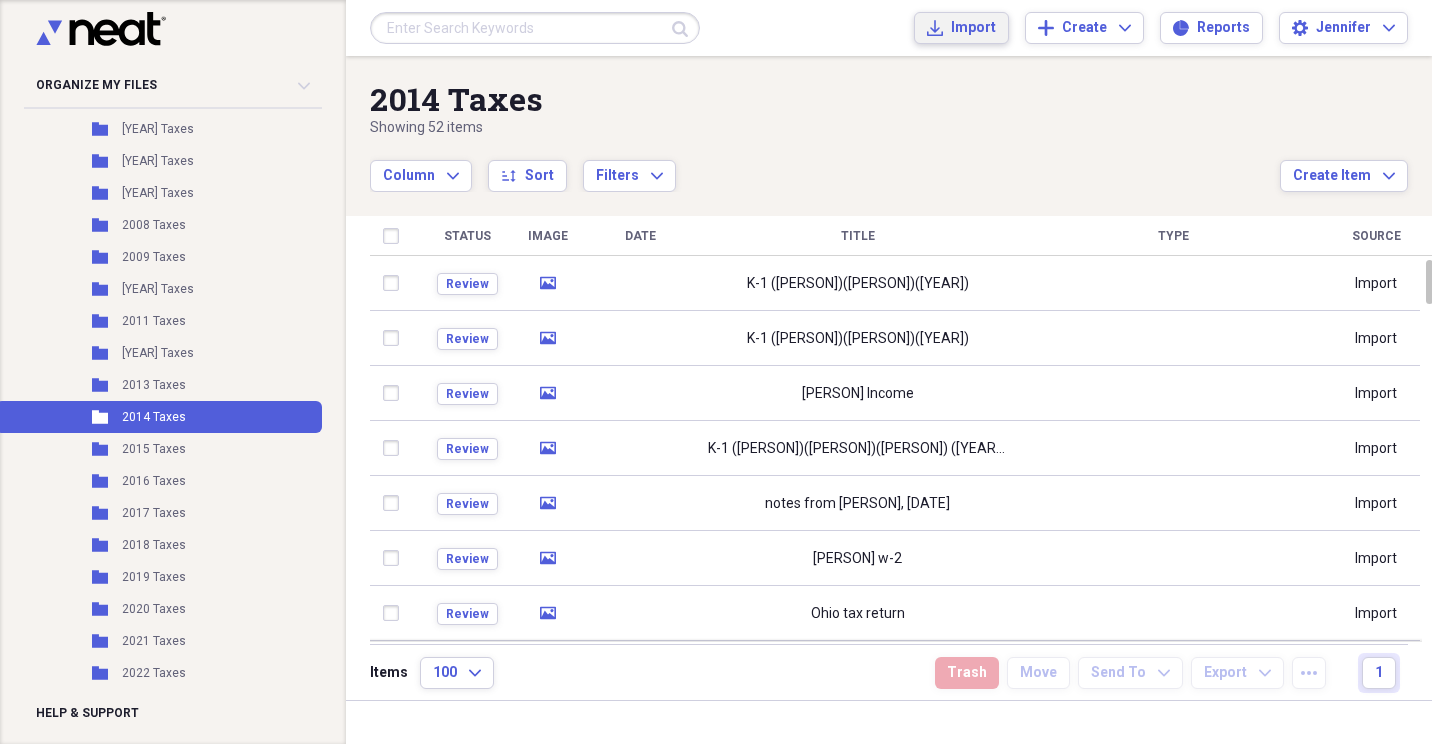 click on "Import" at bounding box center (973, 28) 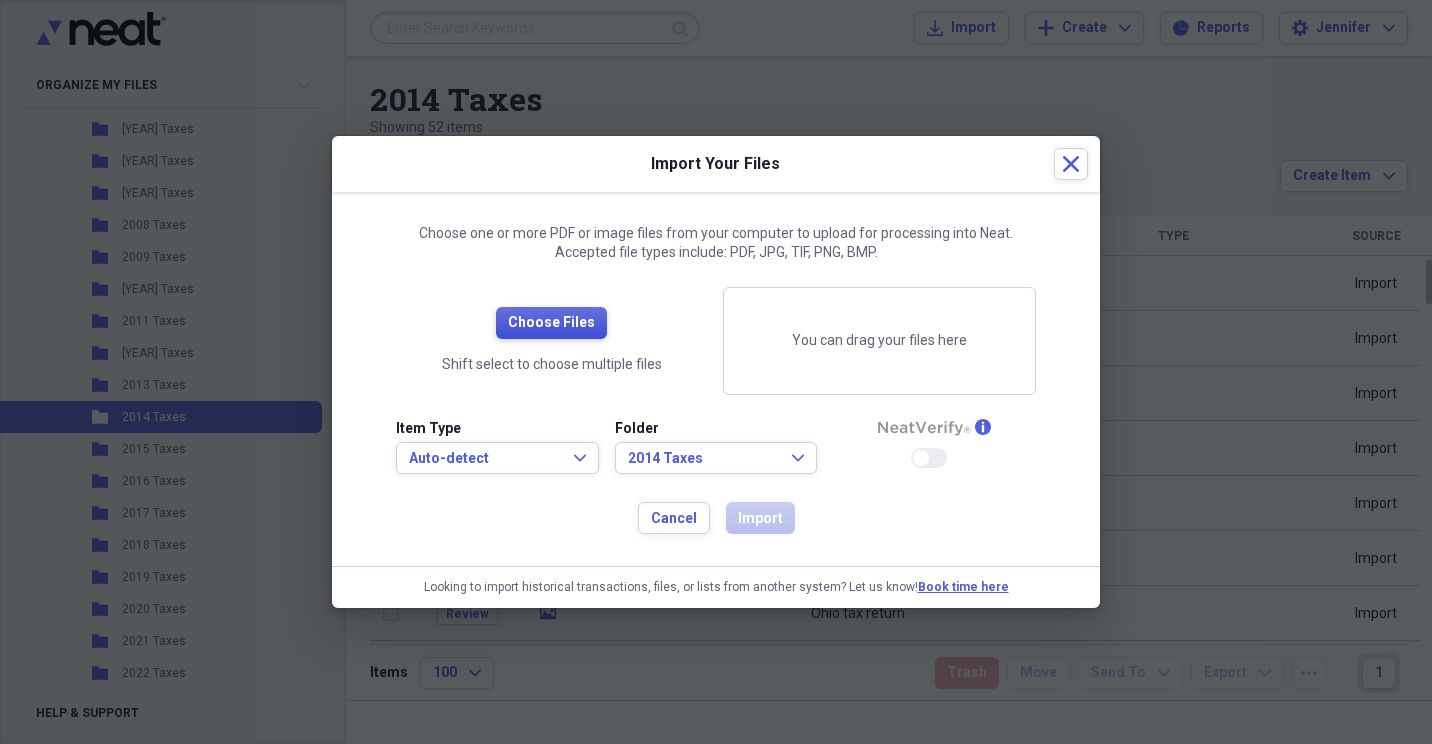 click on "Choose Files" at bounding box center (551, 323) 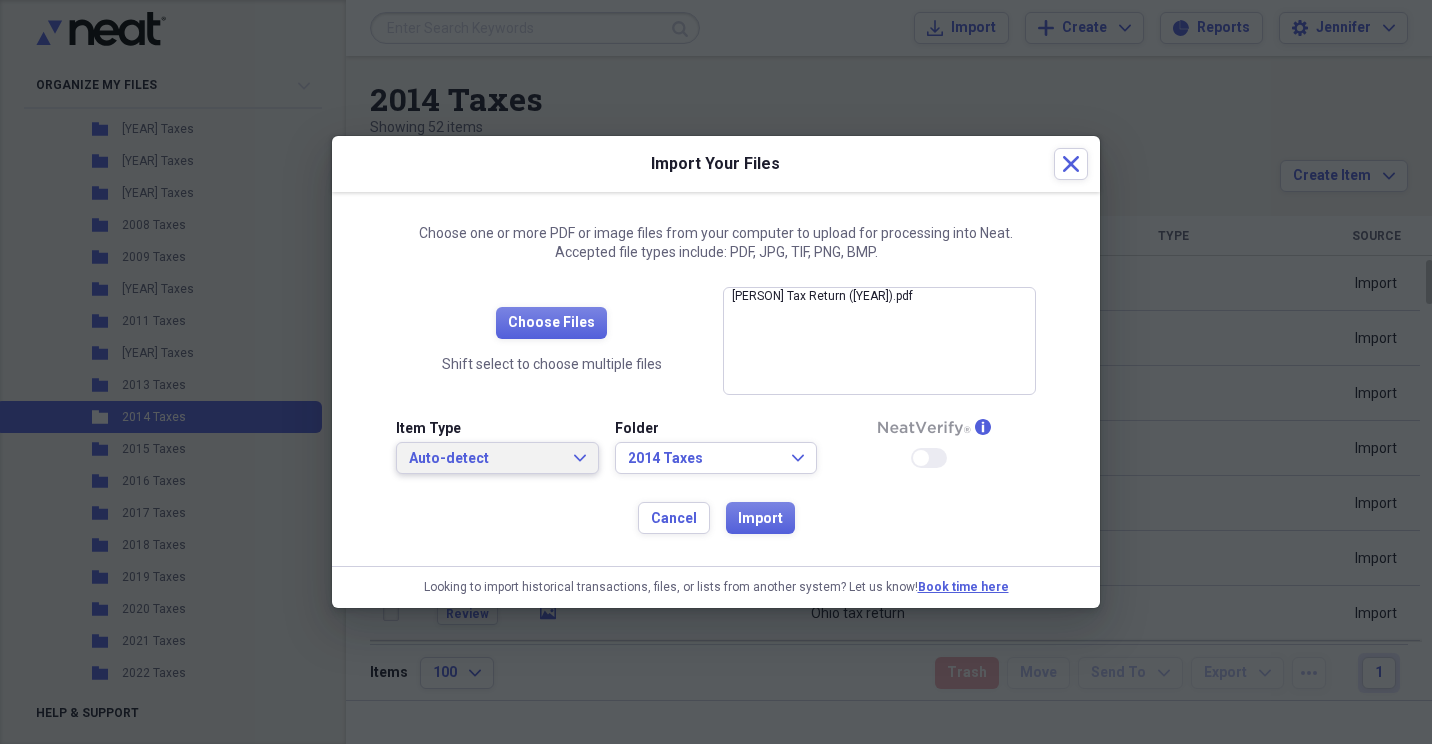 click on "Expand" 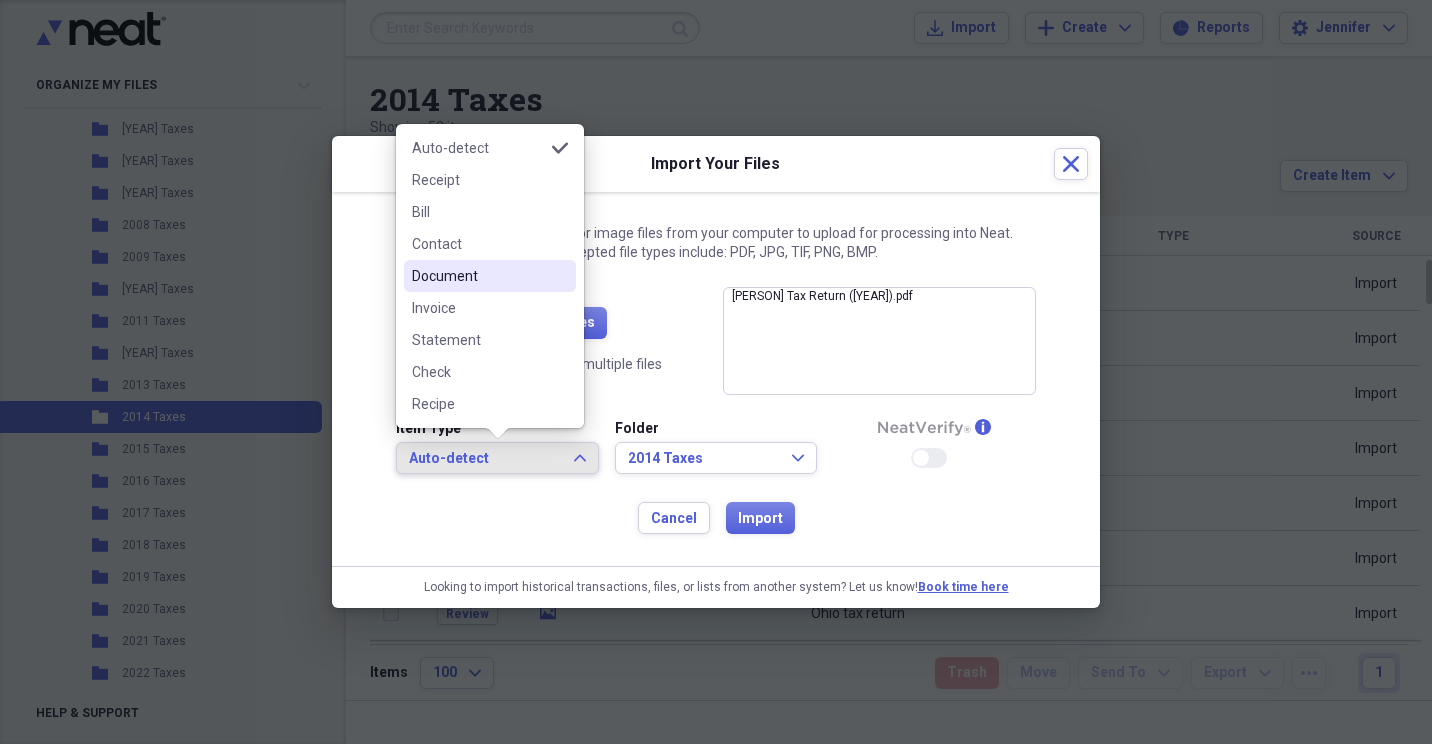 click on "Document" at bounding box center (478, 276) 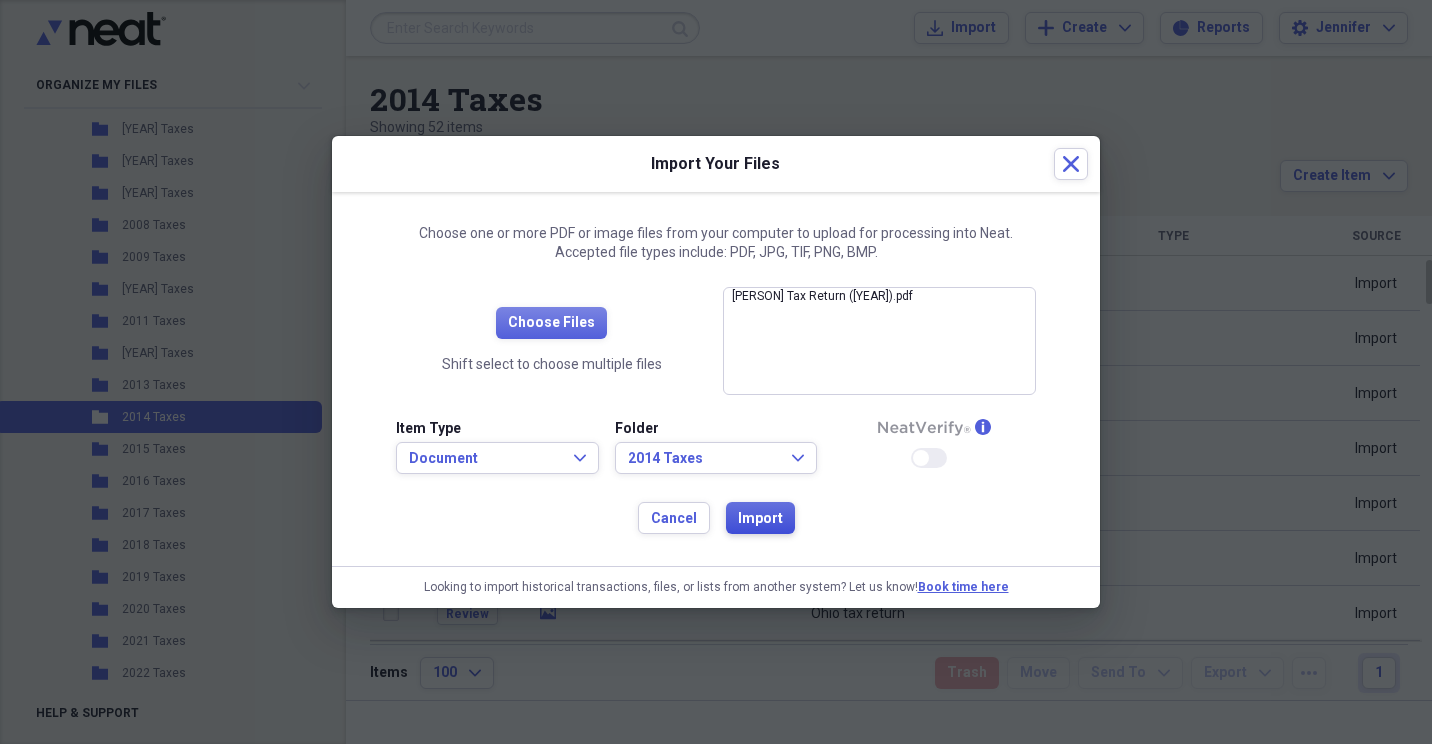 click on "Import" at bounding box center [760, 519] 